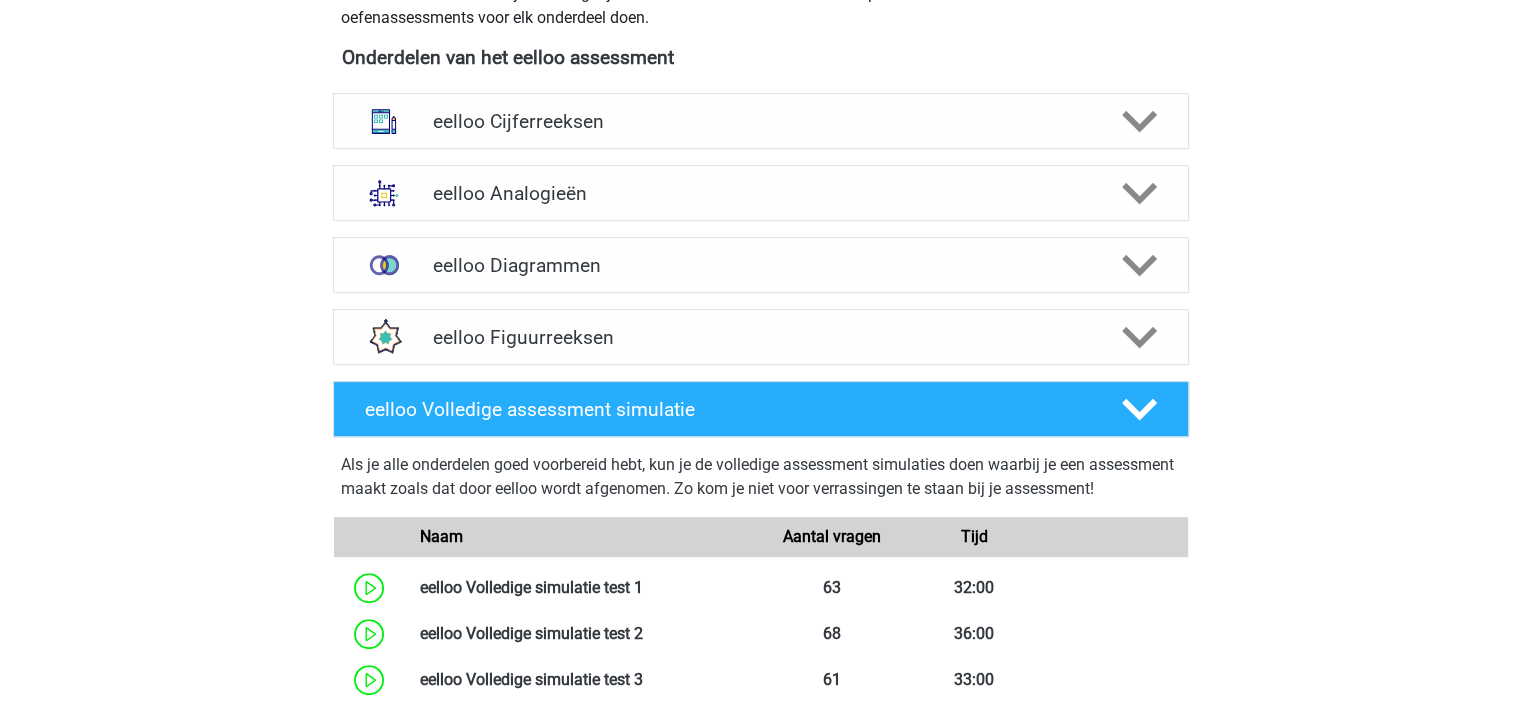 scroll, scrollTop: 1000, scrollLeft: 0, axis: vertical 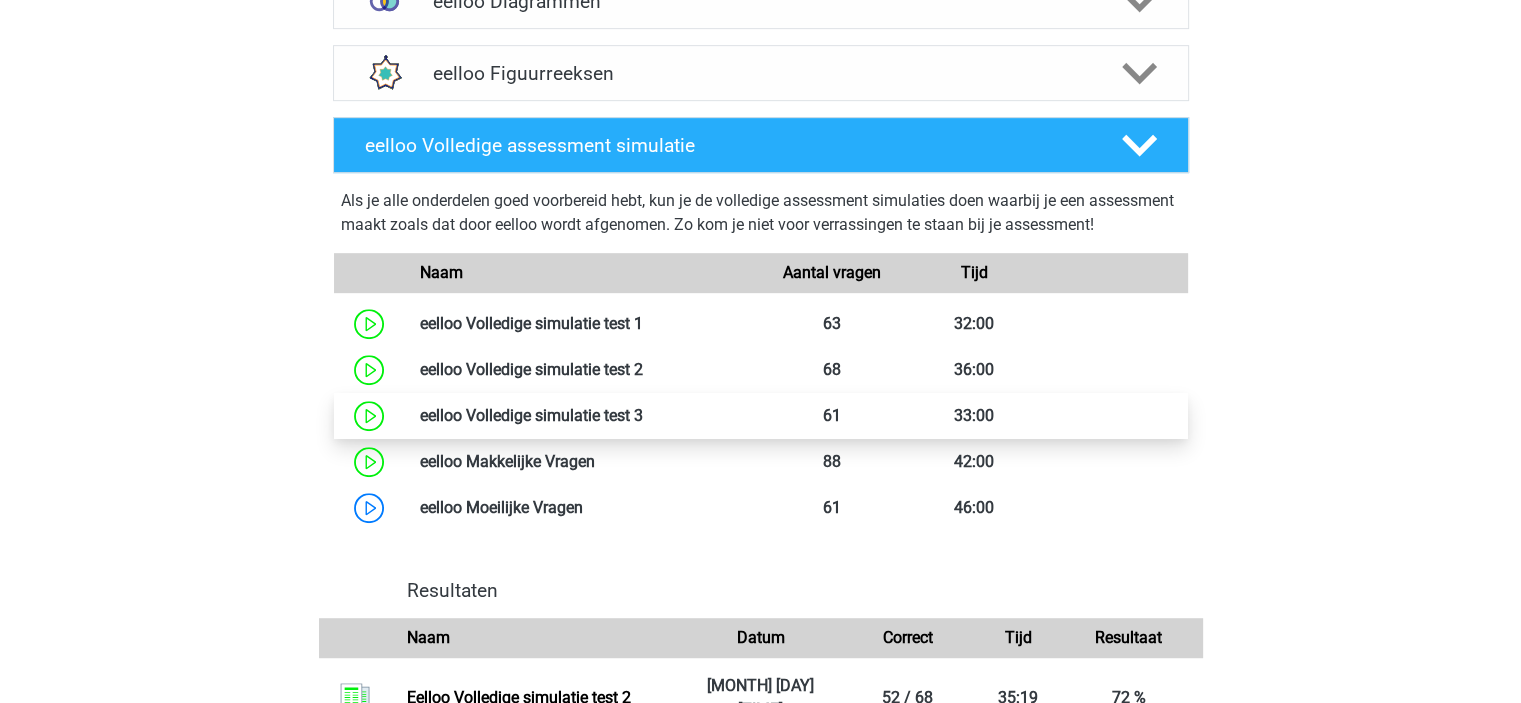 click at bounding box center (643, 415) 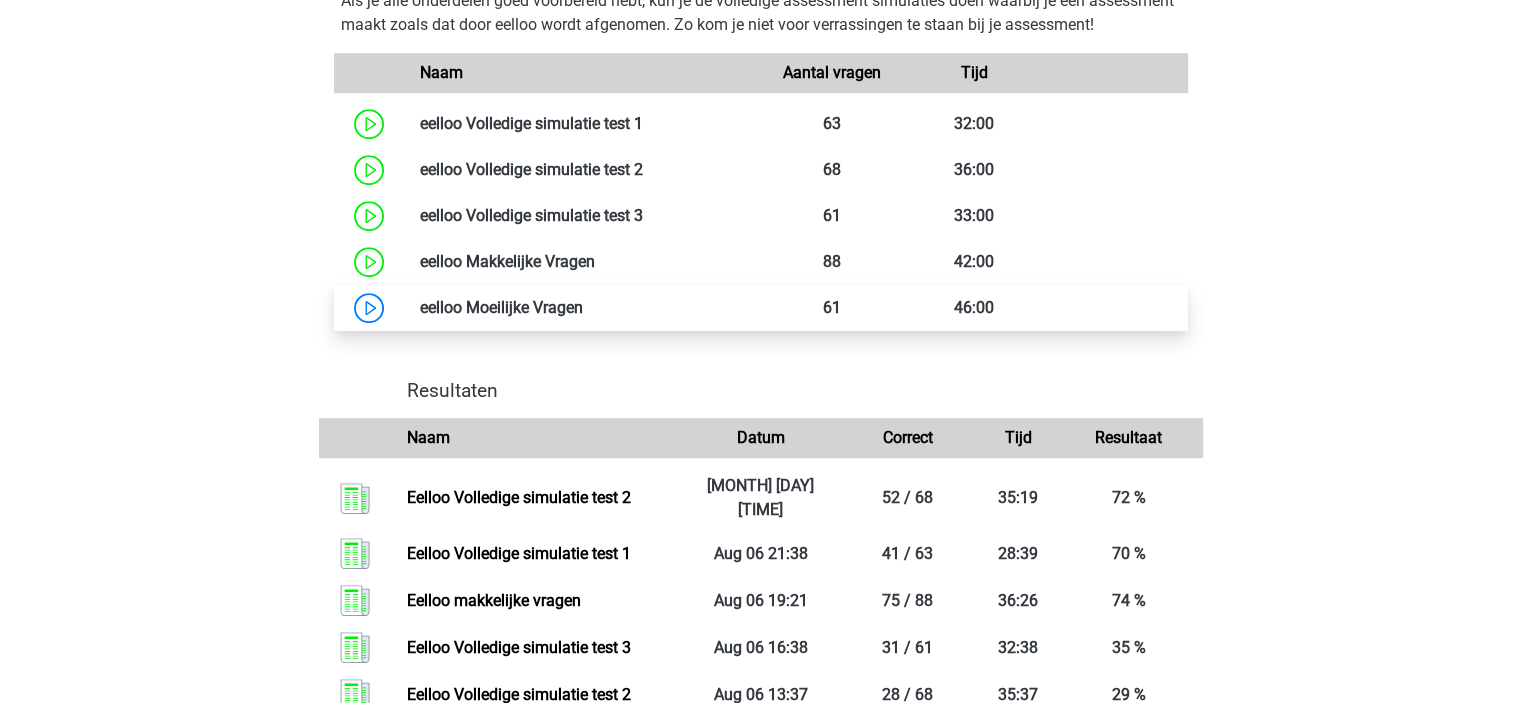click at bounding box center (583, 307) 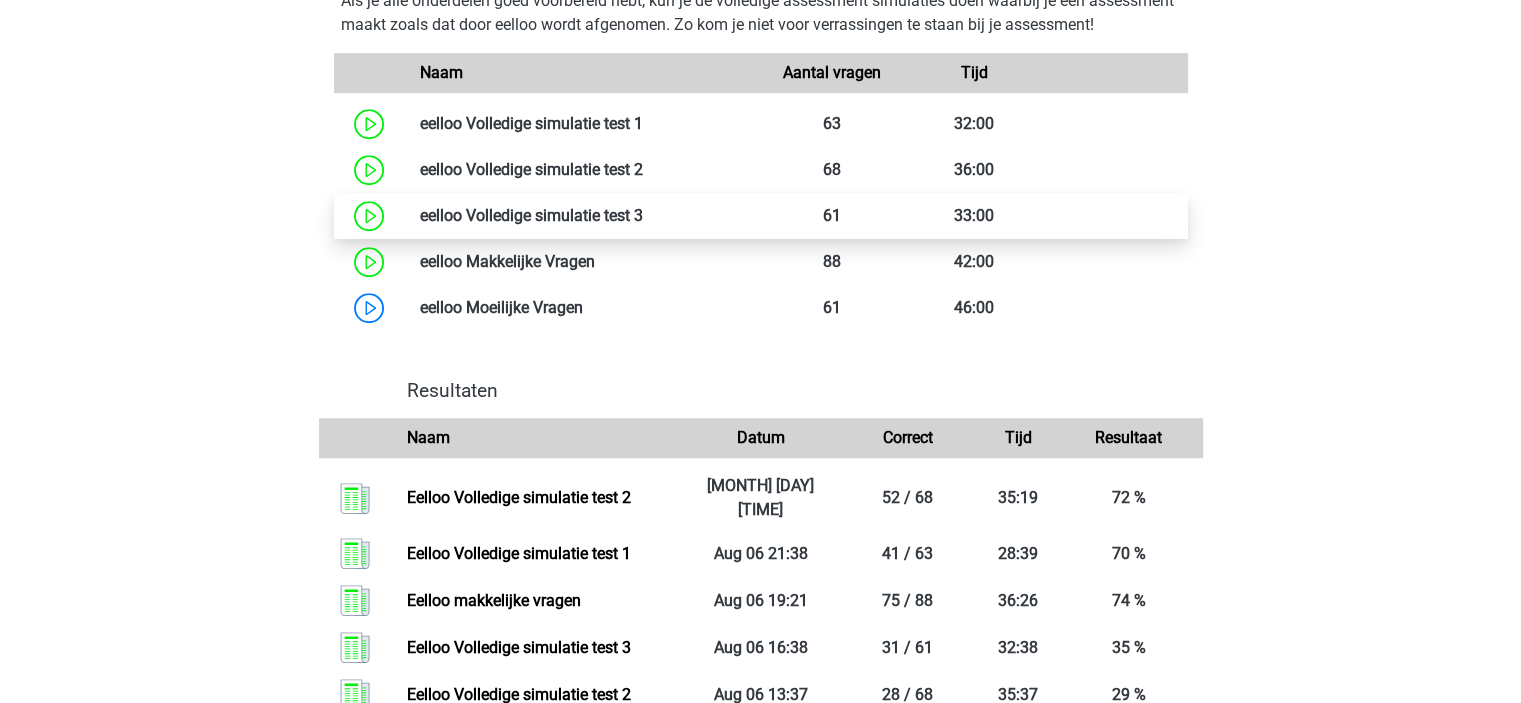 click at bounding box center (643, 215) 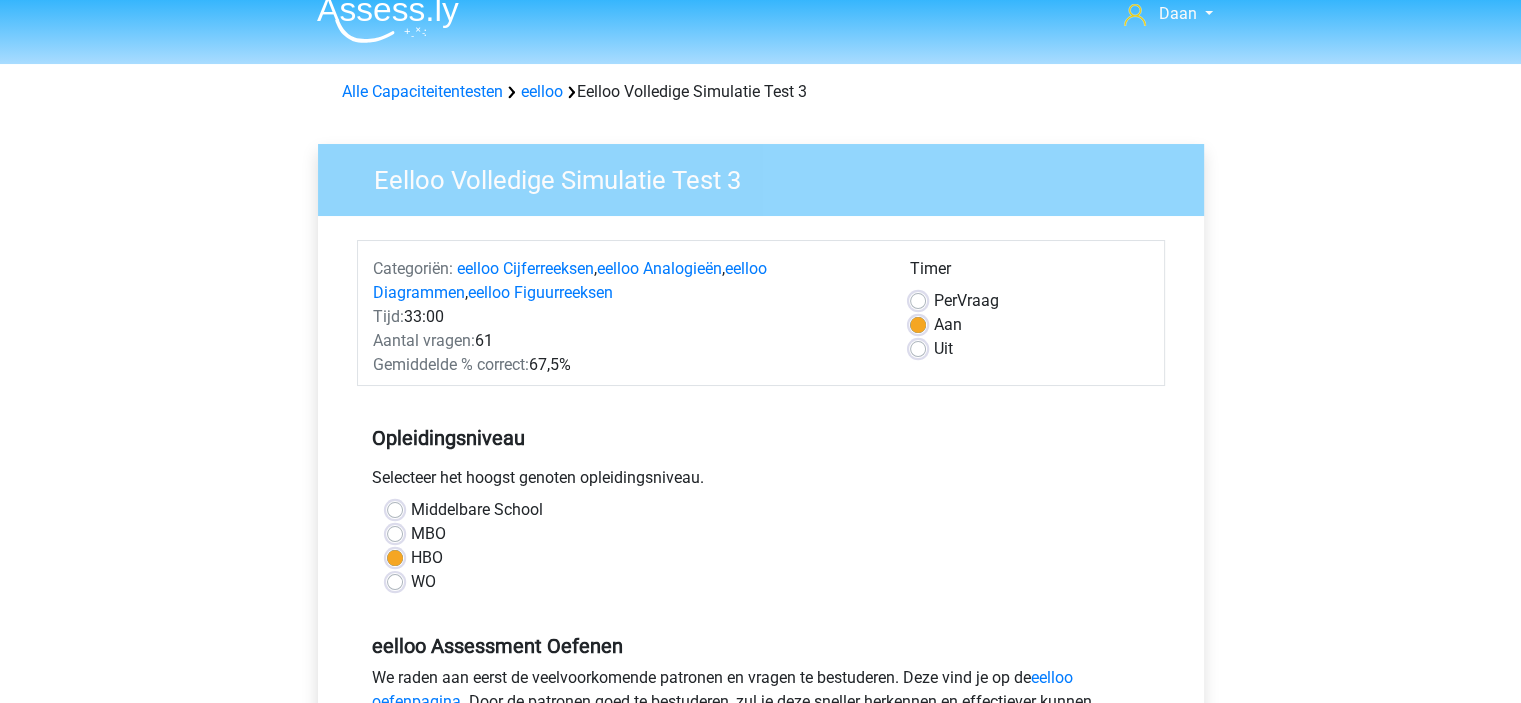 scroll, scrollTop: 0, scrollLeft: 0, axis: both 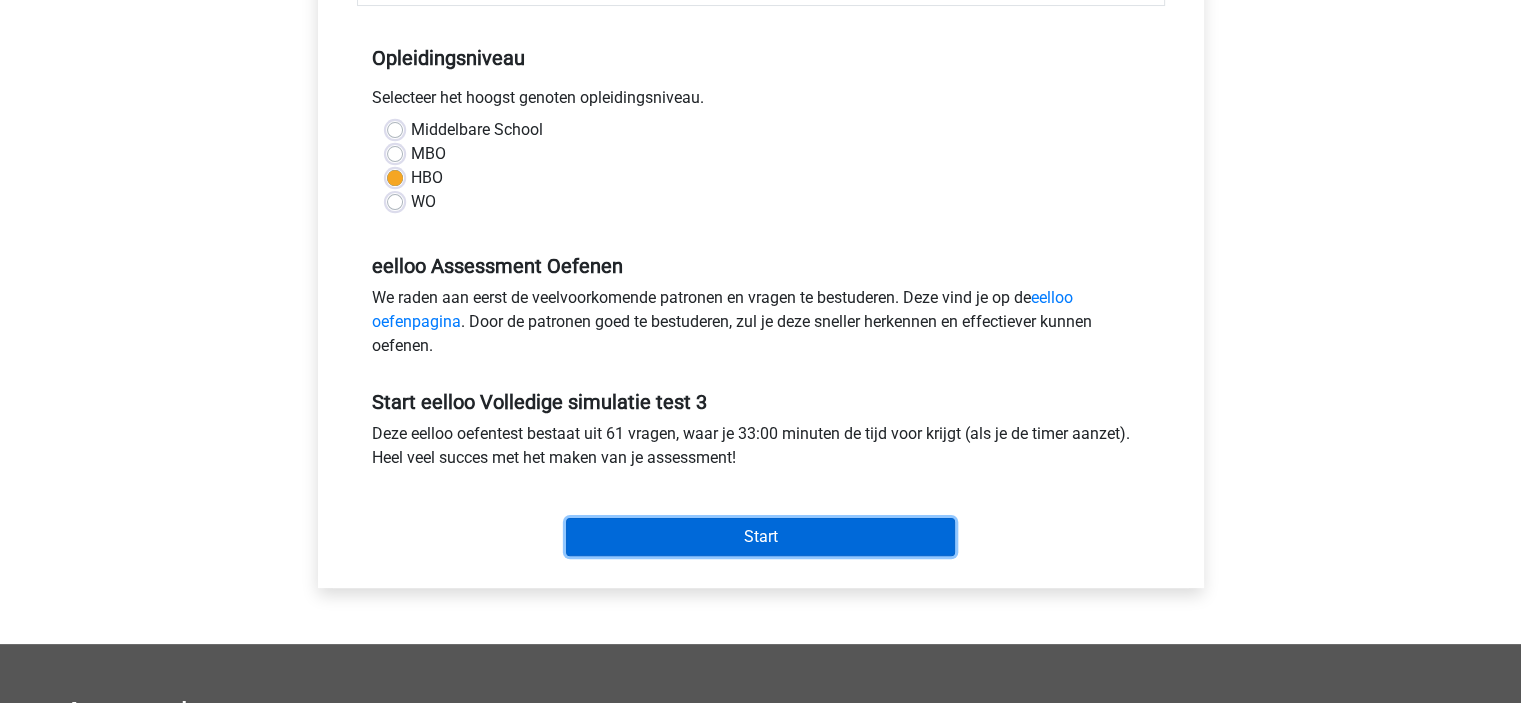 click on "Start" at bounding box center [760, 537] 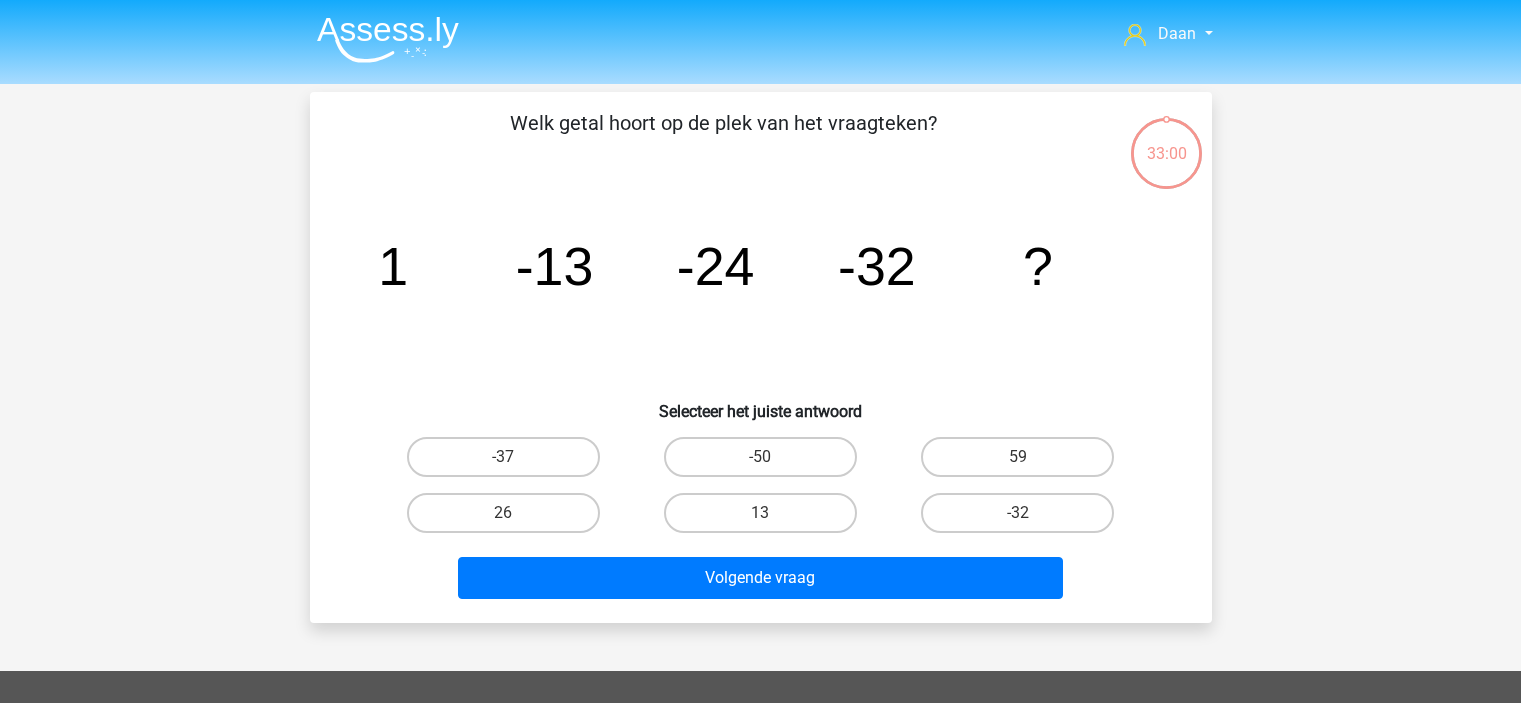 scroll, scrollTop: 0, scrollLeft: 0, axis: both 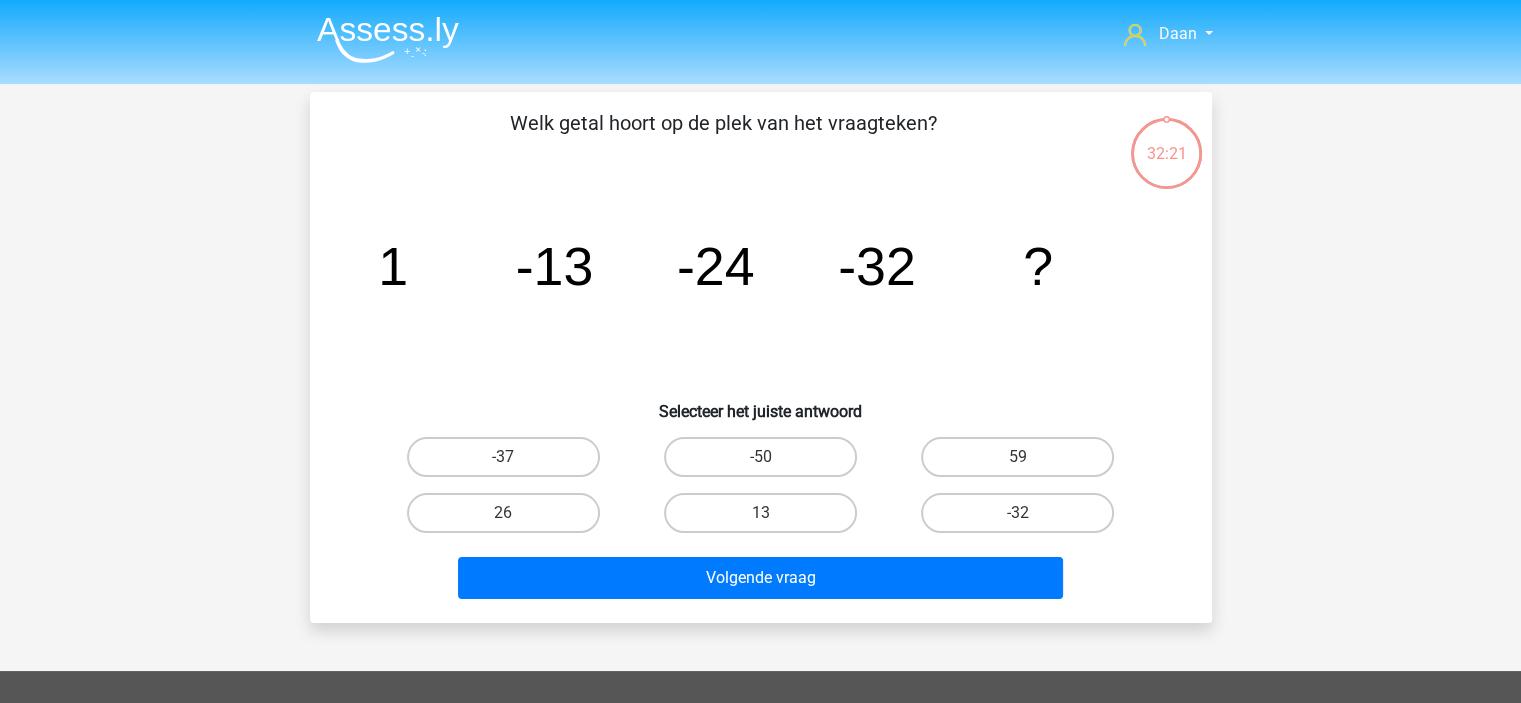 drag, startPoint x: 565, startPoint y: 452, endPoint x: 577, endPoint y: 478, distance: 28.635643 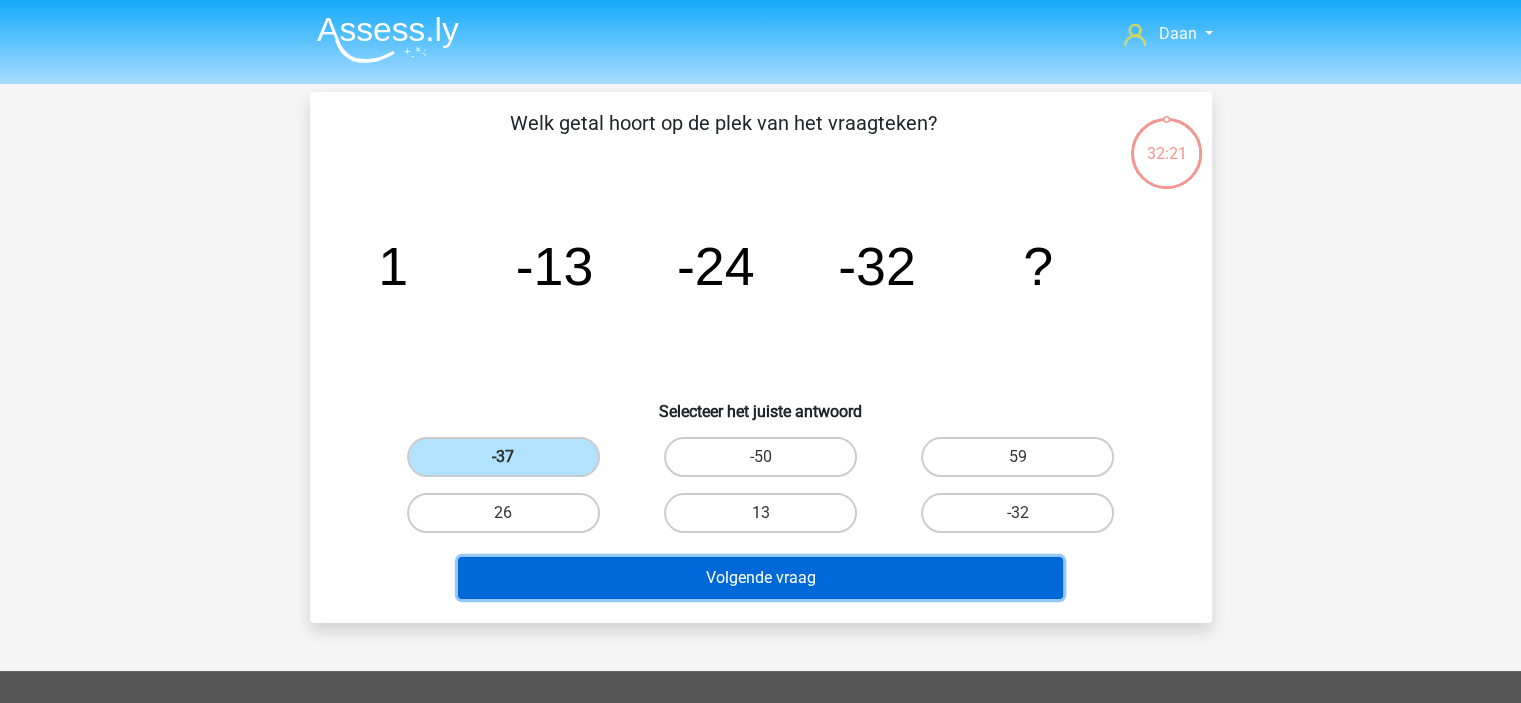 click on "Volgende vraag" at bounding box center (760, 578) 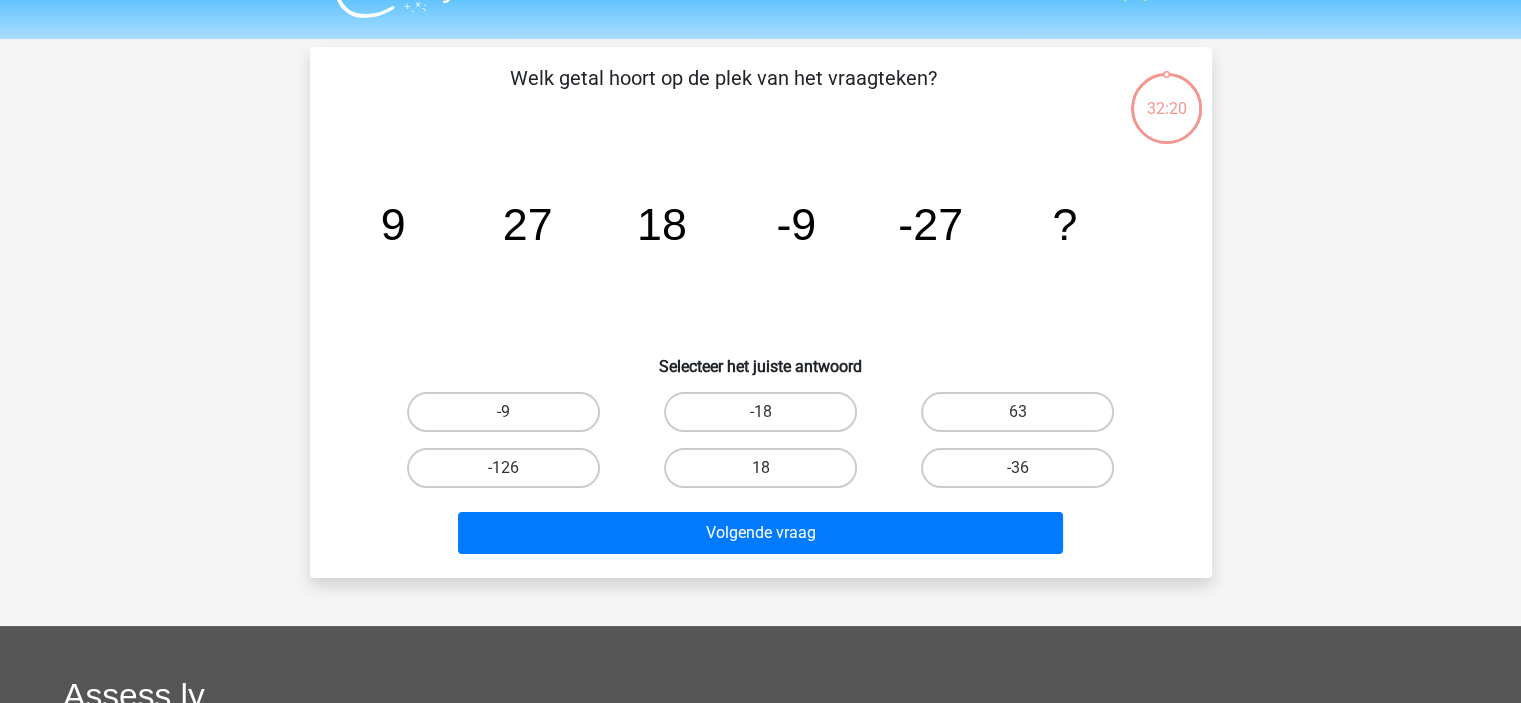 scroll, scrollTop: 0, scrollLeft: 0, axis: both 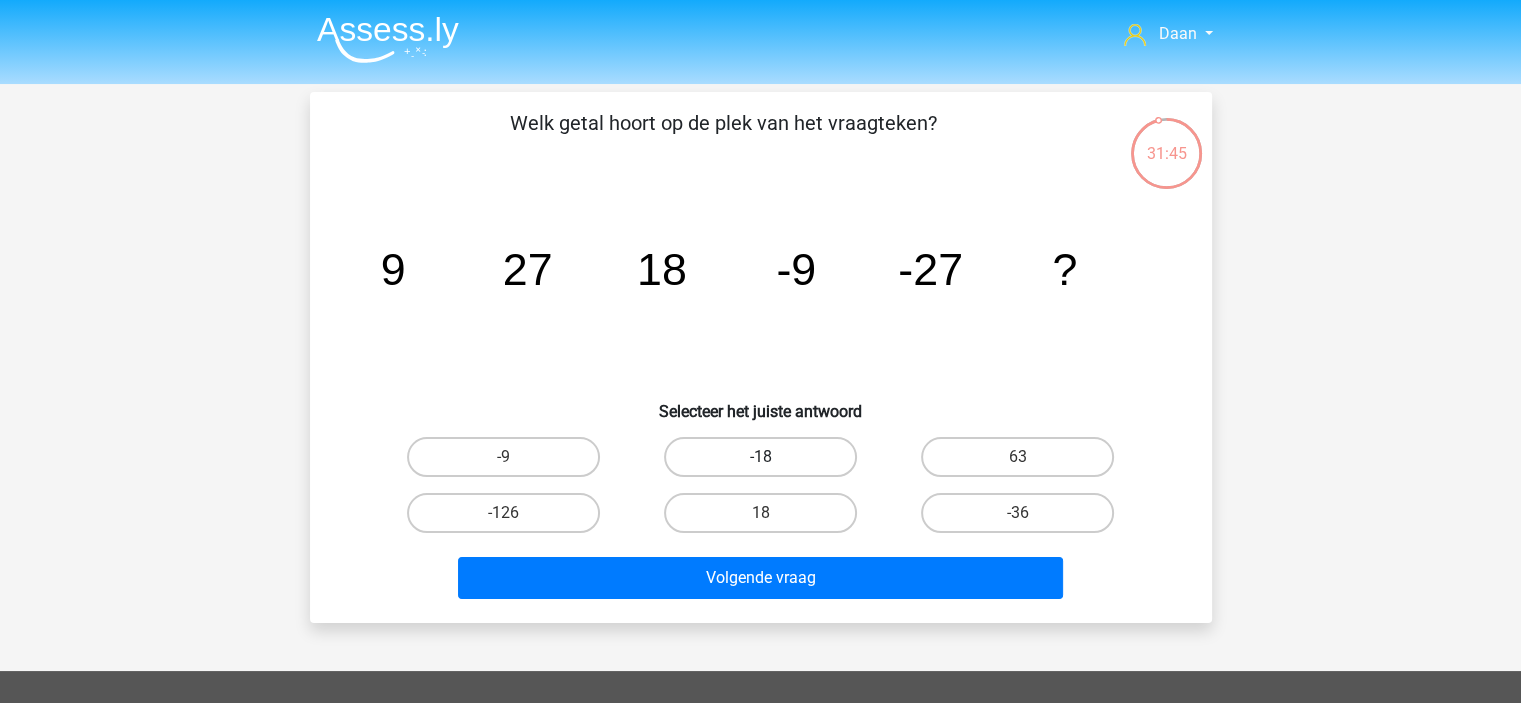 click on "-18" at bounding box center [760, 457] 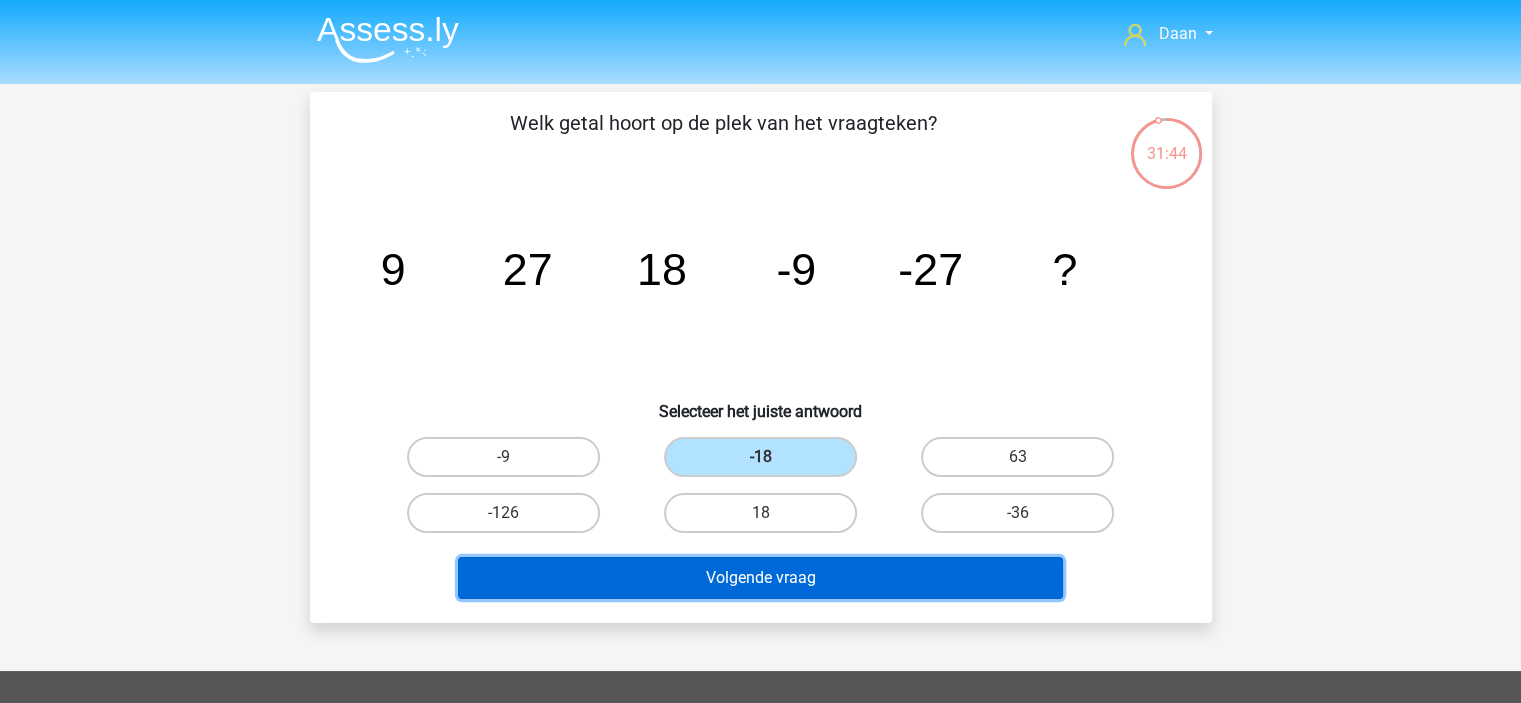 click on "Volgende vraag" at bounding box center (760, 578) 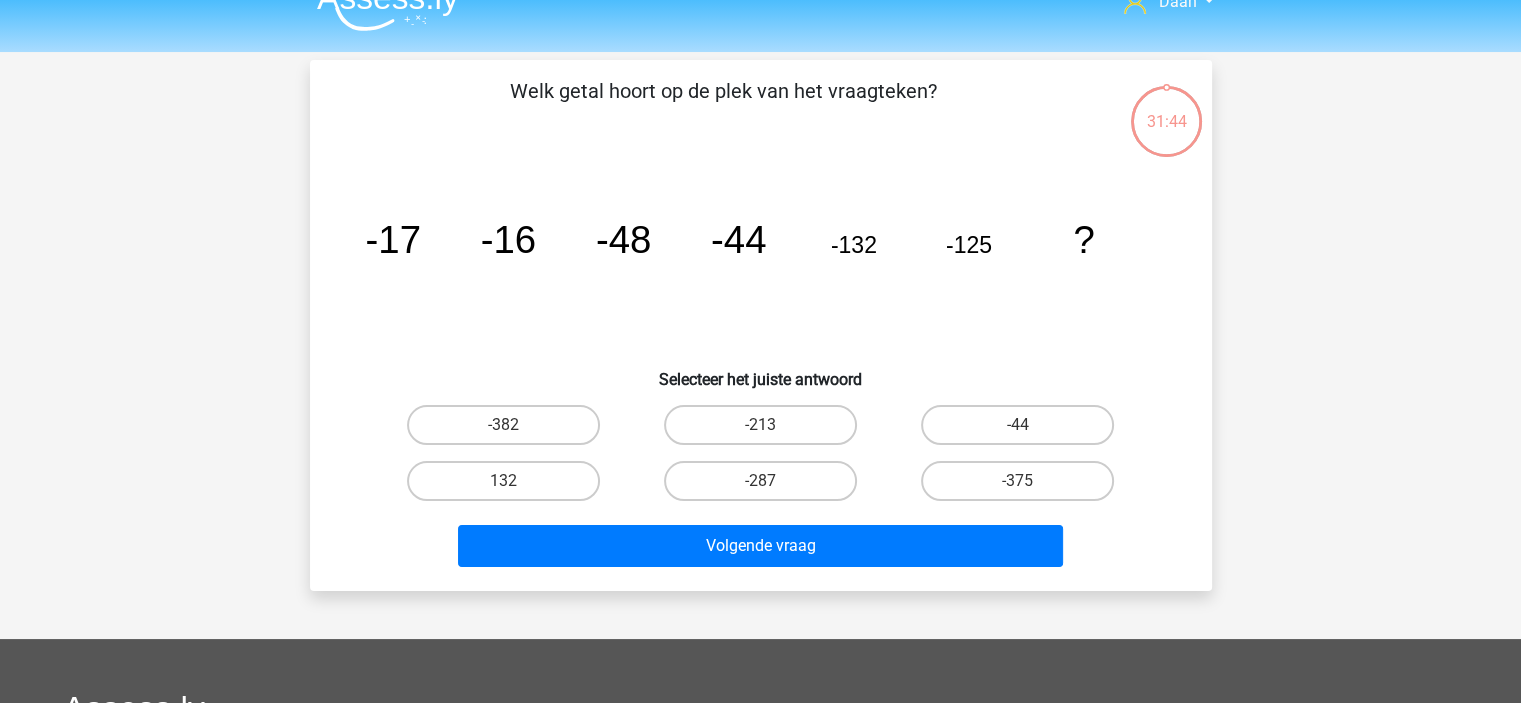 scroll, scrollTop: 0, scrollLeft: 0, axis: both 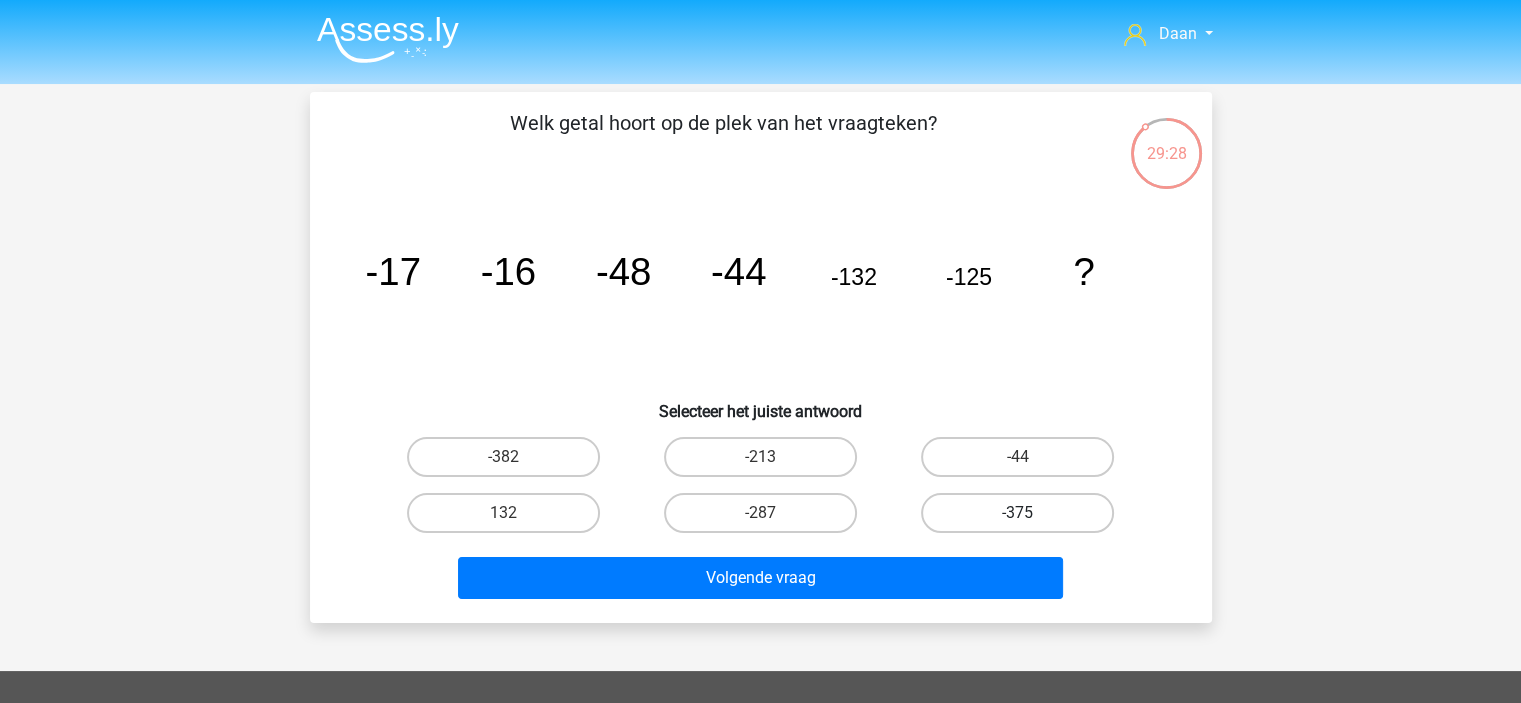 click on "-375" at bounding box center (1017, 513) 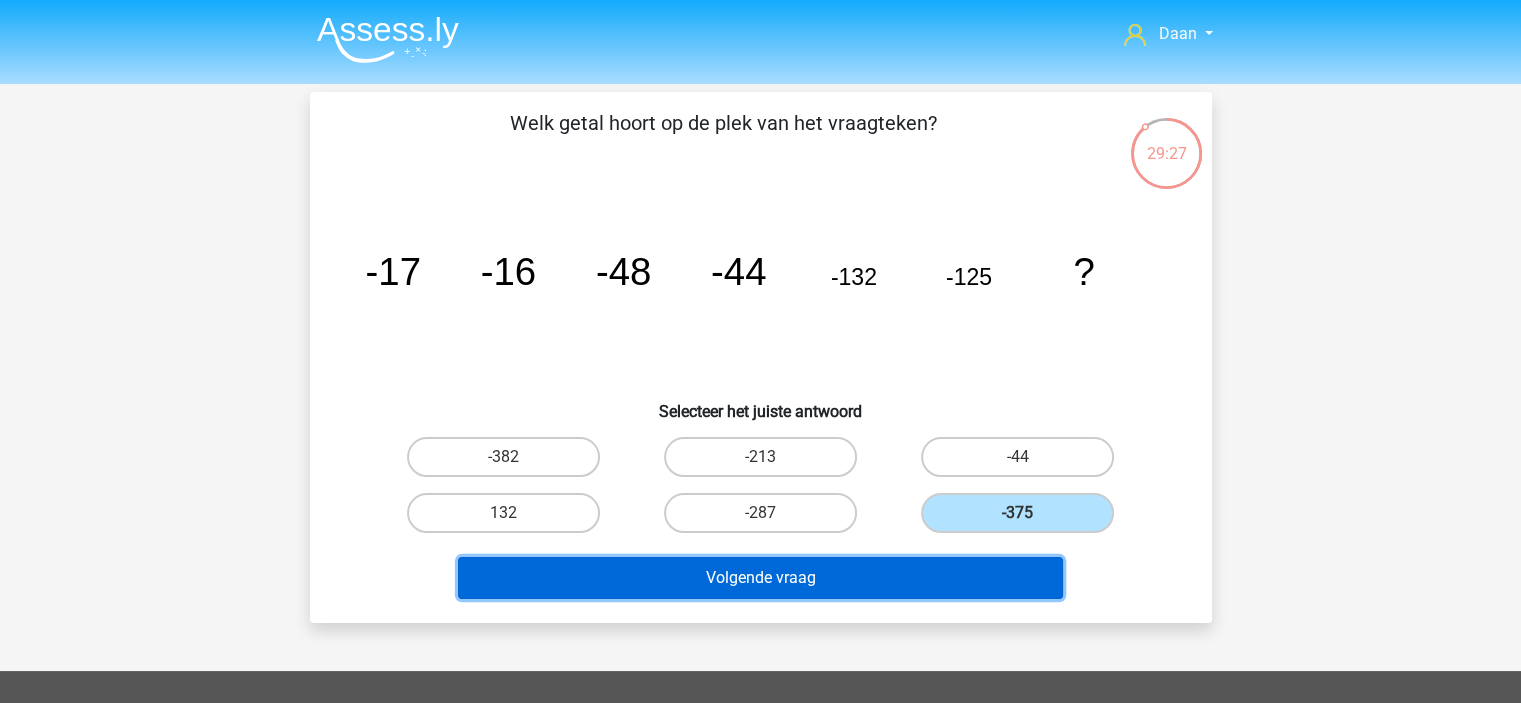 click on "Volgende vraag" at bounding box center [760, 578] 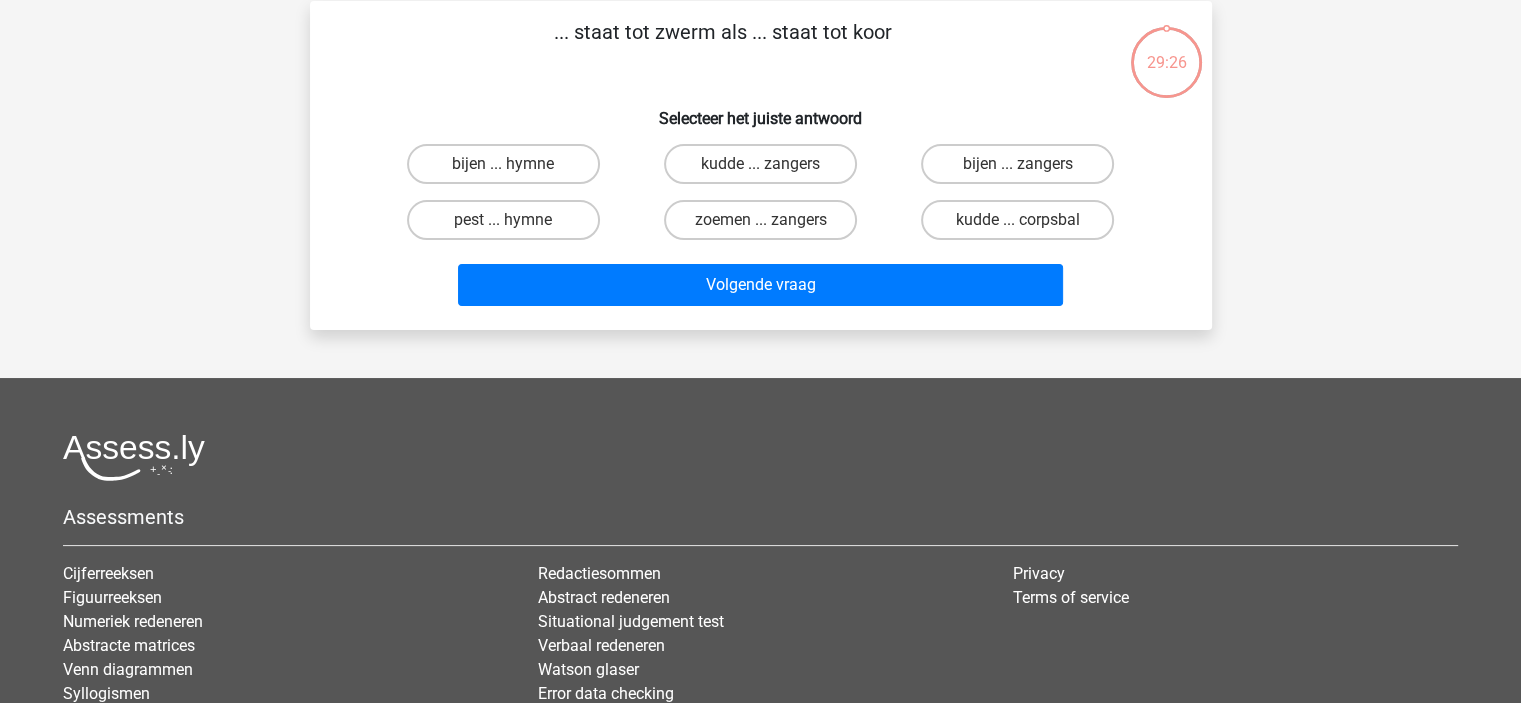 scroll, scrollTop: 0, scrollLeft: 0, axis: both 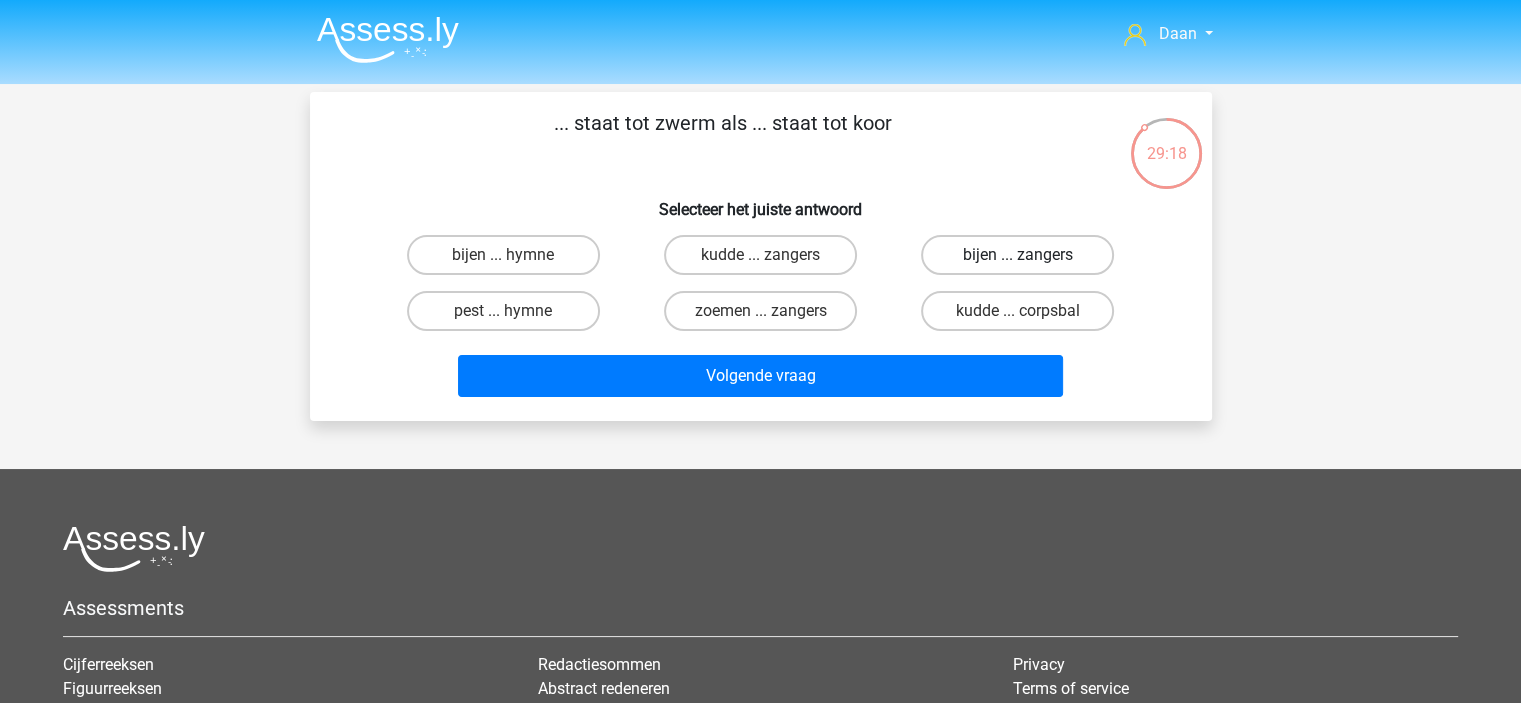 click on "bijen ... zangers" at bounding box center [1017, 255] 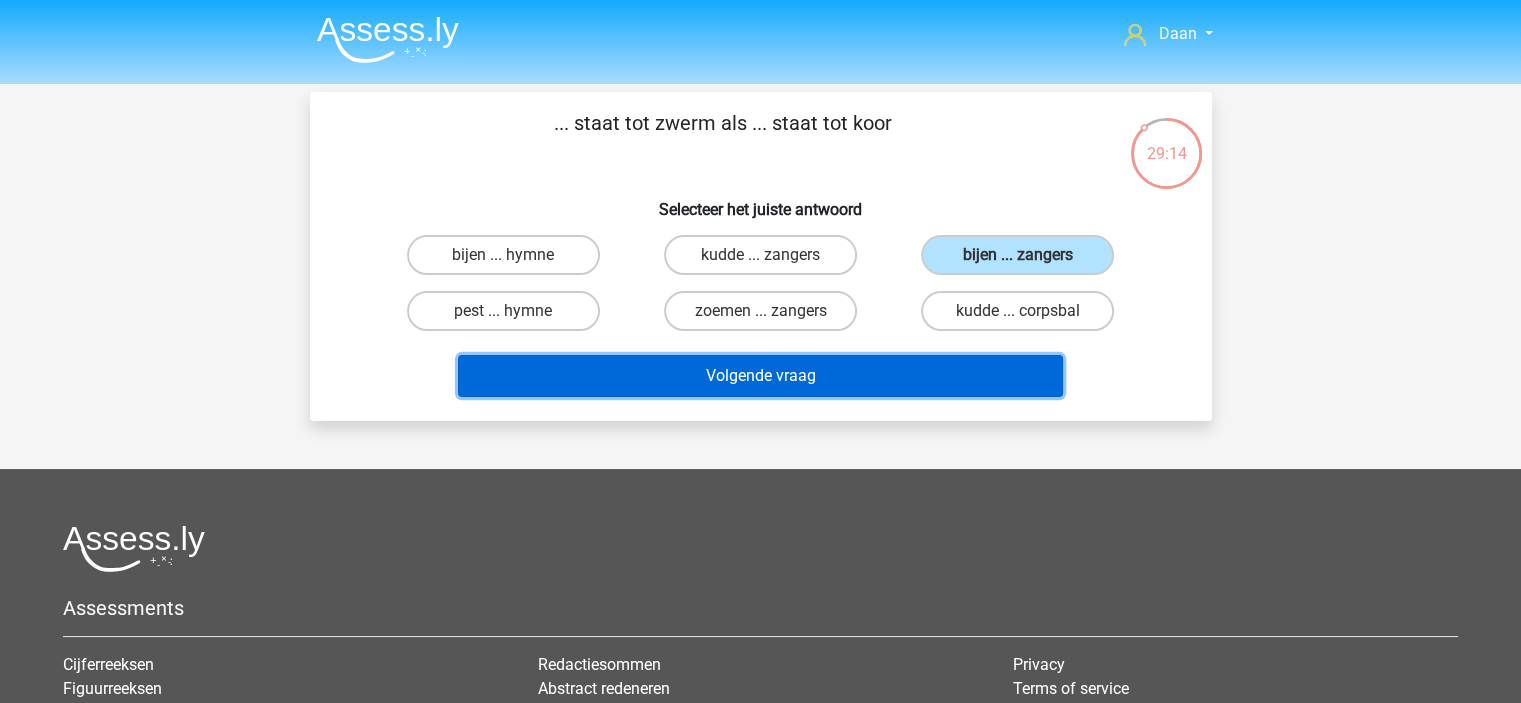 click on "Volgende vraag" at bounding box center (760, 376) 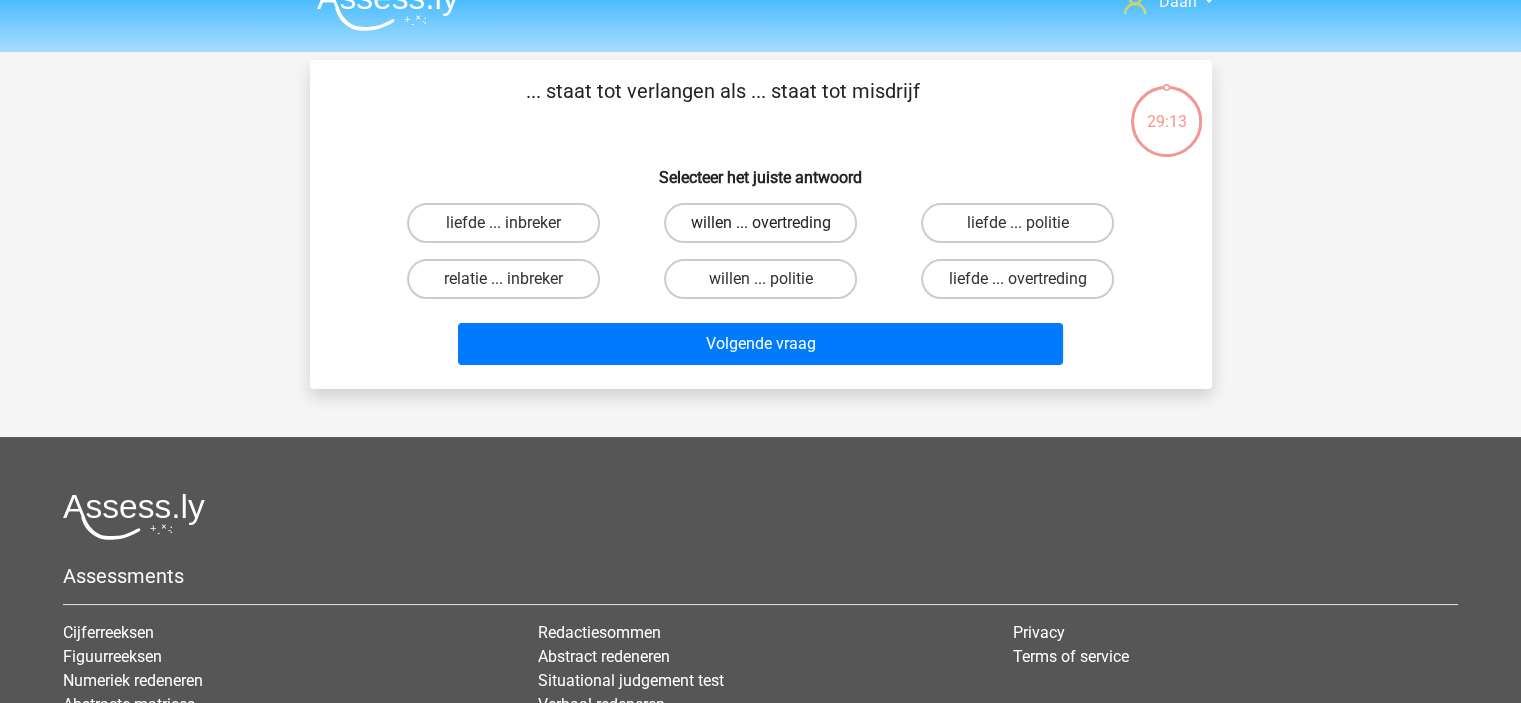 scroll, scrollTop: 0, scrollLeft: 0, axis: both 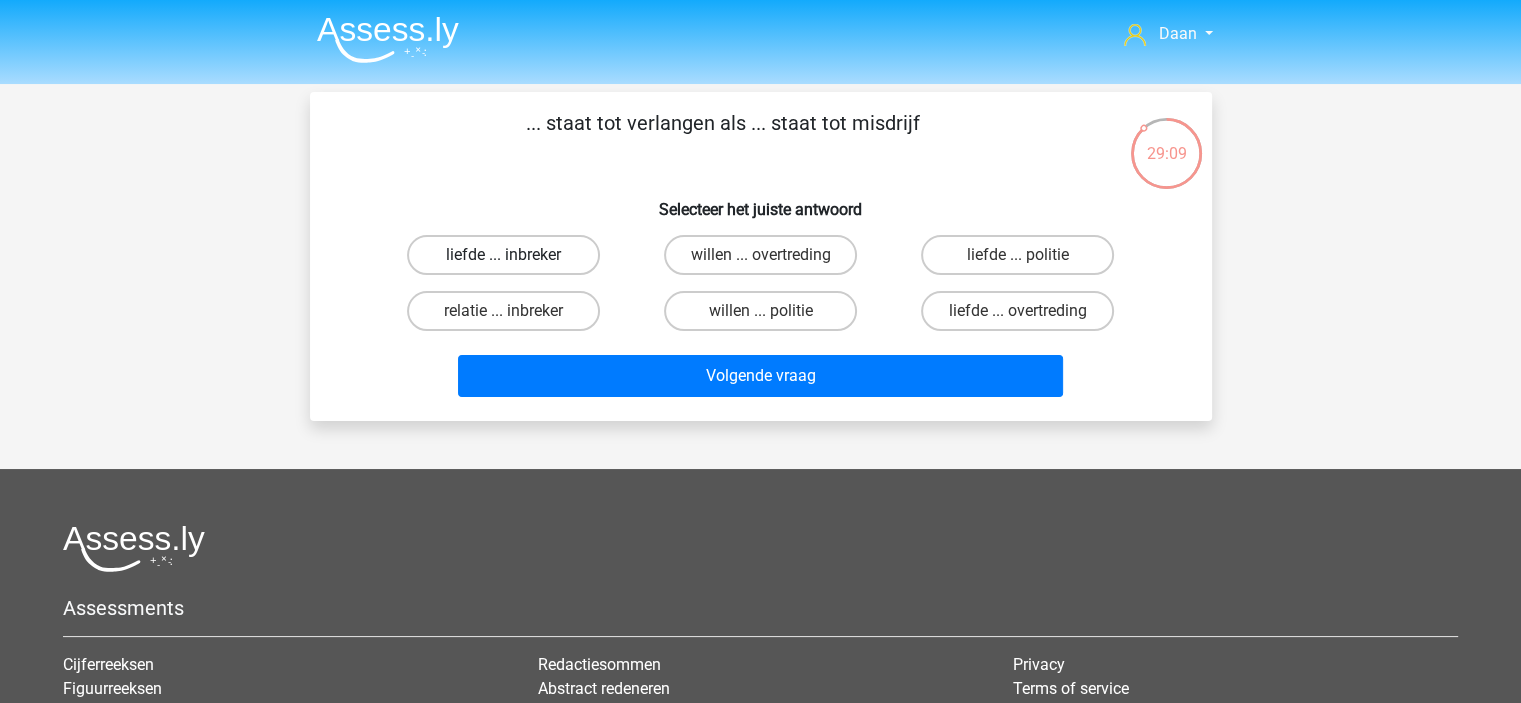 click on "liefde ... inbreker" at bounding box center (503, 255) 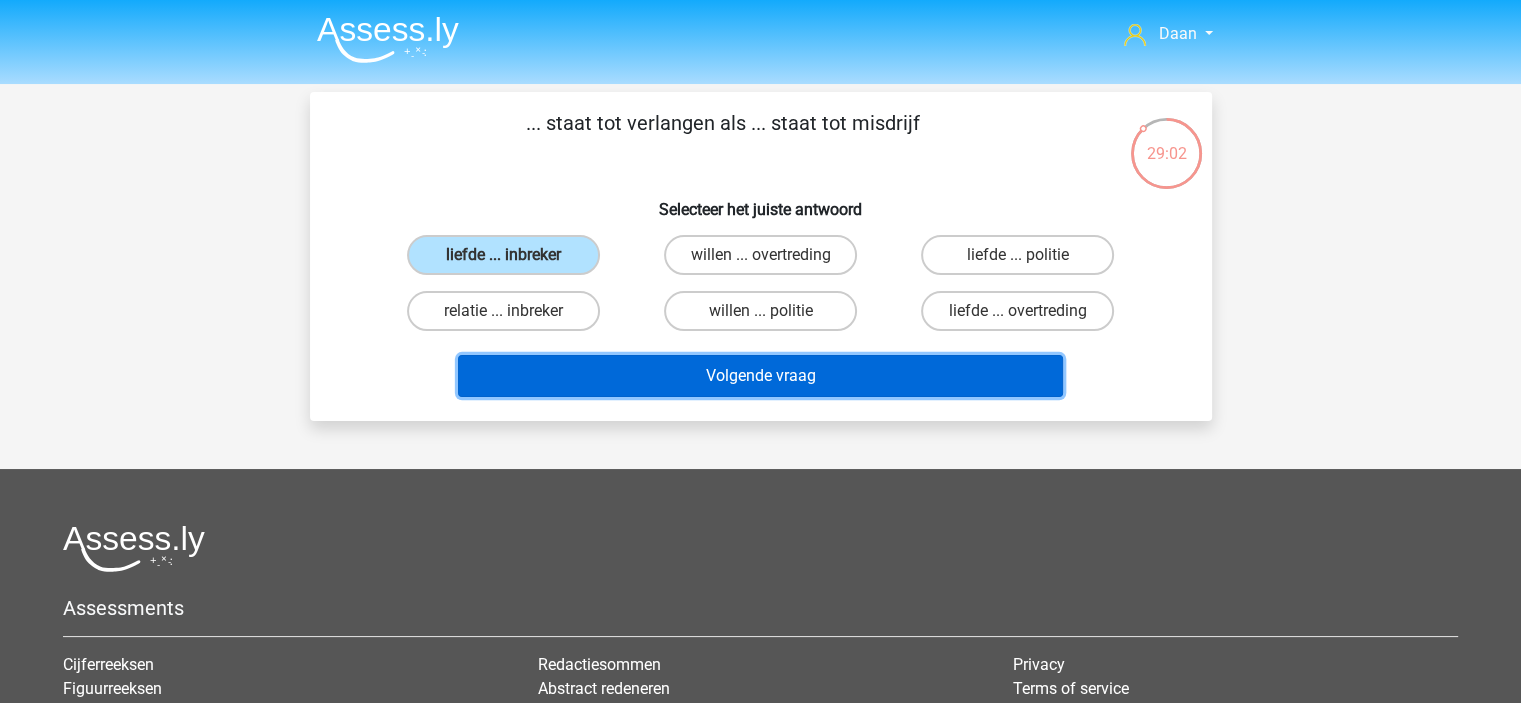 click on "Volgende vraag" at bounding box center [760, 376] 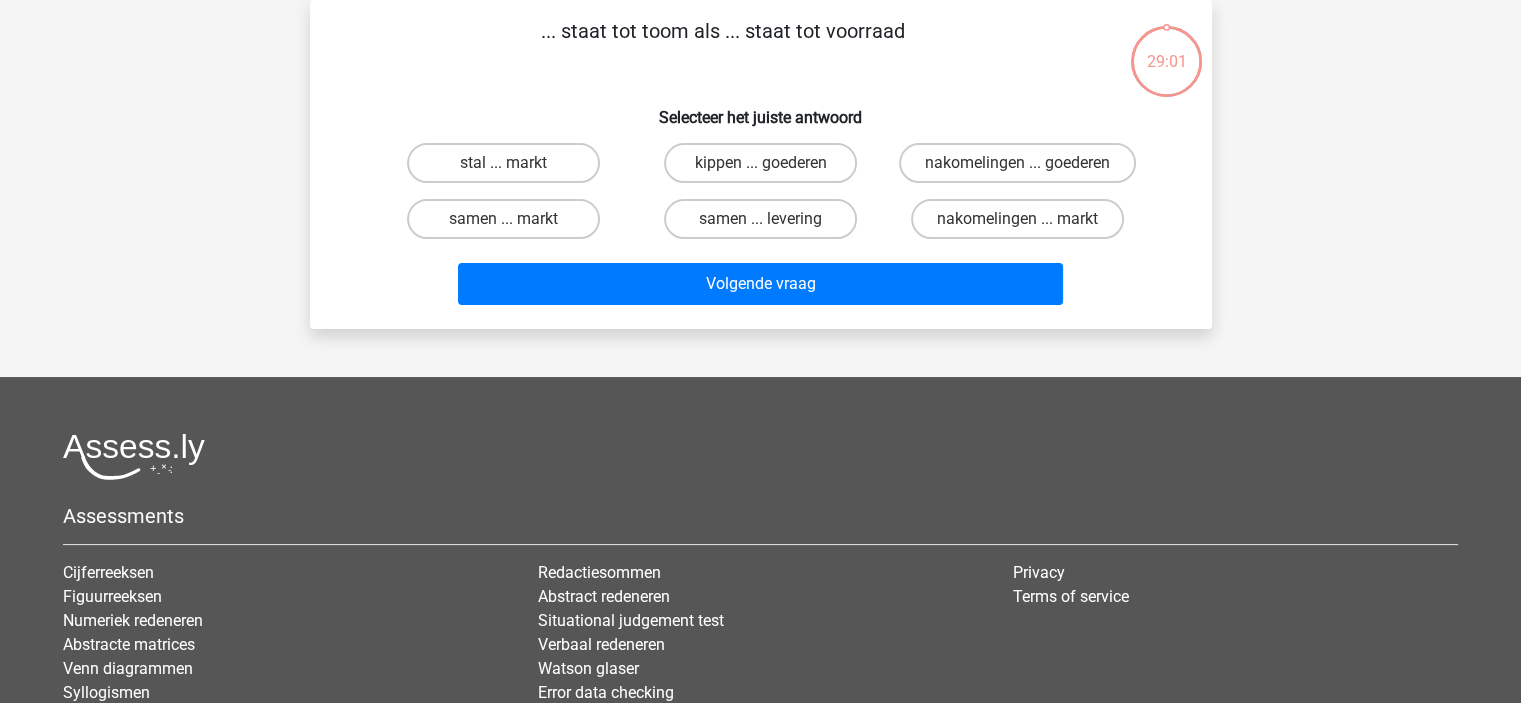 scroll, scrollTop: 0, scrollLeft: 0, axis: both 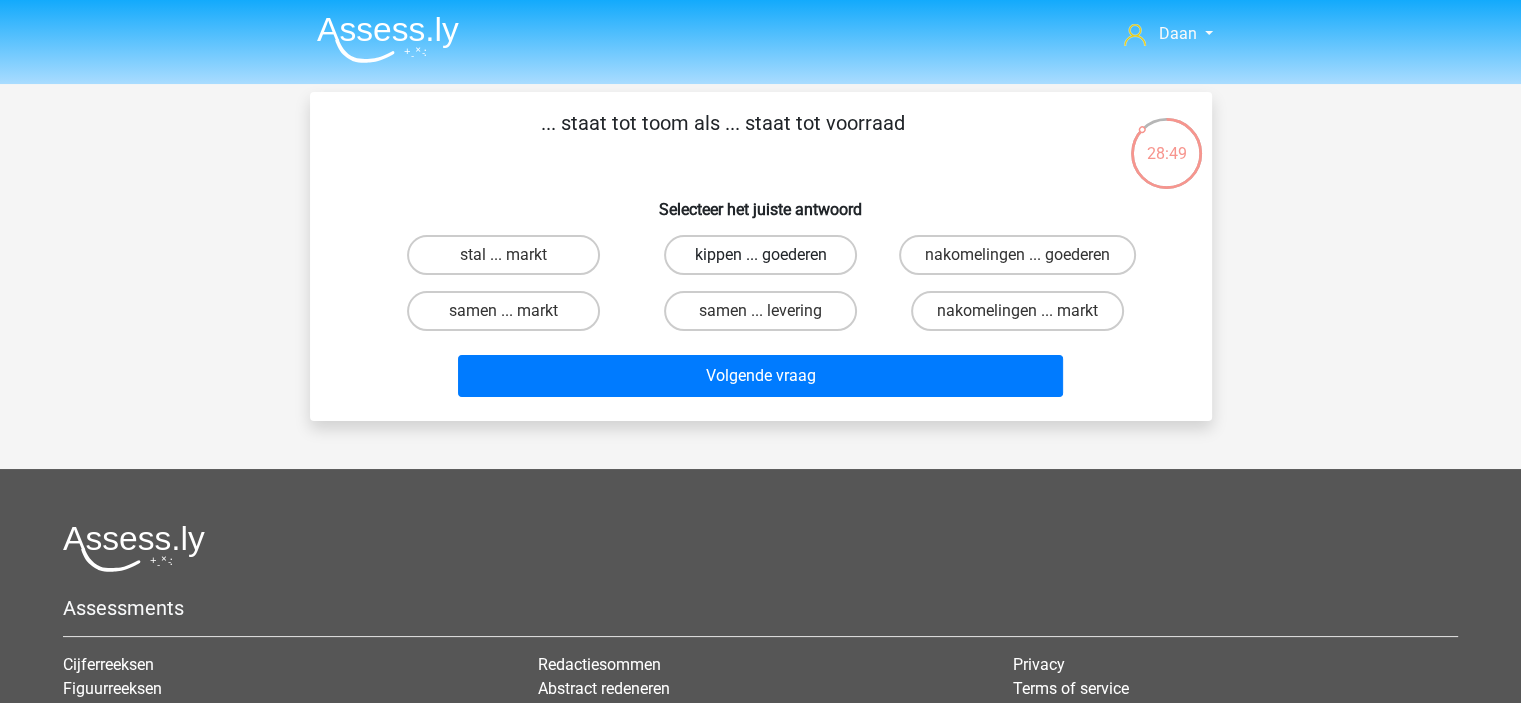 click on "kippen ... goederen" at bounding box center [760, 255] 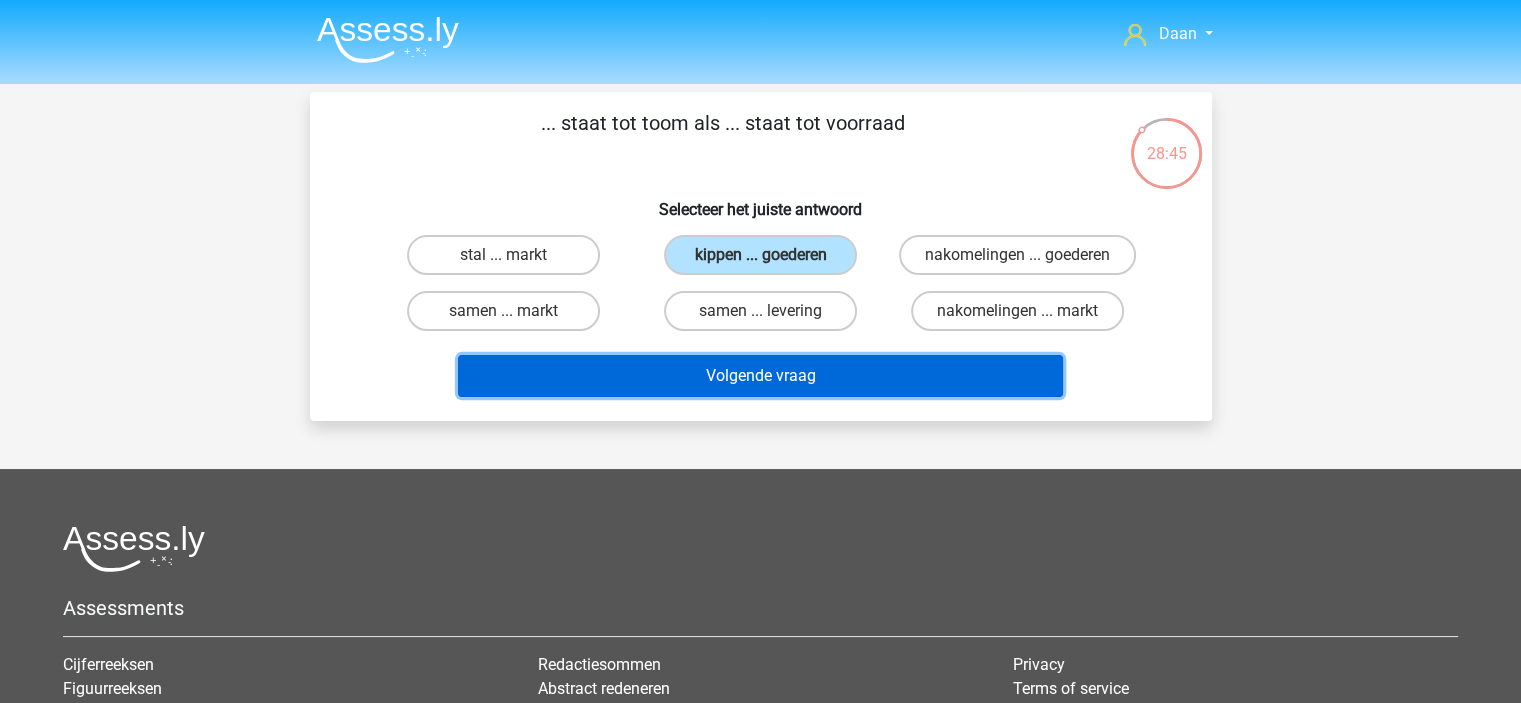 click on "Volgende vraag" at bounding box center (760, 376) 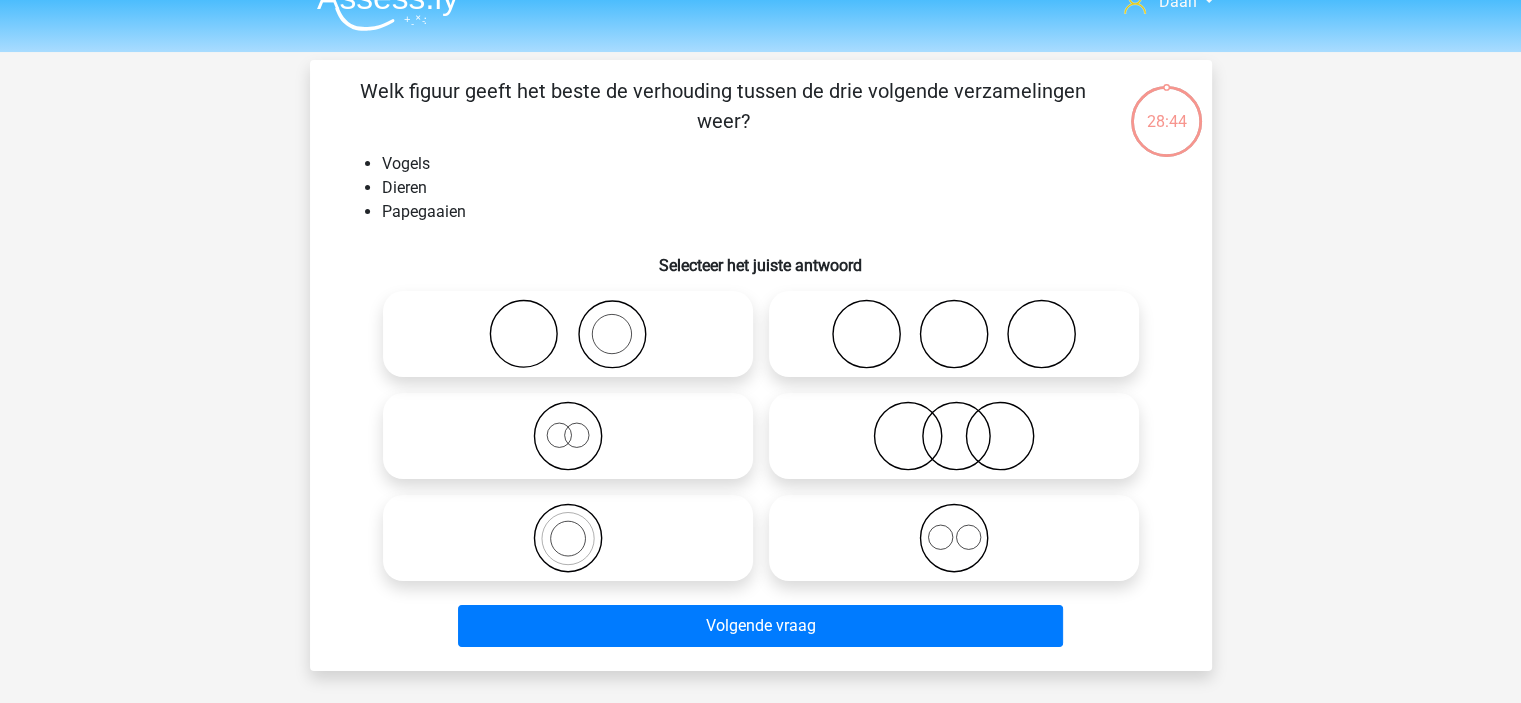 scroll, scrollTop: 0, scrollLeft: 0, axis: both 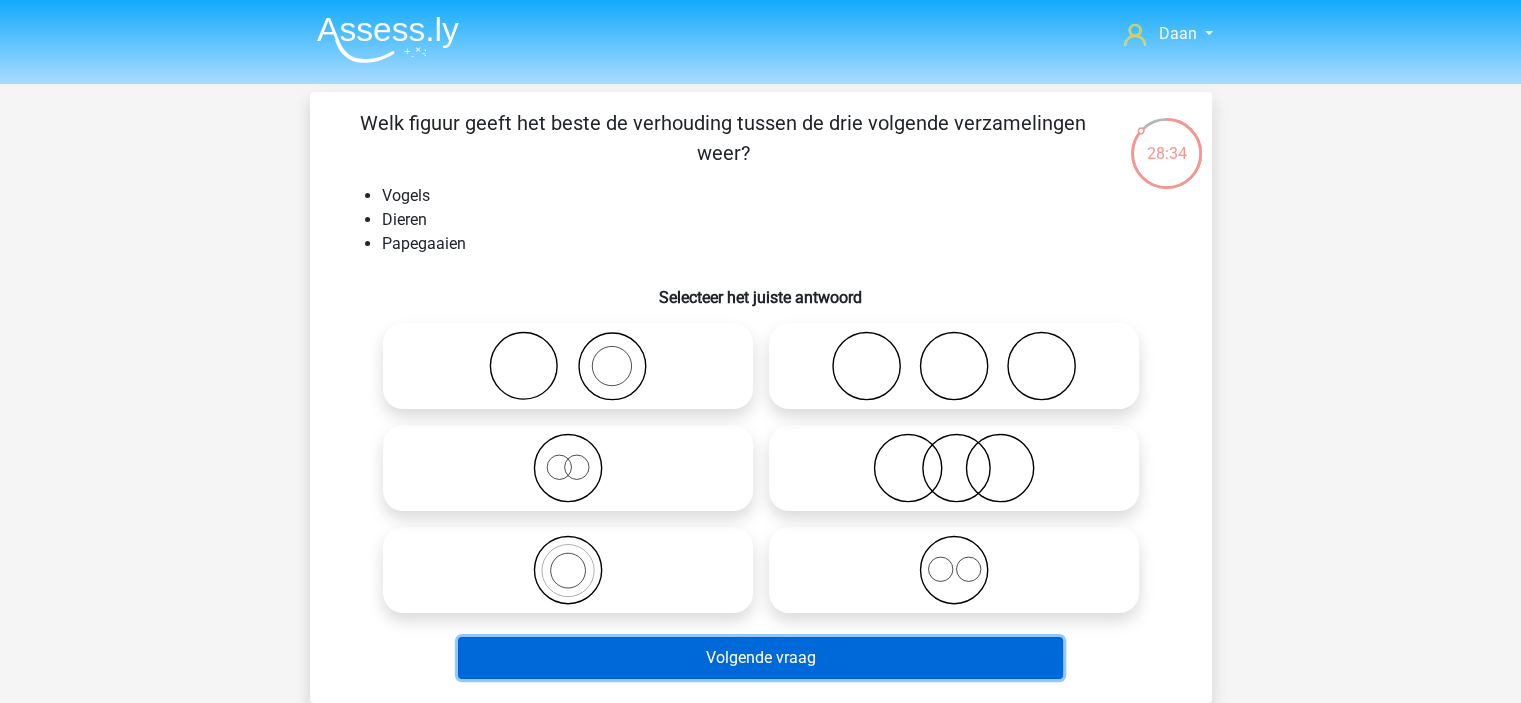 click on "Volgende vraag" at bounding box center [760, 658] 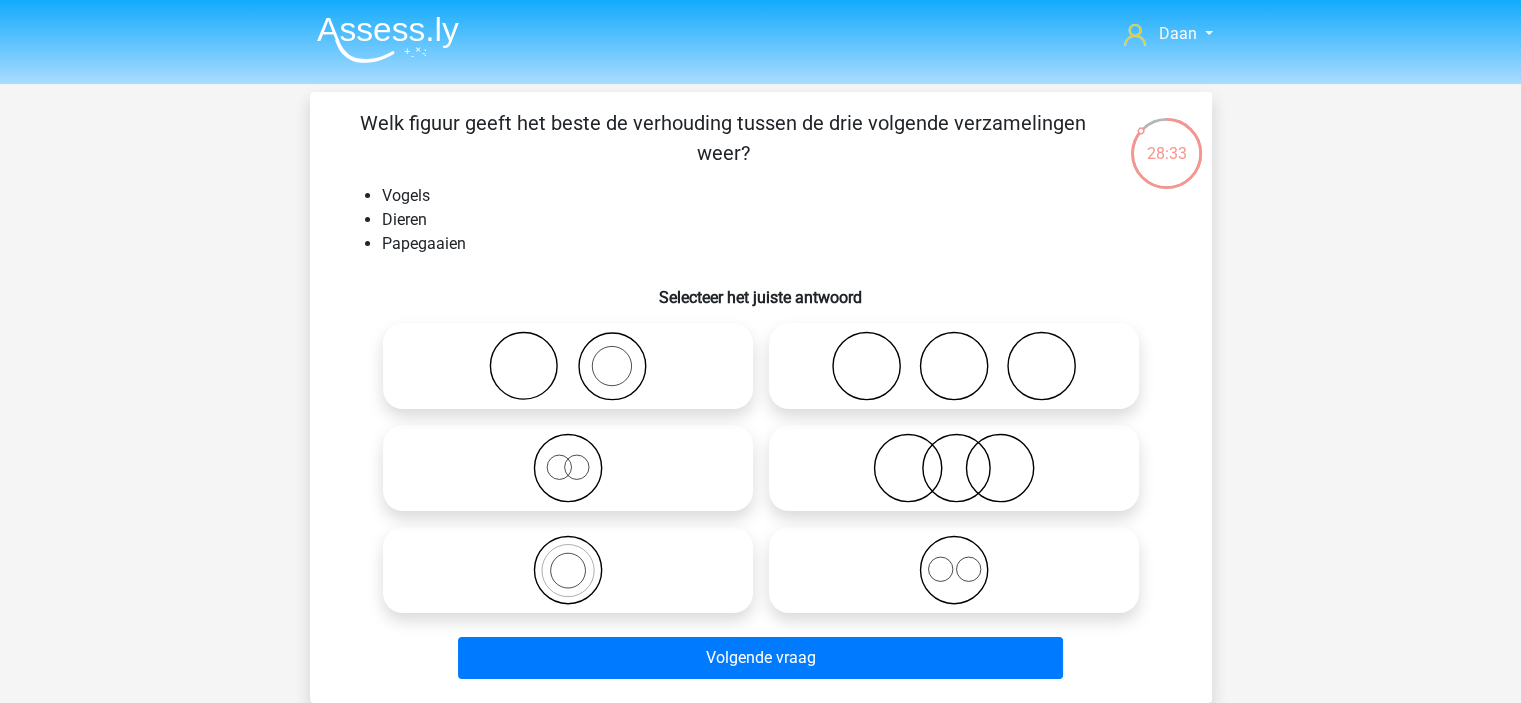click 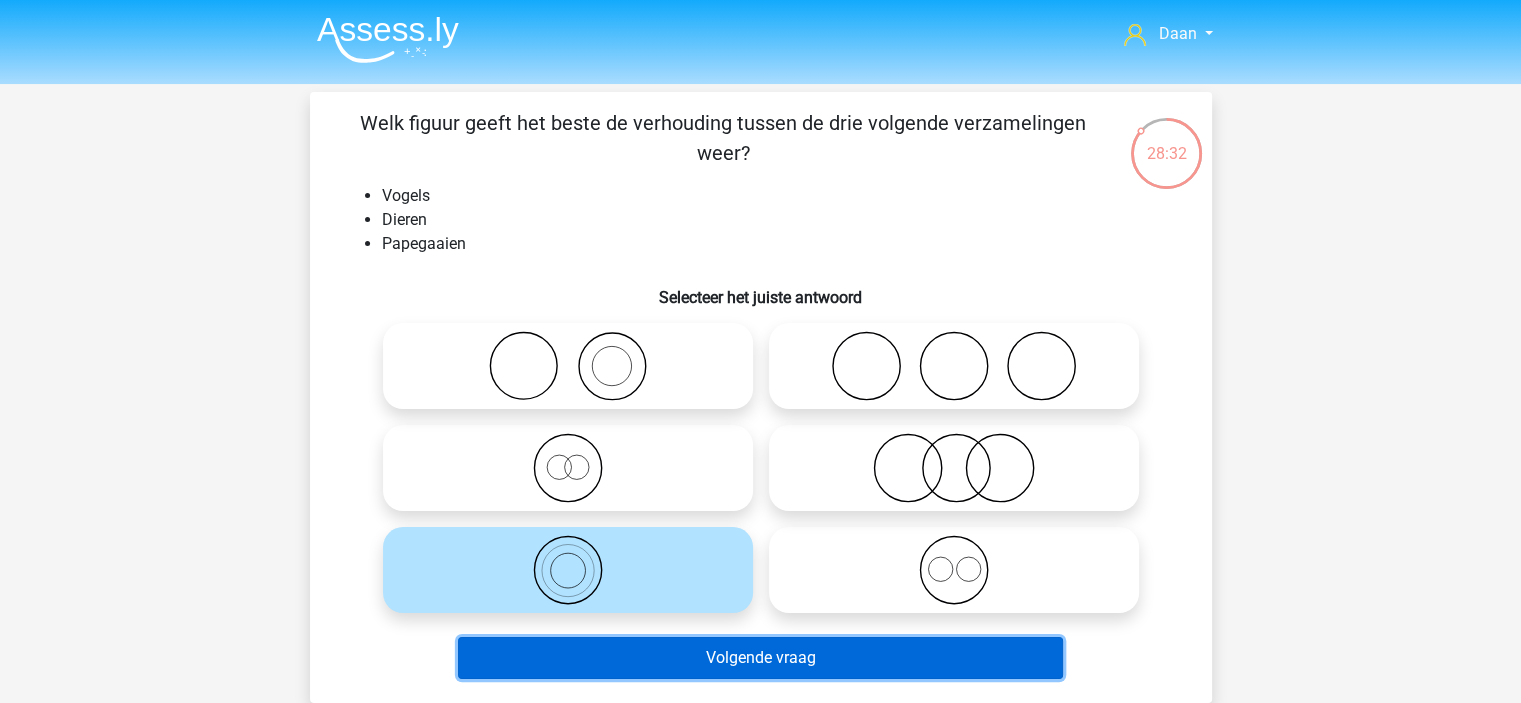 click on "Volgende vraag" at bounding box center [760, 658] 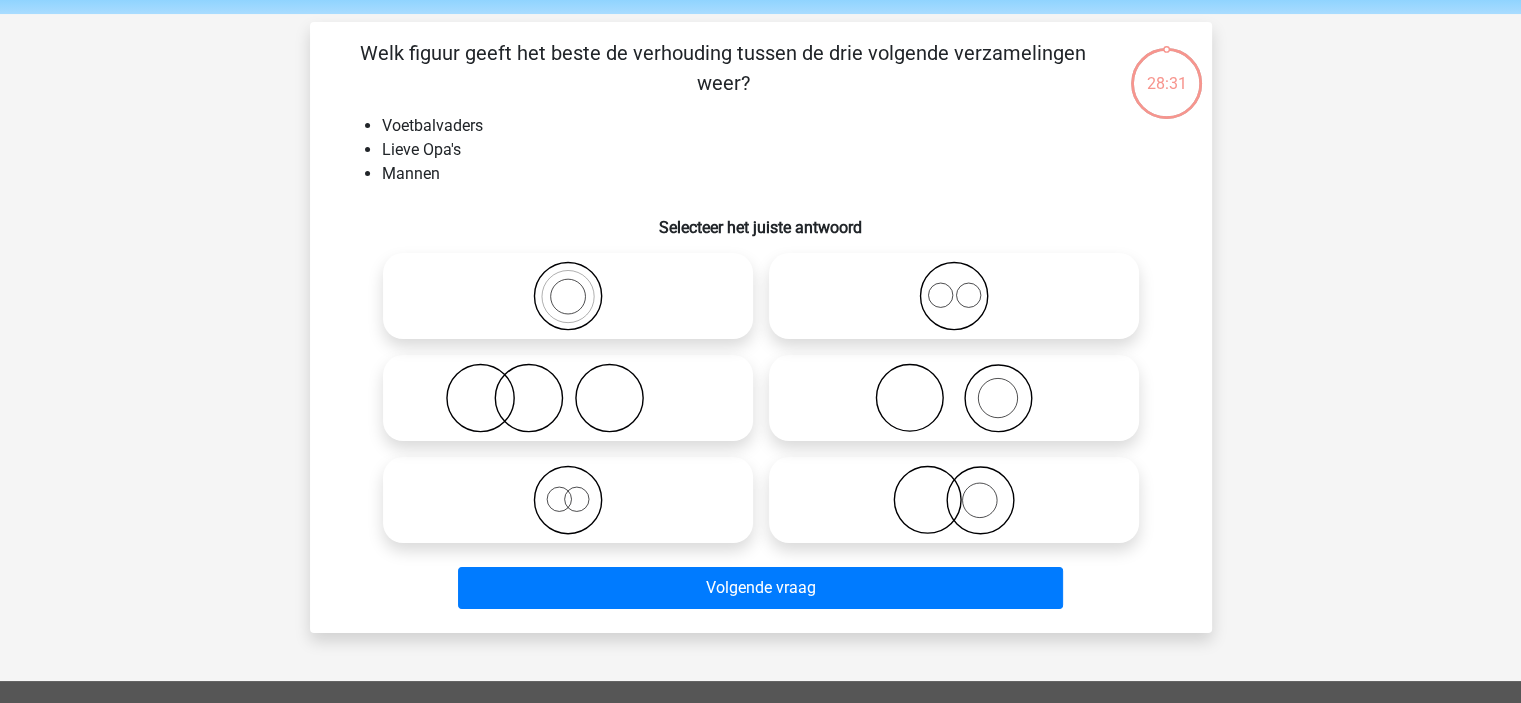 scroll, scrollTop: 0, scrollLeft: 0, axis: both 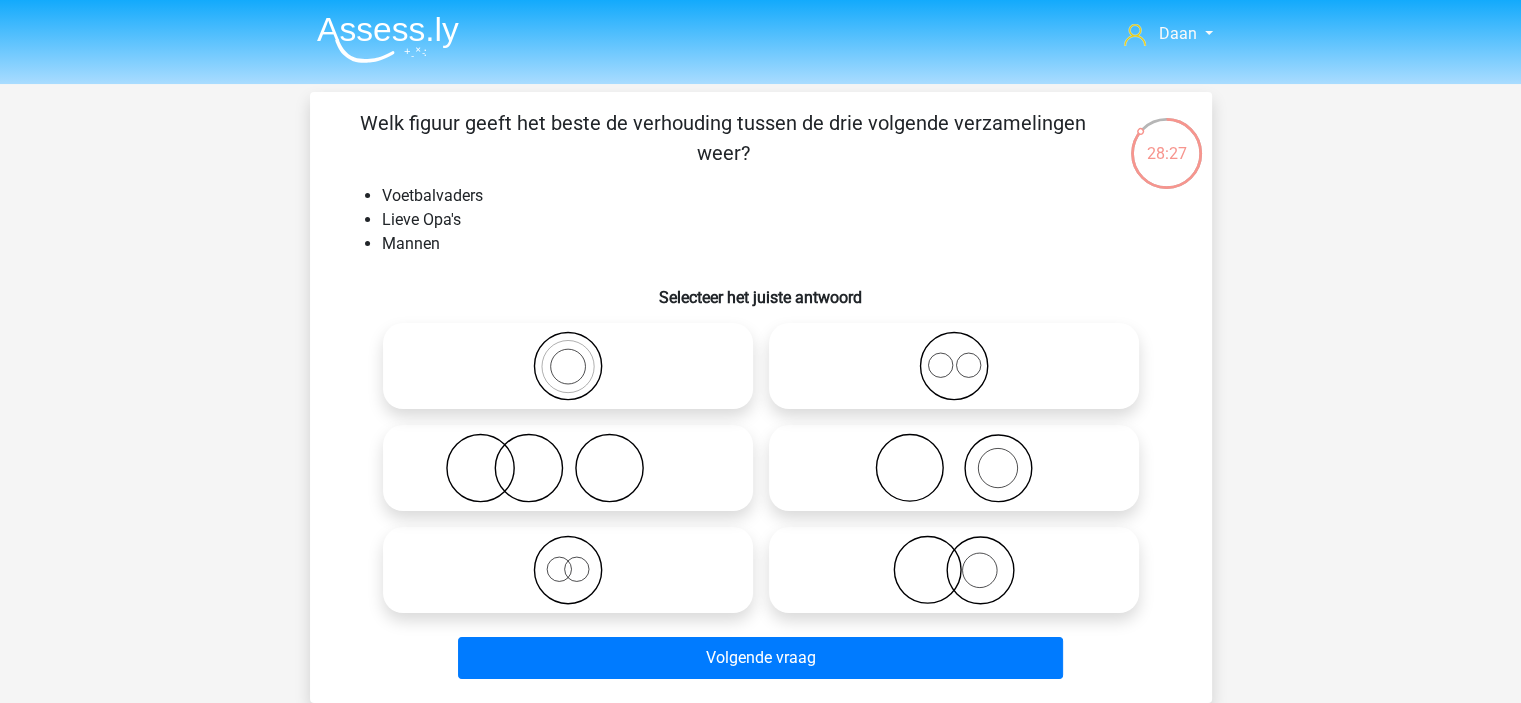 click 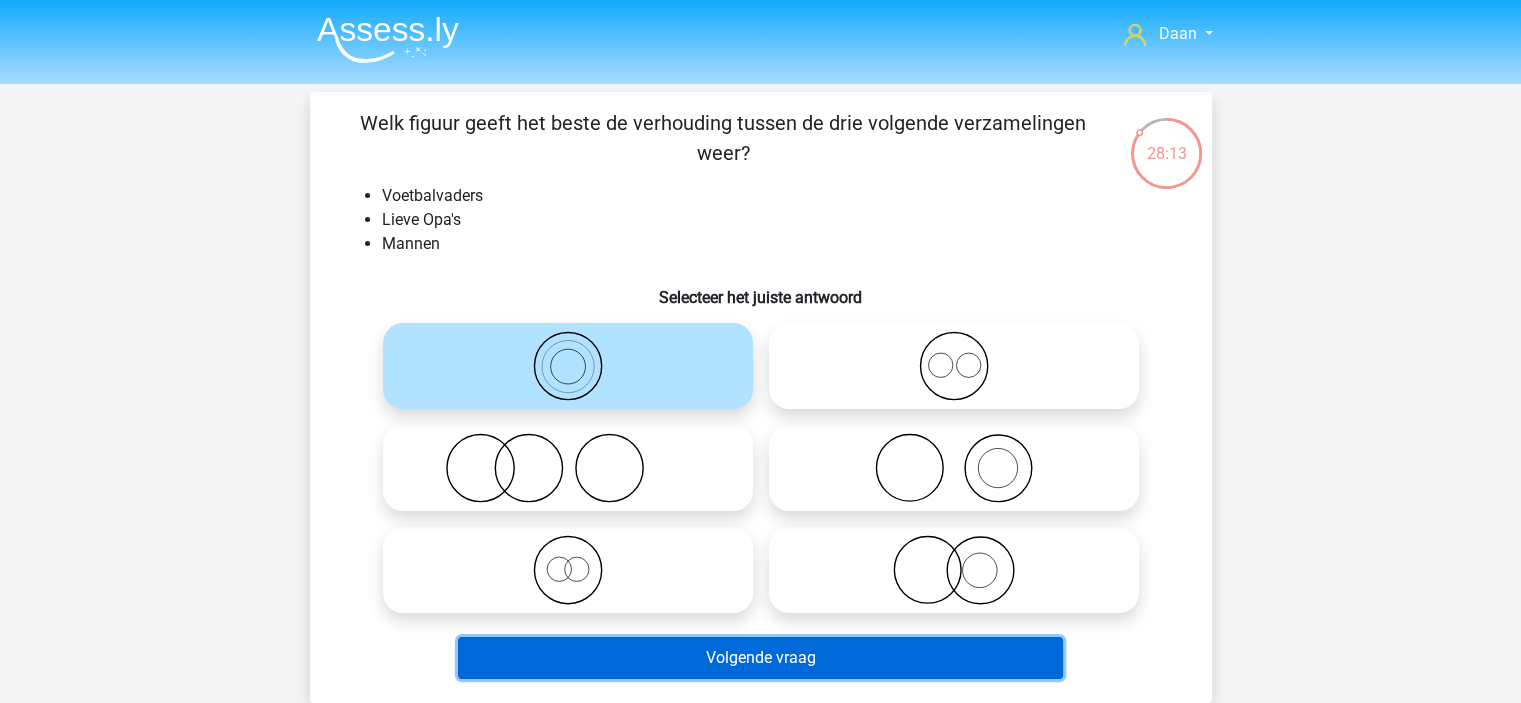 click on "Volgende vraag" at bounding box center [760, 658] 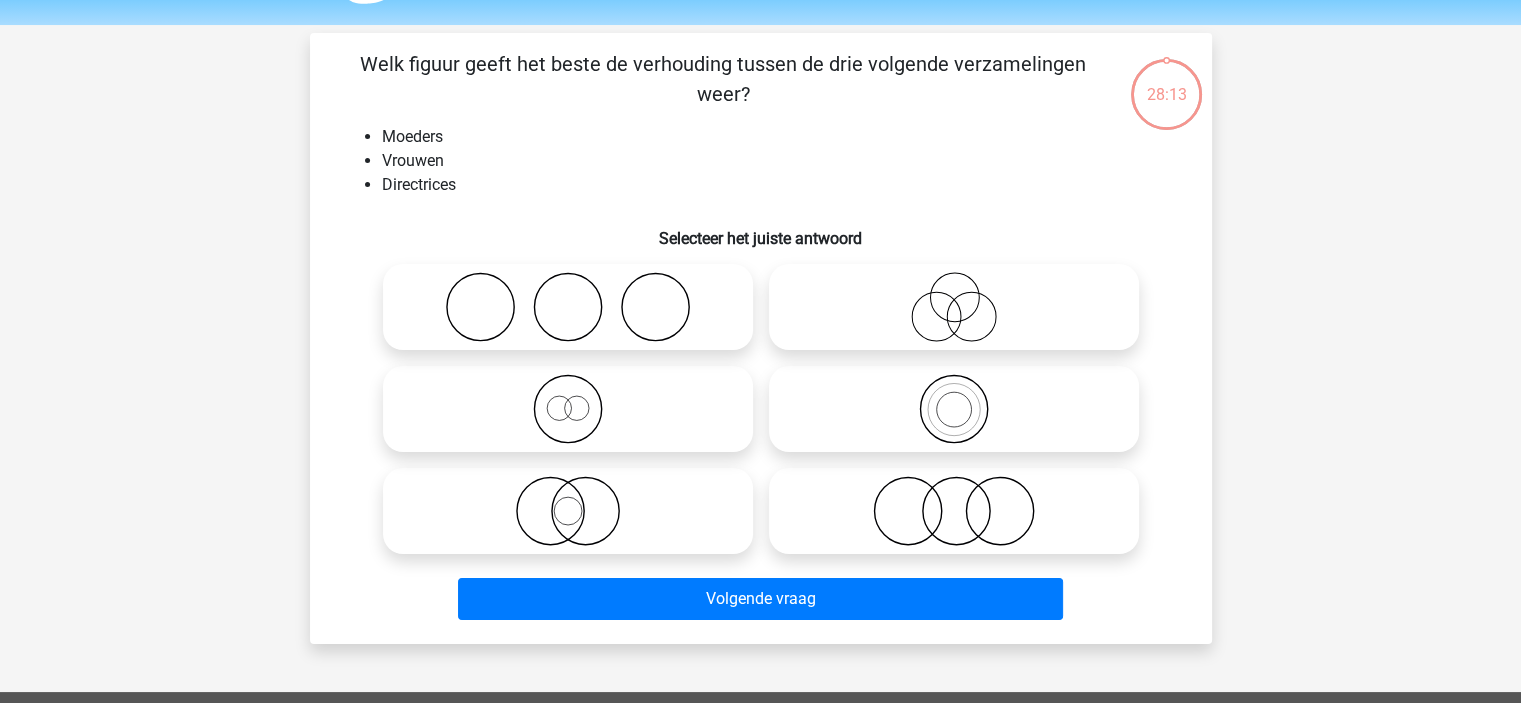 scroll, scrollTop: 0, scrollLeft: 0, axis: both 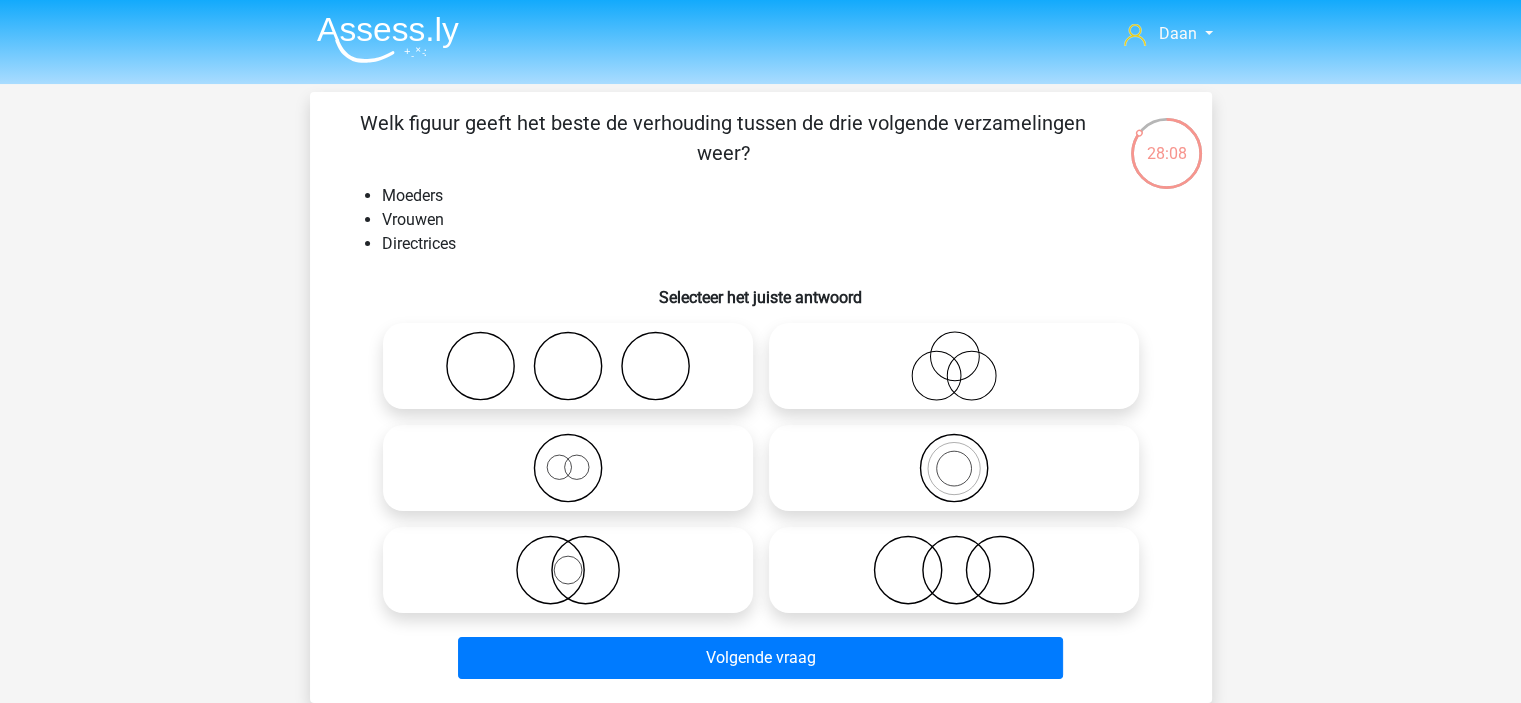 click 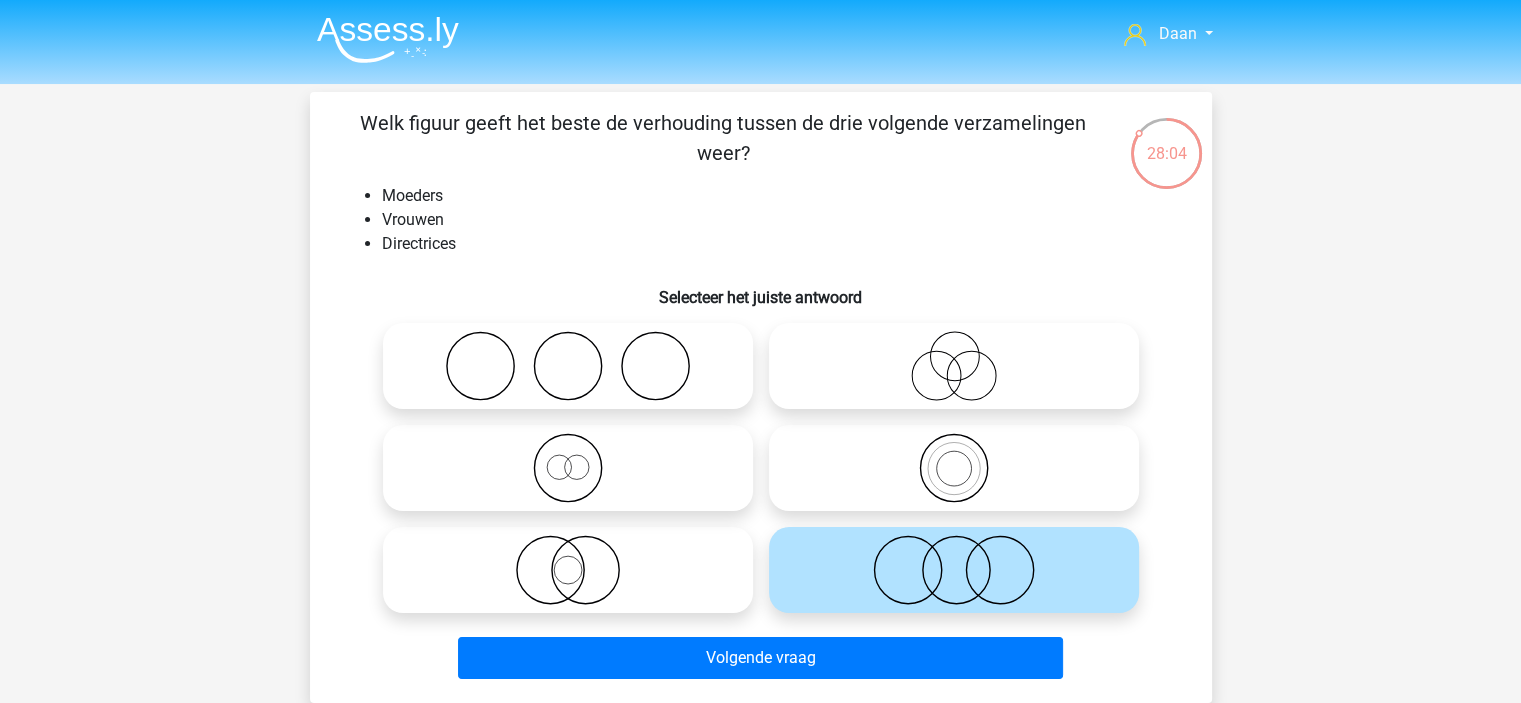 click 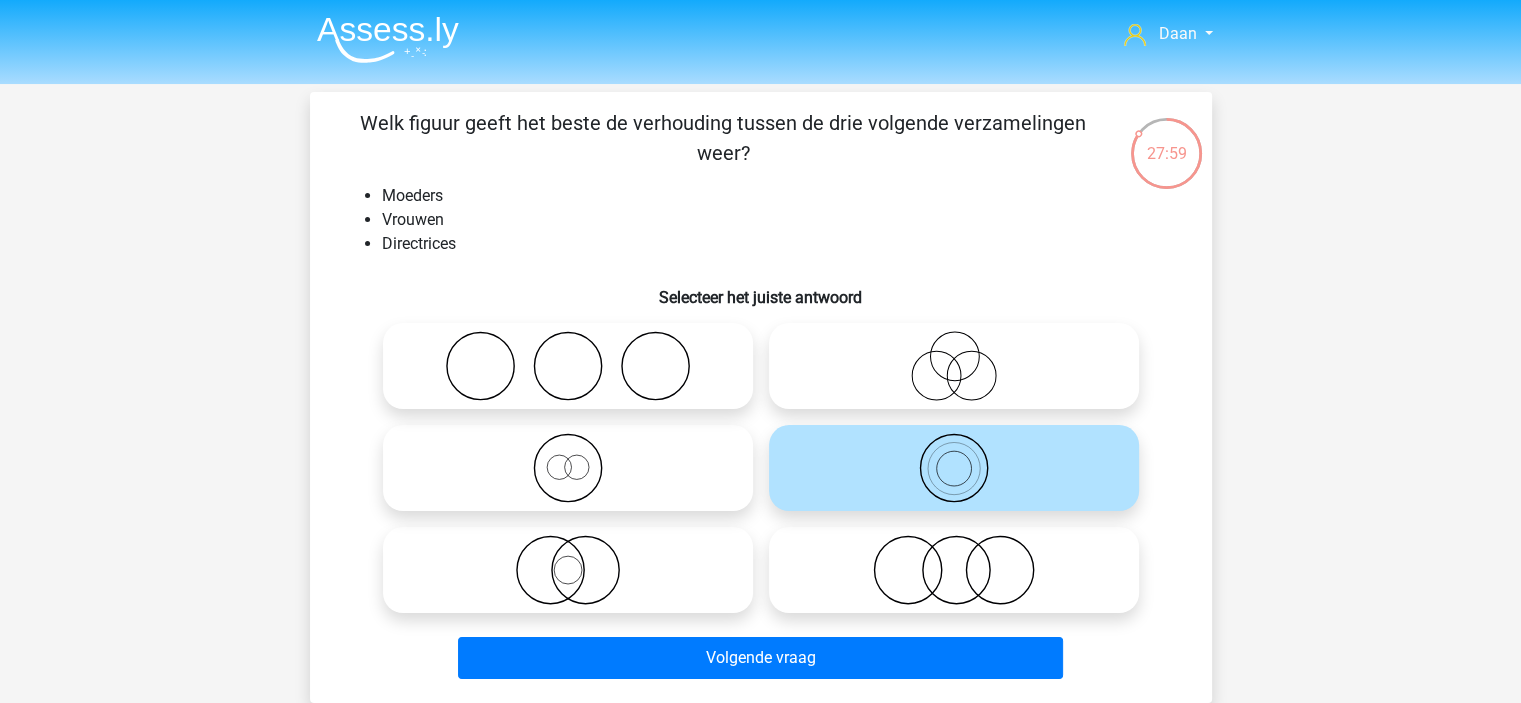 click 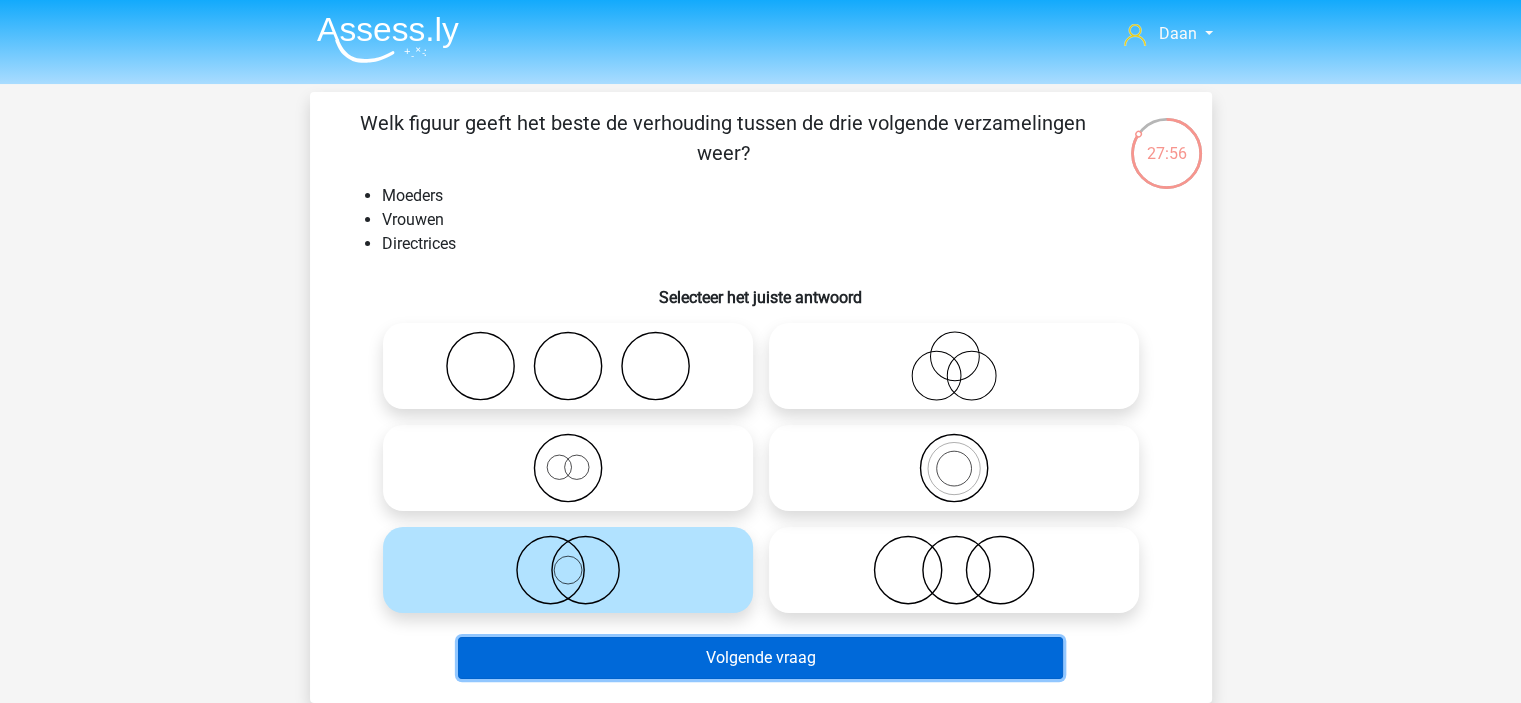 click on "Volgende vraag" at bounding box center [760, 658] 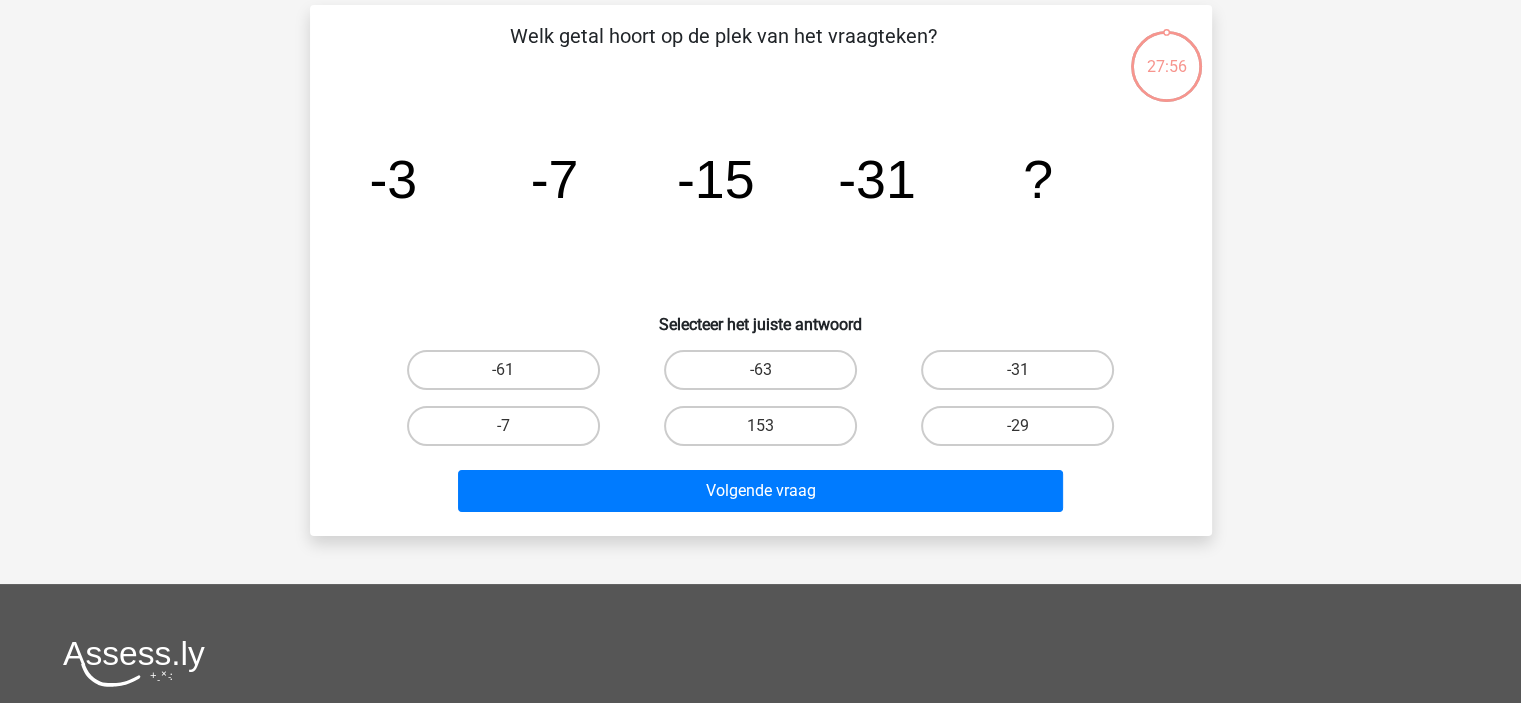 scroll, scrollTop: 0, scrollLeft: 0, axis: both 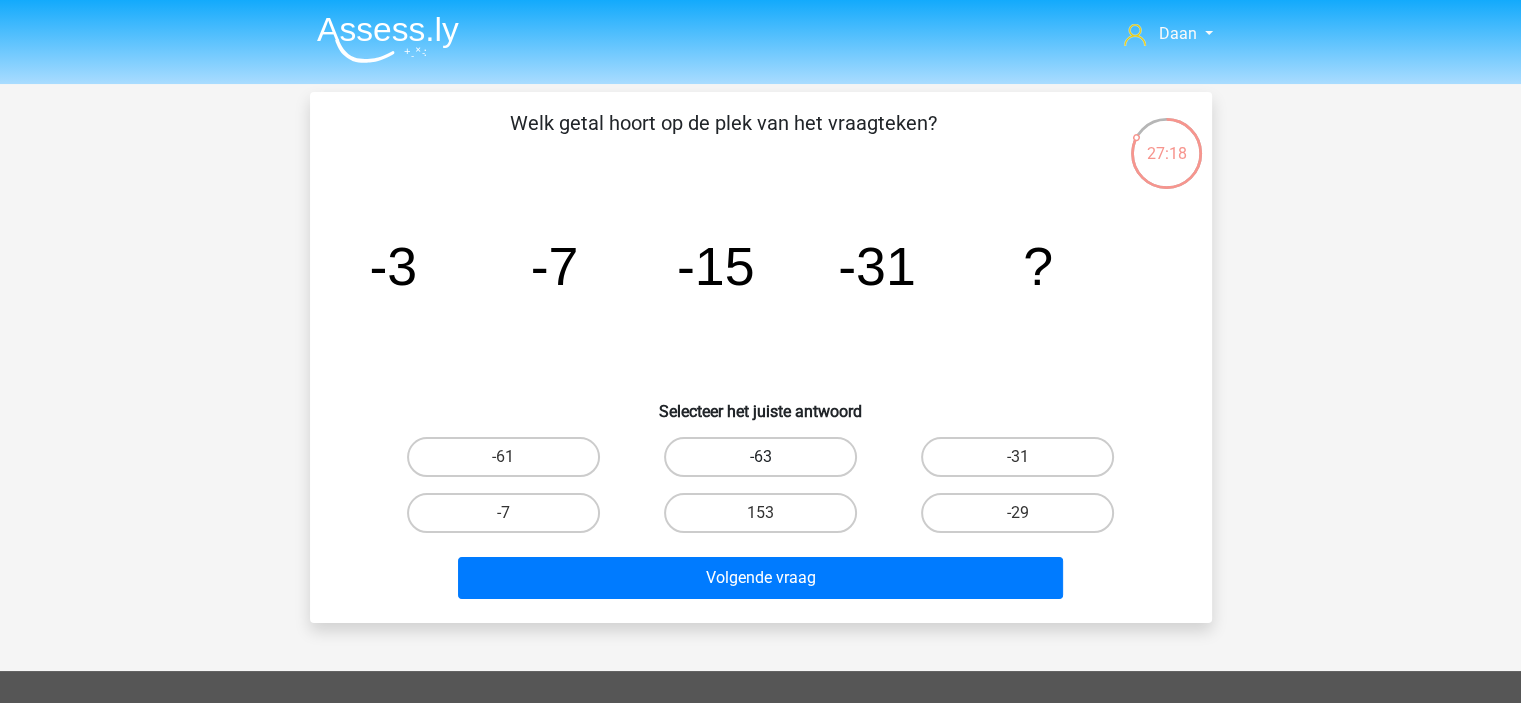 click on "-63" at bounding box center (760, 457) 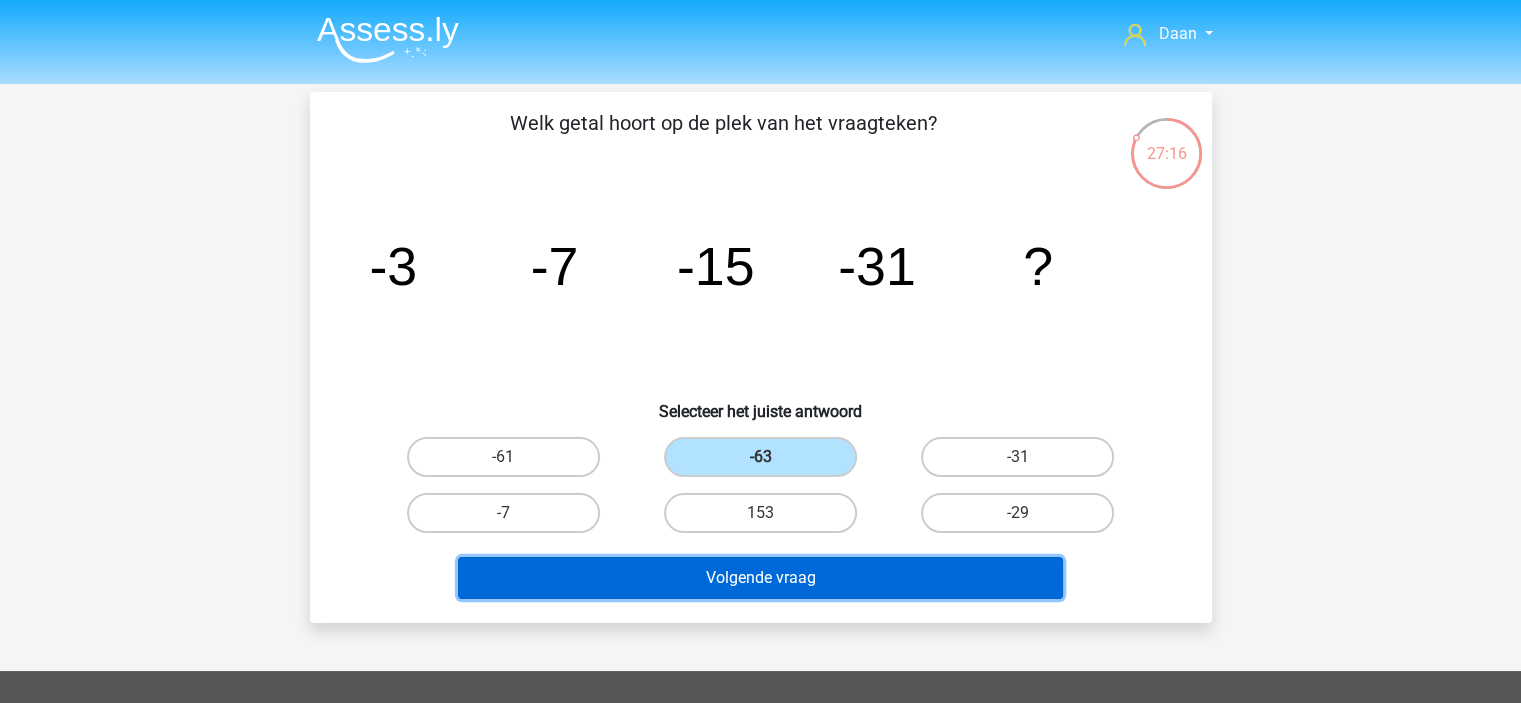 click on "Volgende vraag" at bounding box center [760, 578] 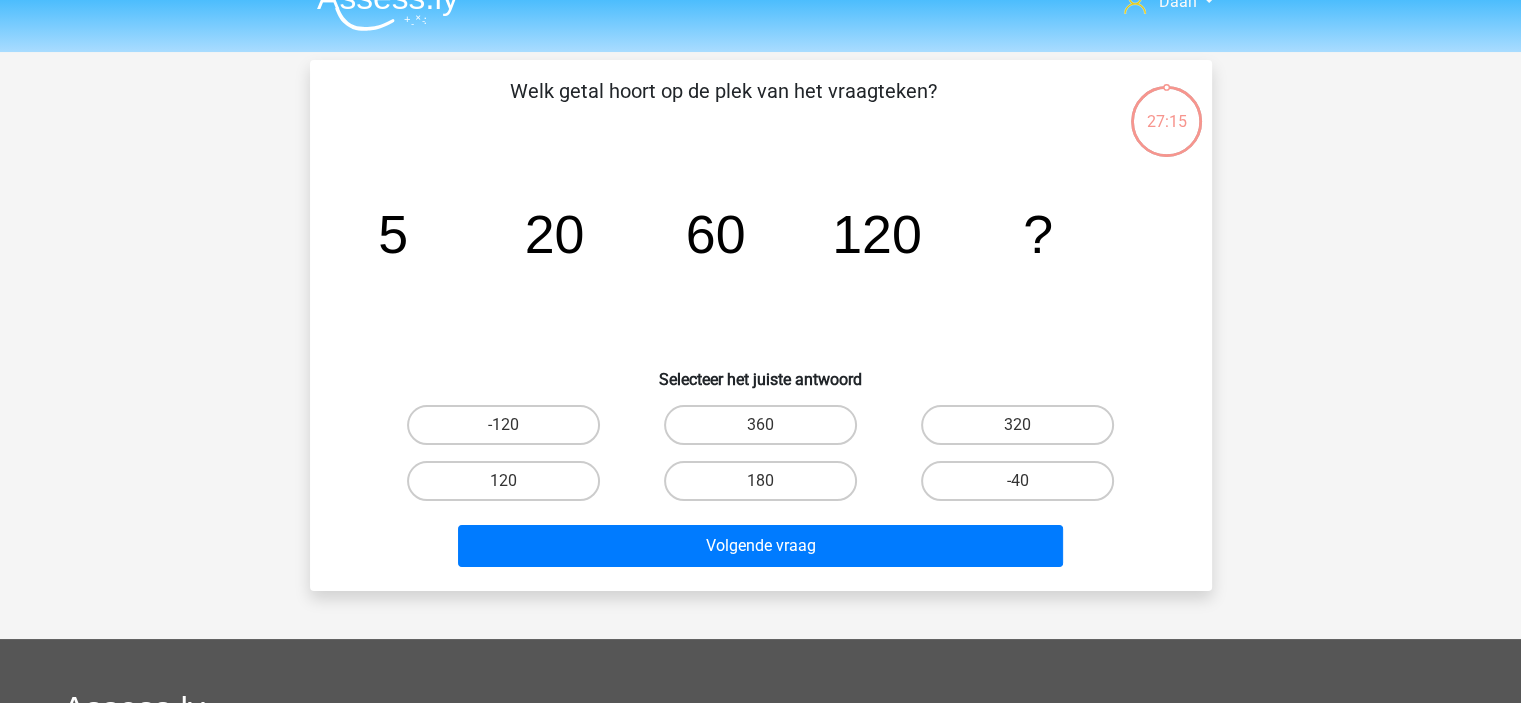 scroll, scrollTop: 0, scrollLeft: 0, axis: both 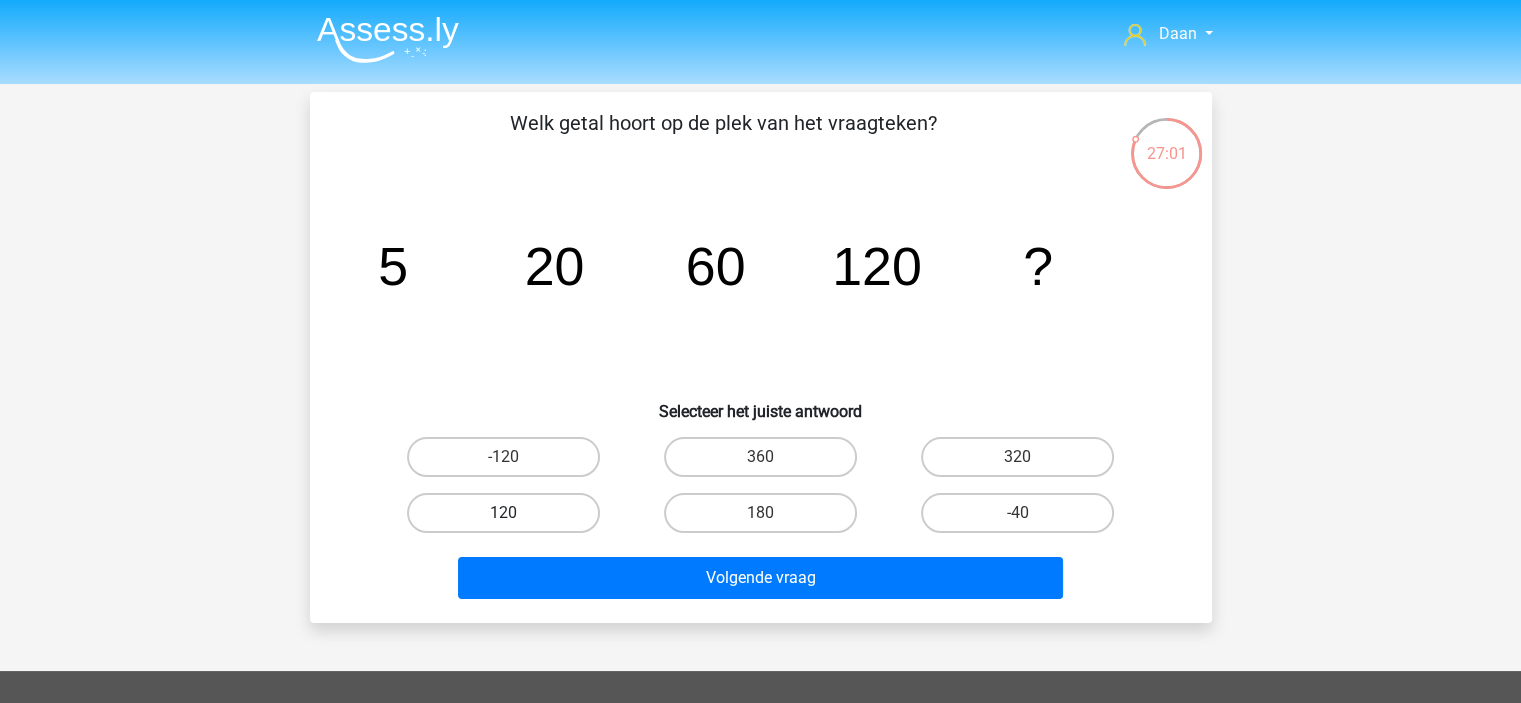 click on "120" at bounding box center [503, 513] 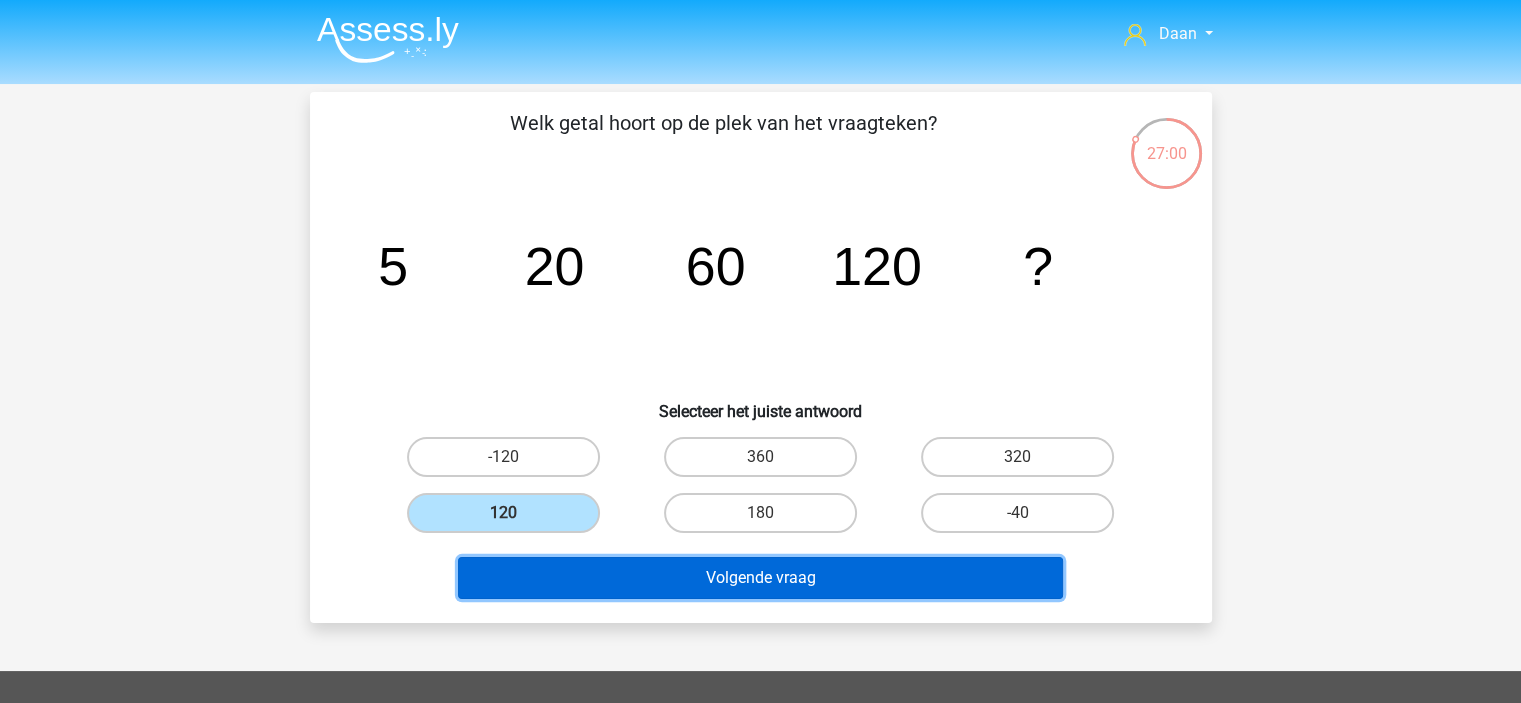 click on "Volgende vraag" at bounding box center [760, 578] 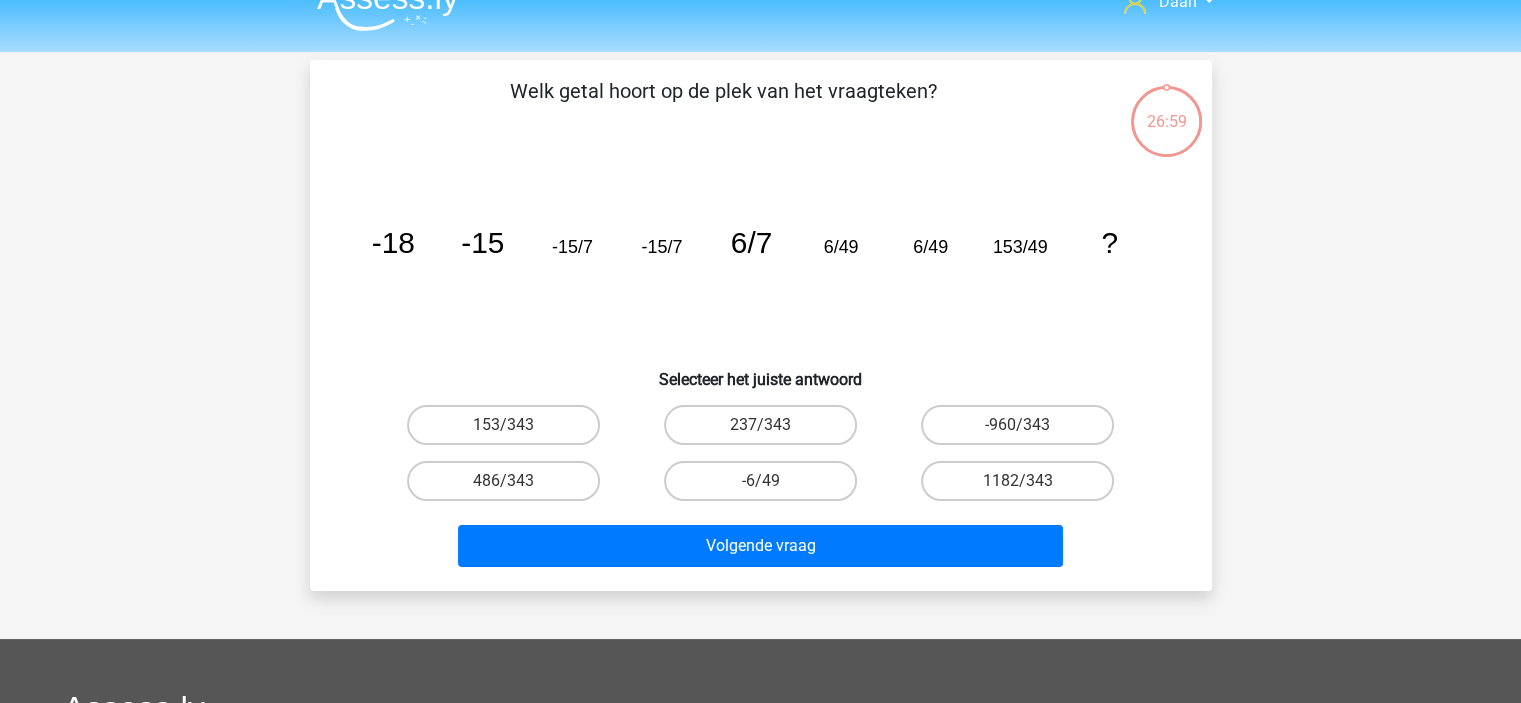 scroll, scrollTop: 0, scrollLeft: 0, axis: both 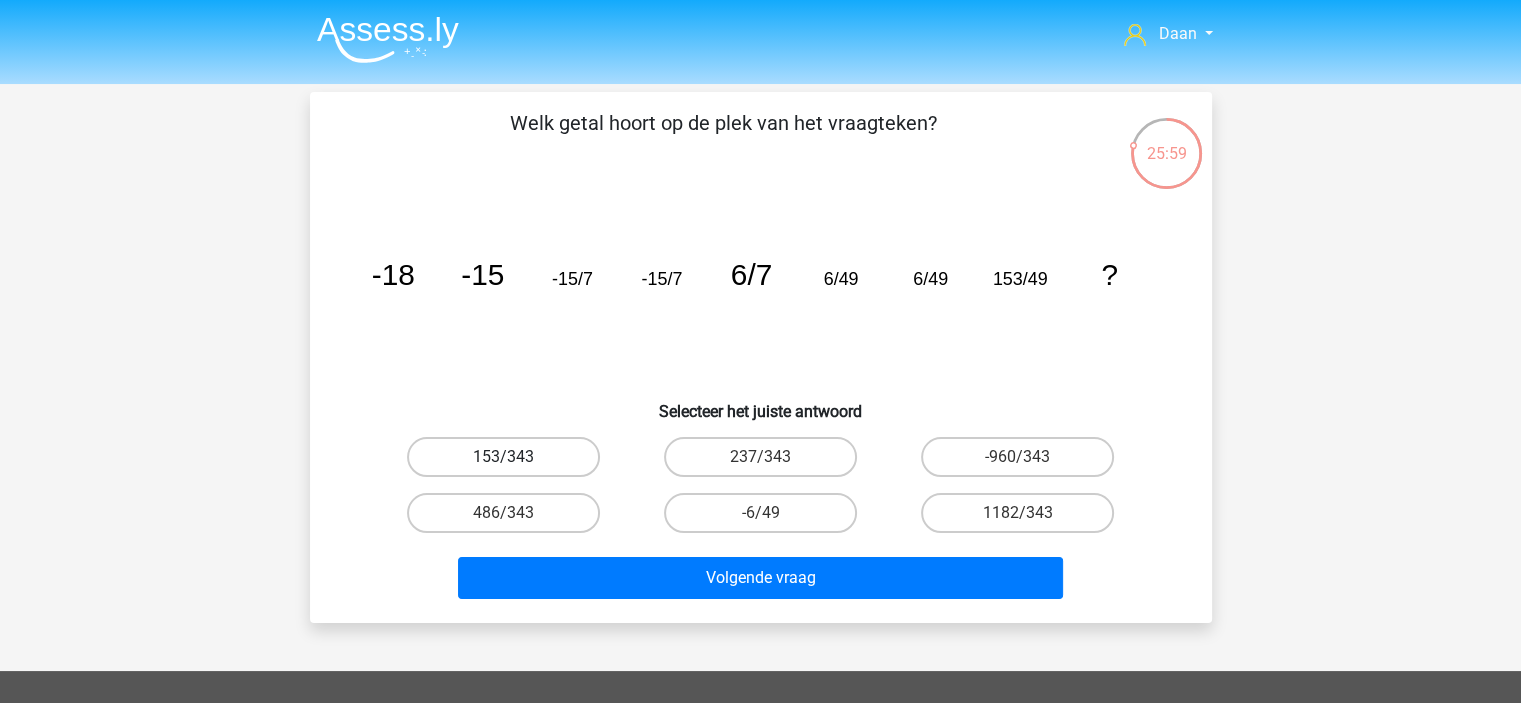 click on "153/343" at bounding box center [503, 457] 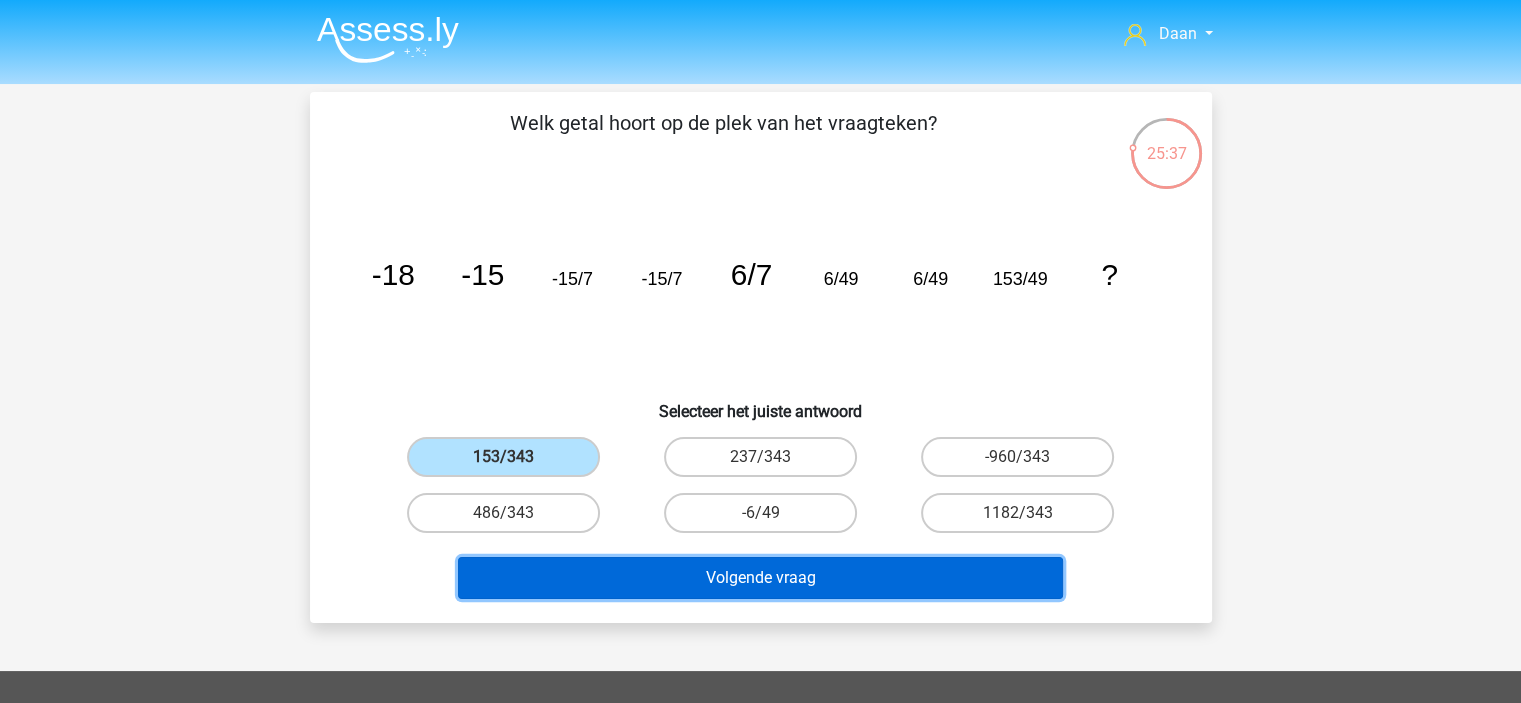 click on "Volgende vraag" at bounding box center [760, 578] 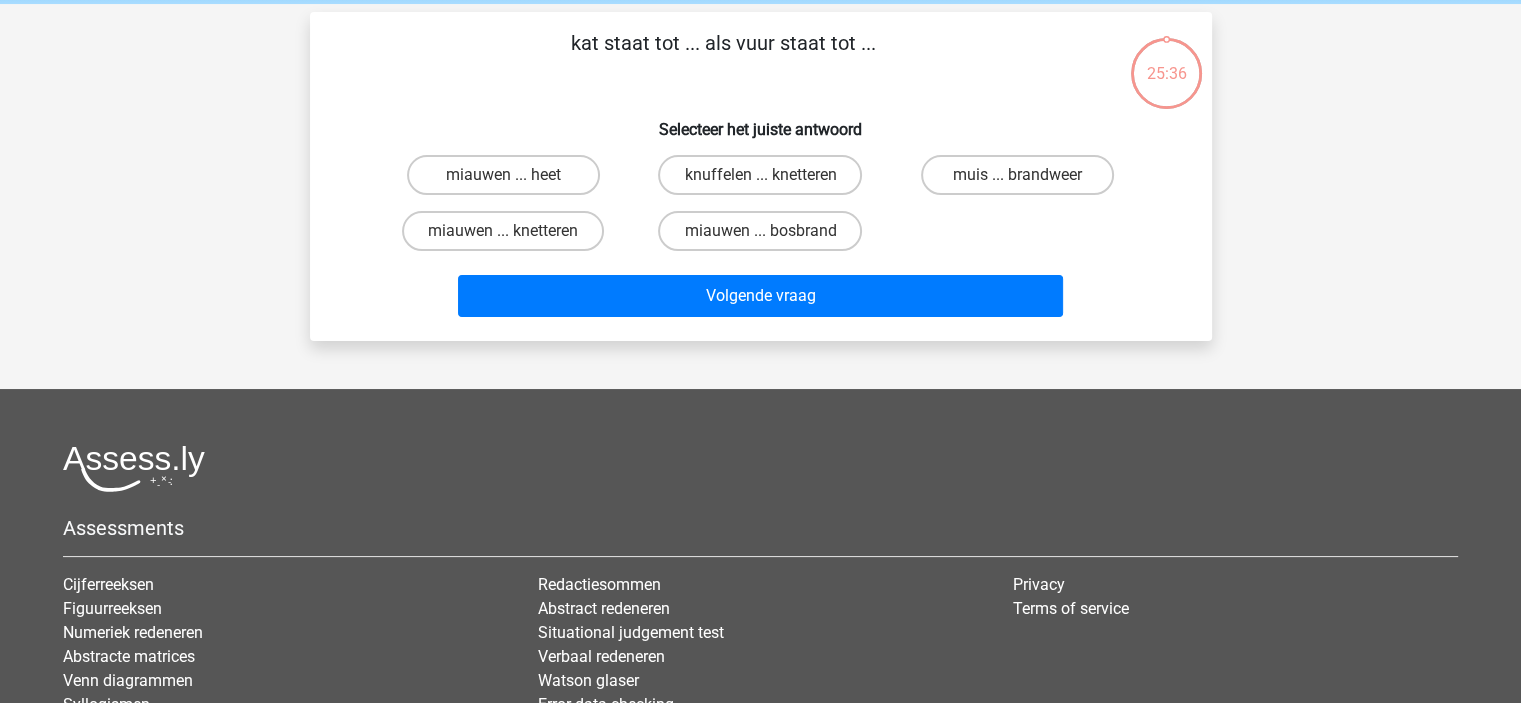 scroll, scrollTop: 0, scrollLeft: 0, axis: both 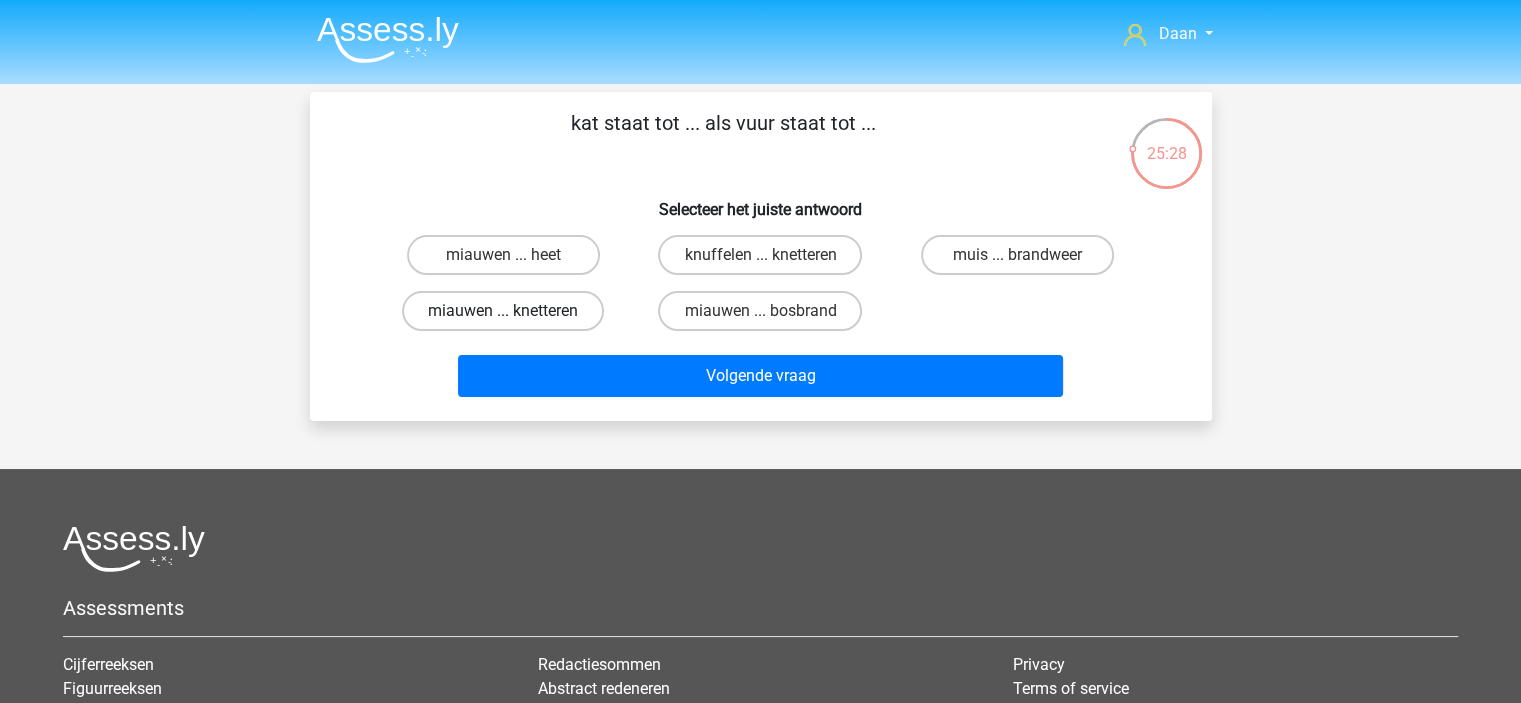 drag, startPoint x: 544, startPoint y: 312, endPoint x: 564, endPoint y: 325, distance: 23.853722 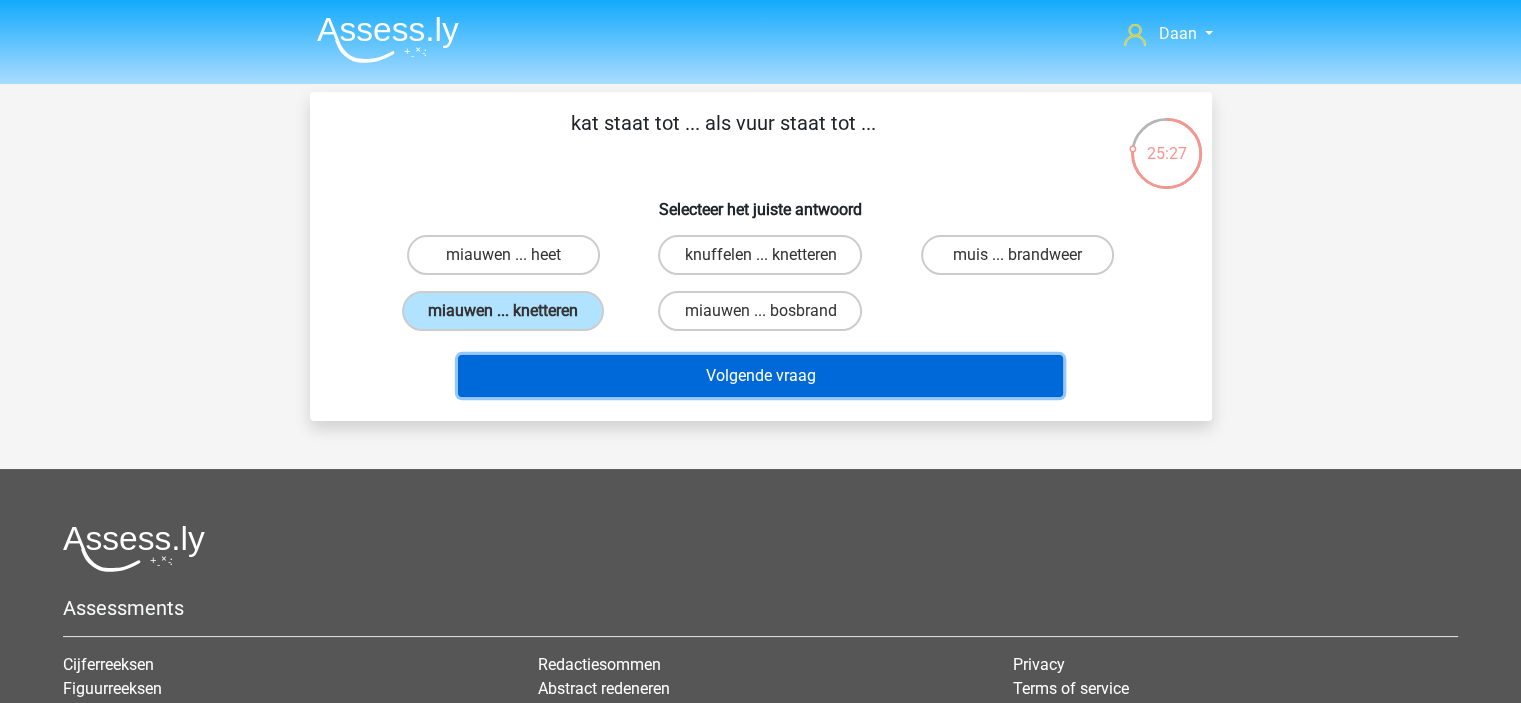 click on "Volgende vraag" at bounding box center (760, 376) 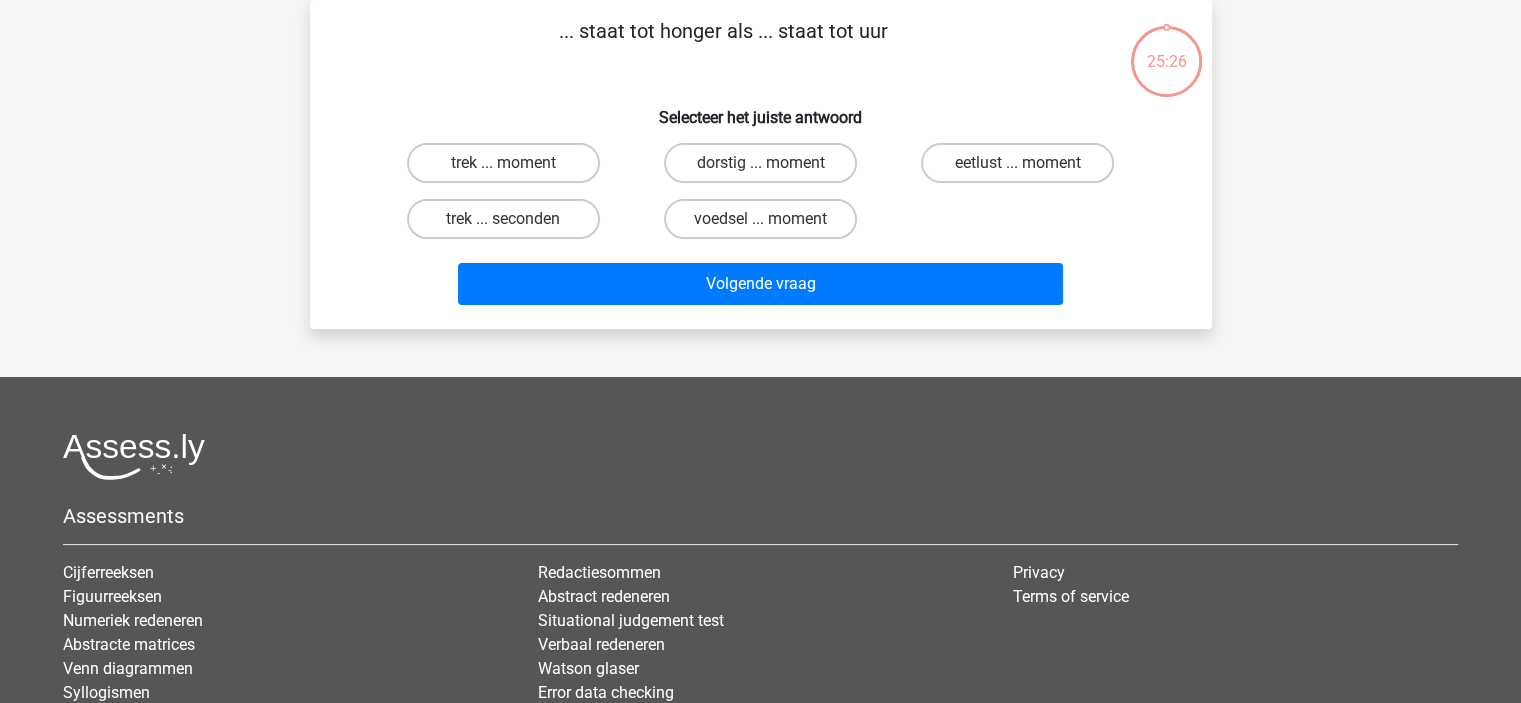 scroll, scrollTop: 0, scrollLeft: 0, axis: both 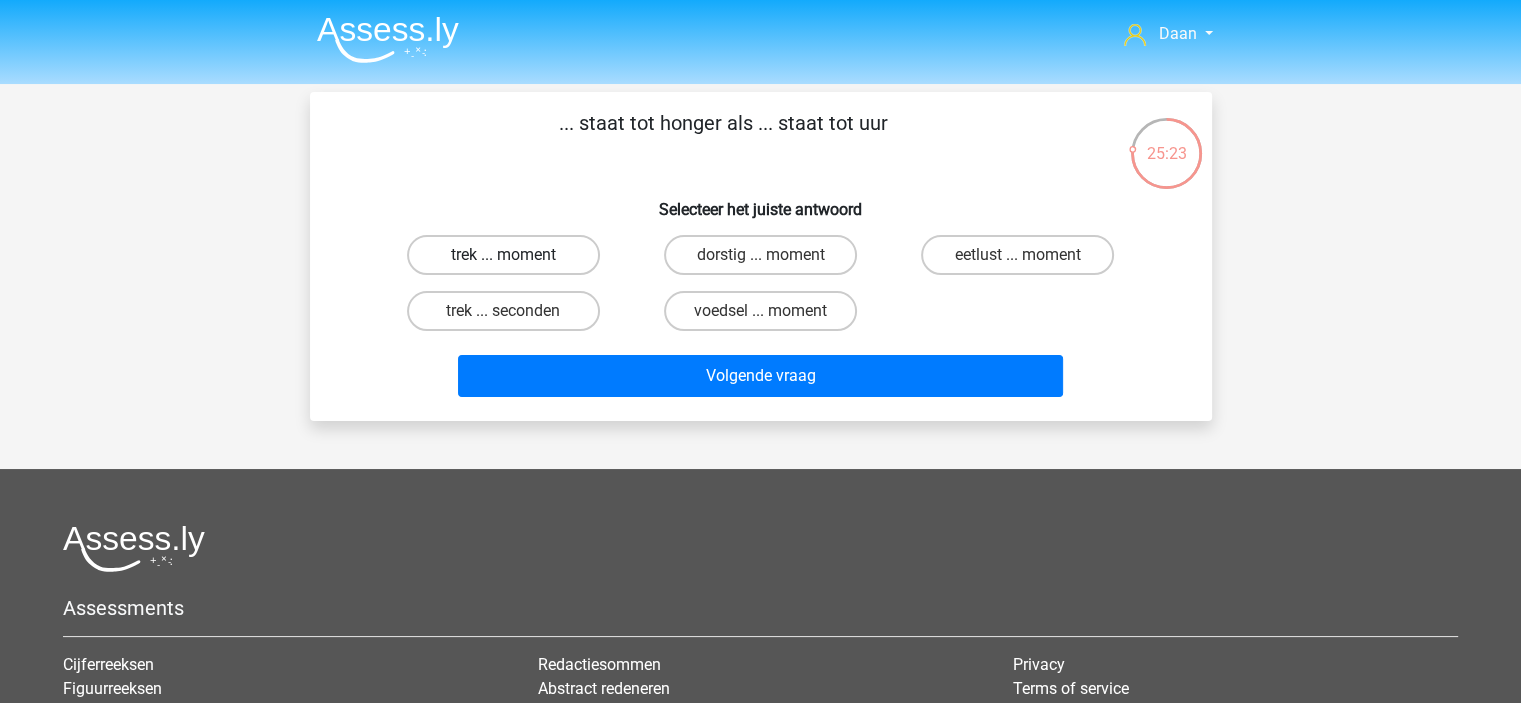 click on "trek ... moment" at bounding box center (503, 255) 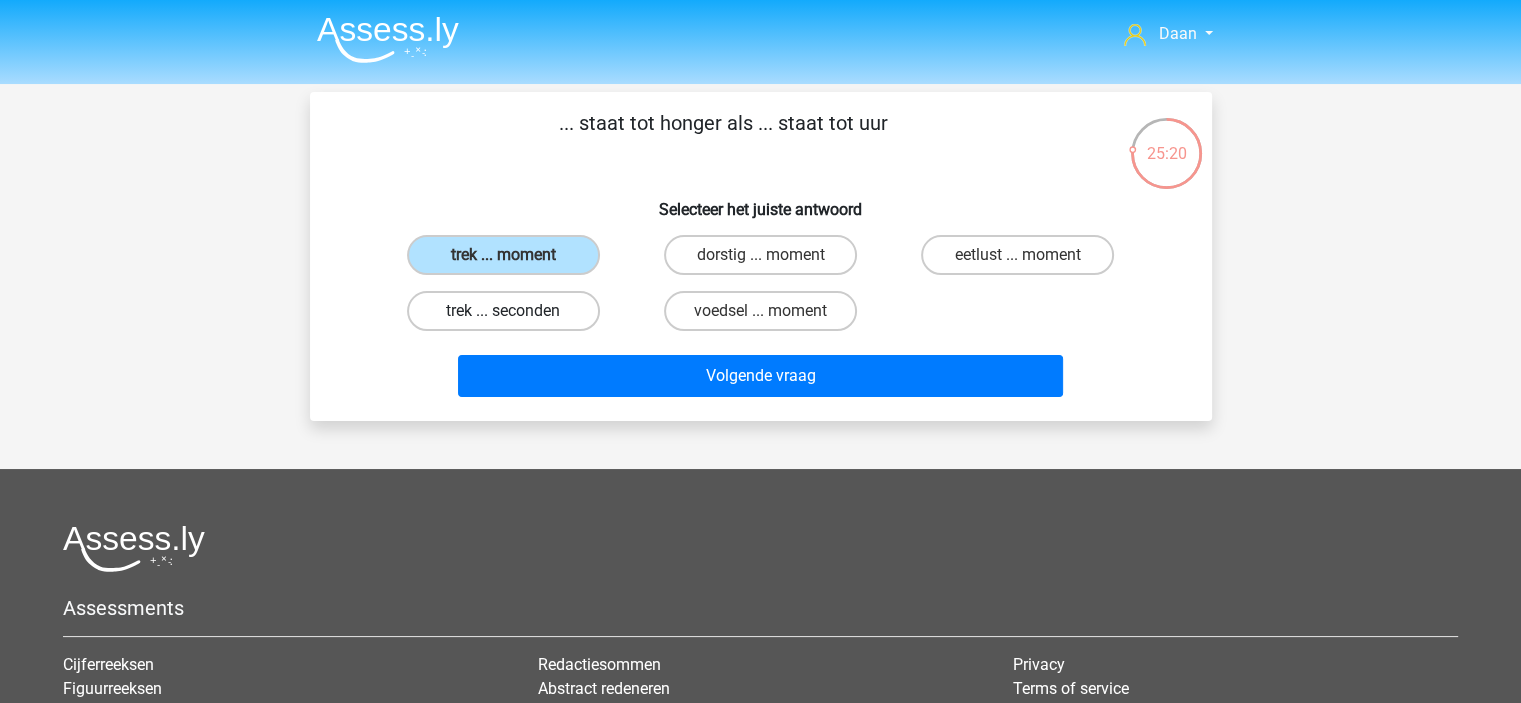 click on "trek ... seconden" at bounding box center (503, 311) 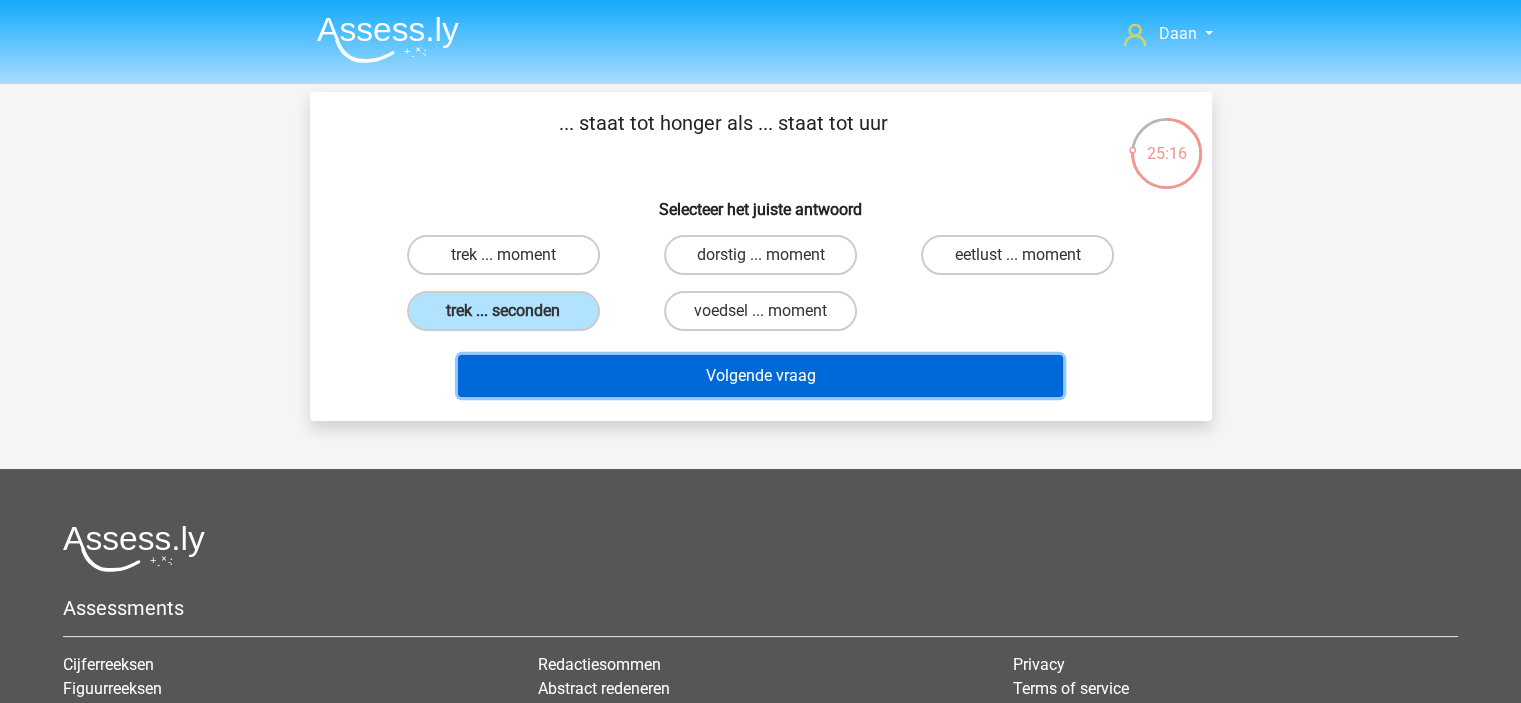 click on "Volgende vraag" at bounding box center (760, 376) 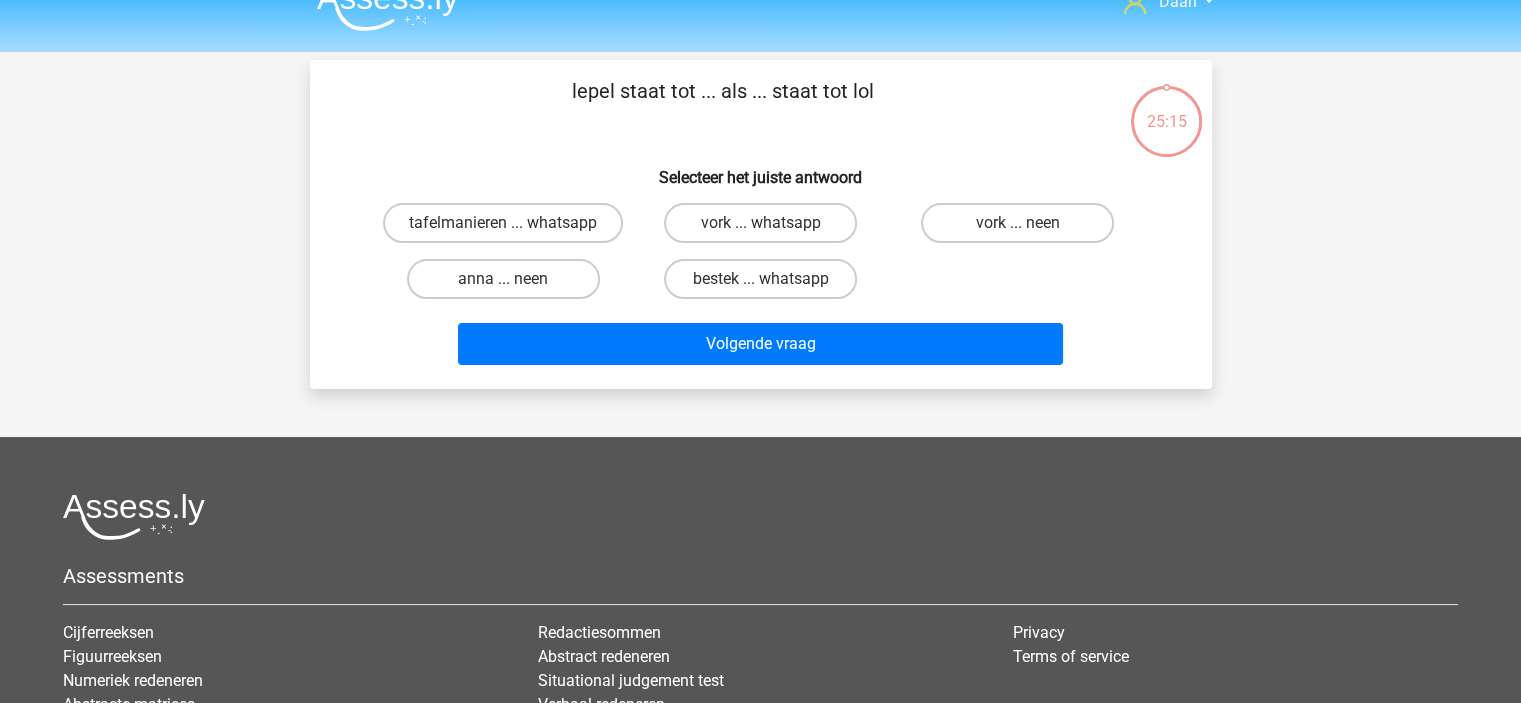 scroll, scrollTop: 0, scrollLeft: 0, axis: both 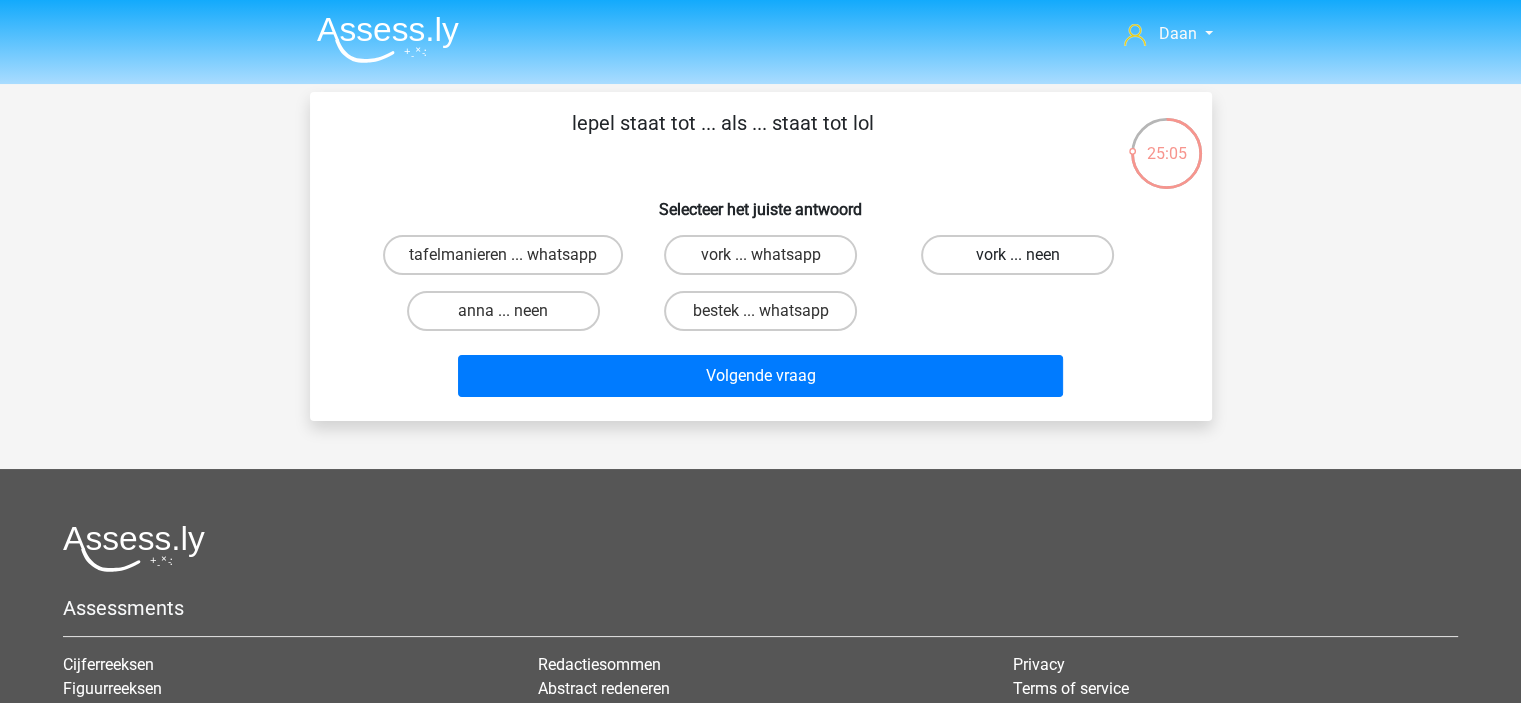 click on "vork ... neen" at bounding box center [1017, 255] 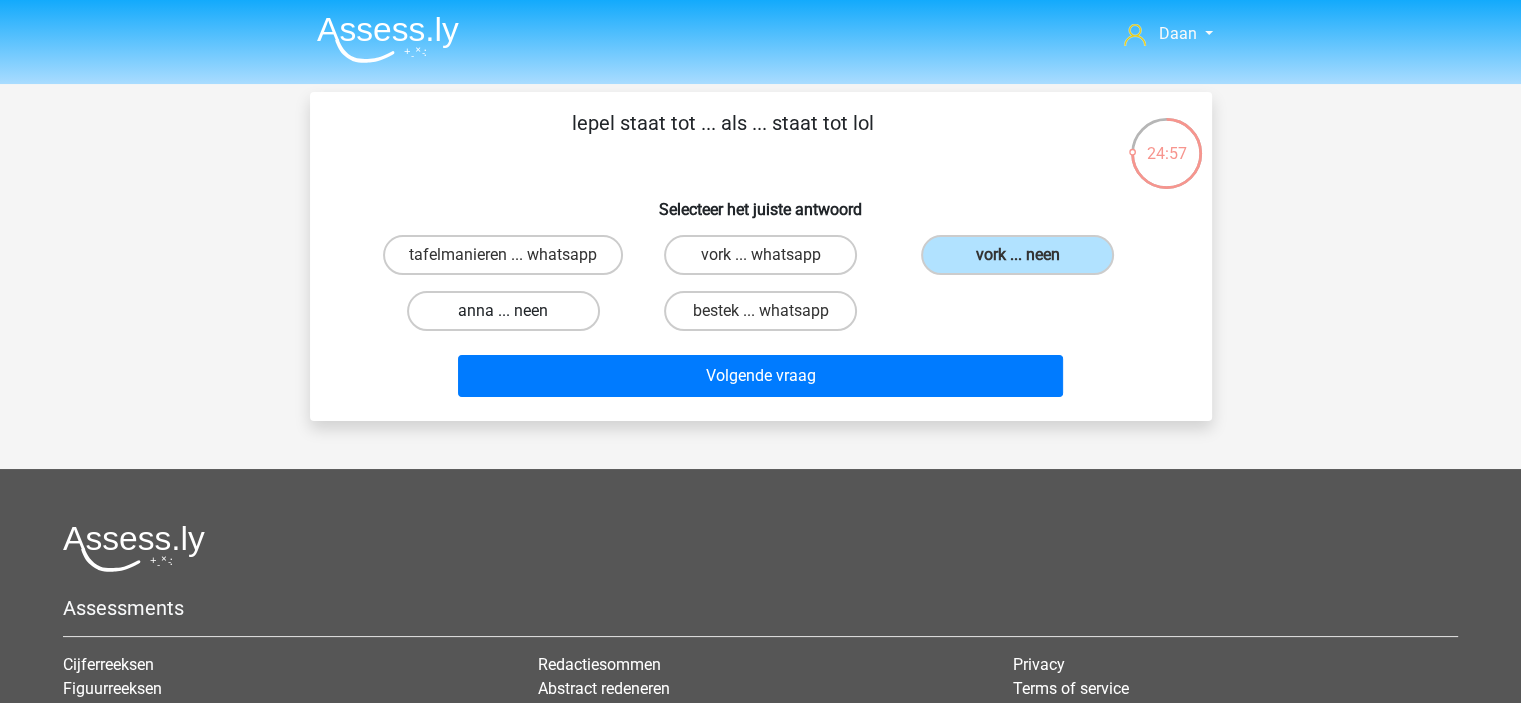 click on "anna ... neen" at bounding box center [503, 311] 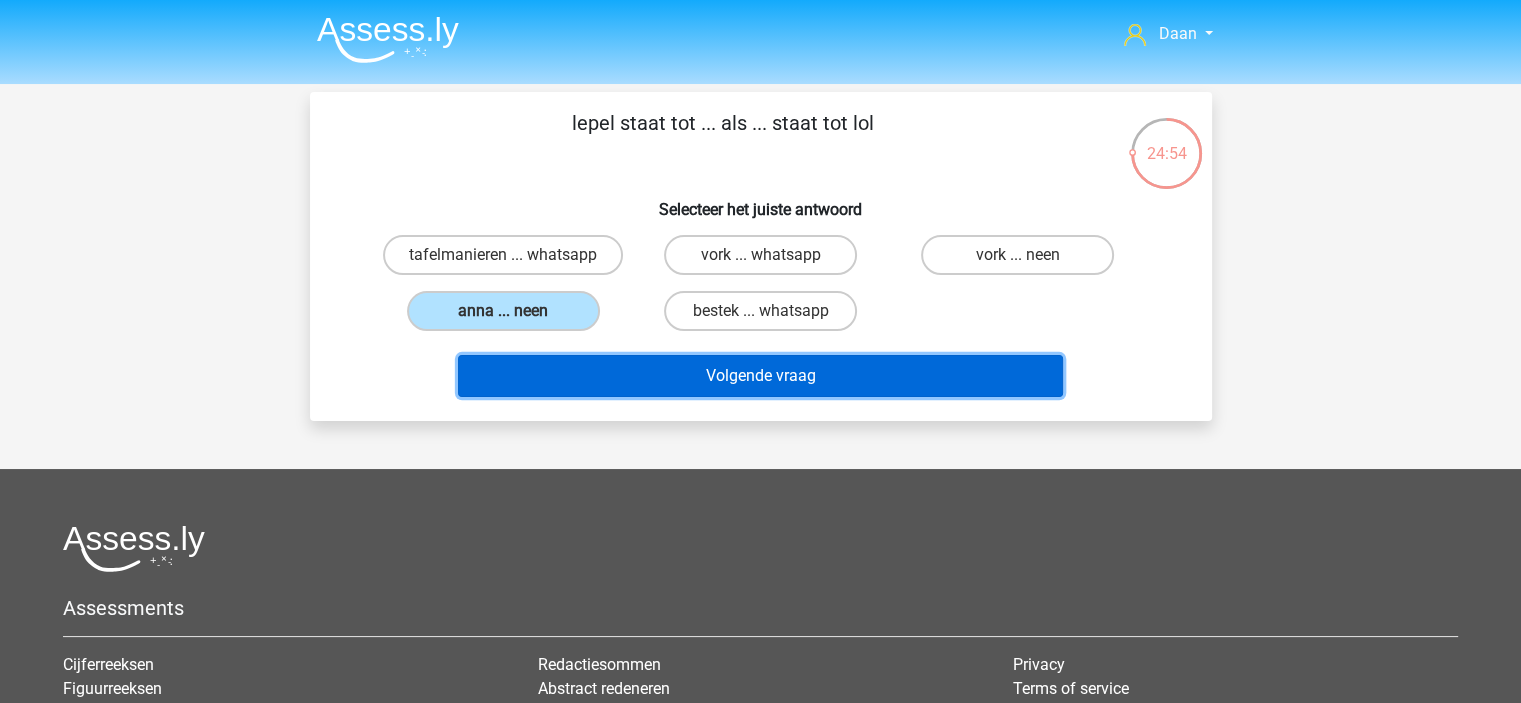 click on "Volgende vraag" at bounding box center (760, 376) 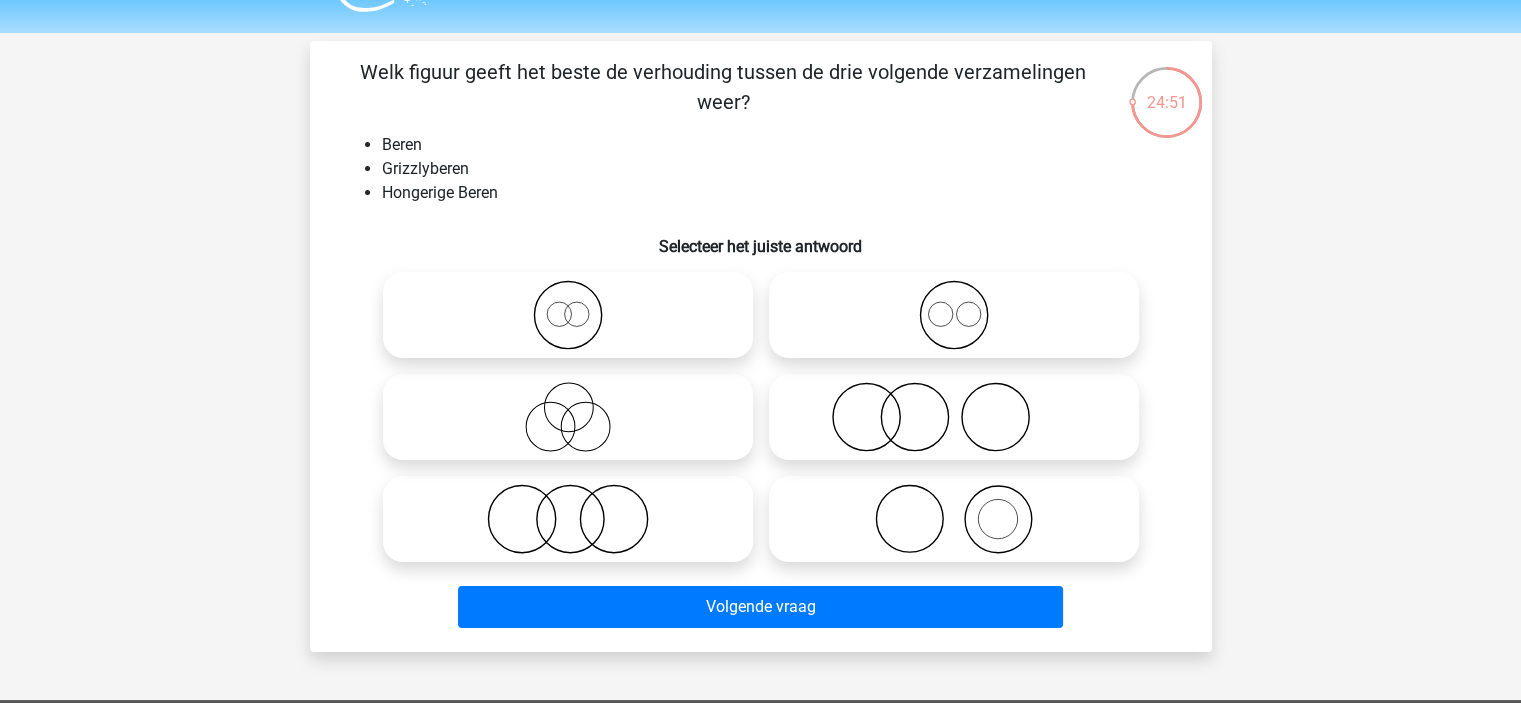 scroll, scrollTop: 100, scrollLeft: 0, axis: vertical 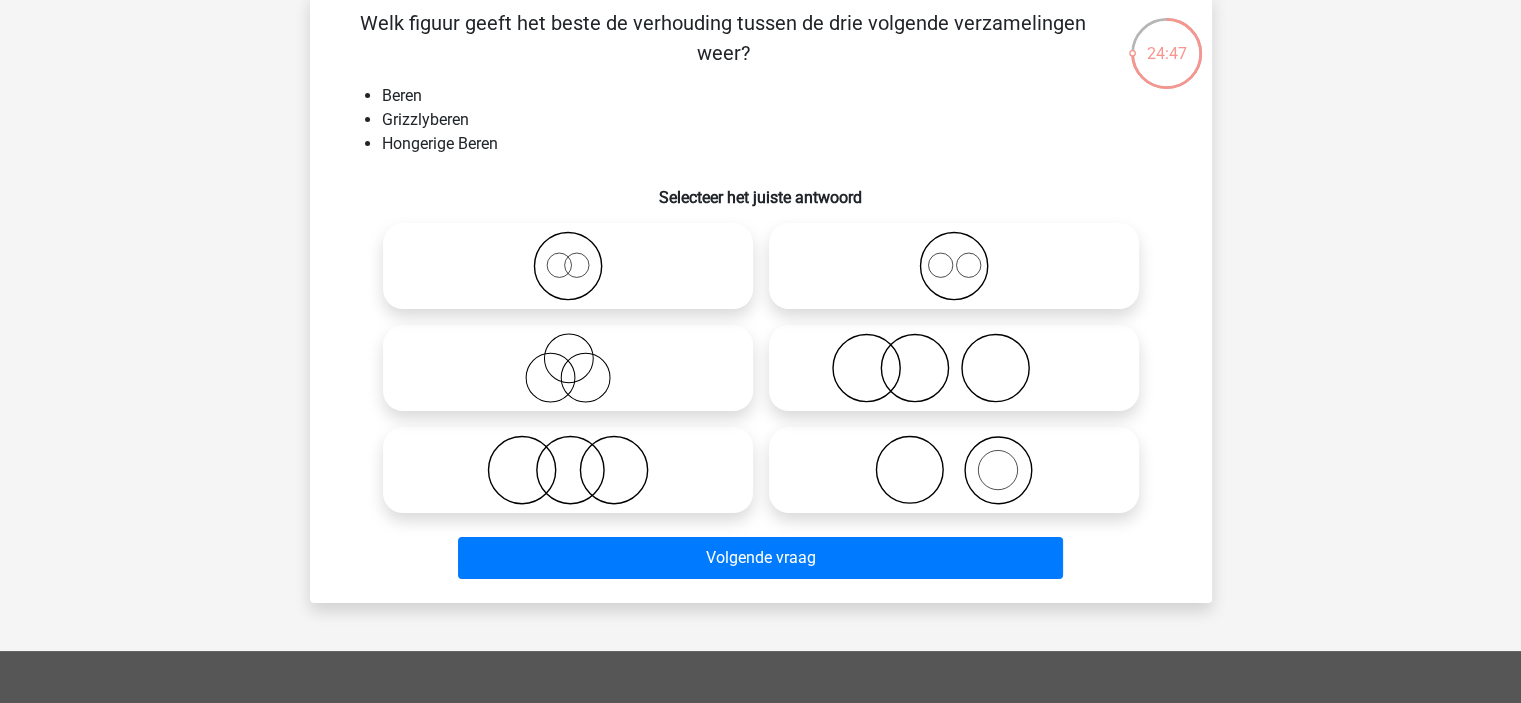 click 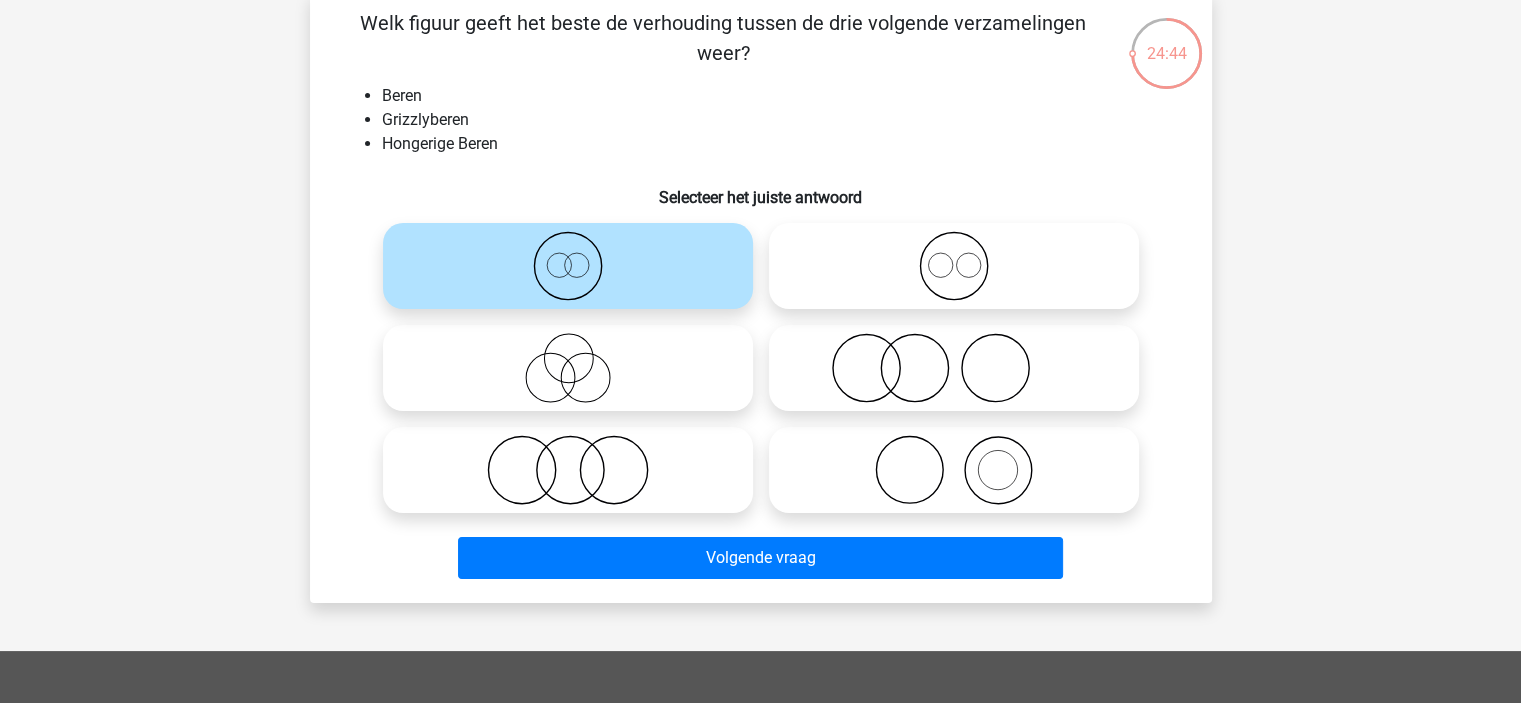 click 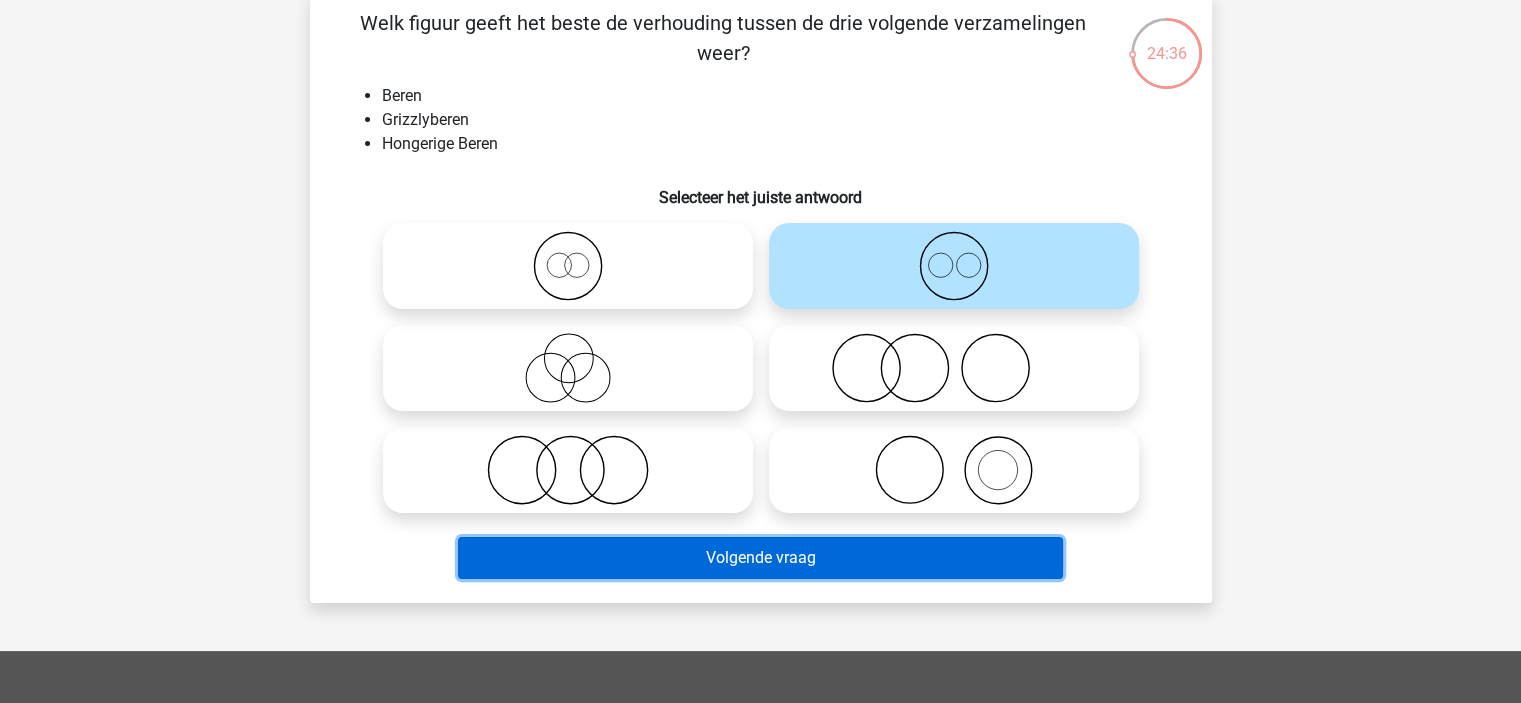 click on "Volgende vraag" at bounding box center (760, 558) 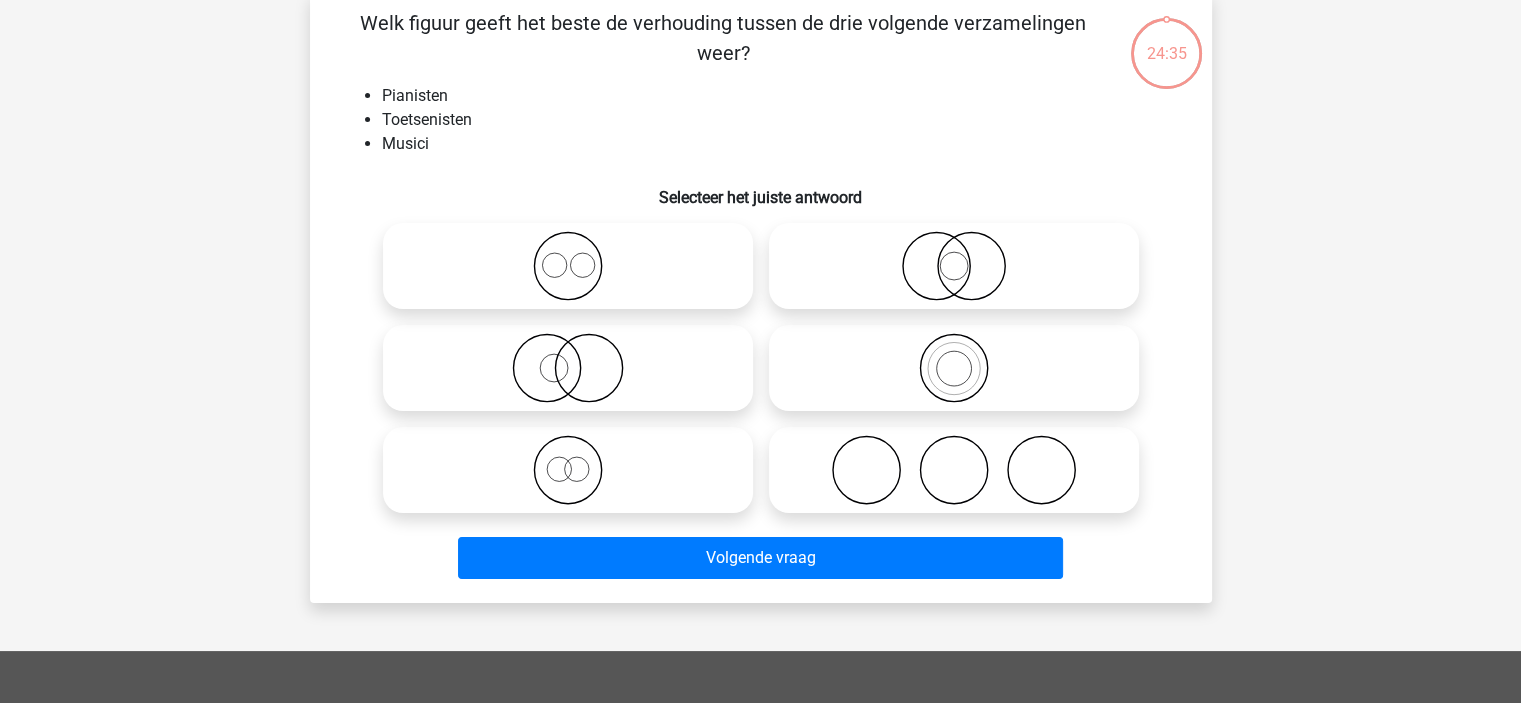 scroll, scrollTop: 92, scrollLeft: 0, axis: vertical 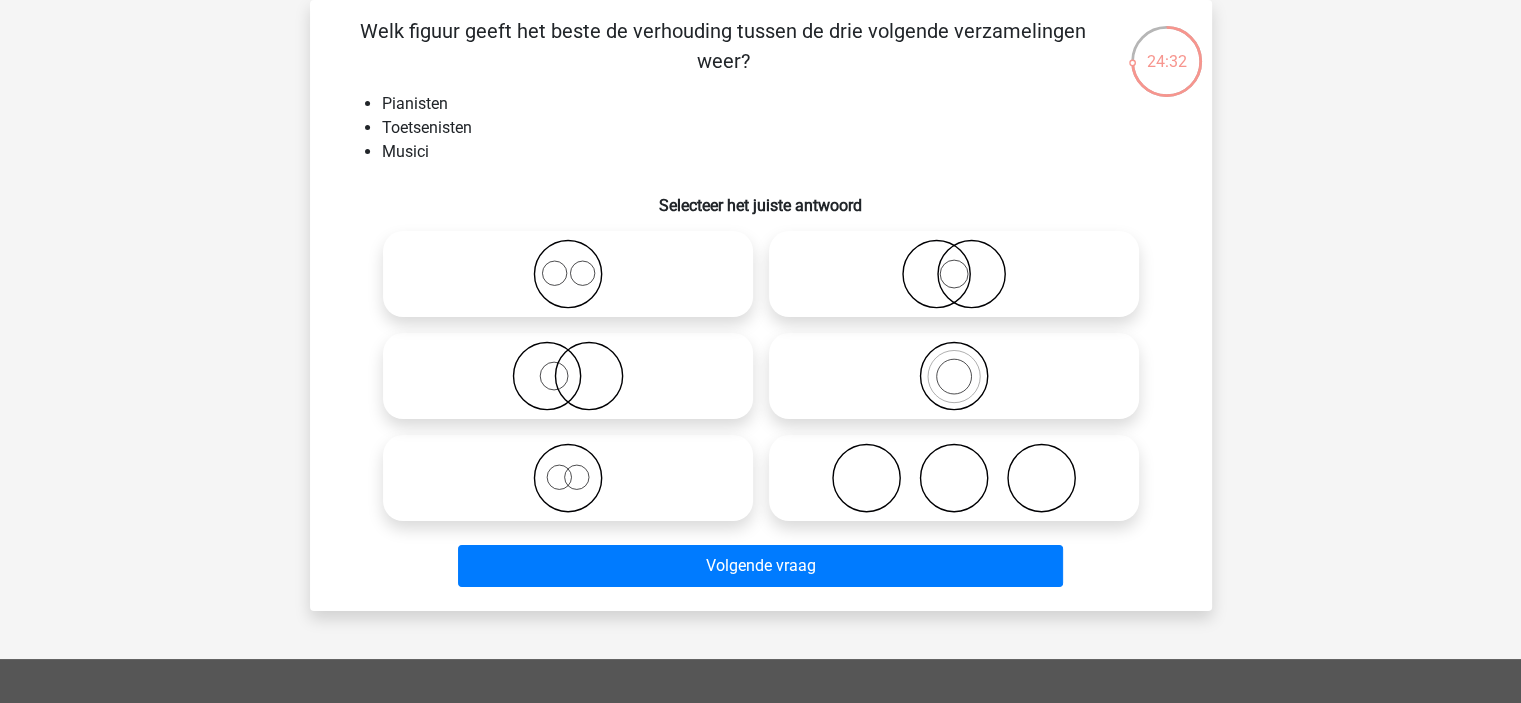click 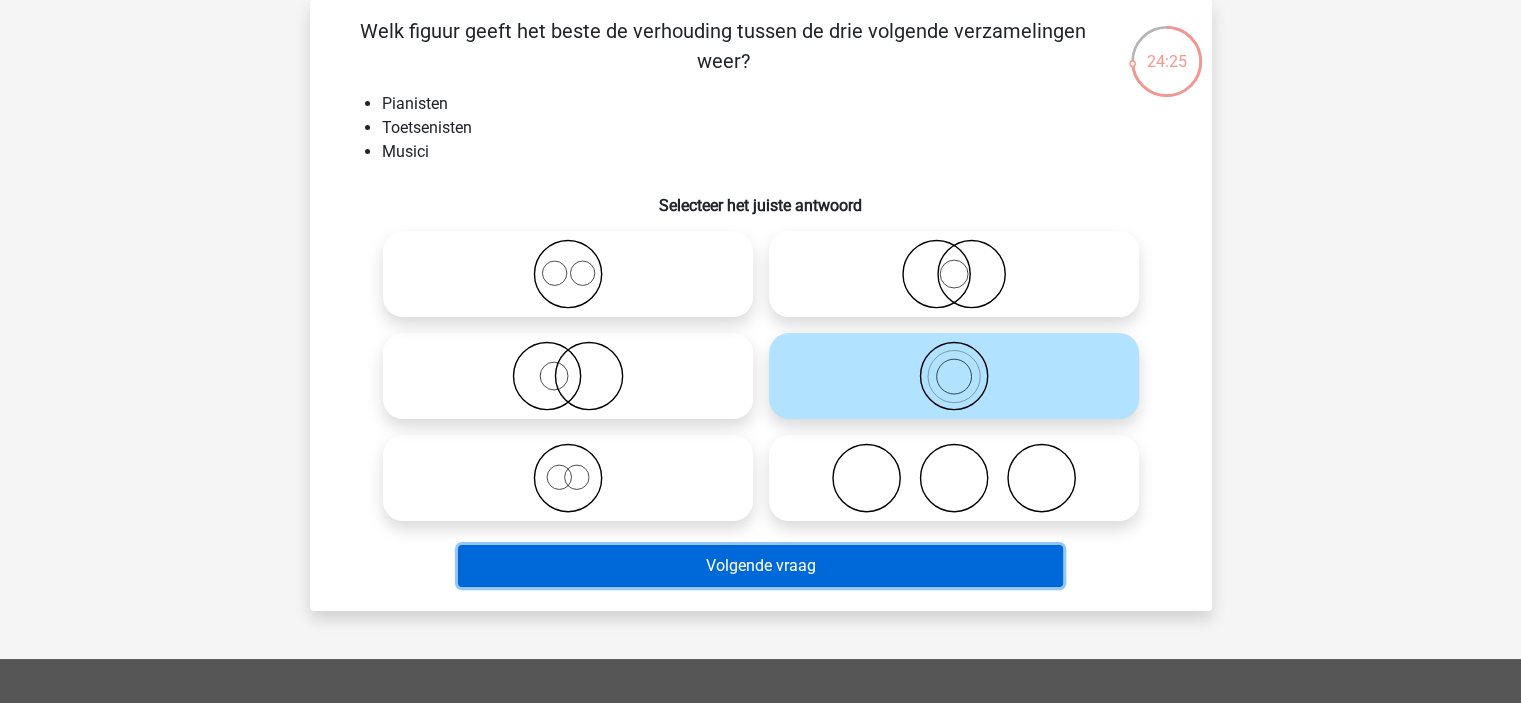click on "Volgende vraag" at bounding box center (760, 566) 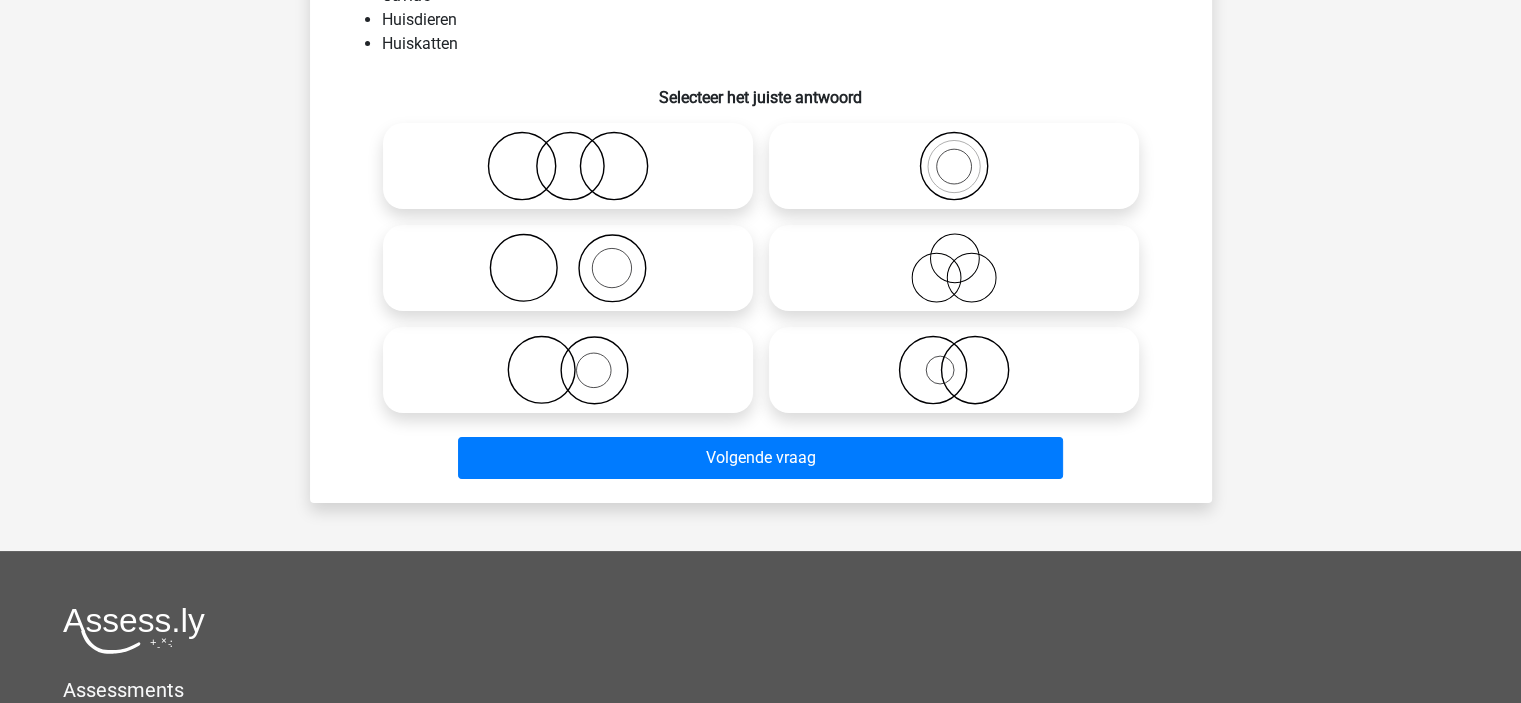 scroll, scrollTop: 100, scrollLeft: 0, axis: vertical 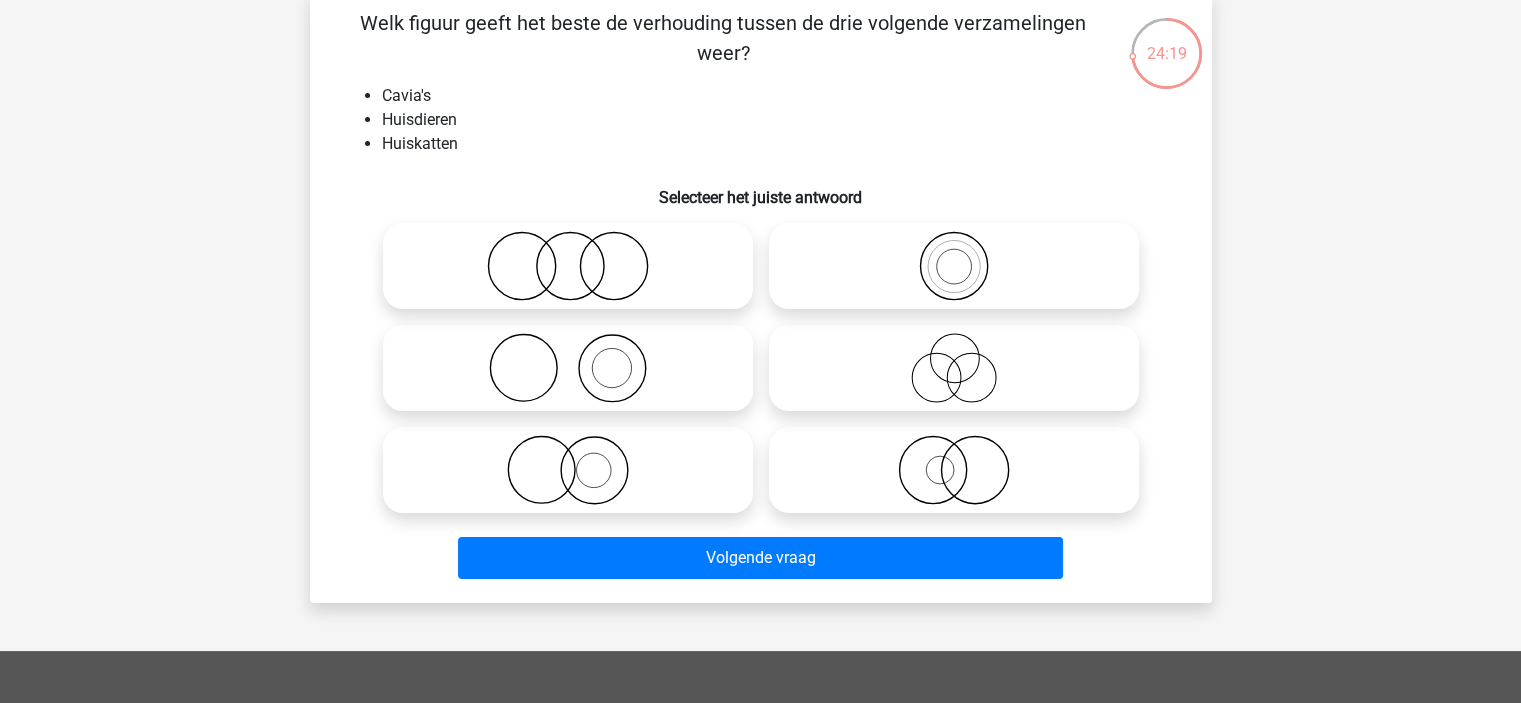 click 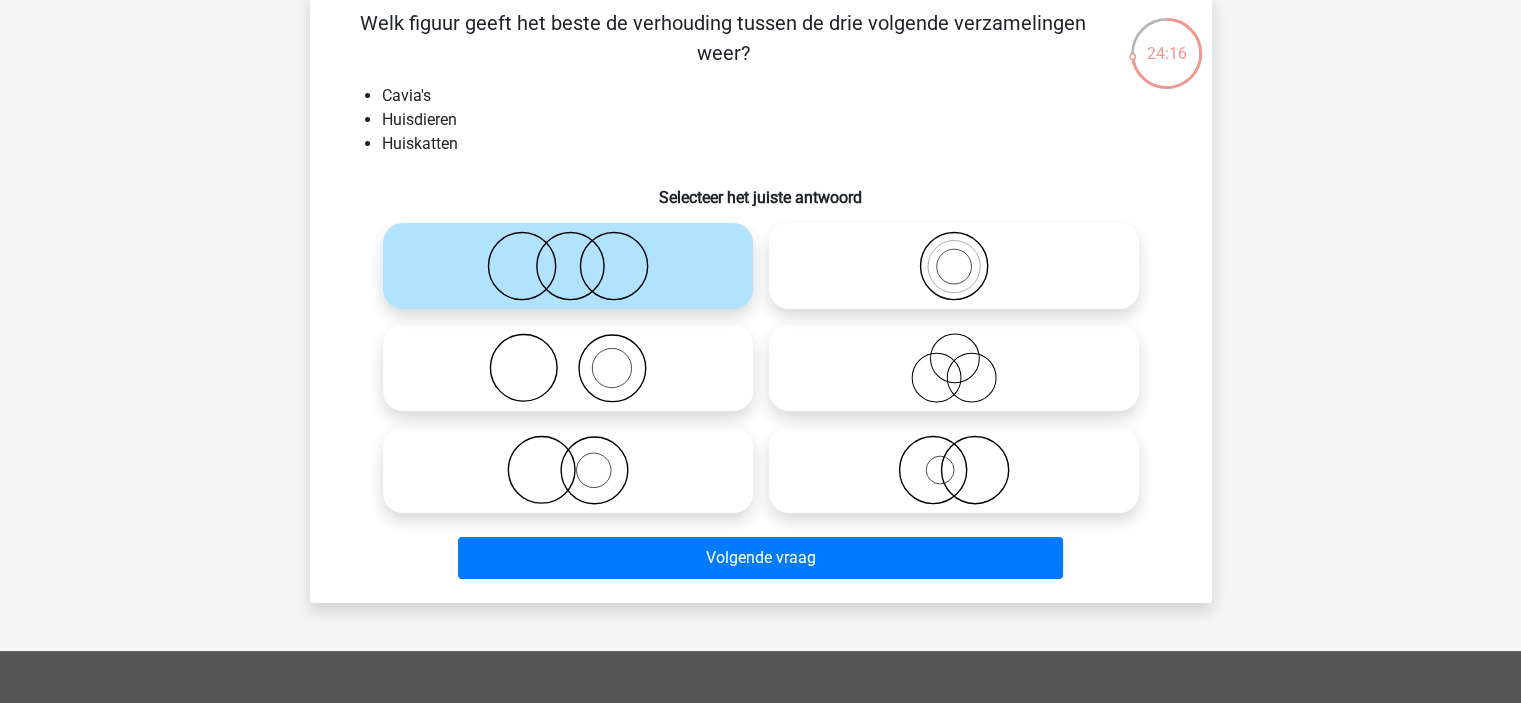 click 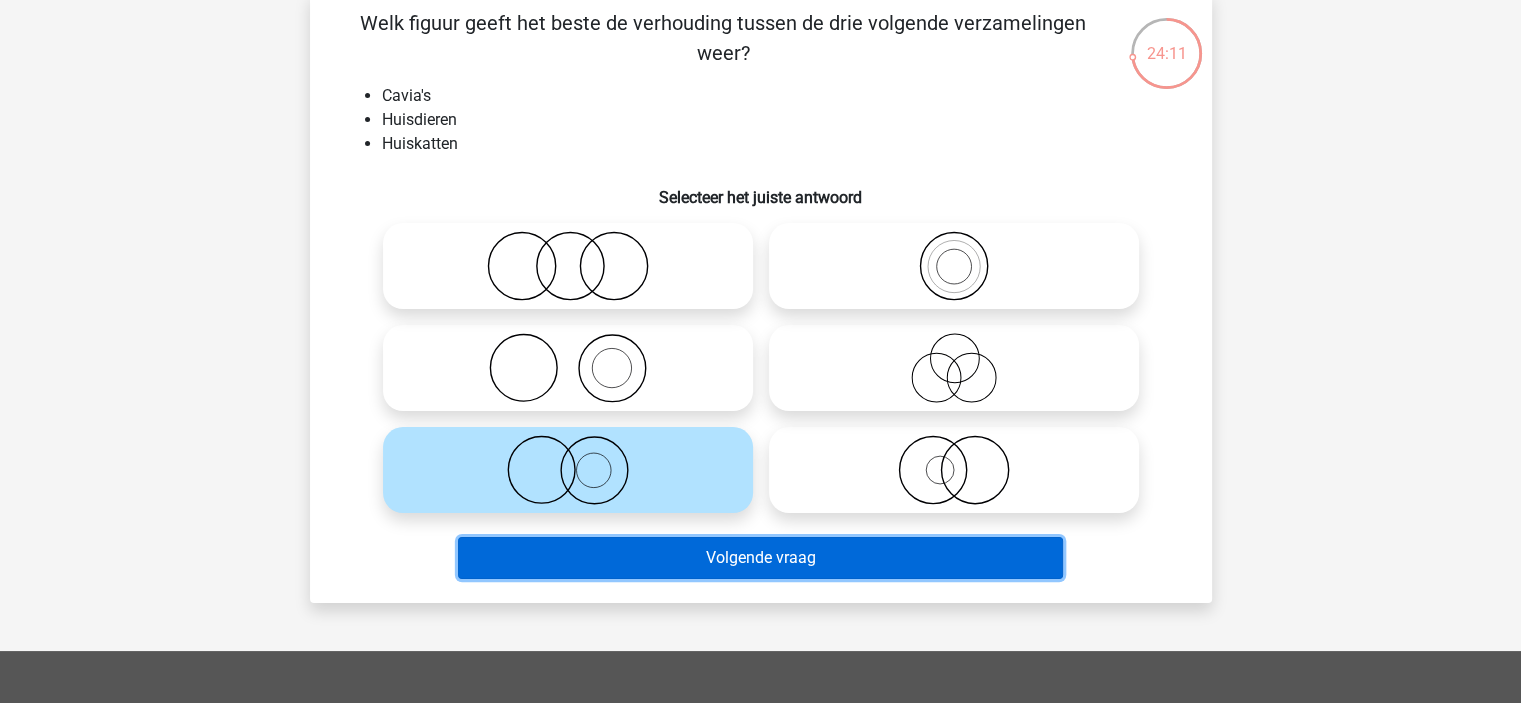click on "Volgende vraag" at bounding box center [760, 558] 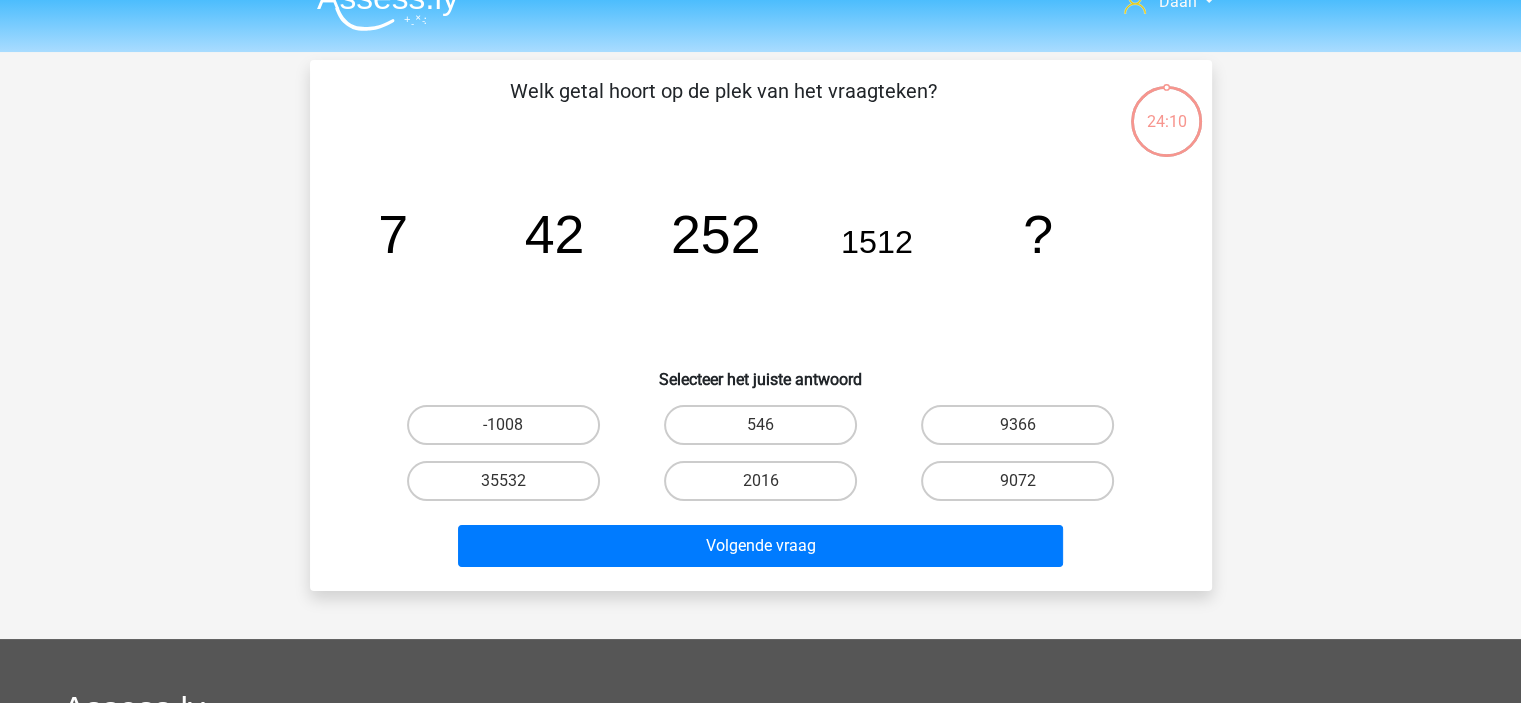 scroll, scrollTop: 0, scrollLeft: 0, axis: both 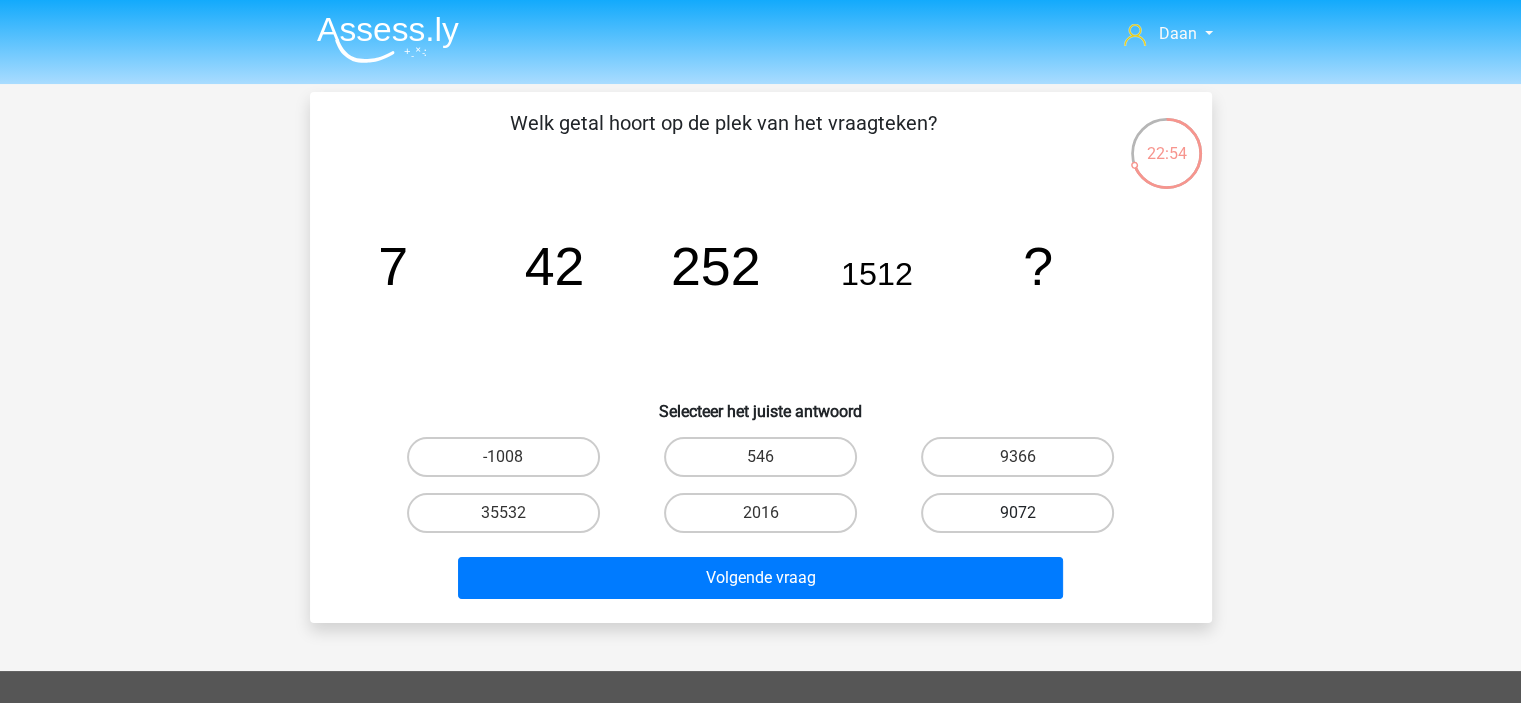 click on "9072" at bounding box center (1017, 513) 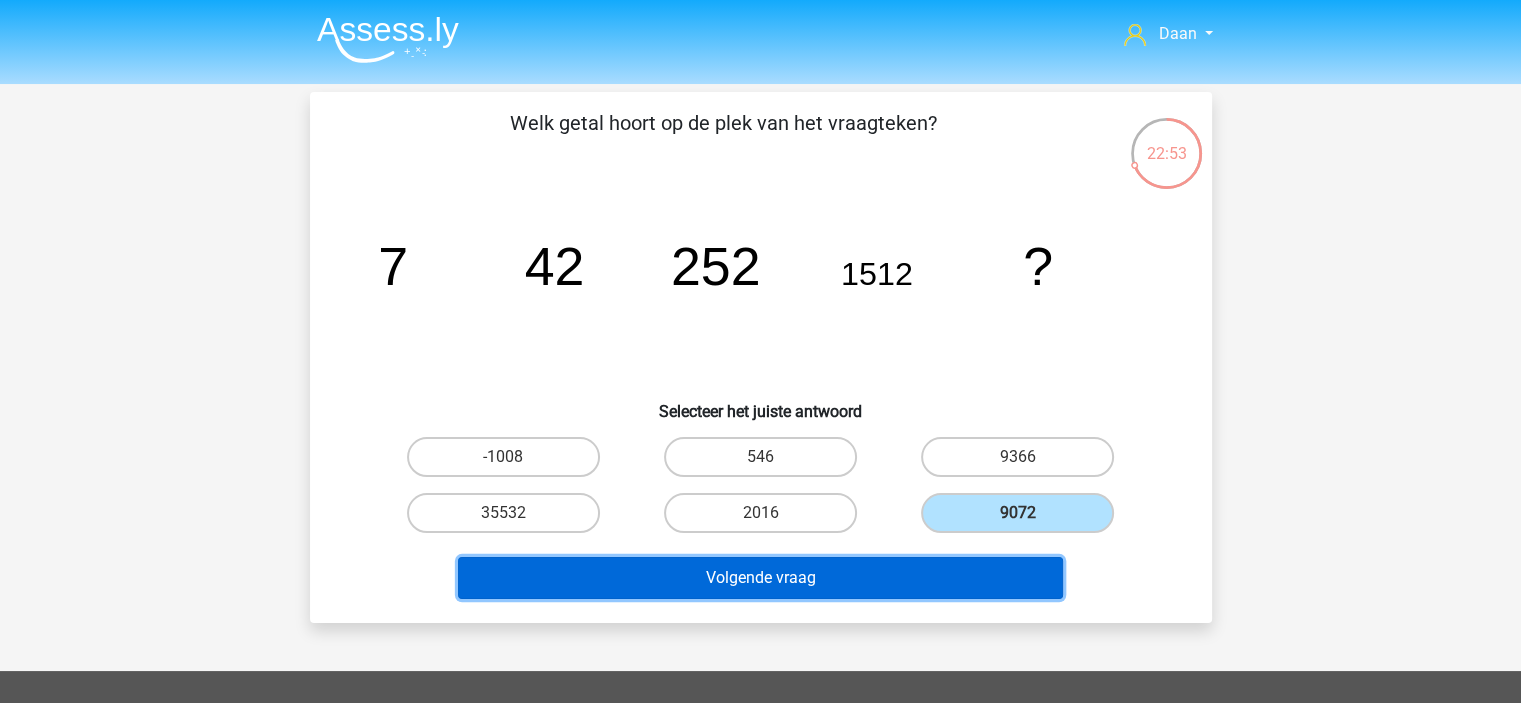 click on "Volgende vraag" at bounding box center [760, 578] 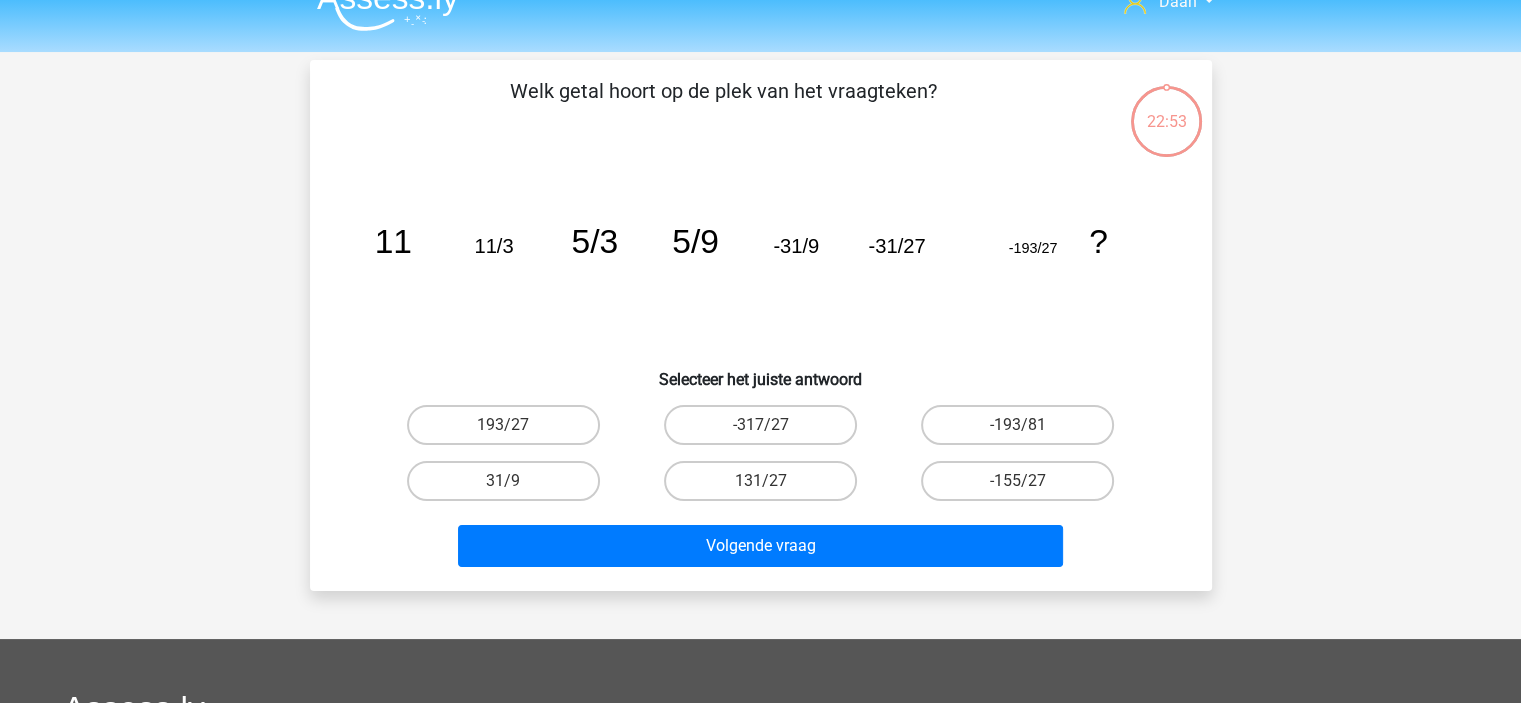 scroll, scrollTop: 0, scrollLeft: 0, axis: both 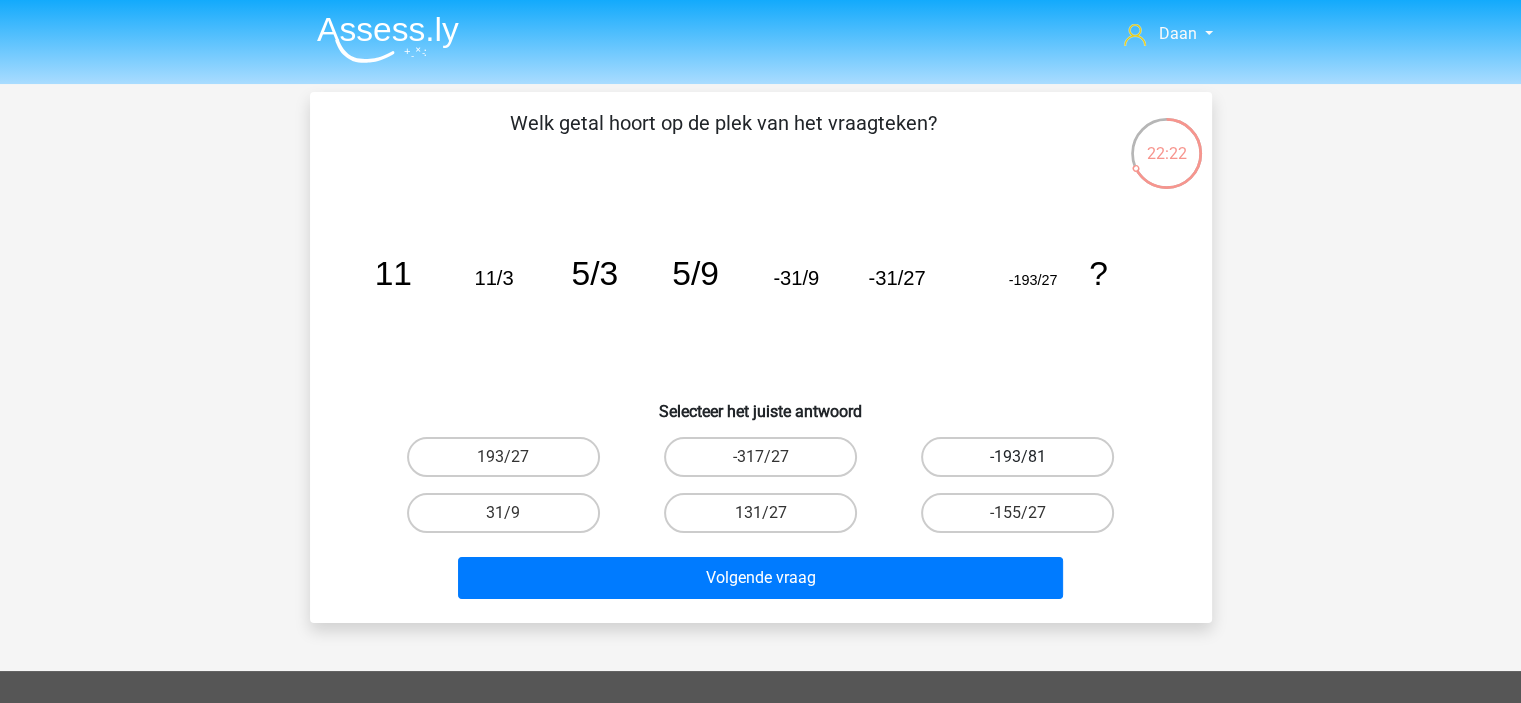 click on "-193/81" at bounding box center [1017, 457] 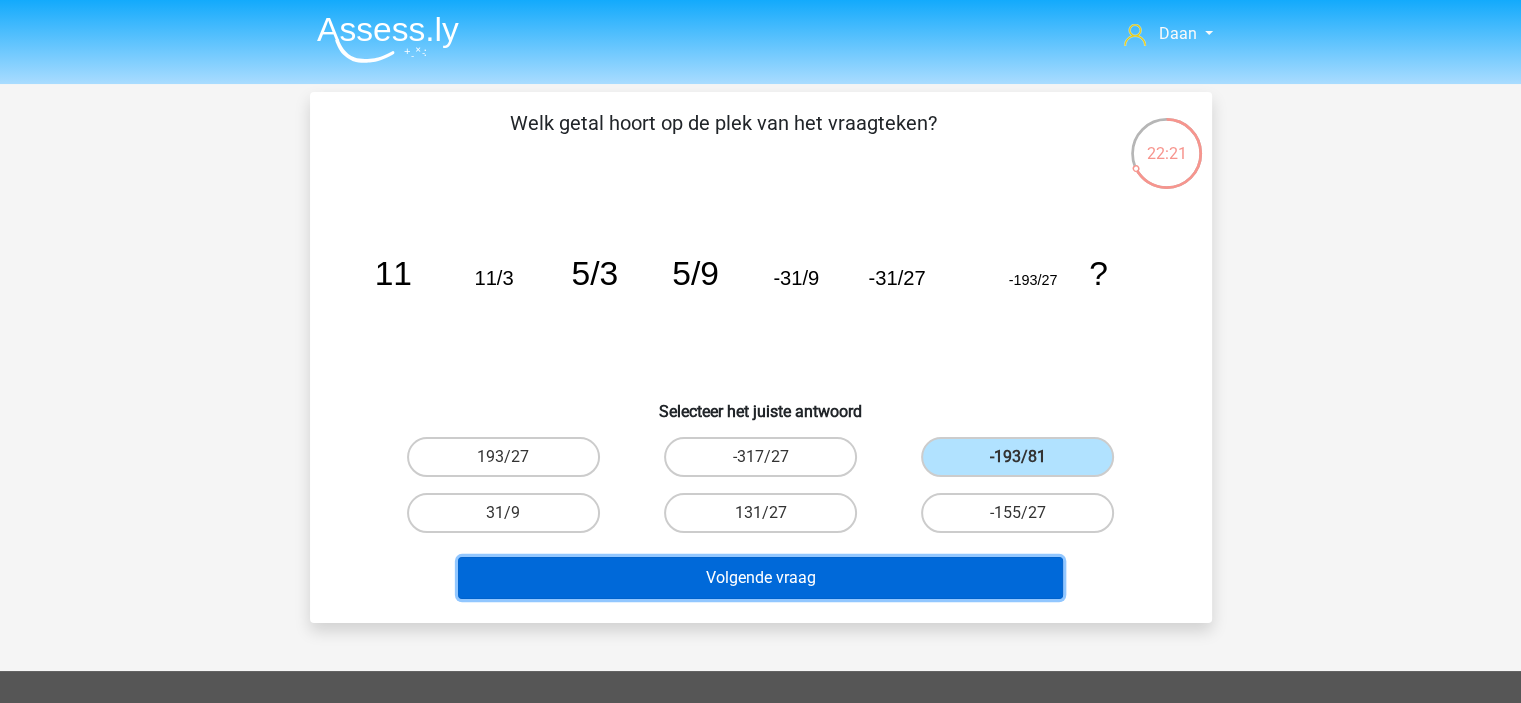 click on "Volgende vraag" at bounding box center [760, 578] 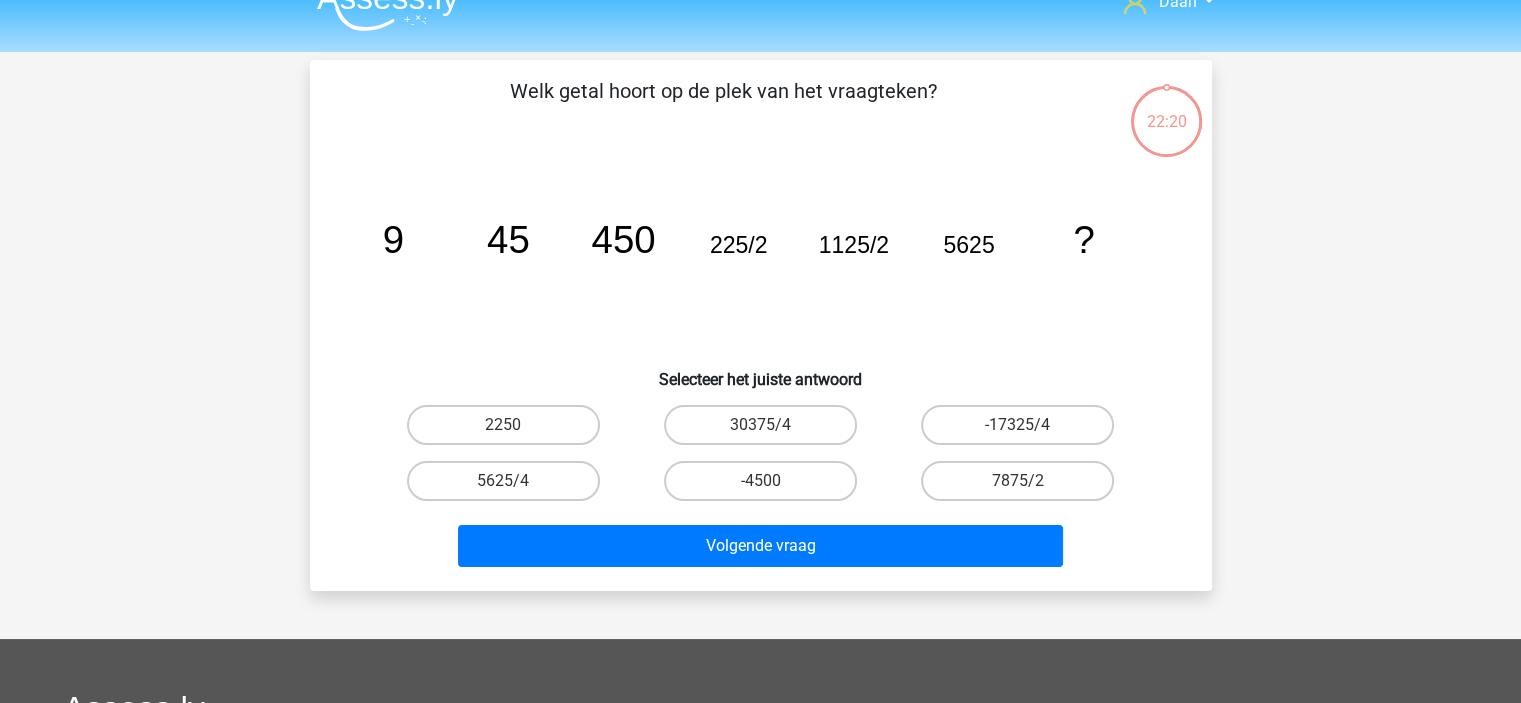 scroll, scrollTop: 0, scrollLeft: 0, axis: both 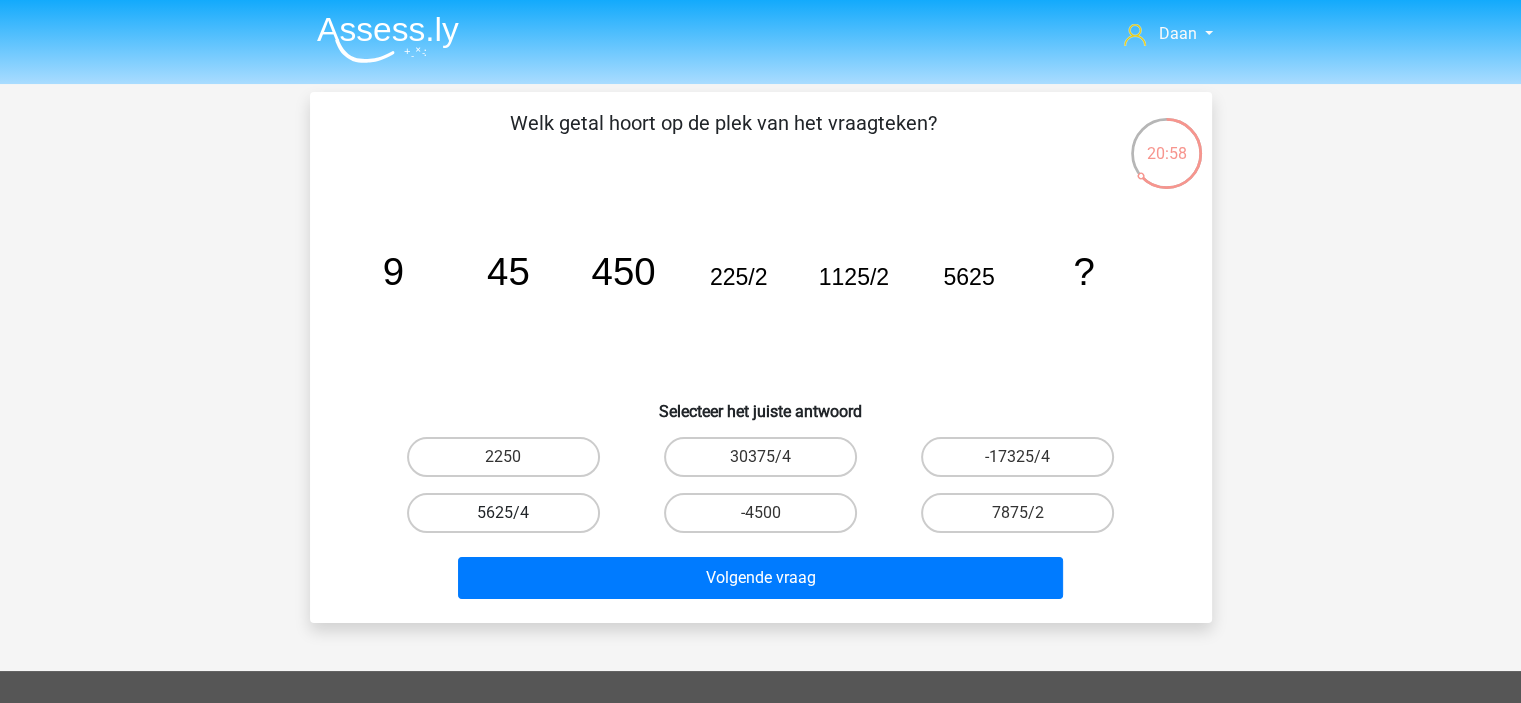 click on "5625/4" at bounding box center [503, 513] 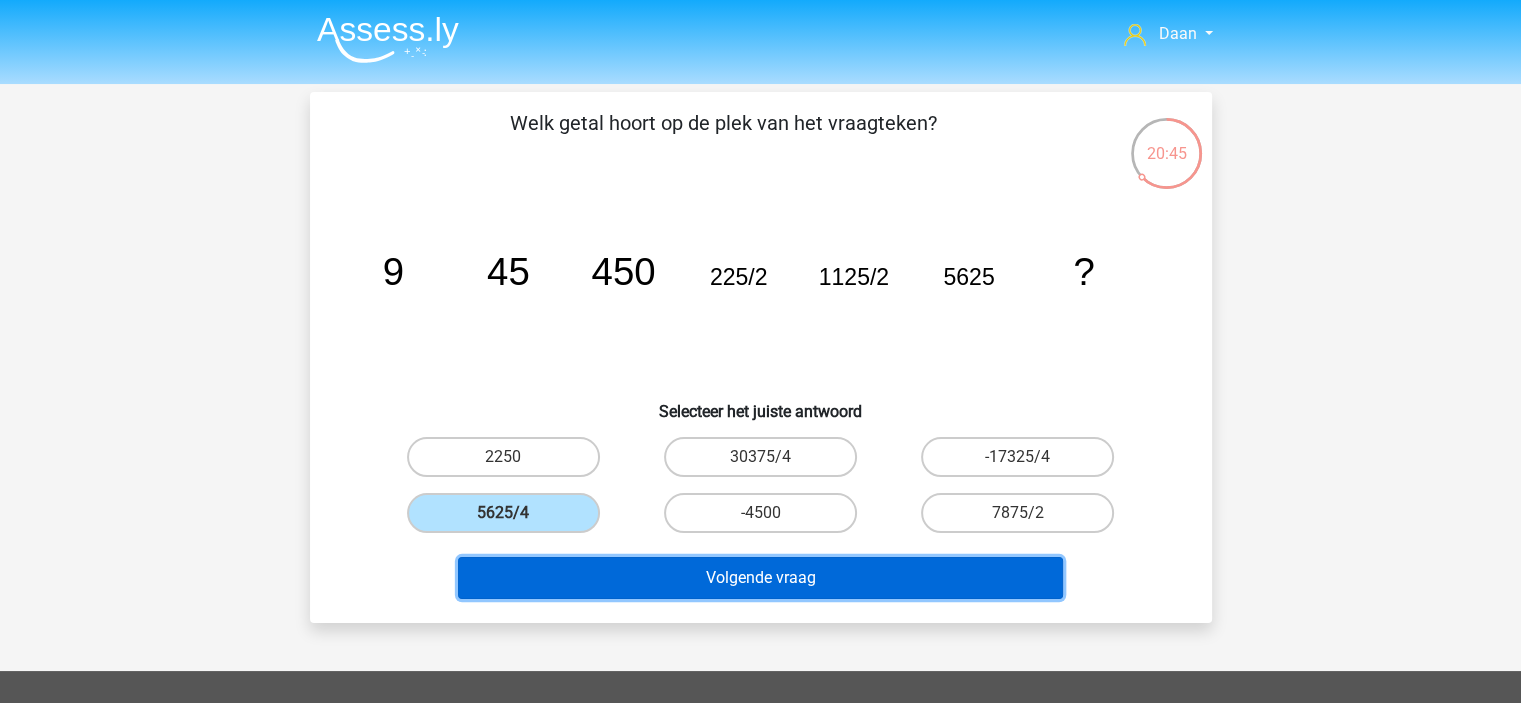 click on "Volgende vraag" at bounding box center [760, 578] 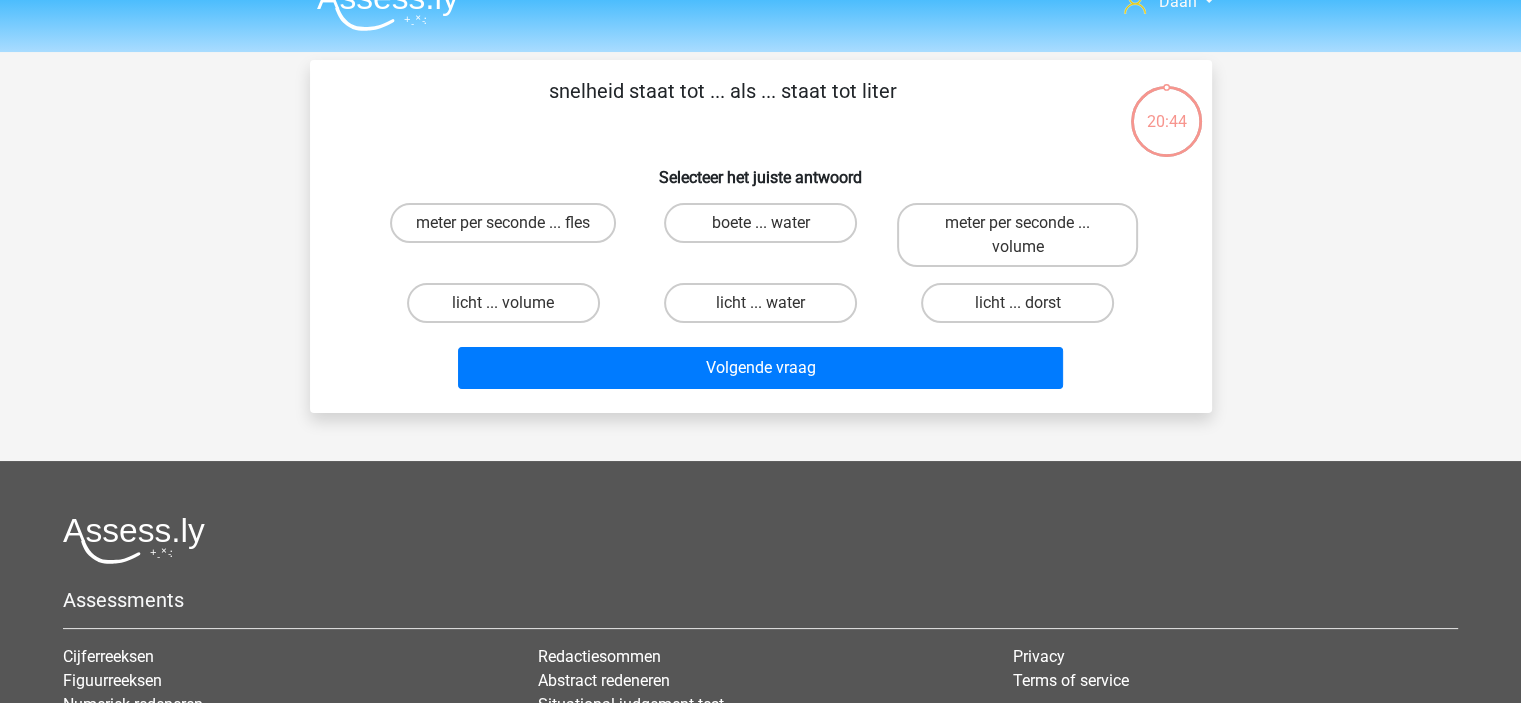 scroll, scrollTop: 0, scrollLeft: 0, axis: both 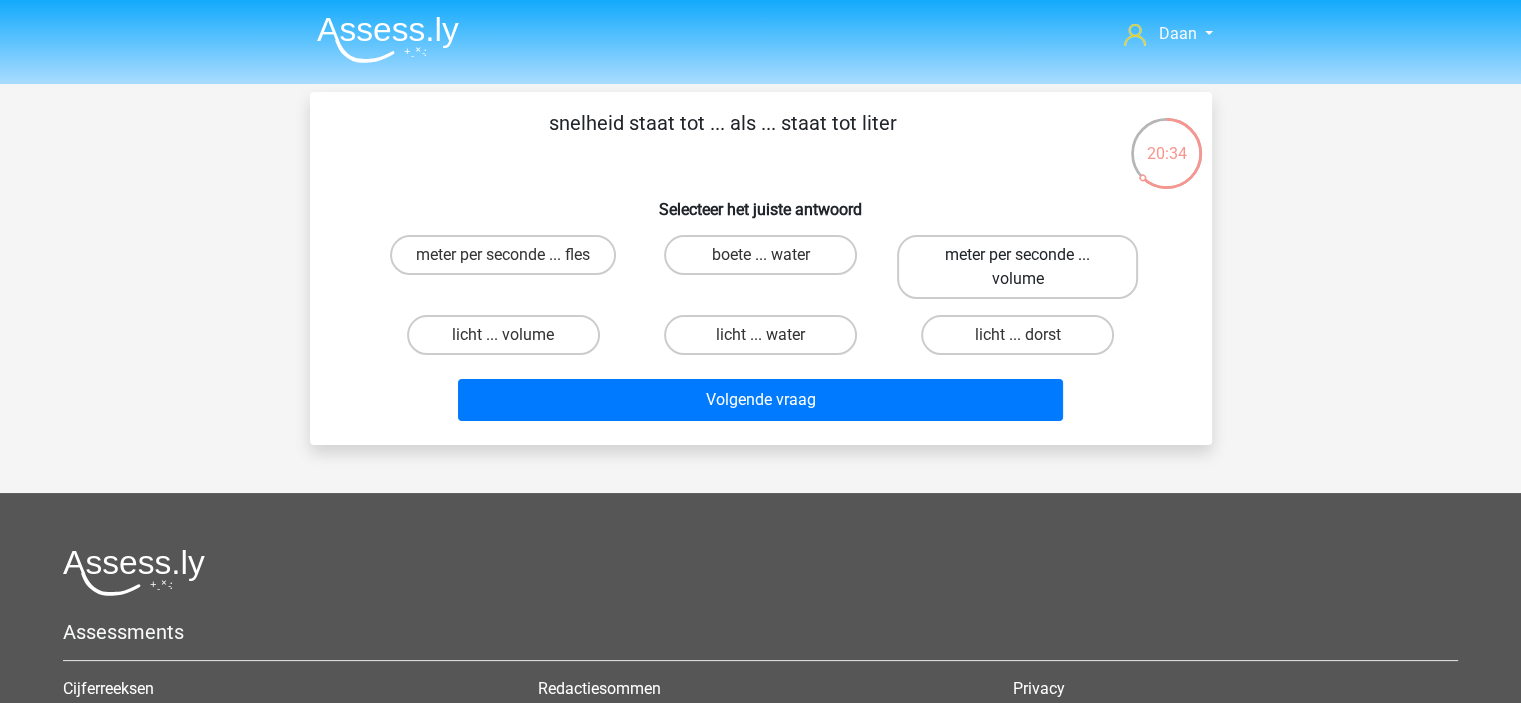 click on "meter per seconde ... volume" at bounding box center (1017, 267) 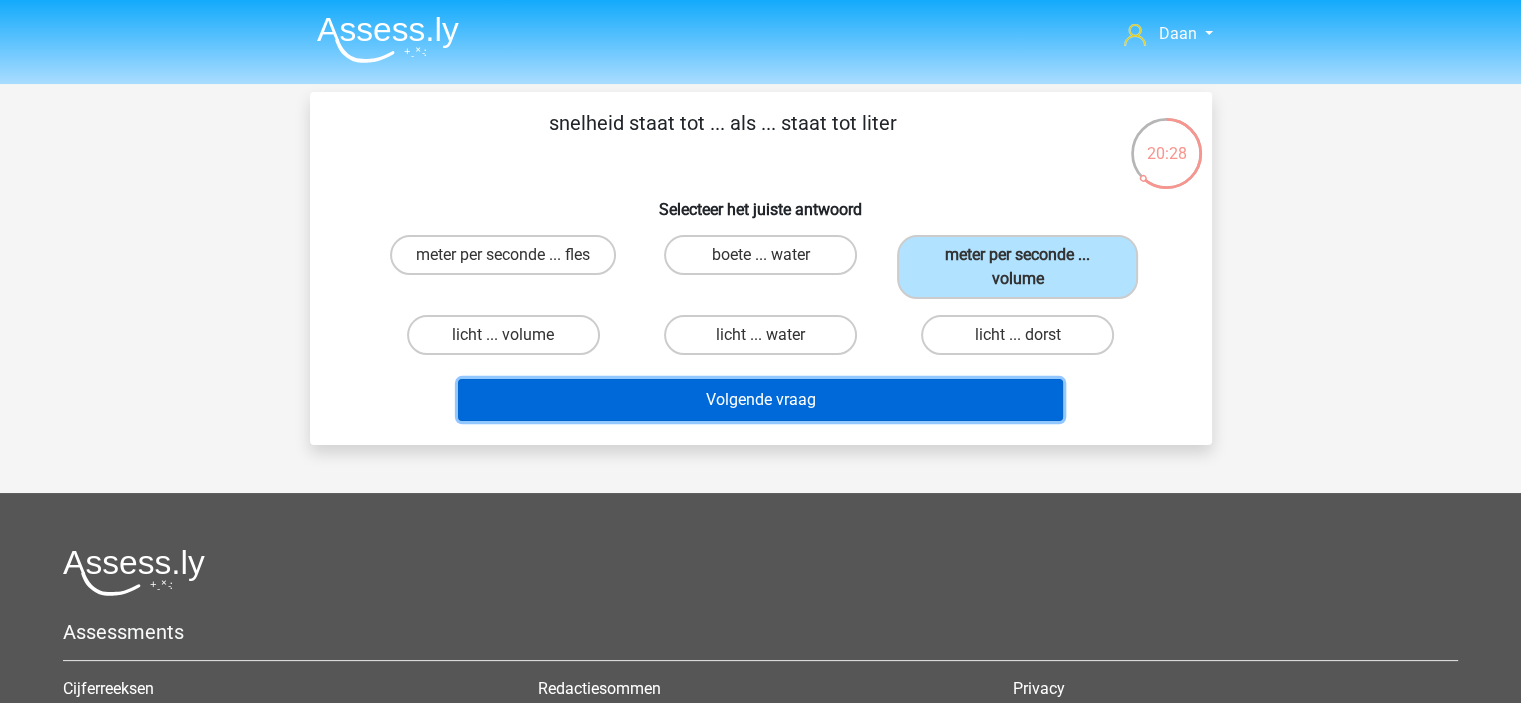 click on "Volgende vraag" at bounding box center [760, 400] 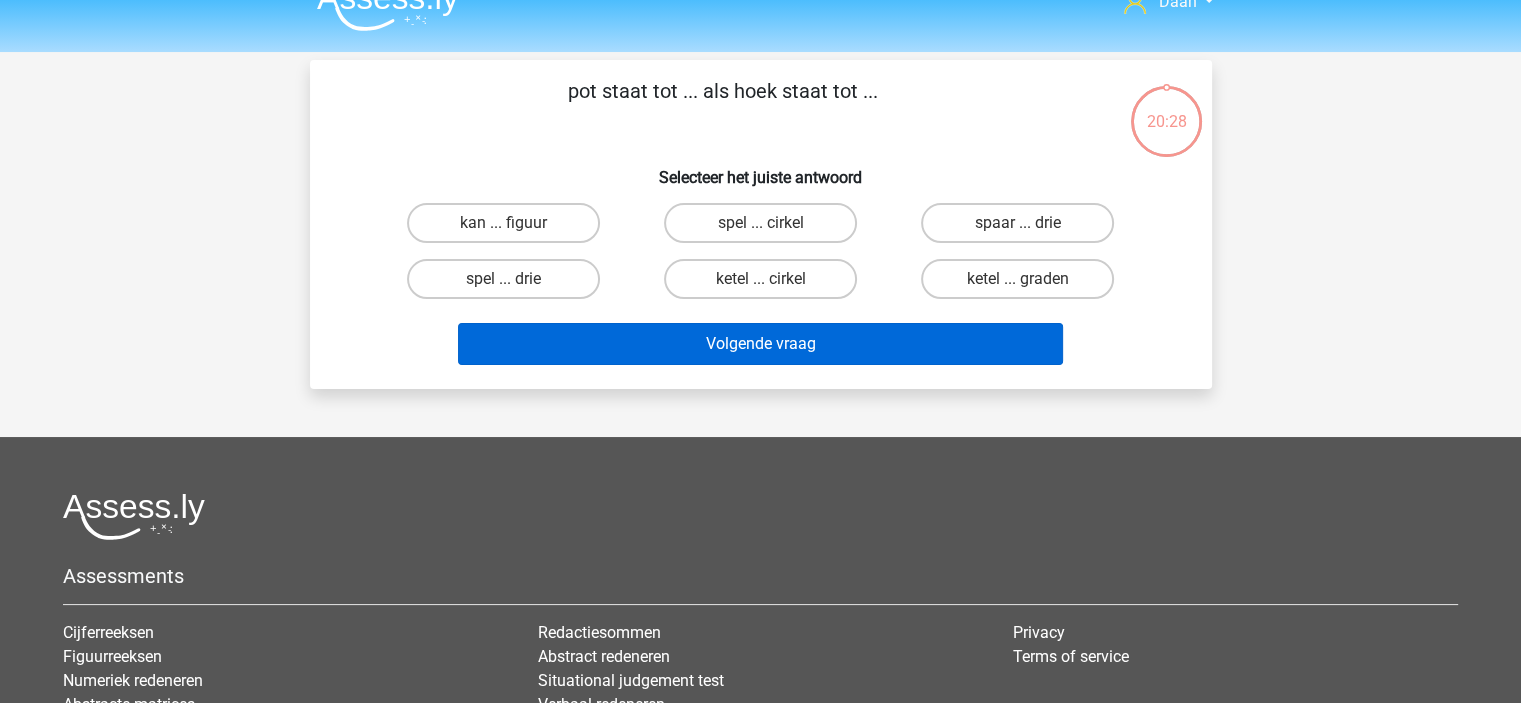 scroll, scrollTop: 0, scrollLeft: 0, axis: both 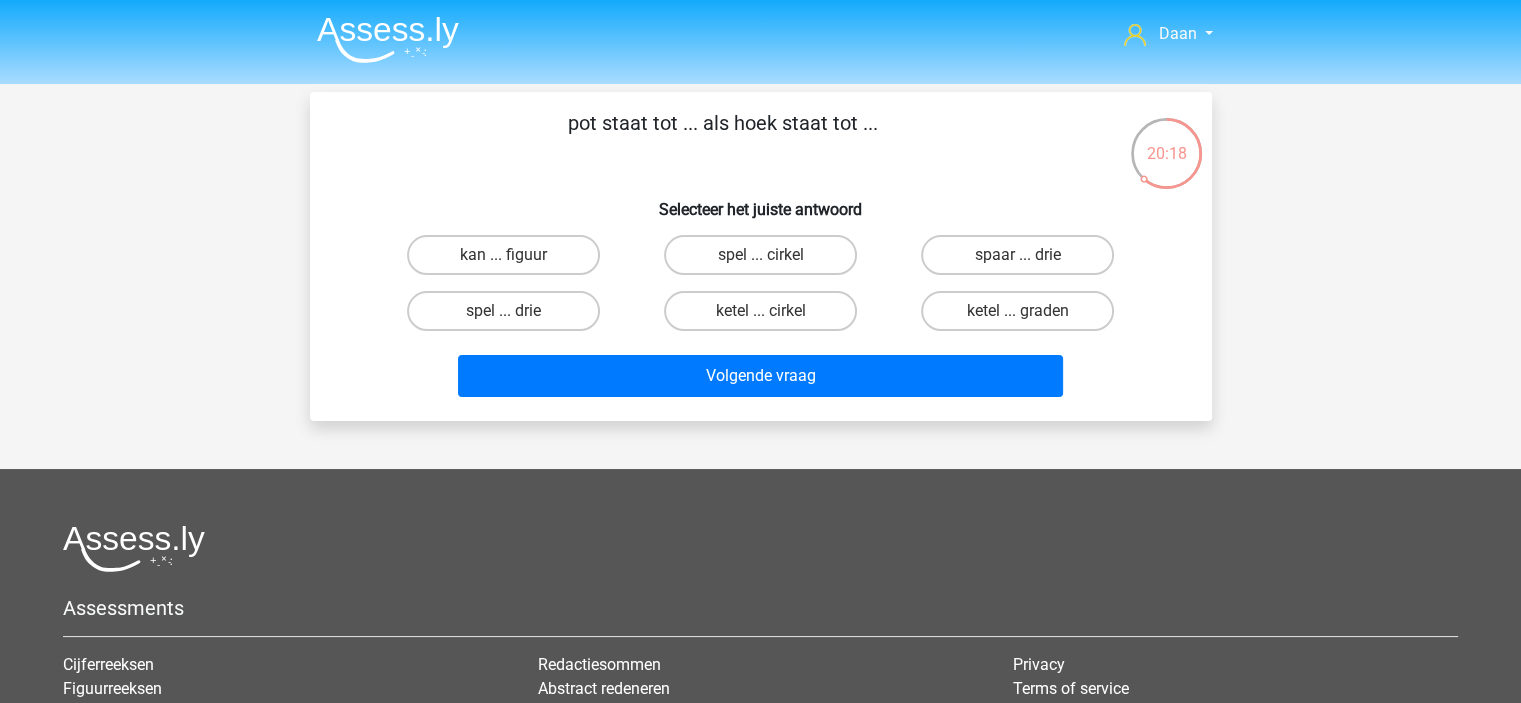 click on "spaar ... drie" at bounding box center [1024, 261] 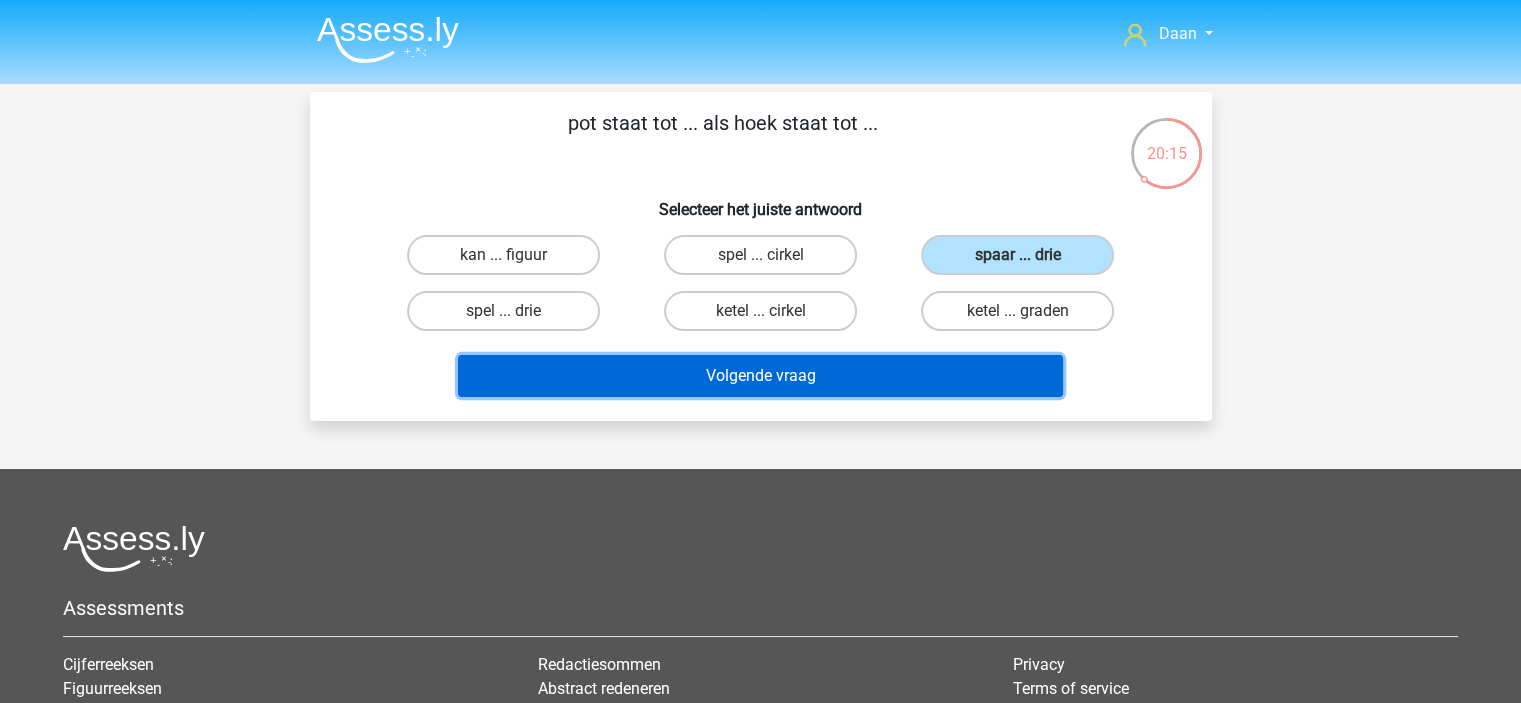 click on "Volgende vraag" at bounding box center [760, 376] 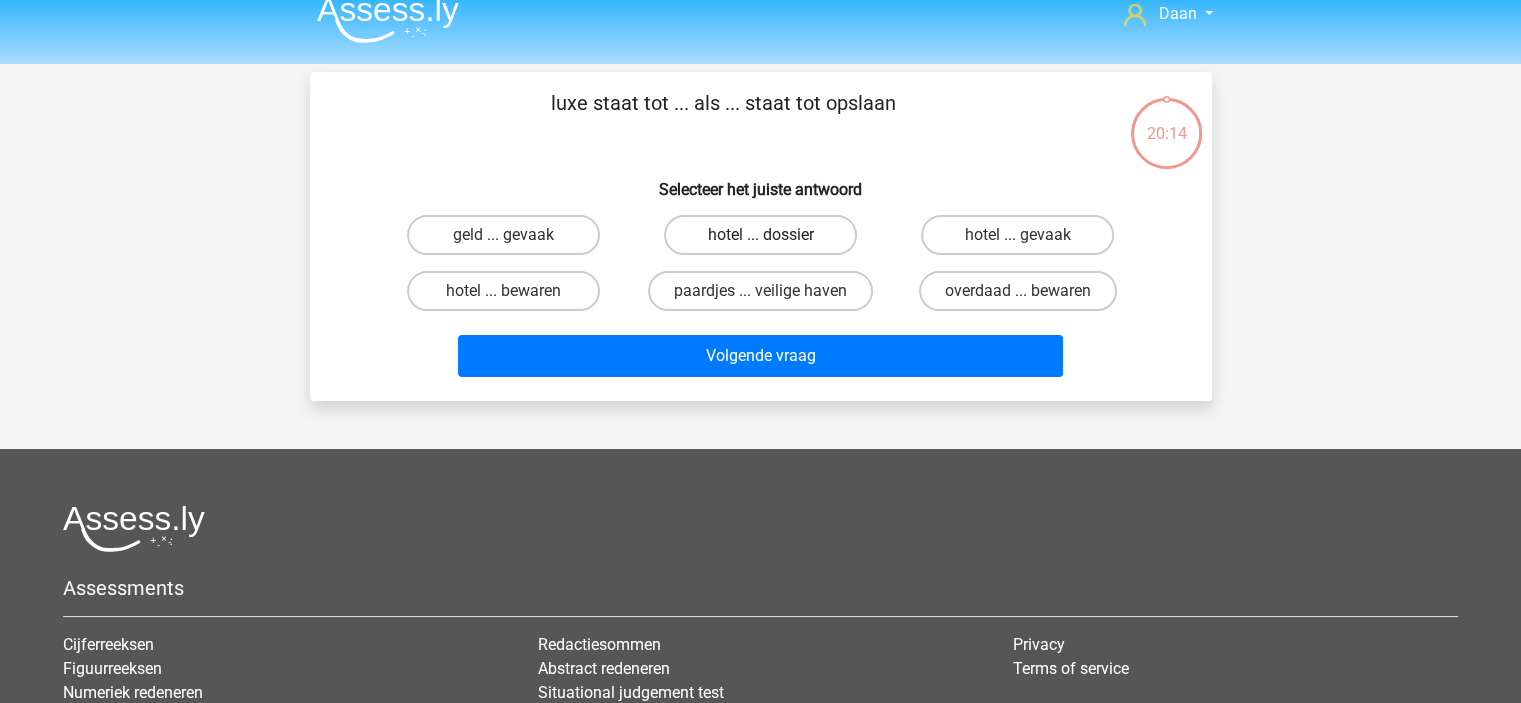 scroll, scrollTop: 0, scrollLeft: 0, axis: both 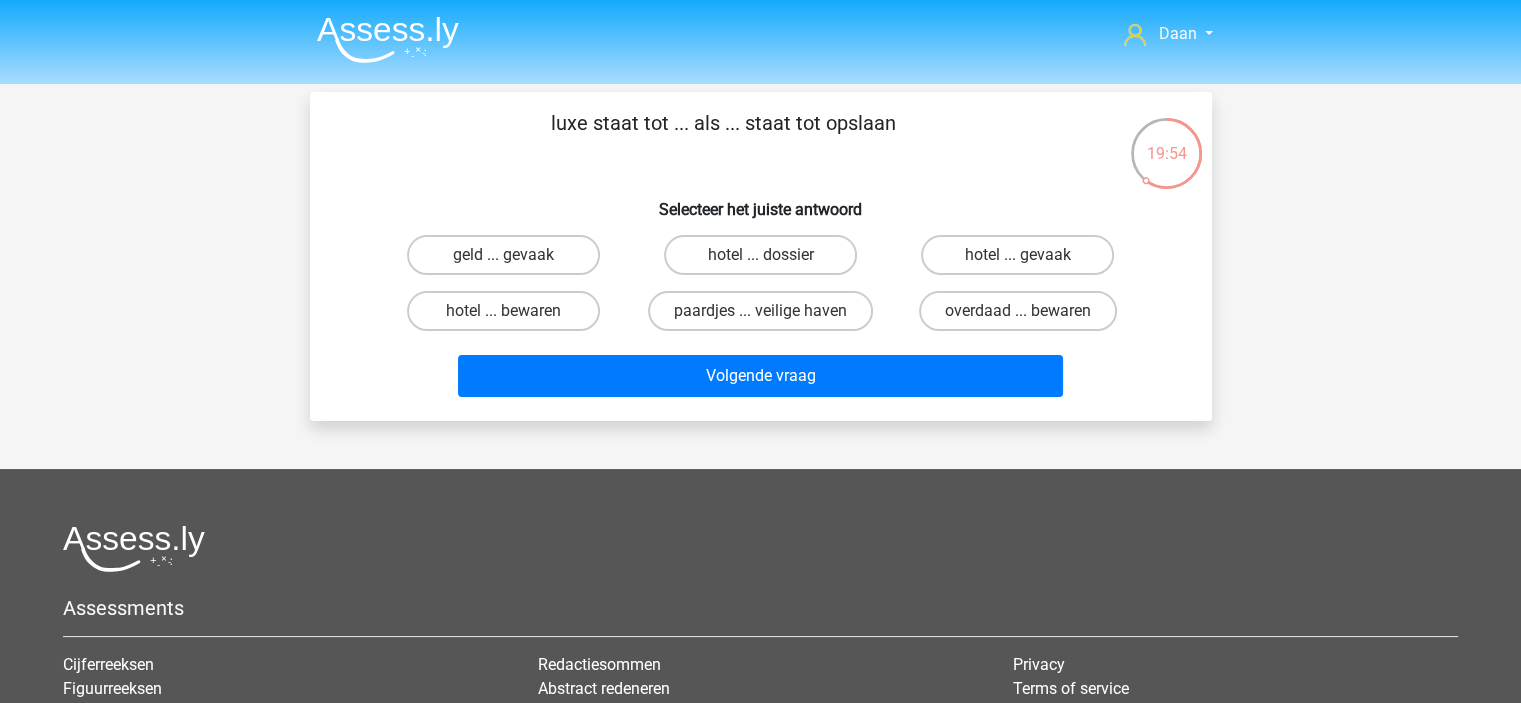 click on "overdaad ... bewaren" at bounding box center [1024, 317] 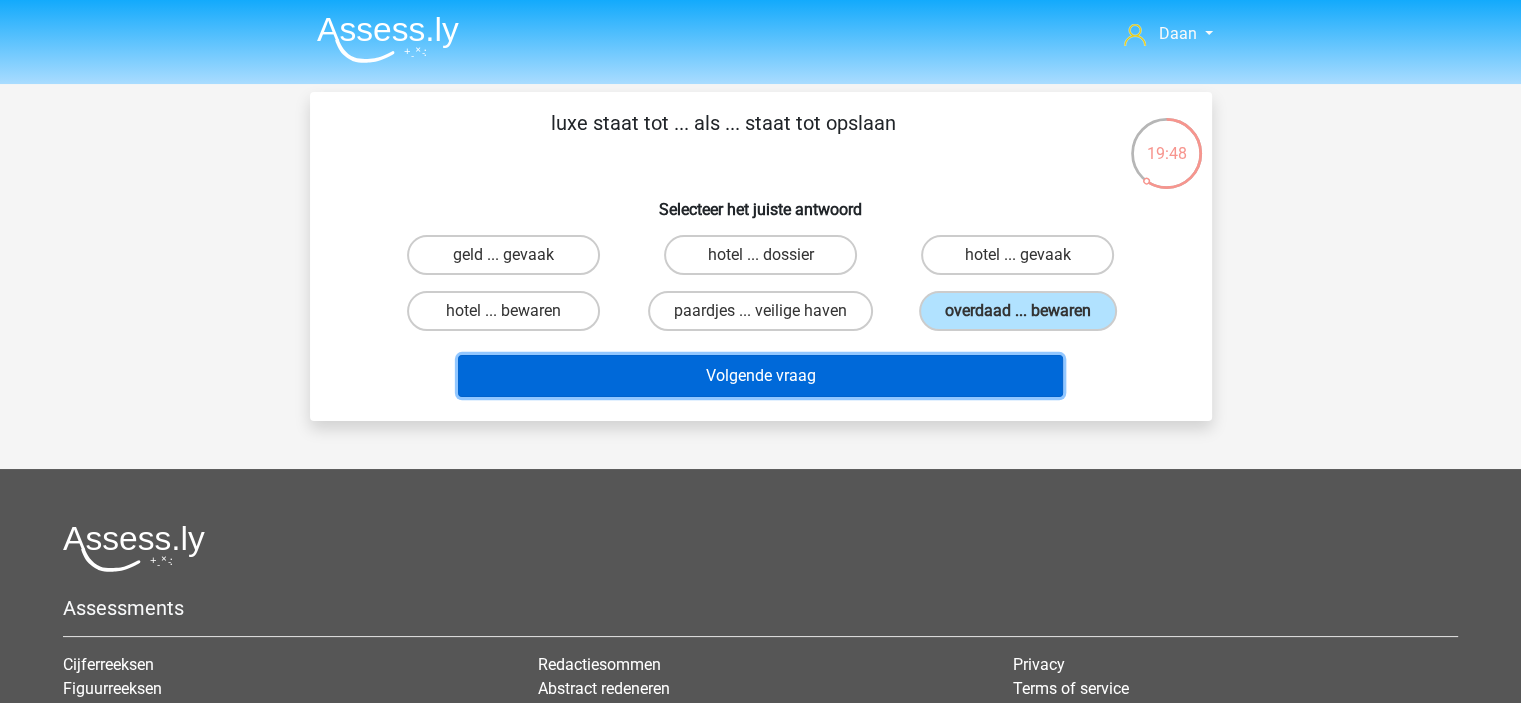 click on "Volgende vraag" at bounding box center (760, 376) 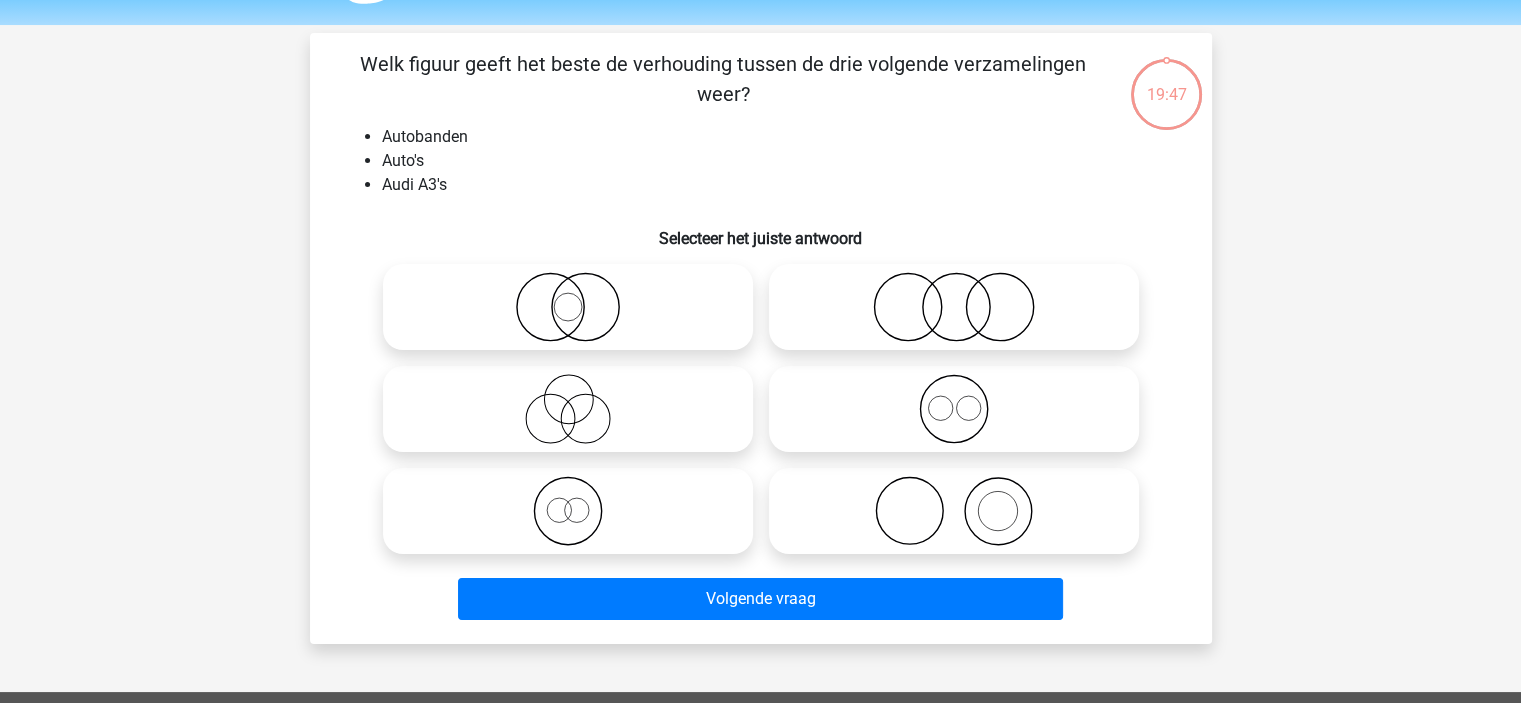 scroll, scrollTop: 0, scrollLeft: 0, axis: both 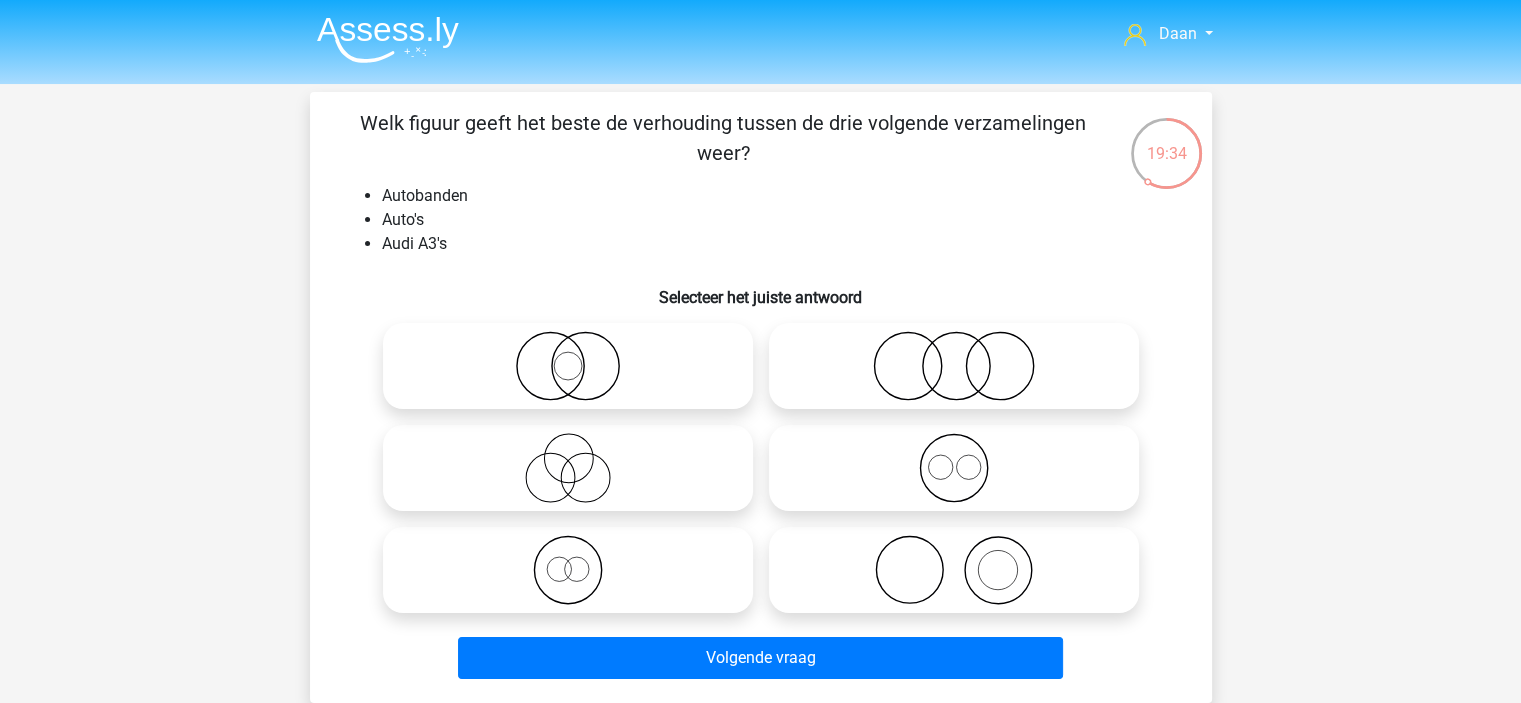 click 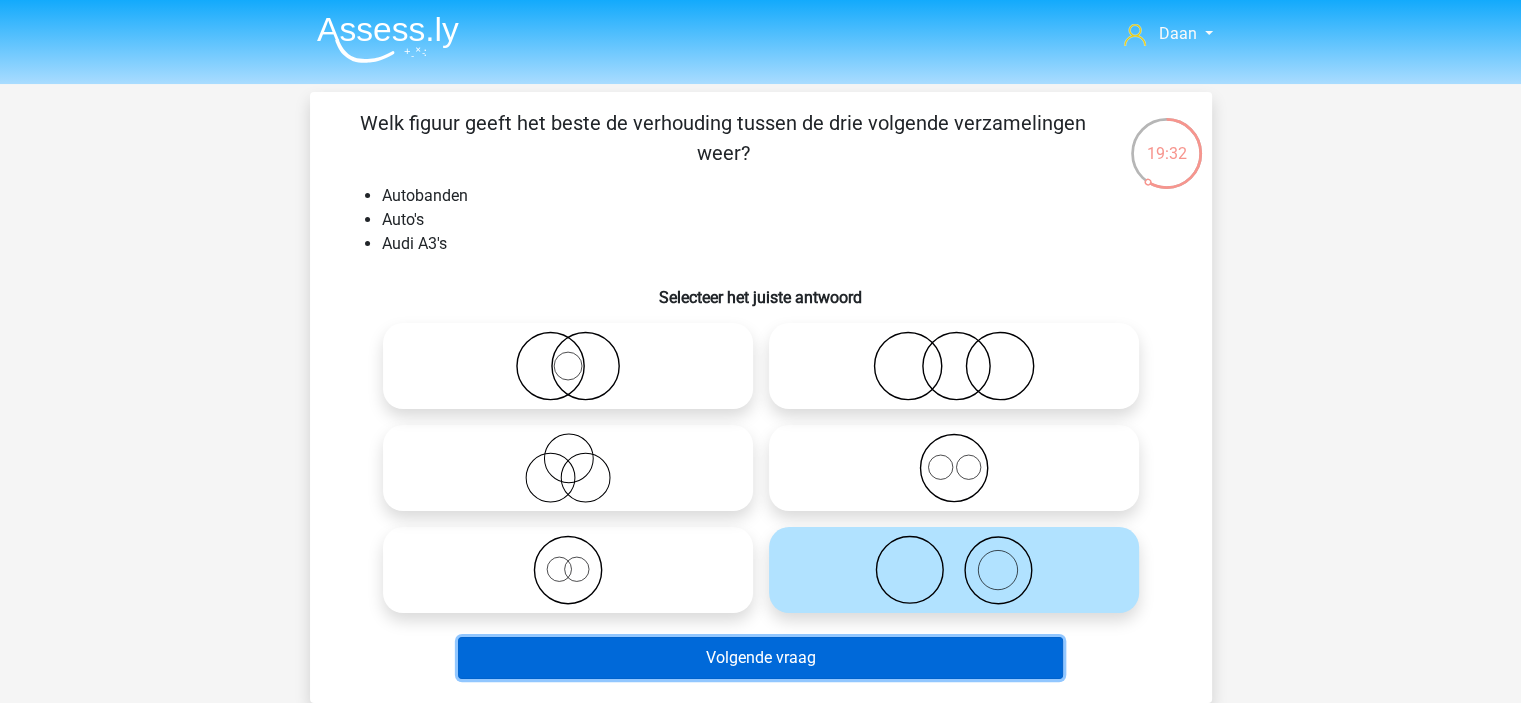 click on "Volgende vraag" at bounding box center [760, 658] 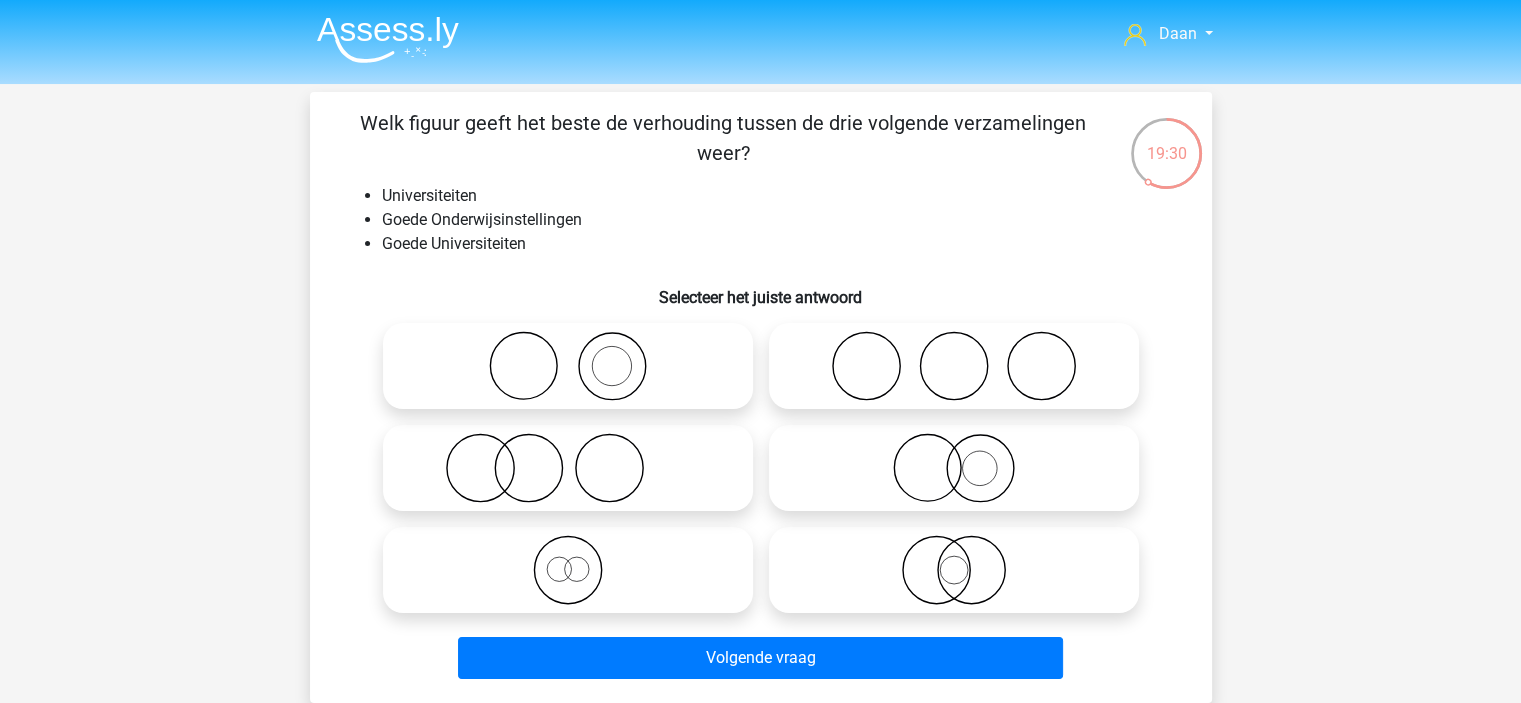 scroll, scrollTop: 100, scrollLeft: 0, axis: vertical 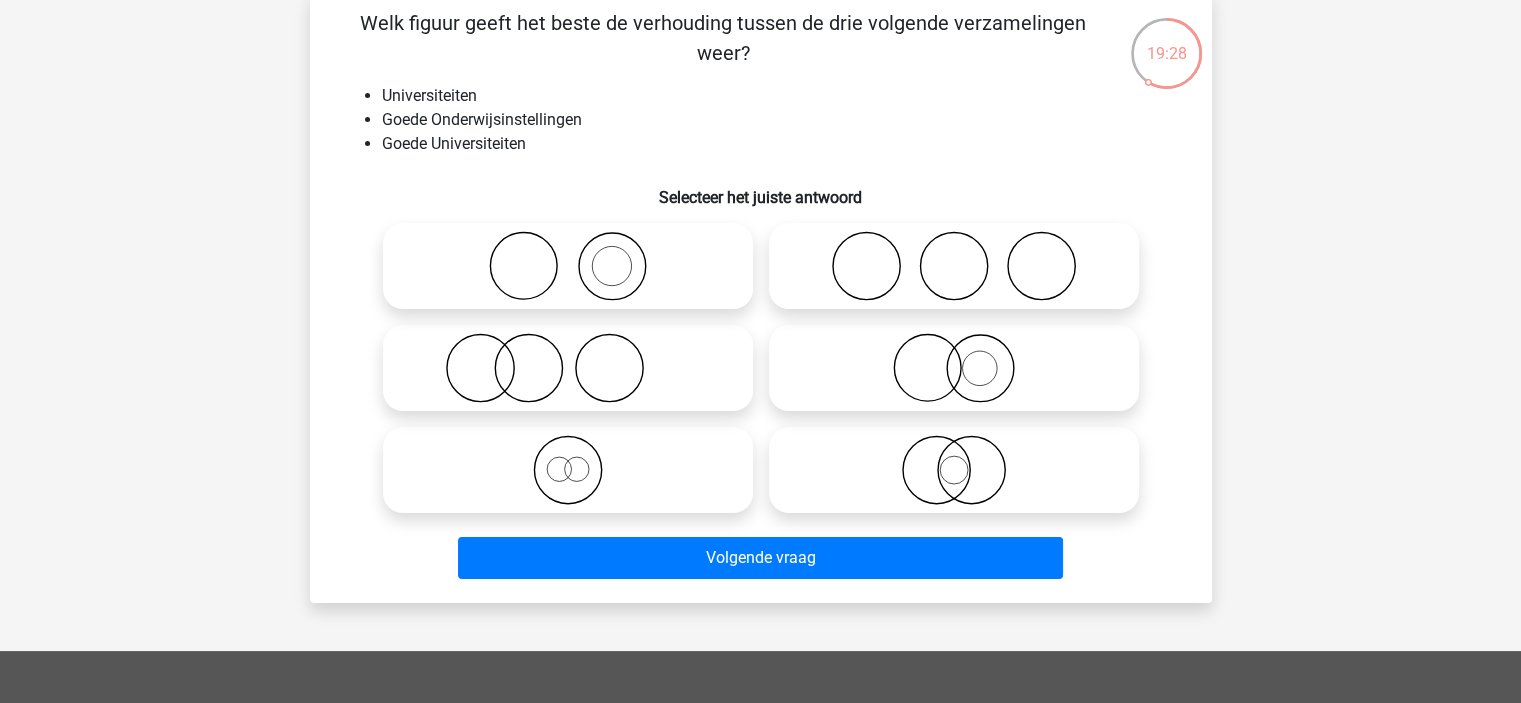 click 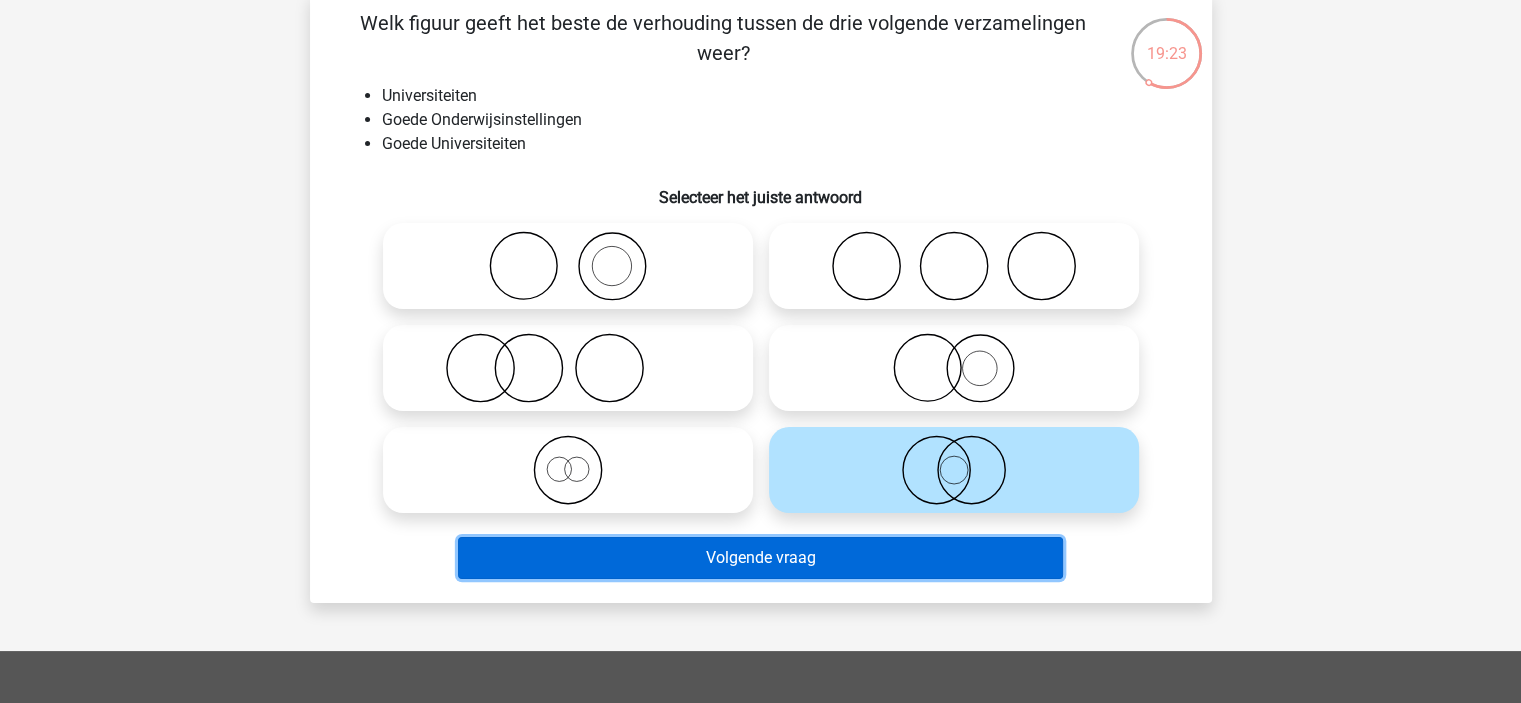 click on "Volgende vraag" at bounding box center (760, 558) 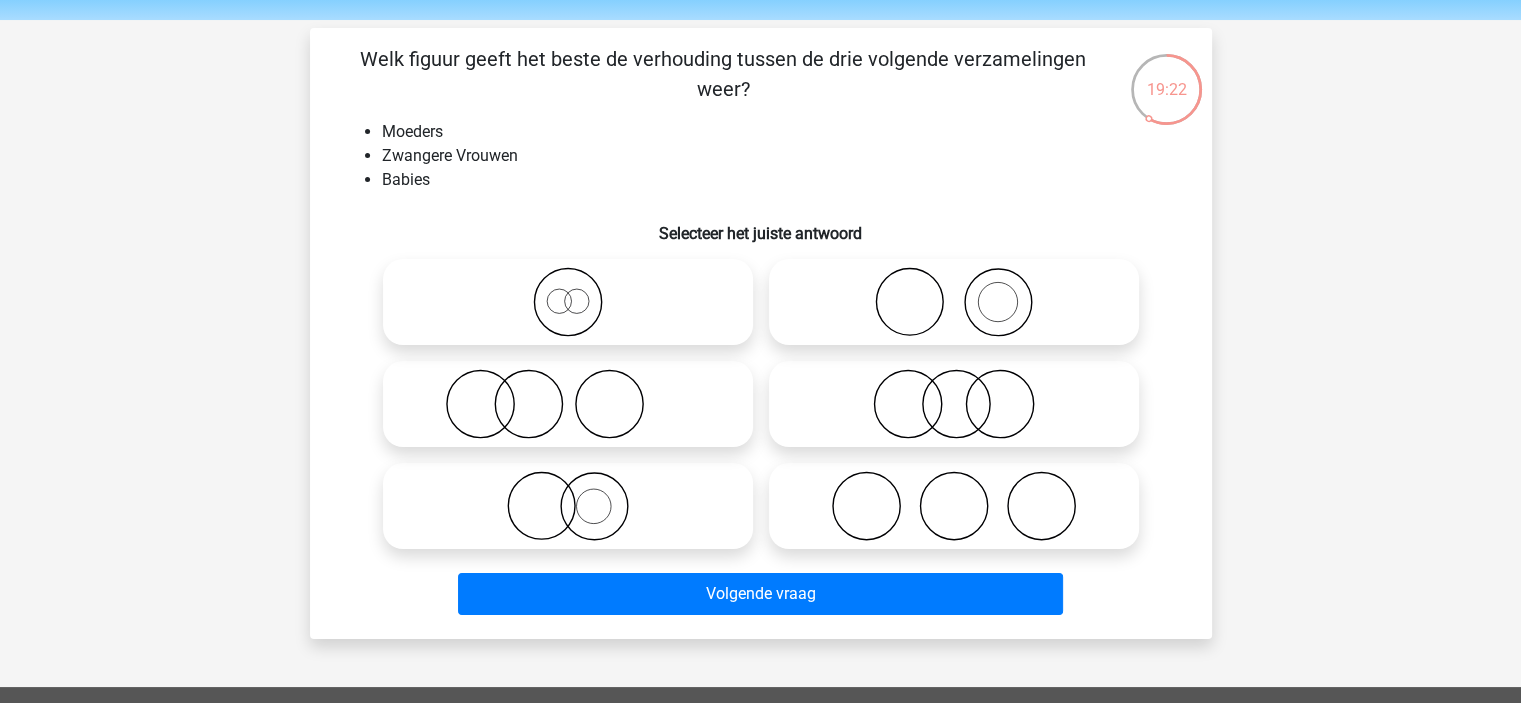 scroll, scrollTop: 100, scrollLeft: 0, axis: vertical 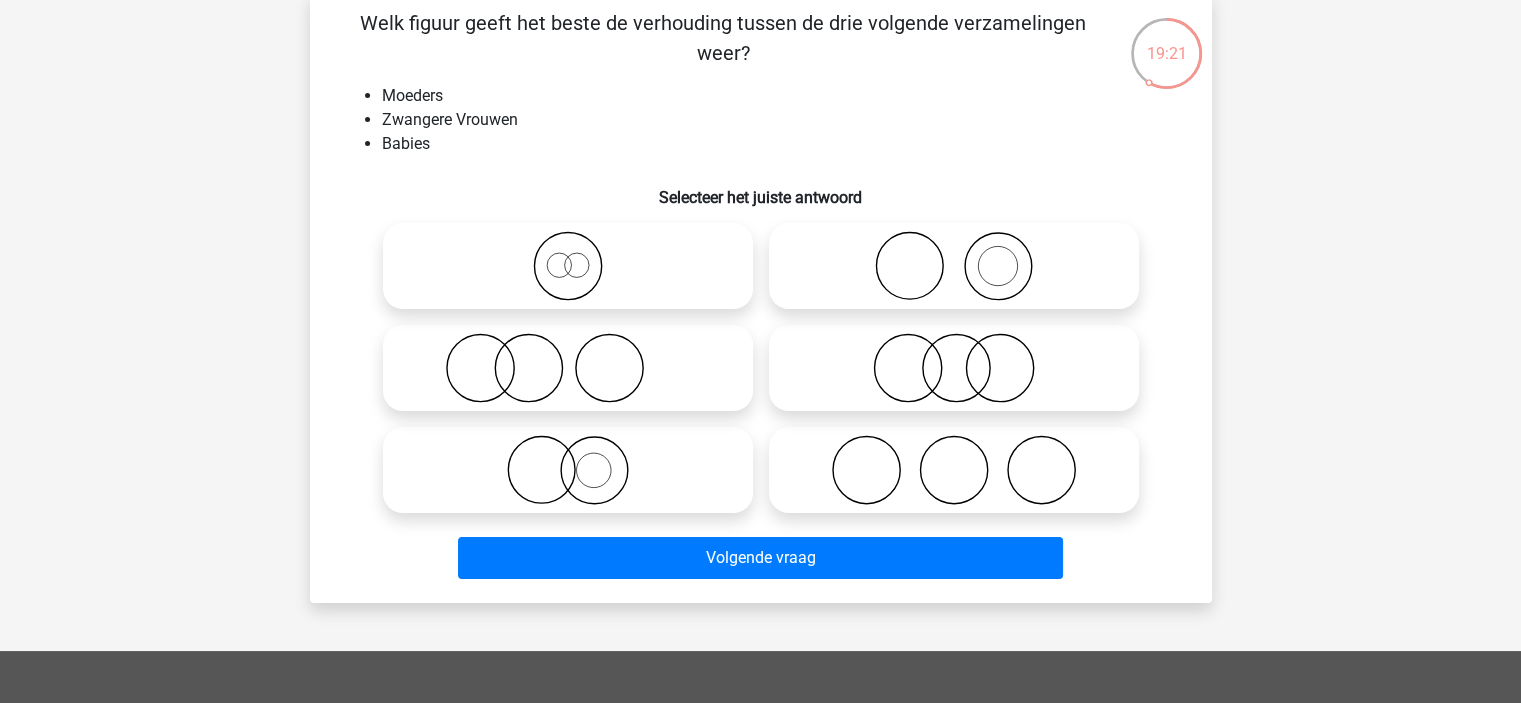 click 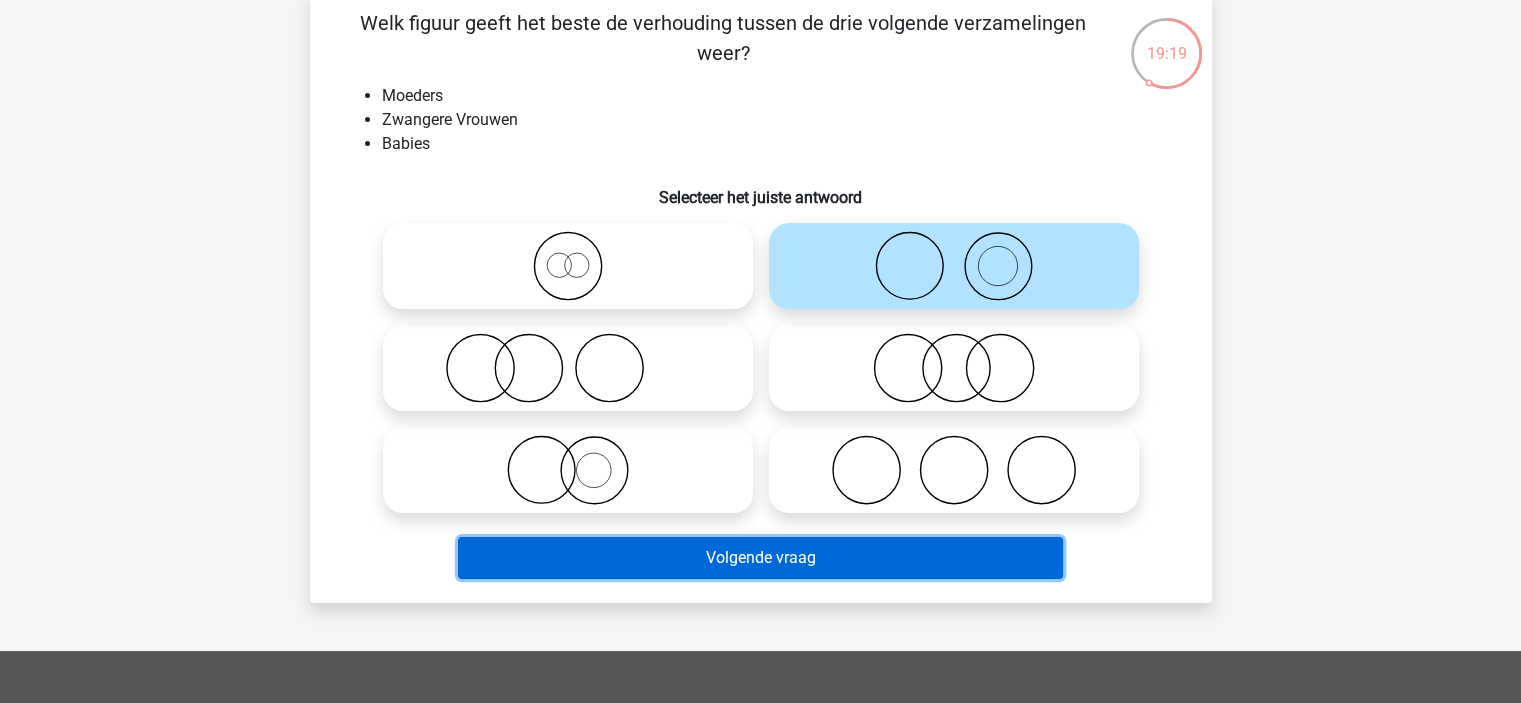 click on "Volgende vraag" at bounding box center [760, 558] 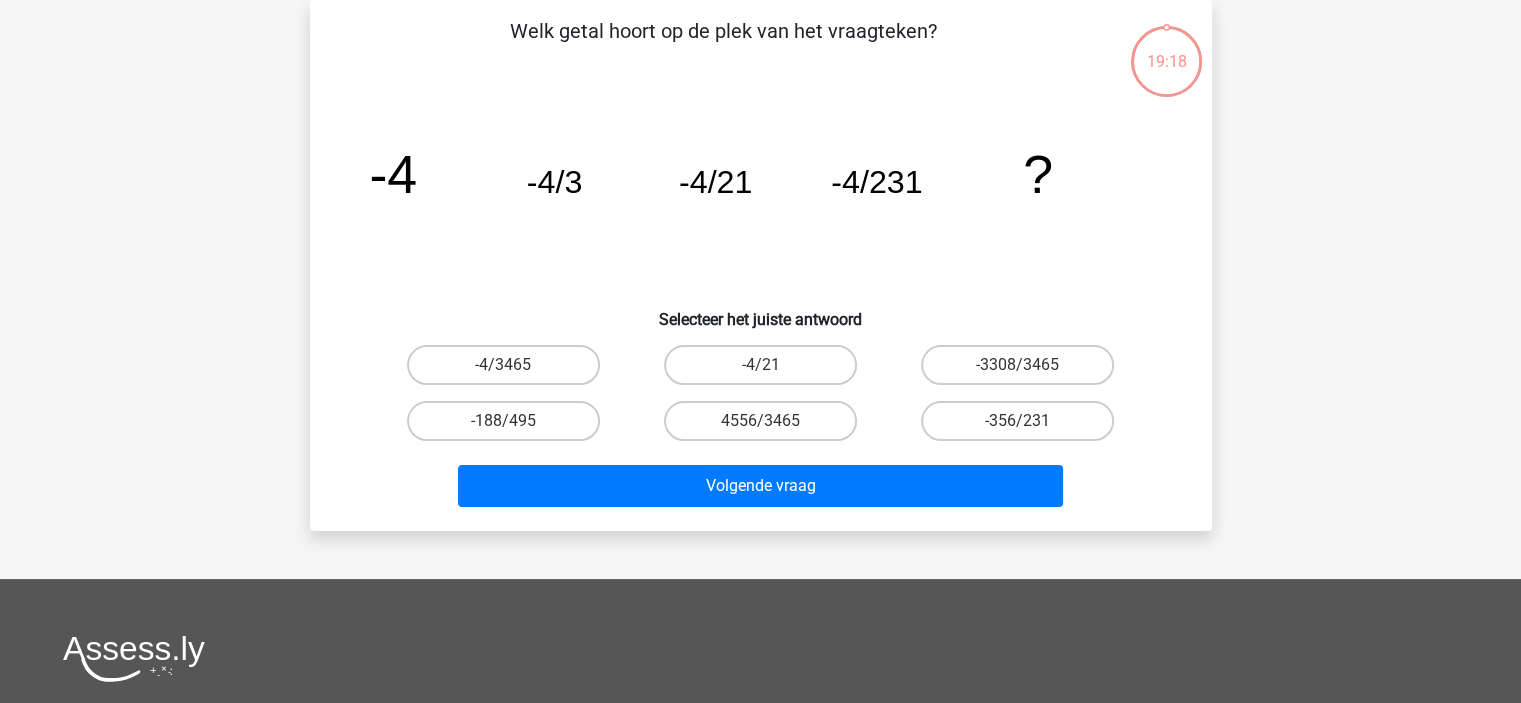scroll, scrollTop: 0, scrollLeft: 0, axis: both 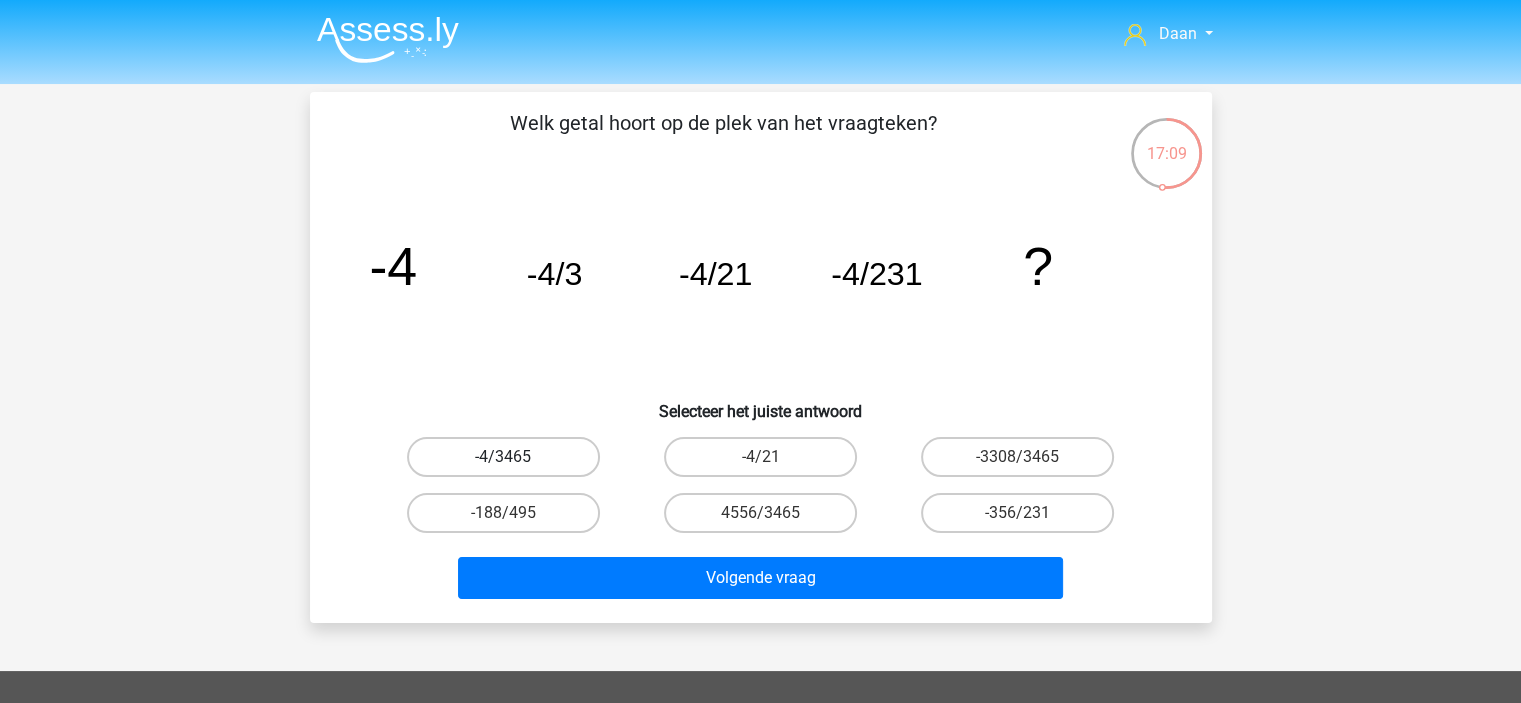 click on "-4/3465" at bounding box center (503, 457) 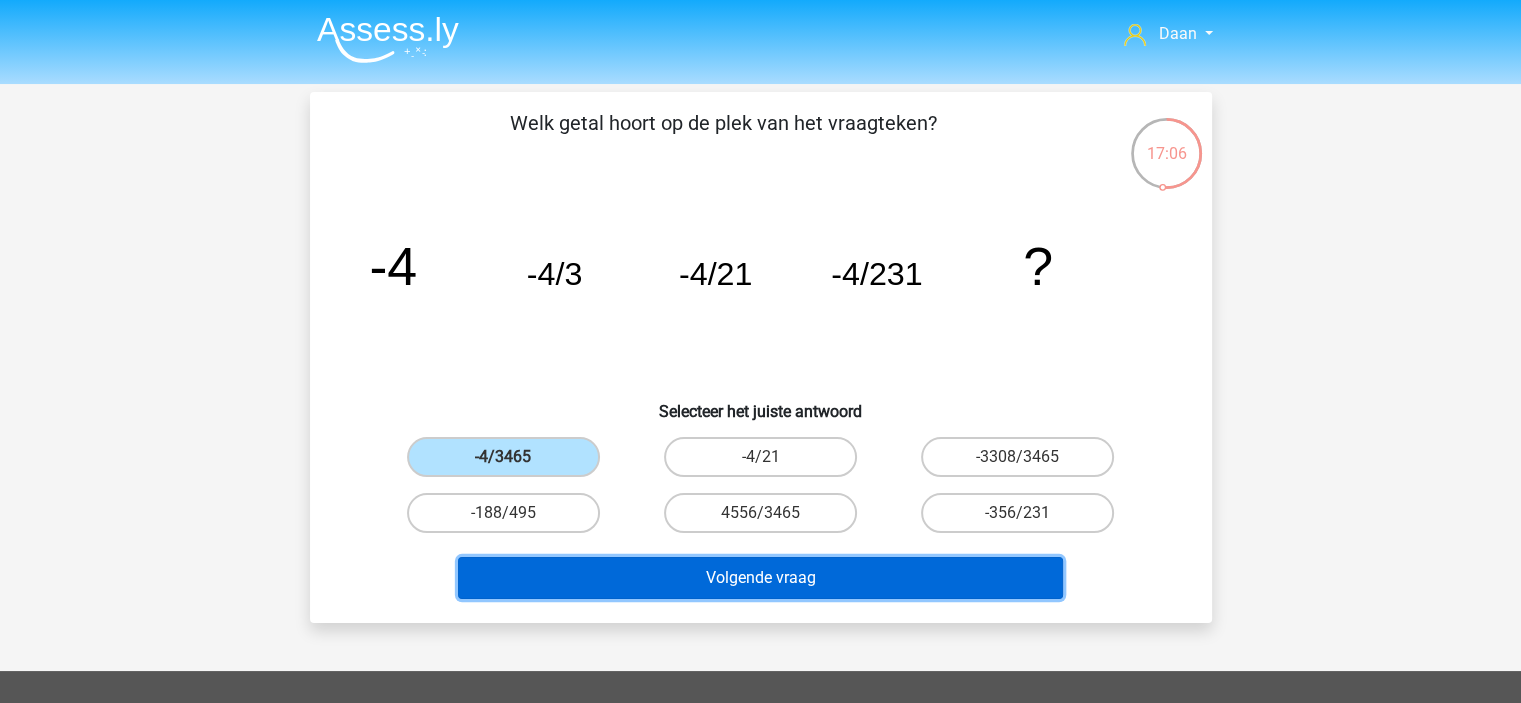click on "Volgende vraag" at bounding box center (760, 578) 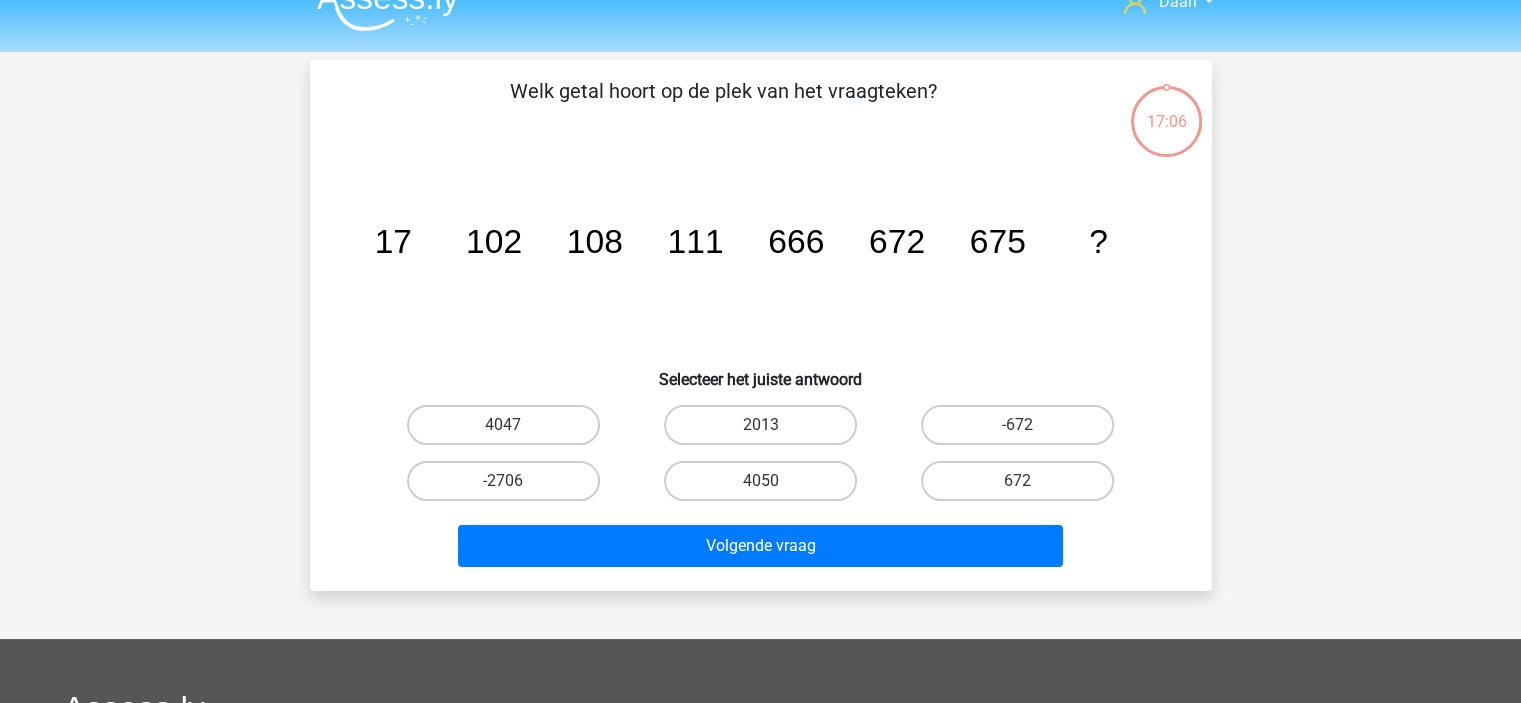 scroll, scrollTop: 0, scrollLeft: 0, axis: both 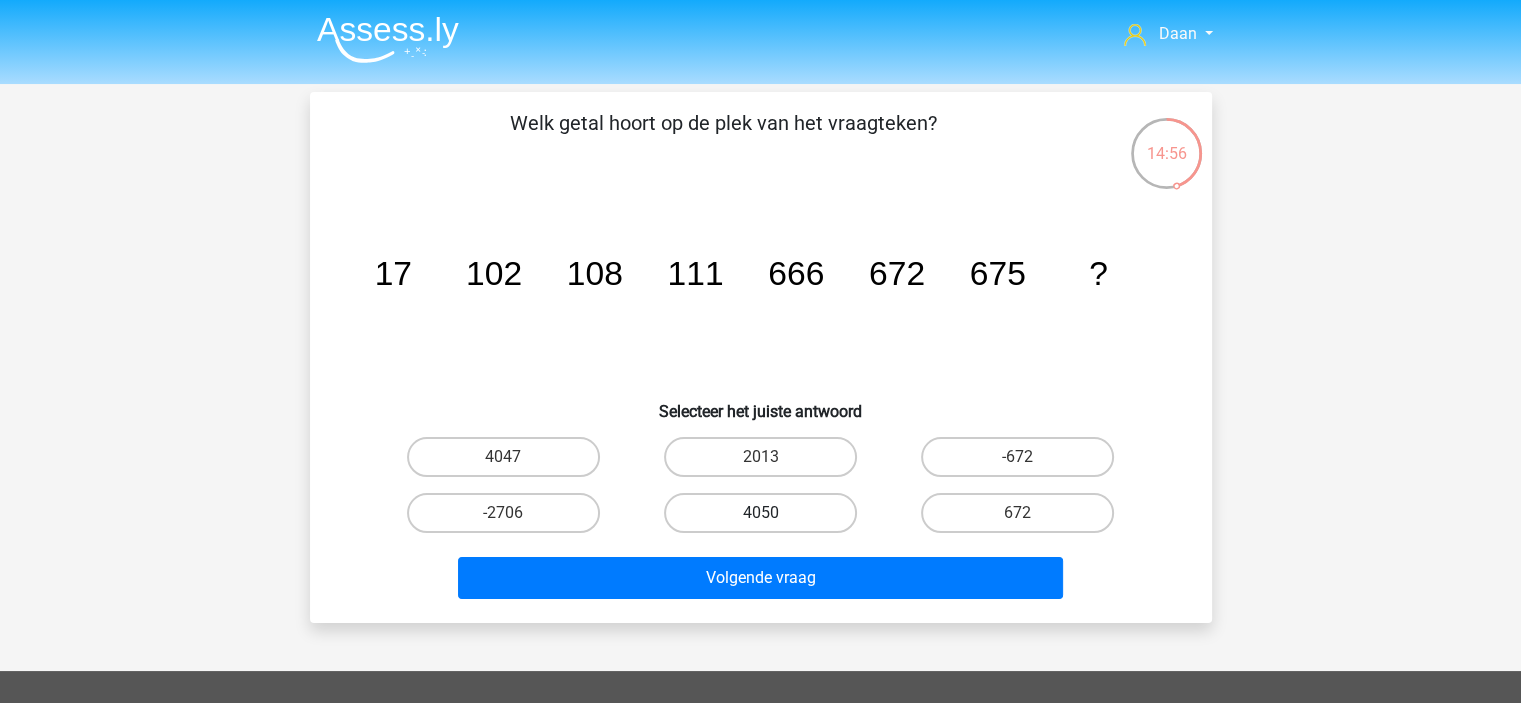 click on "4050" at bounding box center [760, 513] 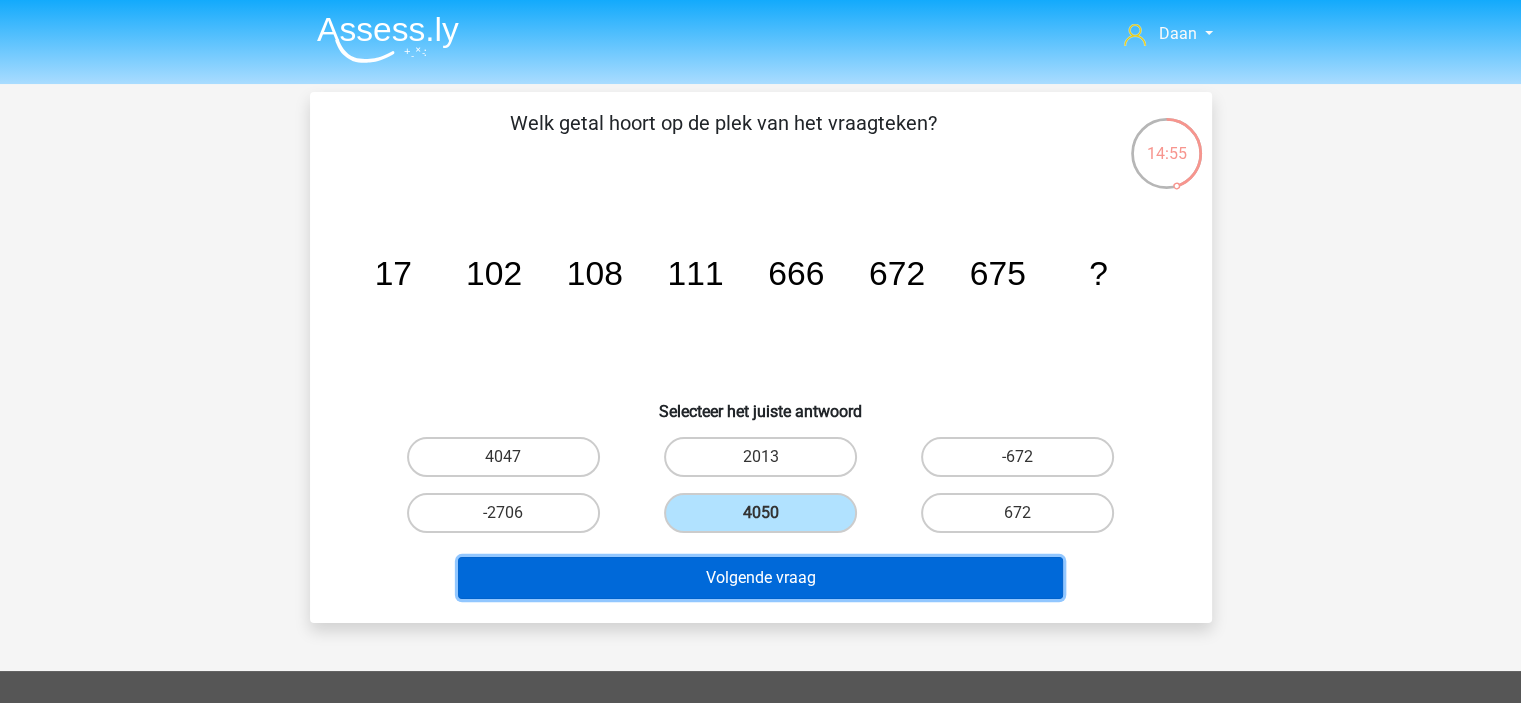 click on "Volgende vraag" at bounding box center [760, 578] 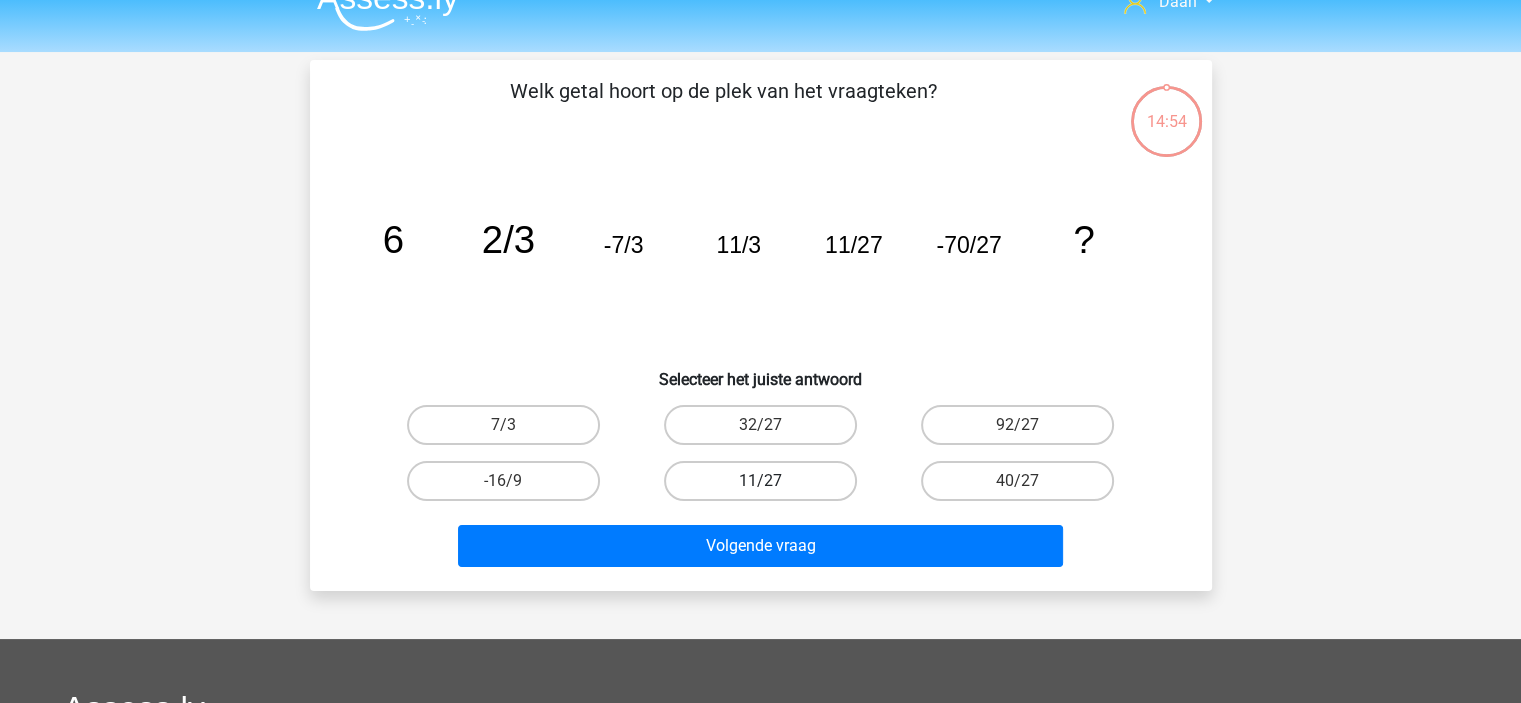 scroll, scrollTop: 0, scrollLeft: 0, axis: both 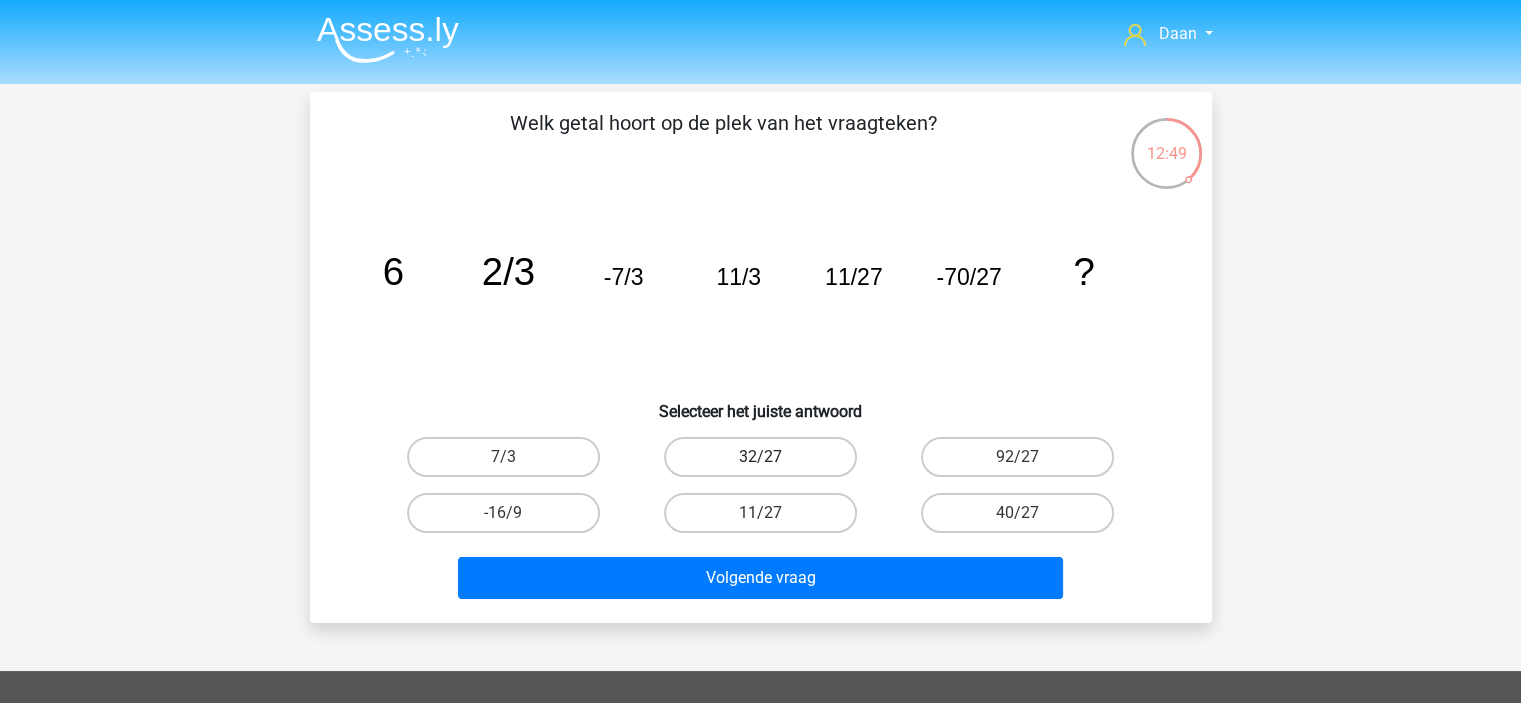 click on "32/27" at bounding box center [760, 457] 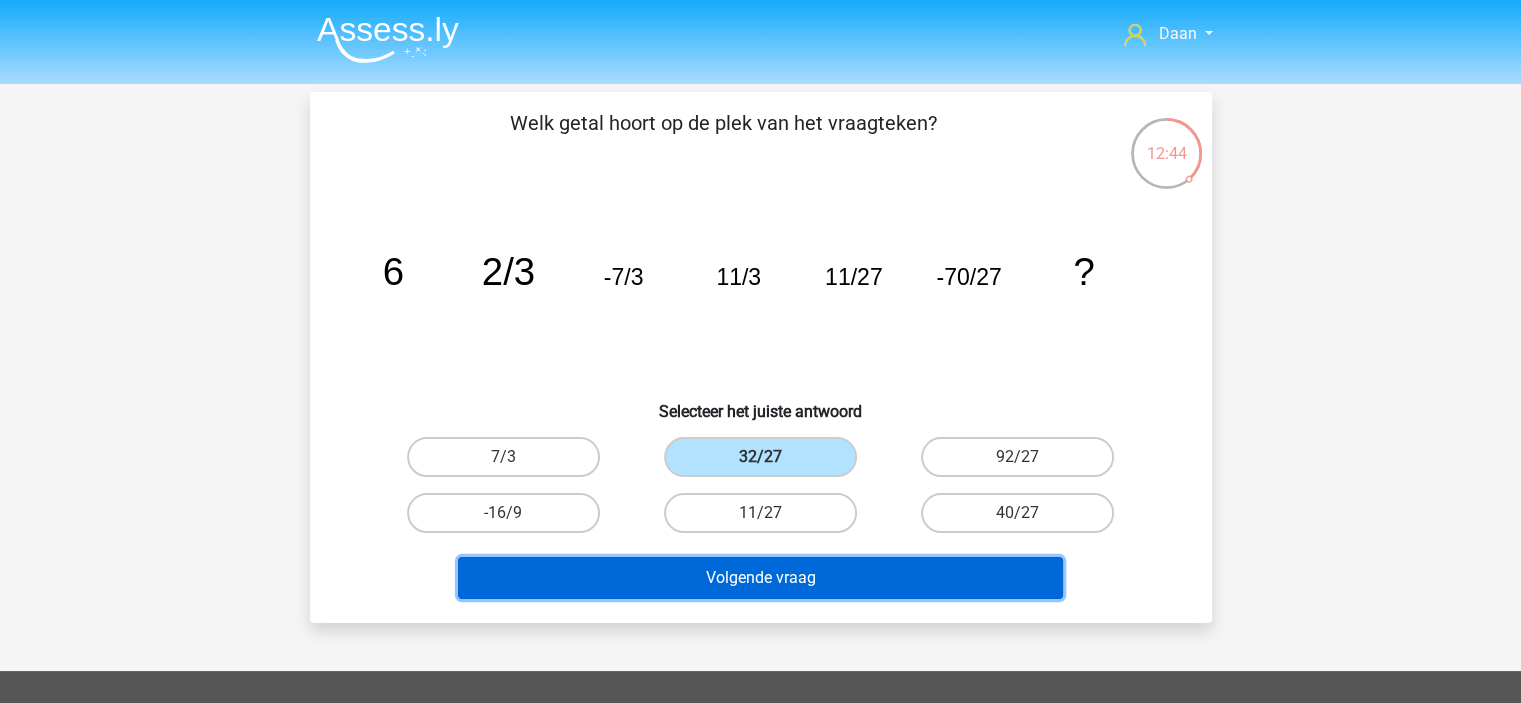 click on "Volgende vraag" at bounding box center [760, 578] 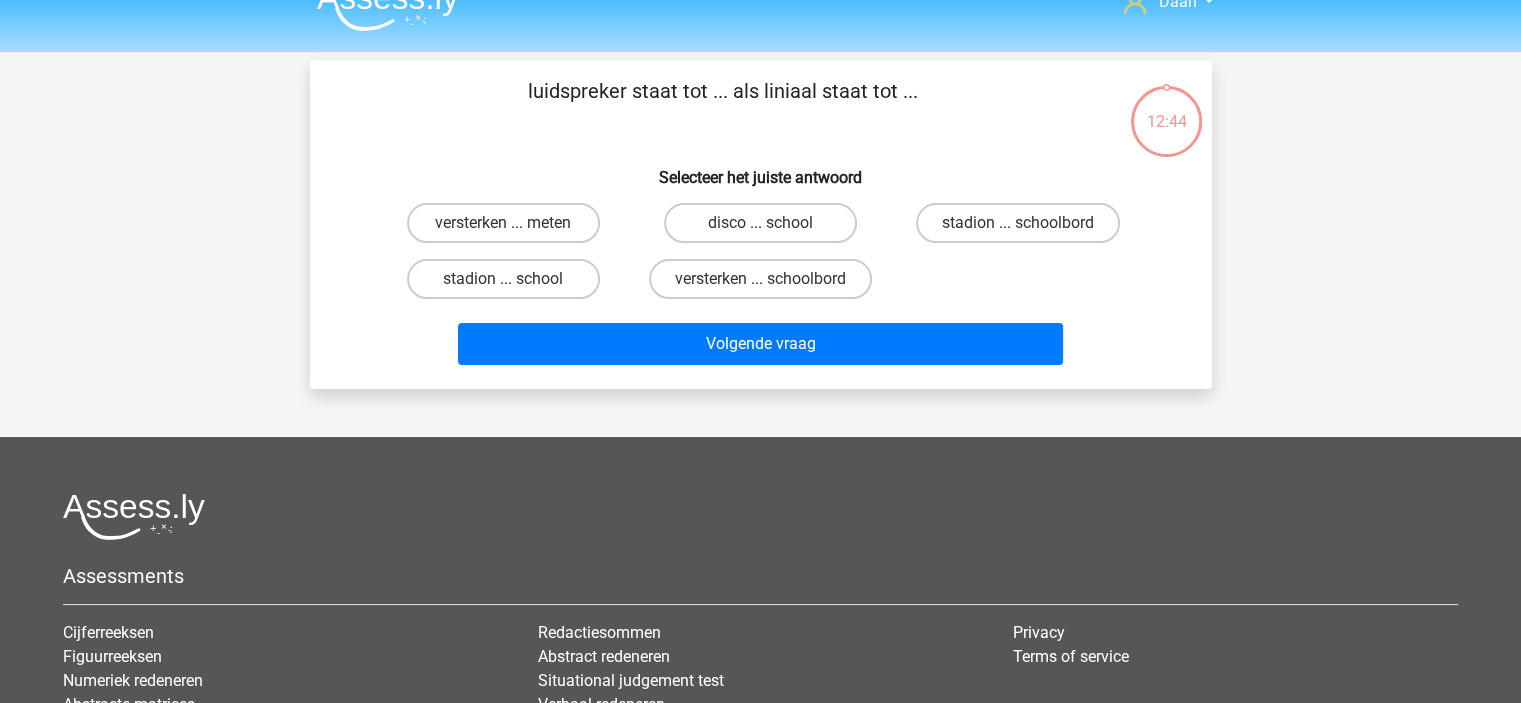 scroll, scrollTop: 0, scrollLeft: 0, axis: both 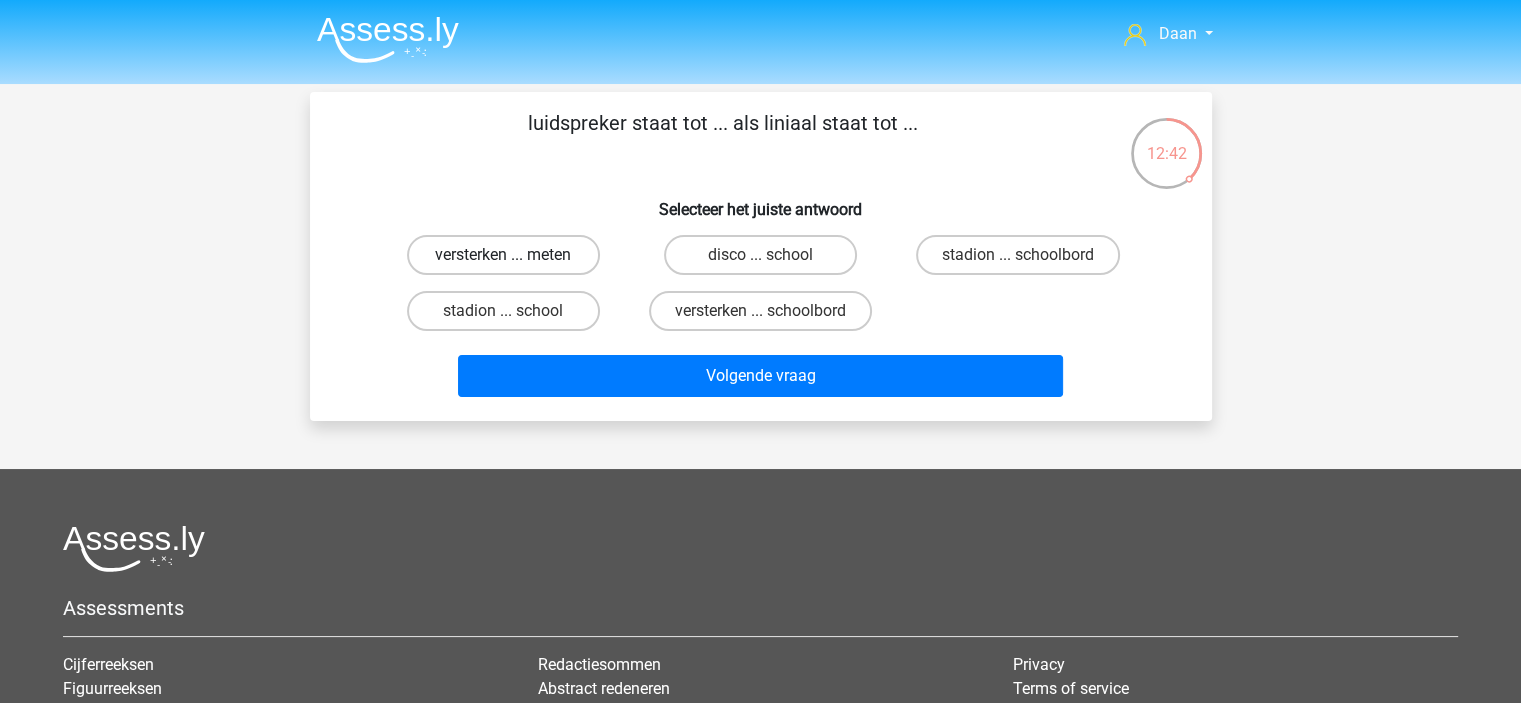 click on "versterken ... meten" at bounding box center [503, 255] 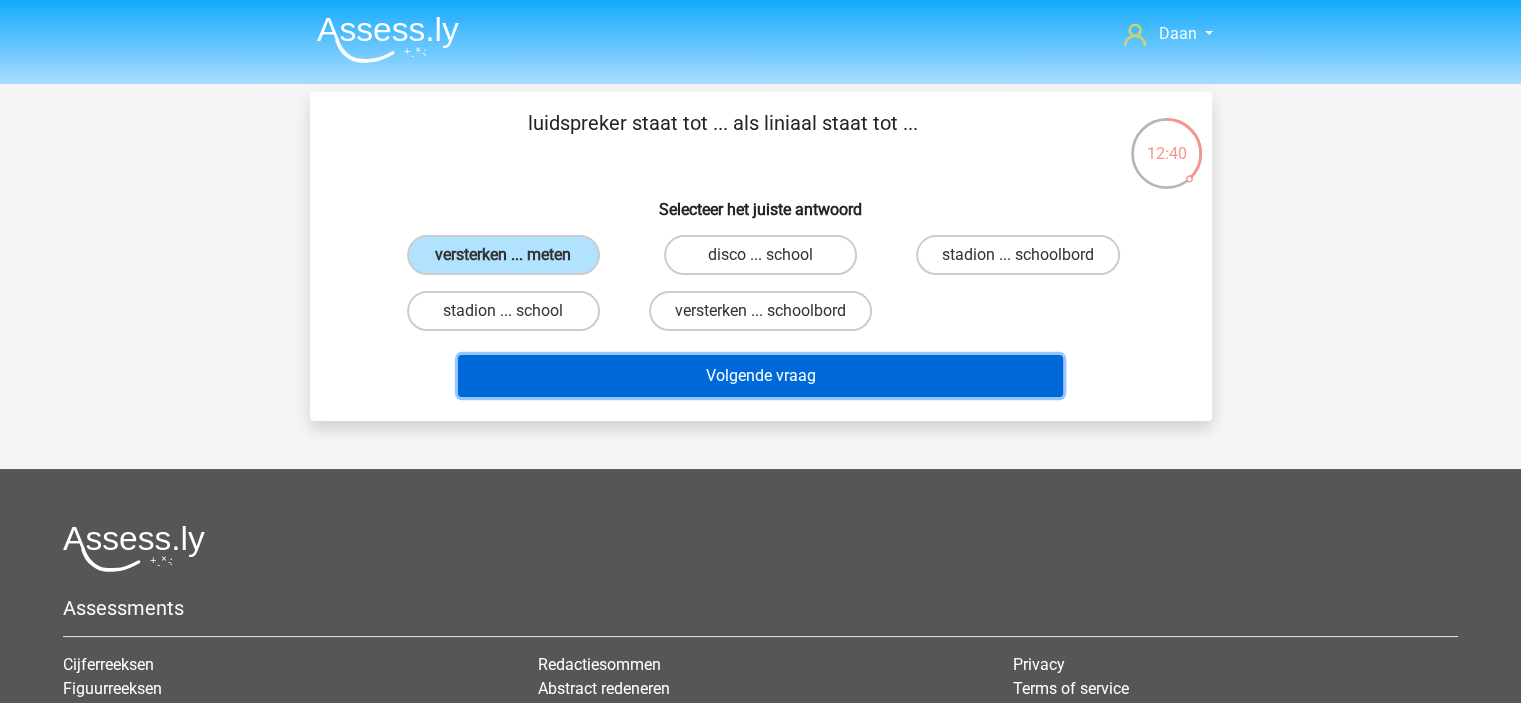 click on "Volgende vraag" at bounding box center [760, 376] 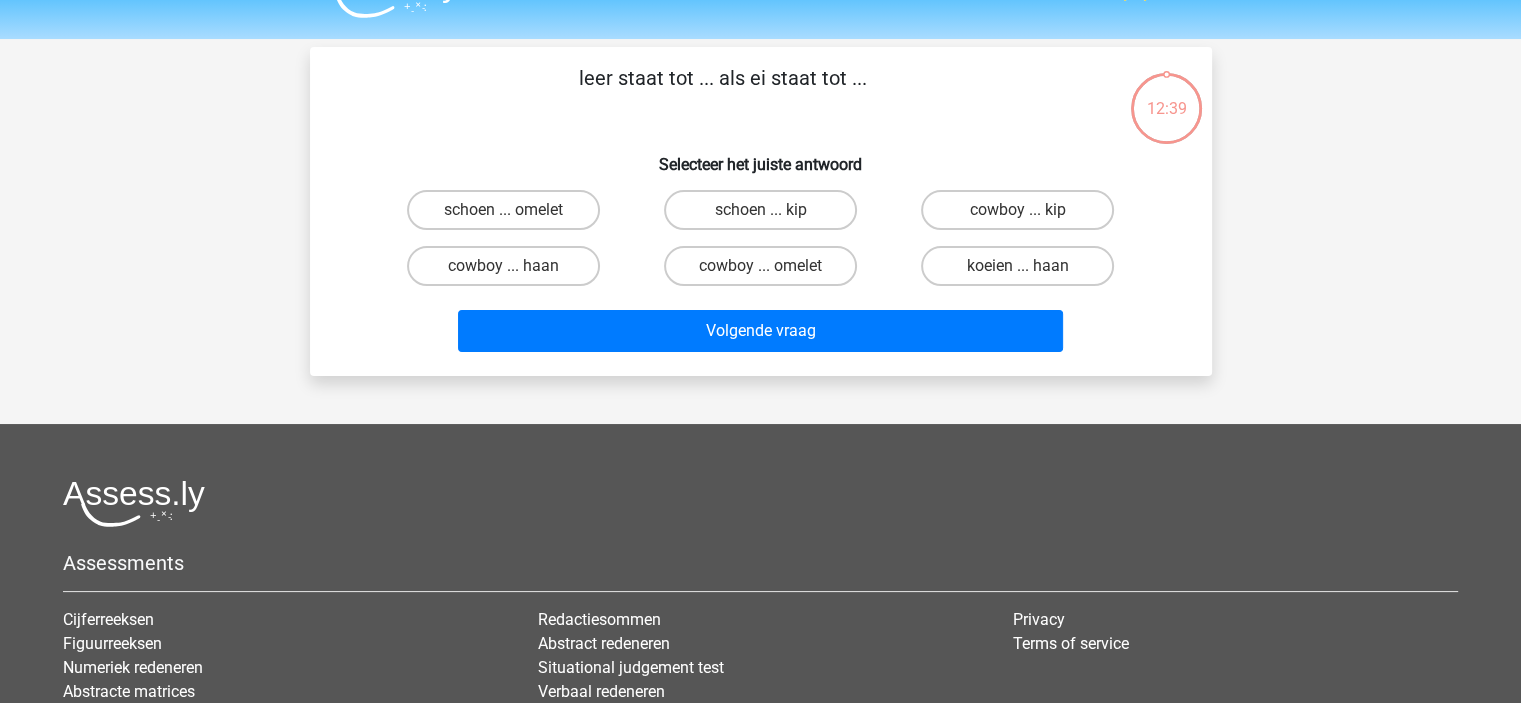 scroll, scrollTop: 0, scrollLeft: 0, axis: both 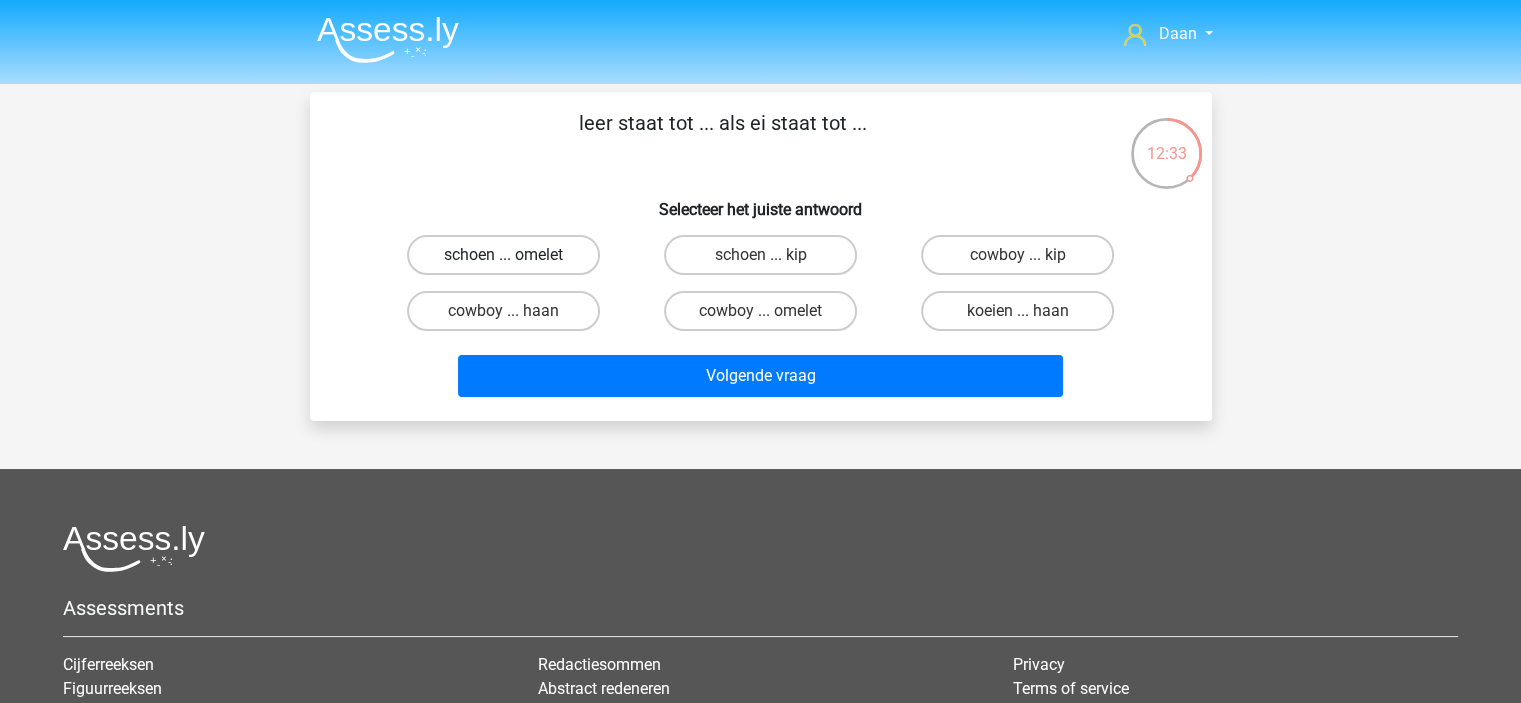 click on "schoen ... omelet" at bounding box center (503, 255) 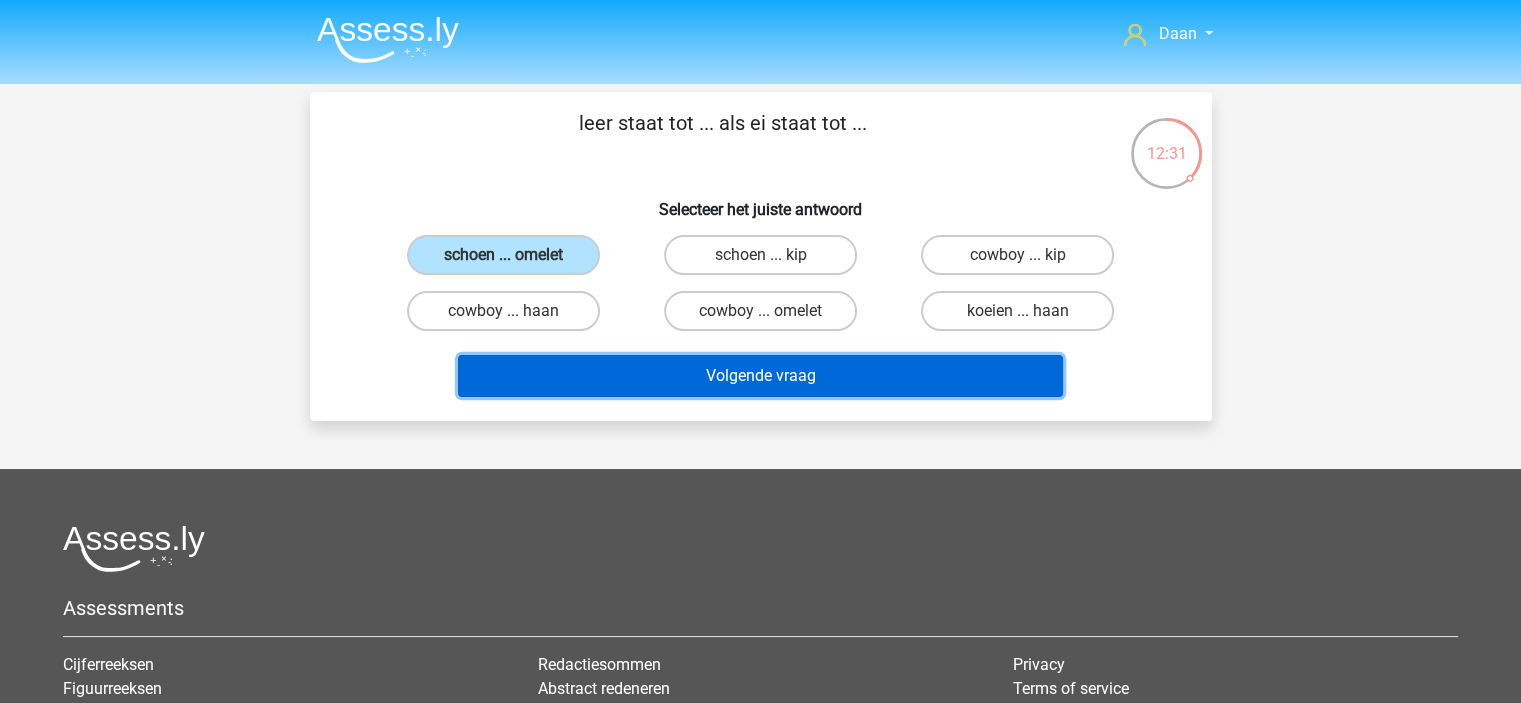 click on "Volgende vraag" at bounding box center [760, 376] 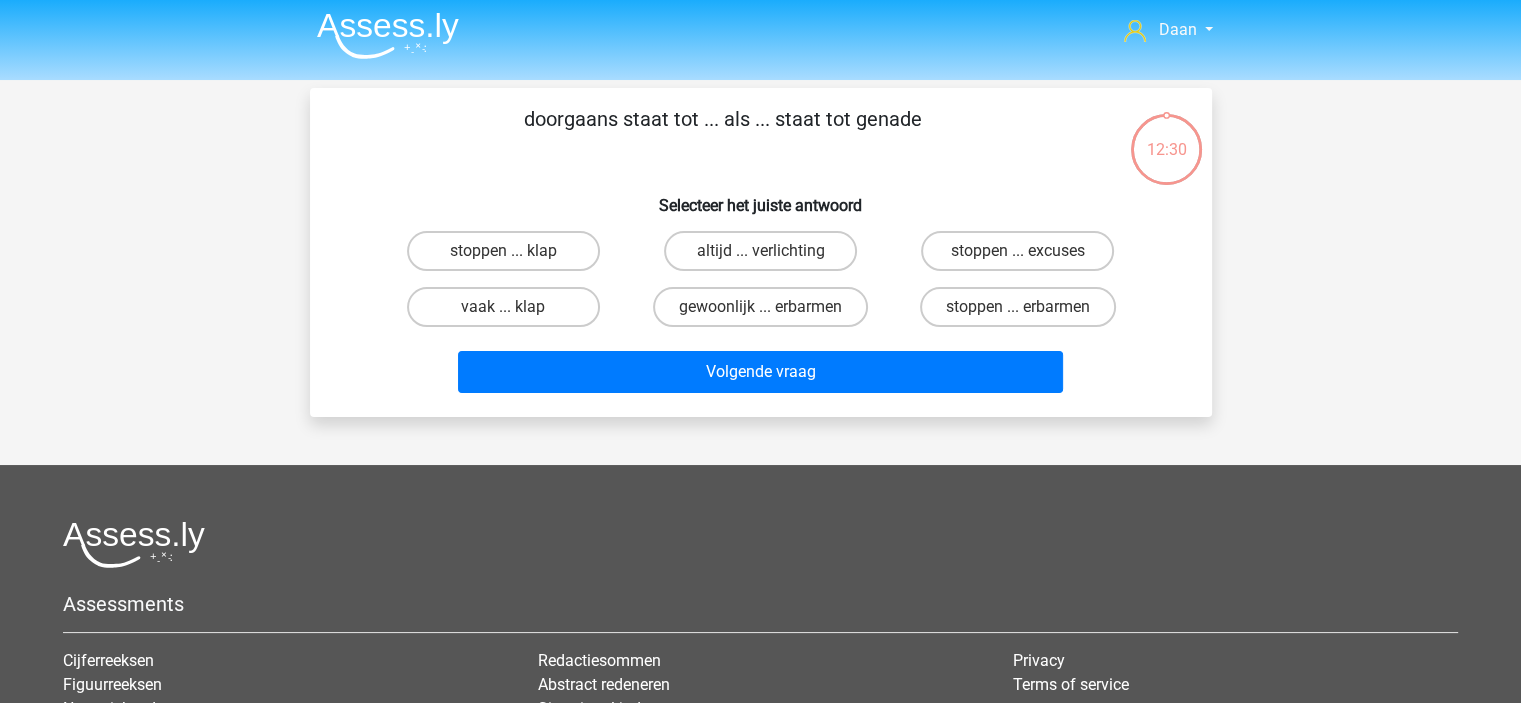 scroll, scrollTop: 0, scrollLeft: 0, axis: both 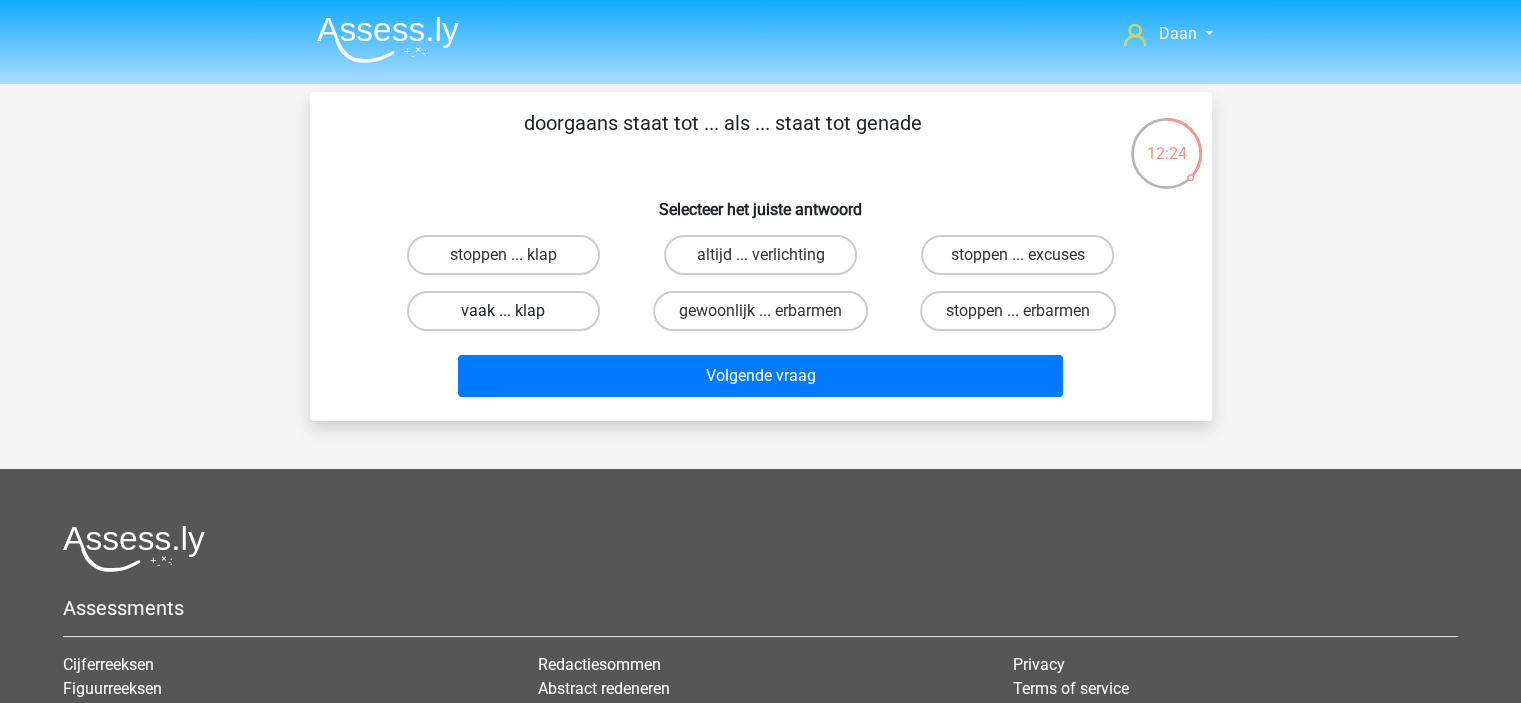 click on "vaak ... klap" at bounding box center [503, 311] 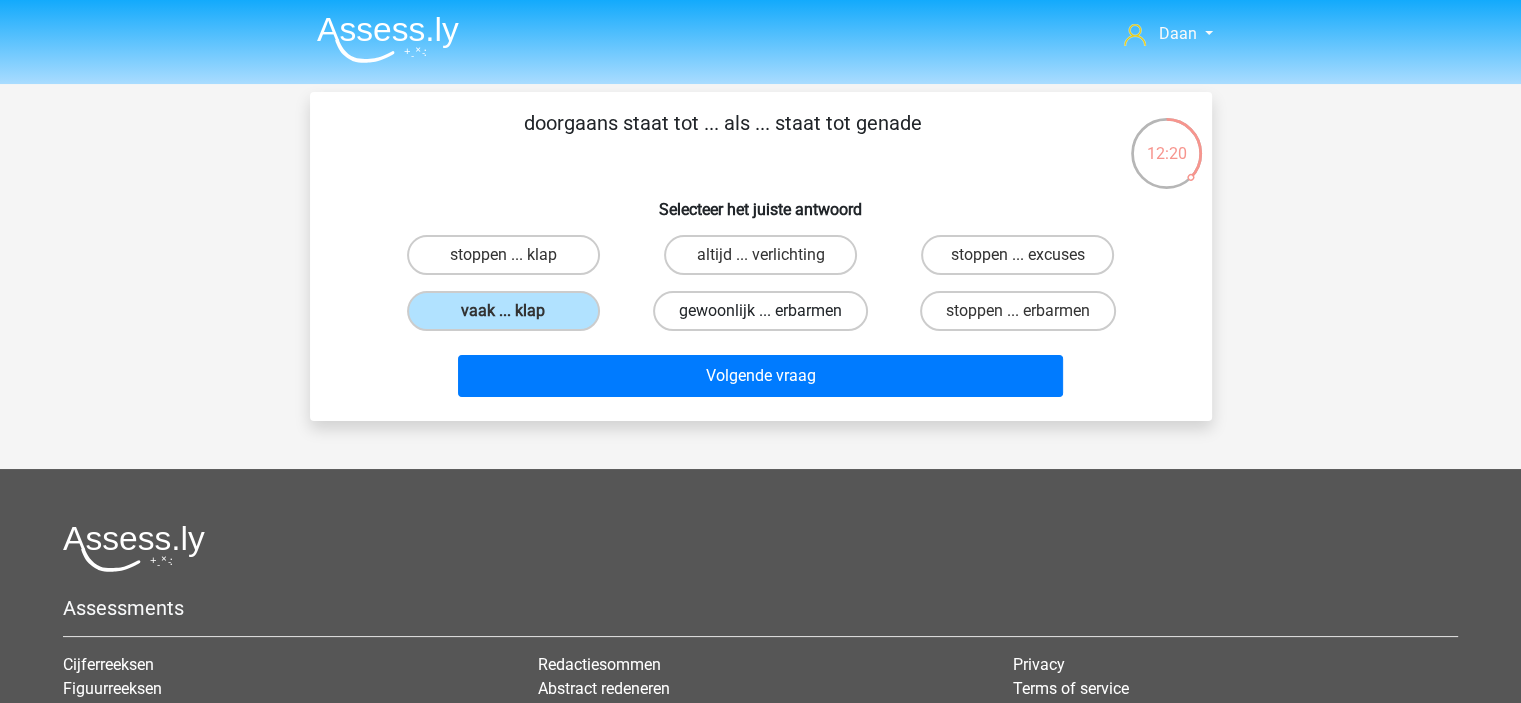 click on "gewoonlijk ... erbarmen" at bounding box center (760, 311) 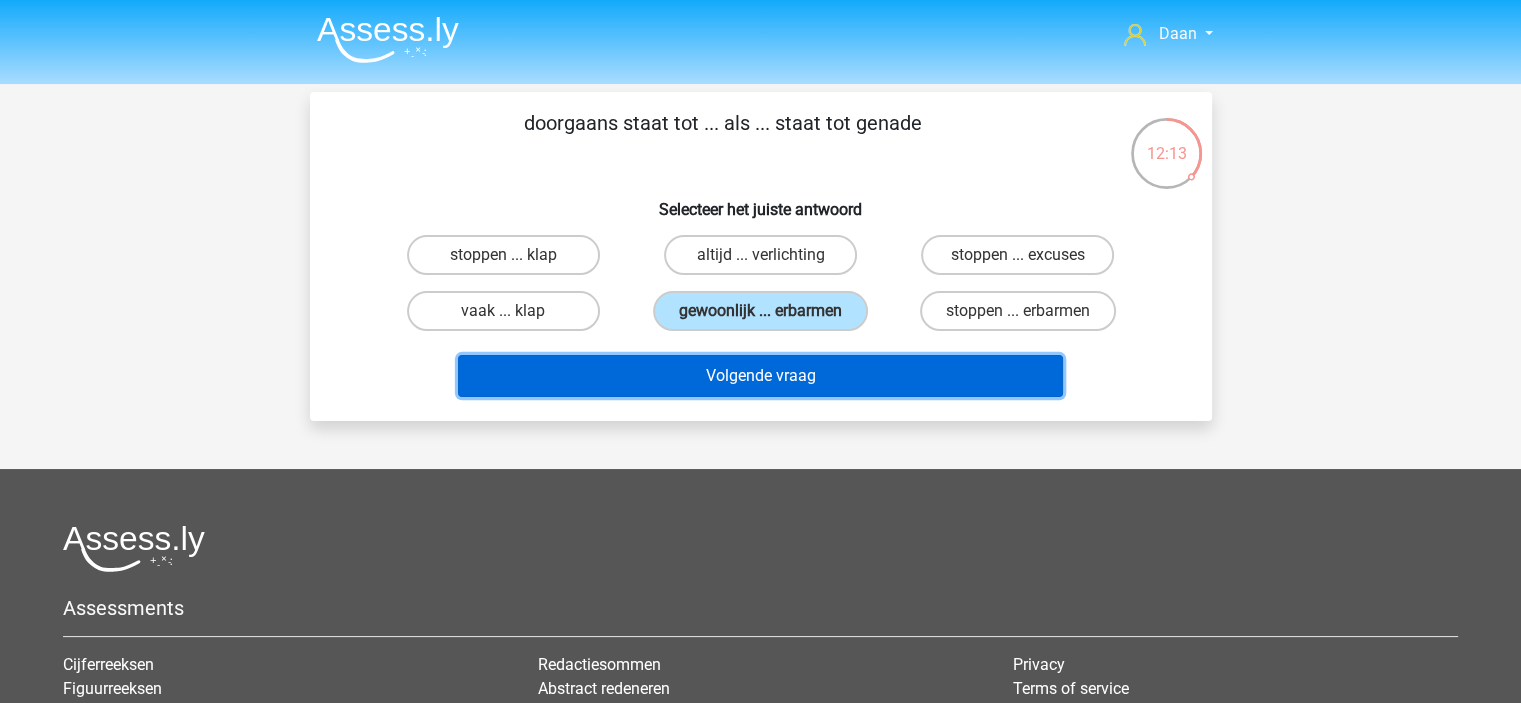 click on "Volgende vraag" at bounding box center (760, 376) 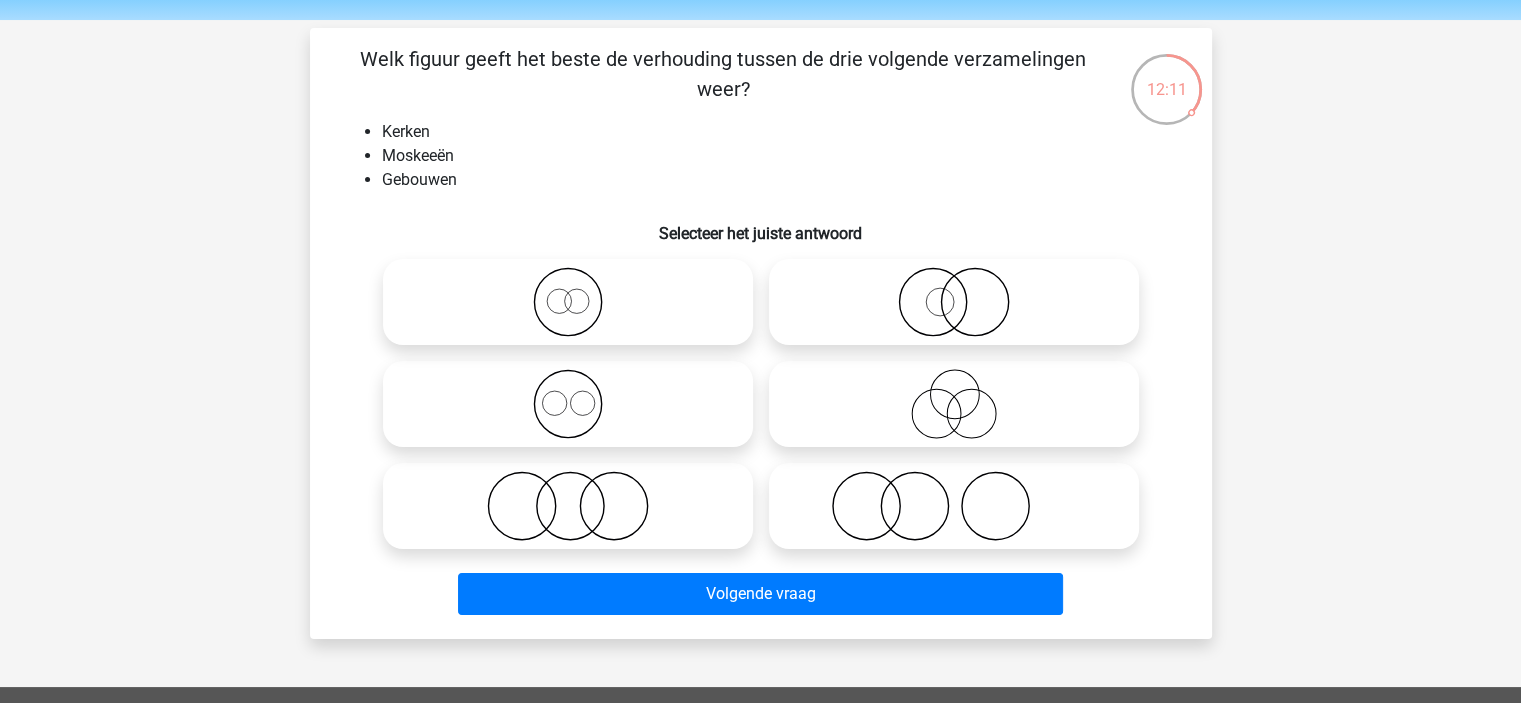 scroll, scrollTop: 100, scrollLeft: 0, axis: vertical 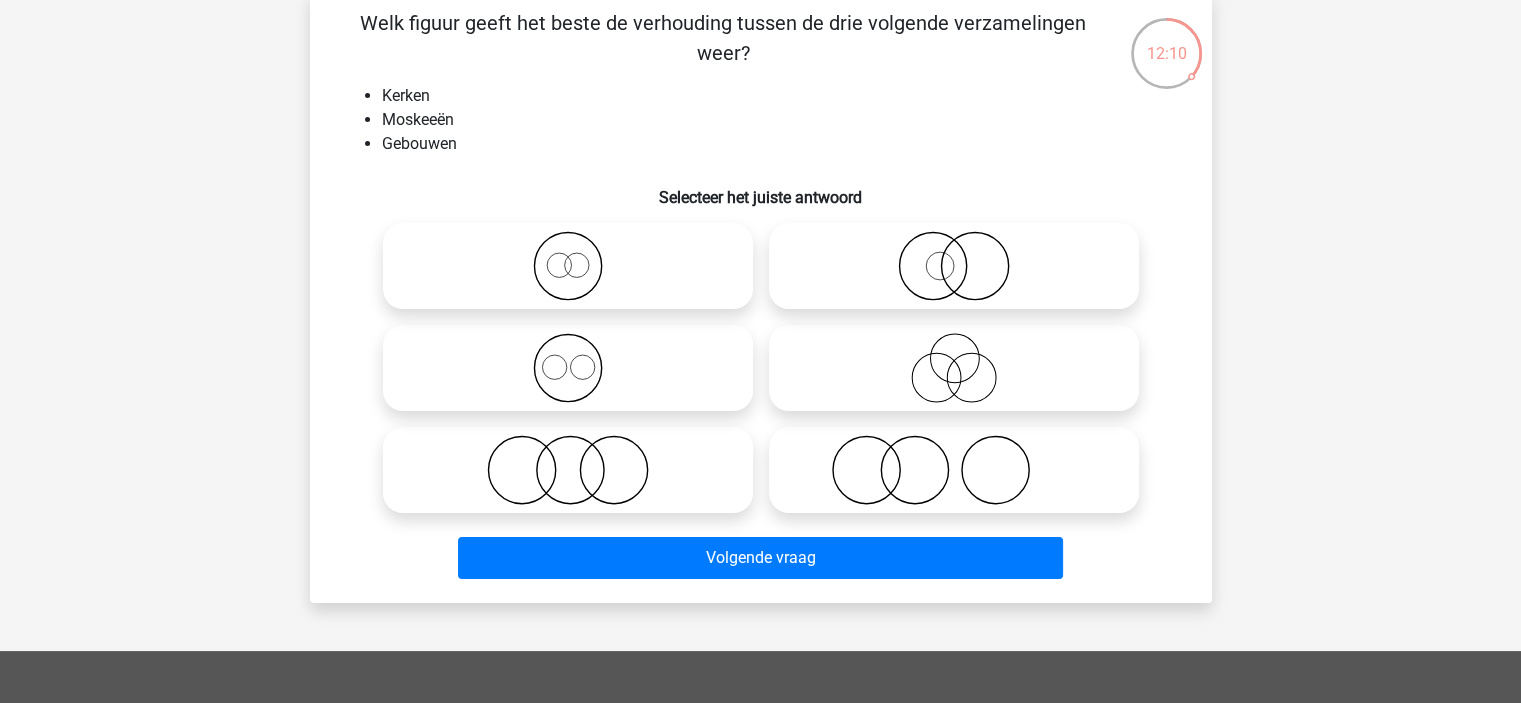 click 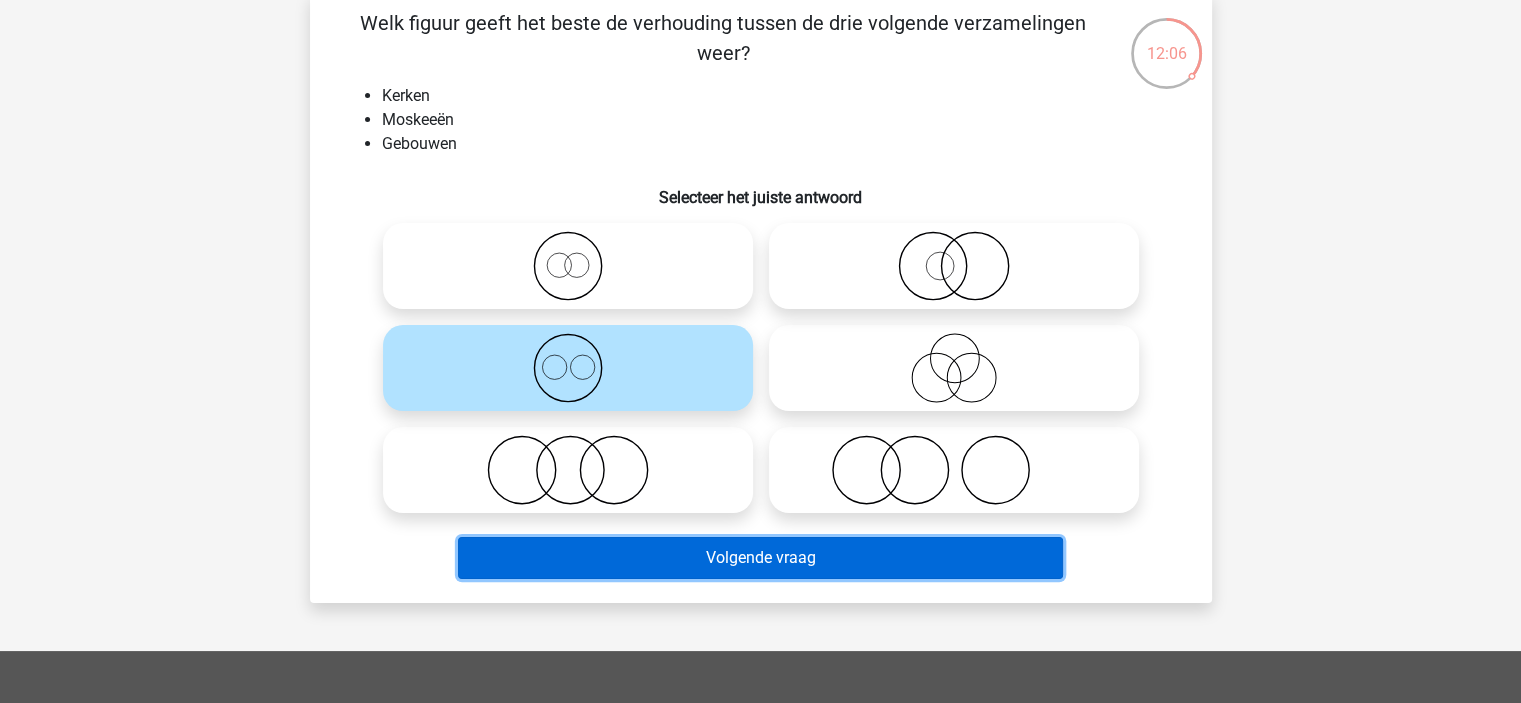 click on "Volgende vraag" at bounding box center [760, 558] 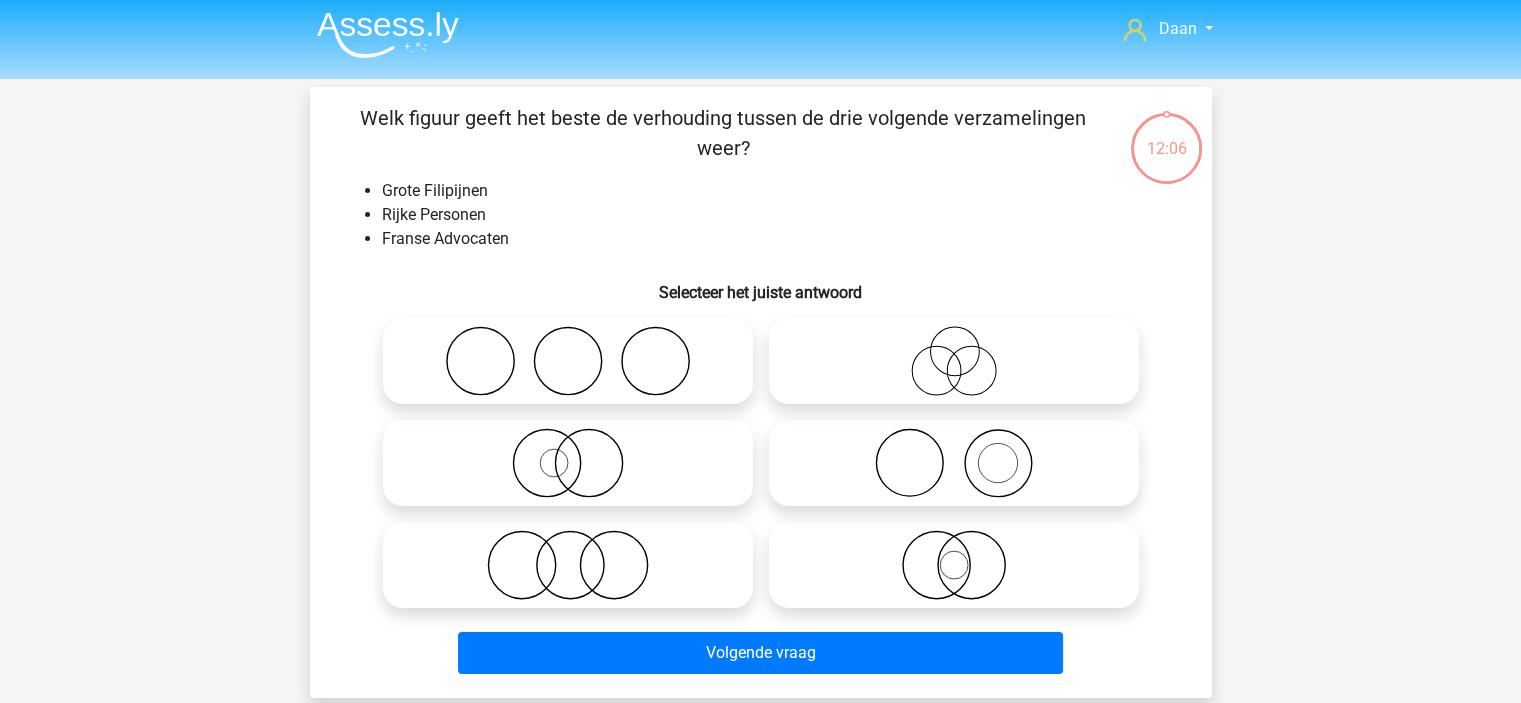scroll, scrollTop: 100, scrollLeft: 0, axis: vertical 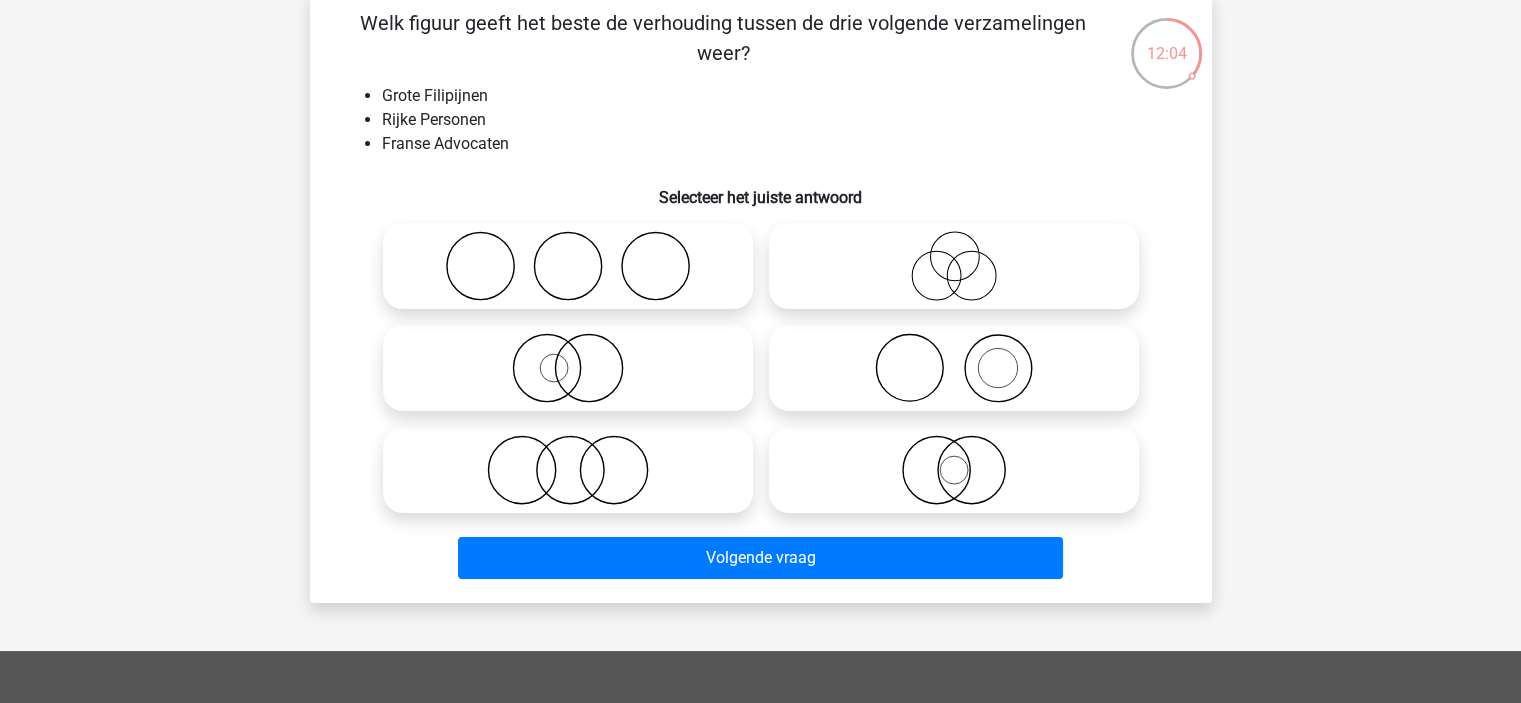 click 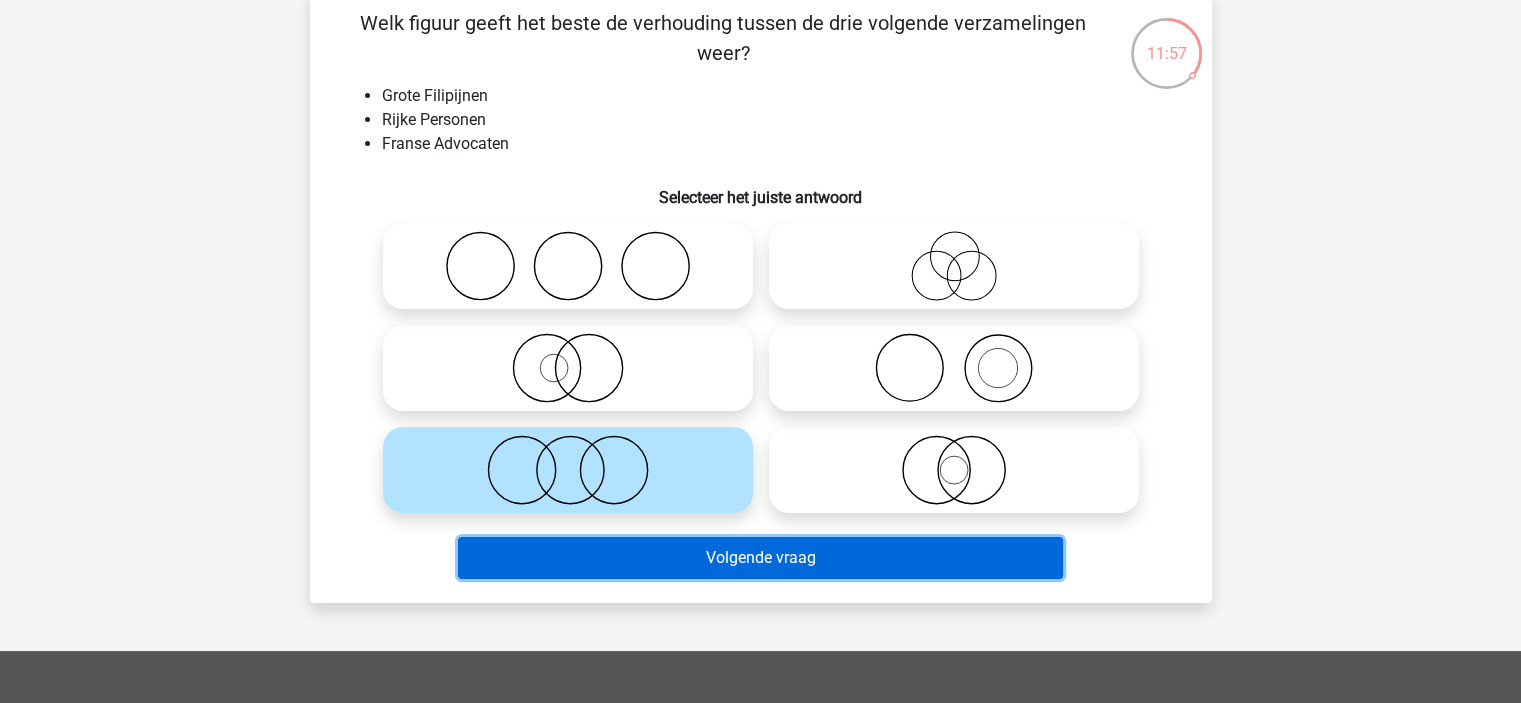 click on "Volgende vraag" at bounding box center (760, 558) 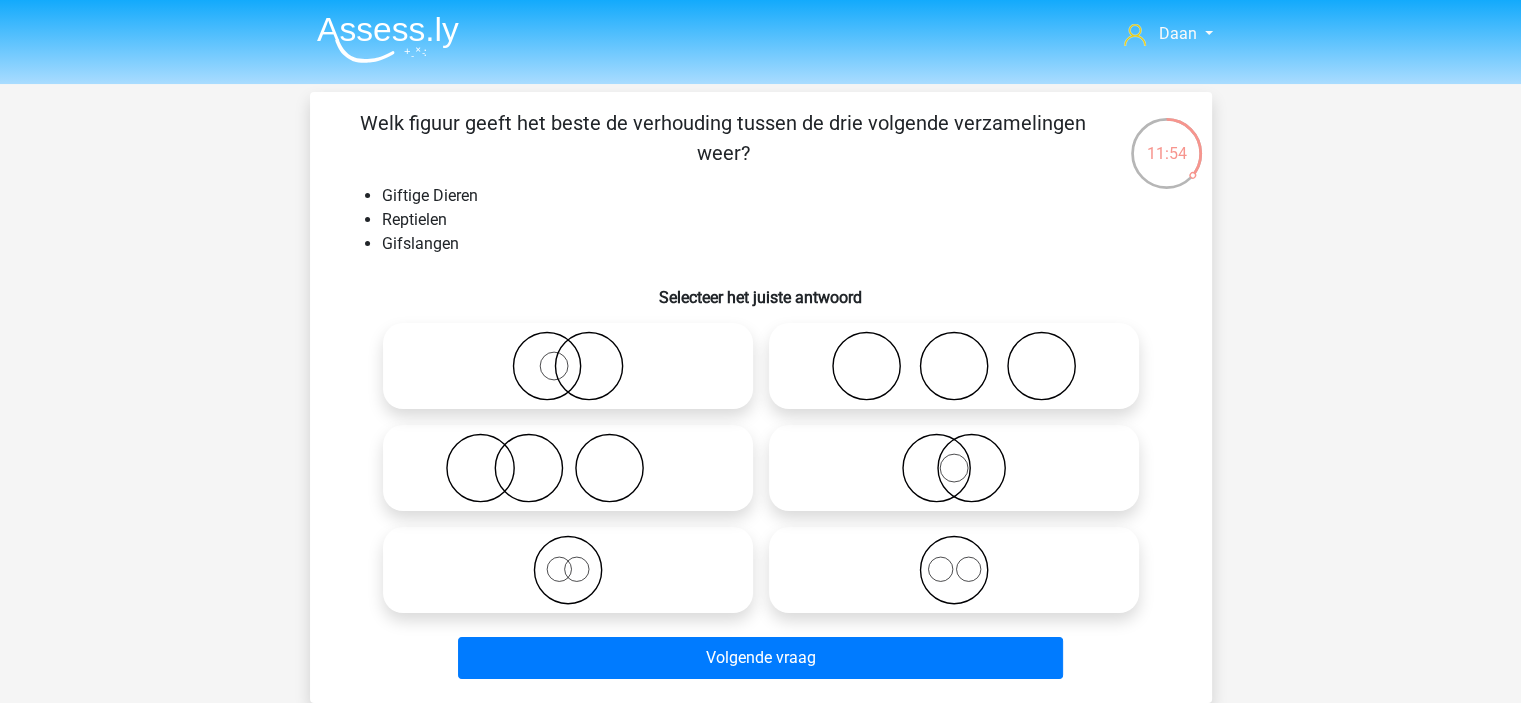 scroll, scrollTop: 100, scrollLeft: 0, axis: vertical 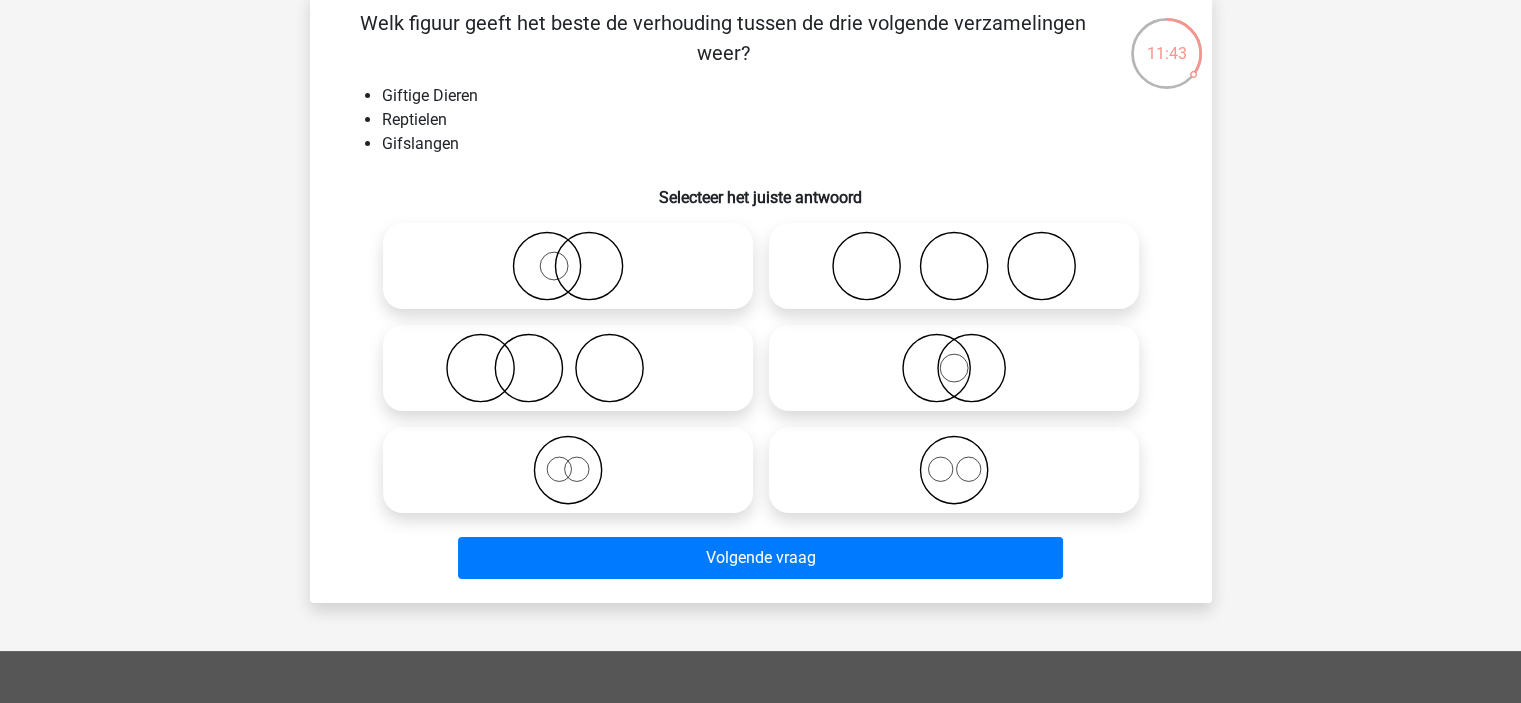 click 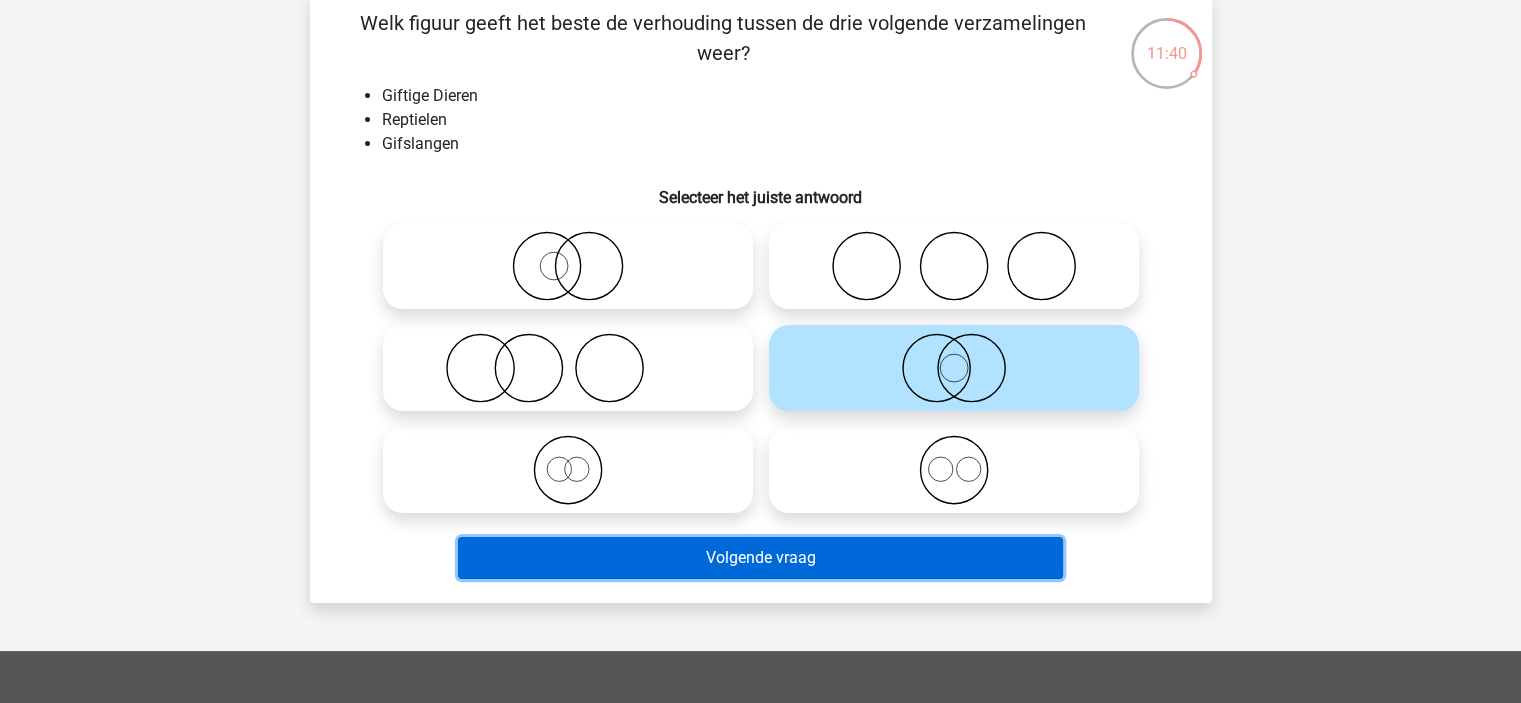 click on "Volgende vraag" at bounding box center (760, 558) 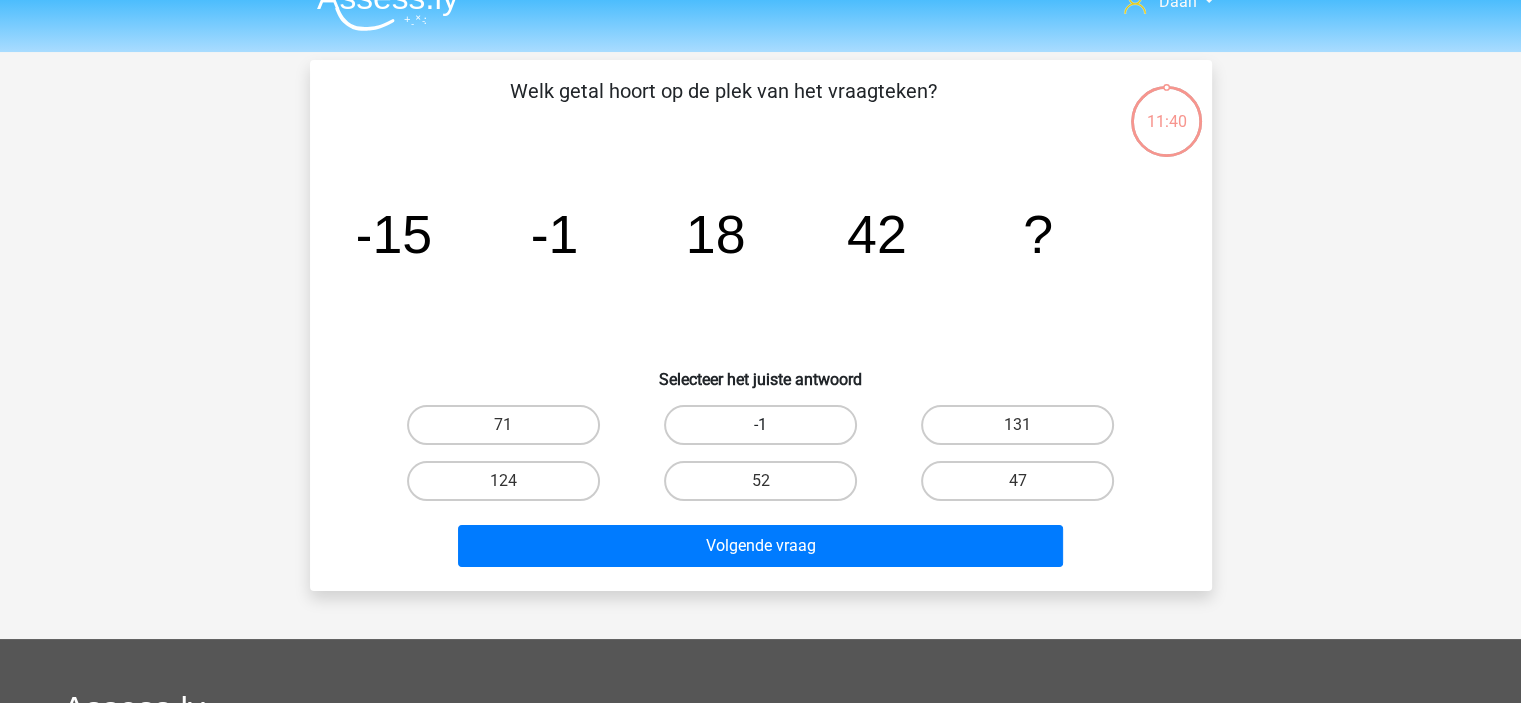 scroll, scrollTop: 0, scrollLeft: 0, axis: both 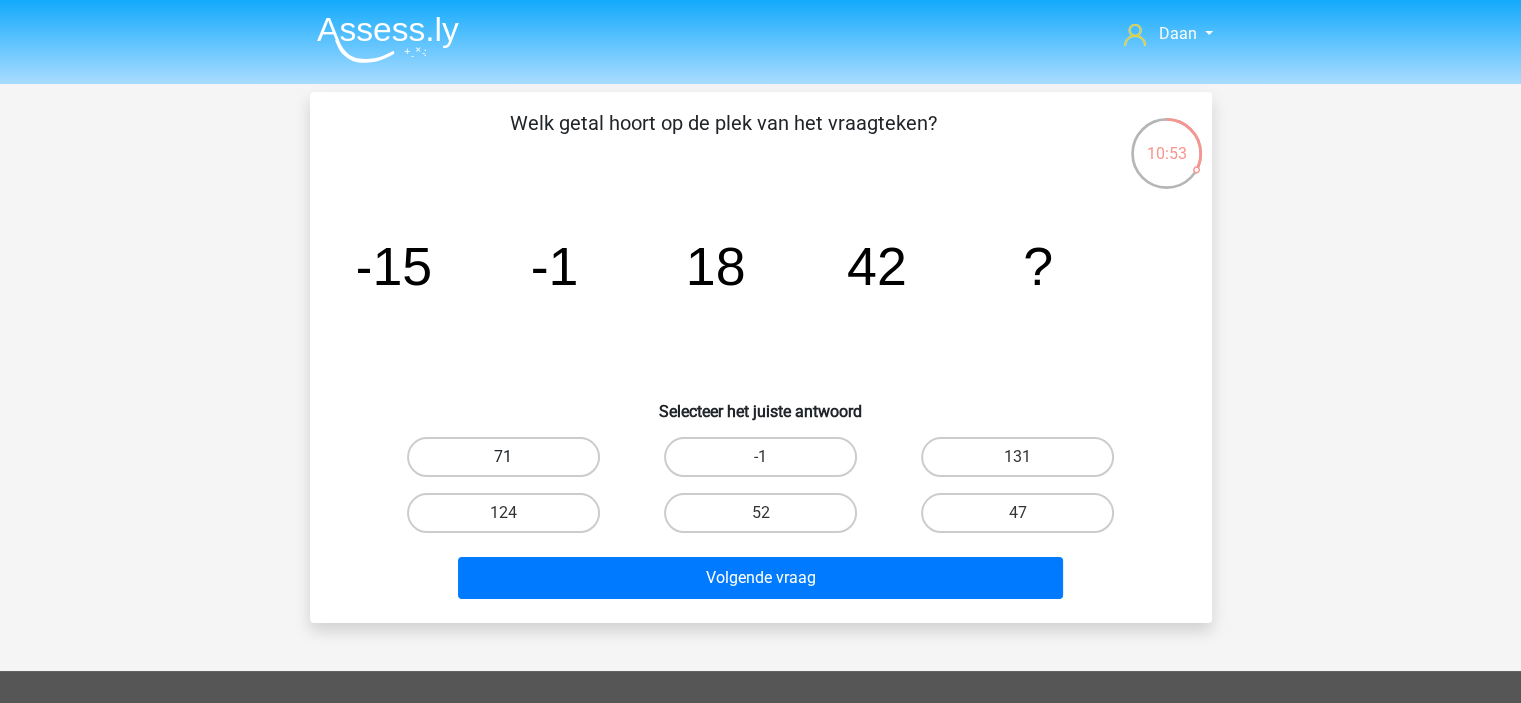 click on "71" at bounding box center [503, 457] 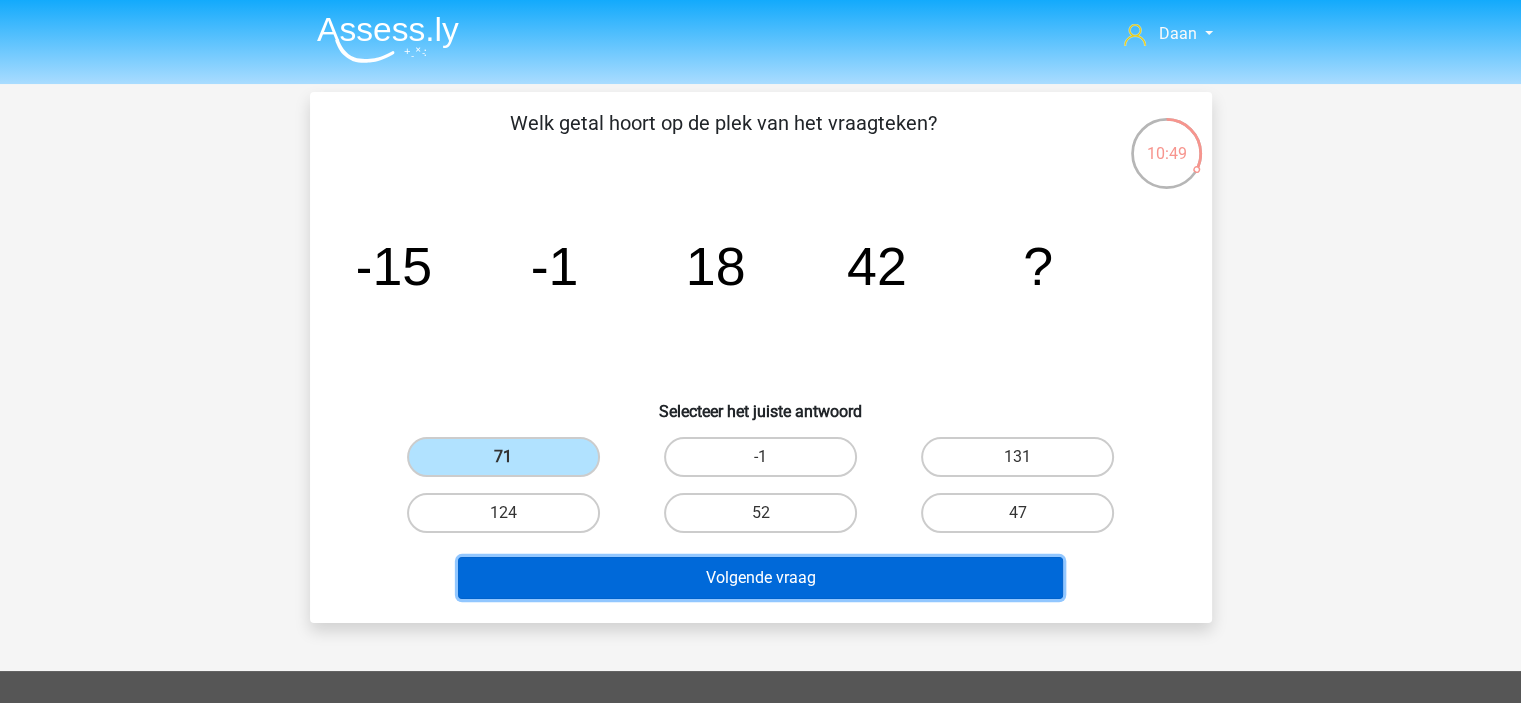 click on "Volgende vraag" at bounding box center (760, 578) 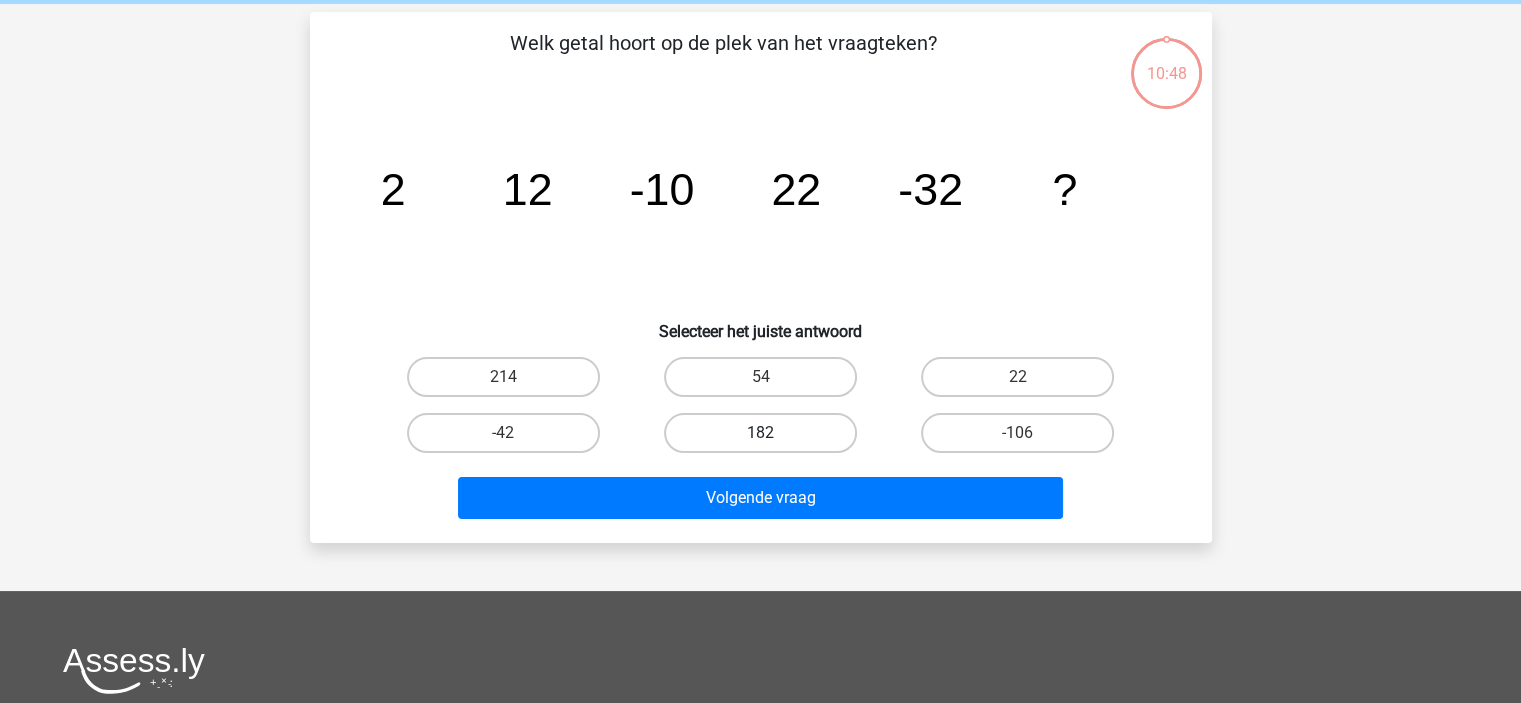 scroll, scrollTop: 0, scrollLeft: 0, axis: both 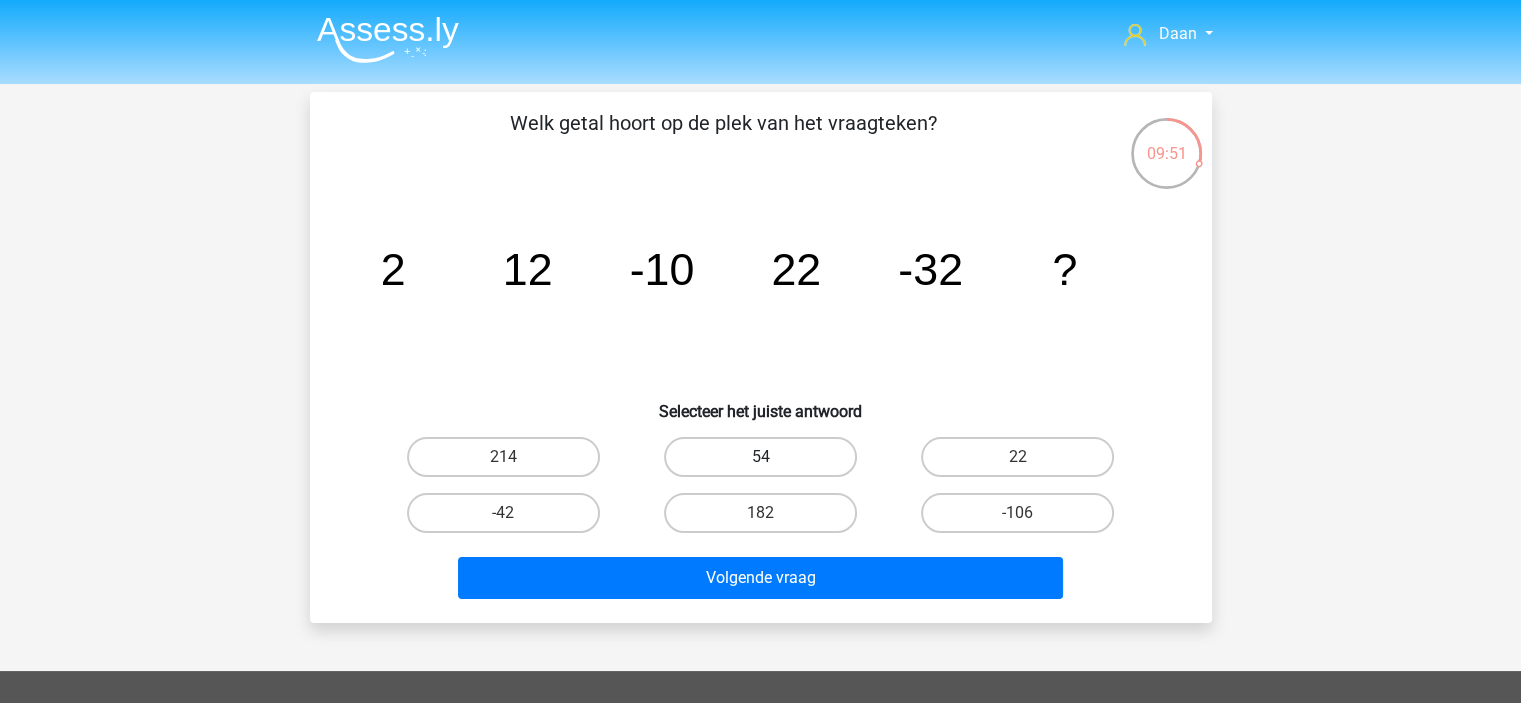 click on "54" at bounding box center (760, 457) 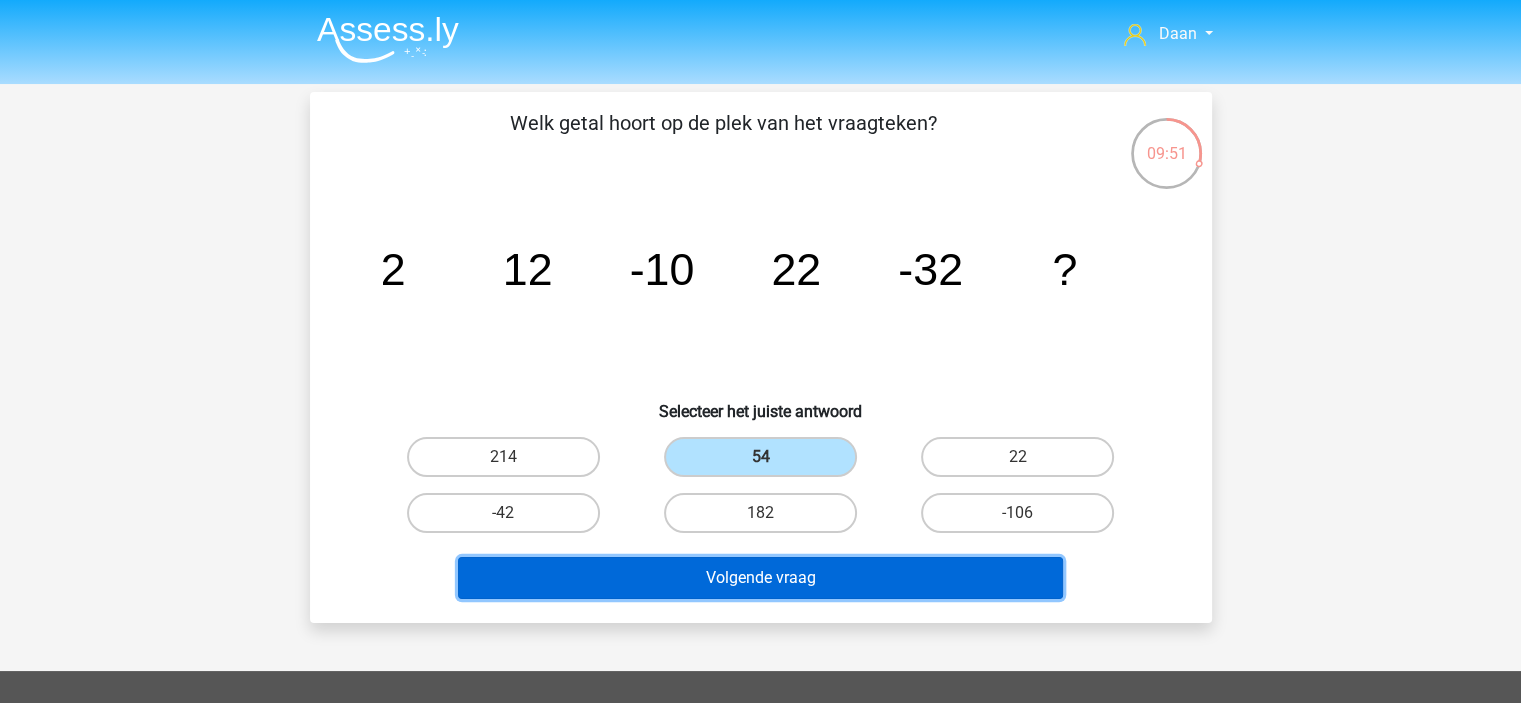click on "Volgende vraag" at bounding box center [760, 578] 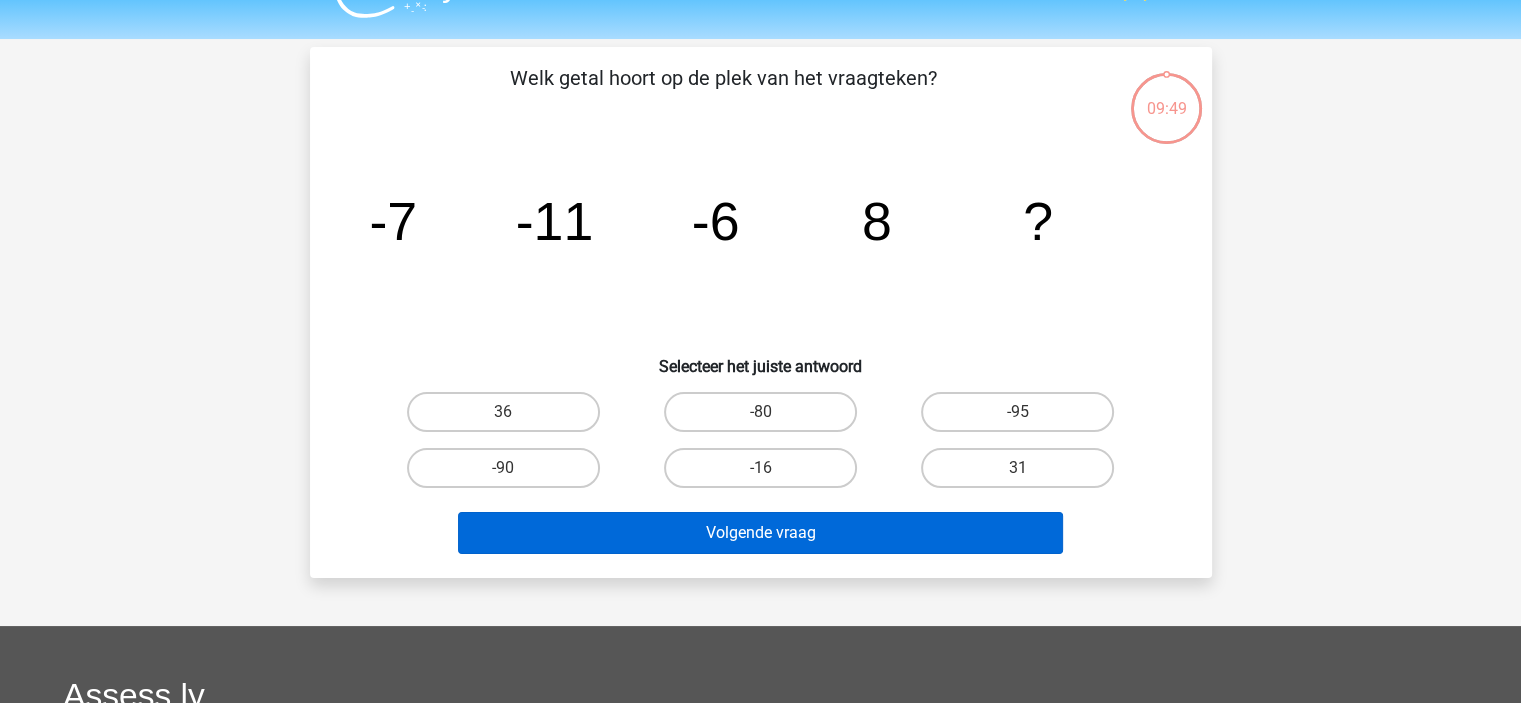 scroll, scrollTop: 0, scrollLeft: 0, axis: both 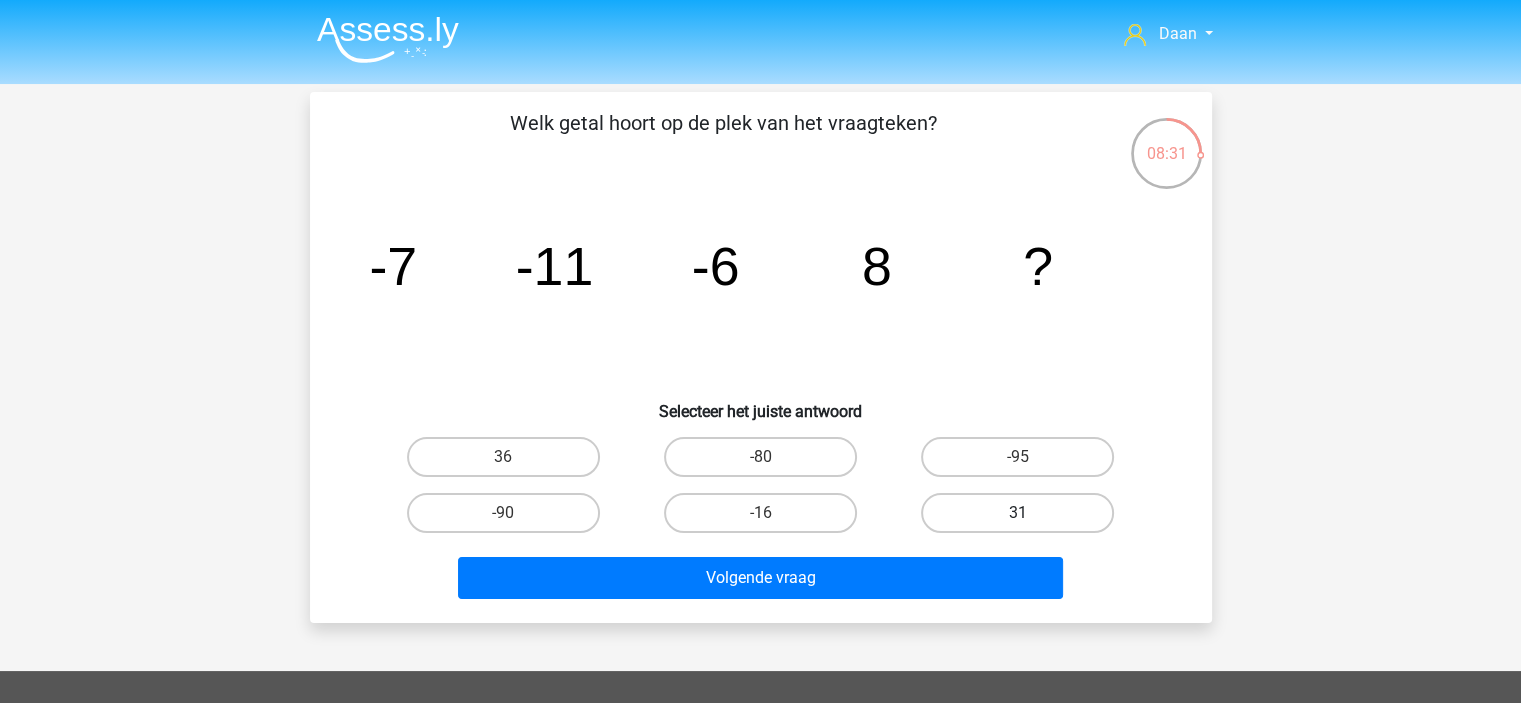 click on "31" at bounding box center (1017, 513) 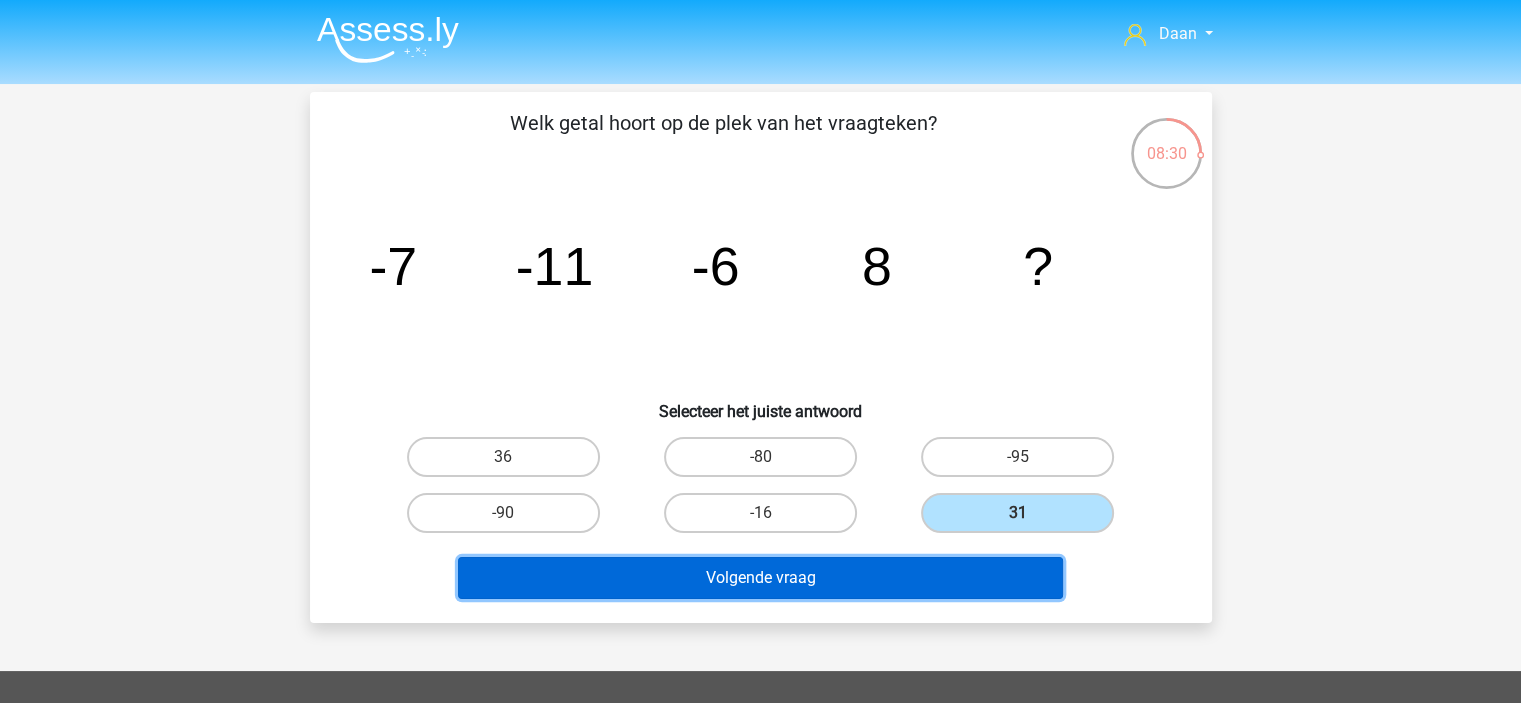 click on "Volgende vraag" at bounding box center (760, 578) 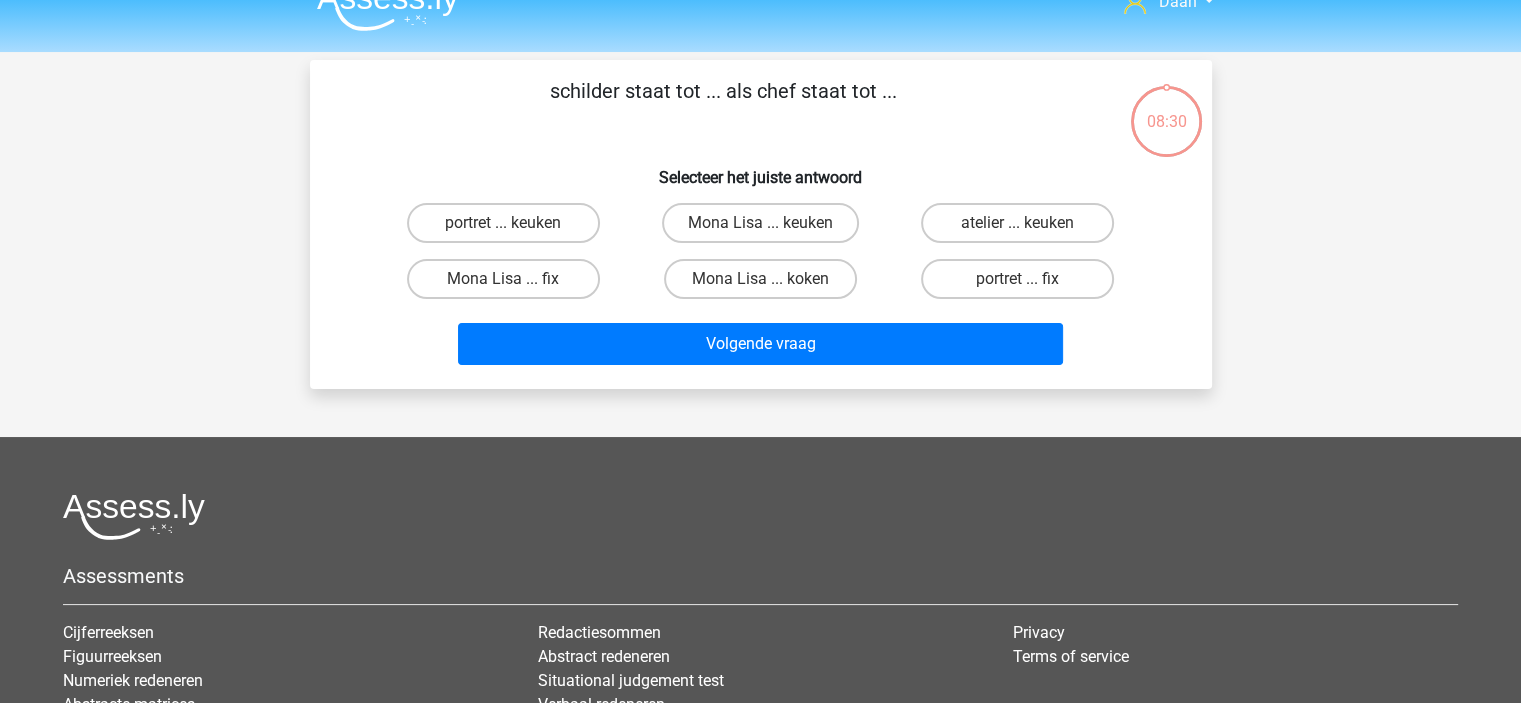 scroll, scrollTop: 0, scrollLeft: 0, axis: both 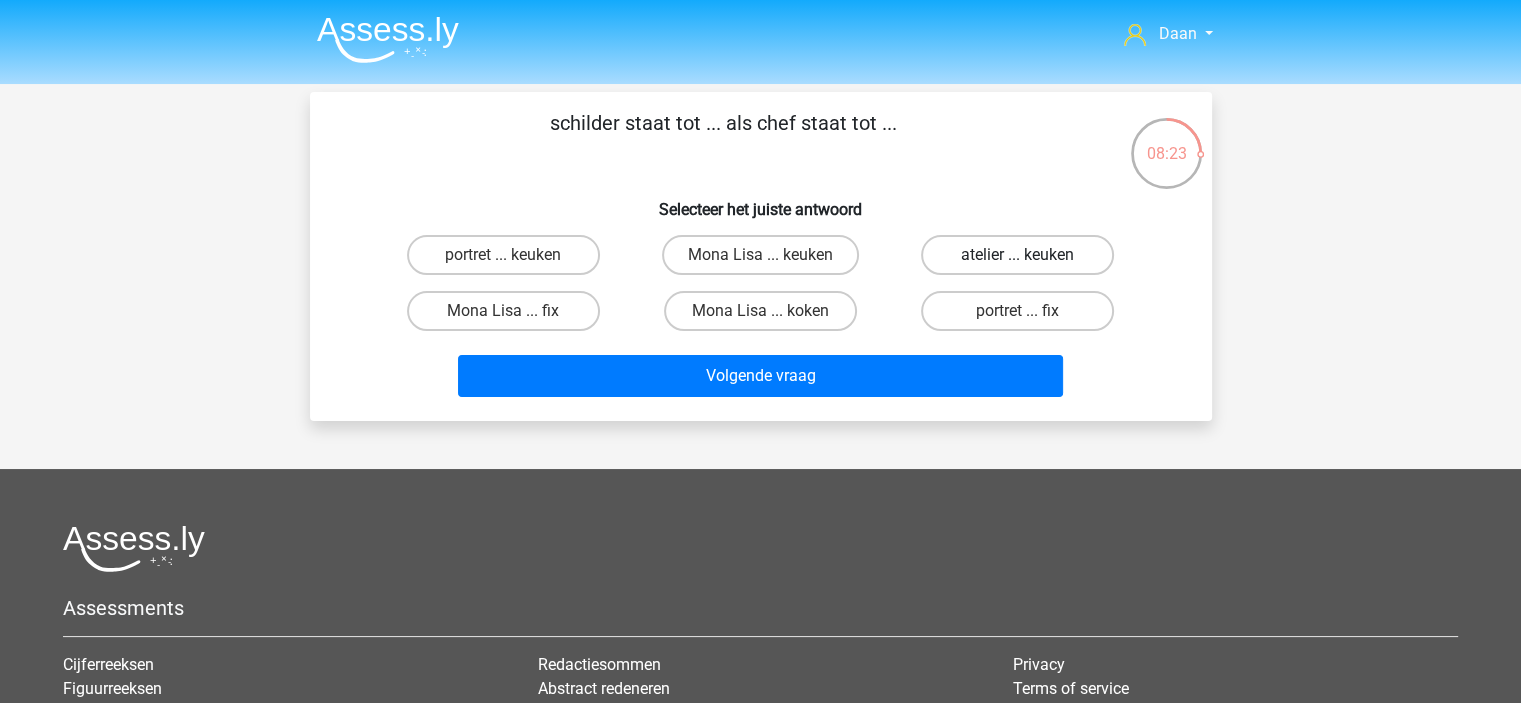 click on "atelier ... keuken" at bounding box center [1017, 255] 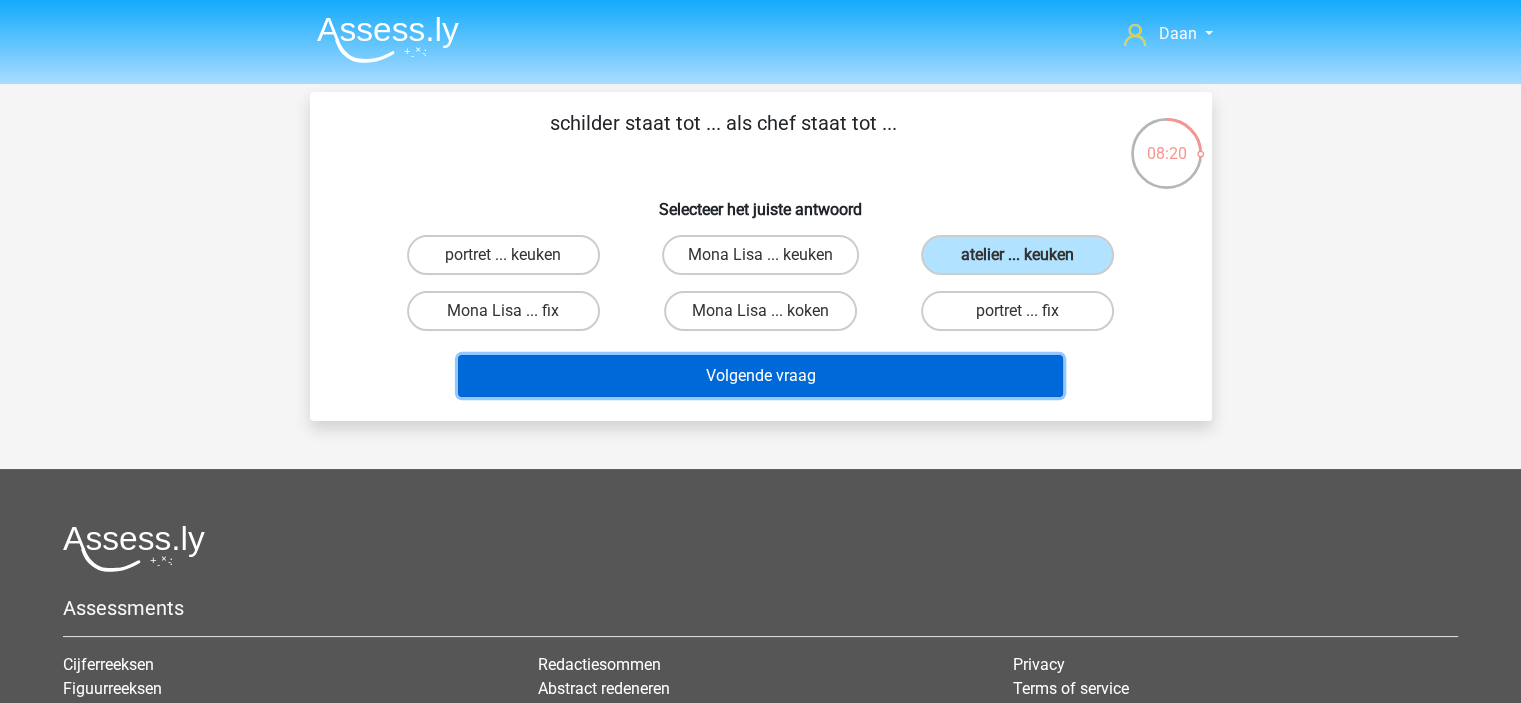 click on "Volgende vraag" at bounding box center (760, 376) 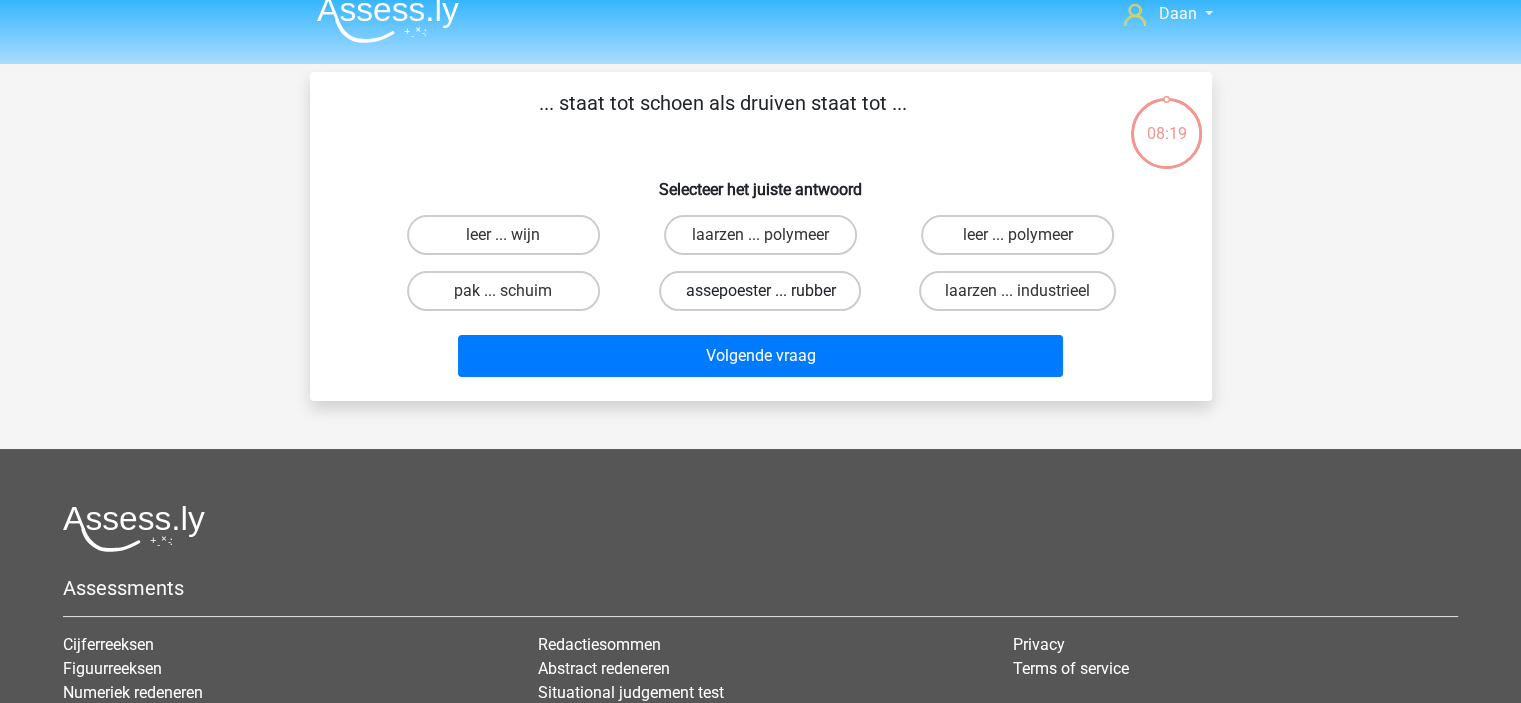 scroll, scrollTop: 0, scrollLeft: 0, axis: both 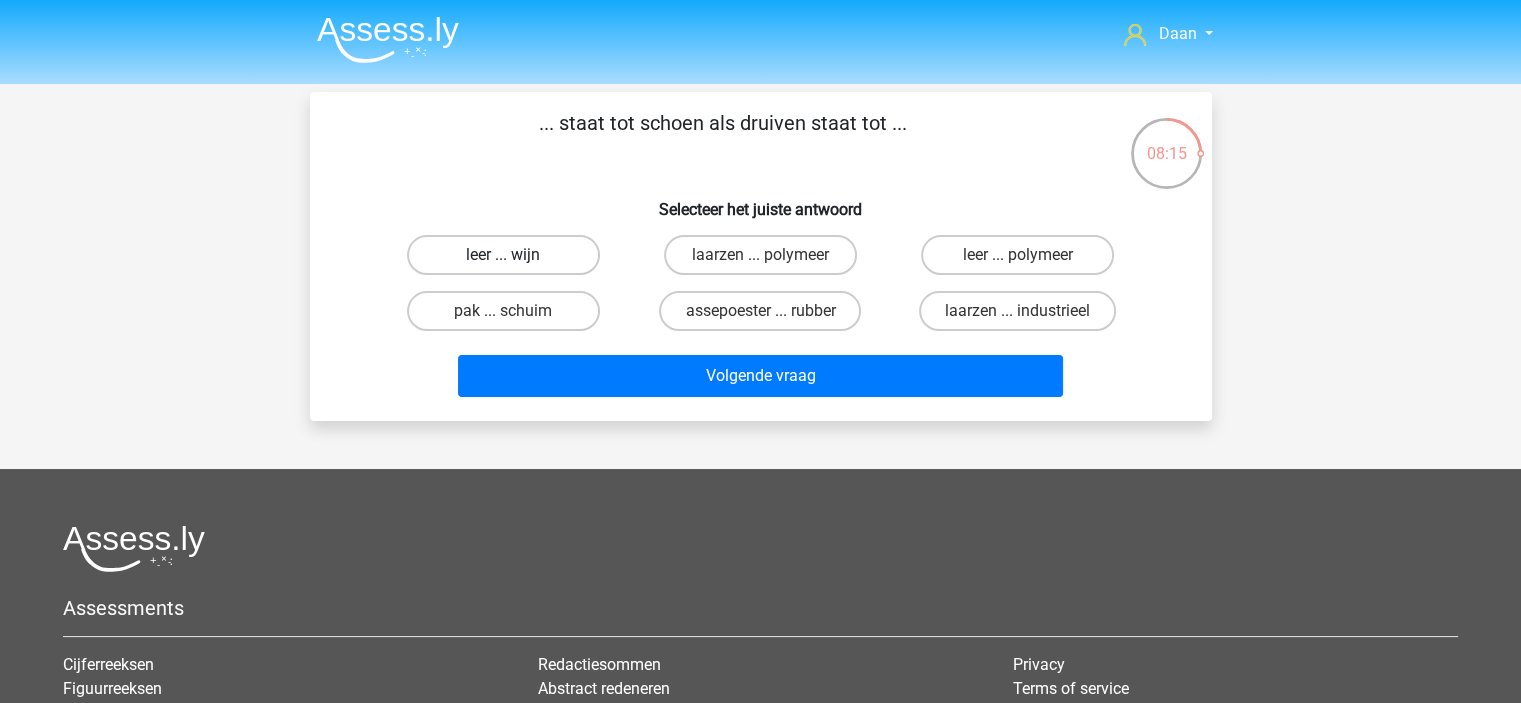 click on "leer ... wijn" at bounding box center (503, 255) 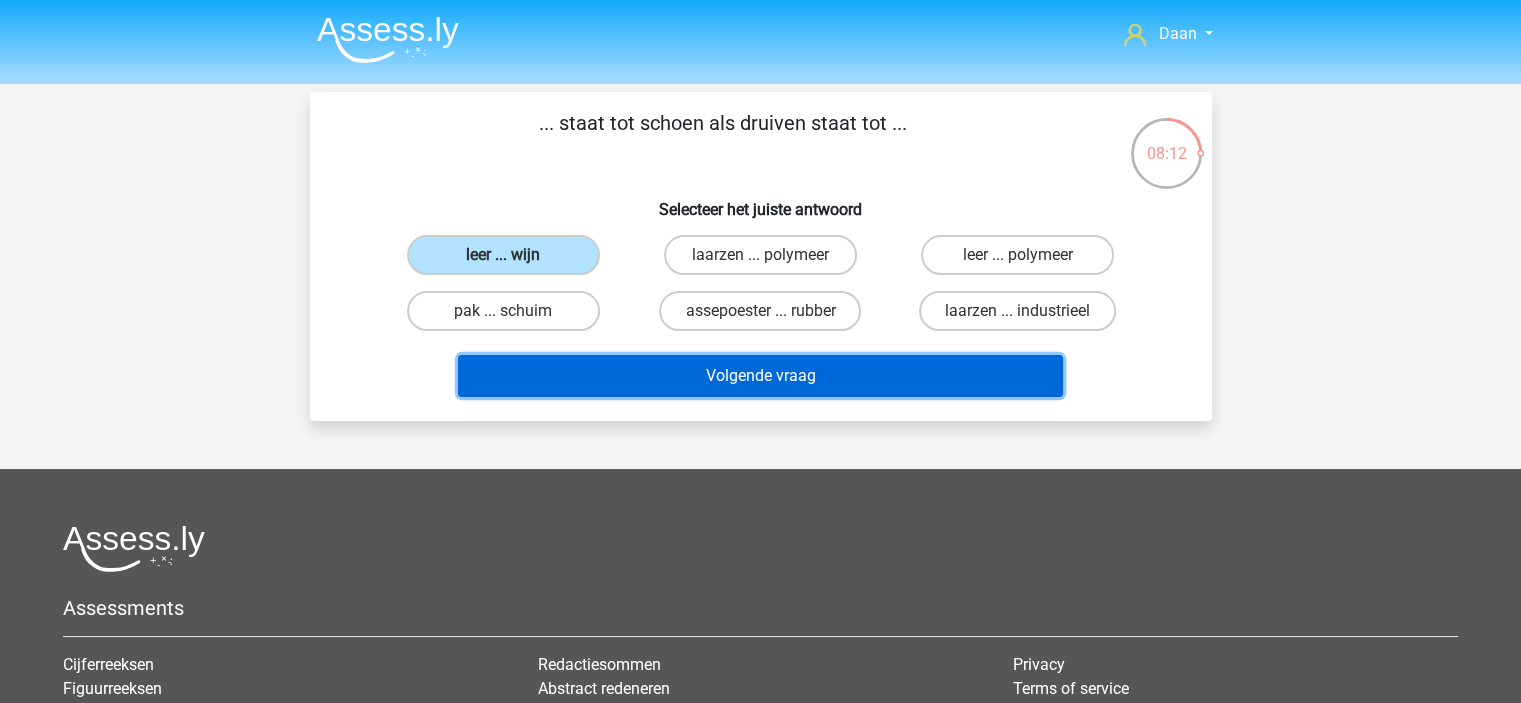 click on "Volgende vraag" at bounding box center [760, 376] 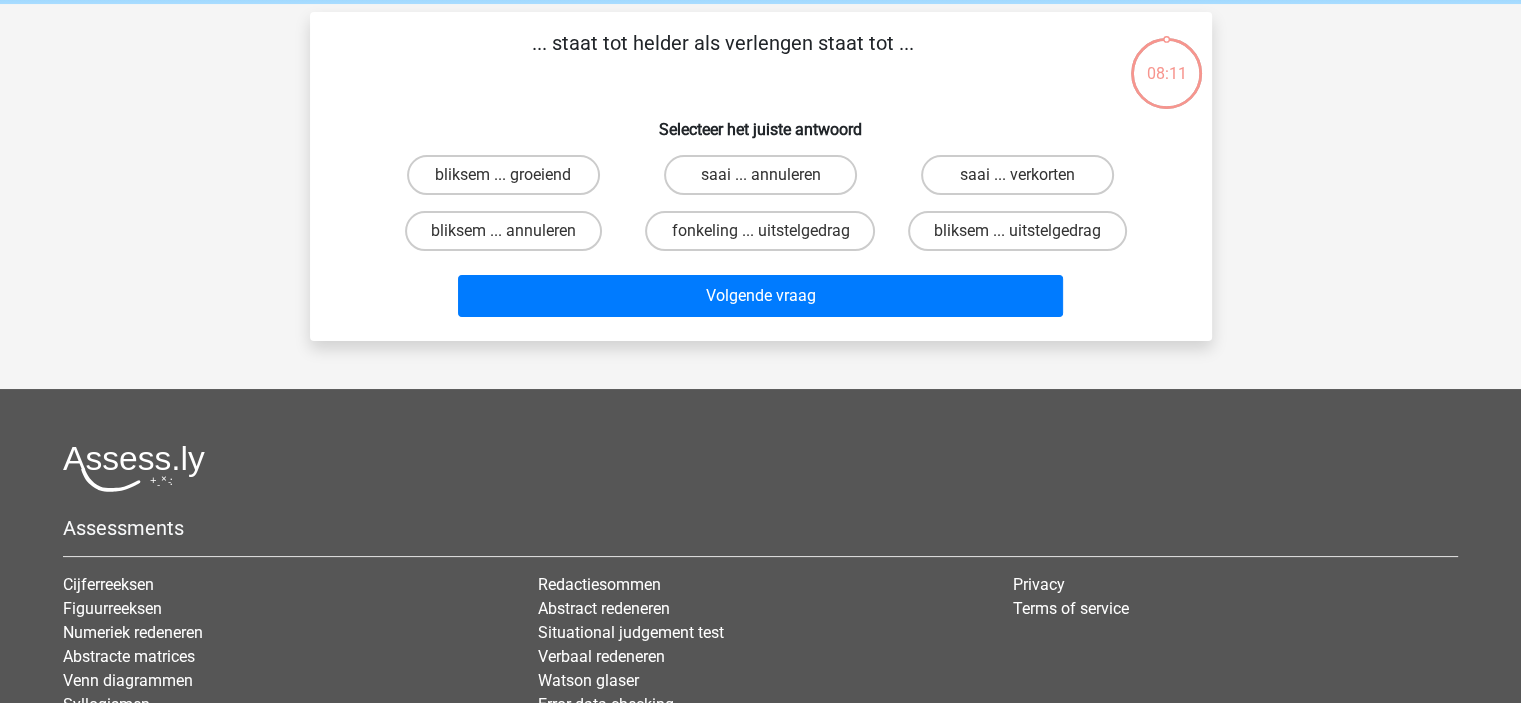 scroll, scrollTop: 0, scrollLeft: 0, axis: both 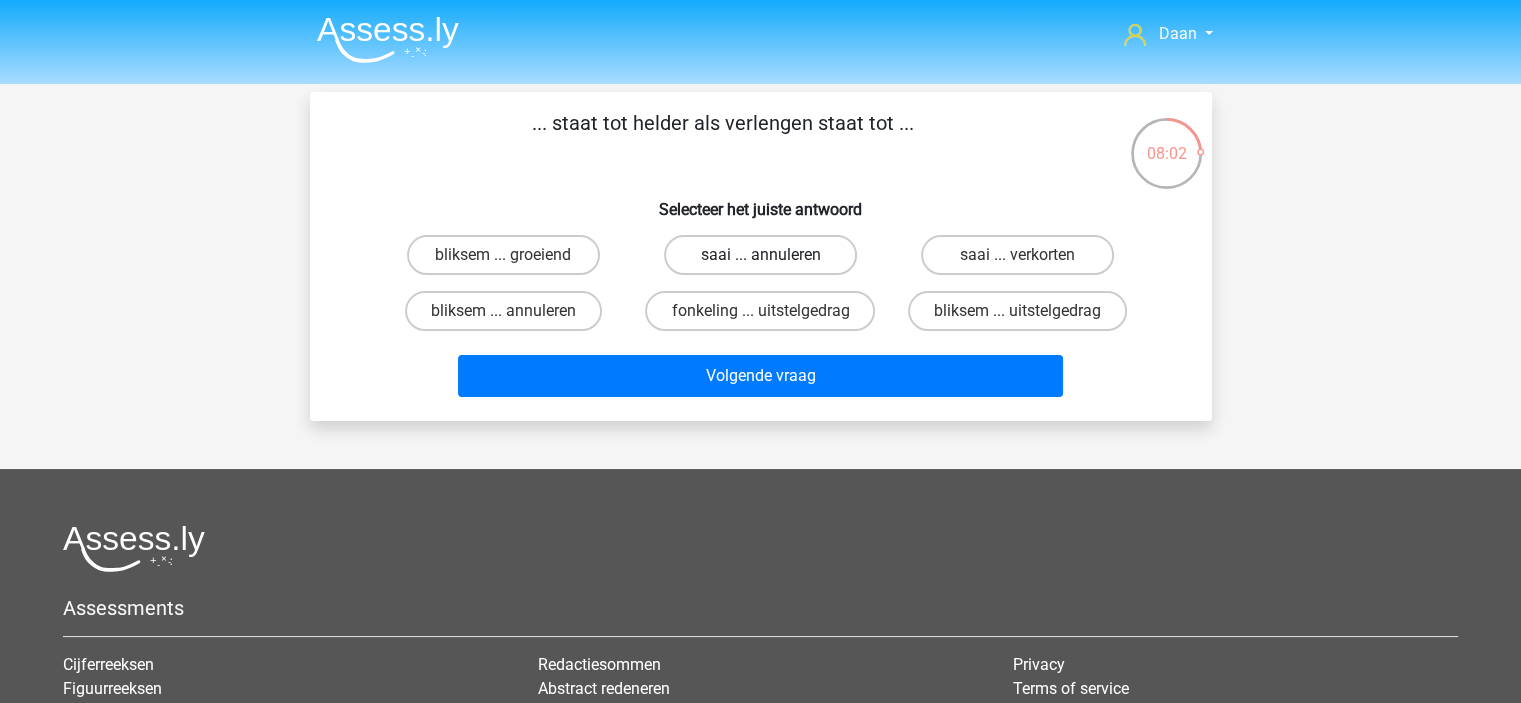 click on "saai ... annuleren" at bounding box center (760, 255) 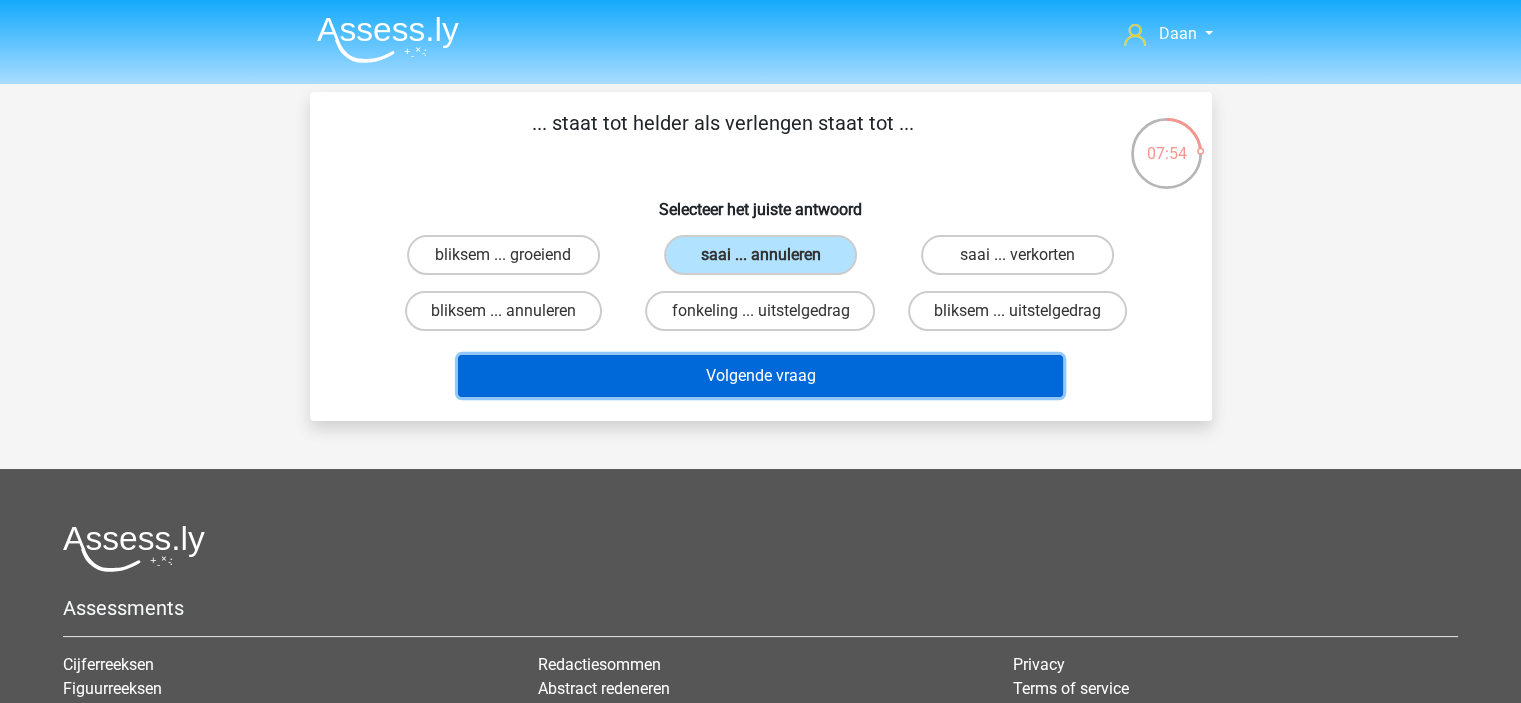 click on "Volgende vraag" at bounding box center (760, 376) 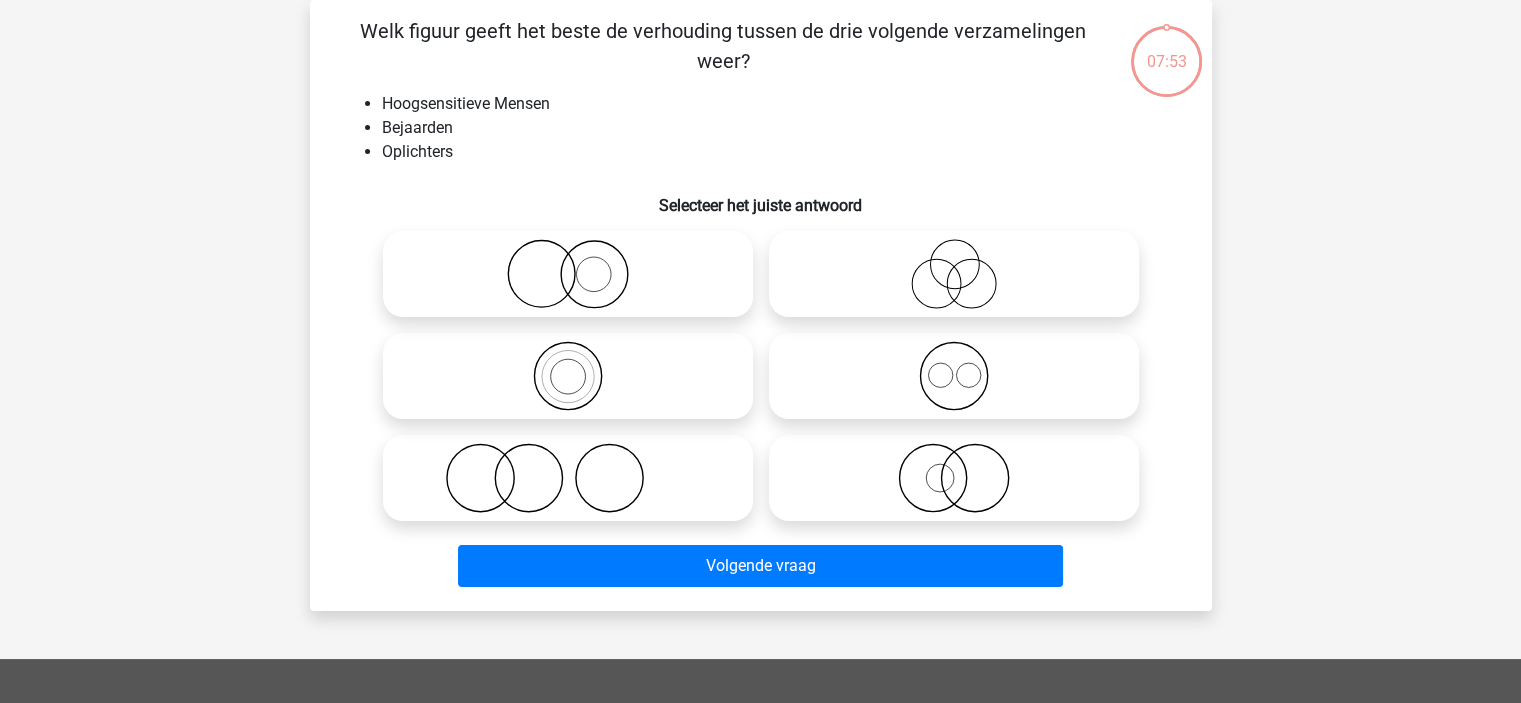 scroll, scrollTop: 0, scrollLeft: 0, axis: both 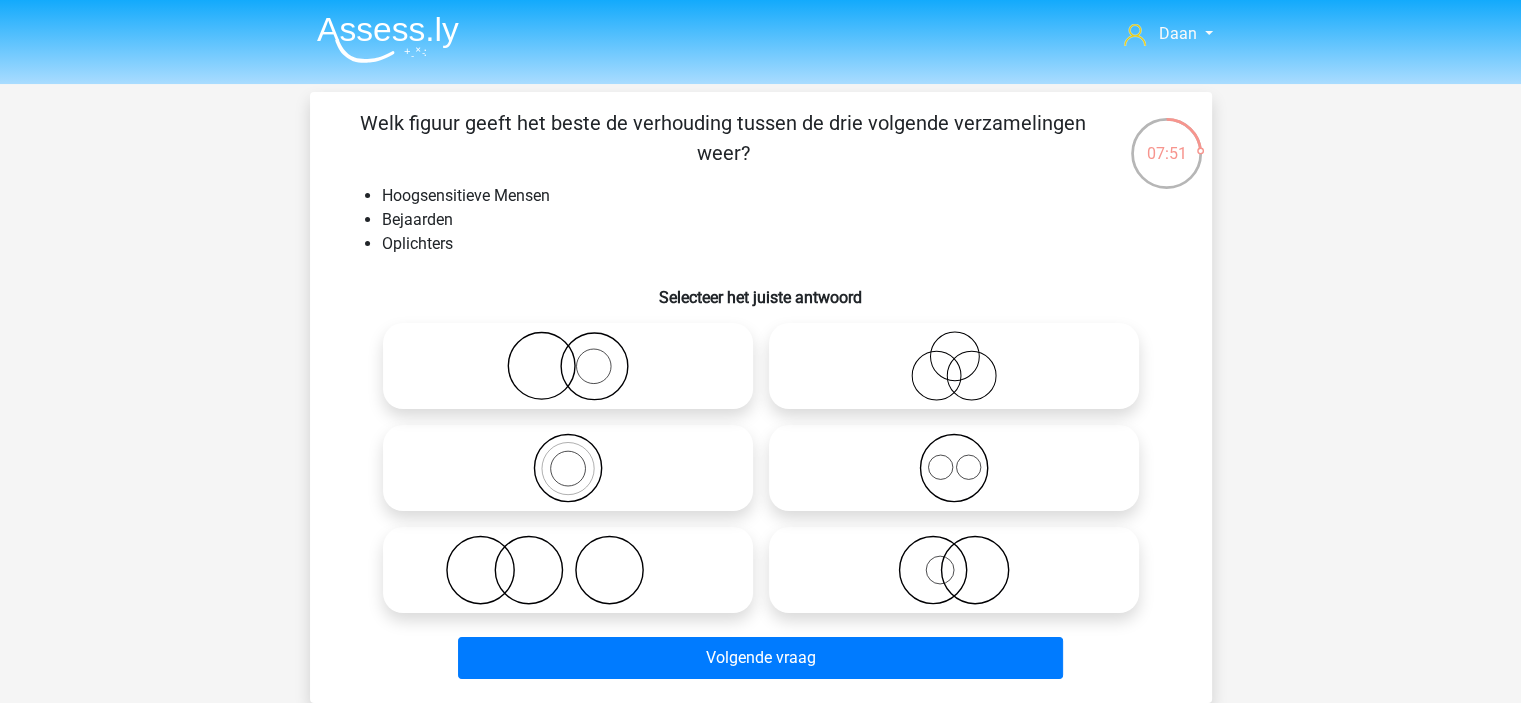click 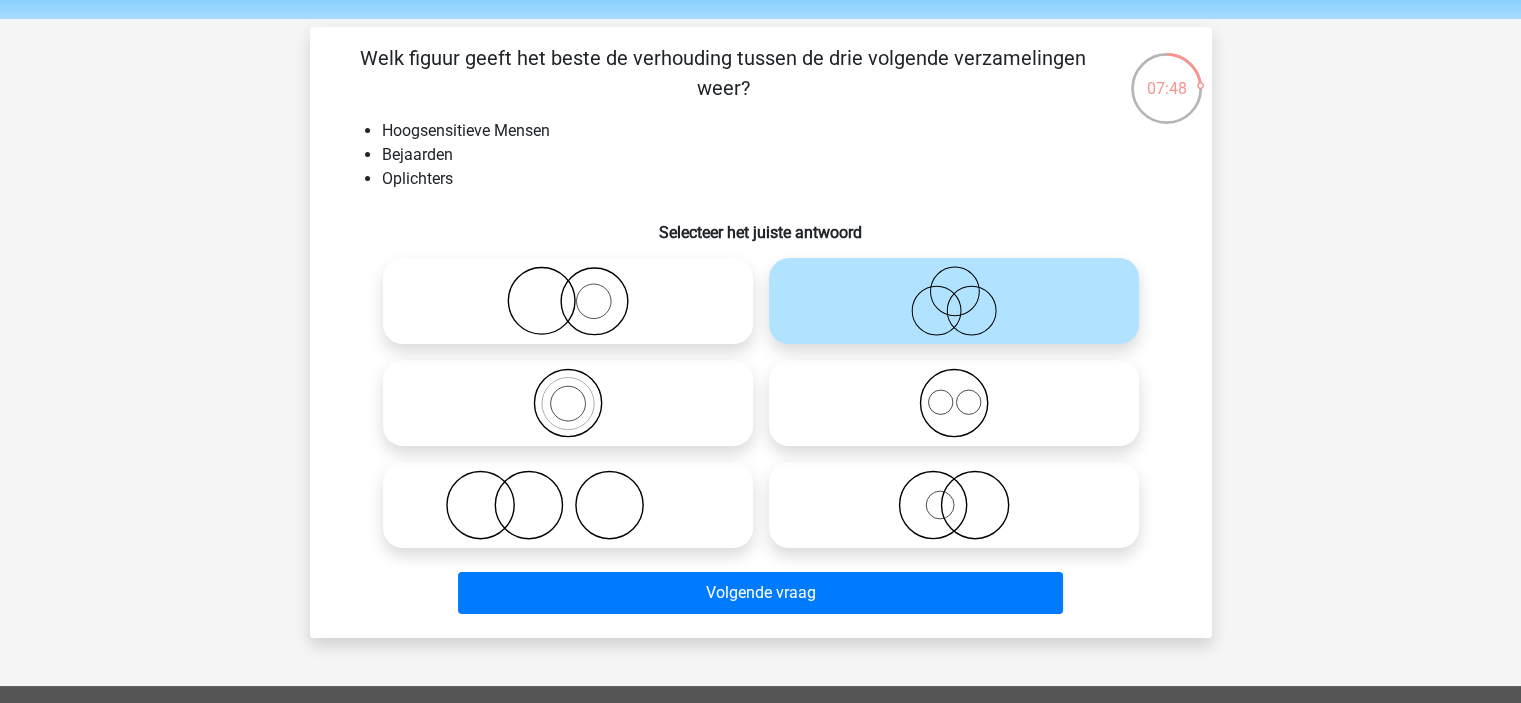 scroll, scrollTop: 100, scrollLeft: 0, axis: vertical 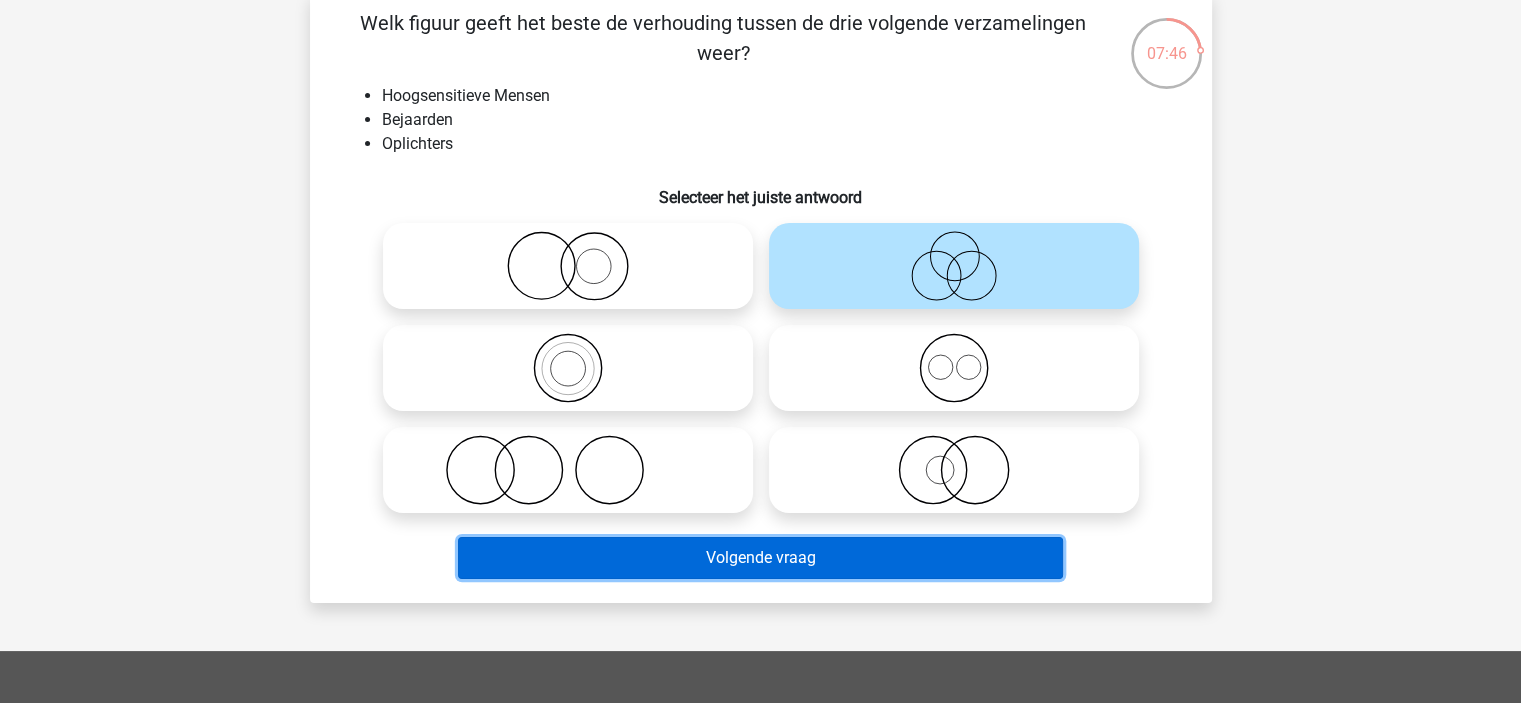 click on "Volgende vraag" at bounding box center (760, 558) 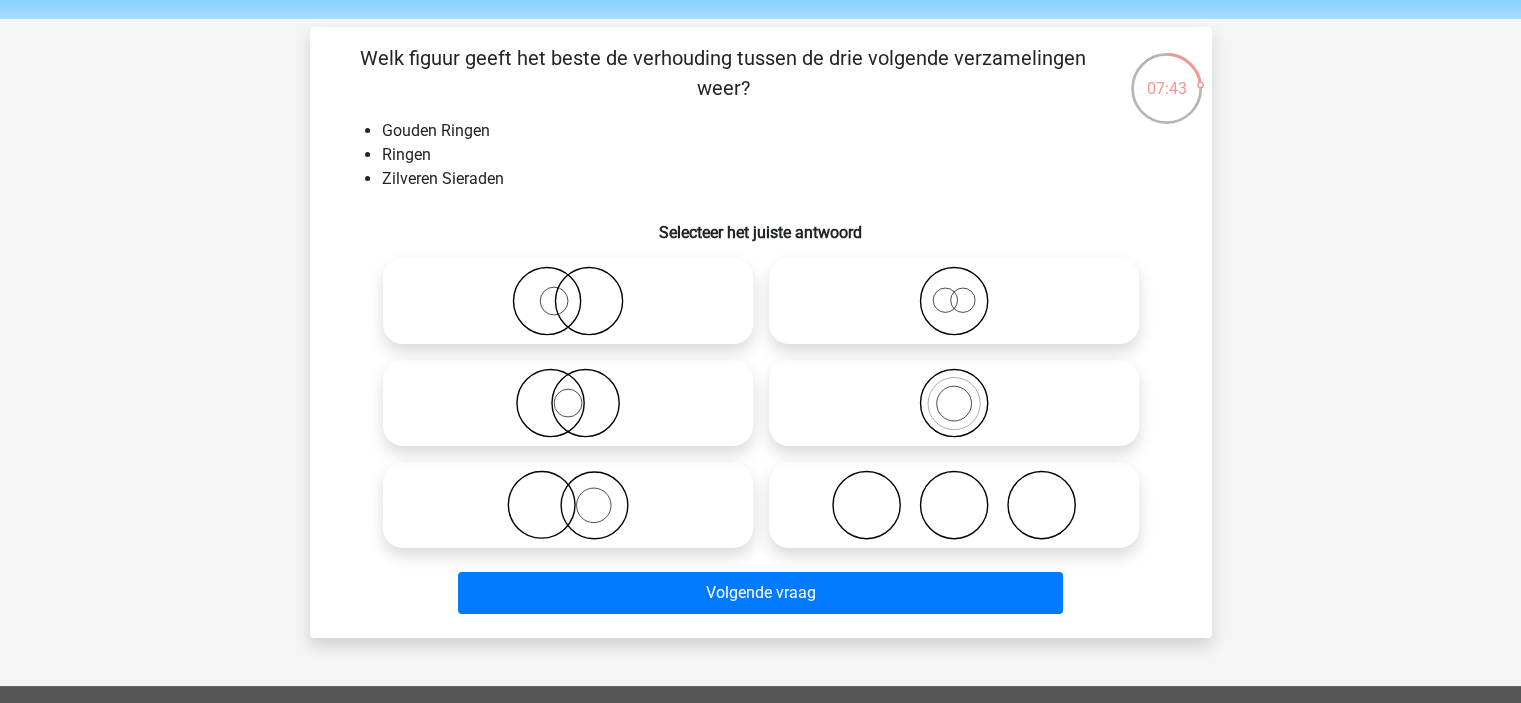 scroll, scrollTop: 100, scrollLeft: 0, axis: vertical 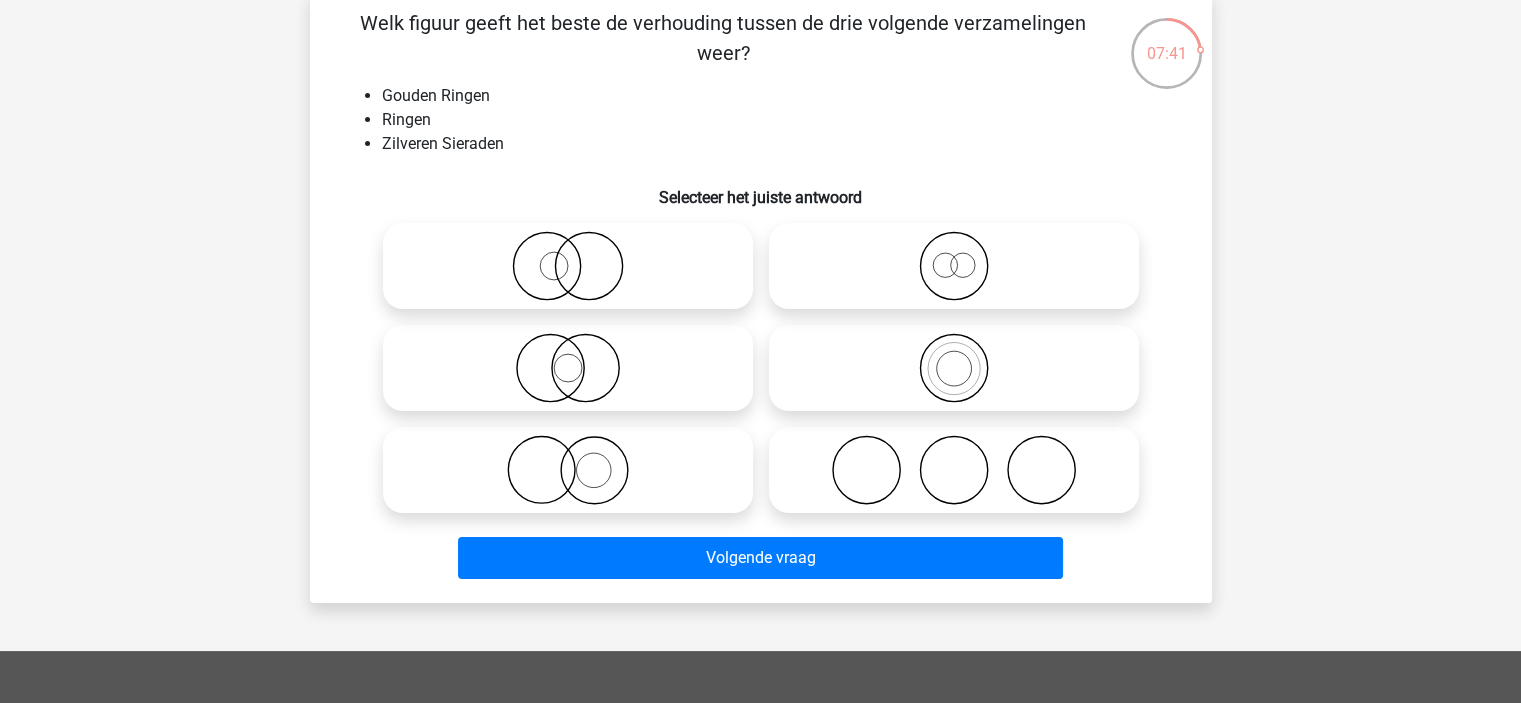 click 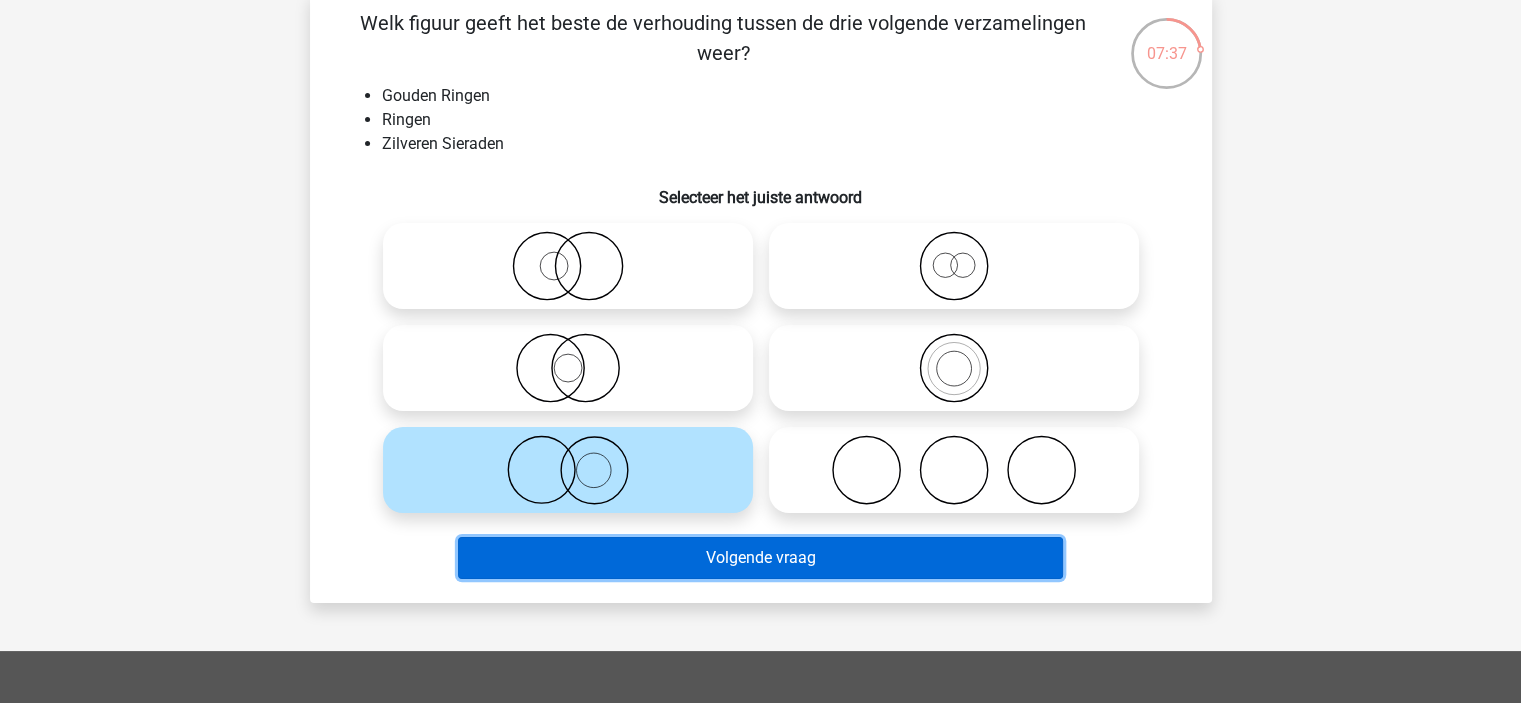 click on "Volgende vraag" at bounding box center (760, 558) 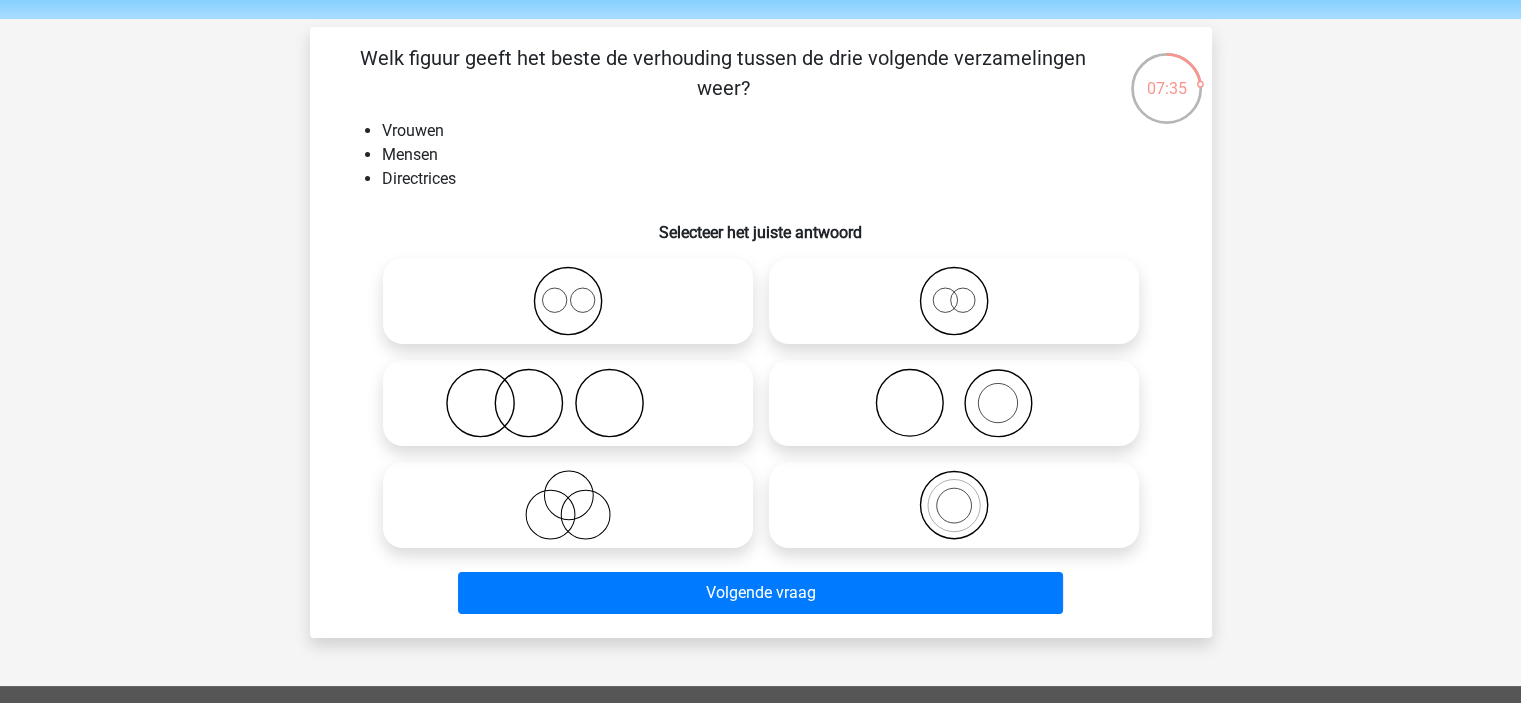 scroll, scrollTop: 100, scrollLeft: 0, axis: vertical 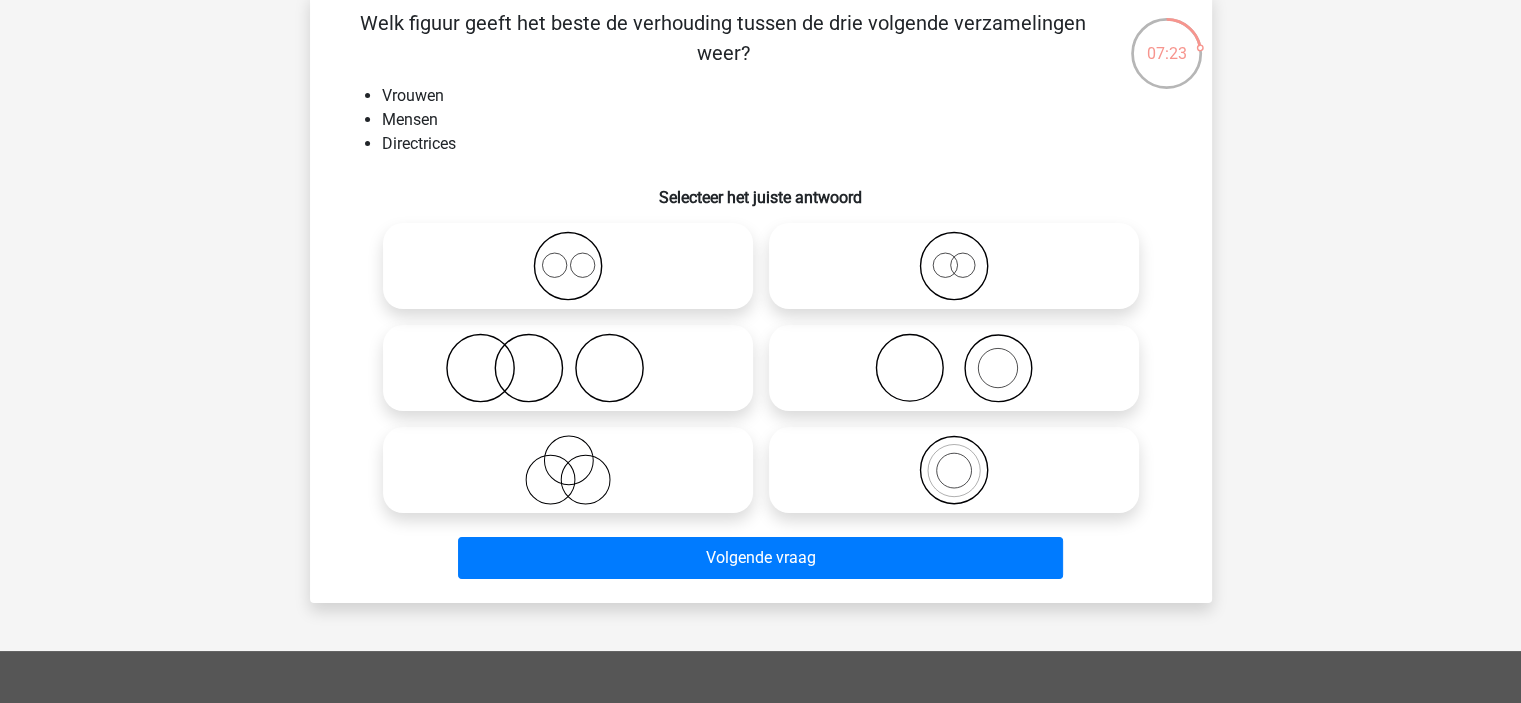 click 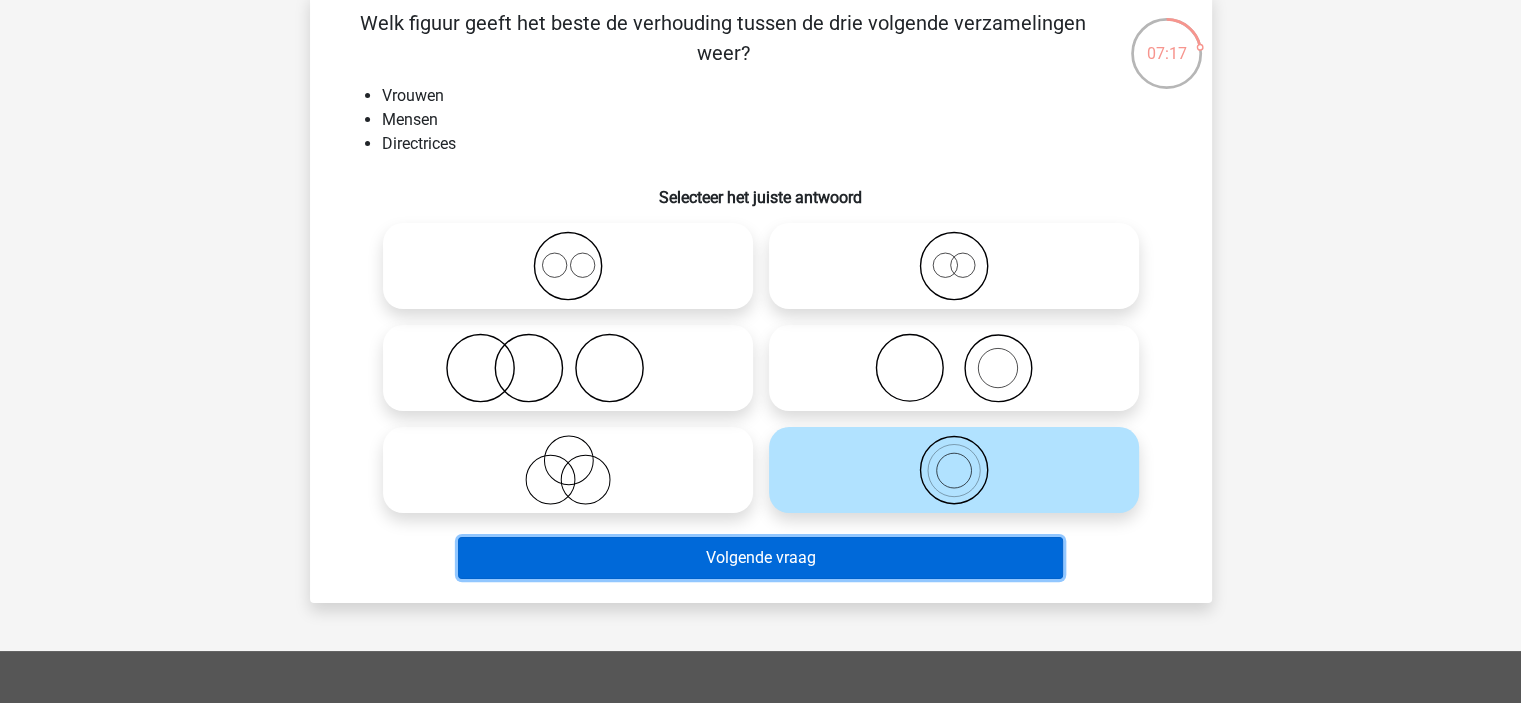 click on "Volgende vraag" at bounding box center (760, 558) 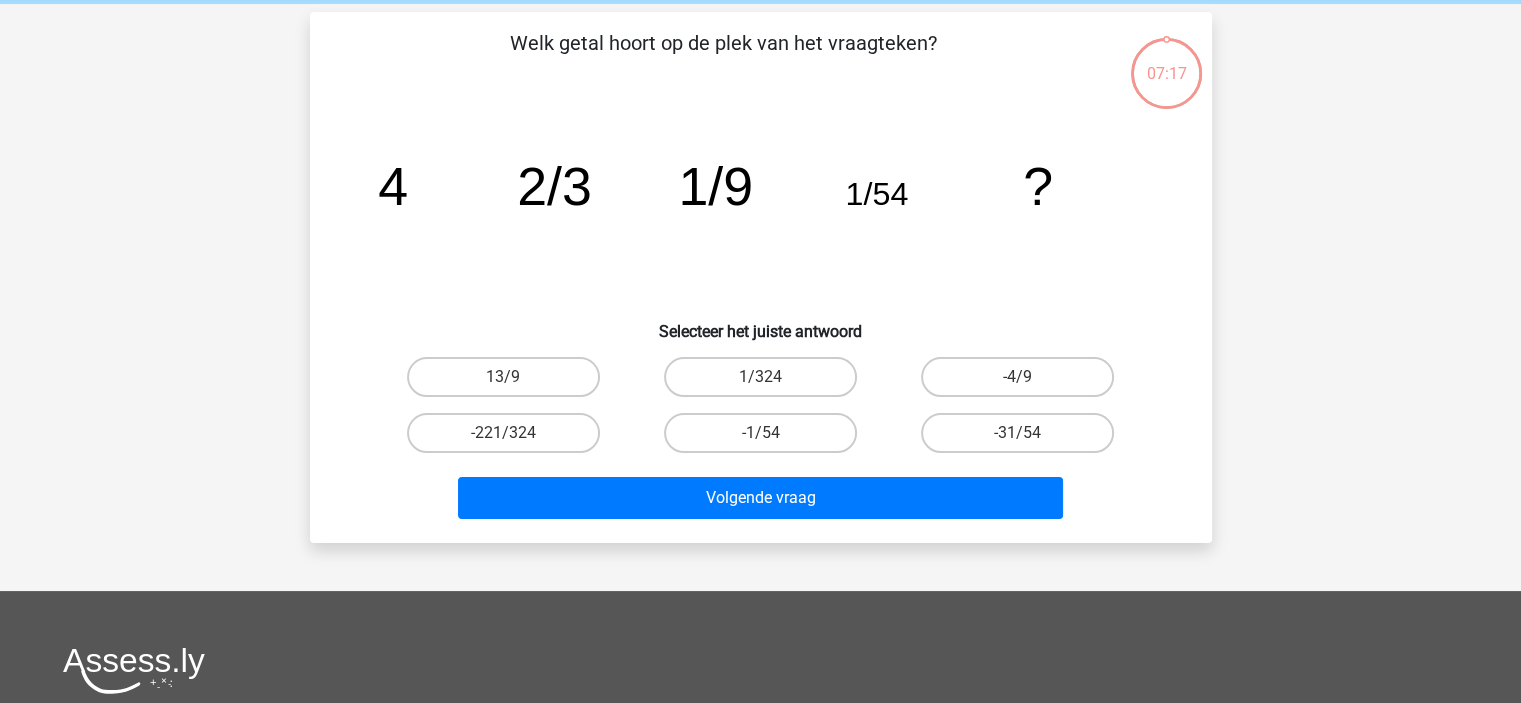 scroll, scrollTop: 0, scrollLeft: 0, axis: both 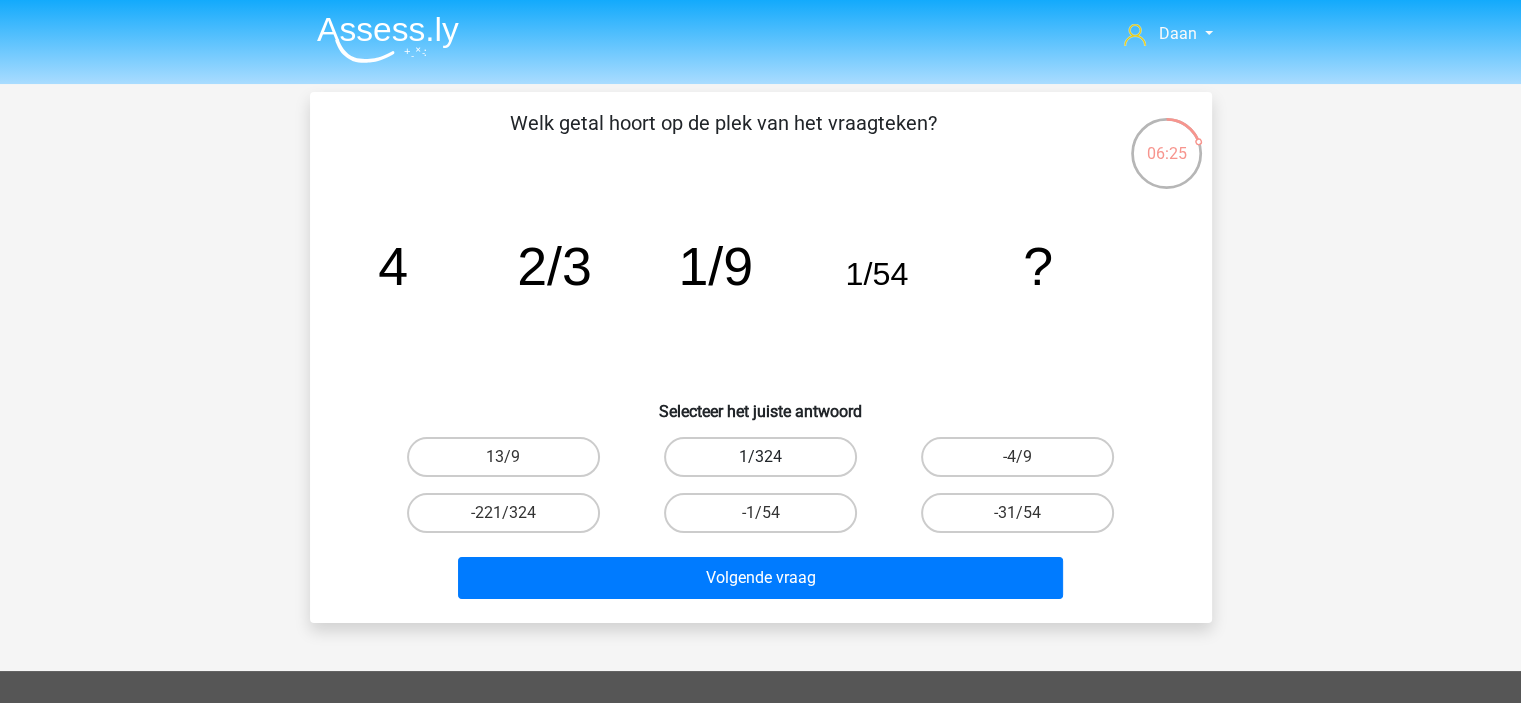 click on "1/324" at bounding box center (760, 457) 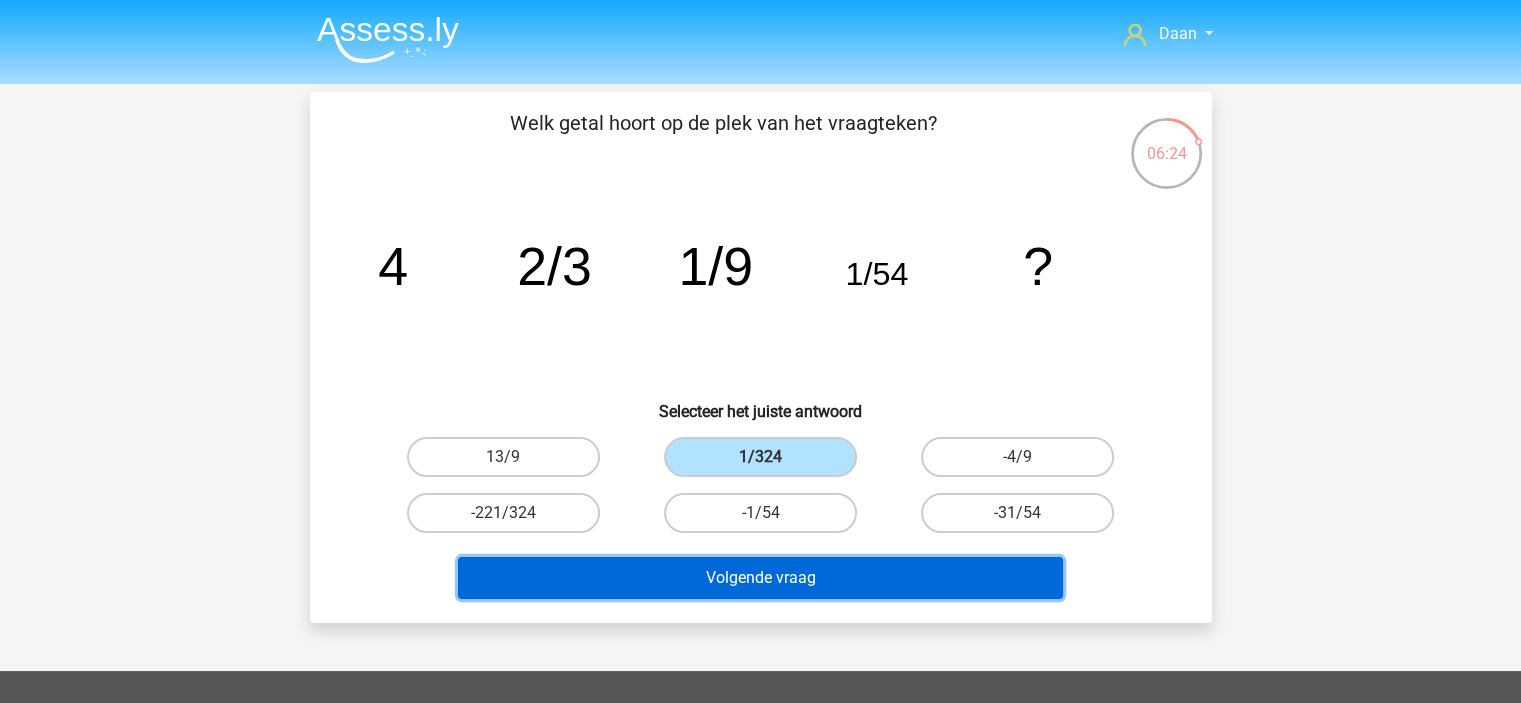 click on "Volgende vraag" at bounding box center [760, 578] 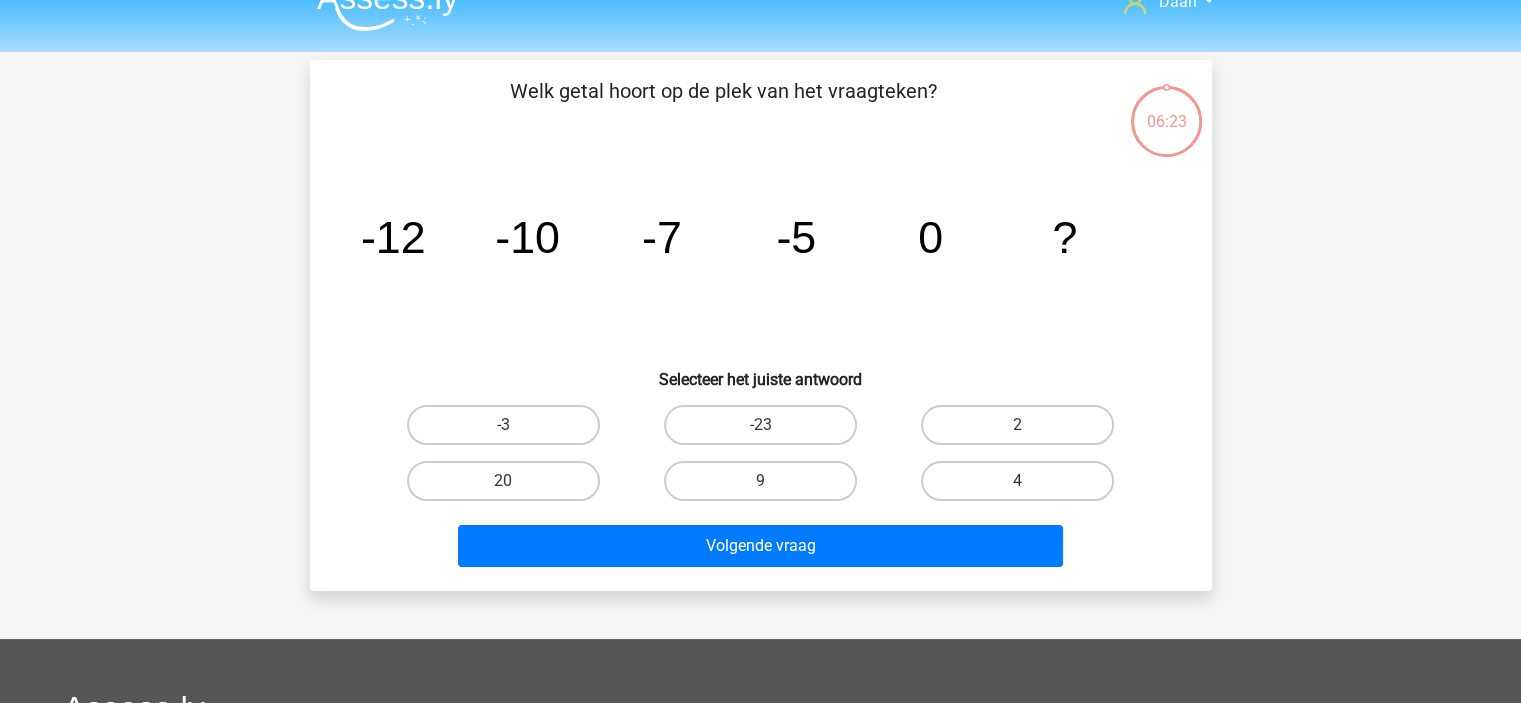 scroll, scrollTop: 0, scrollLeft: 0, axis: both 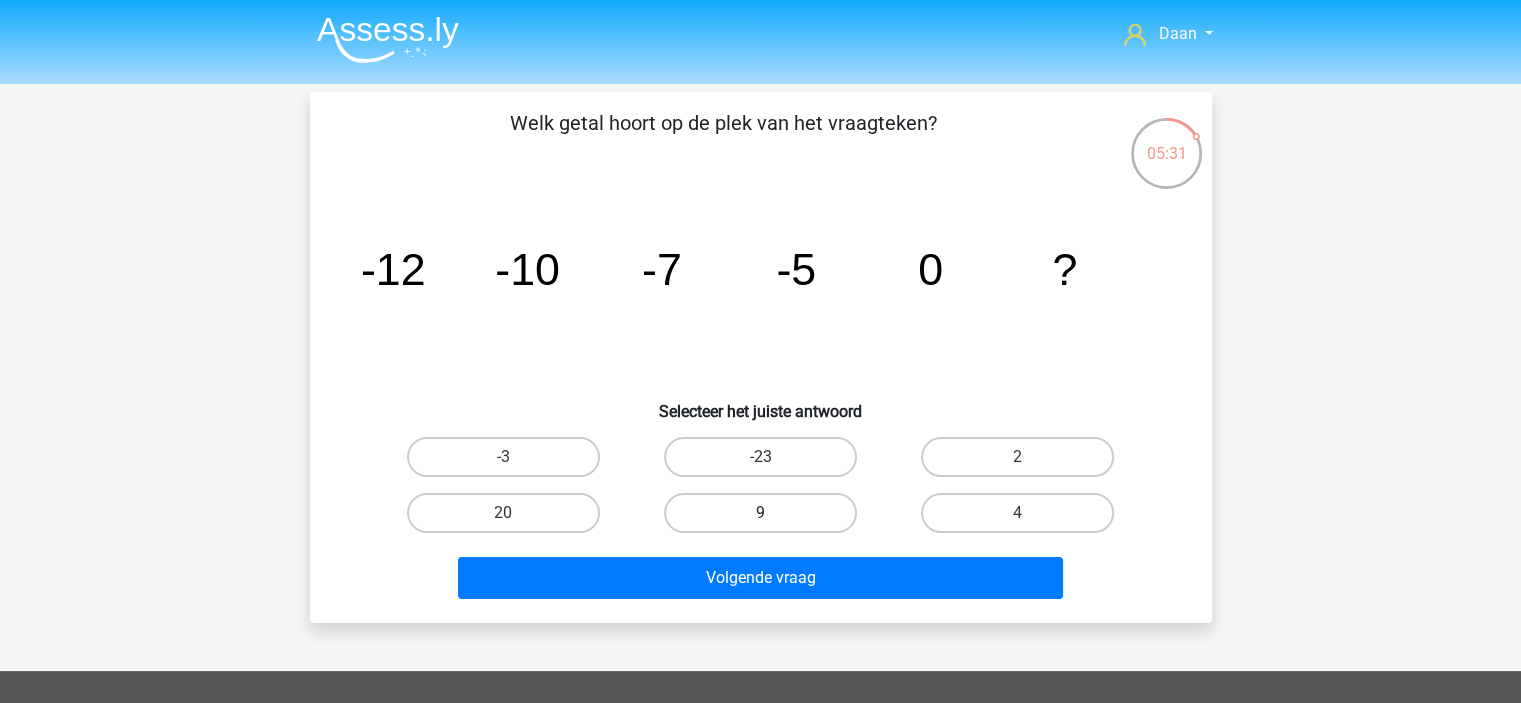 click on "9" at bounding box center (760, 513) 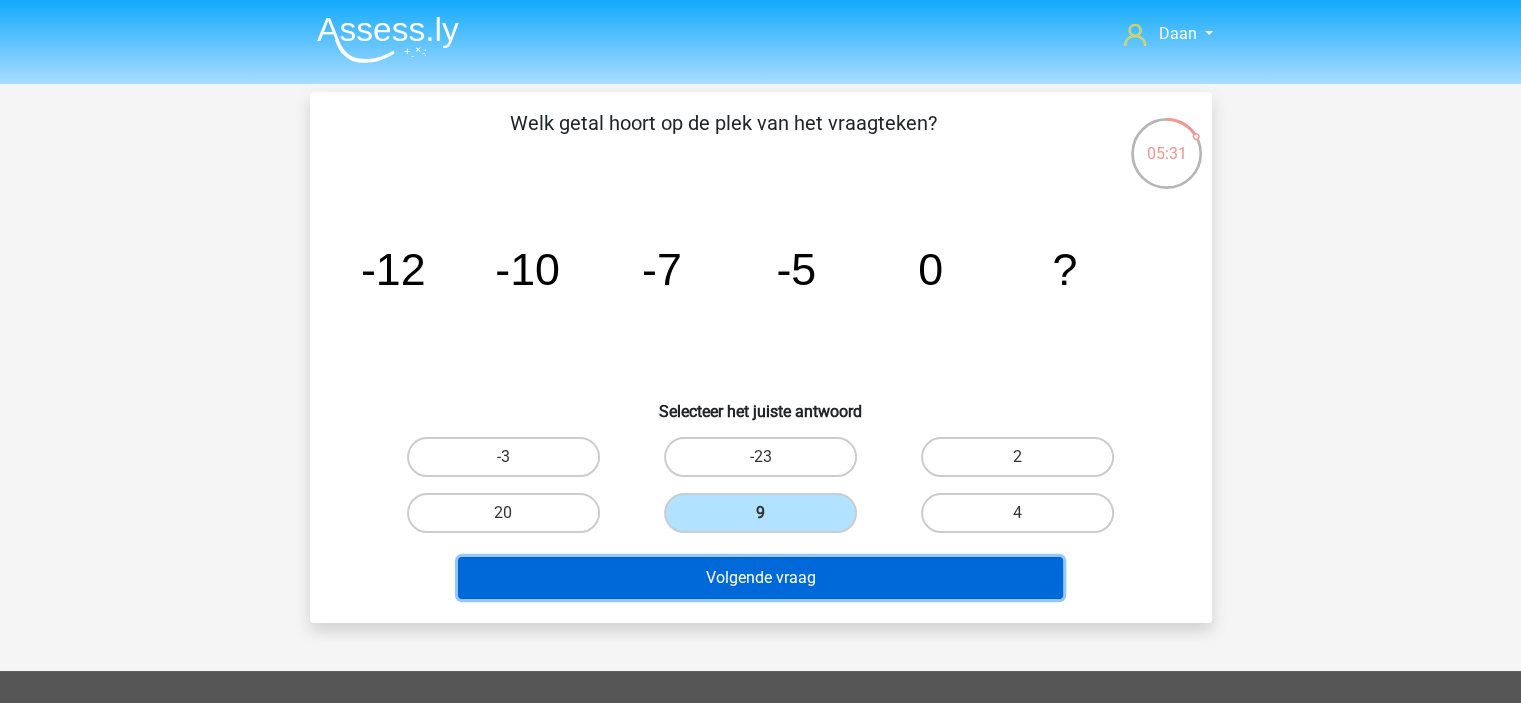 click on "Volgende vraag" at bounding box center (760, 578) 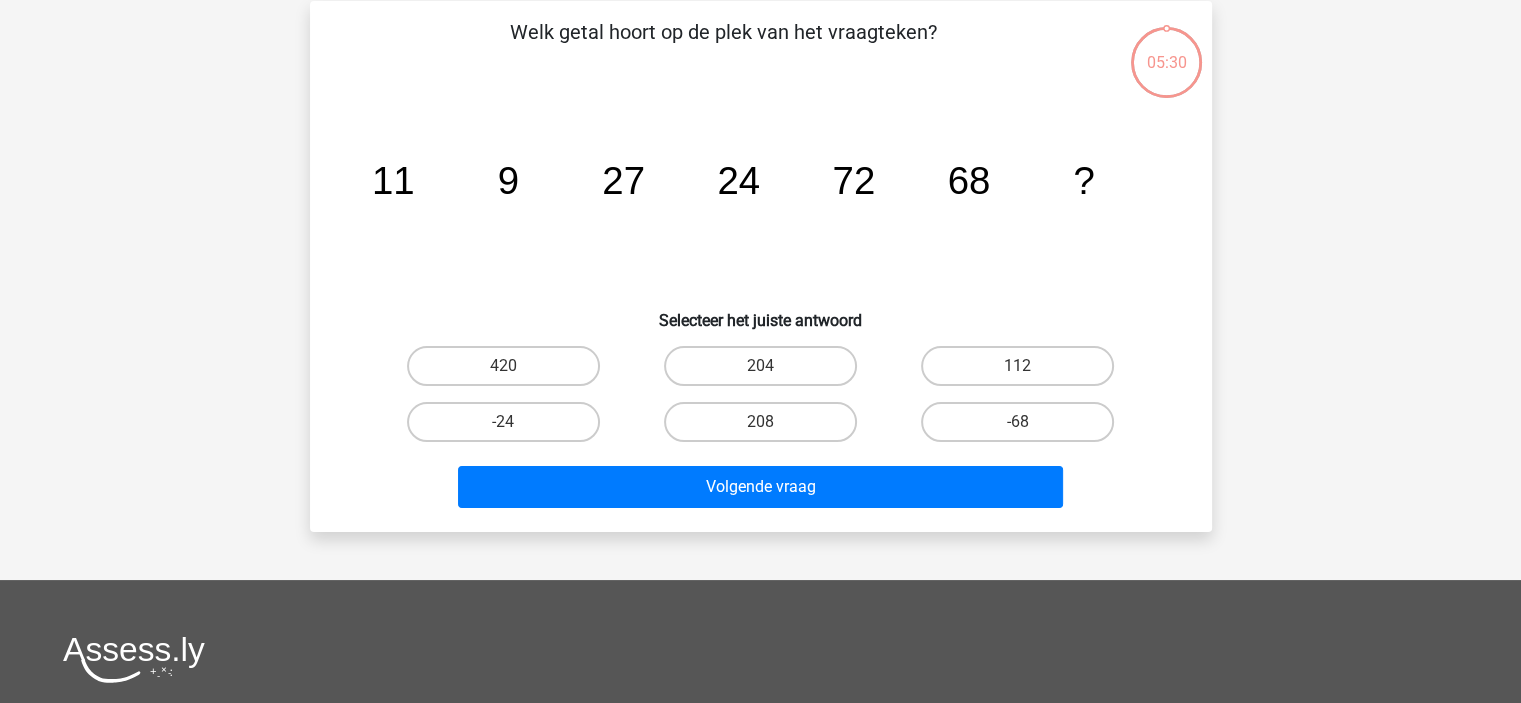 scroll, scrollTop: 0, scrollLeft: 0, axis: both 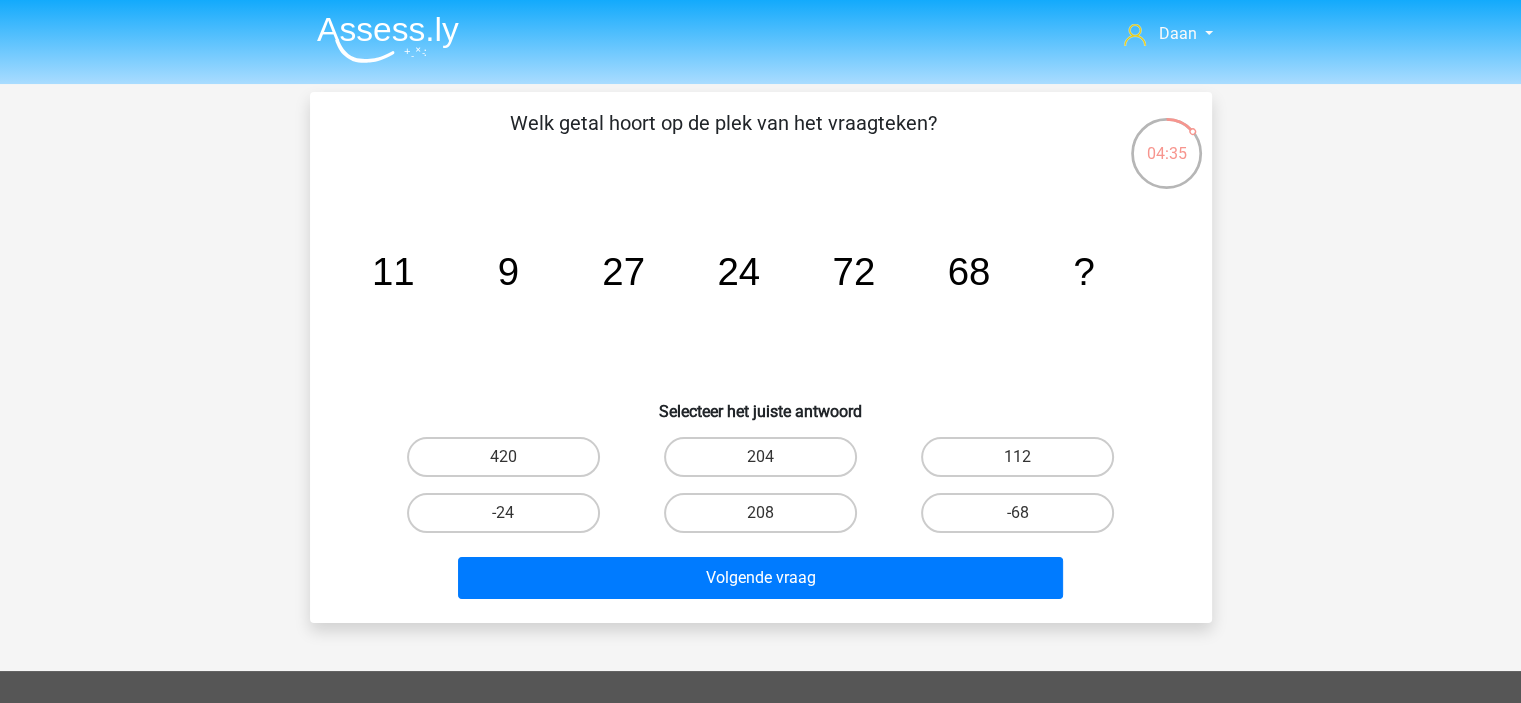 click on "204" at bounding box center (766, 463) 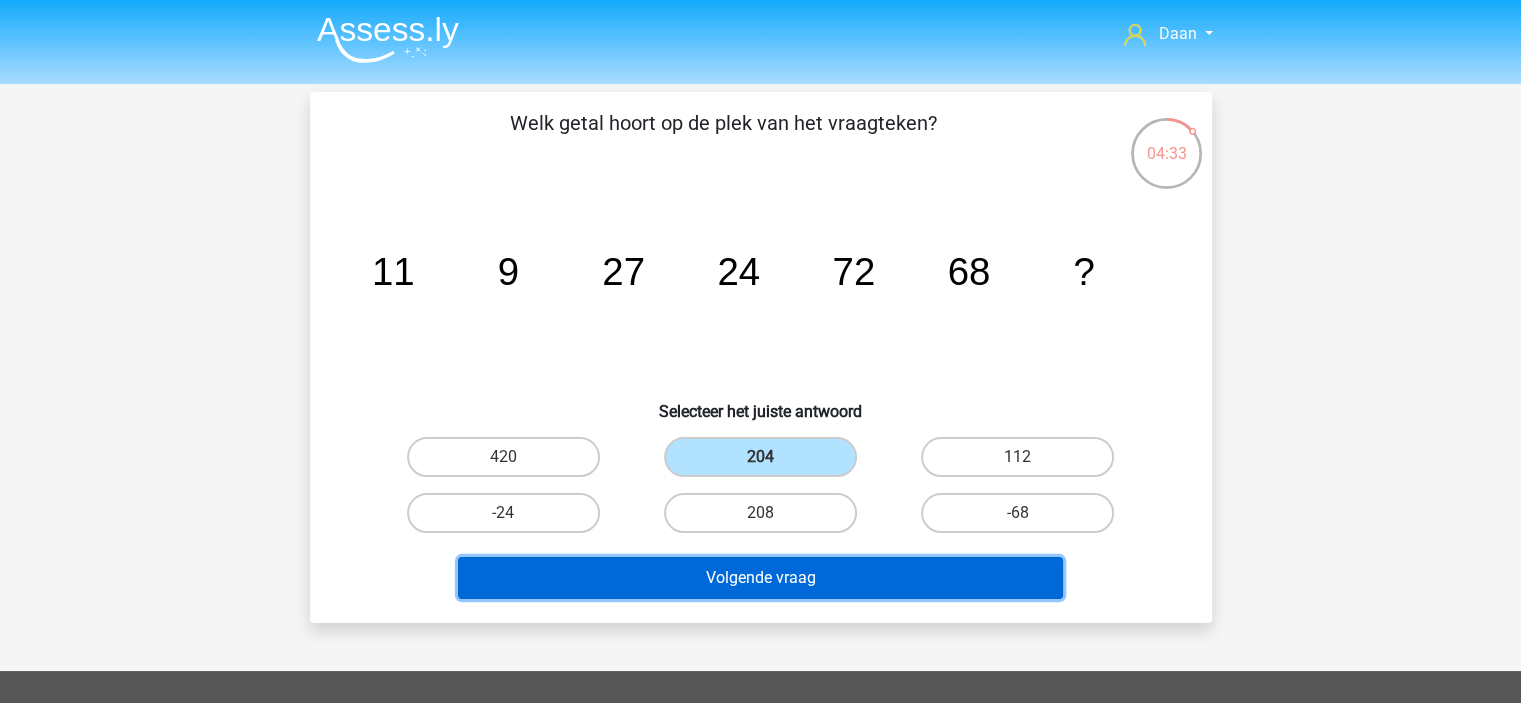 click on "Volgende vraag" at bounding box center (760, 578) 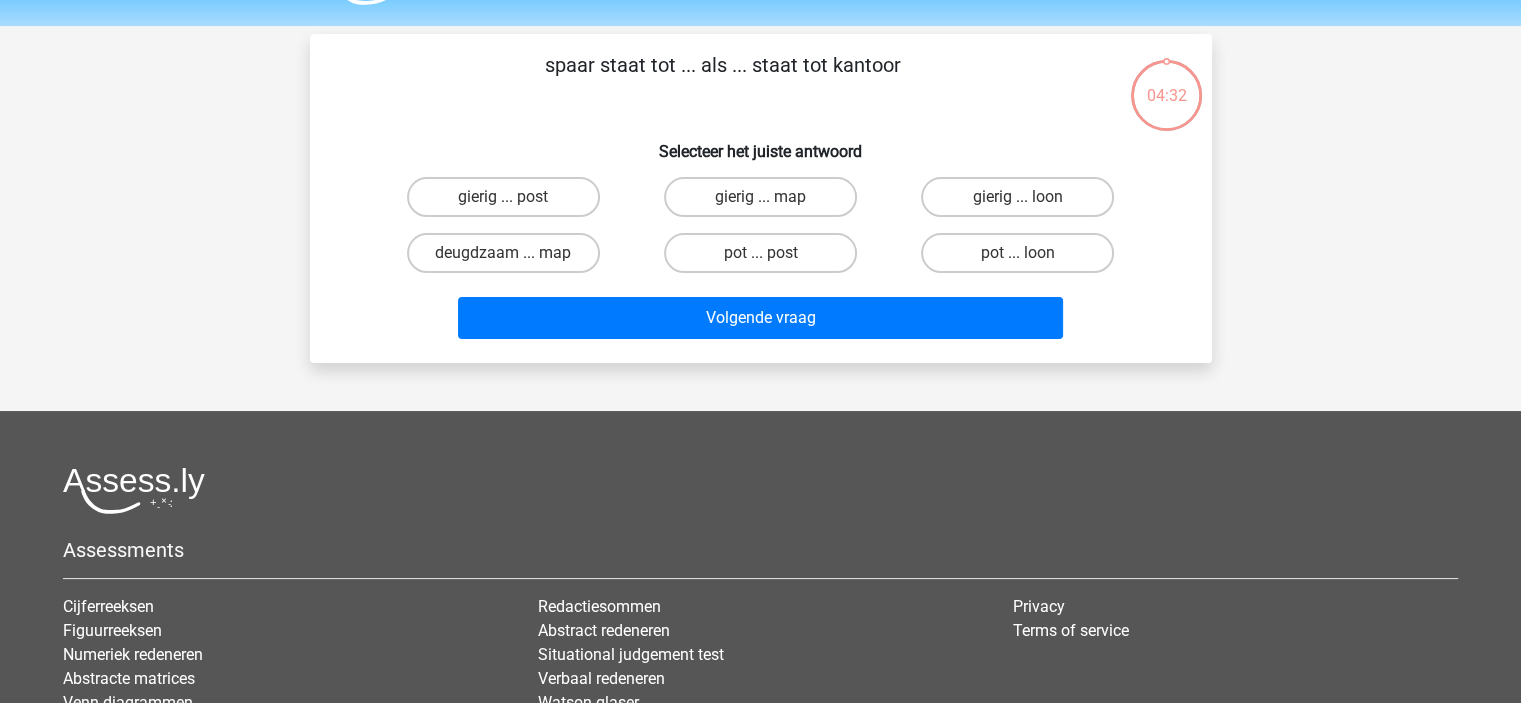 scroll, scrollTop: 0, scrollLeft: 0, axis: both 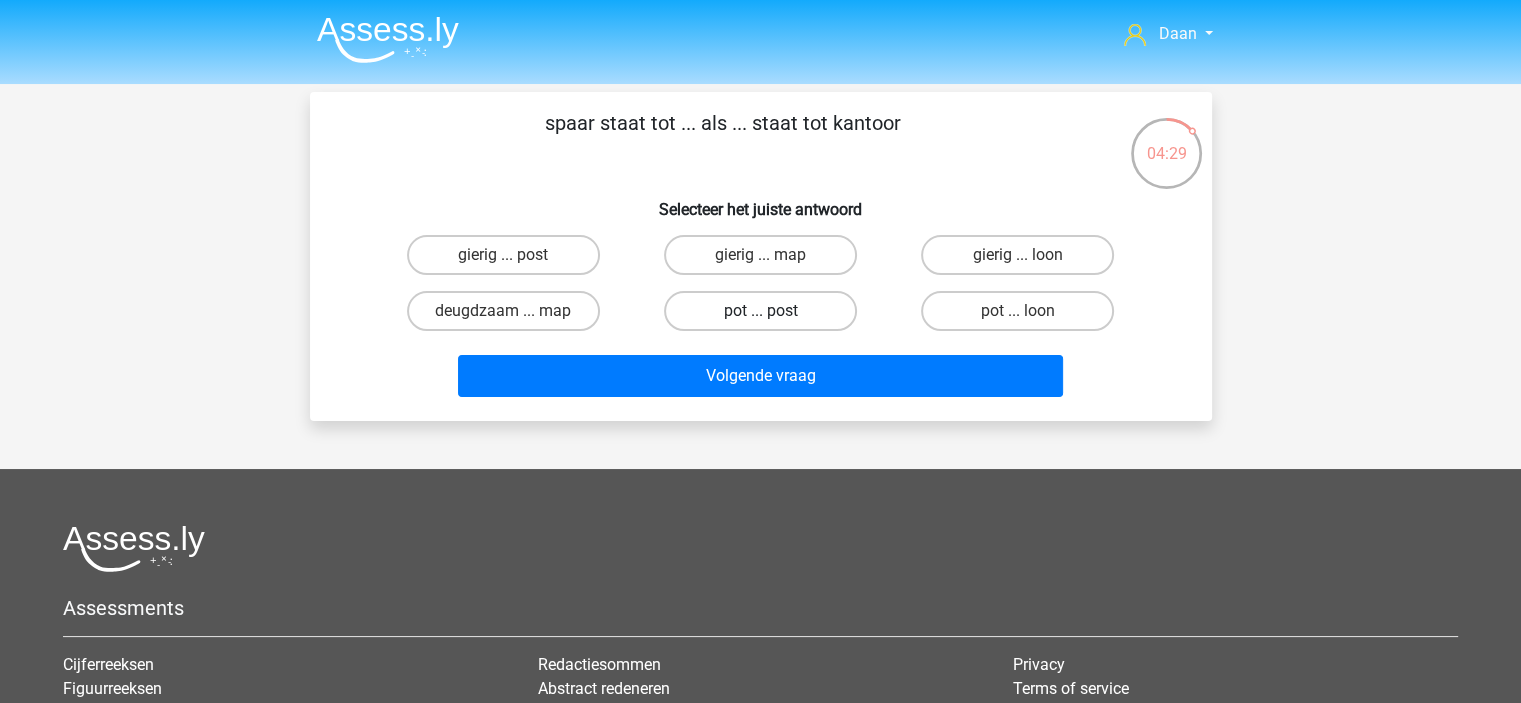 click on "pot ... post" at bounding box center (760, 311) 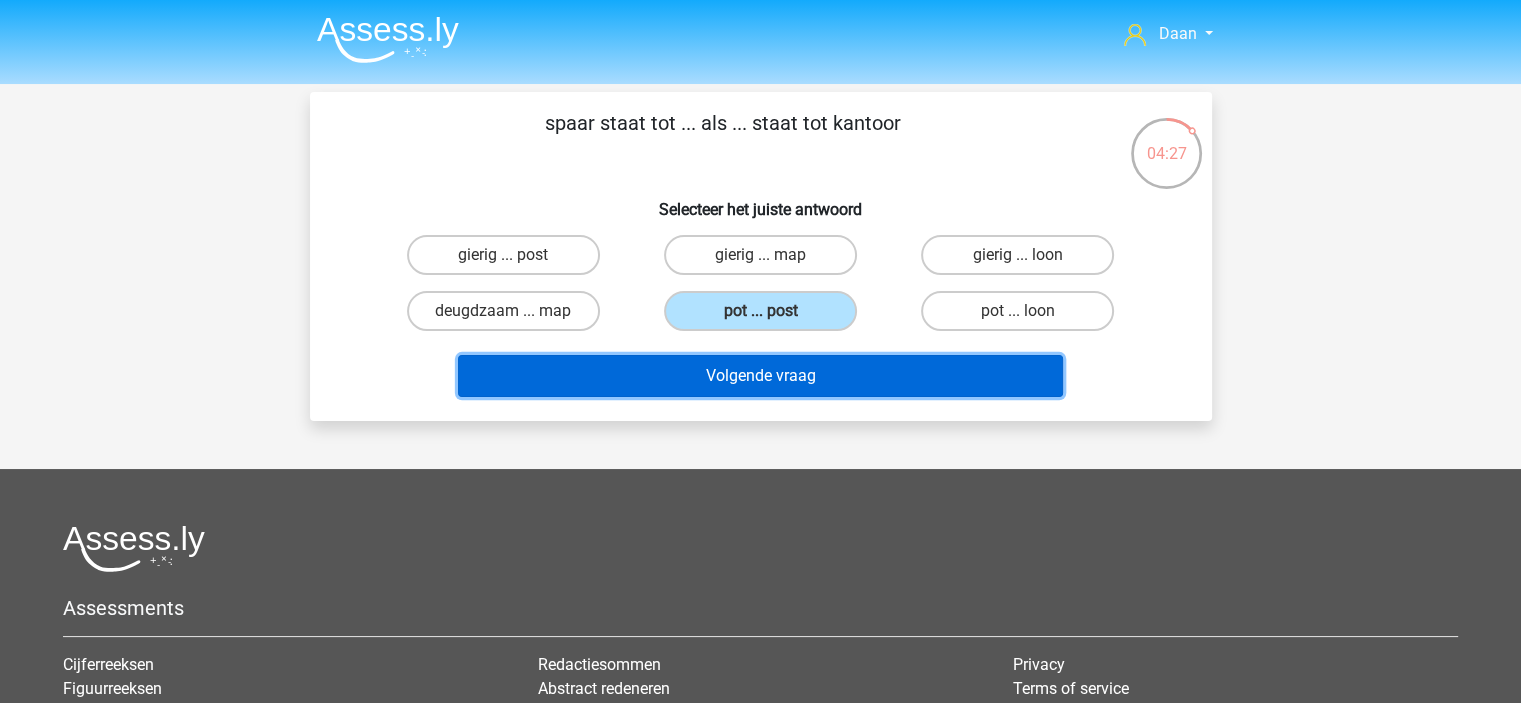 click on "Volgende vraag" at bounding box center (760, 376) 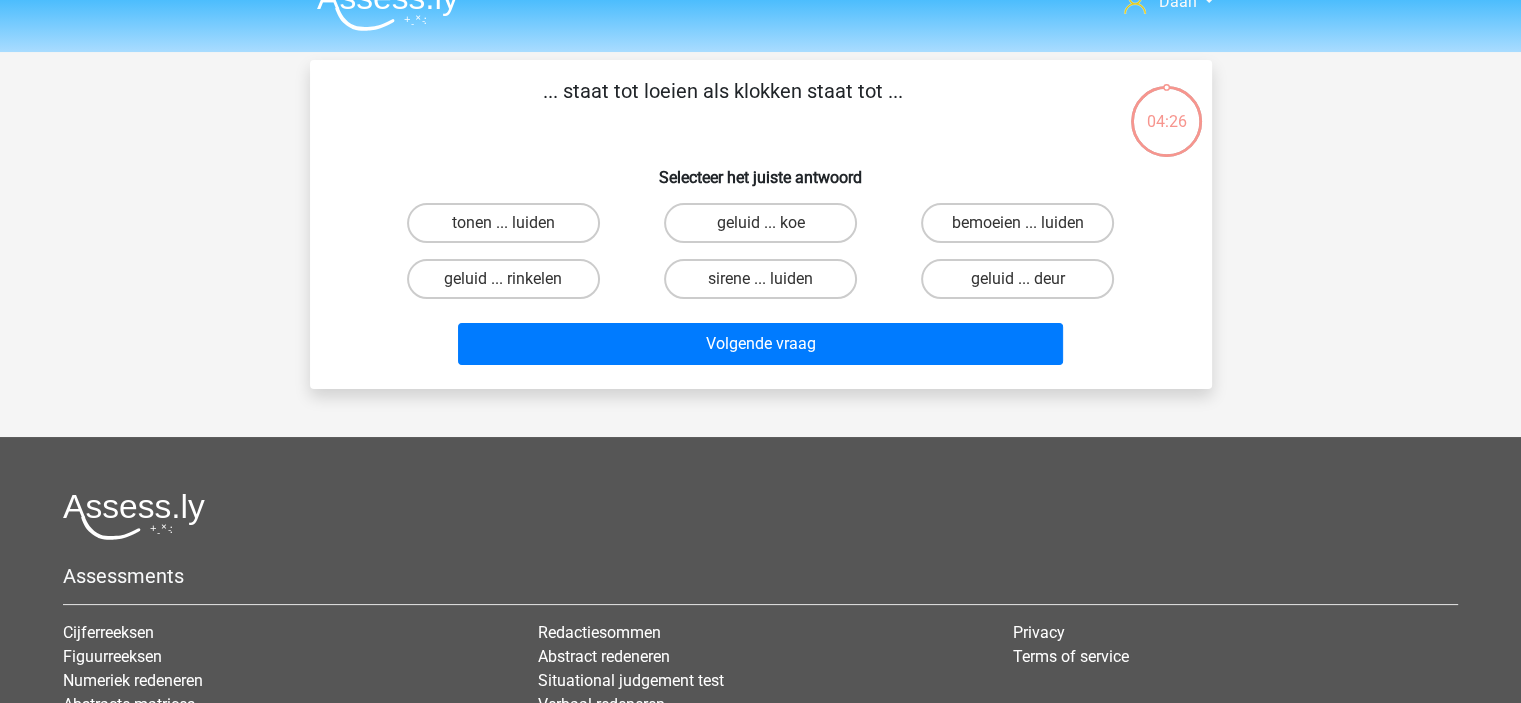 scroll, scrollTop: 0, scrollLeft: 0, axis: both 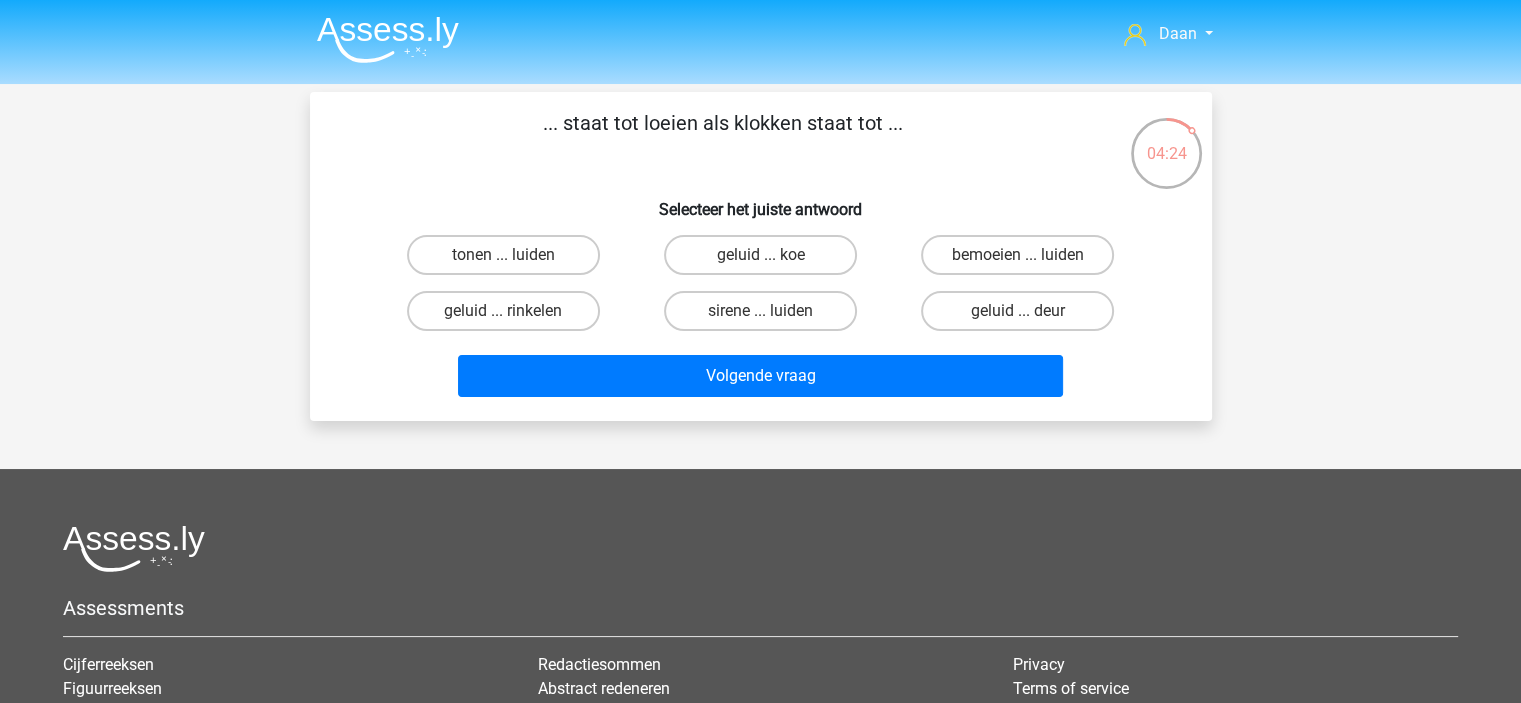 click on "sirene ... luiden" at bounding box center (766, 317) 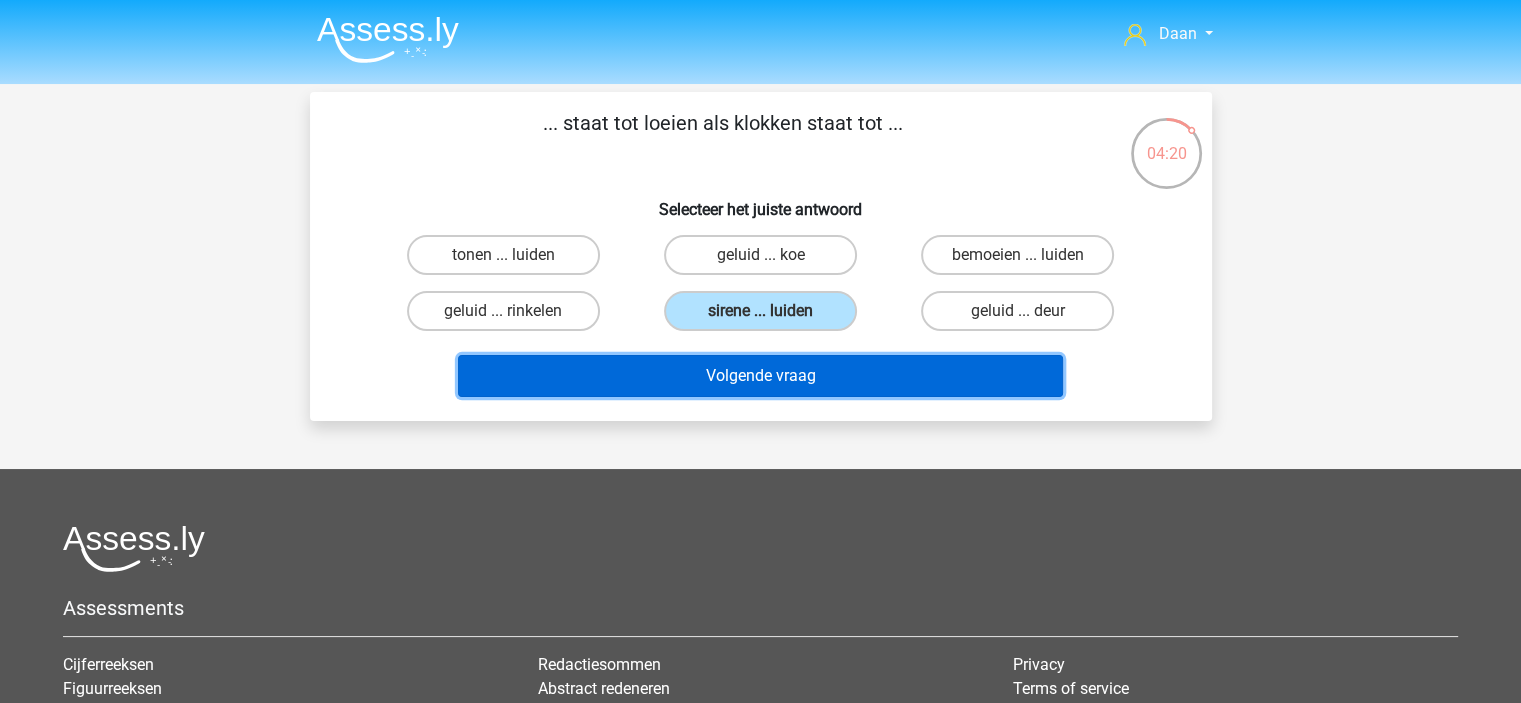click on "Volgende vraag" at bounding box center [760, 376] 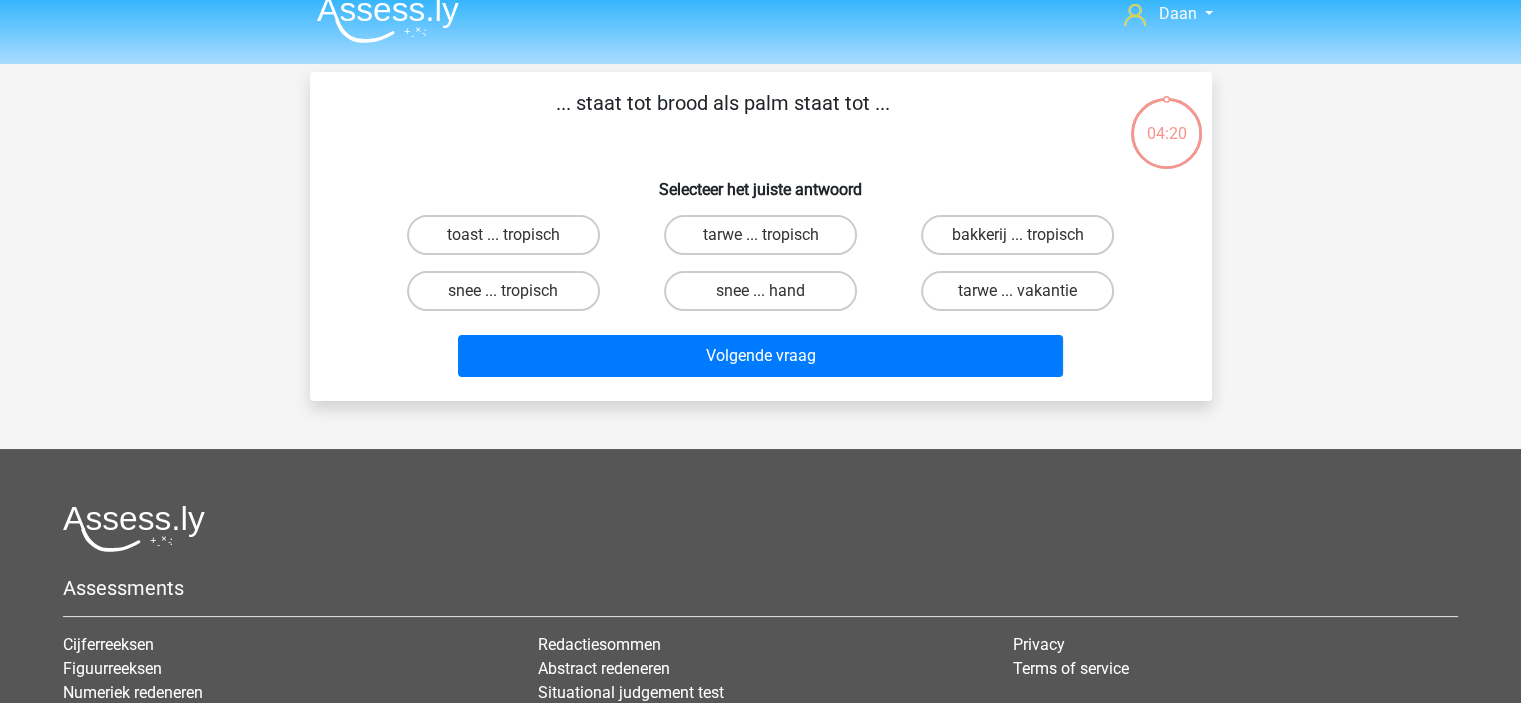 scroll, scrollTop: 0, scrollLeft: 0, axis: both 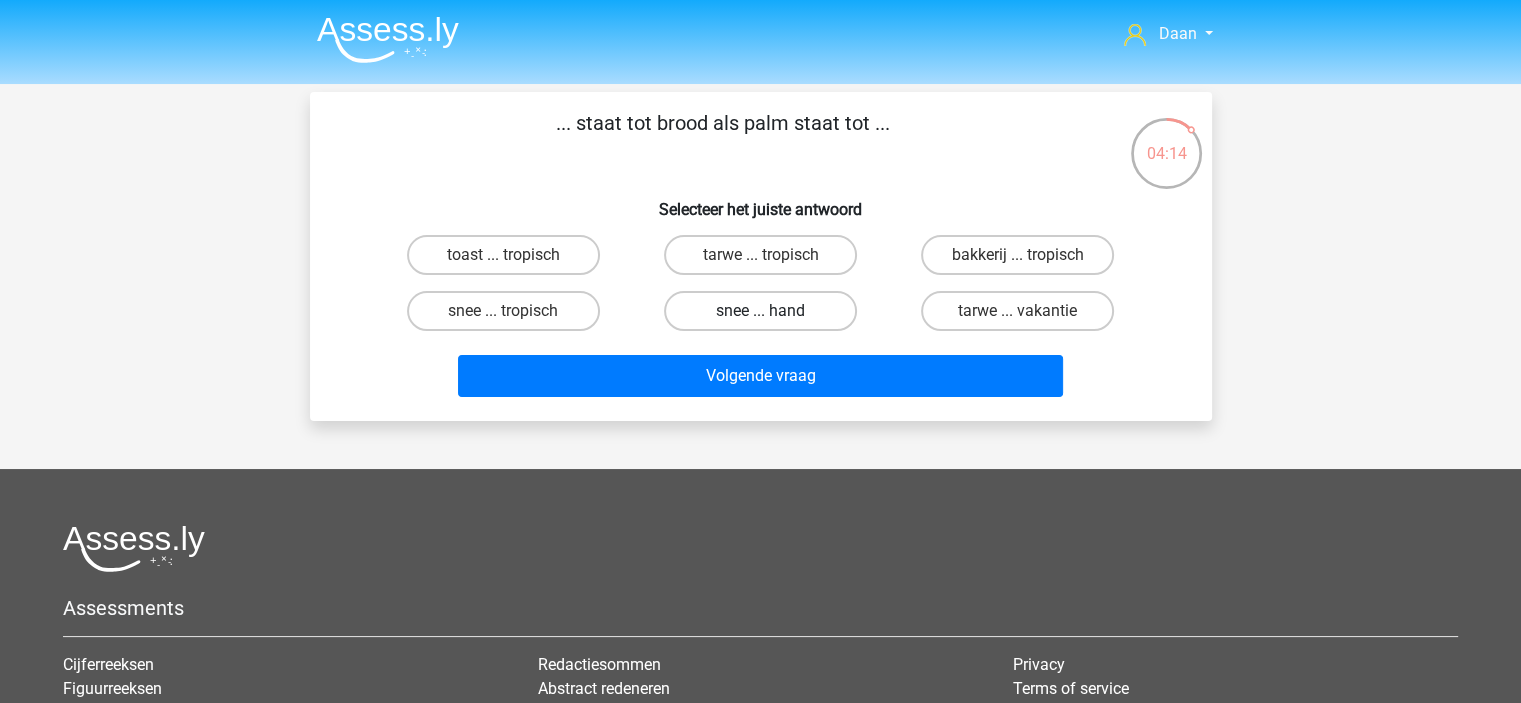 click on "snee ... hand" at bounding box center [760, 311] 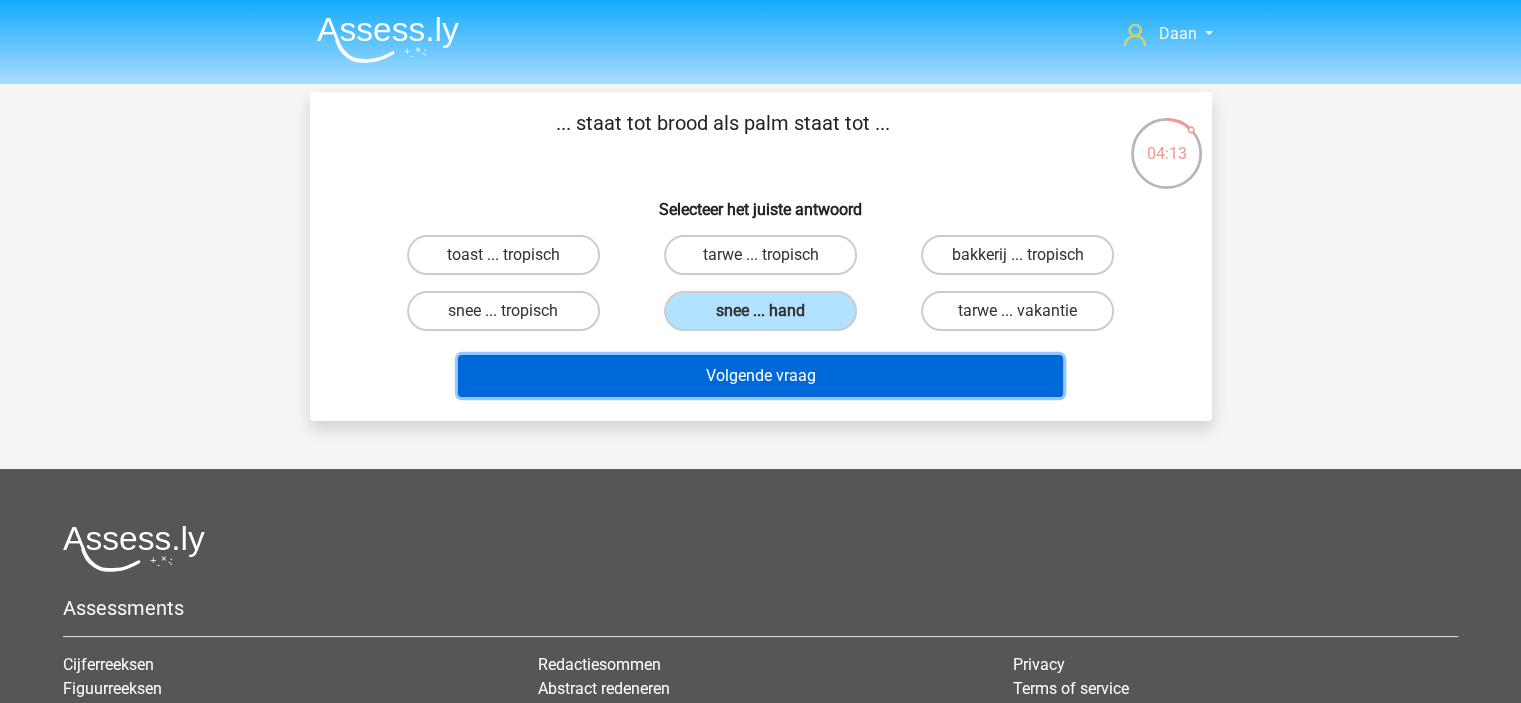 click on "Volgende vraag" at bounding box center [760, 376] 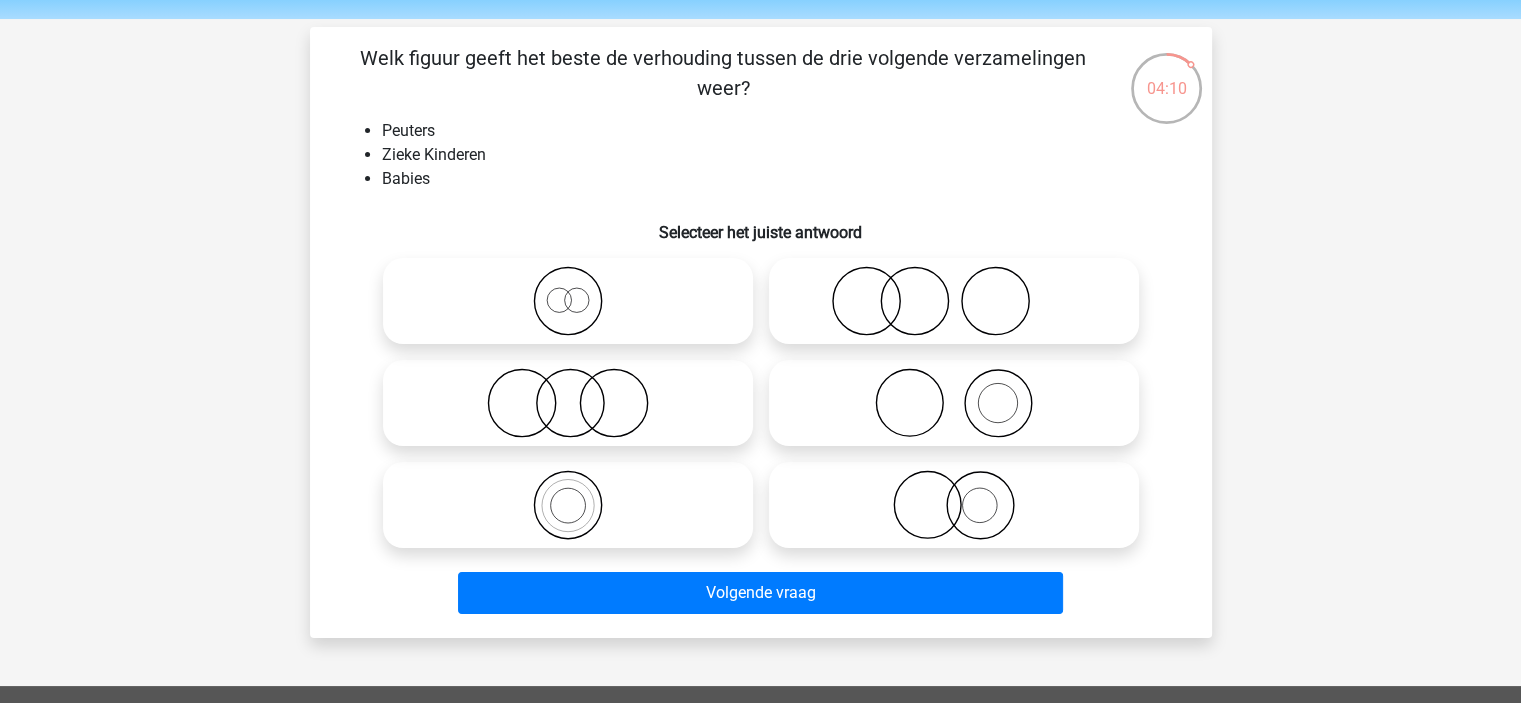 scroll, scrollTop: 100, scrollLeft: 0, axis: vertical 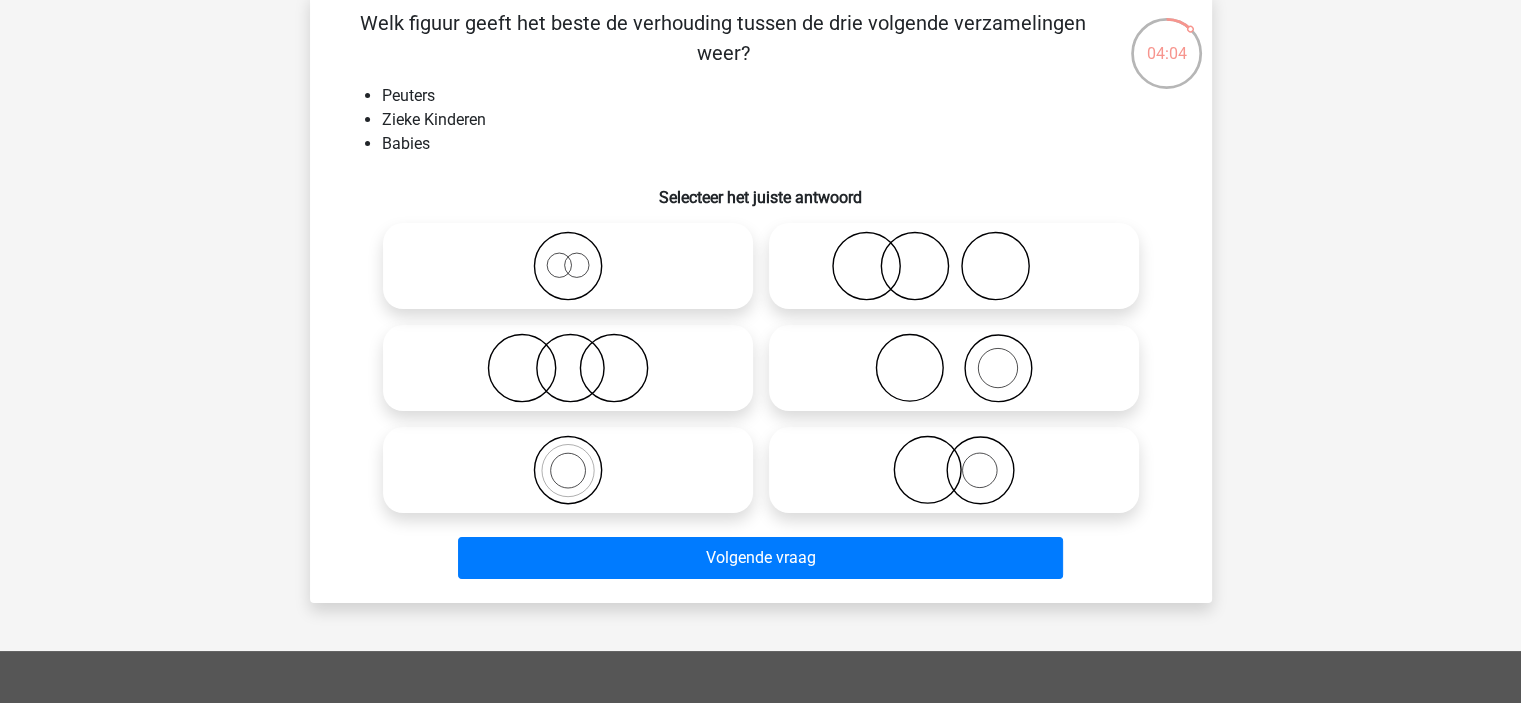 click 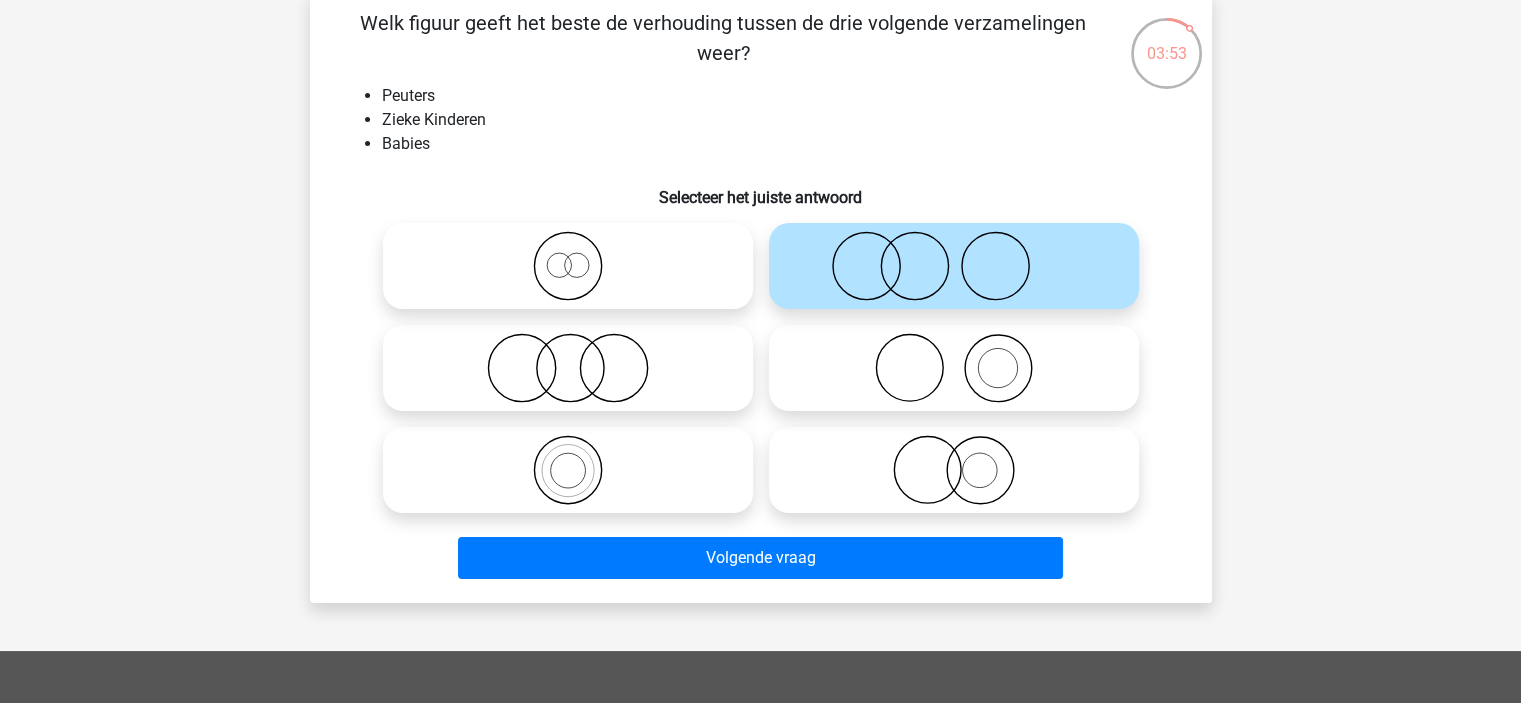 click 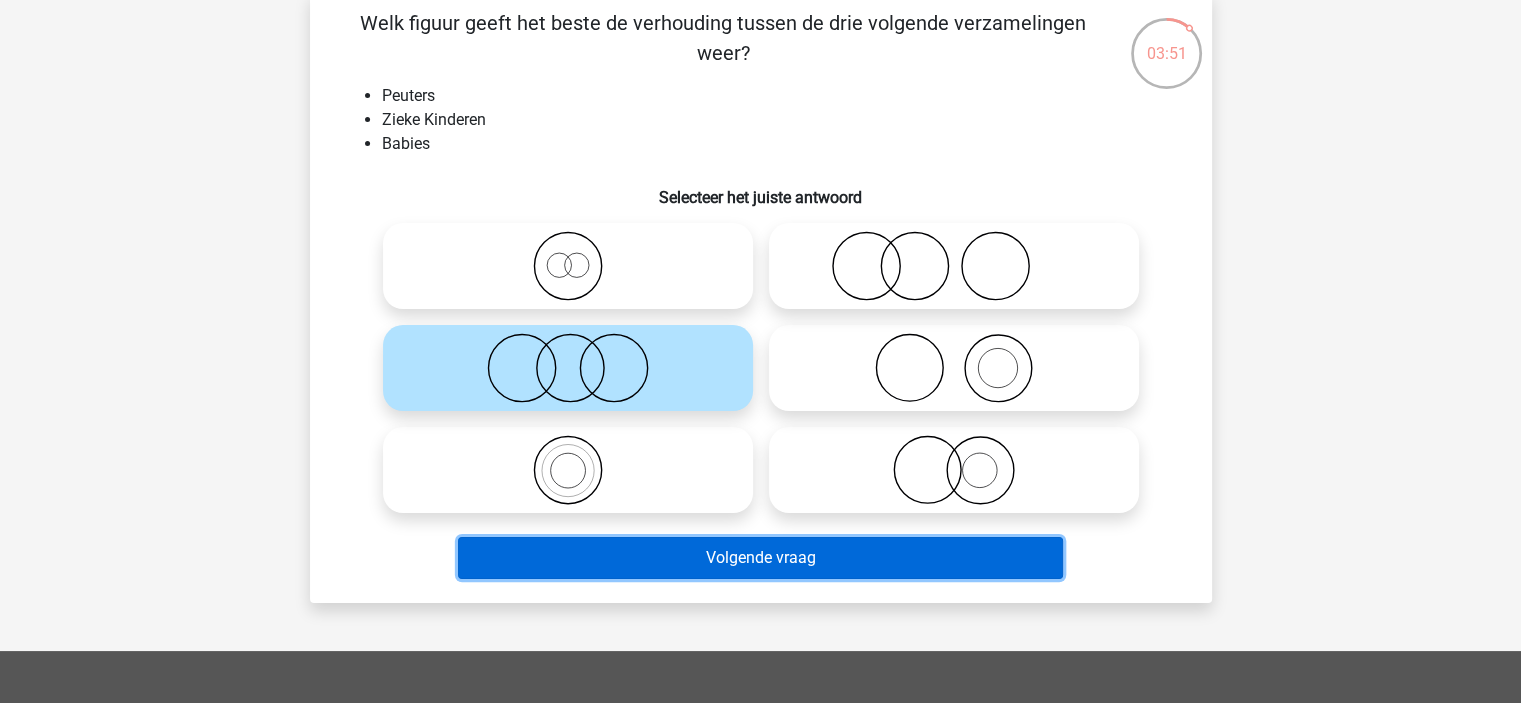 click on "Volgende vraag" at bounding box center [760, 558] 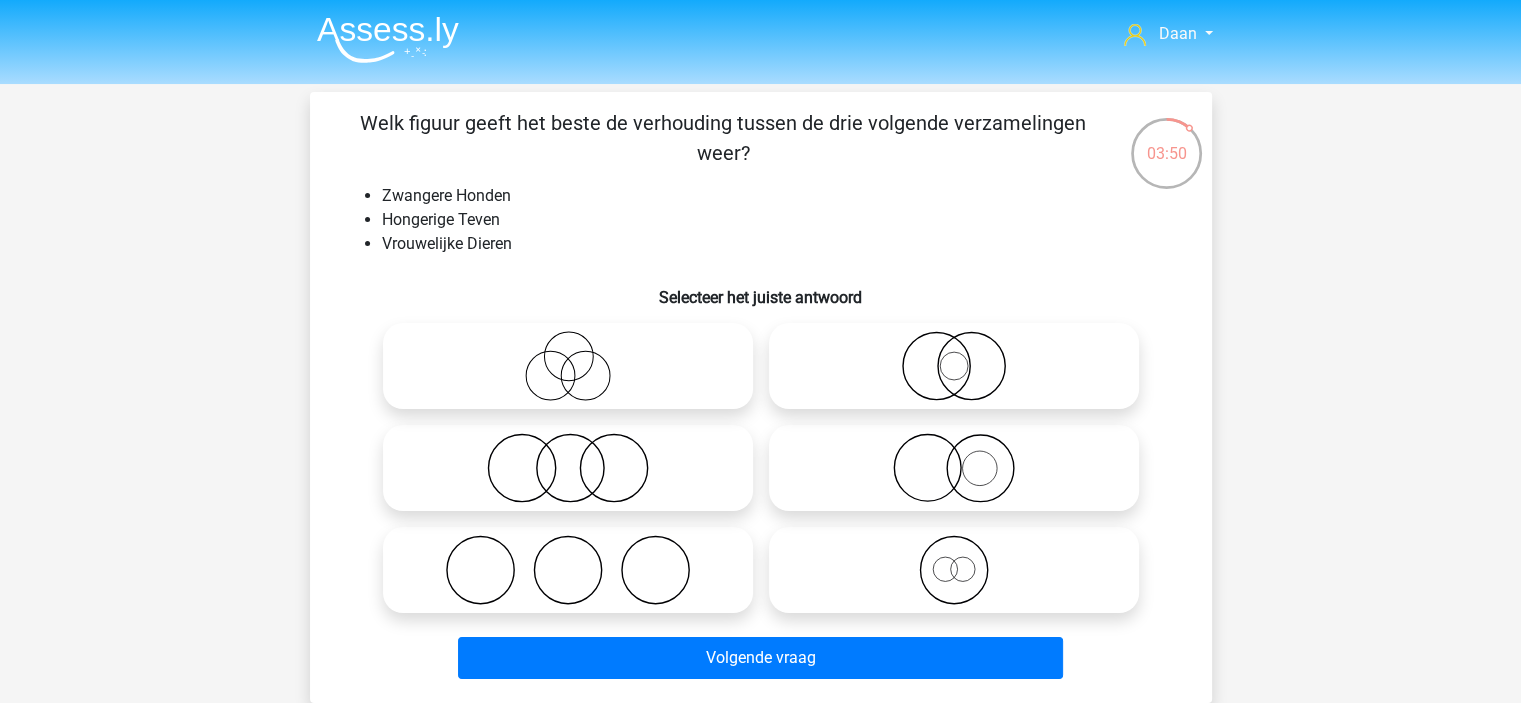 scroll, scrollTop: 100, scrollLeft: 0, axis: vertical 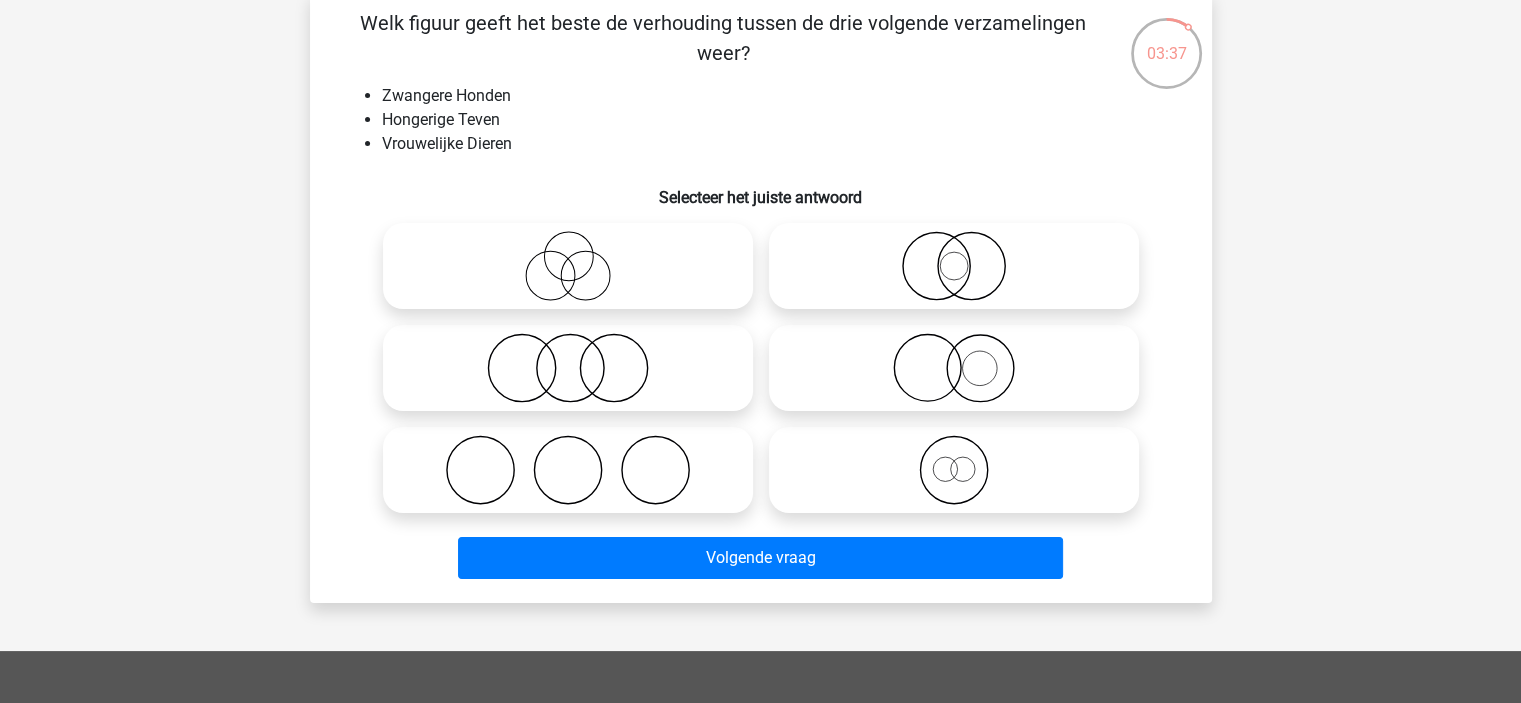 click 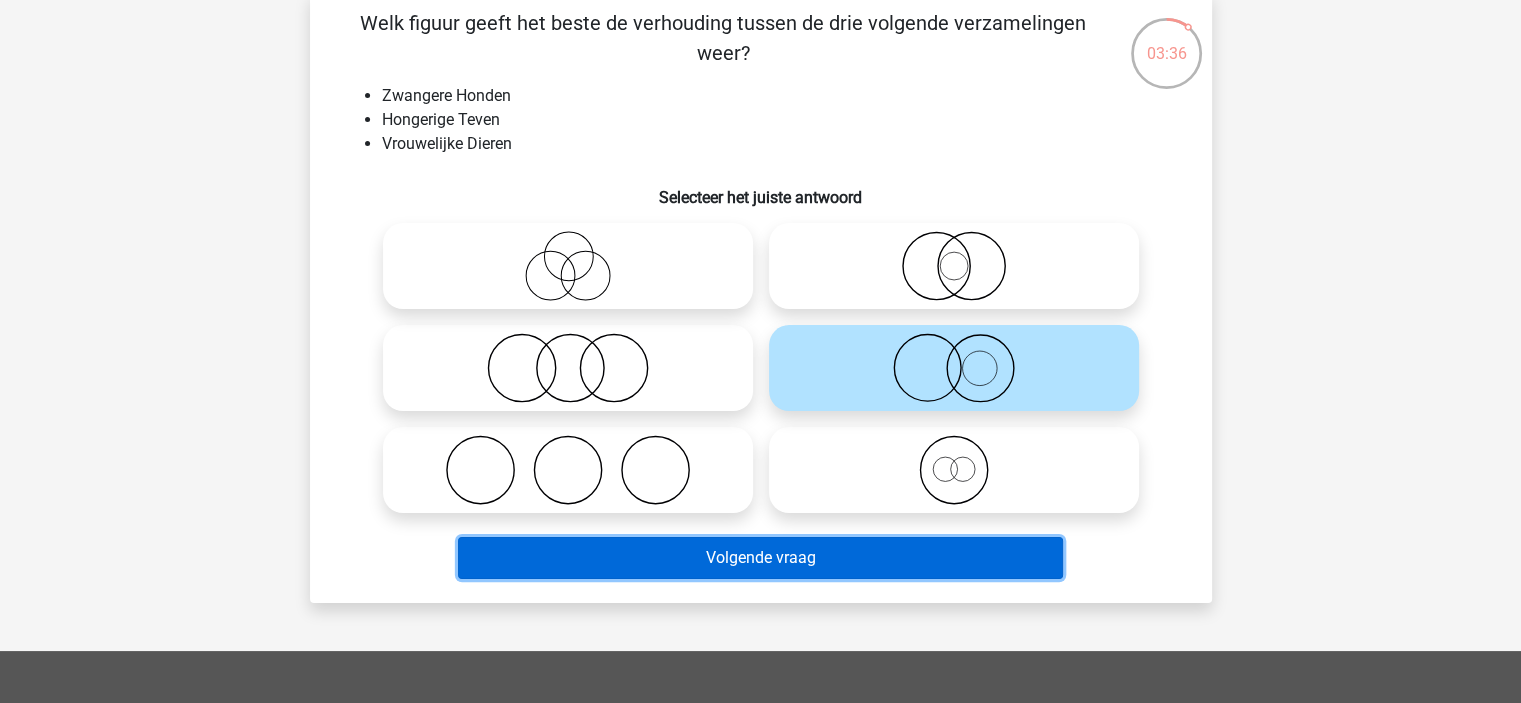 click on "Volgende vraag" at bounding box center [760, 558] 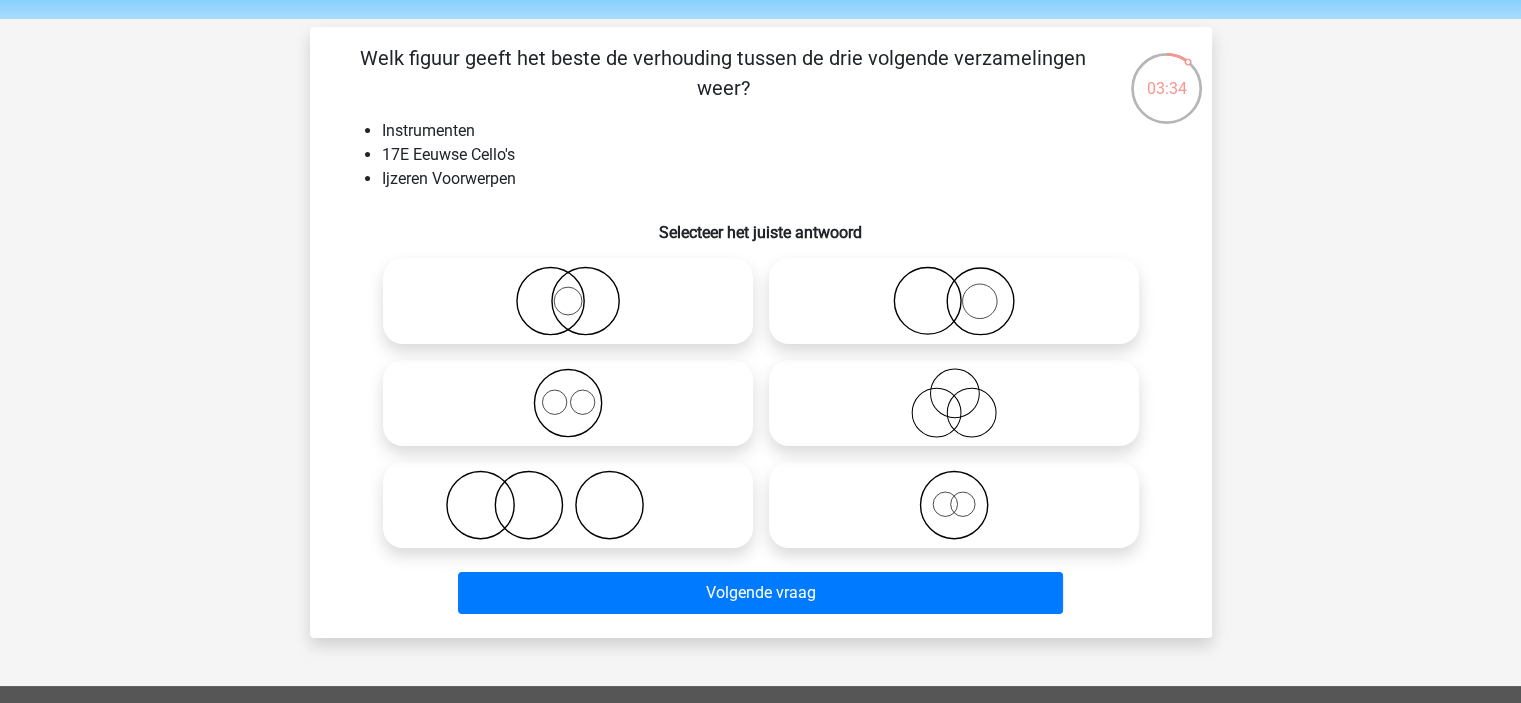 scroll, scrollTop: 100, scrollLeft: 0, axis: vertical 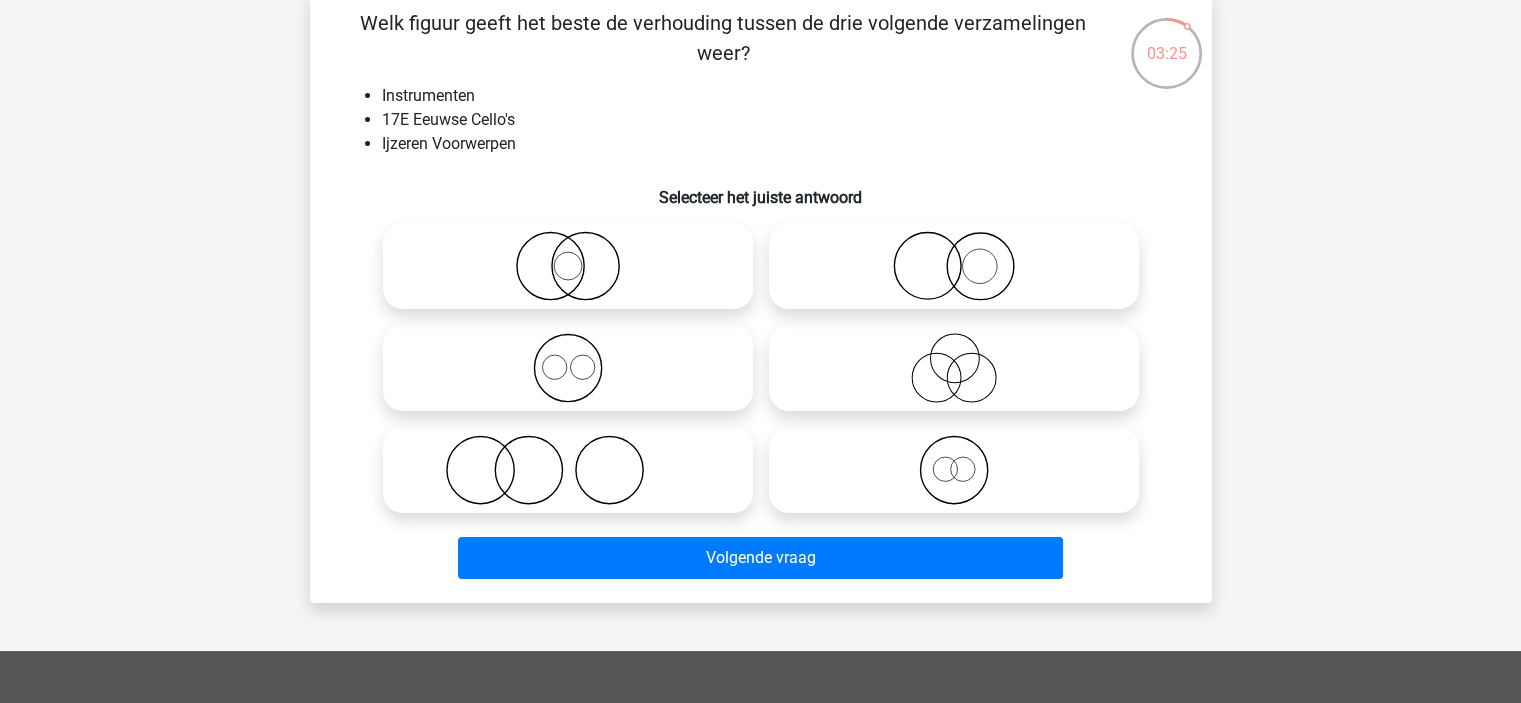 click 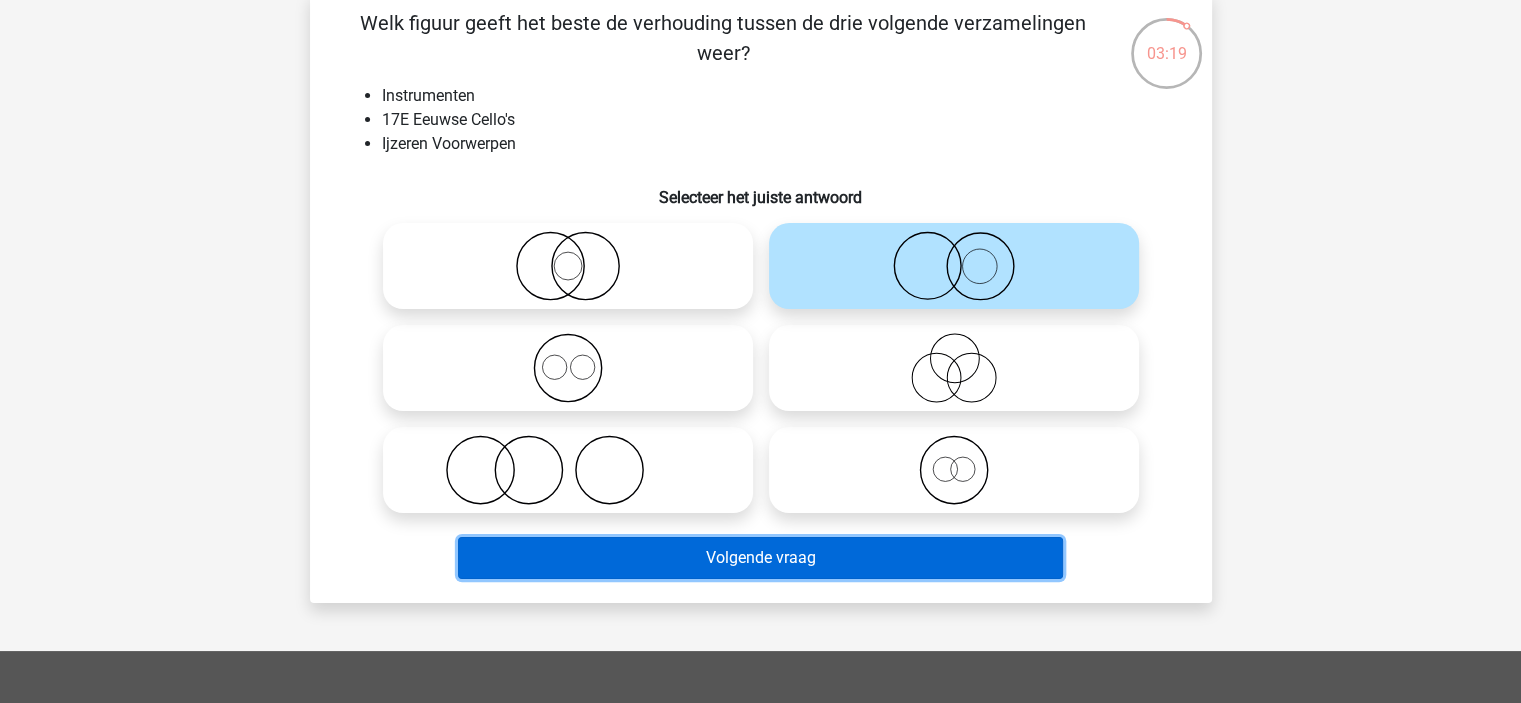 click on "Volgende vraag" at bounding box center (760, 558) 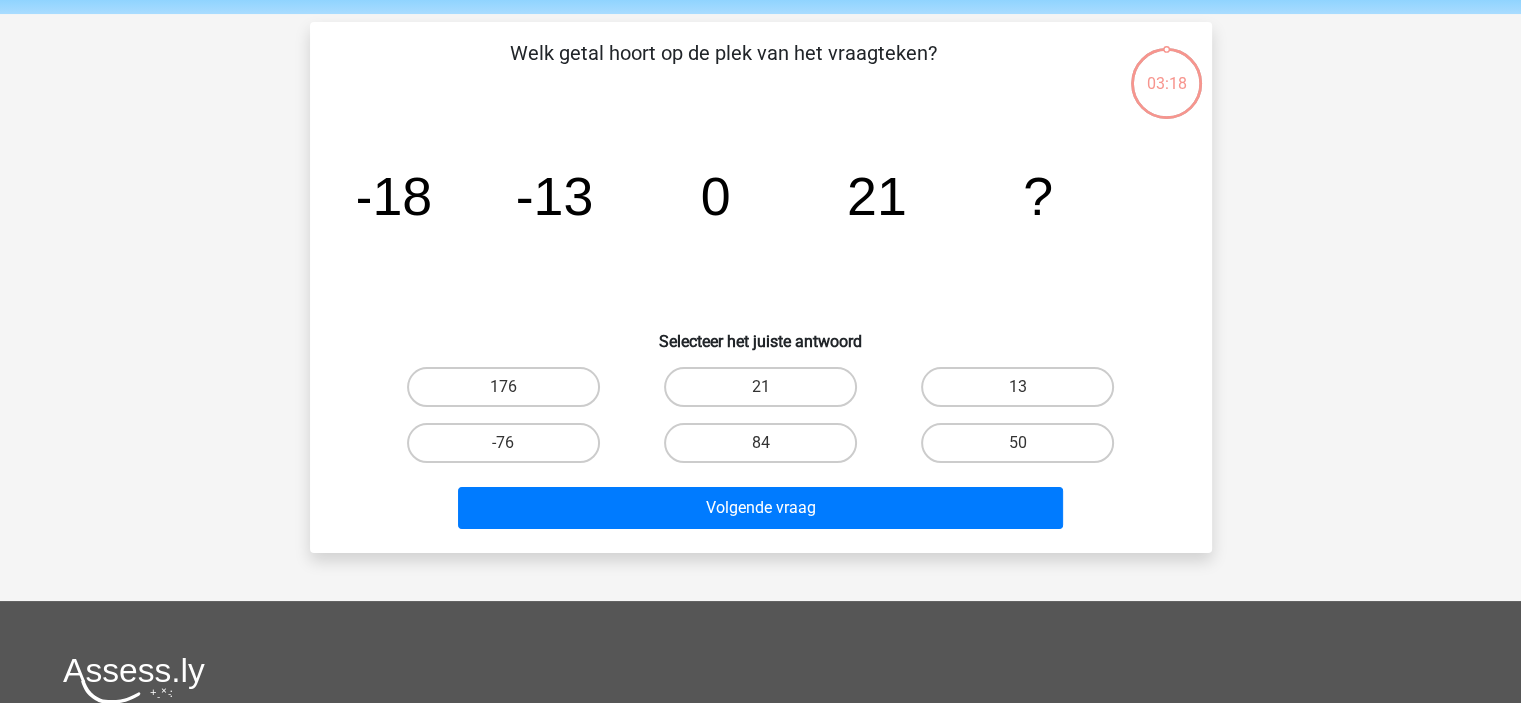 scroll, scrollTop: 0, scrollLeft: 0, axis: both 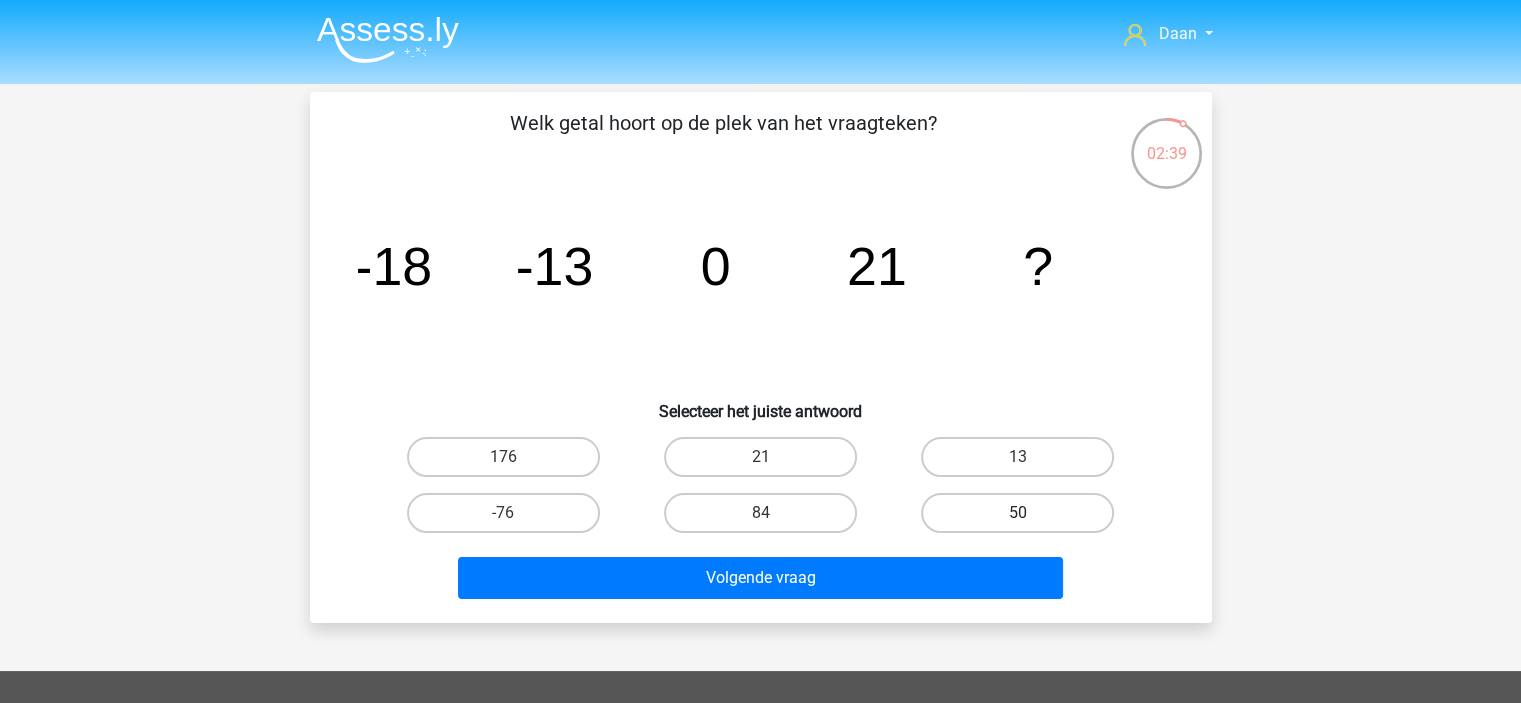 click on "50" at bounding box center [1017, 513] 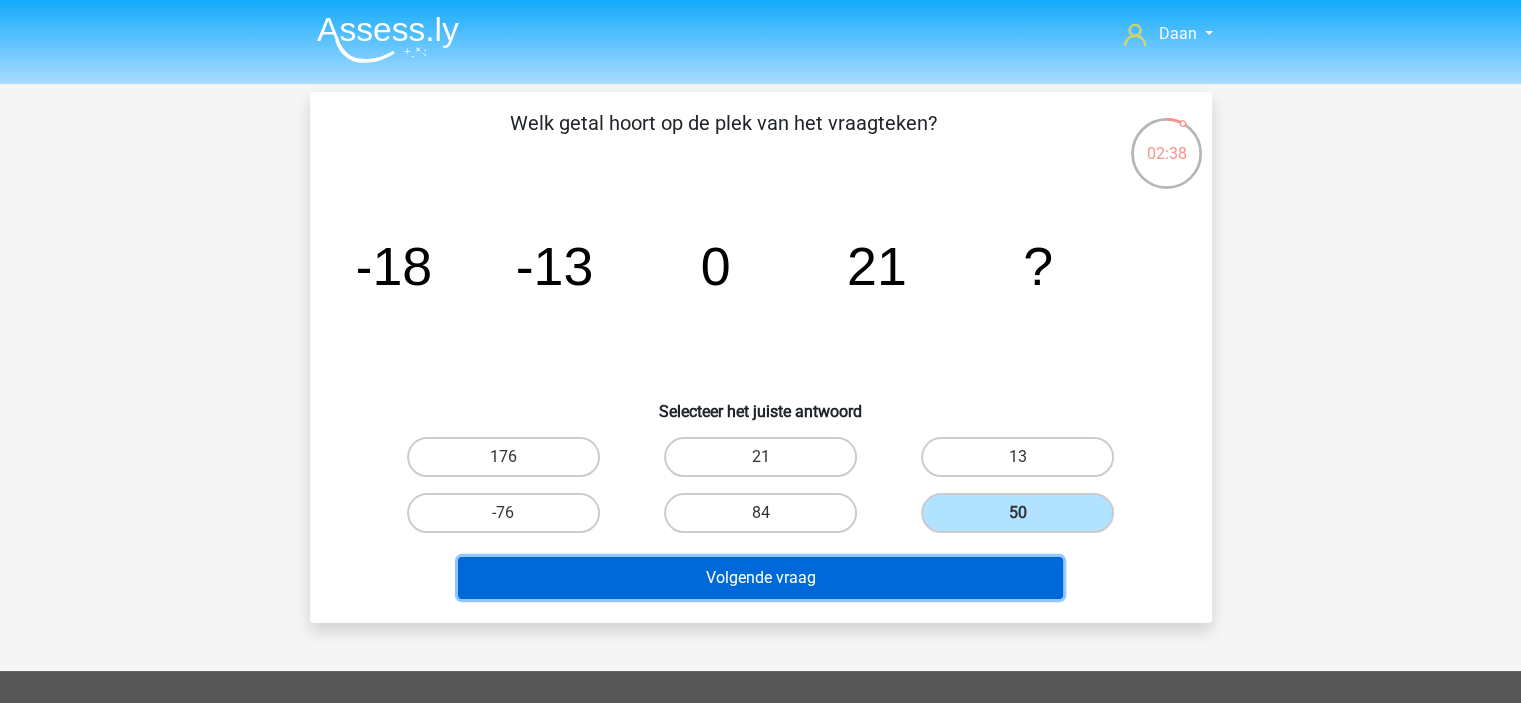 click on "Volgende vraag" at bounding box center [760, 578] 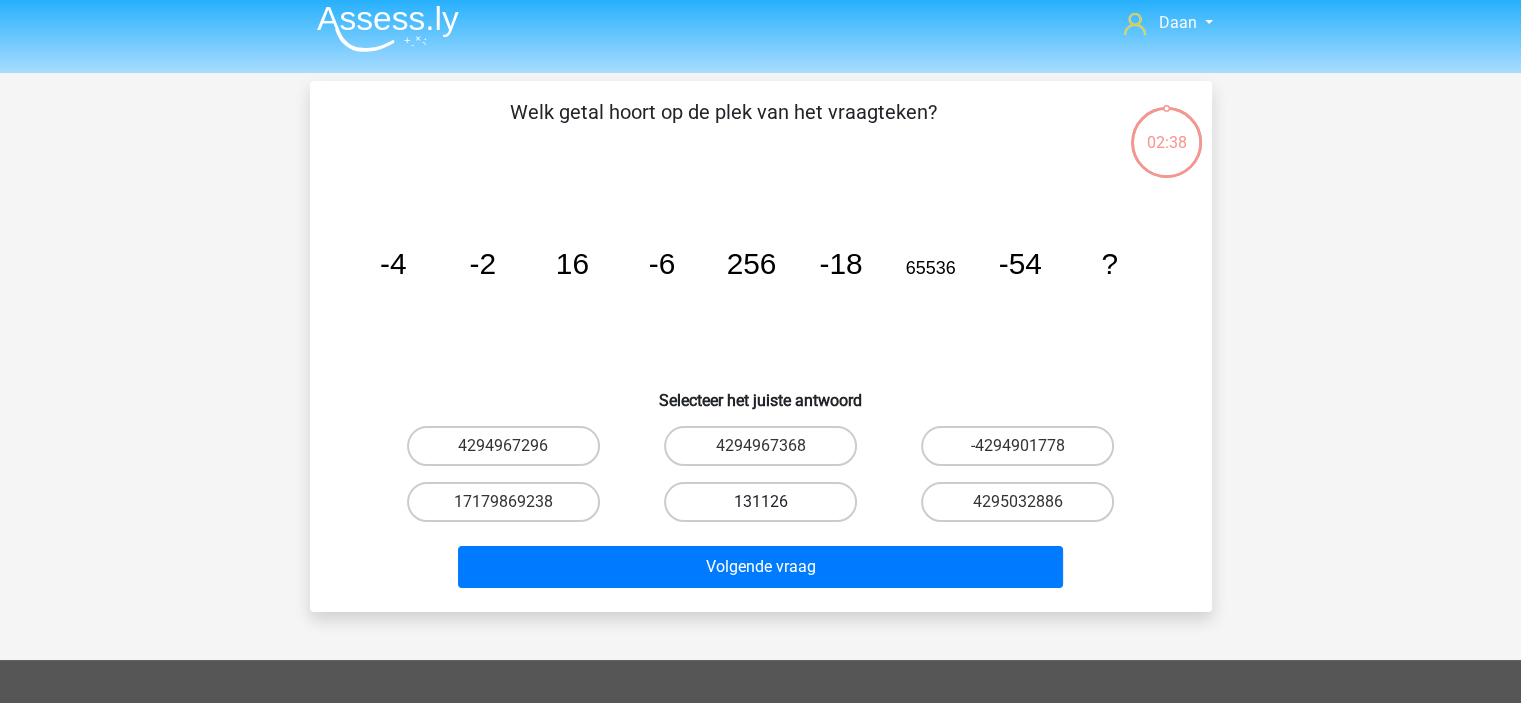 scroll, scrollTop: 0, scrollLeft: 0, axis: both 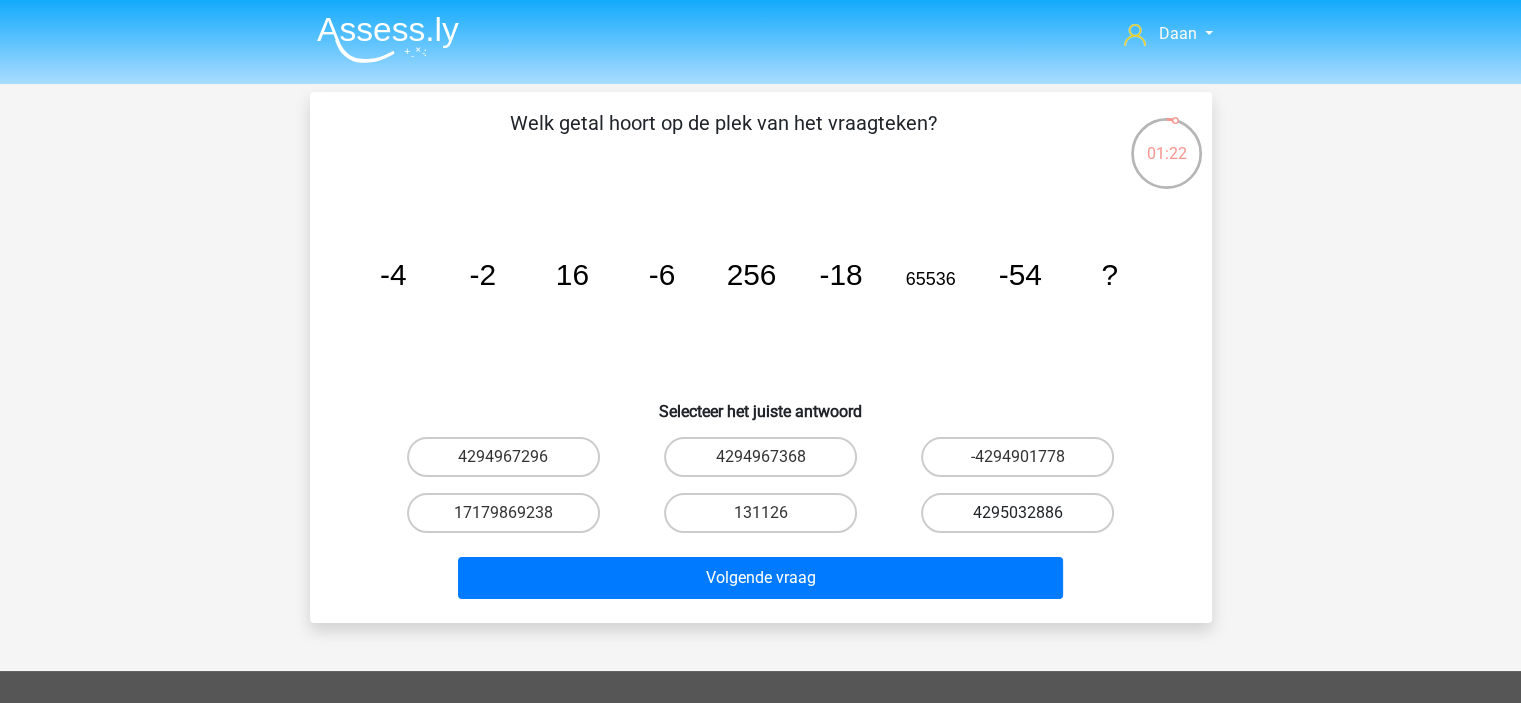 click on "4295032886" at bounding box center (1017, 513) 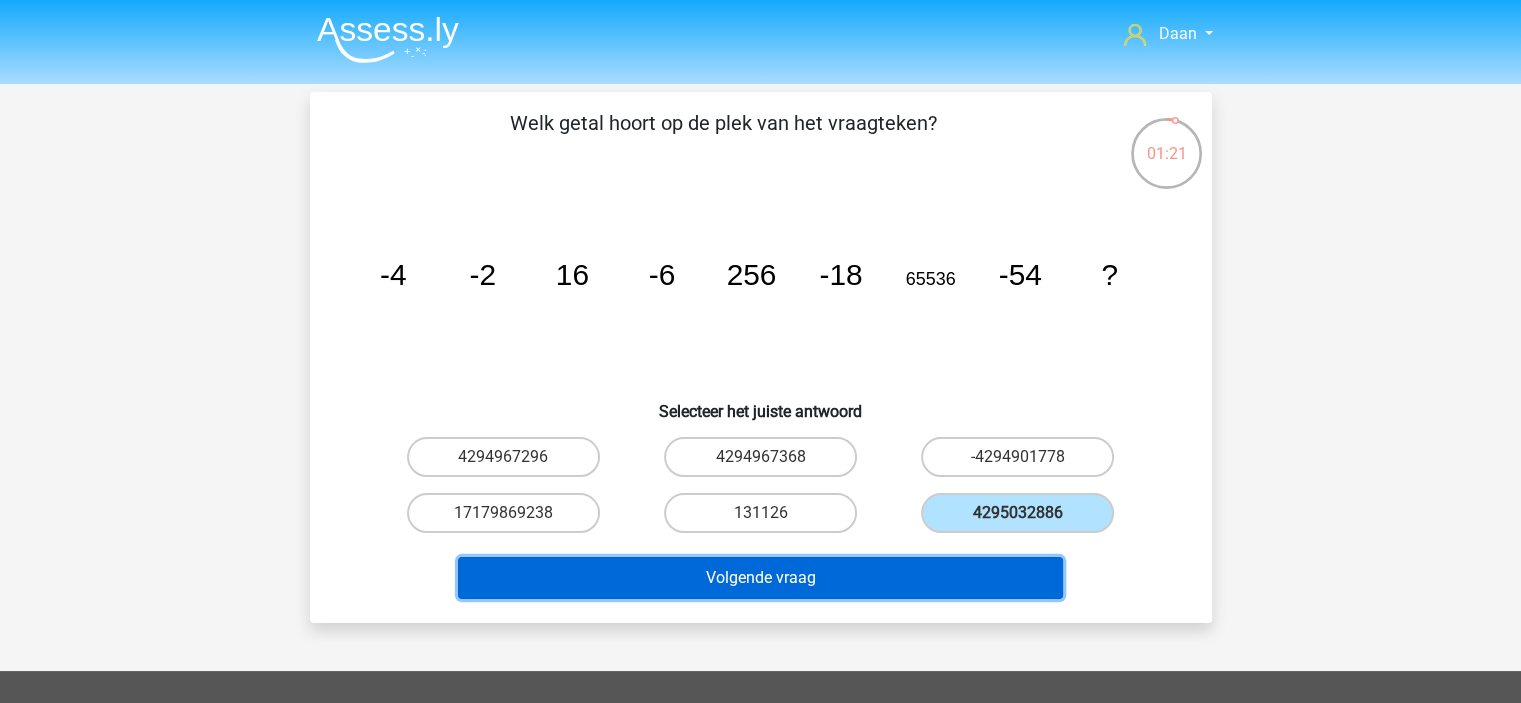 click on "Volgende vraag" at bounding box center [760, 578] 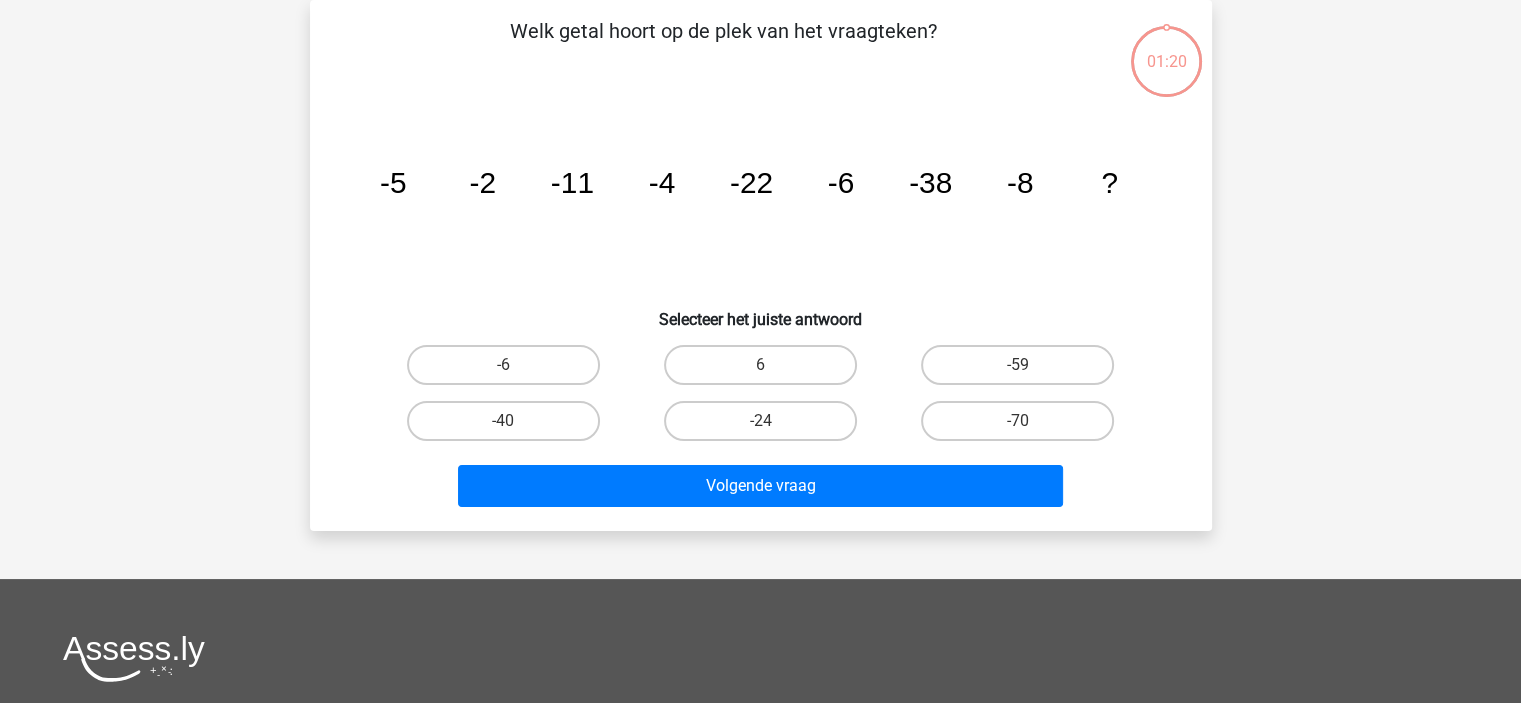 scroll, scrollTop: 0, scrollLeft: 0, axis: both 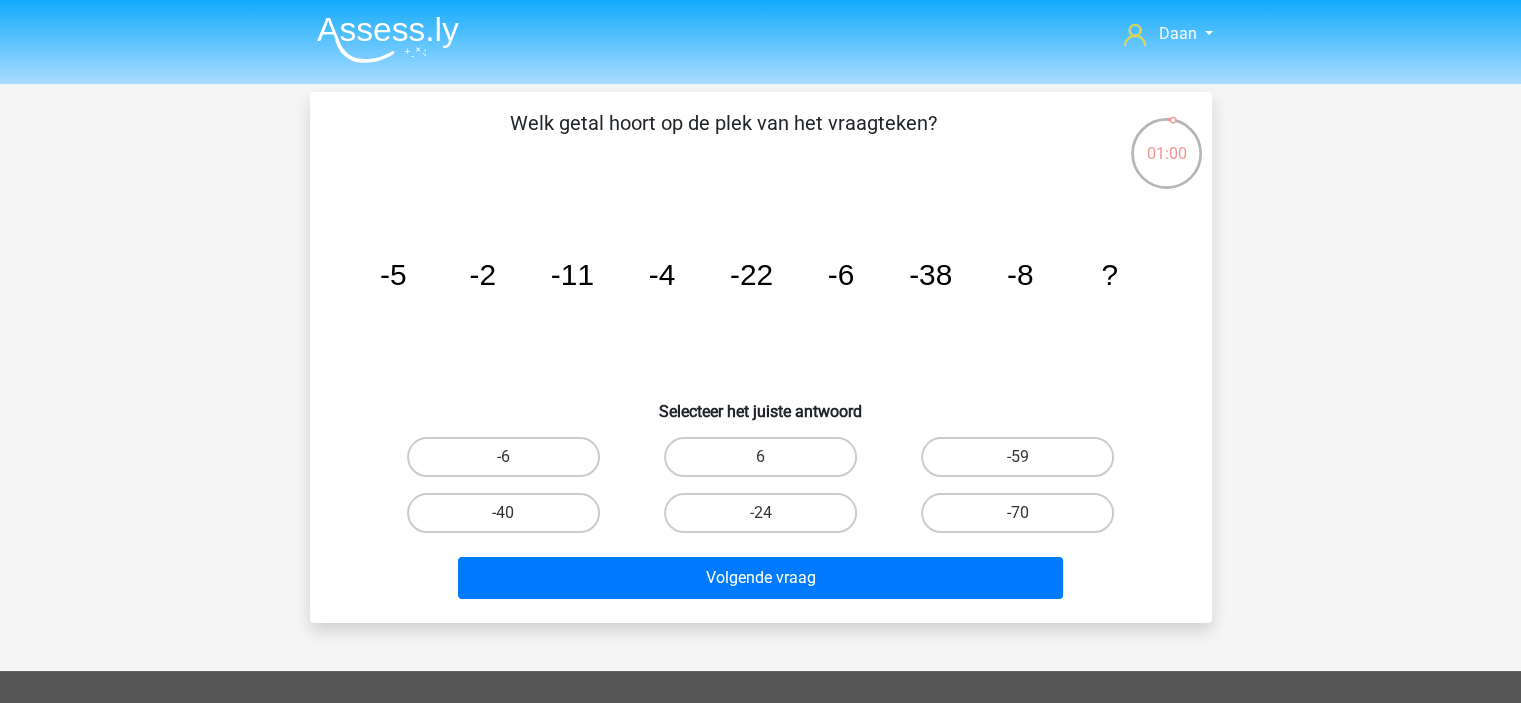 drag, startPoint x: 978, startPoint y: 455, endPoint x: 908, endPoint y: 515, distance: 92.19544 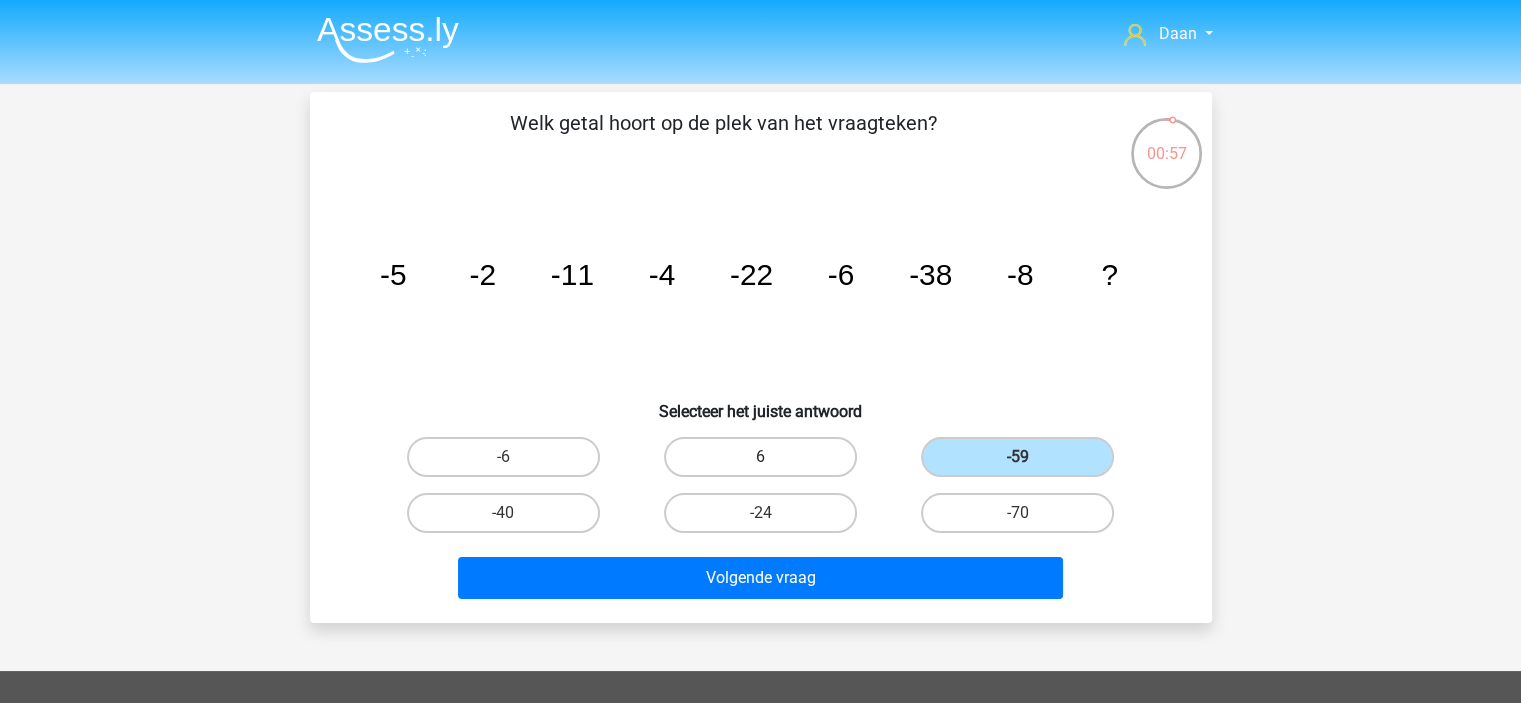 click on "6" at bounding box center (760, 457) 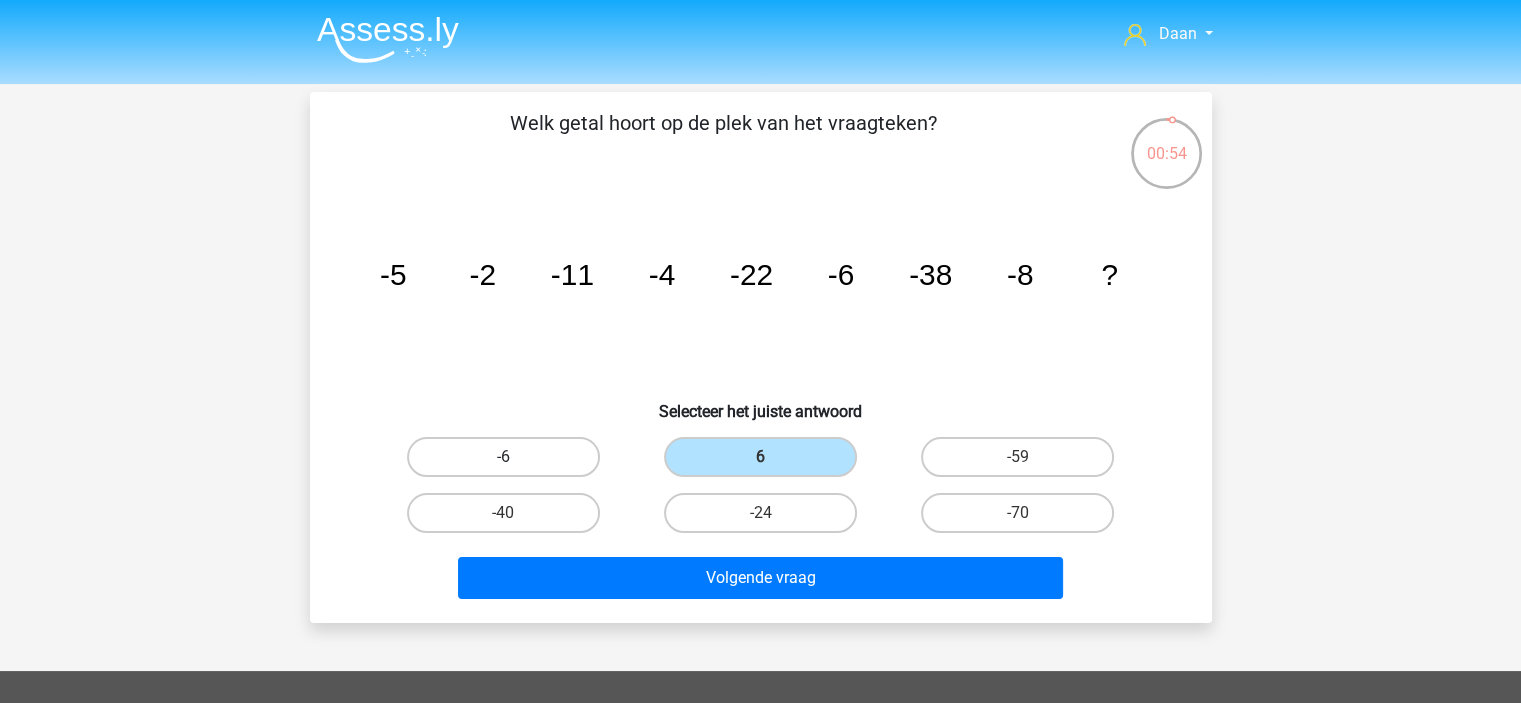 click on "-6" at bounding box center [503, 457] 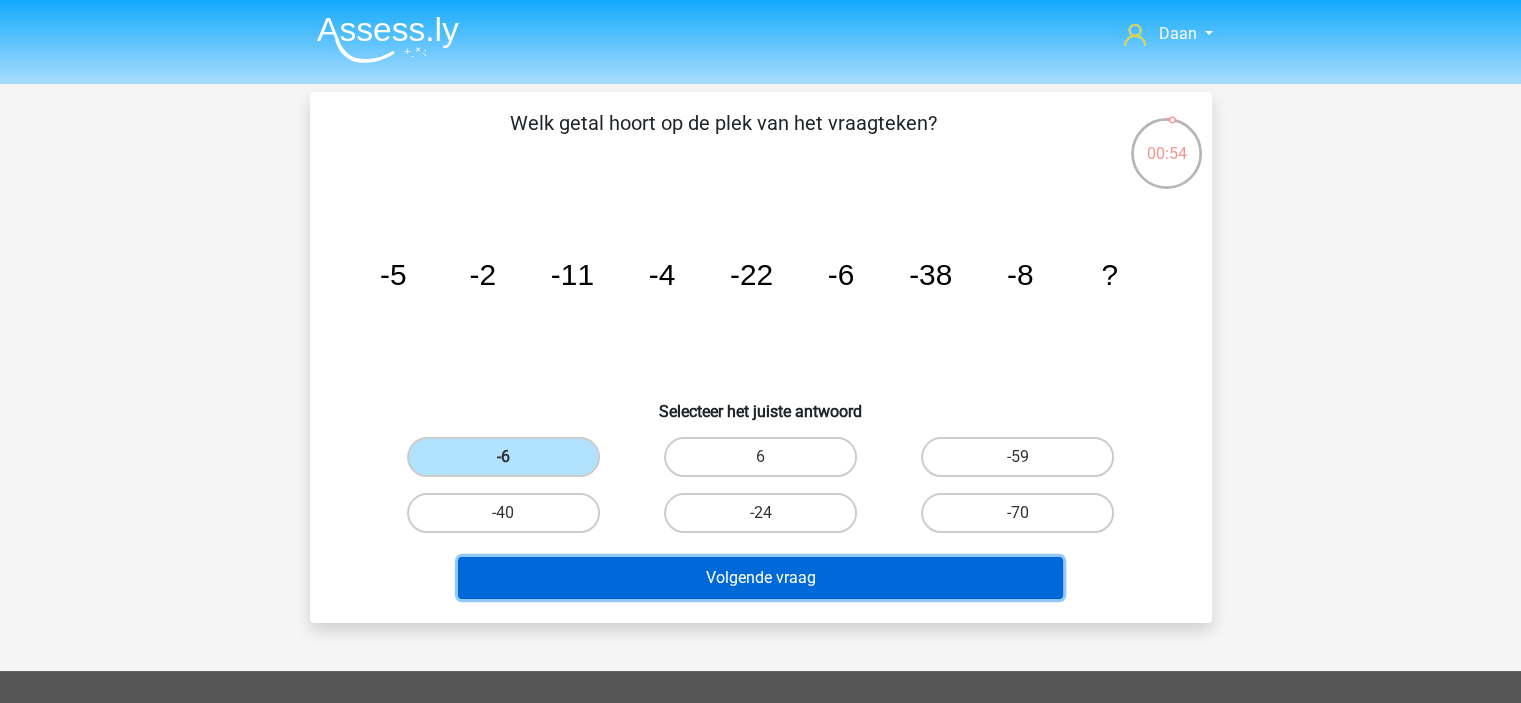 click on "Volgende vraag" at bounding box center [760, 578] 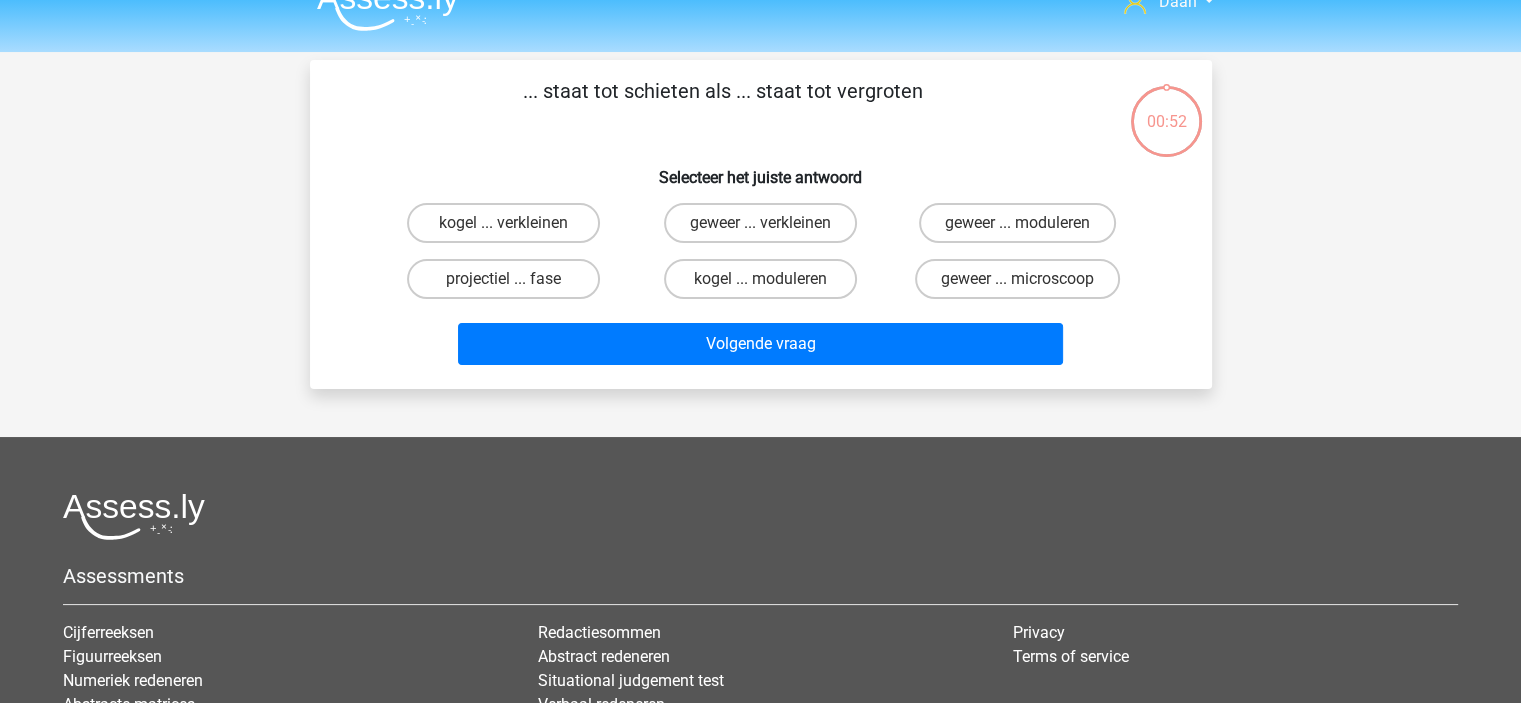 scroll, scrollTop: 0, scrollLeft: 0, axis: both 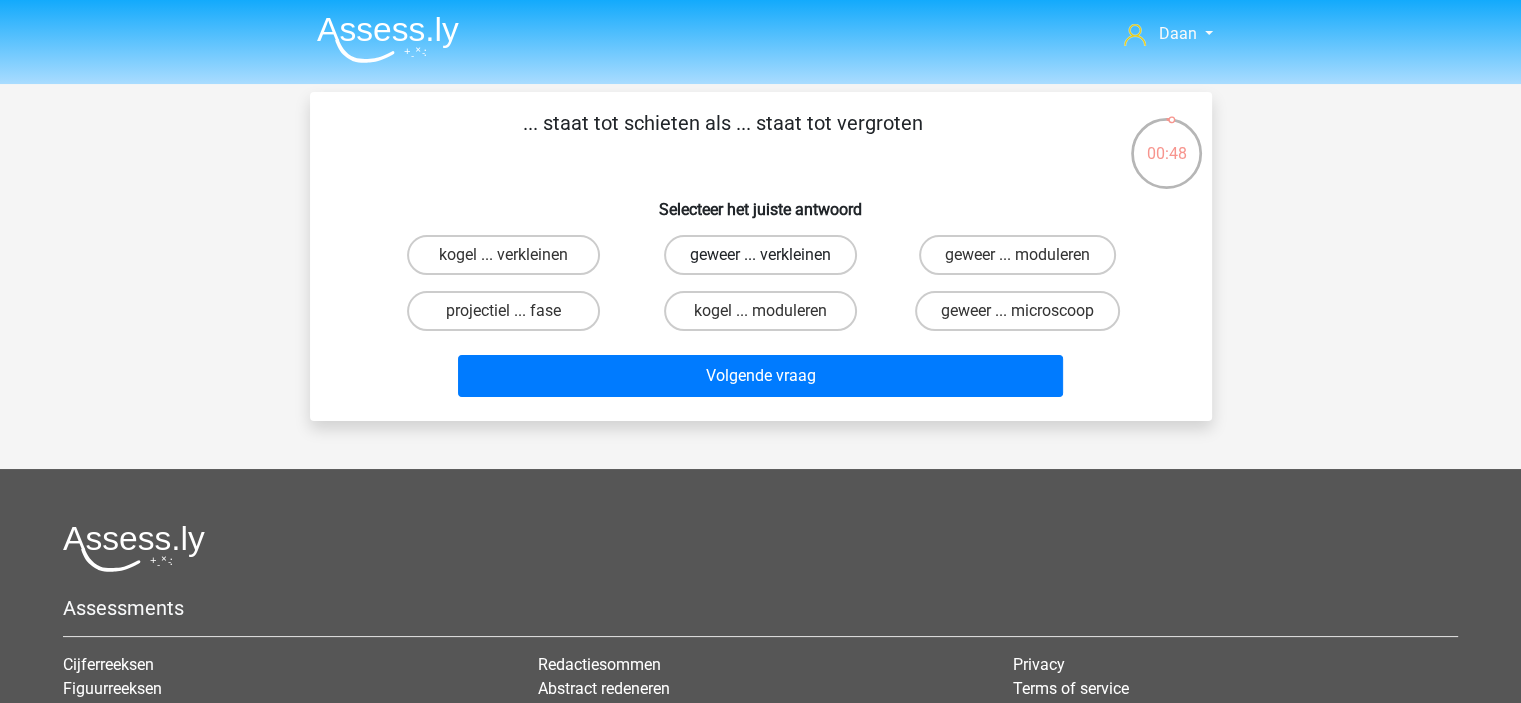 click on "geweer ... verkleinen" at bounding box center (760, 255) 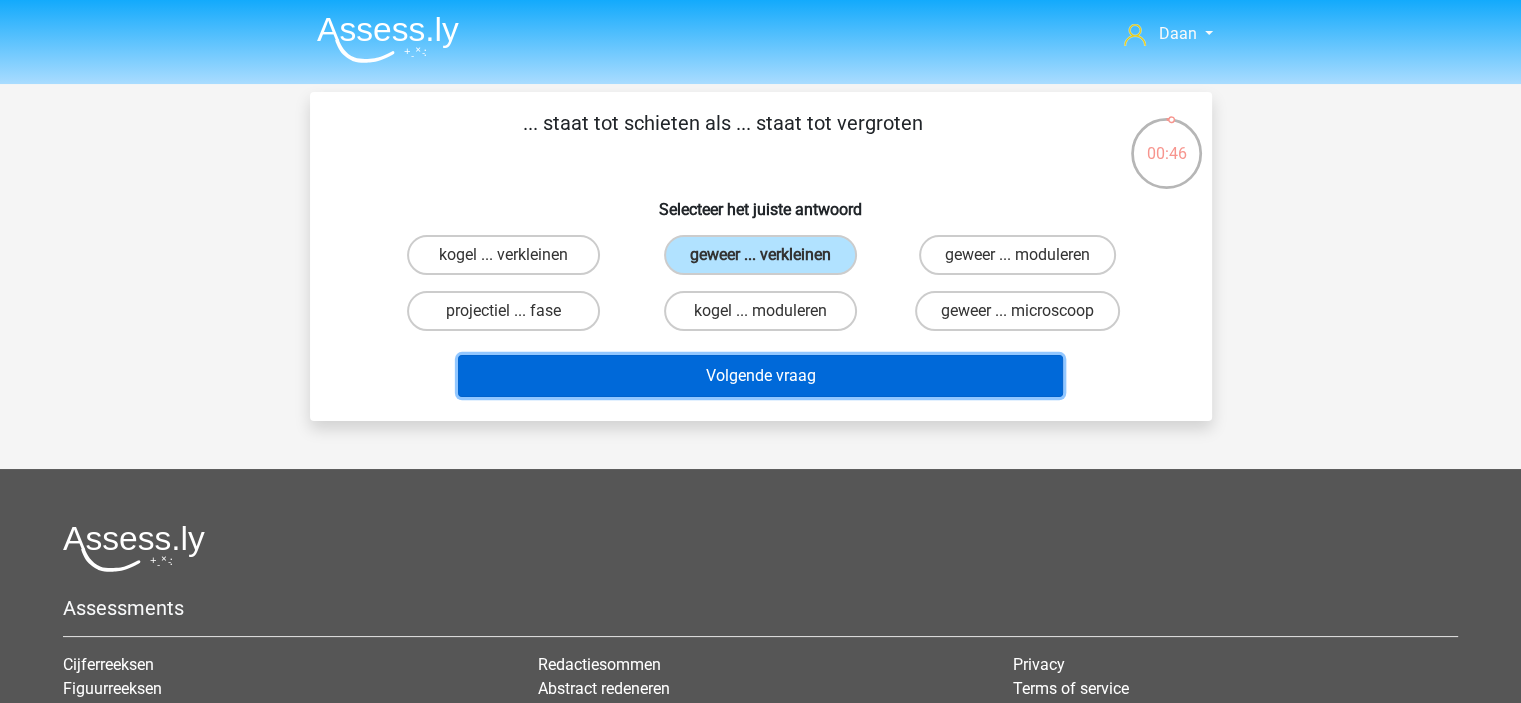 click on "Volgende vraag" at bounding box center [760, 376] 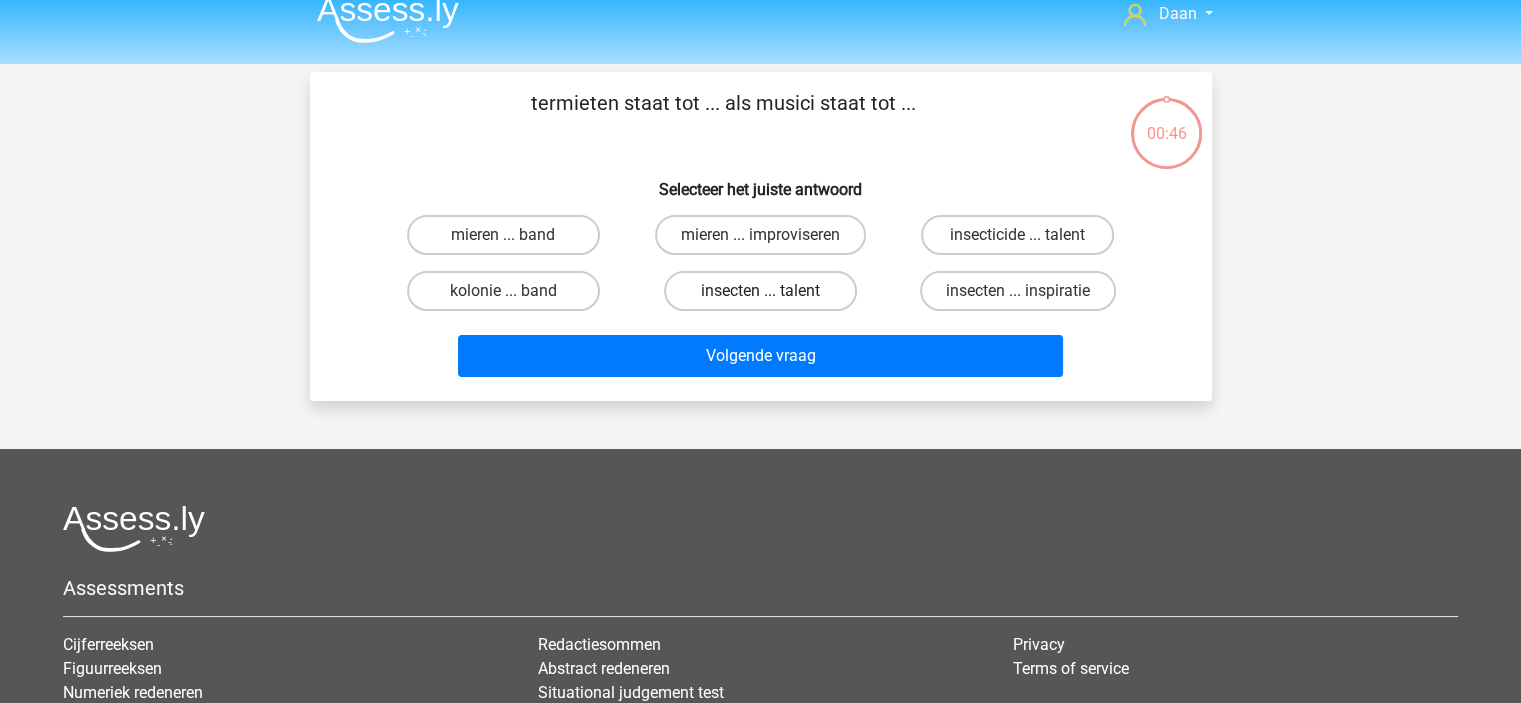 scroll, scrollTop: 0, scrollLeft: 0, axis: both 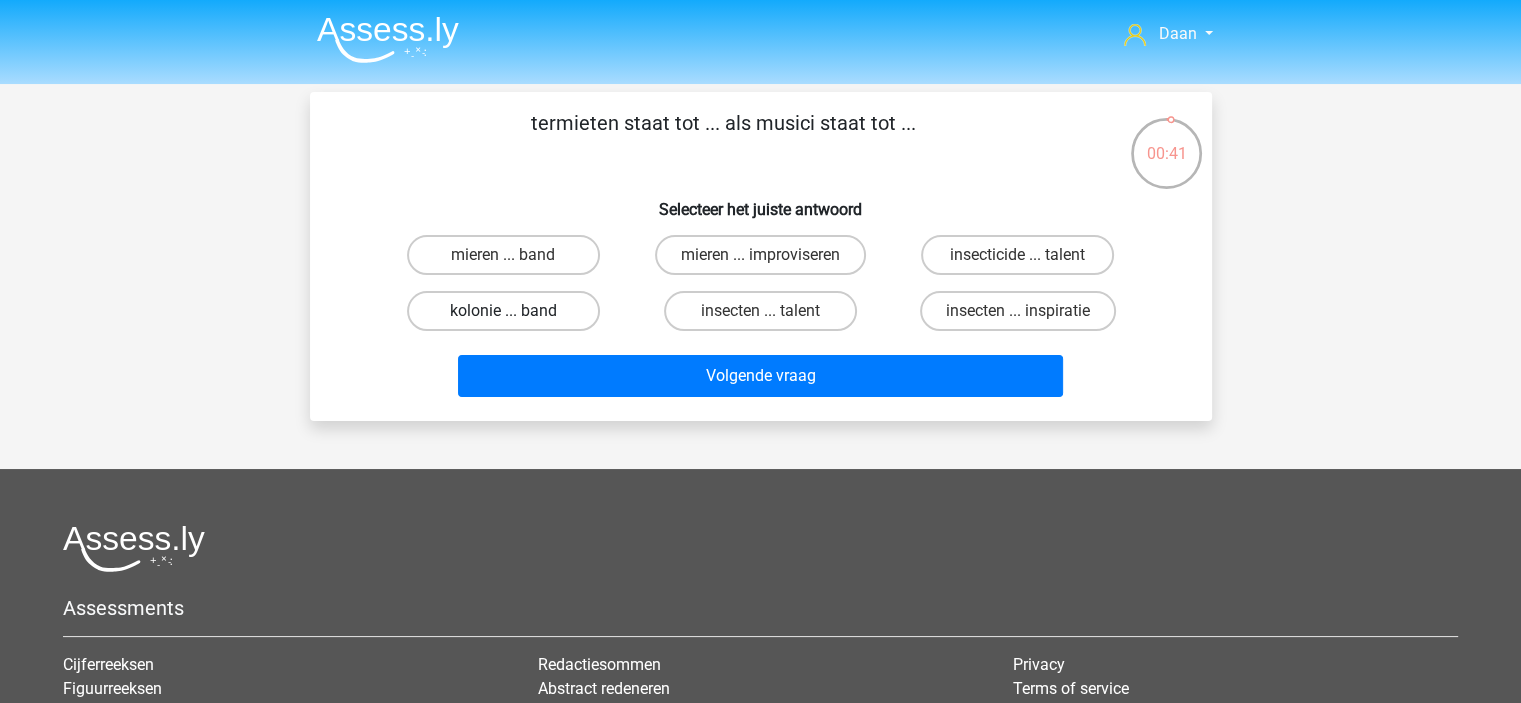click on "kolonie ... band" at bounding box center [503, 311] 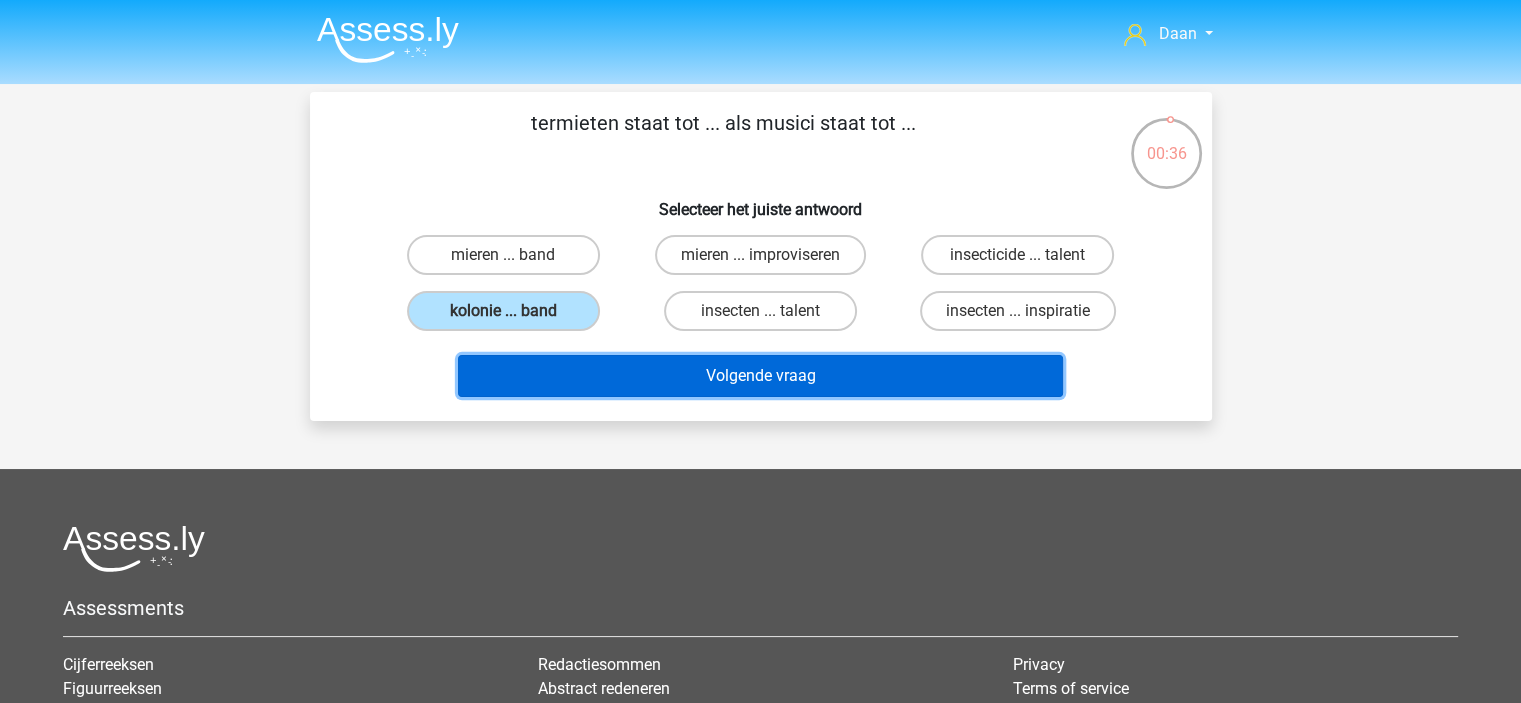 click on "Volgende vraag" at bounding box center [760, 376] 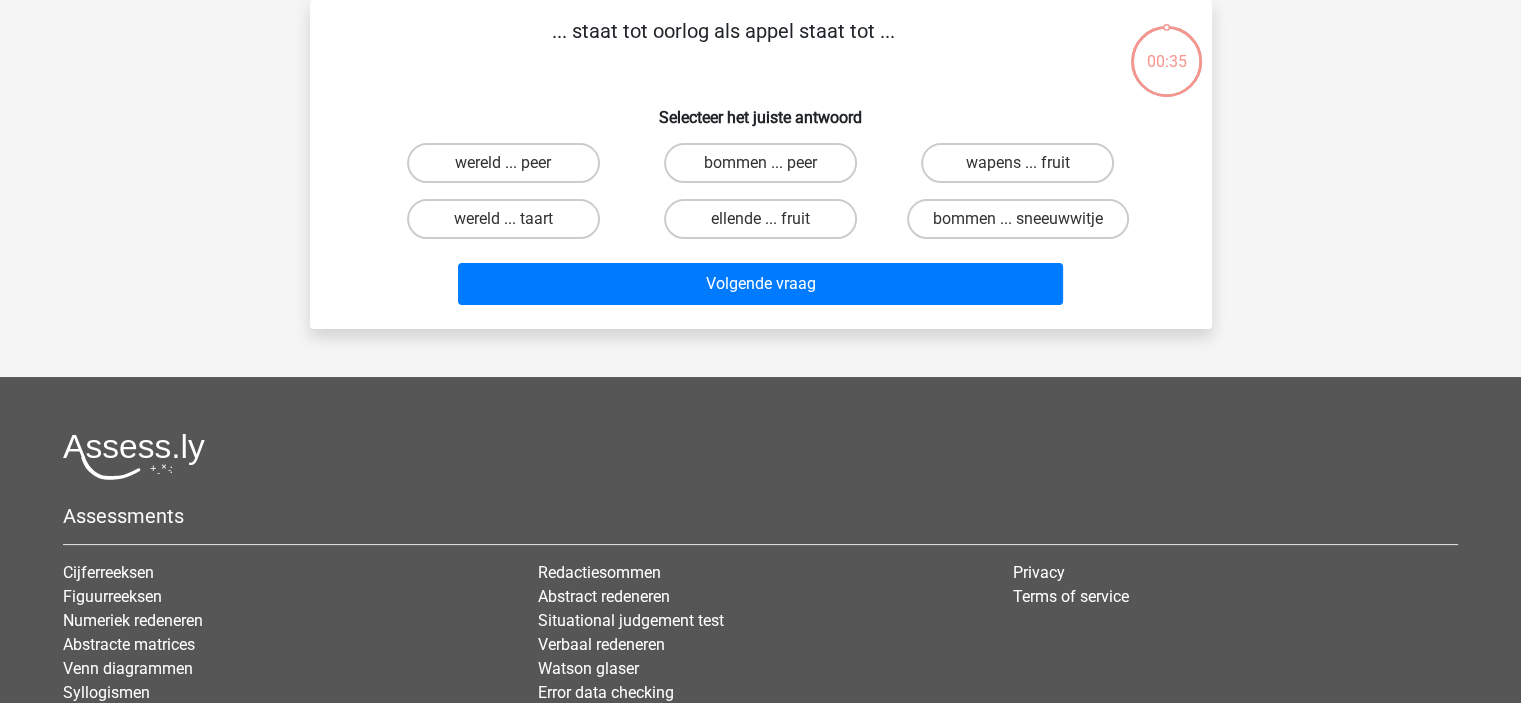 scroll, scrollTop: 0, scrollLeft: 0, axis: both 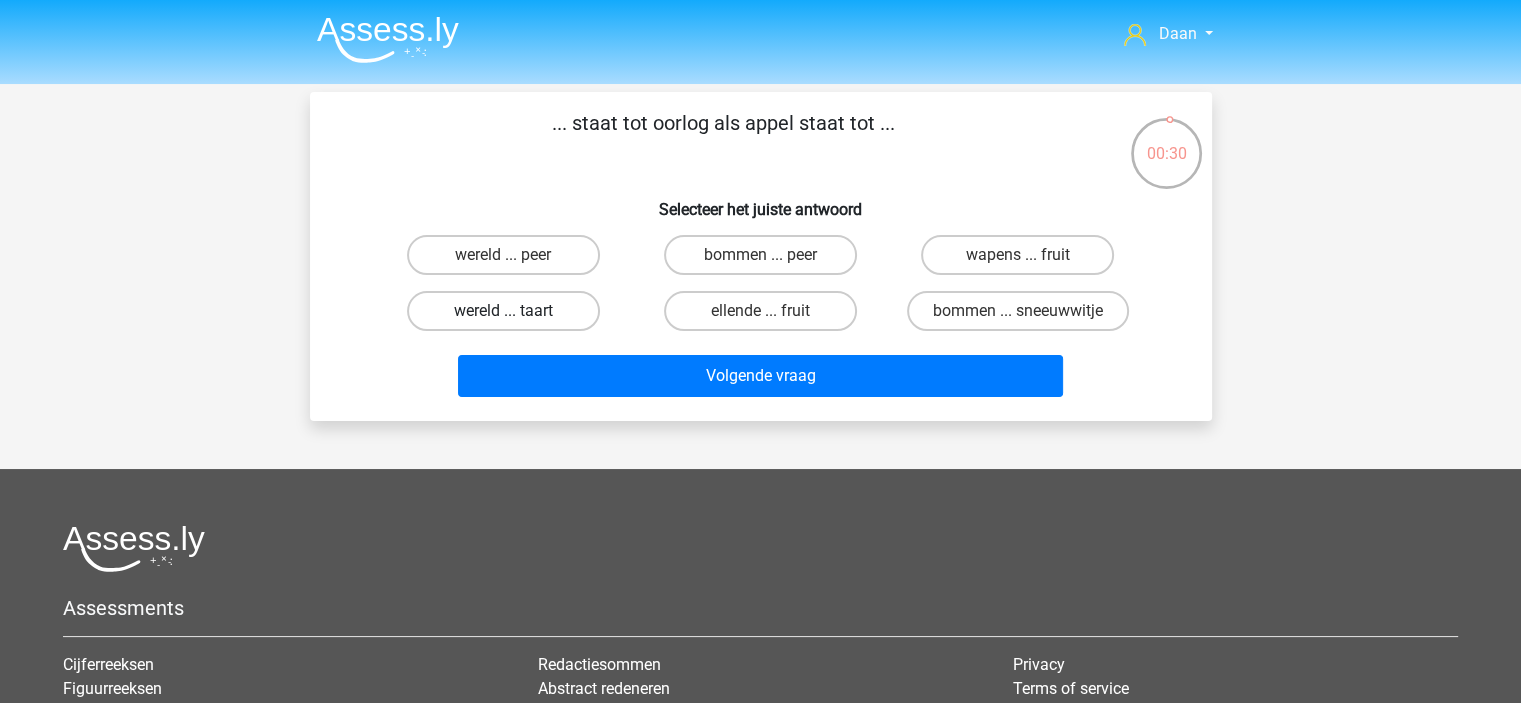 click on "wereld ... taart" at bounding box center (503, 311) 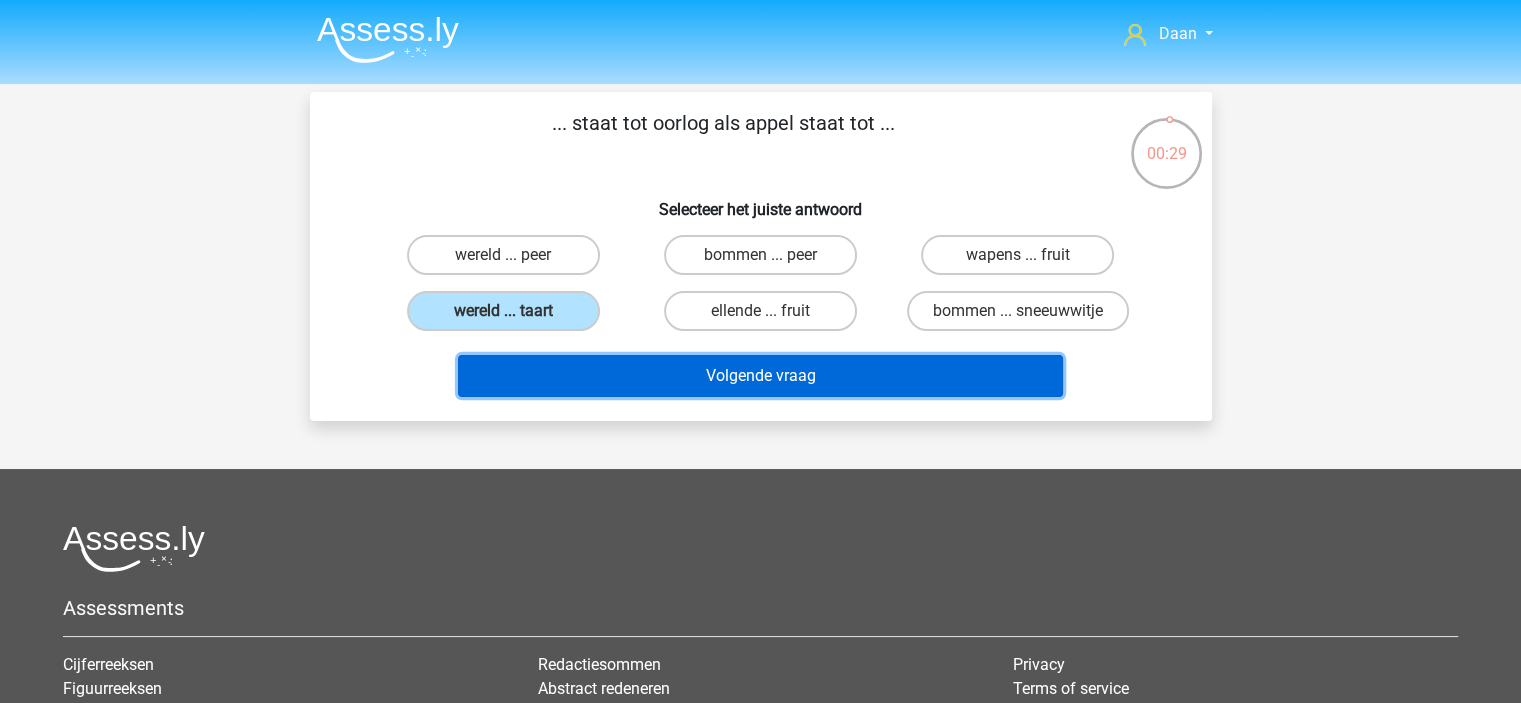 click on "Volgende vraag" at bounding box center [760, 376] 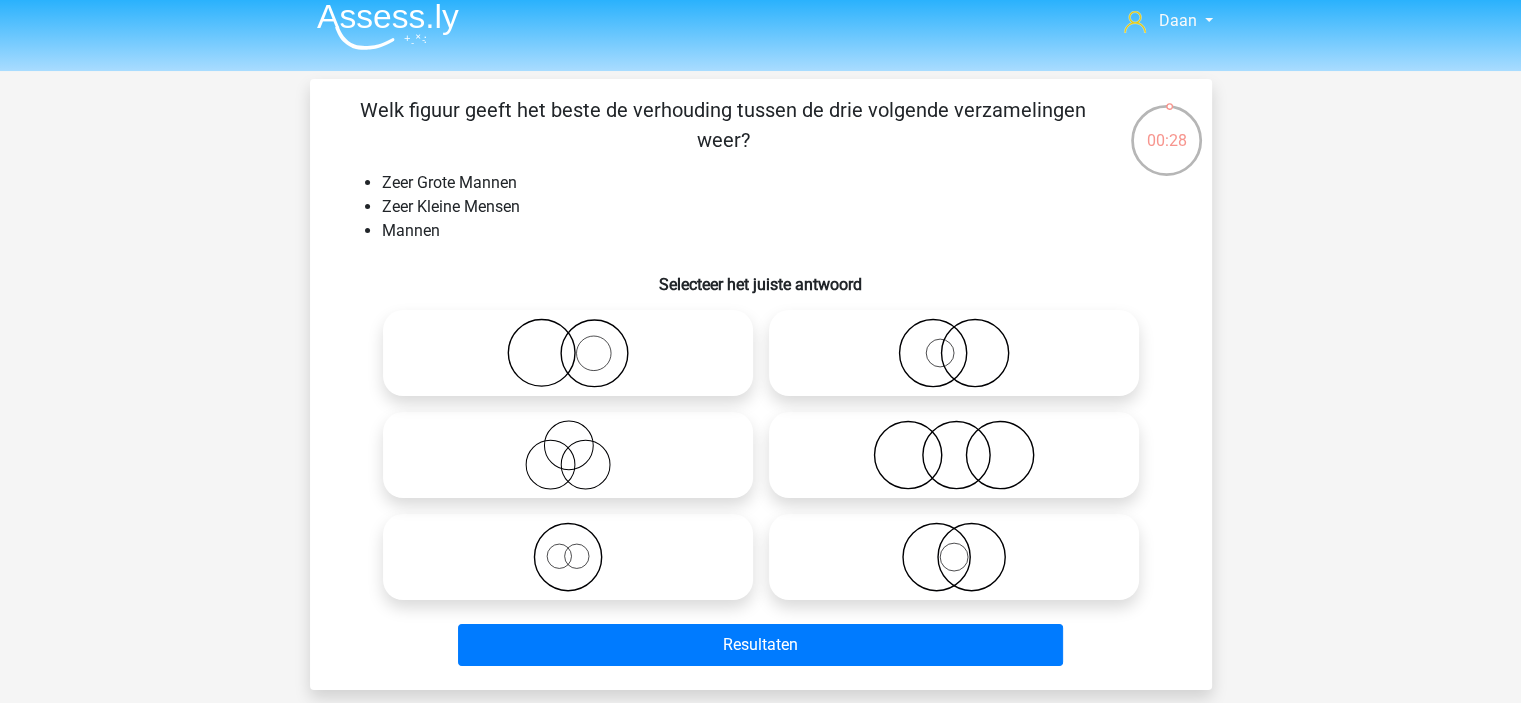 scroll, scrollTop: 100, scrollLeft: 0, axis: vertical 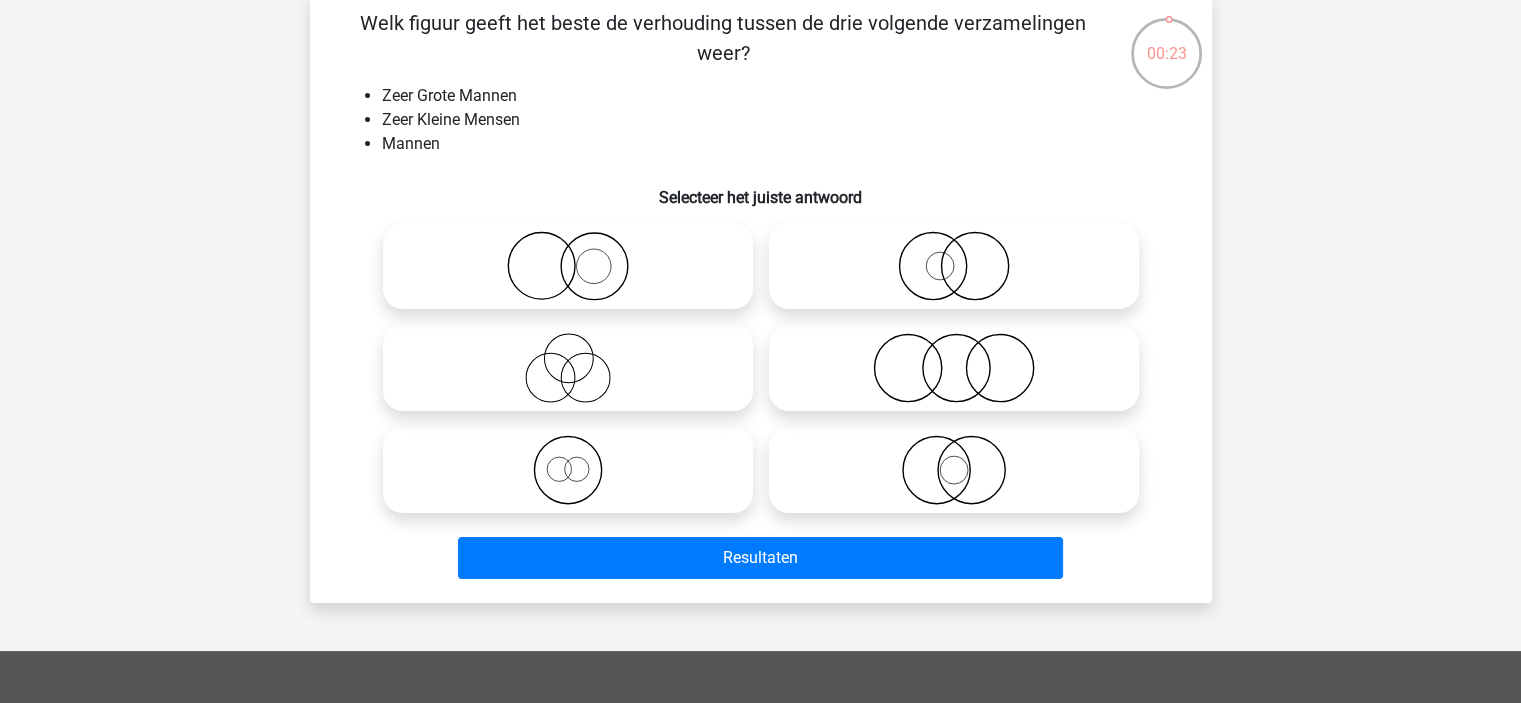 click 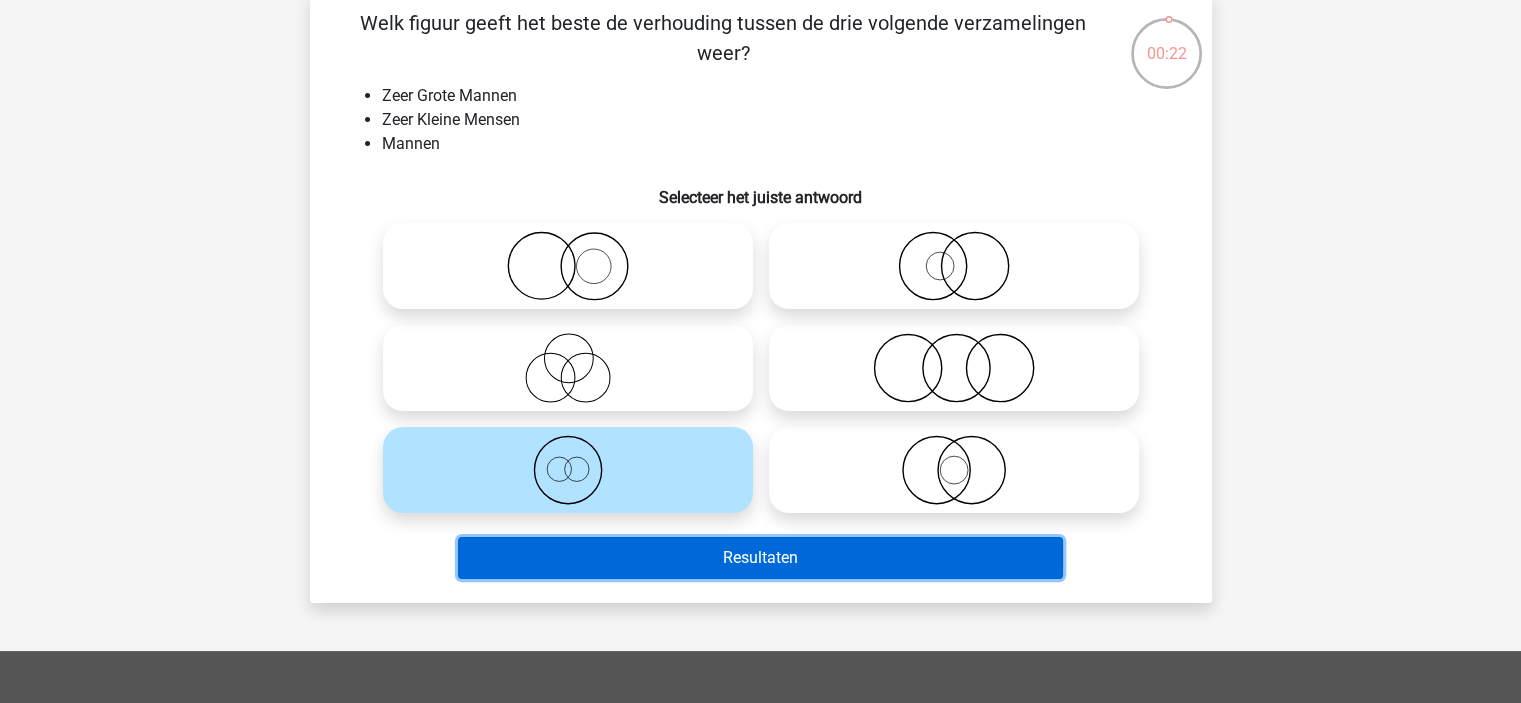 click on "Resultaten" at bounding box center (760, 558) 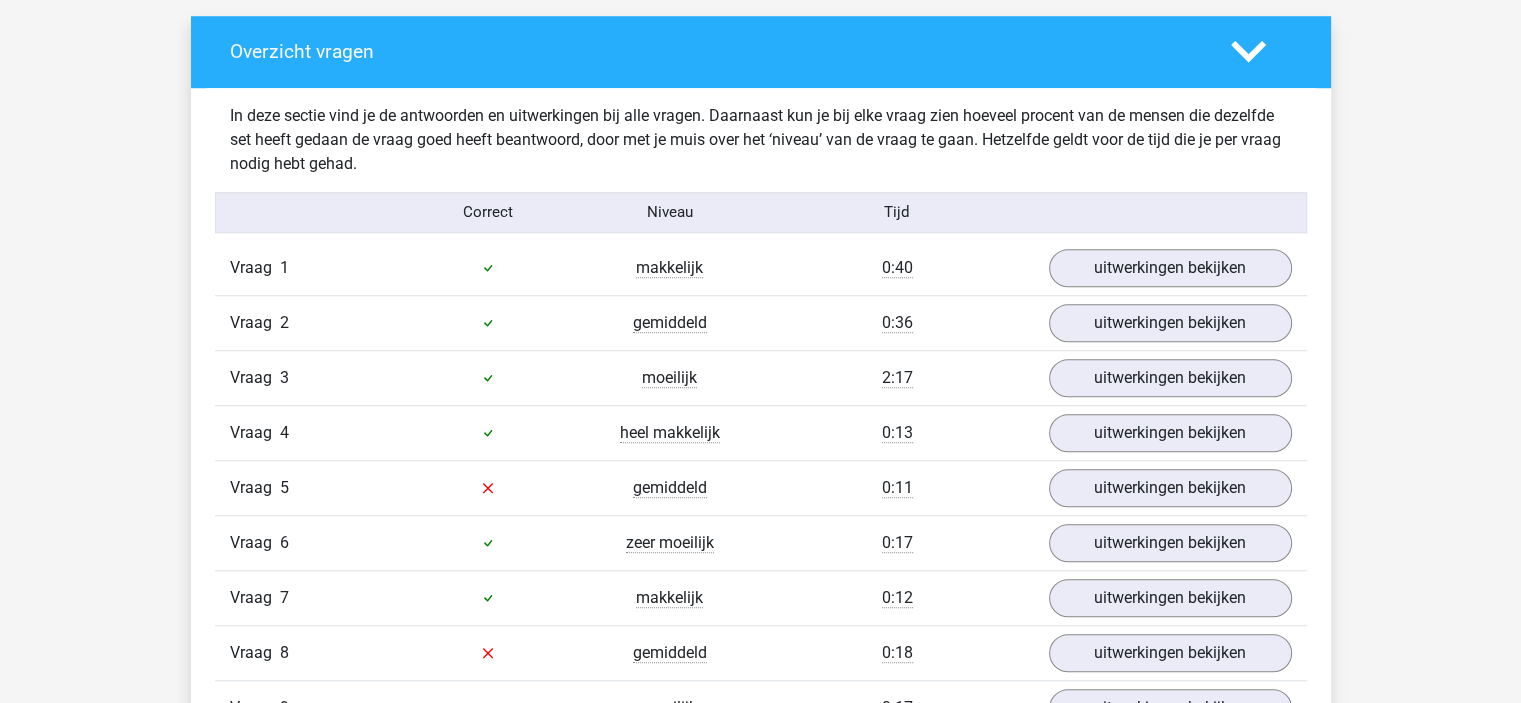 scroll, scrollTop: 1600, scrollLeft: 0, axis: vertical 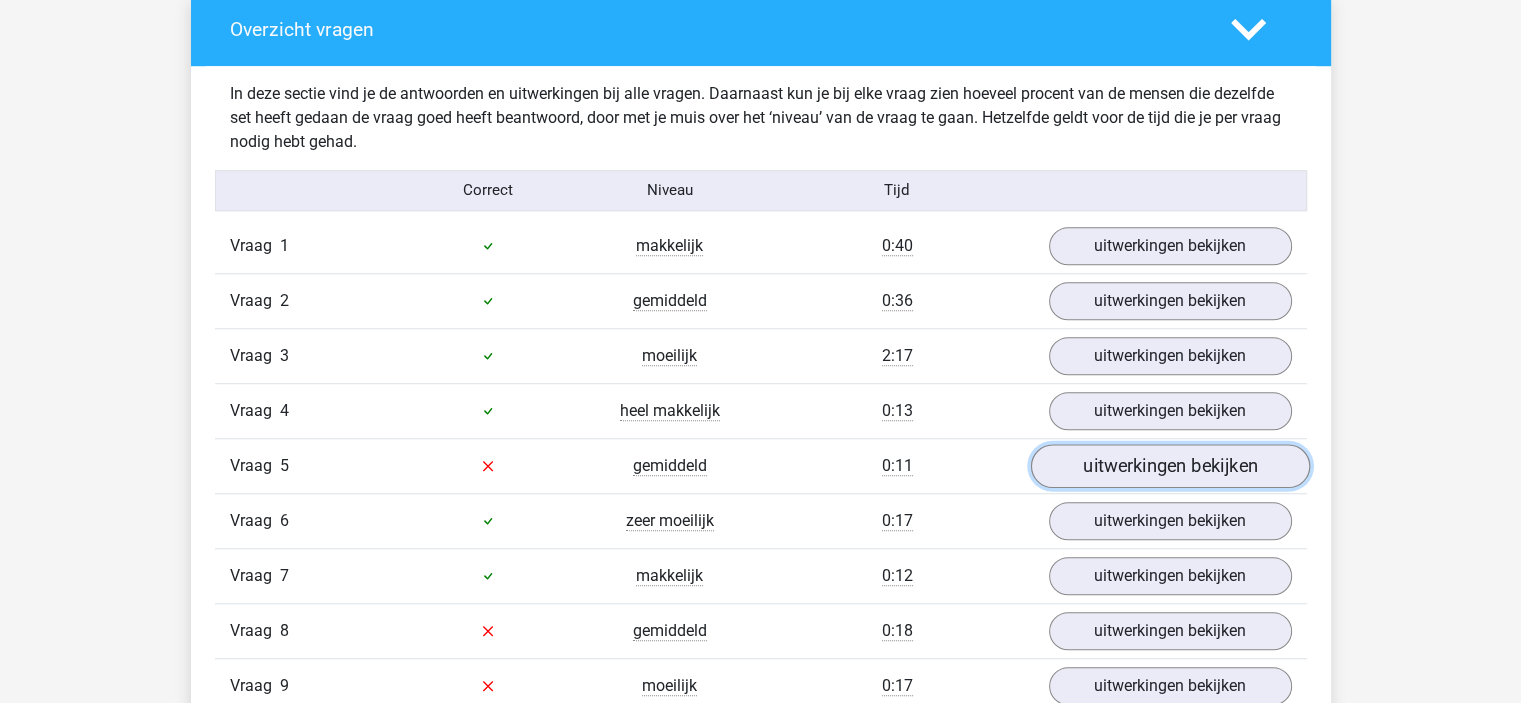 click on "uitwerkingen bekijken" at bounding box center [1169, 466] 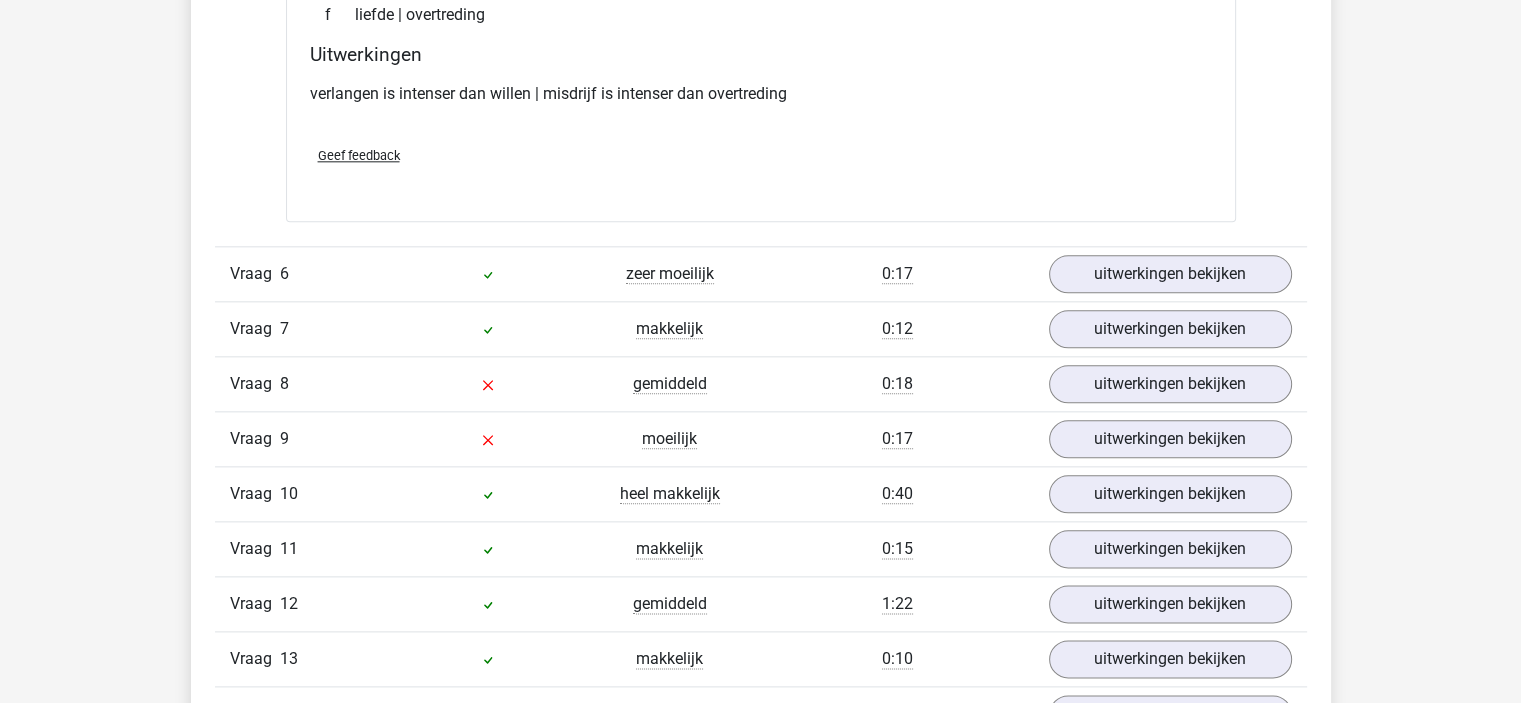 scroll, scrollTop: 2300, scrollLeft: 0, axis: vertical 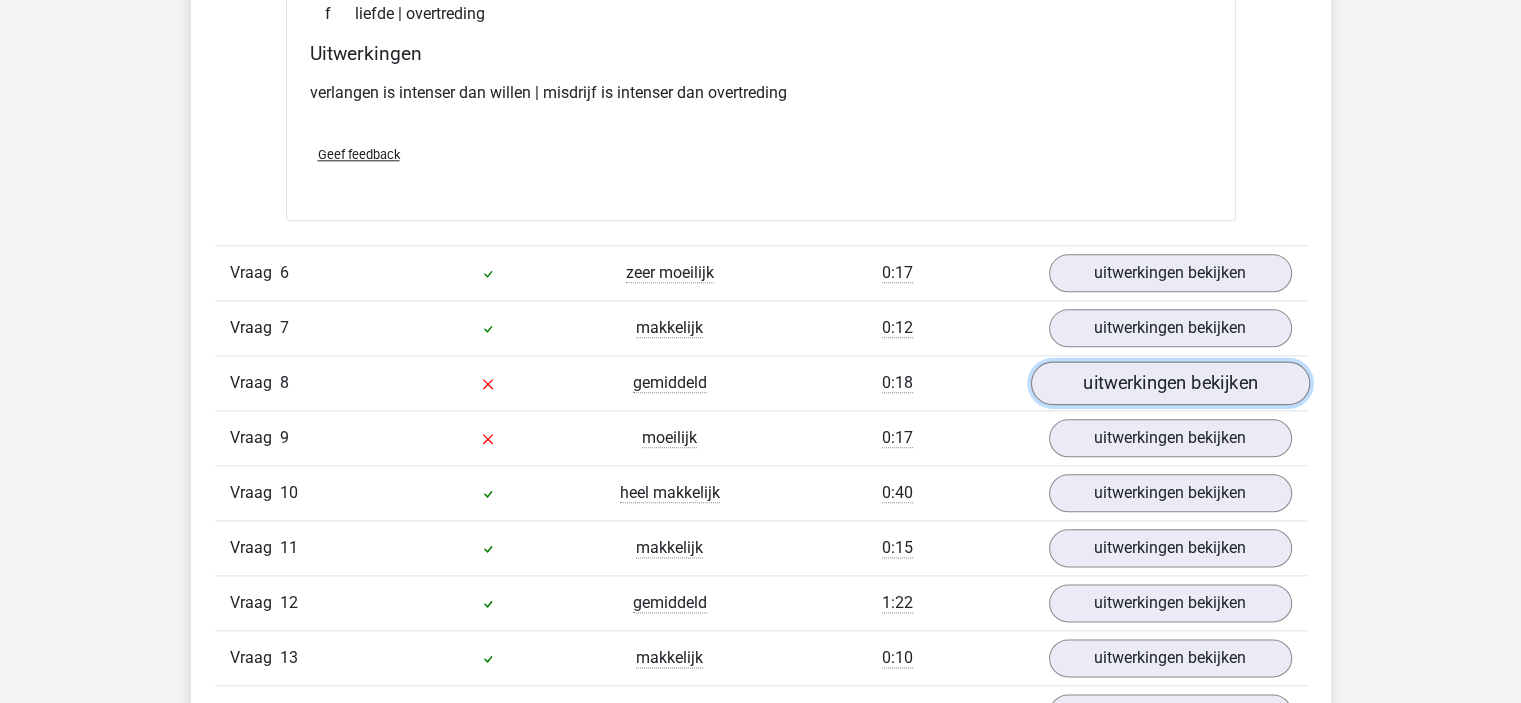 click on "uitwerkingen bekijken" at bounding box center (1169, 383) 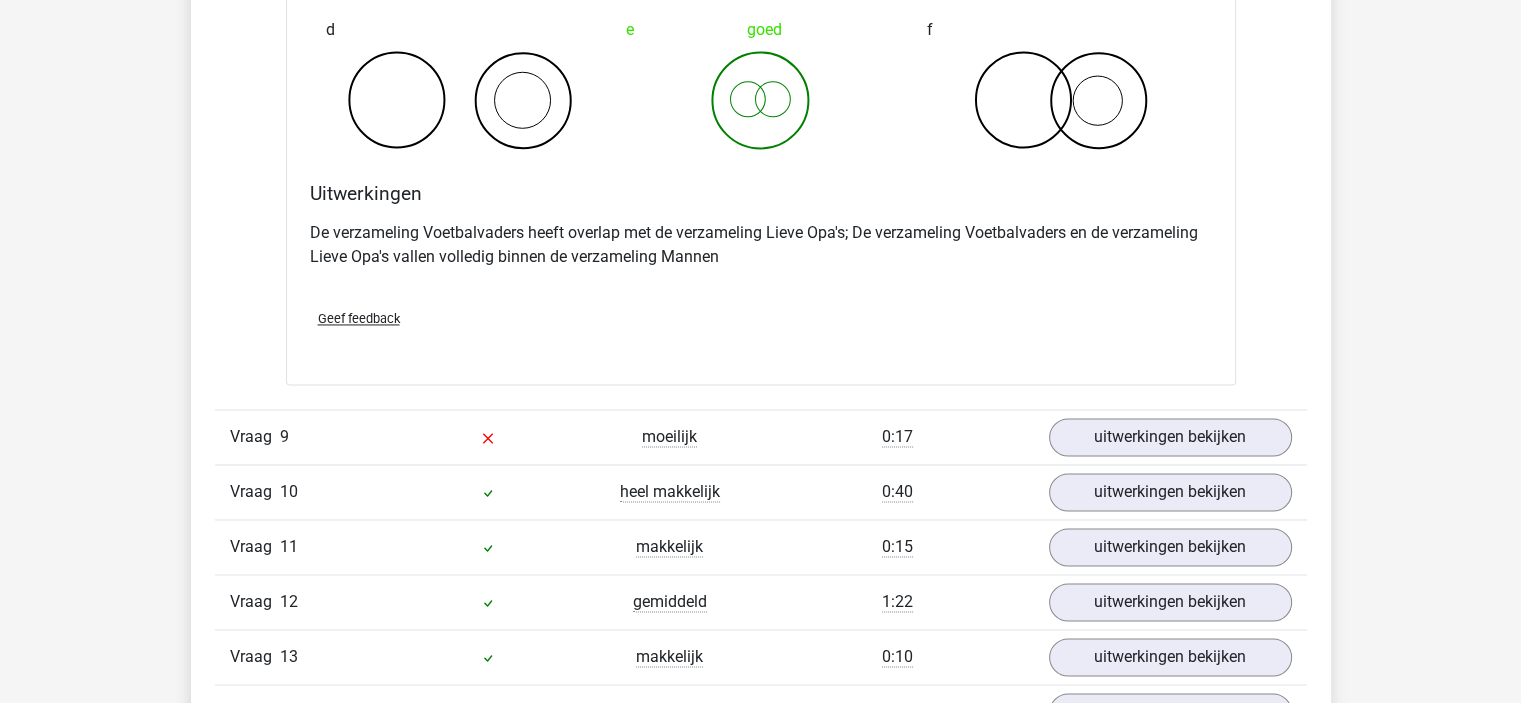 scroll, scrollTop: 3100, scrollLeft: 0, axis: vertical 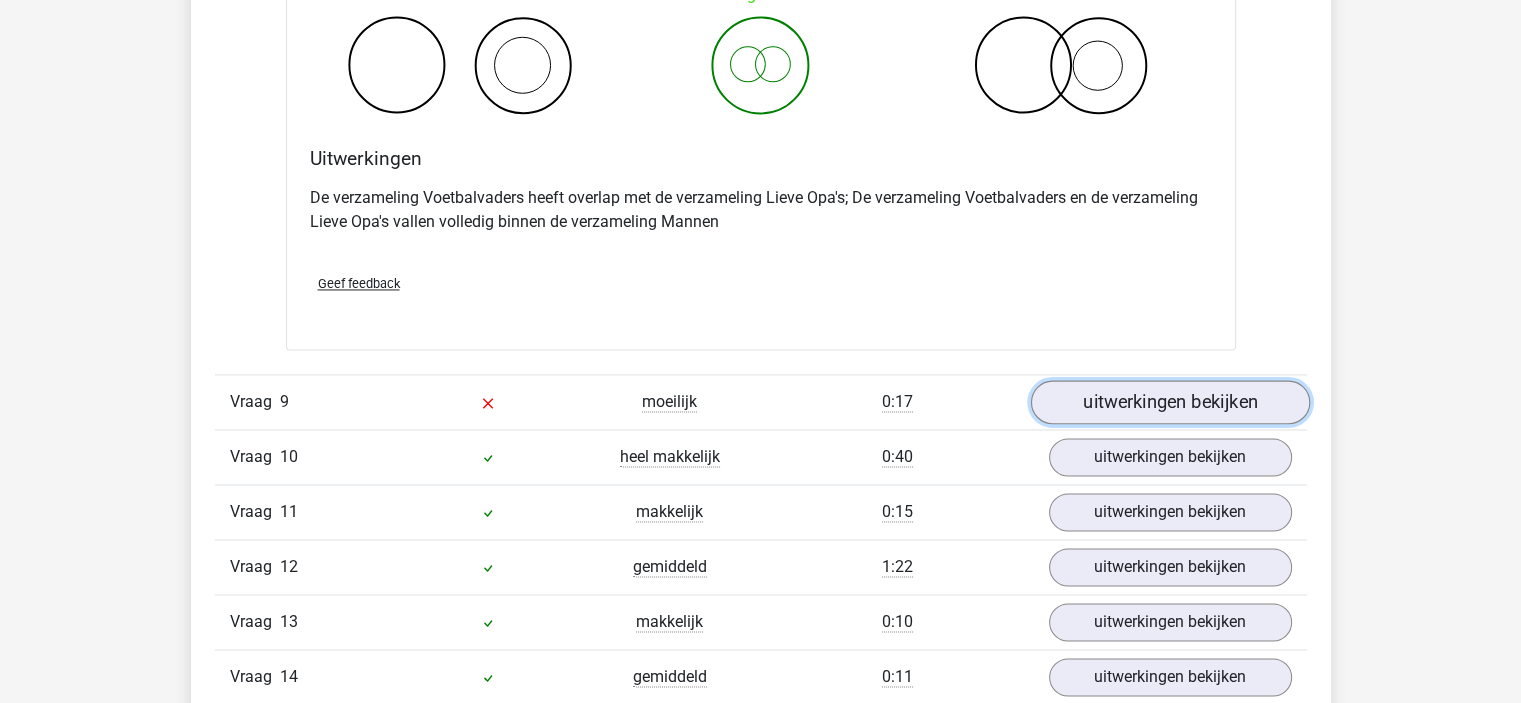 click on "uitwerkingen bekijken" at bounding box center (1169, 402) 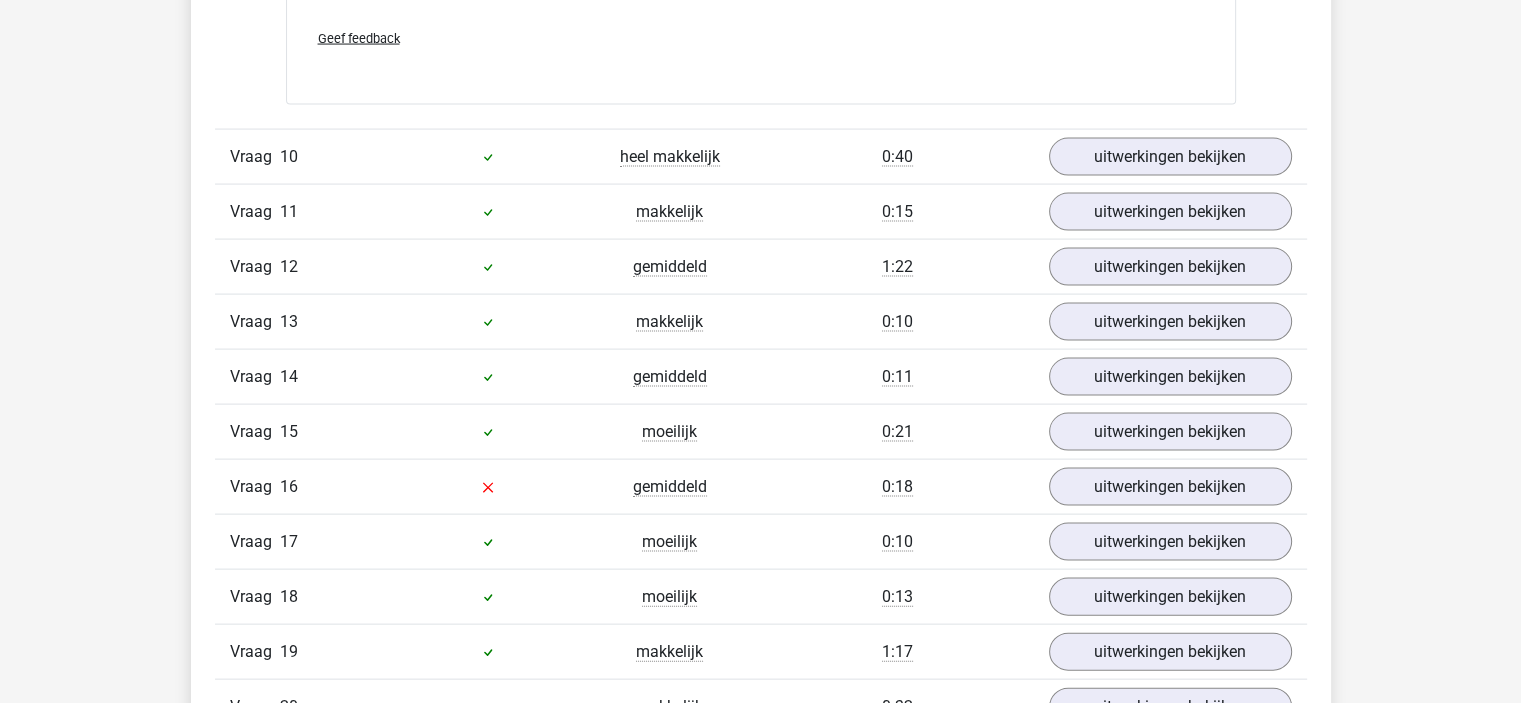 scroll, scrollTop: 4200, scrollLeft: 0, axis: vertical 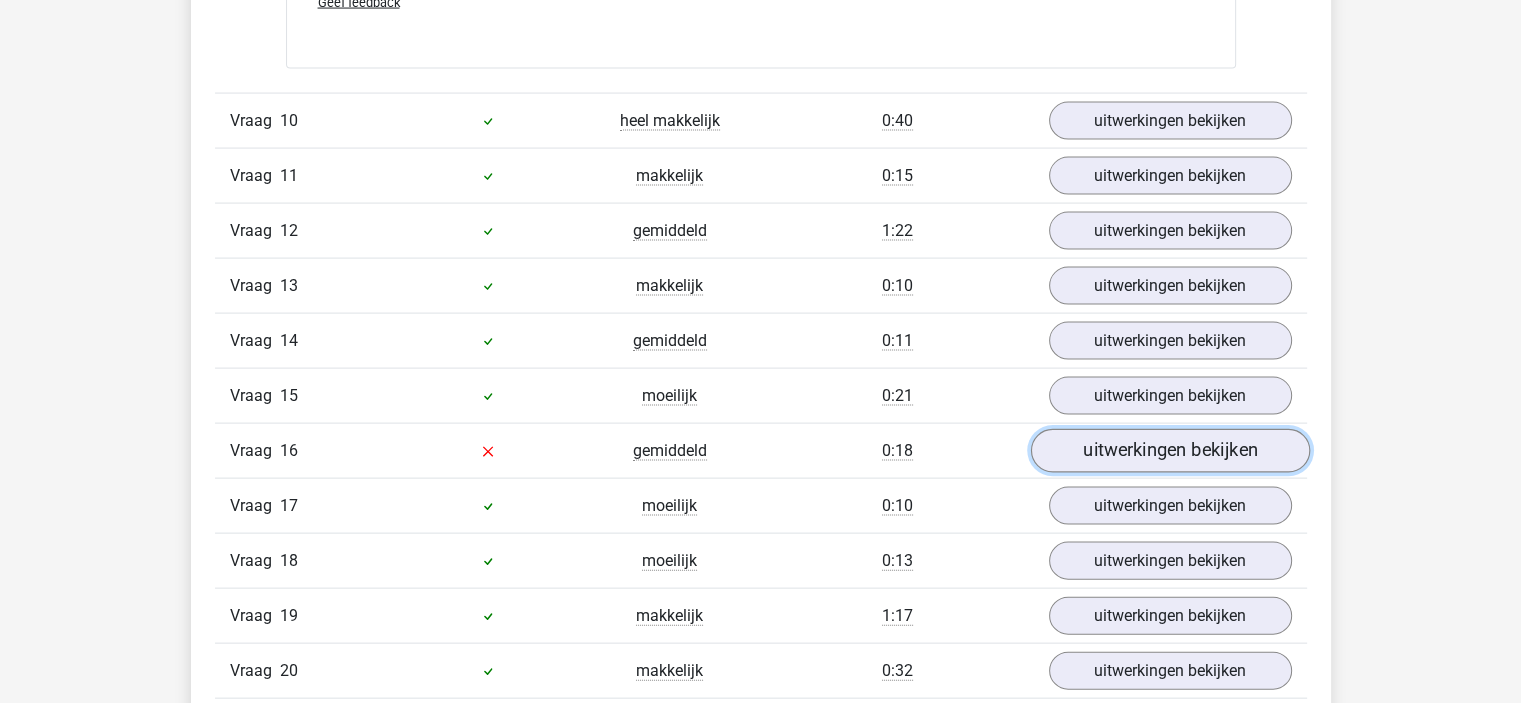 click on "uitwerkingen bekijken" at bounding box center [1169, 452] 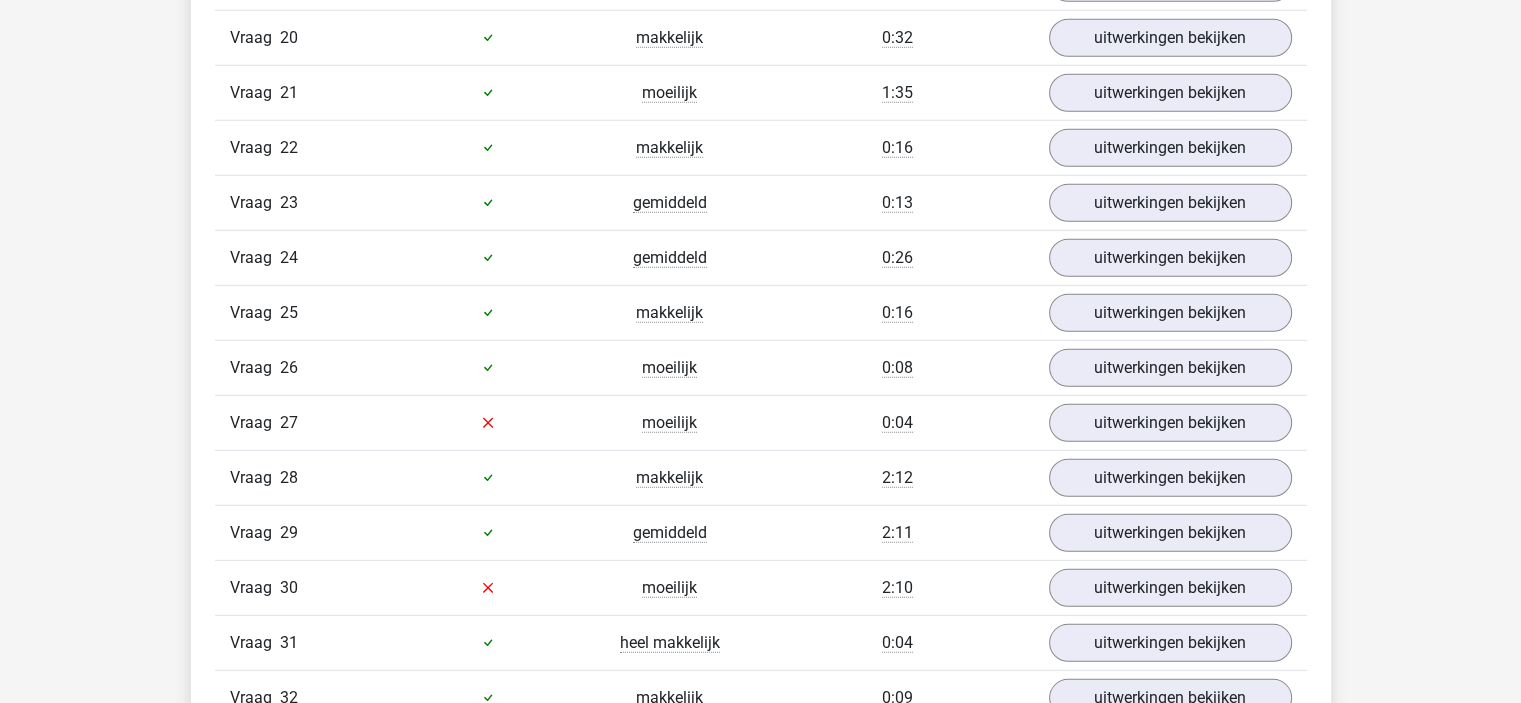 scroll, scrollTop: 5600, scrollLeft: 0, axis: vertical 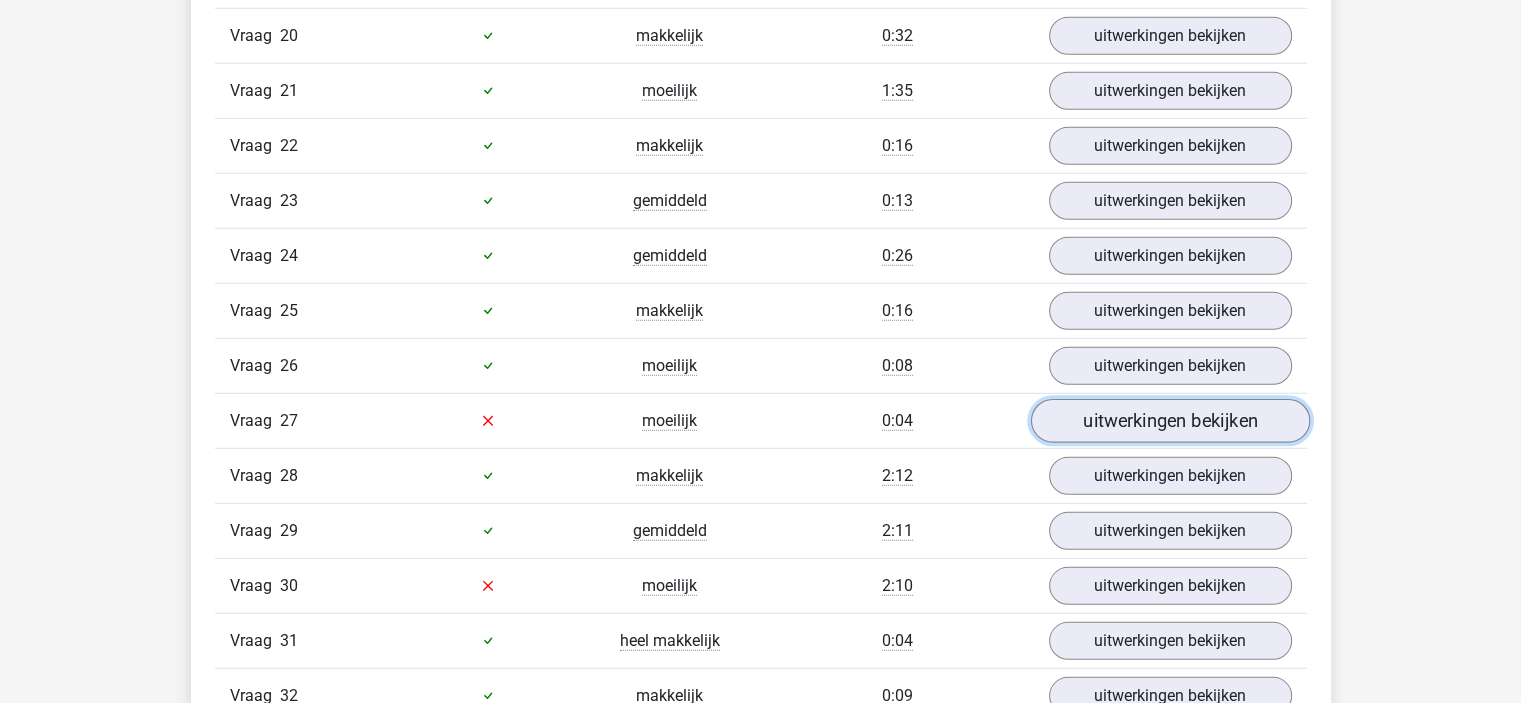 click on "uitwerkingen bekijken" at bounding box center (1169, 421) 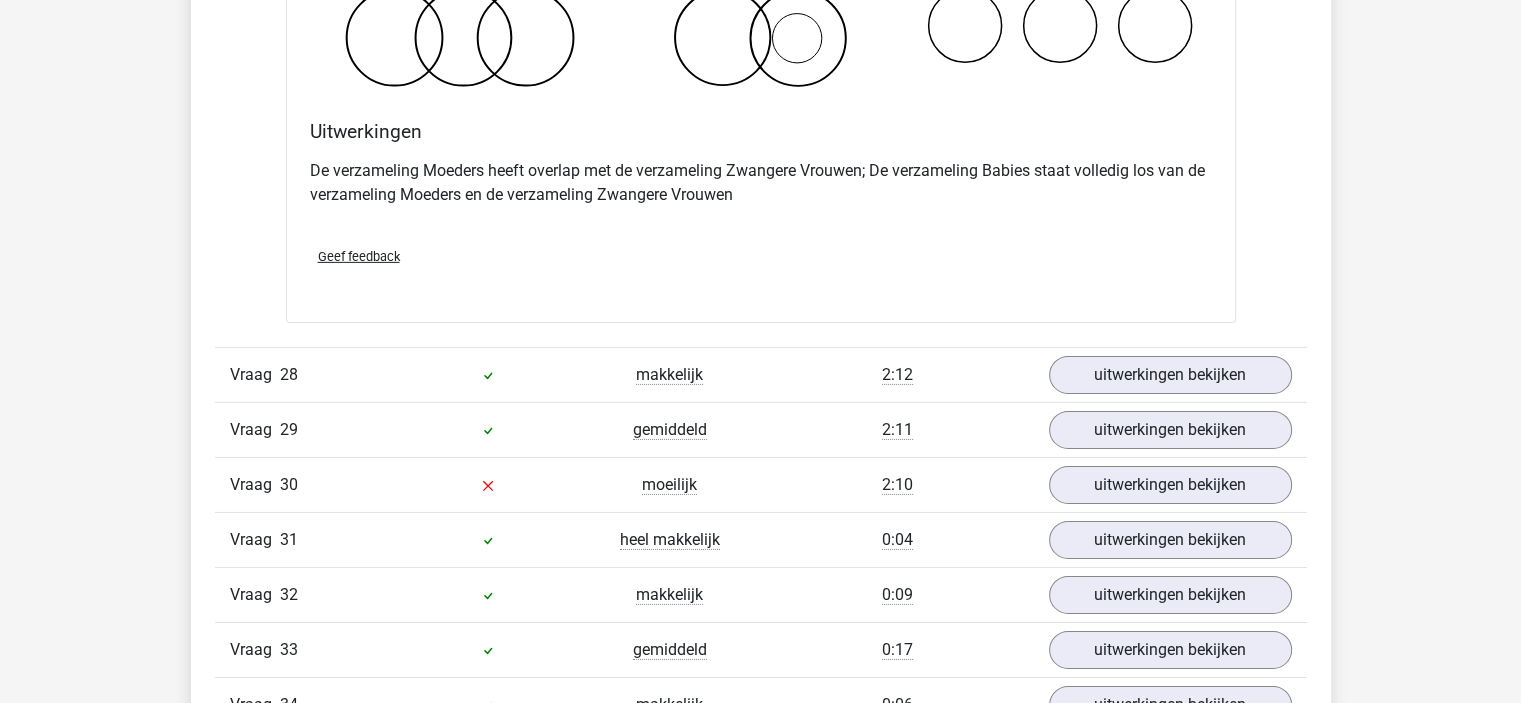scroll, scrollTop: 6500, scrollLeft: 0, axis: vertical 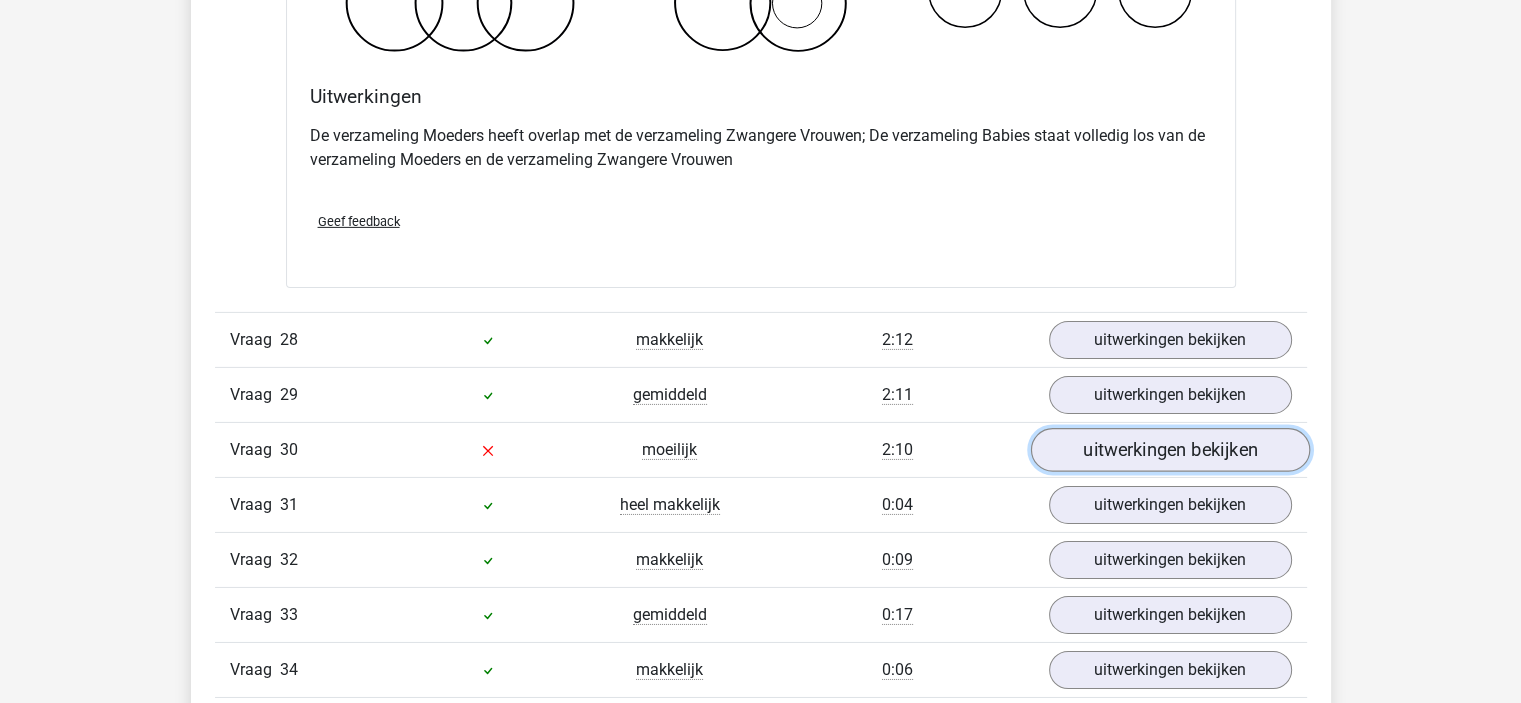 click on "uitwerkingen bekijken" at bounding box center (1169, 450) 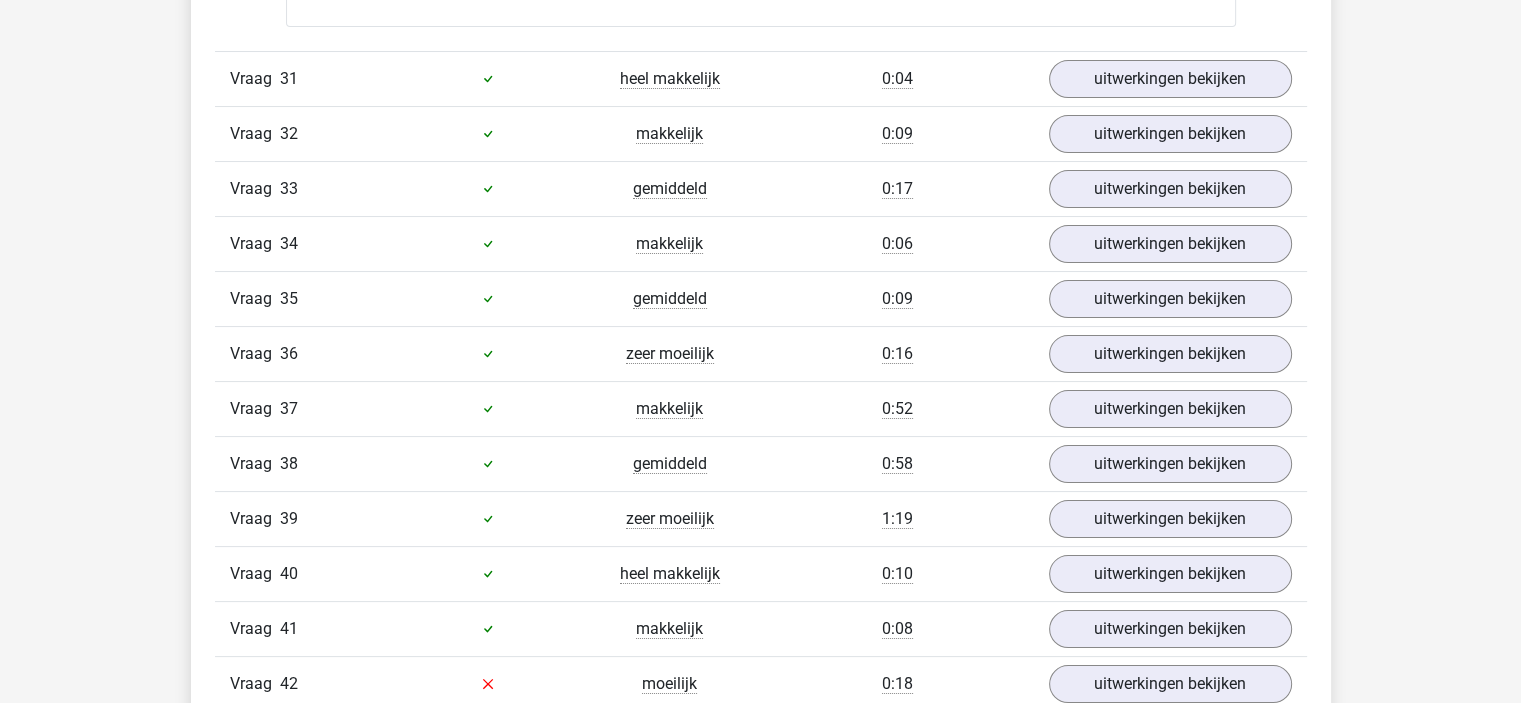 scroll, scrollTop: 7900, scrollLeft: 0, axis: vertical 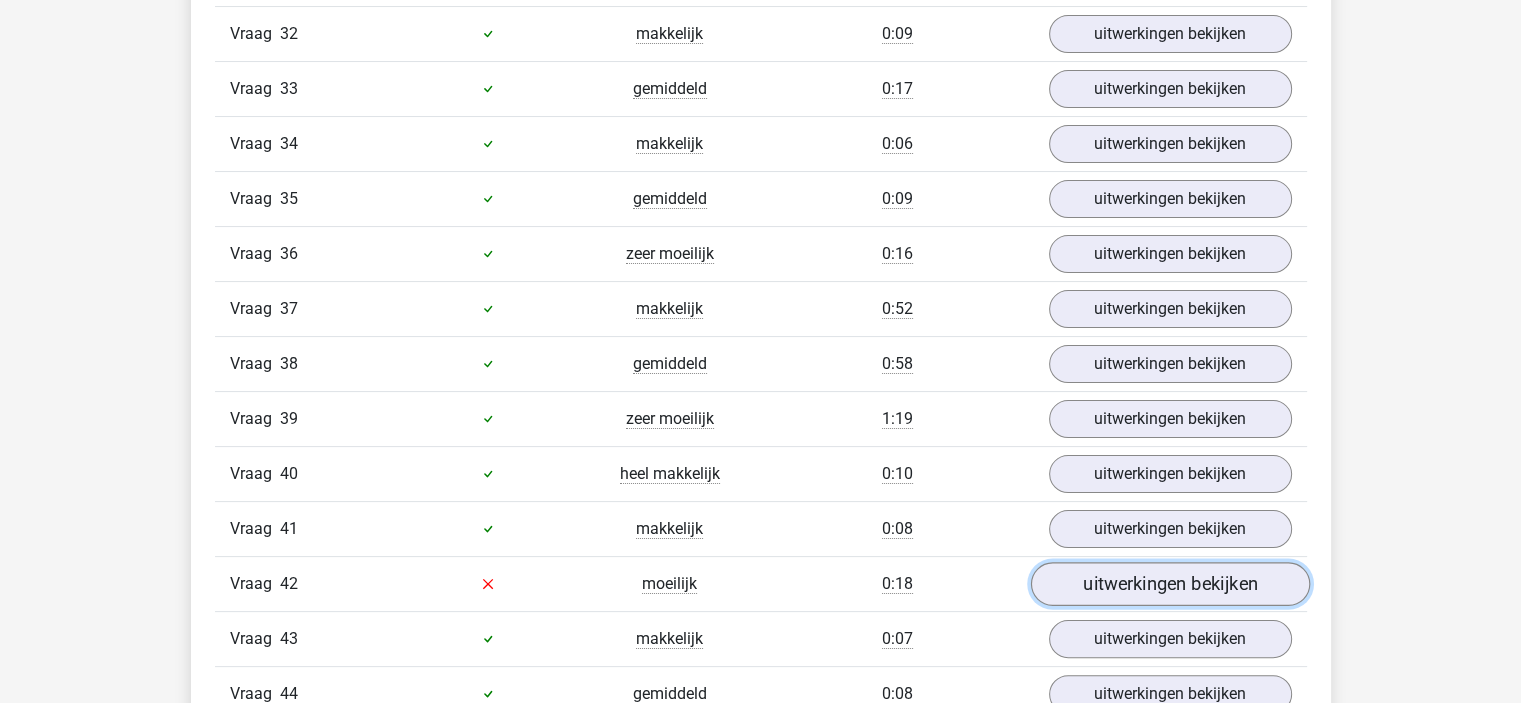 click on "uitwerkingen bekijken" at bounding box center [1169, 584] 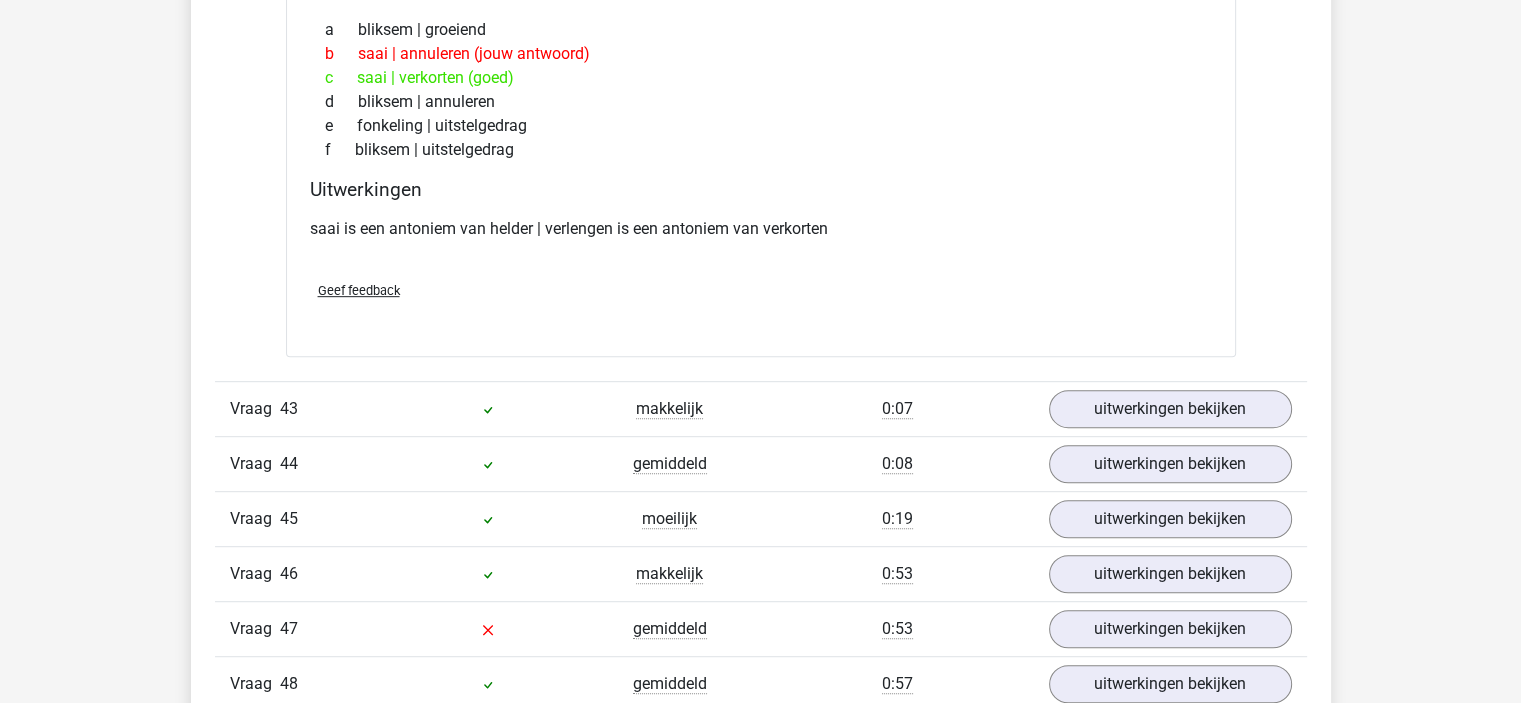 scroll, scrollTop: 8700, scrollLeft: 0, axis: vertical 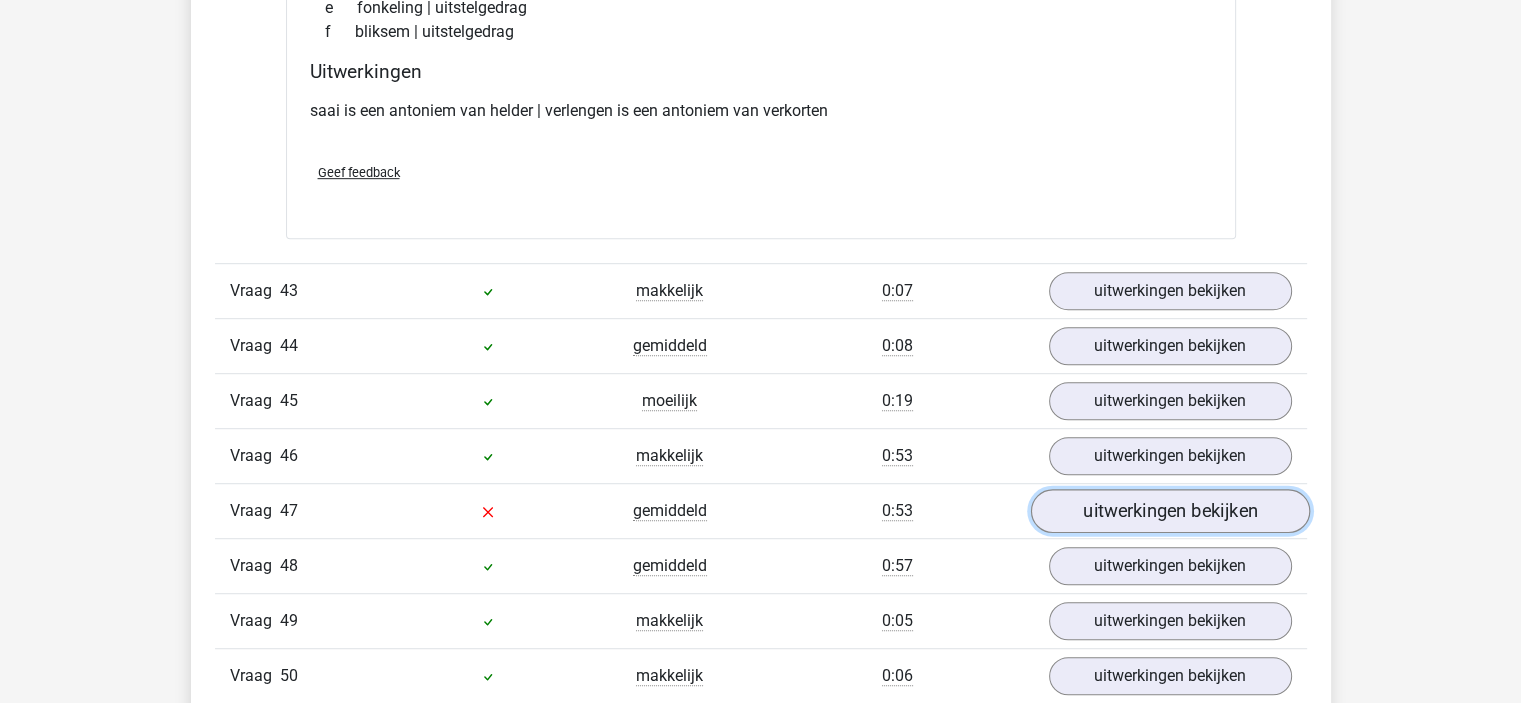 click on "uitwerkingen bekijken" at bounding box center [1169, 511] 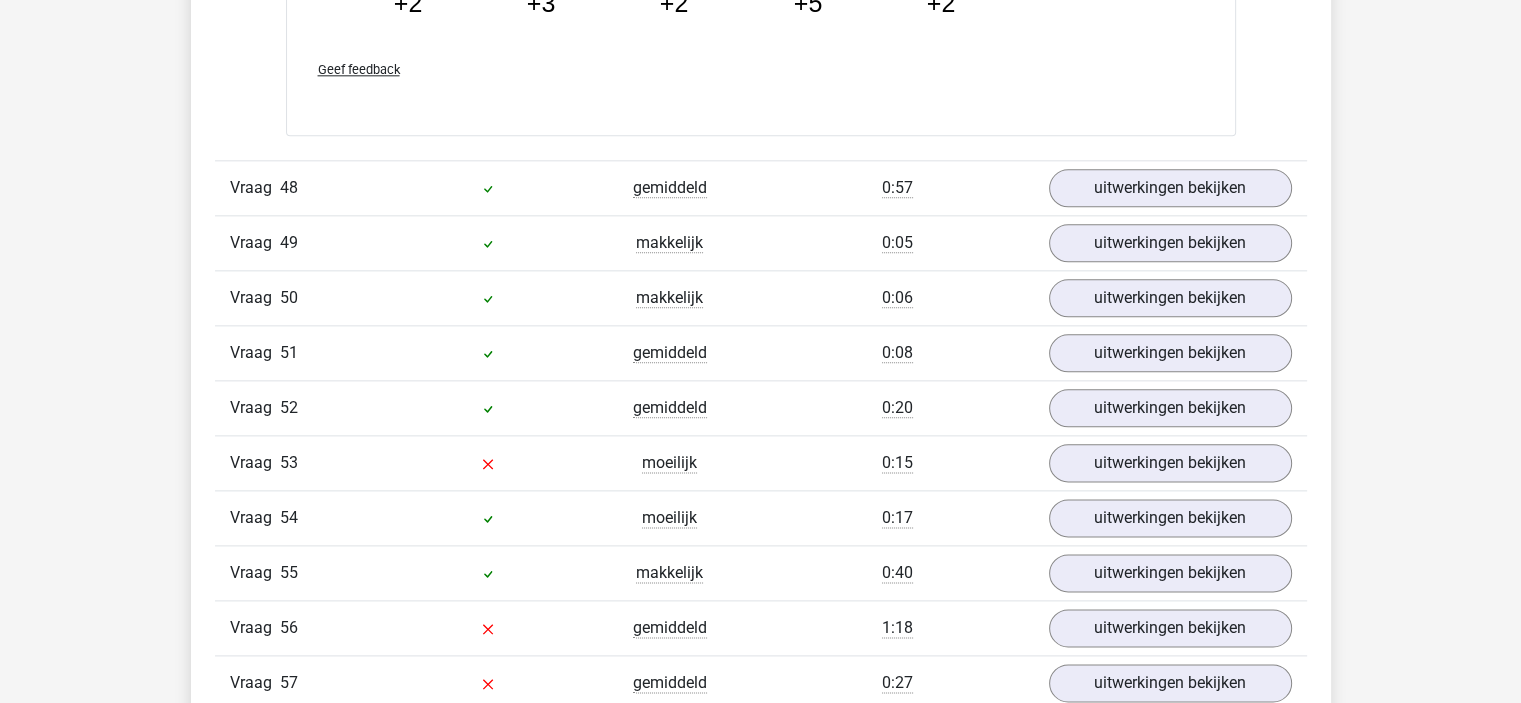 scroll, scrollTop: 10000, scrollLeft: 0, axis: vertical 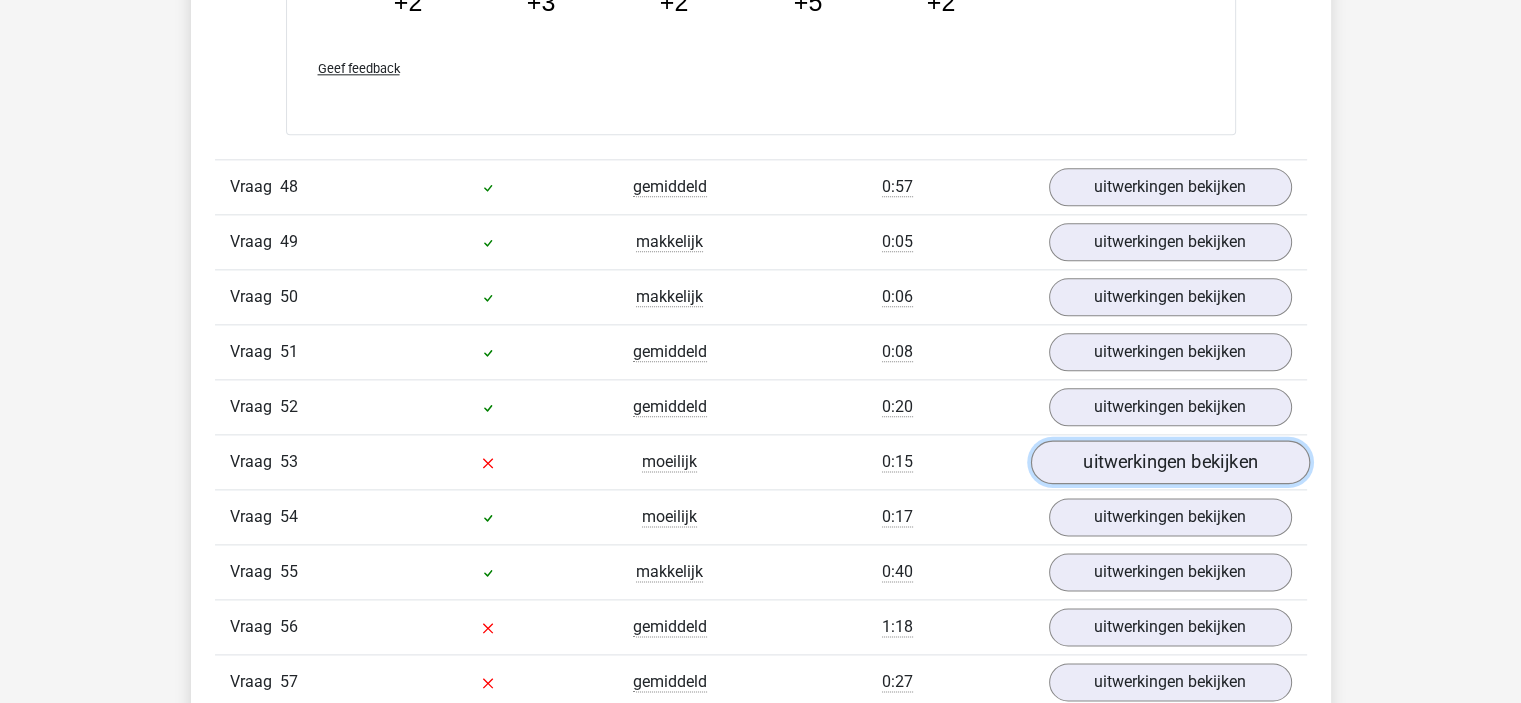 click on "uitwerkingen bekijken" at bounding box center [1169, 463] 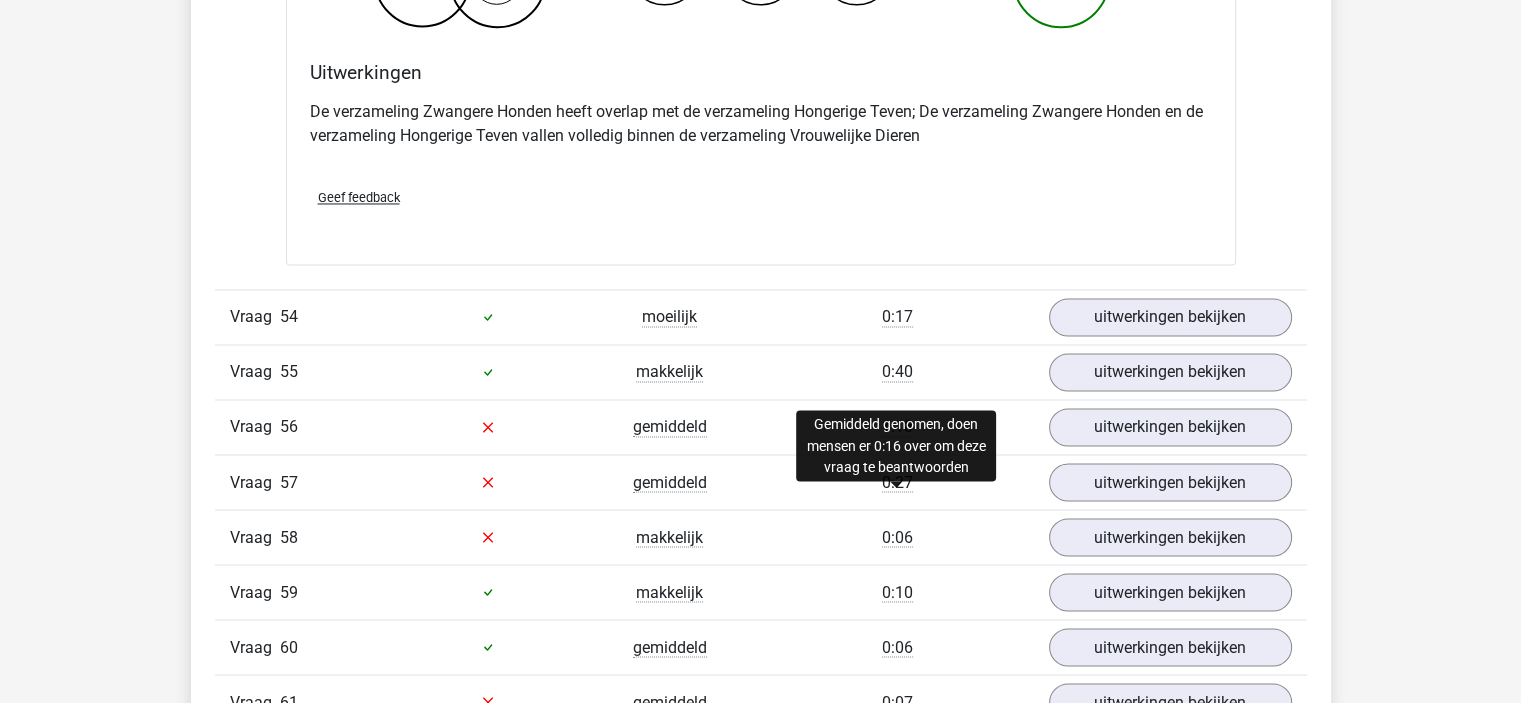 scroll, scrollTop: 11000, scrollLeft: 0, axis: vertical 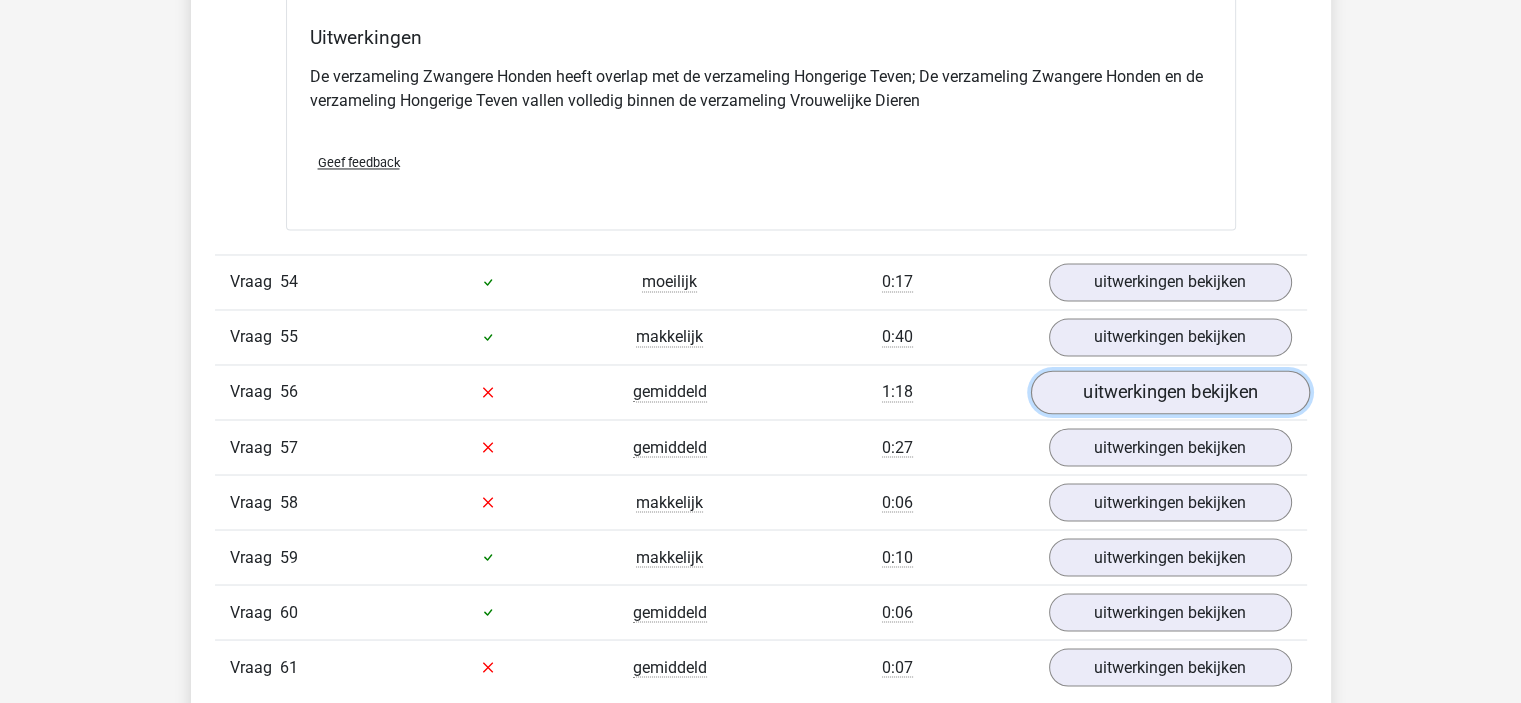 click on "uitwerkingen bekijken" at bounding box center (1169, 392) 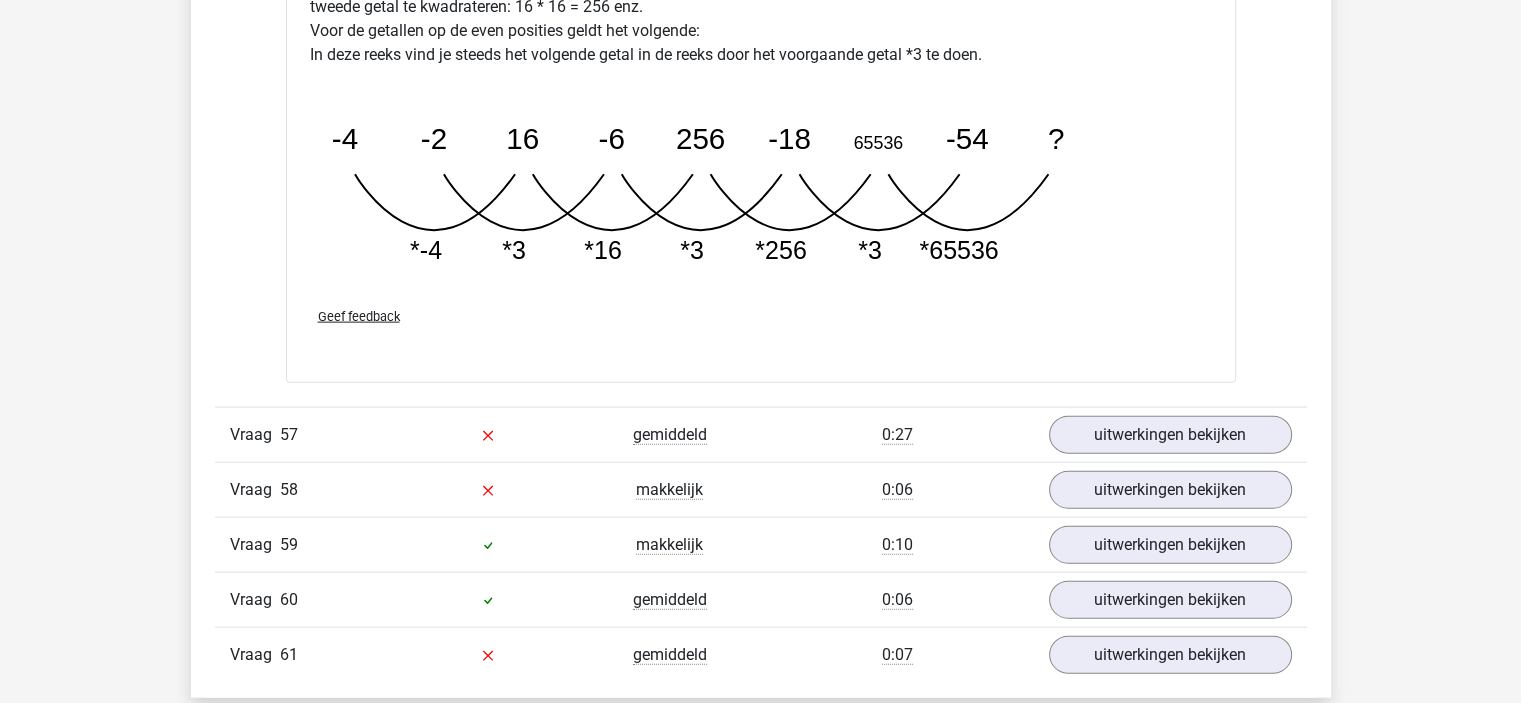 scroll, scrollTop: 12200, scrollLeft: 0, axis: vertical 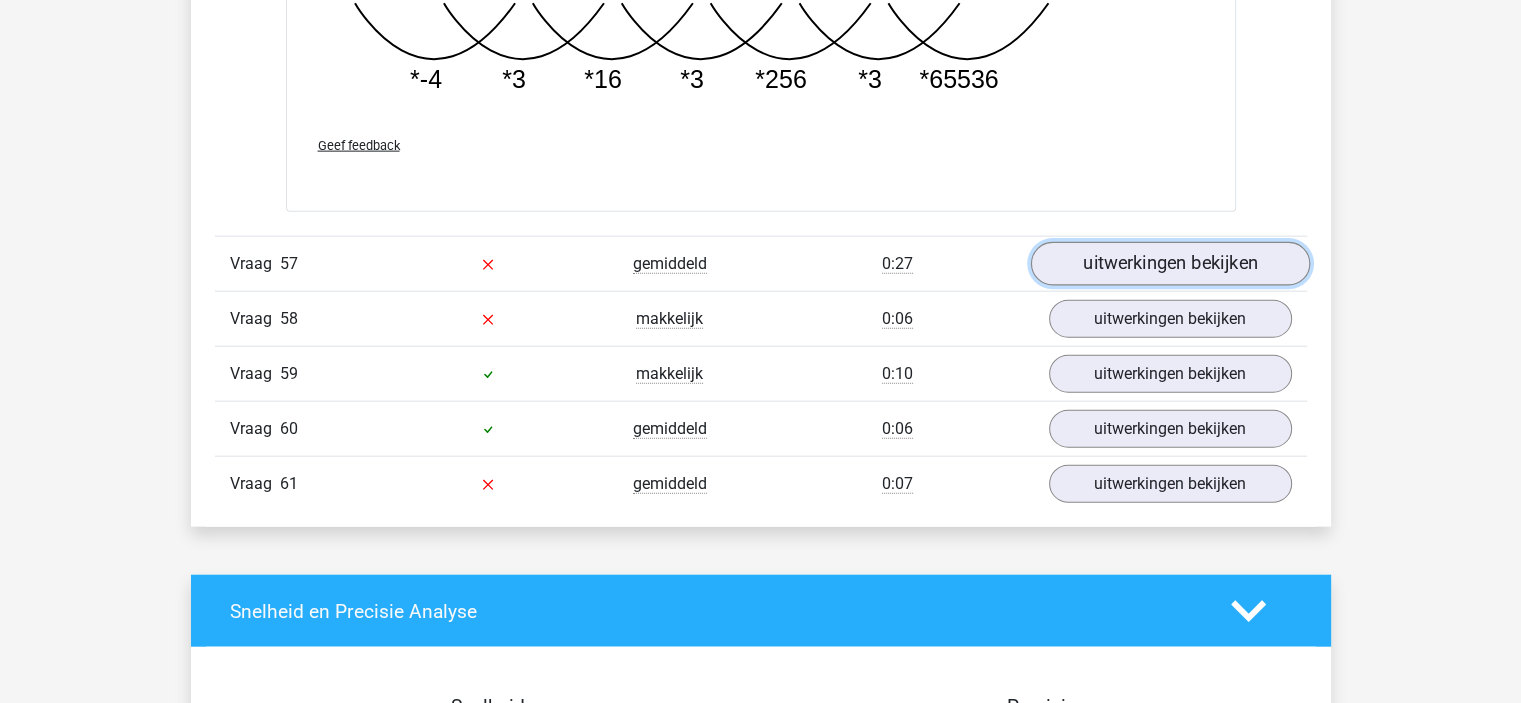 click on "uitwerkingen bekijken" at bounding box center (1169, 265) 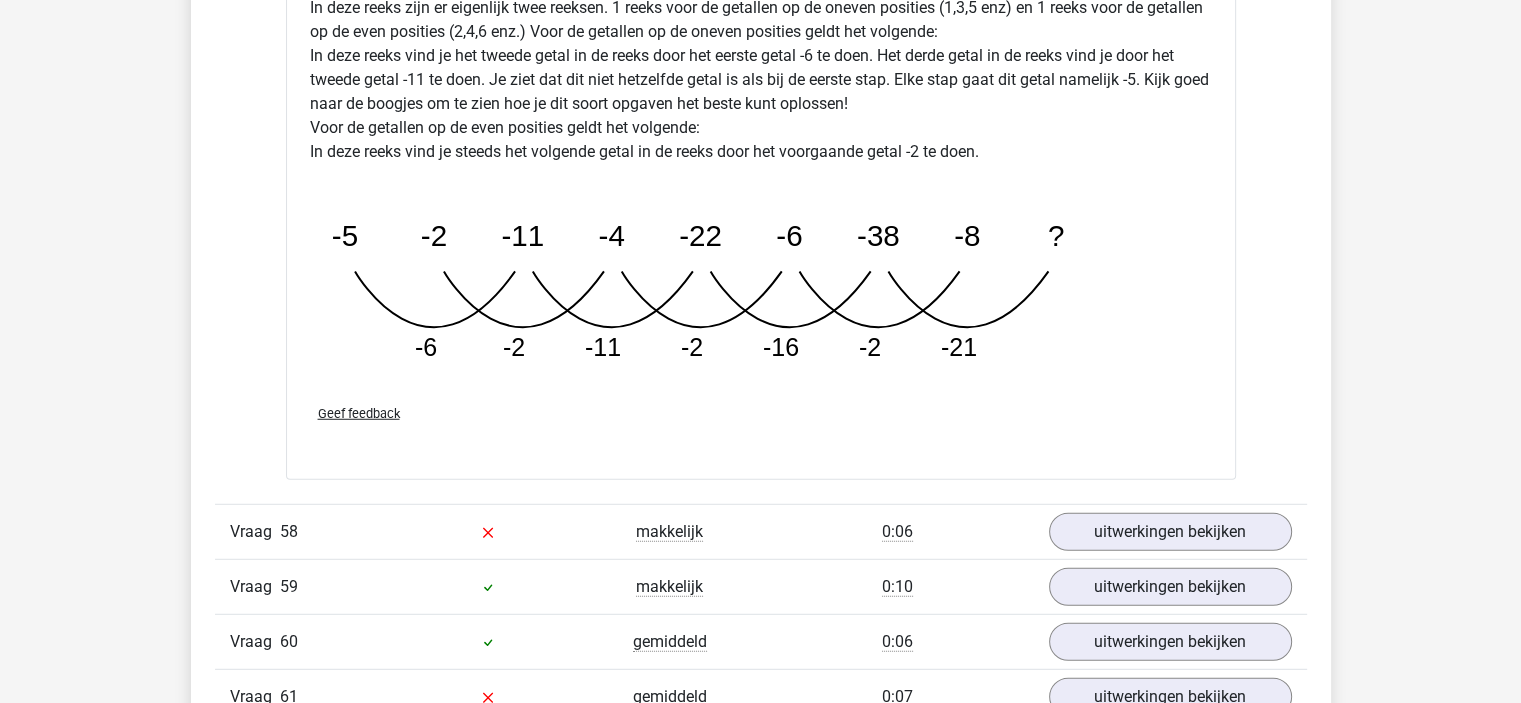 scroll, scrollTop: 13100, scrollLeft: 0, axis: vertical 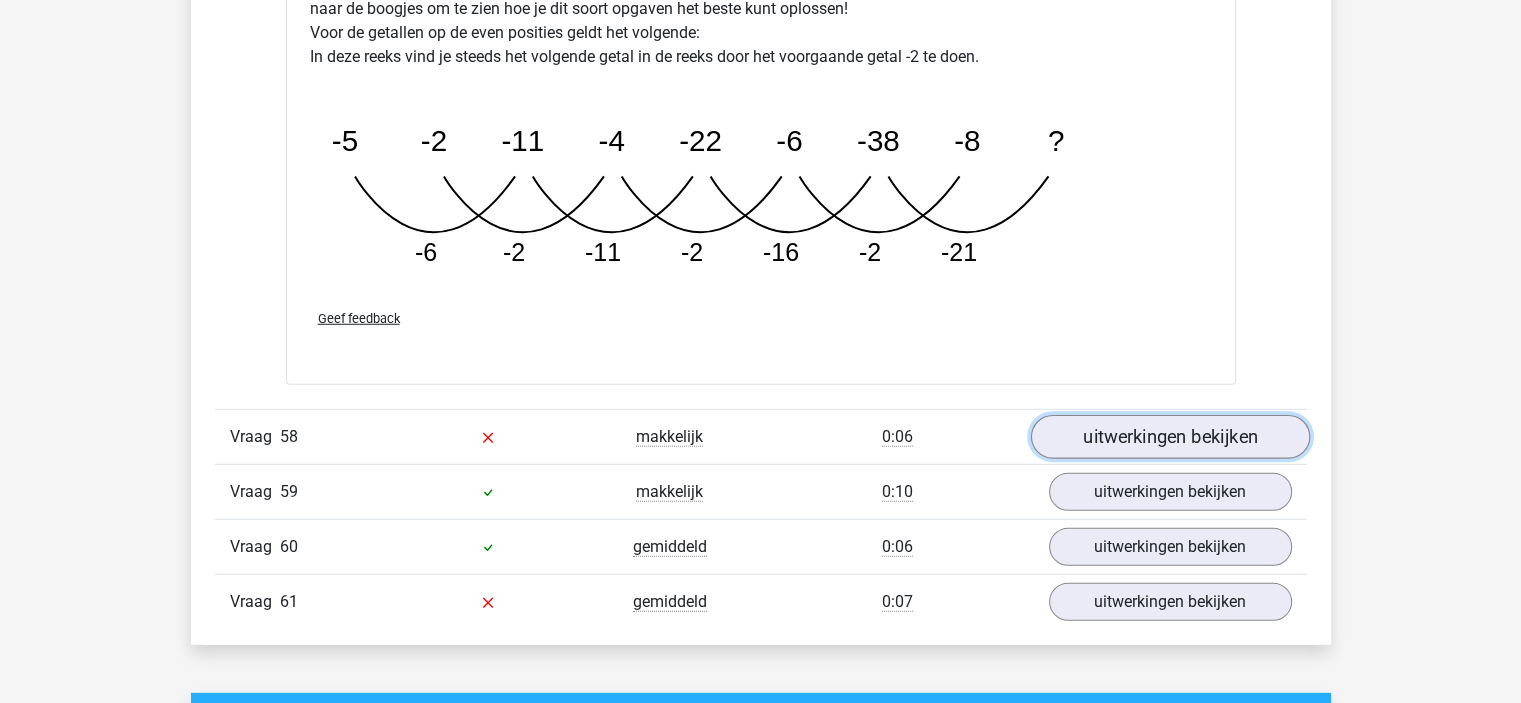 click on "uitwerkingen bekijken" at bounding box center [1169, 437] 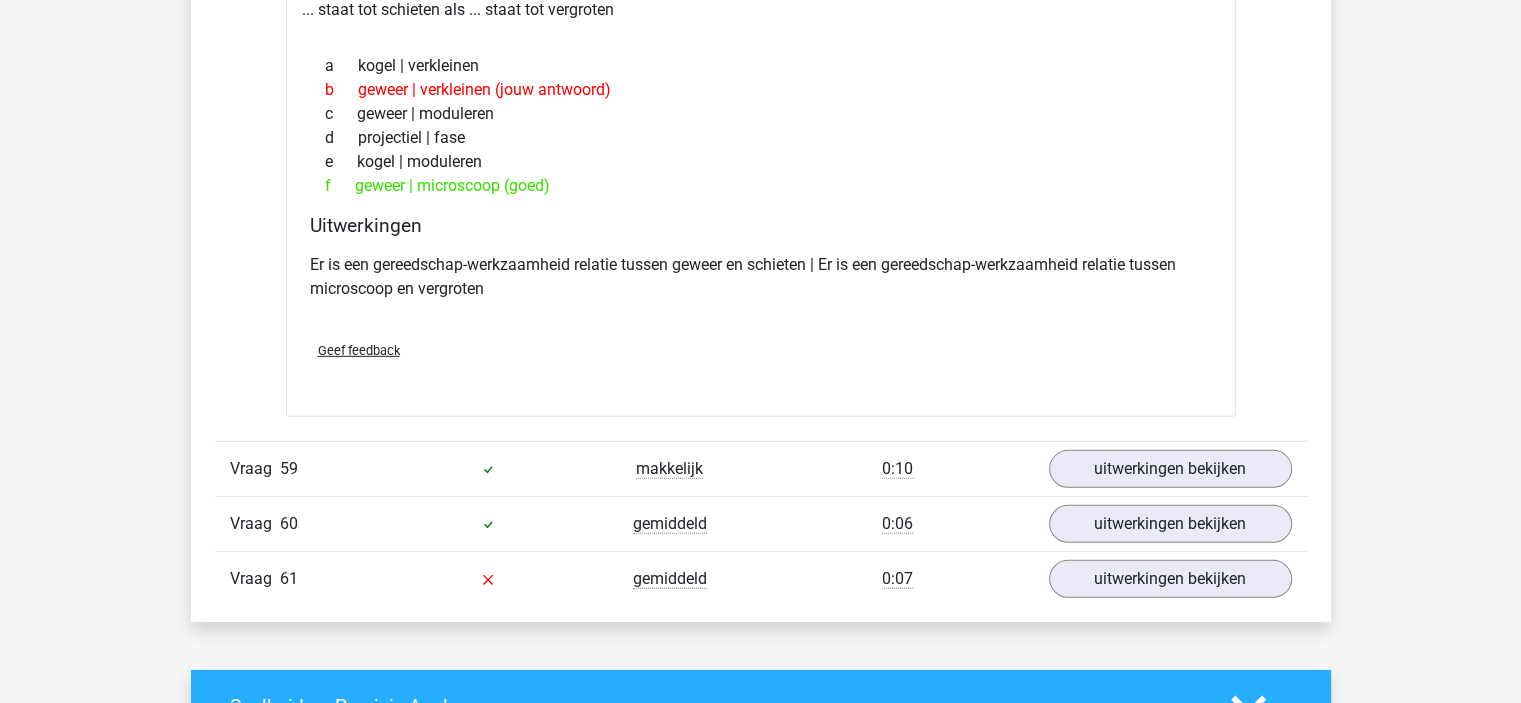 scroll, scrollTop: 13600, scrollLeft: 0, axis: vertical 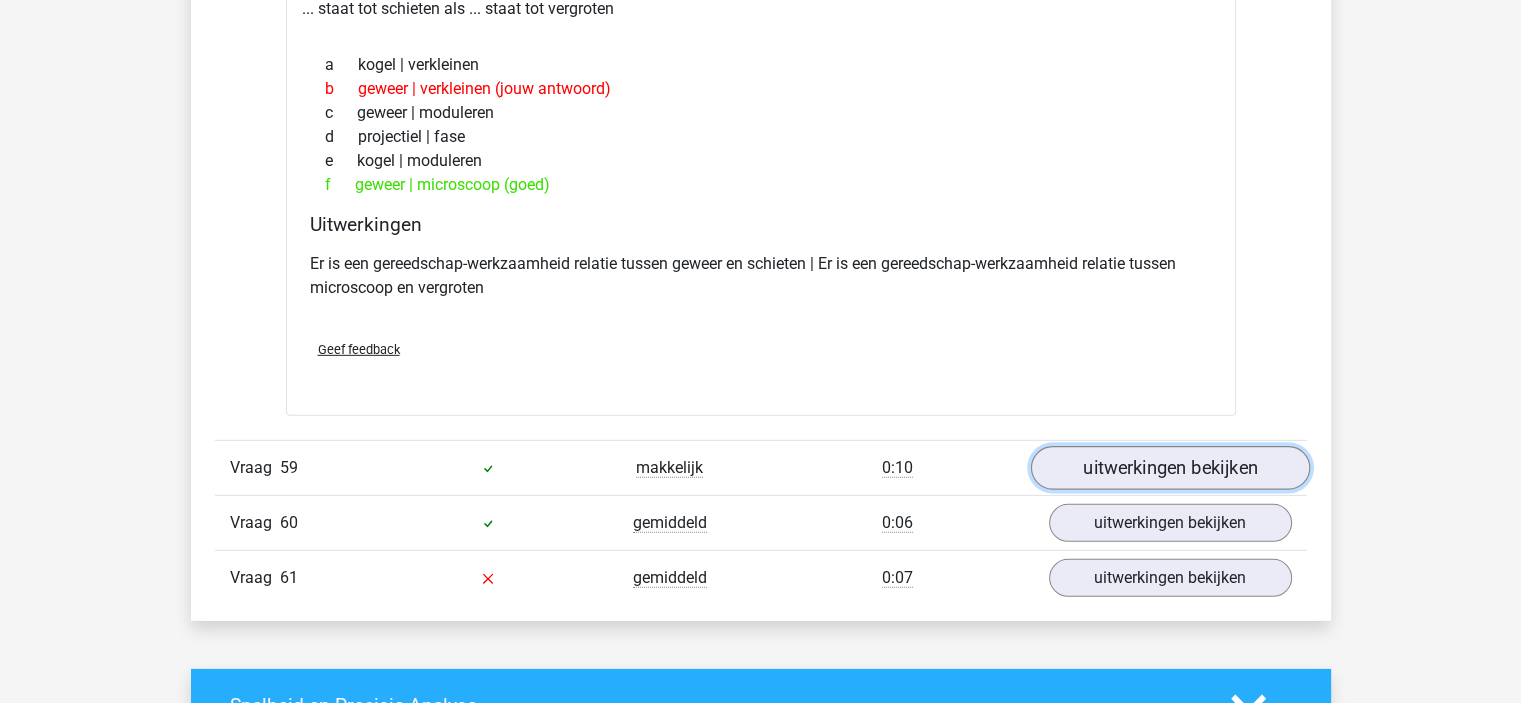 click on "uitwerkingen bekijken" at bounding box center [1169, 468] 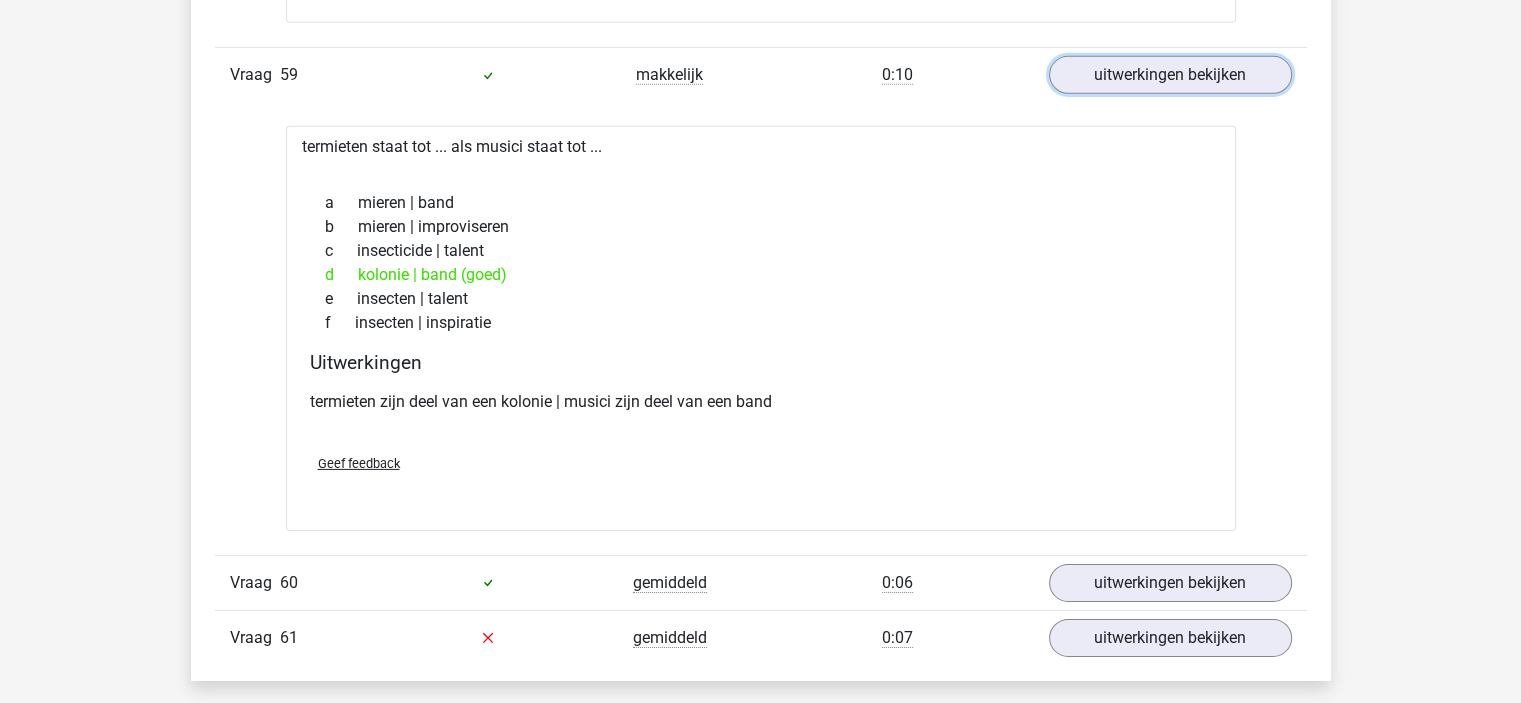 scroll, scrollTop: 14100, scrollLeft: 0, axis: vertical 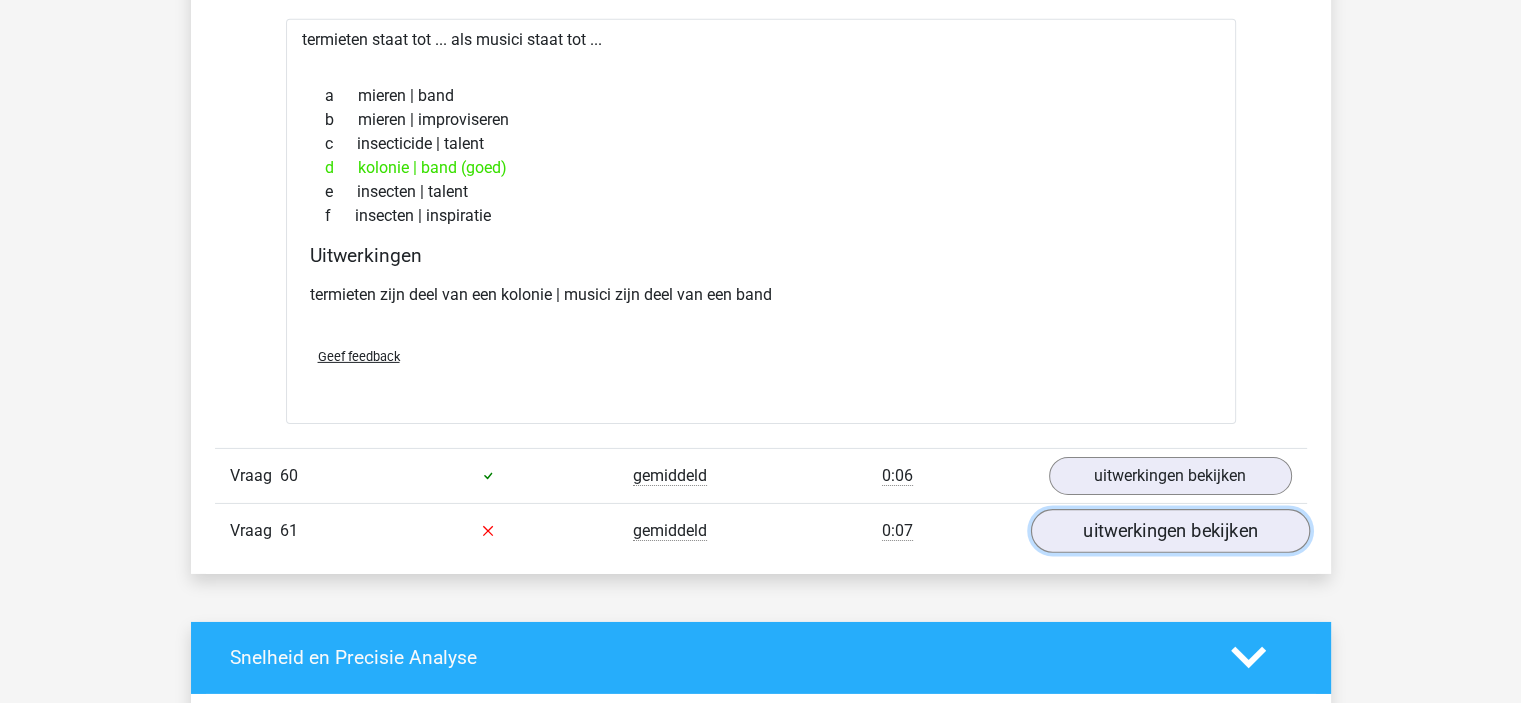 click on "uitwerkingen bekijken" at bounding box center [1169, 531] 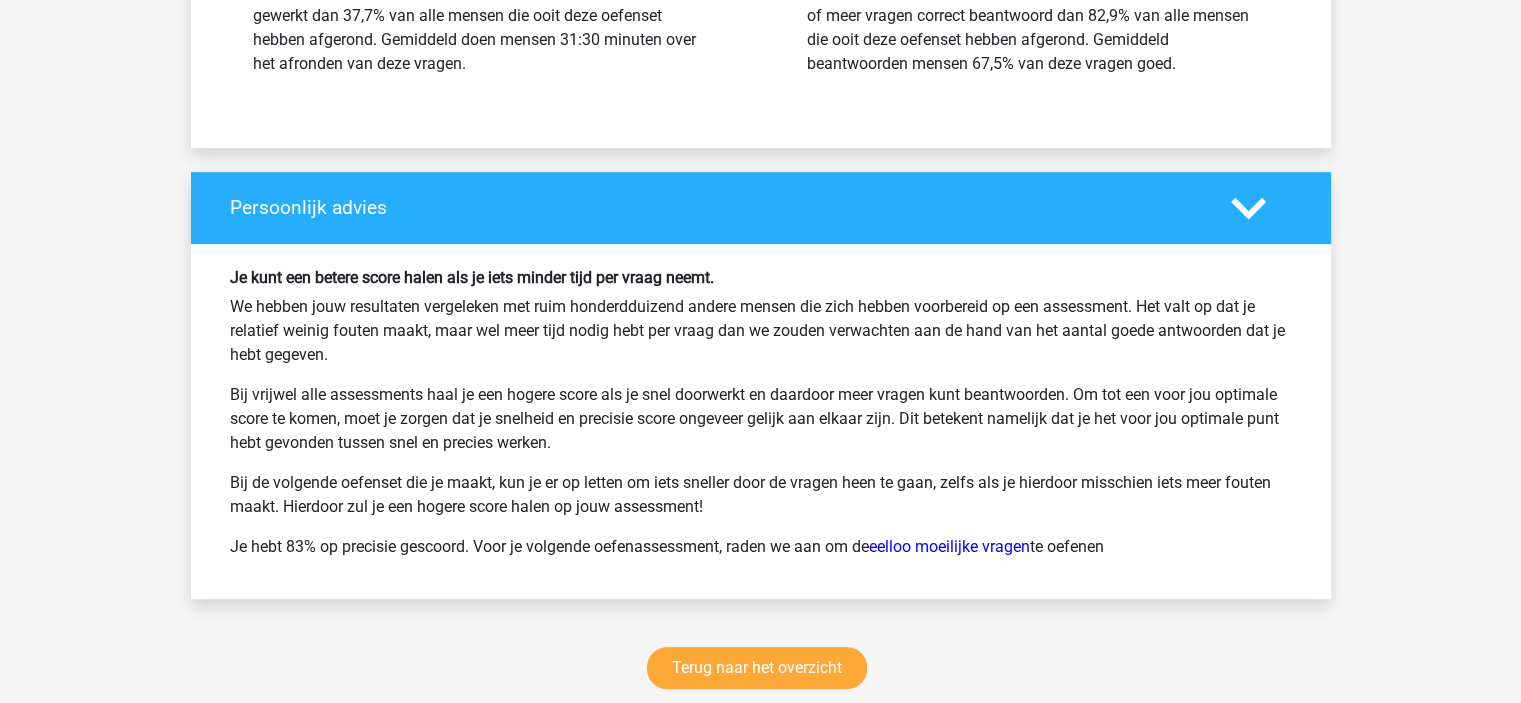 scroll, scrollTop: 16100, scrollLeft: 0, axis: vertical 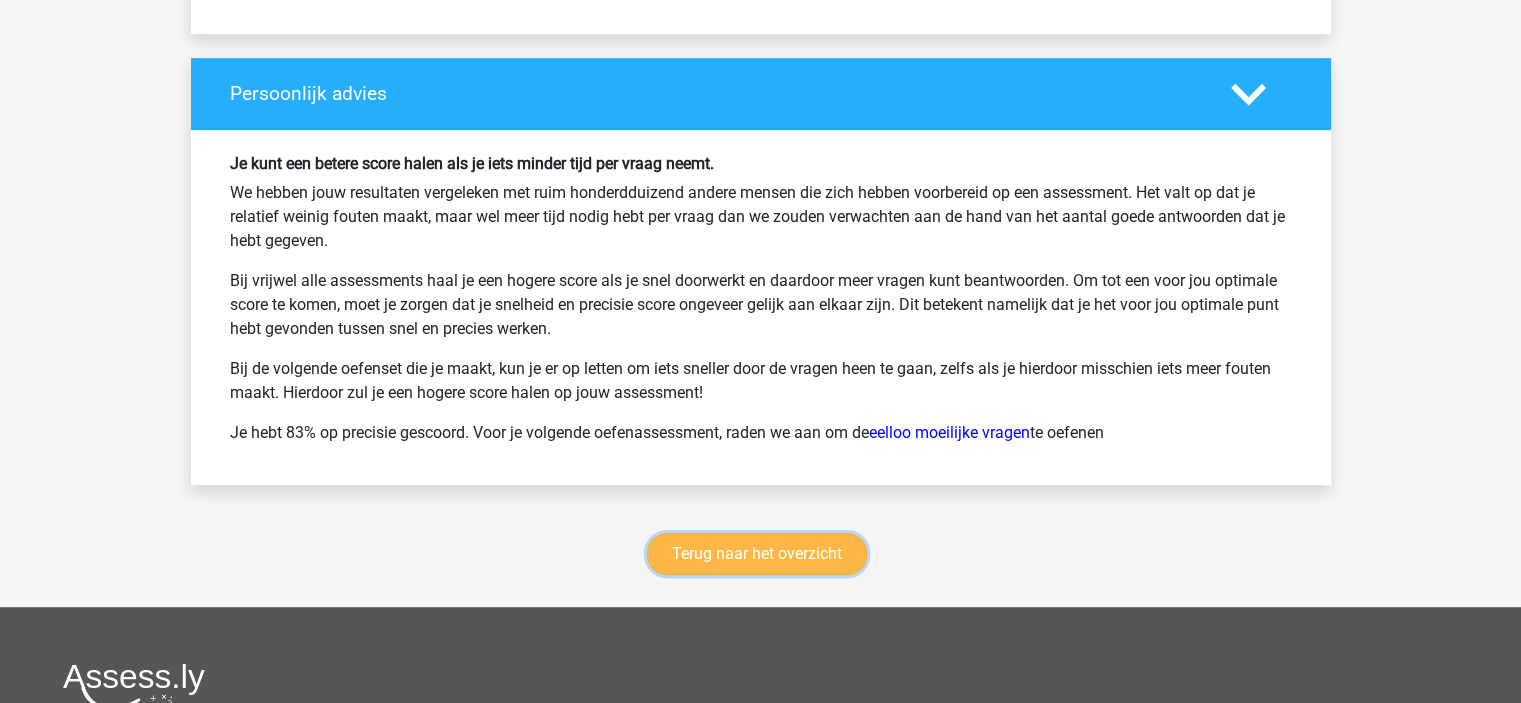 click on "Terug naar het overzicht" at bounding box center (757, 554) 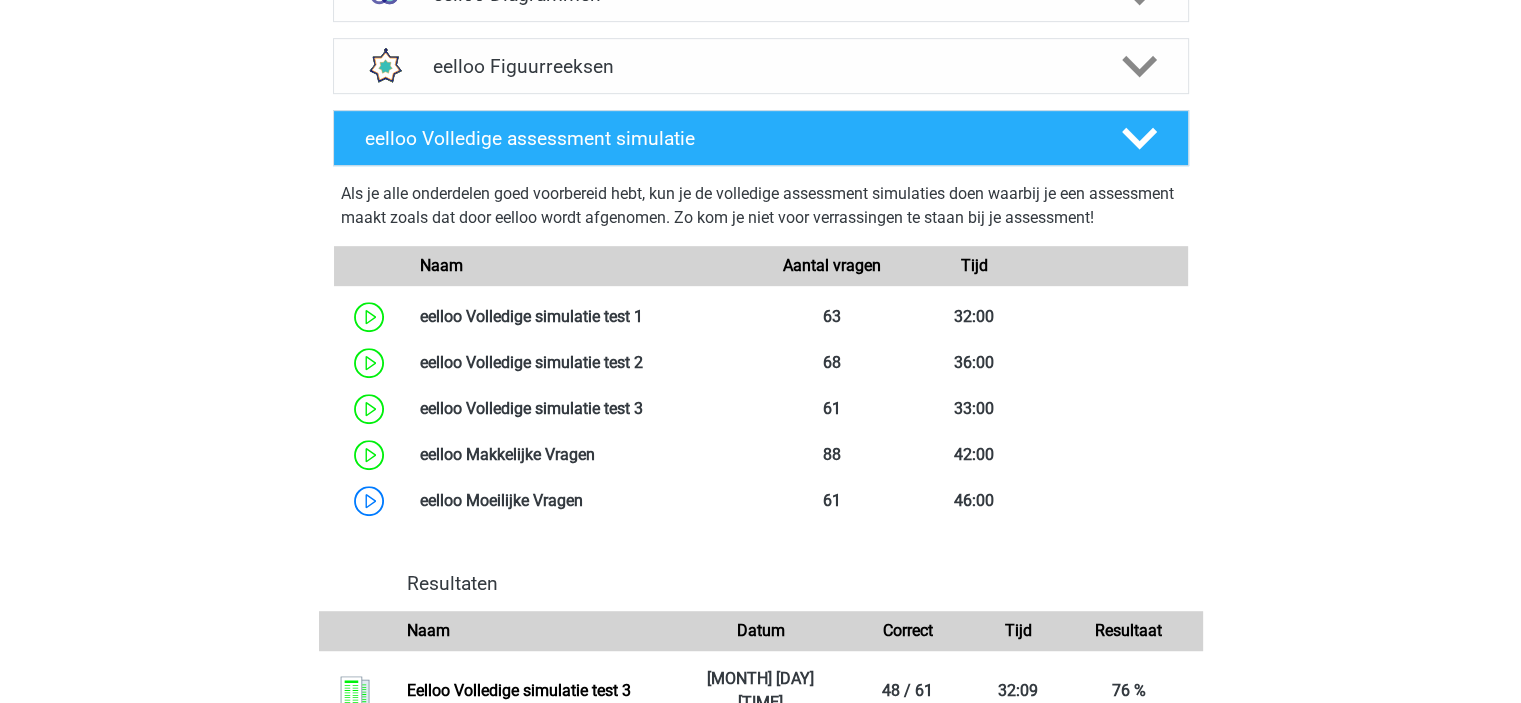 scroll, scrollTop: 1000, scrollLeft: 0, axis: vertical 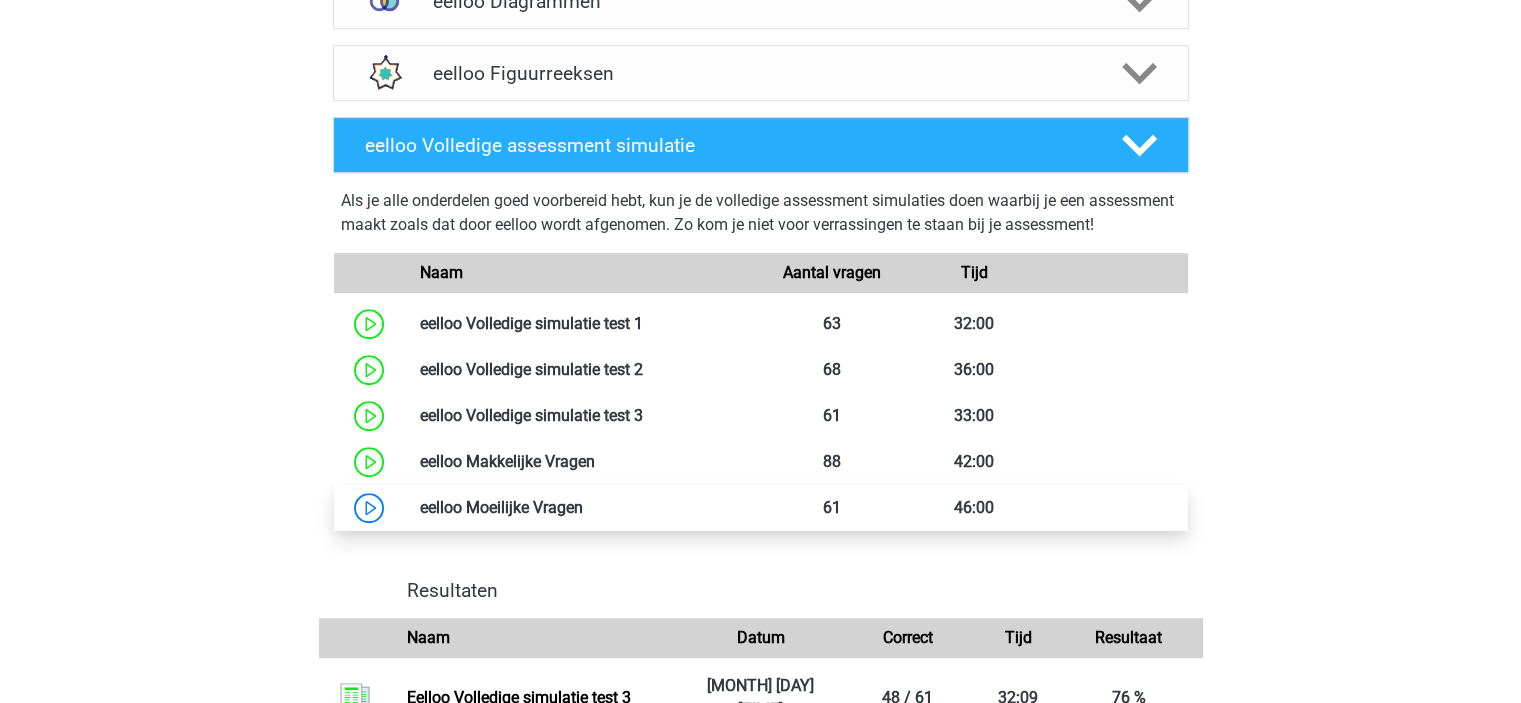 click at bounding box center [583, 507] 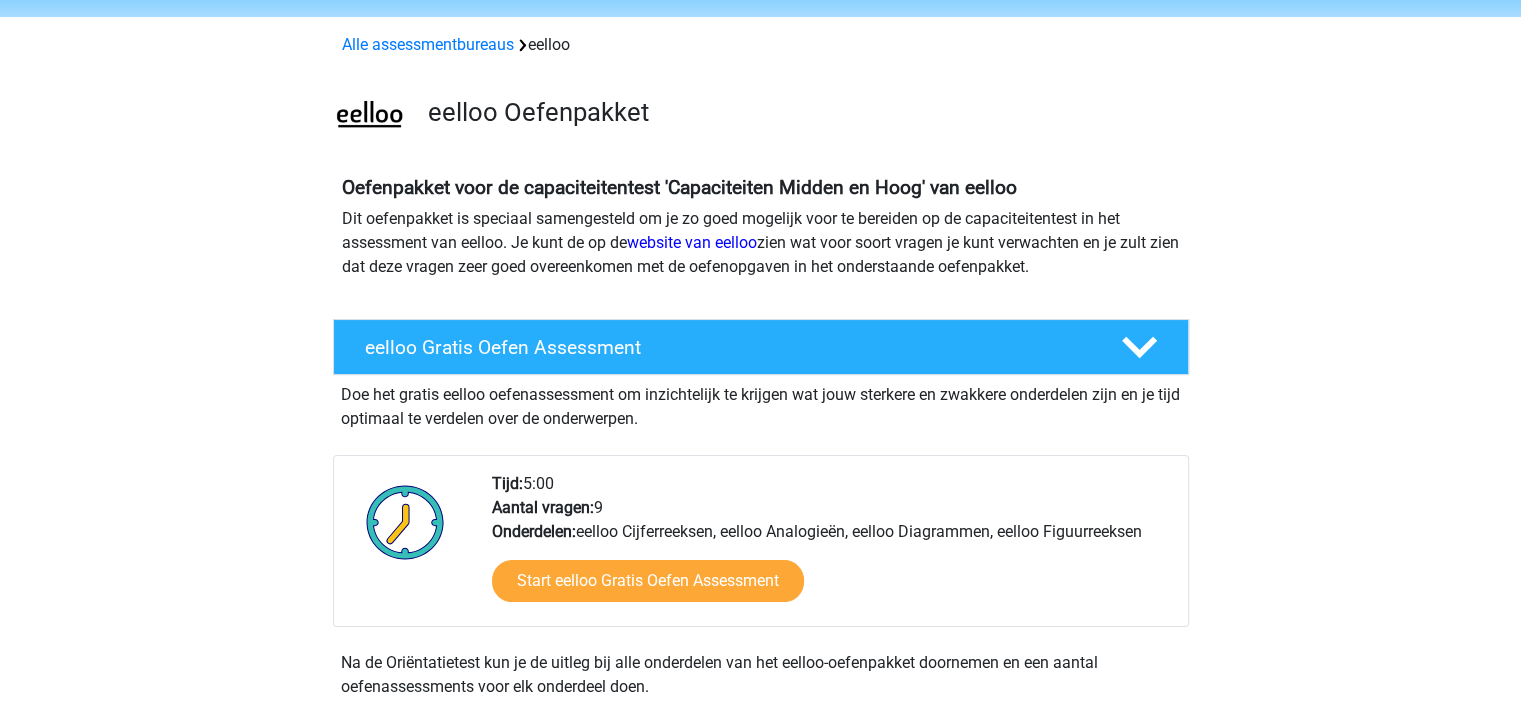 scroll, scrollTop: 0, scrollLeft: 0, axis: both 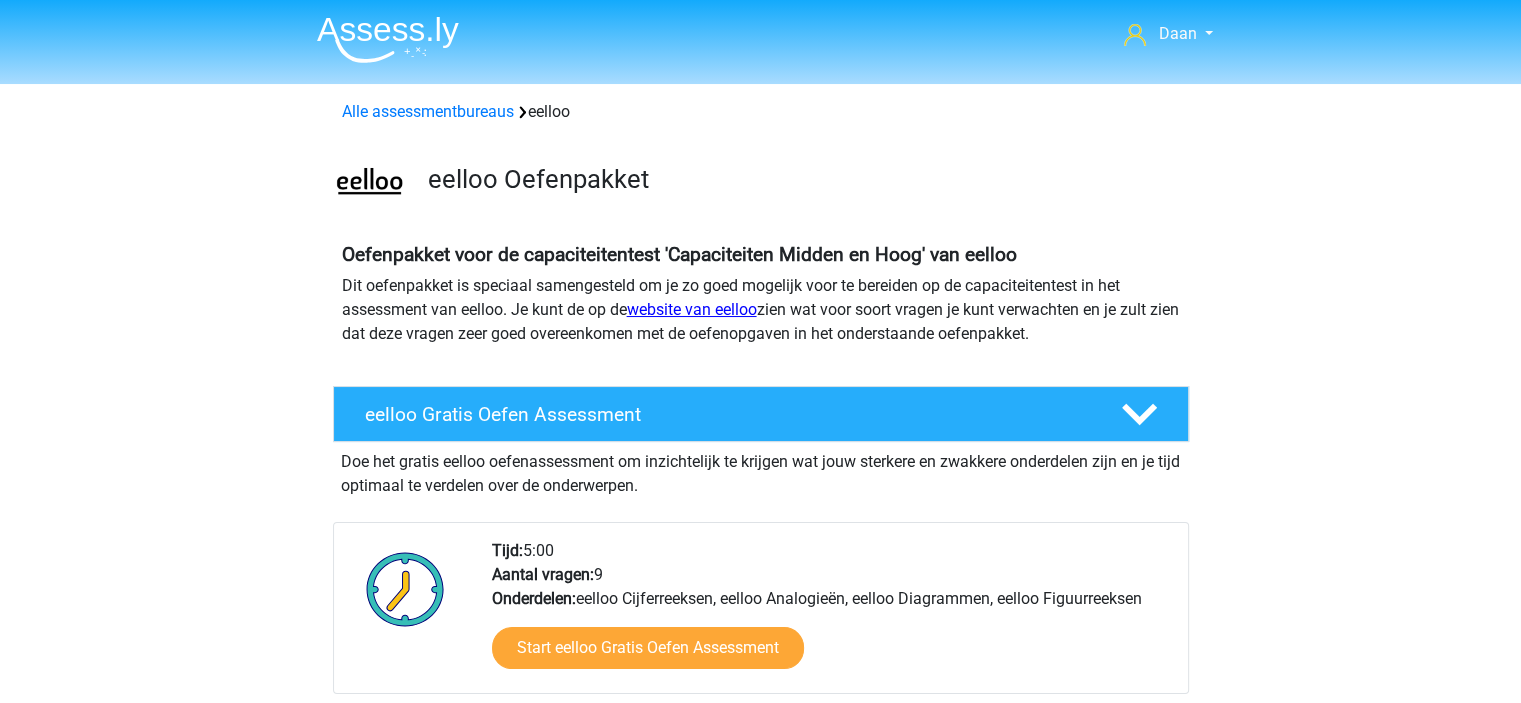 click on "website van eelloo" at bounding box center [692, 309] 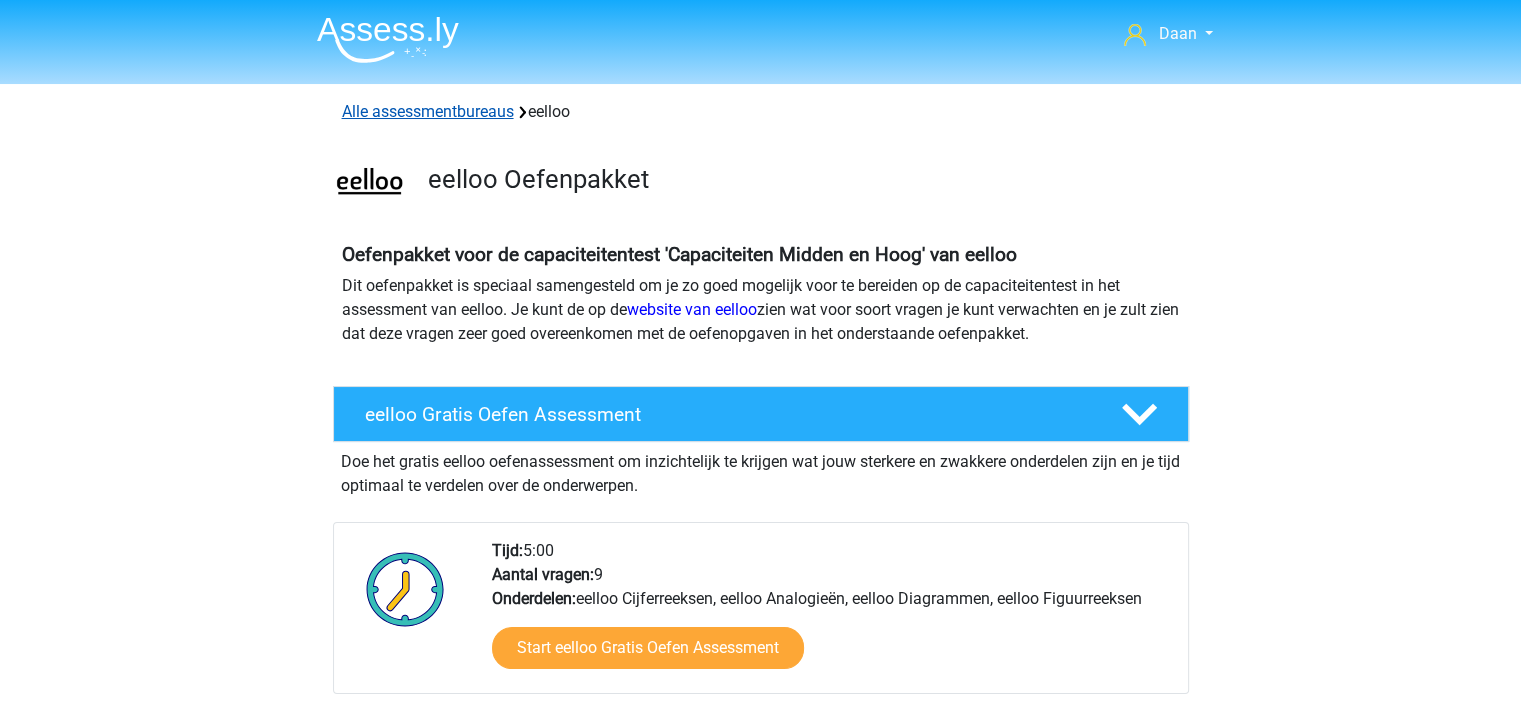 click on "Alle assessmentbureaus" at bounding box center [428, 111] 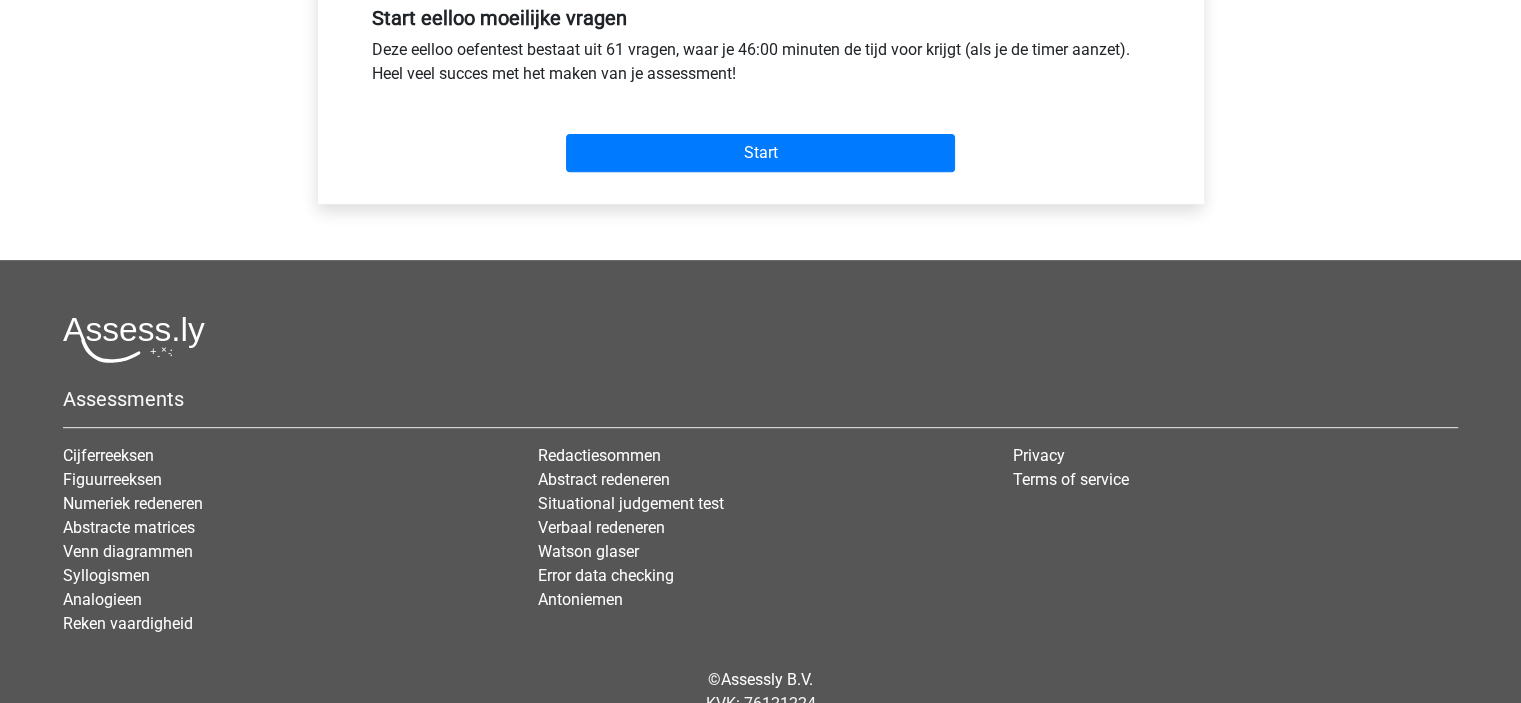 scroll, scrollTop: 868, scrollLeft: 0, axis: vertical 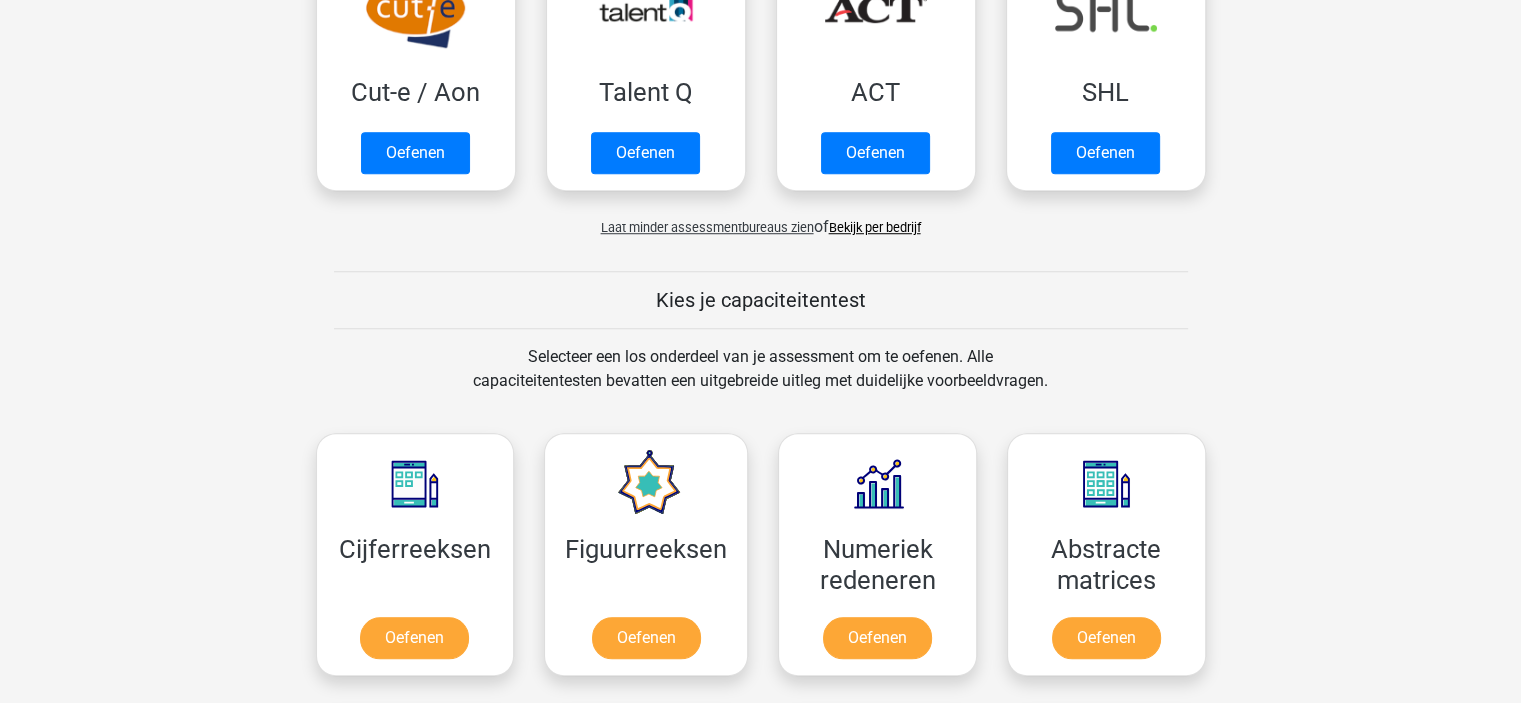click on "Bekijk per bedrijf" at bounding box center [875, 227] 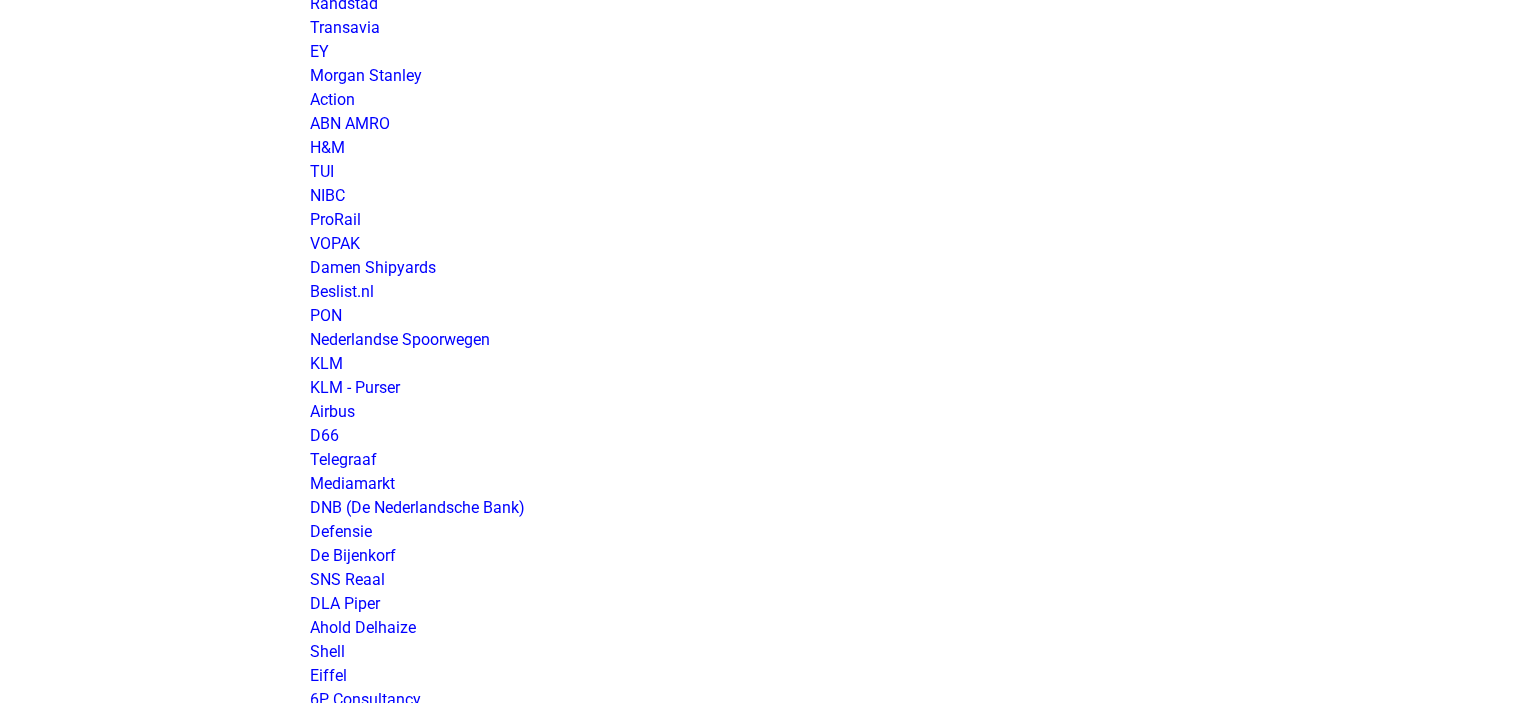 scroll, scrollTop: 1900, scrollLeft: 0, axis: vertical 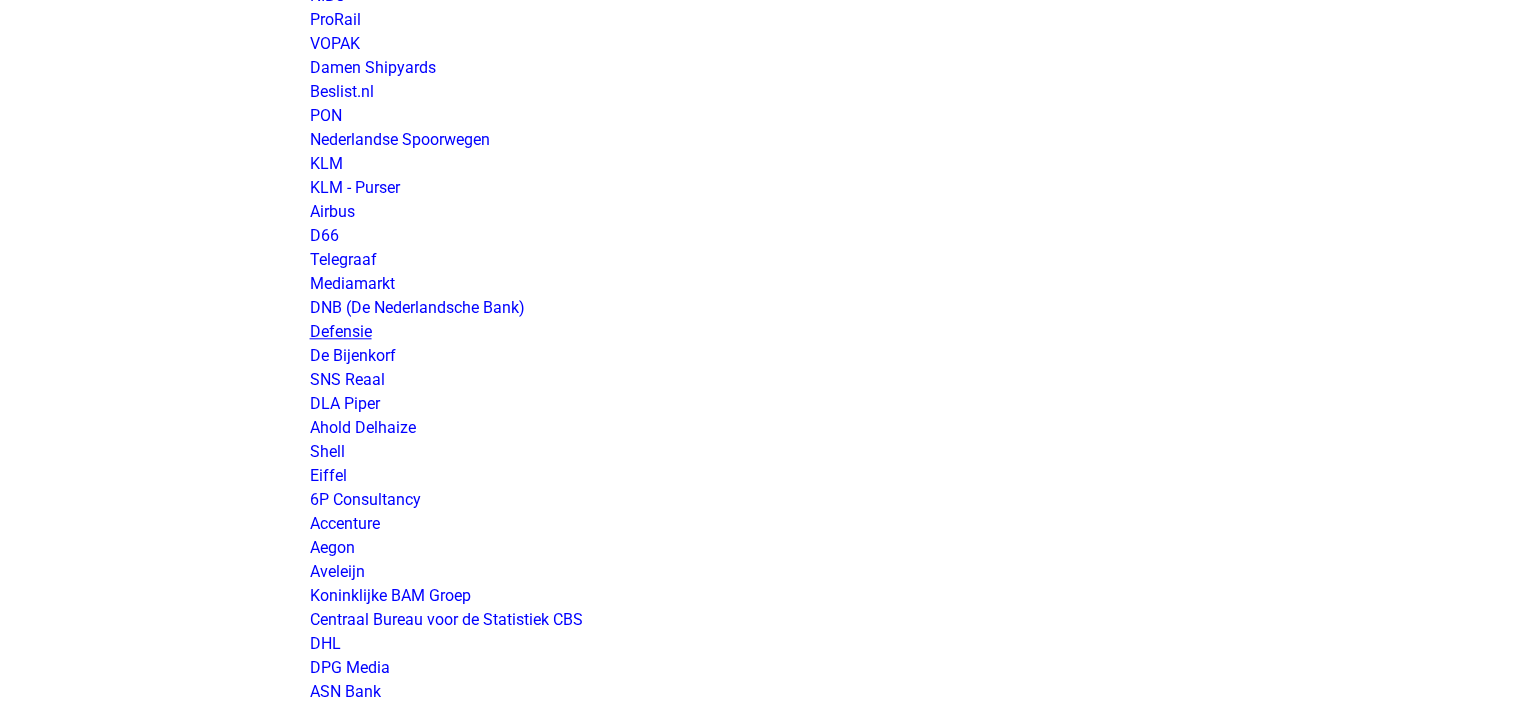 click on "Defensie" at bounding box center [341, 331] 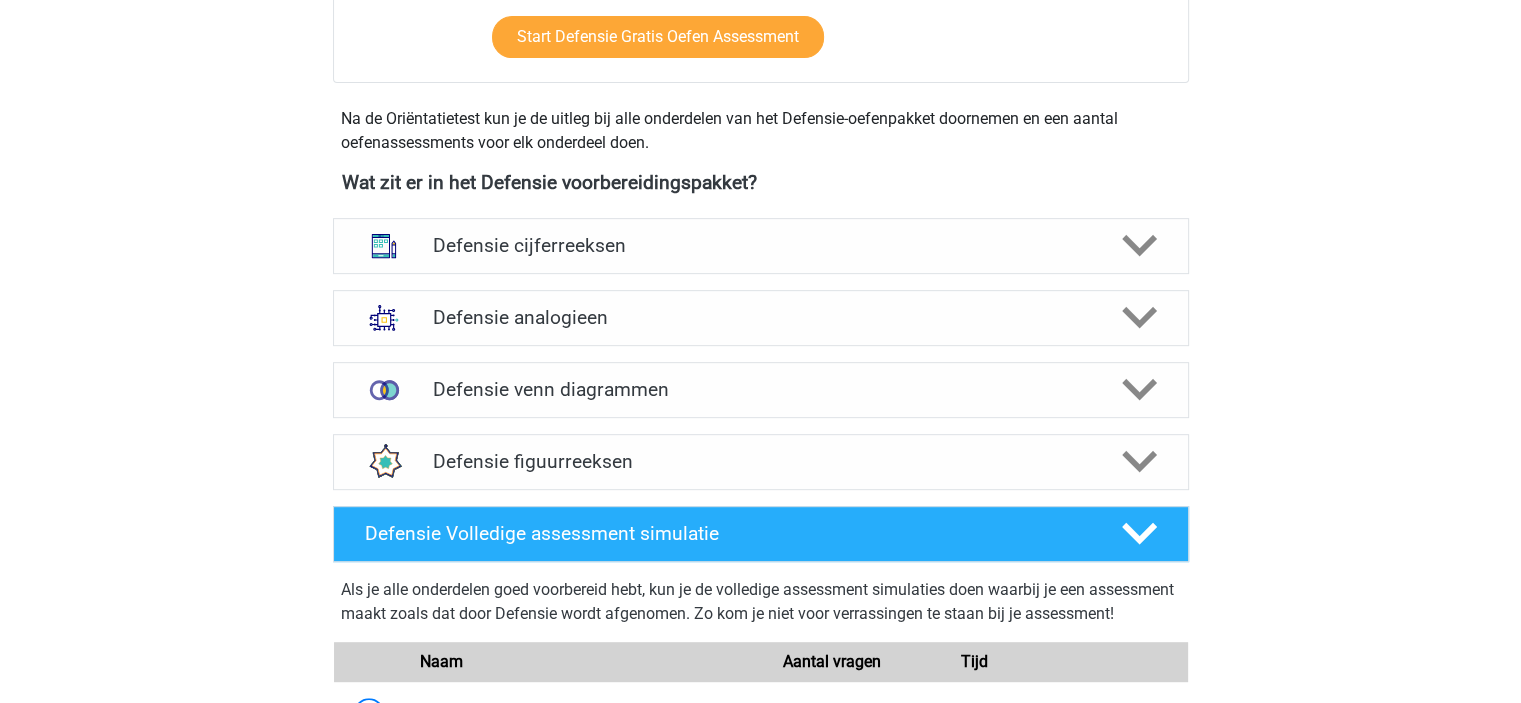 scroll, scrollTop: 800, scrollLeft: 0, axis: vertical 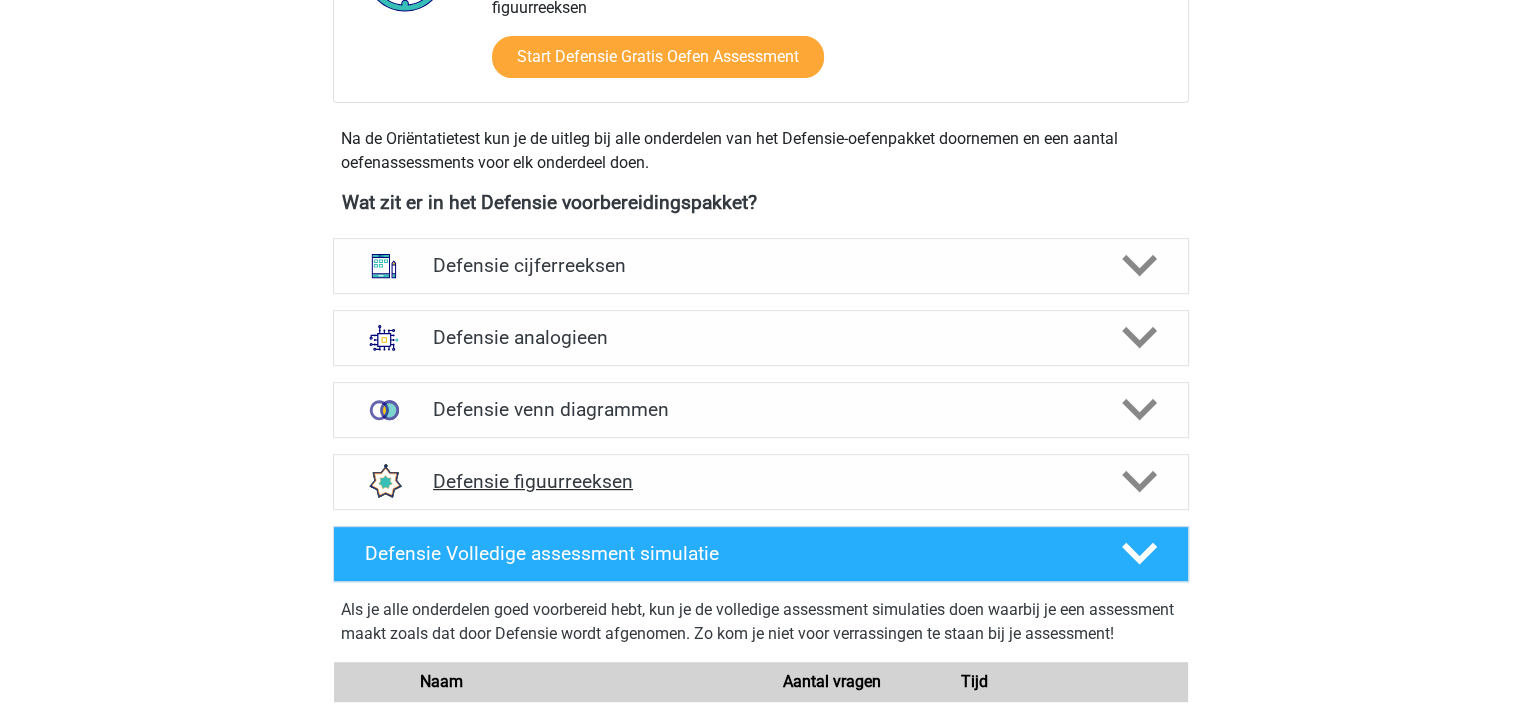 click on "Defensie figuurreeksen" at bounding box center (760, 481) 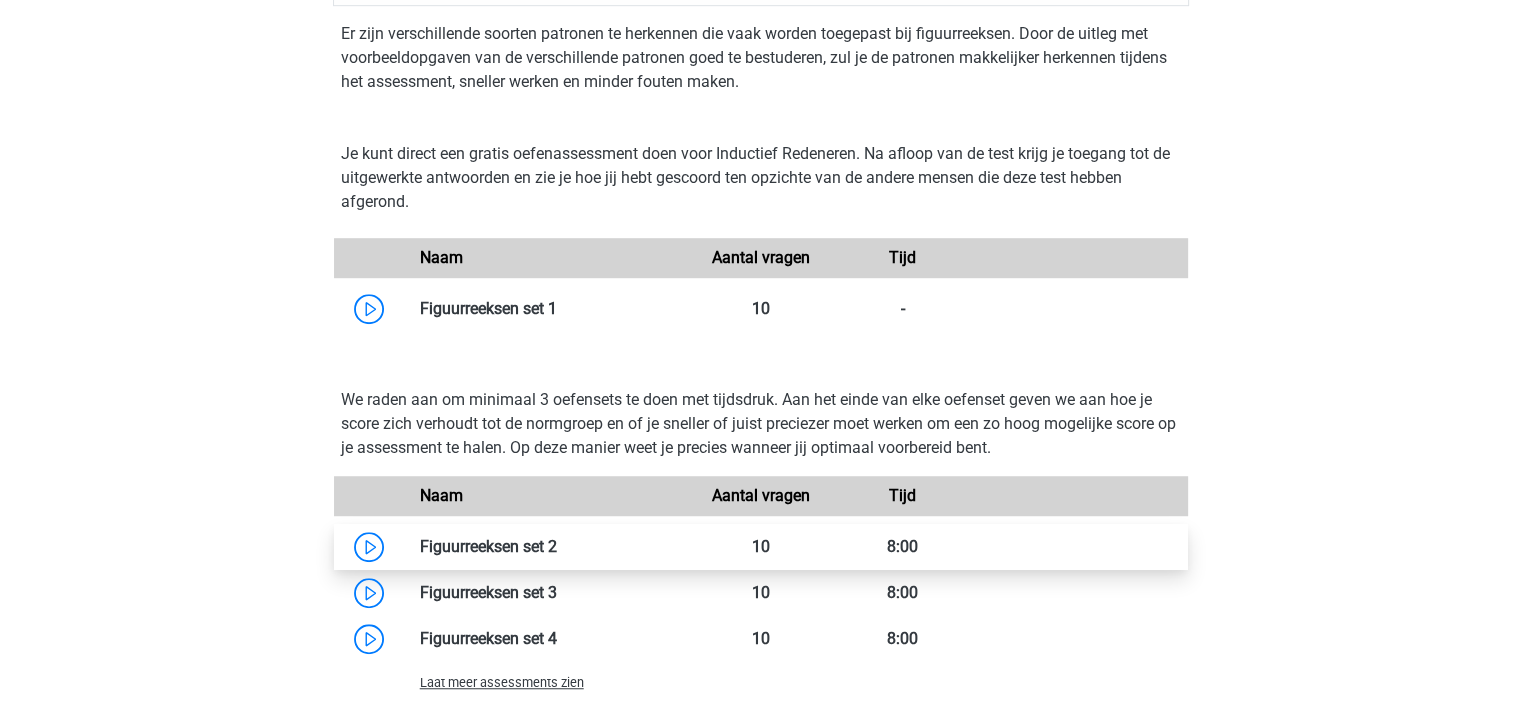 scroll, scrollTop: 1300, scrollLeft: 0, axis: vertical 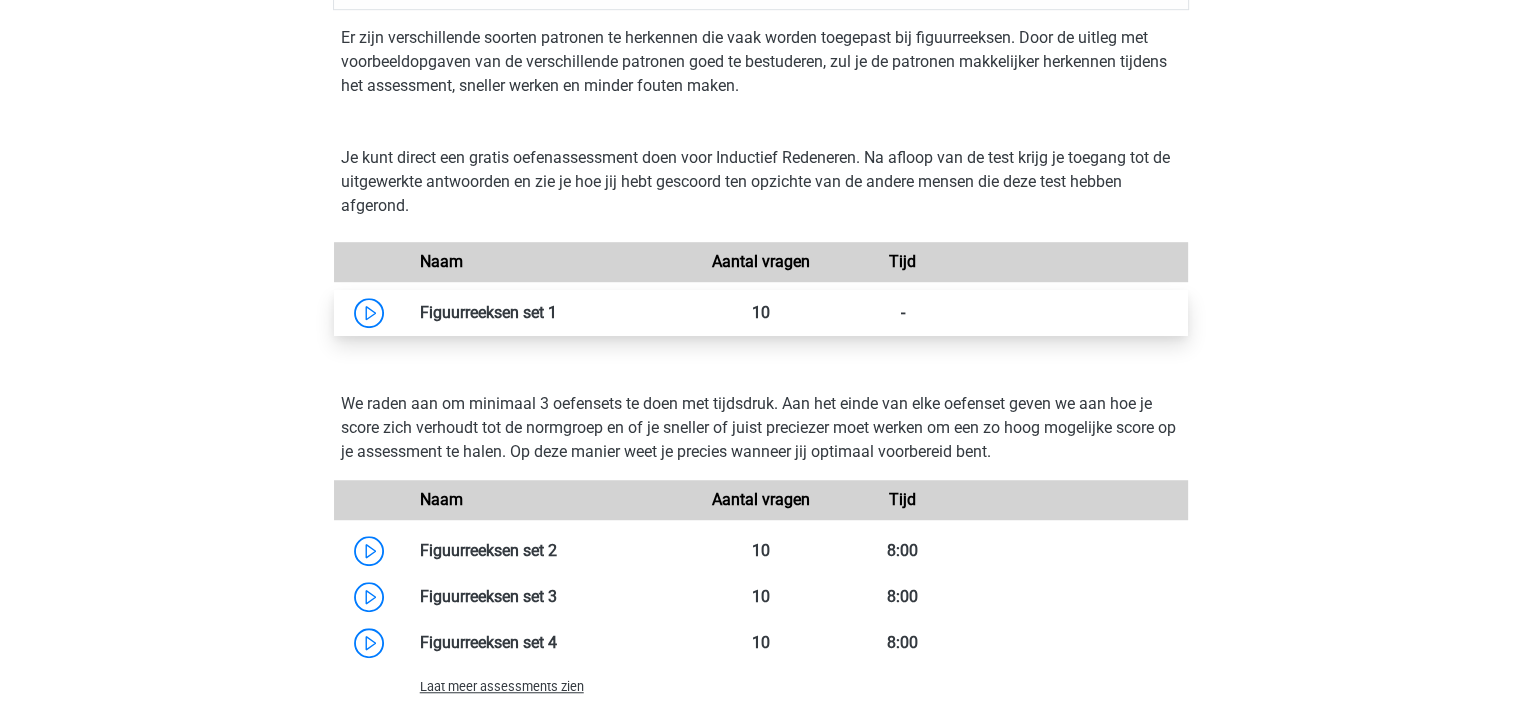 click at bounding box center (557, 312) 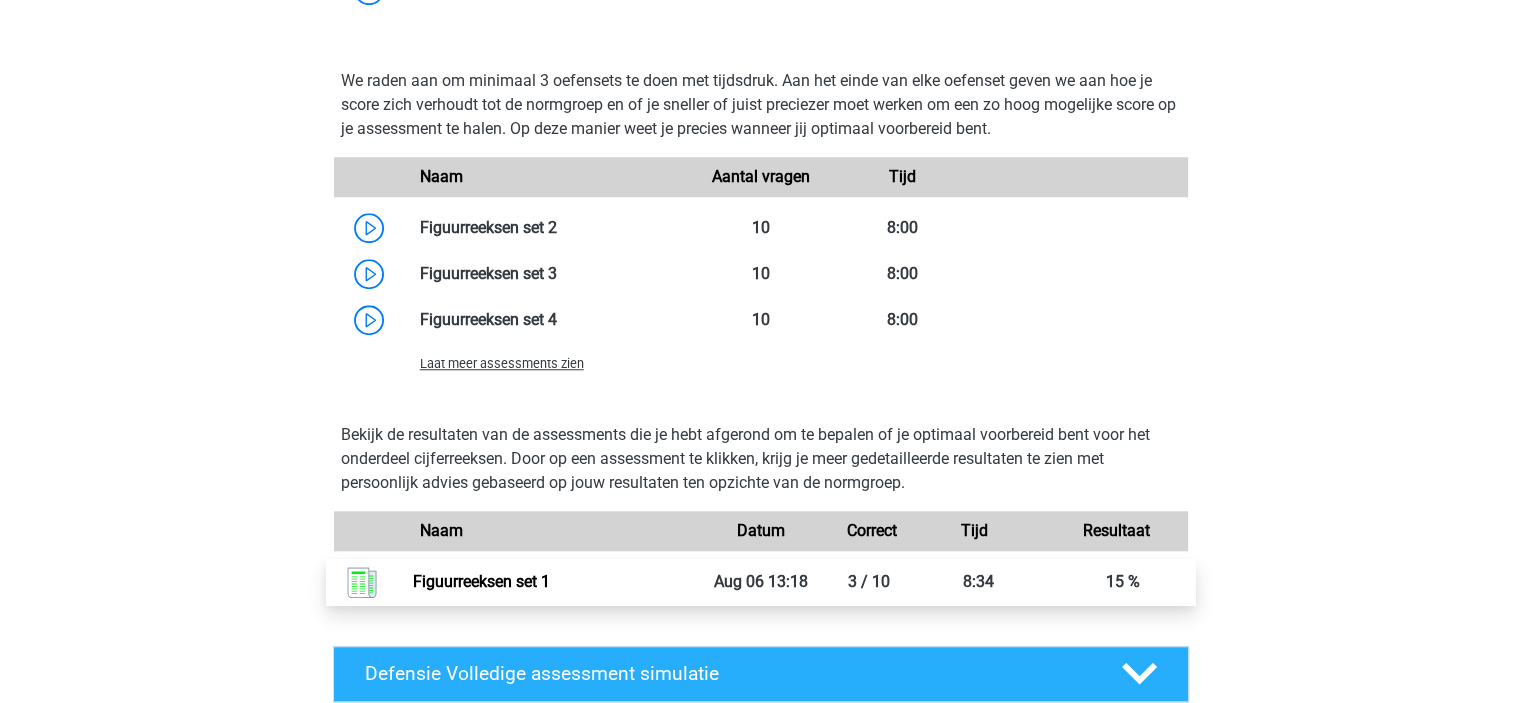 scroll, scrollTop: 1700, scrollLeft: 0, axis: vertical 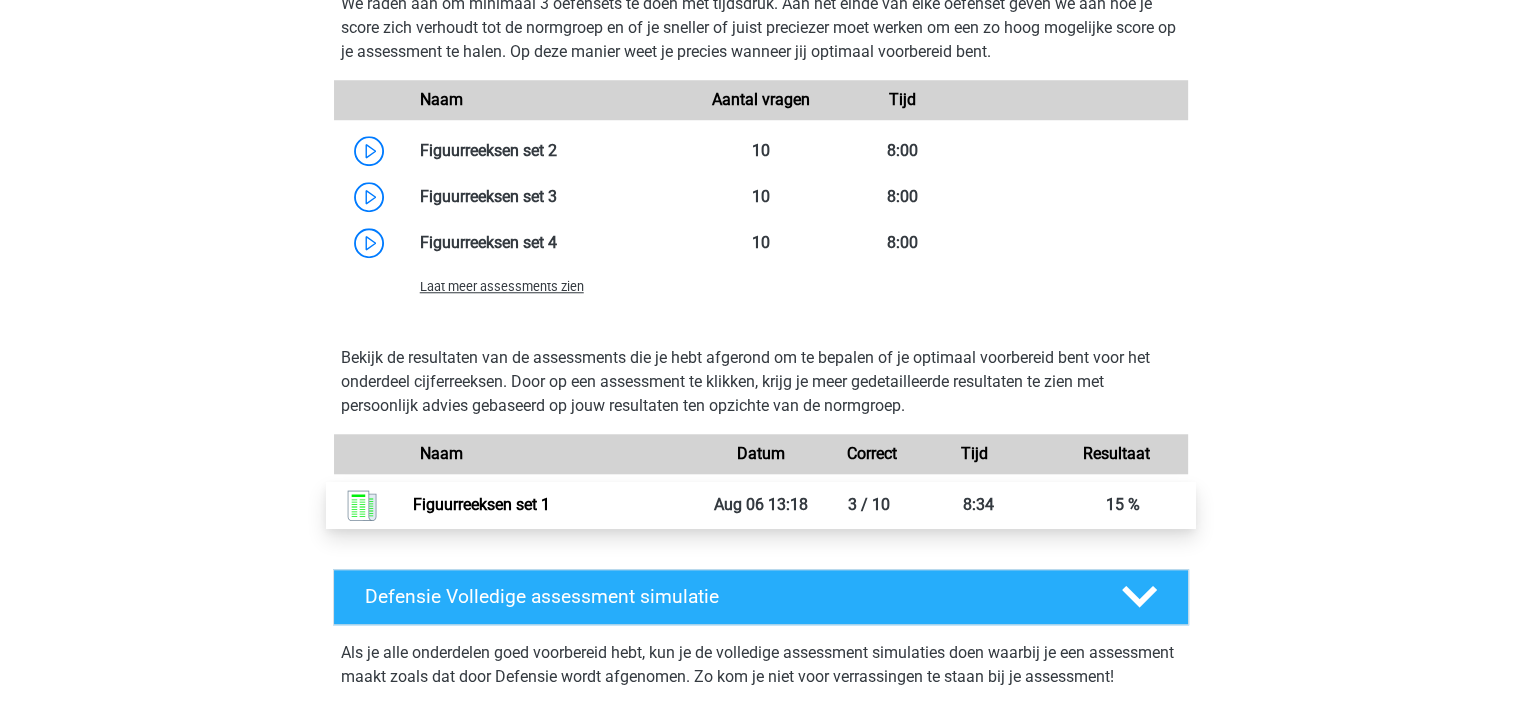 click on "Figuurreeksen set 1" at bounding box center [481, 504] 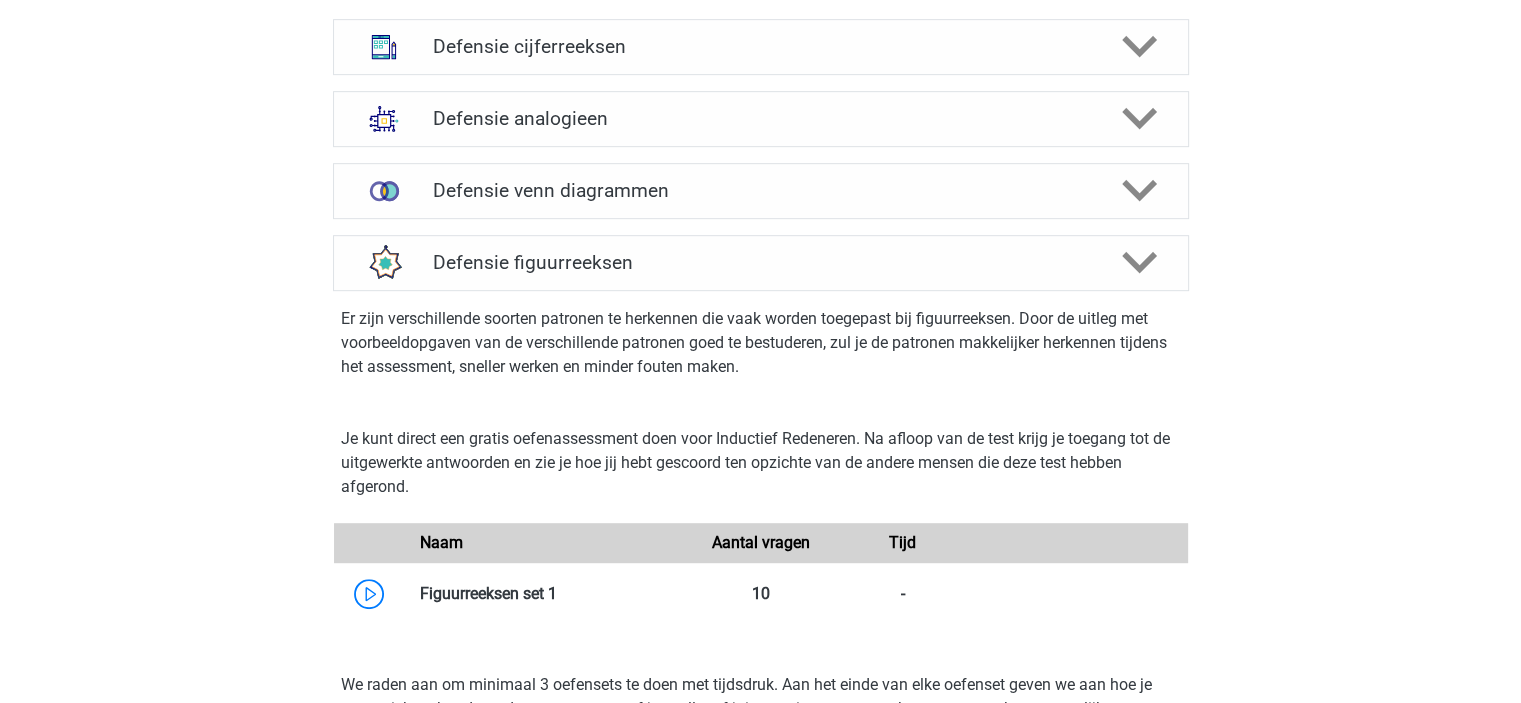 scroll, scrollTop: 1300, scrollLeft: 0, axis: vertical 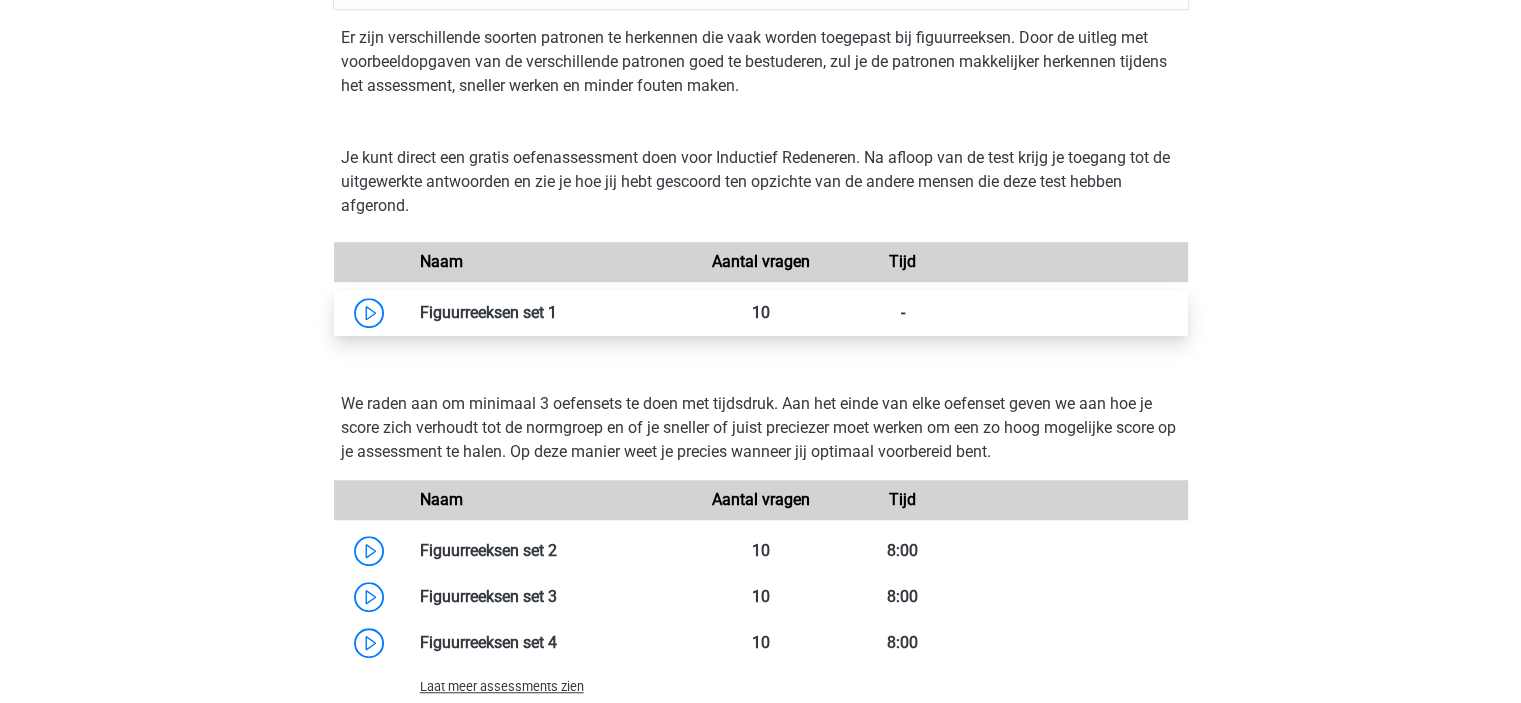 click at bounding box center (557, 312) 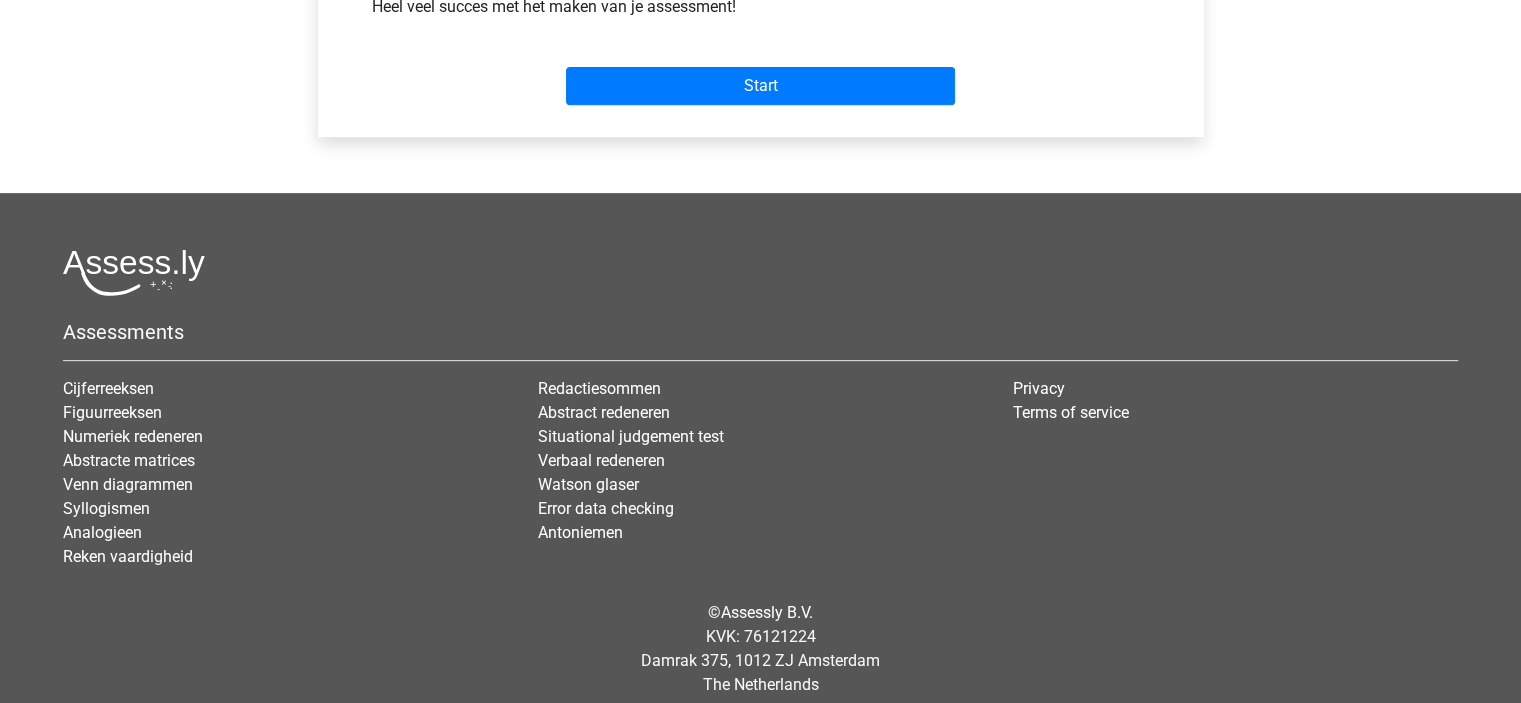 scroll, scrollTop: 876, scrollLeft: 0, axis: vertical 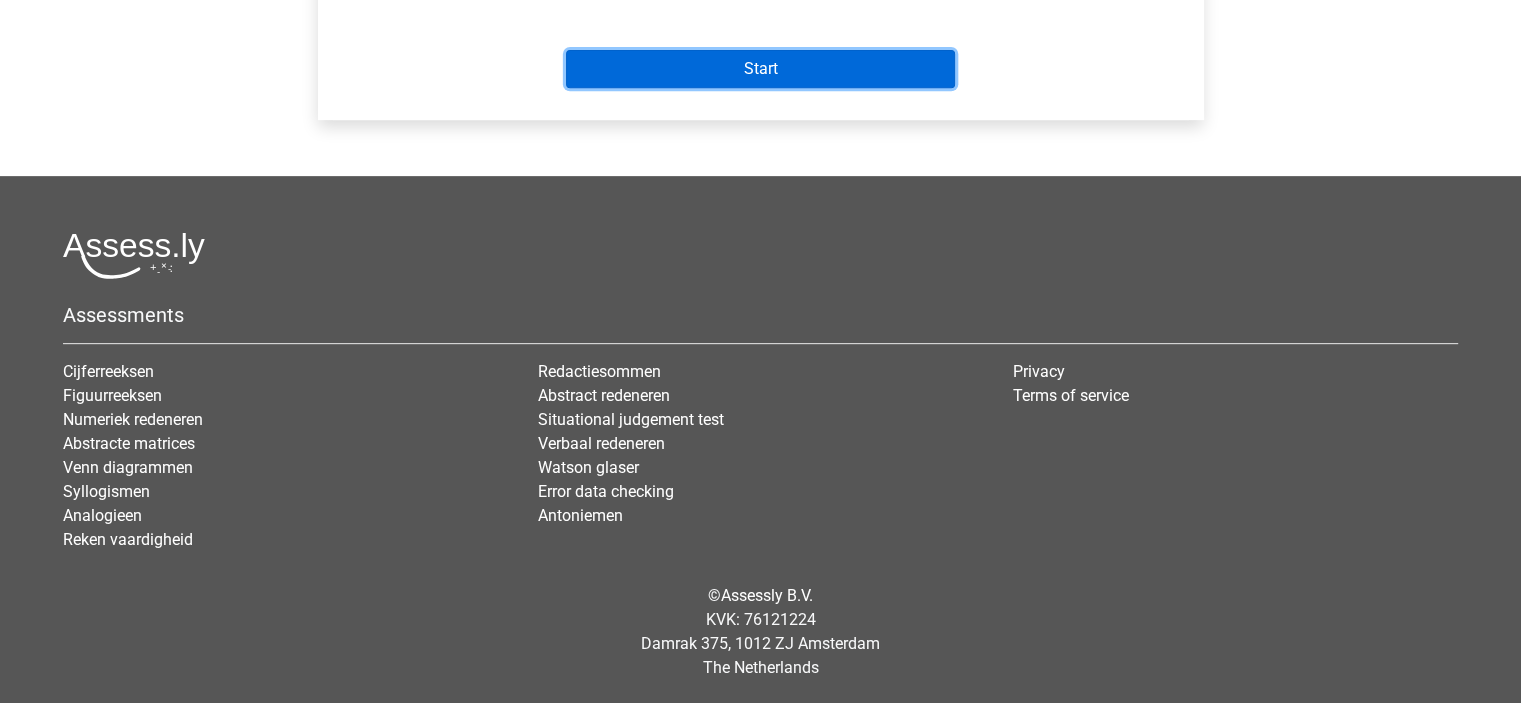 click on "Start" at bounding box center [760, 69] 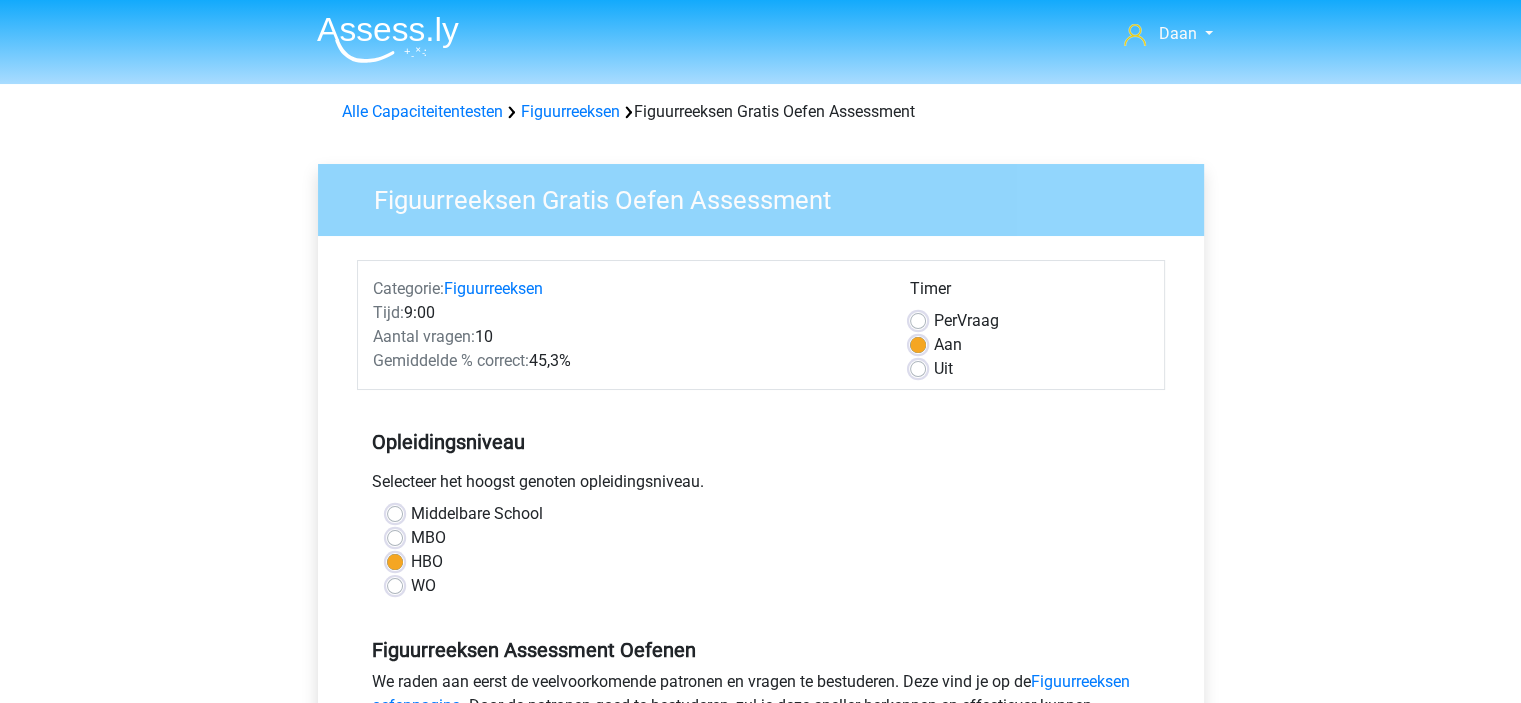 scroll, scrollTop: 0, scrollLeft: 0, axis: both 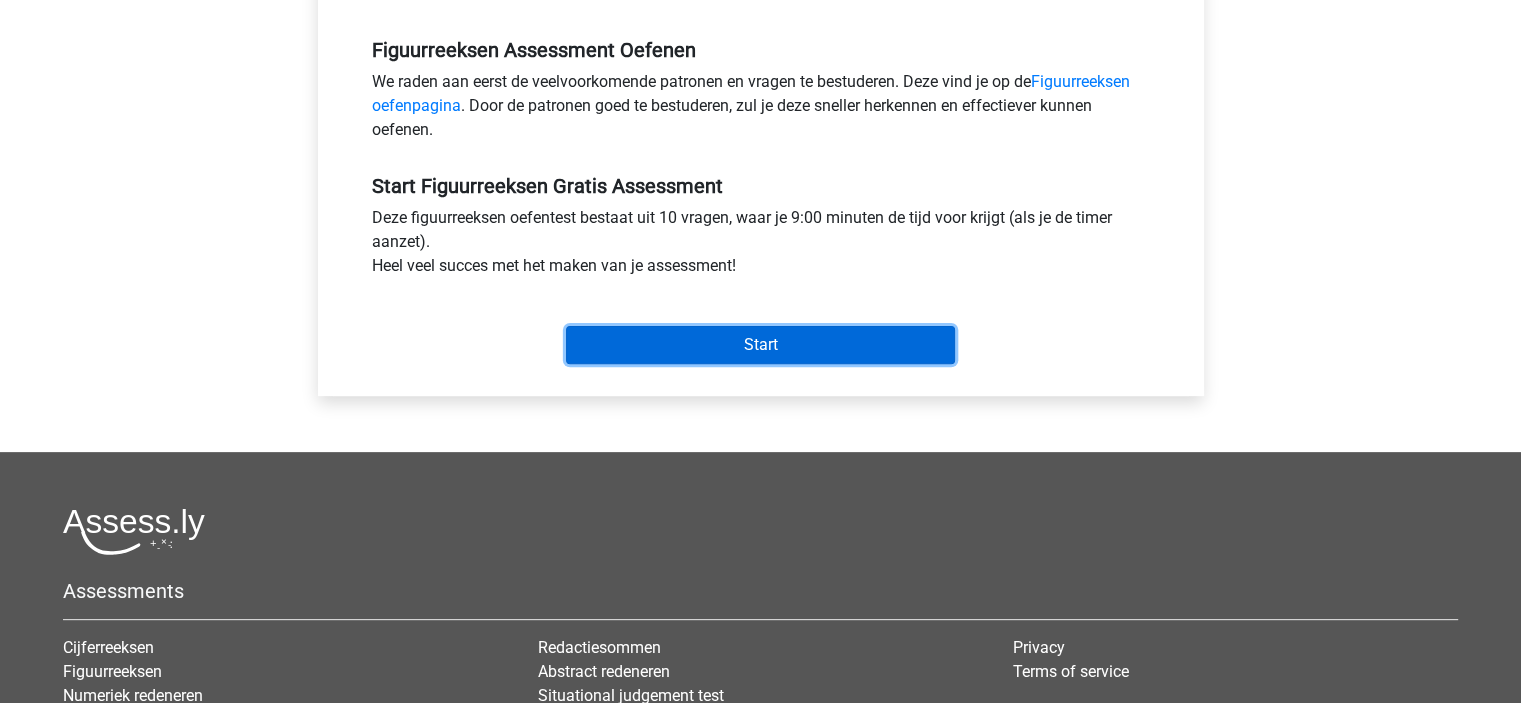 click on "Start" at bounding box center [760, 345] 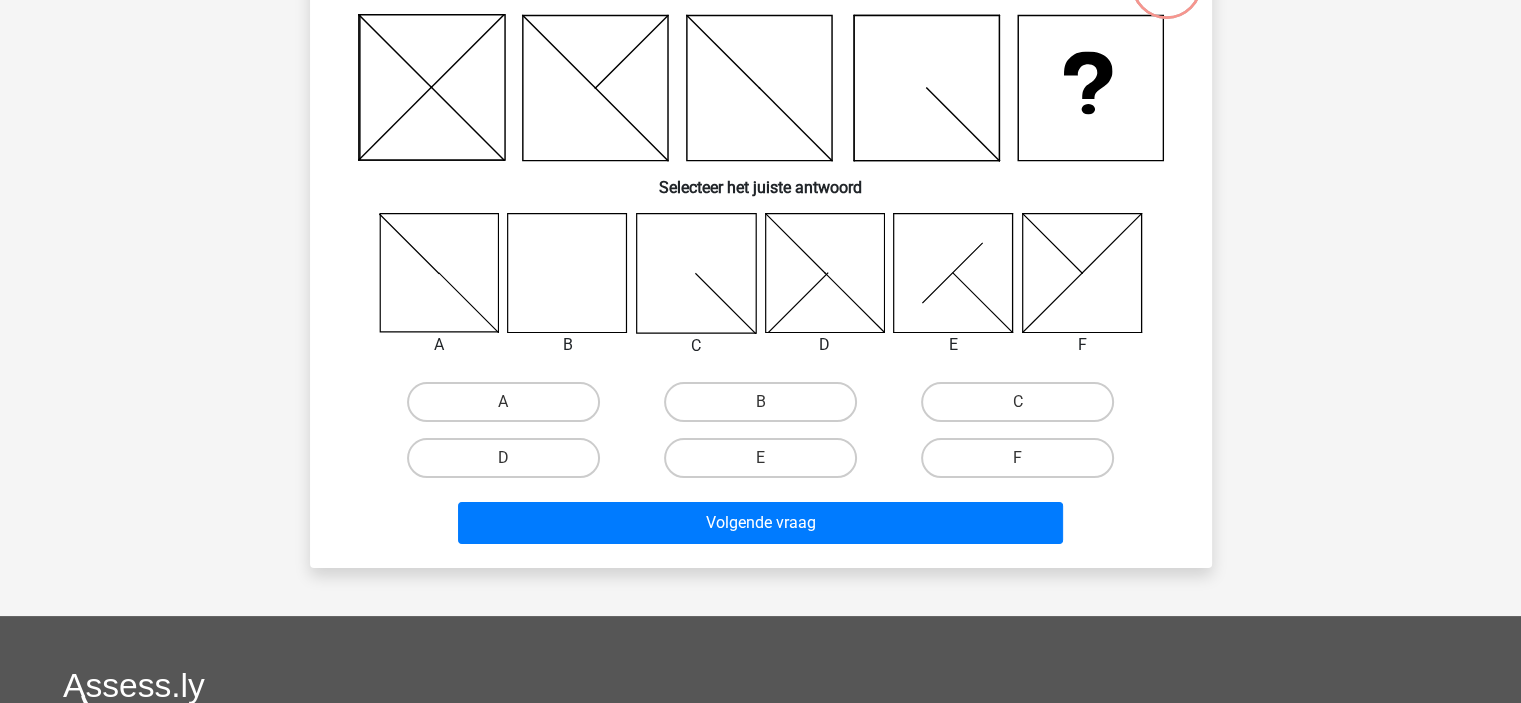 scroll, scrollTop: 0, scrollLeft: 0, axis: both 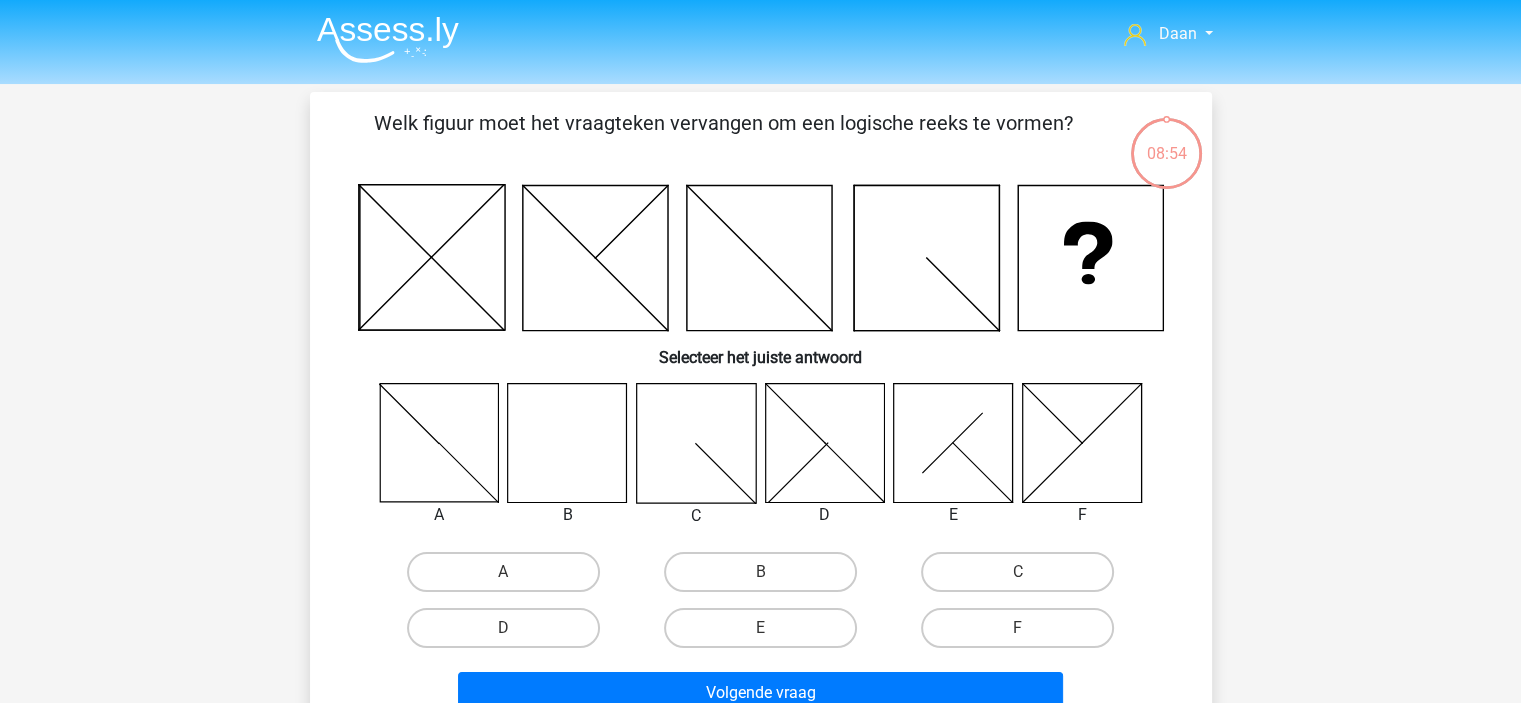 click 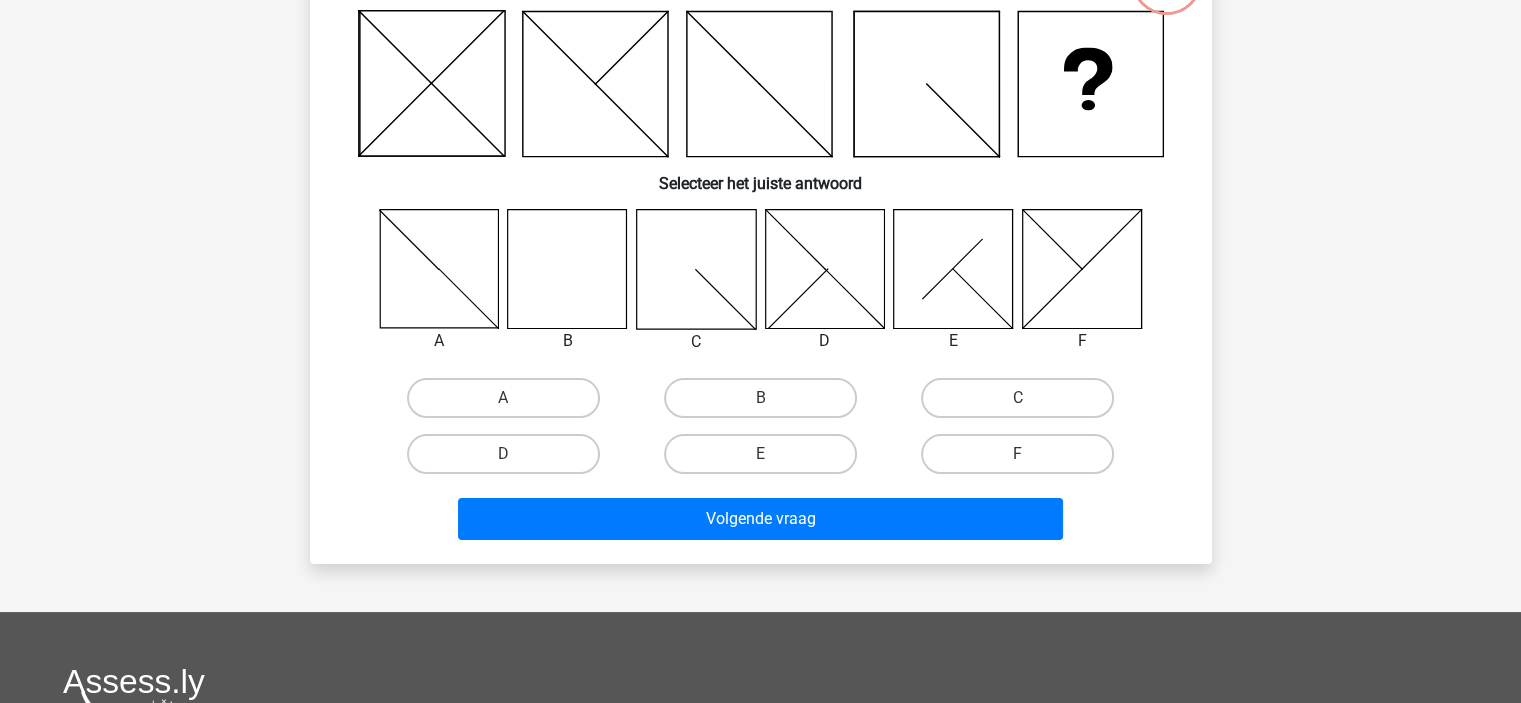 scroll, scrollTop: 200, scrollLeft: 0, axis: vertical 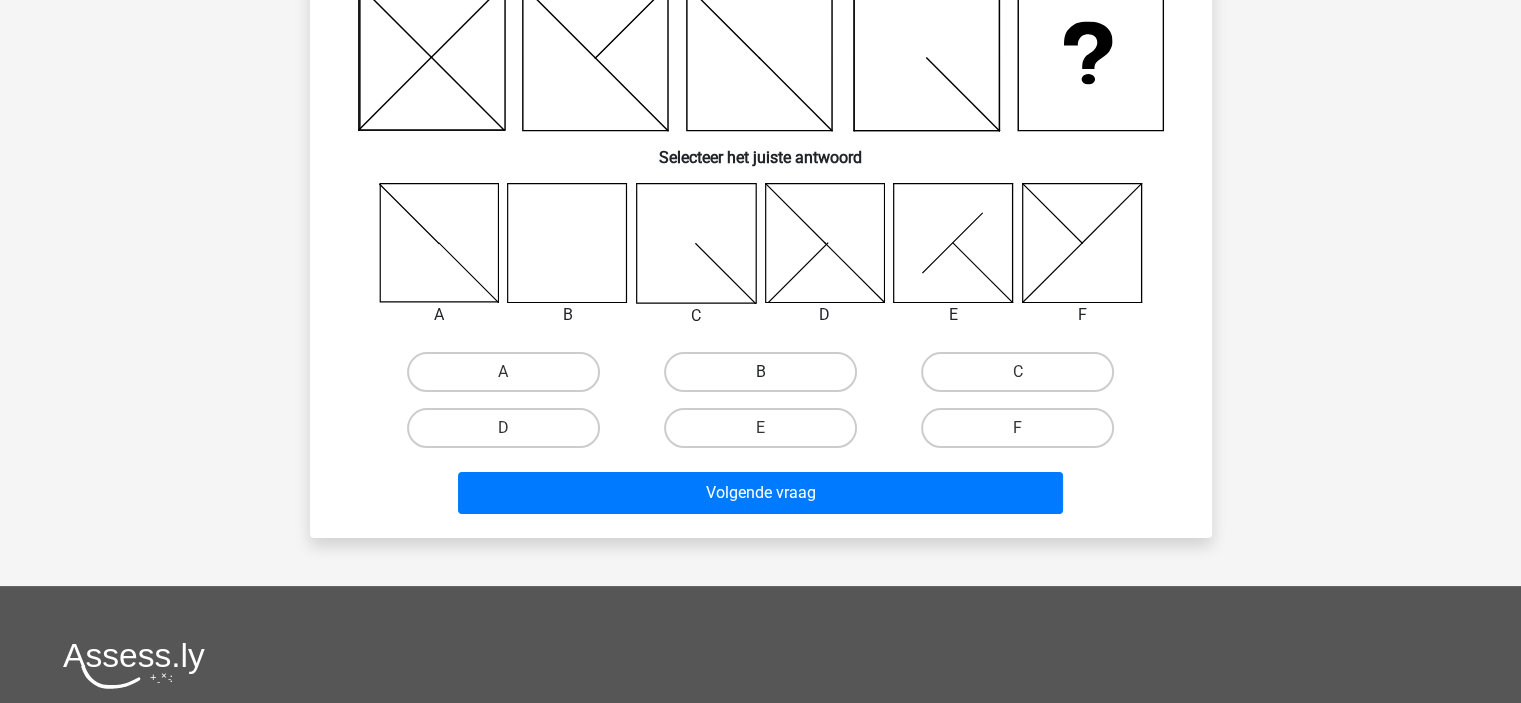 click on "B" at bounding box center (760, 372) 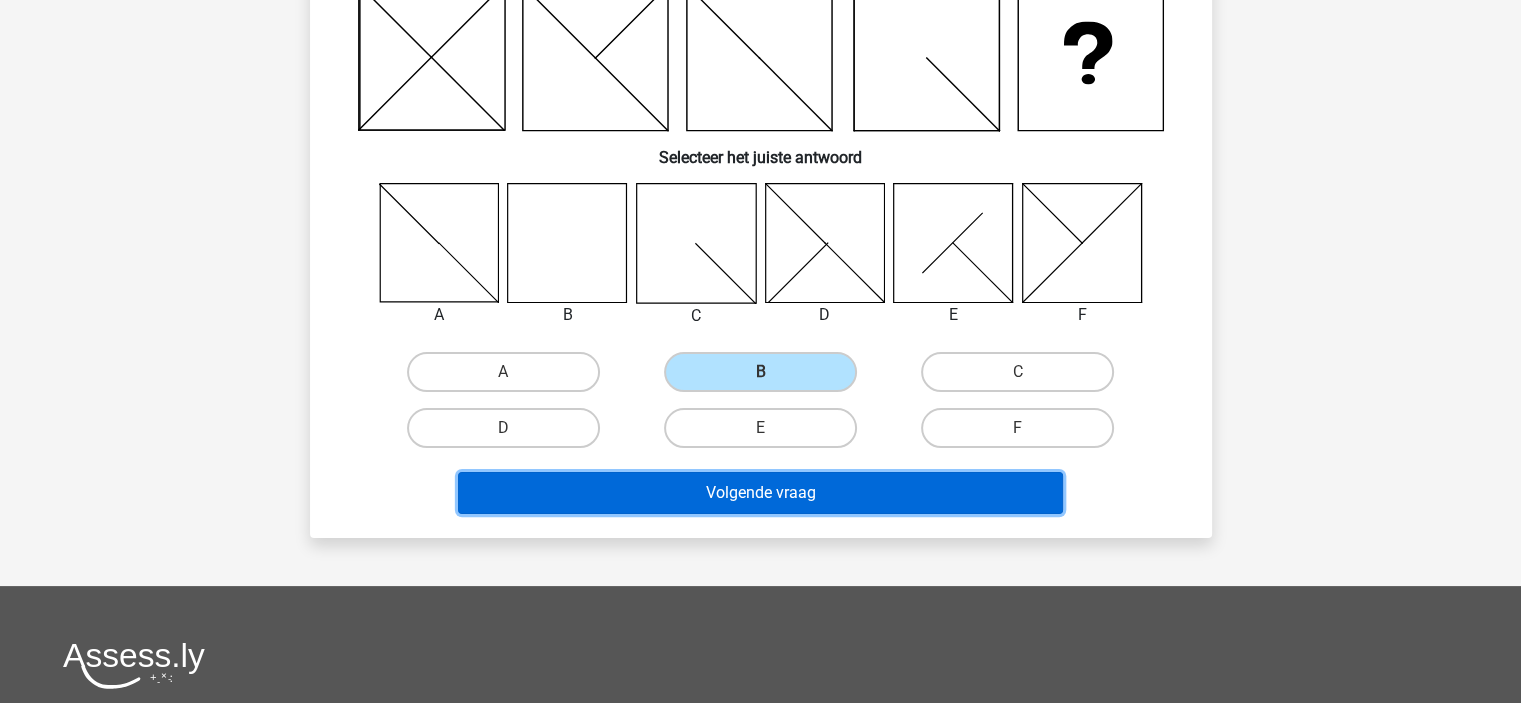click on "Volgende vraag" at bounding box center (760, 493) 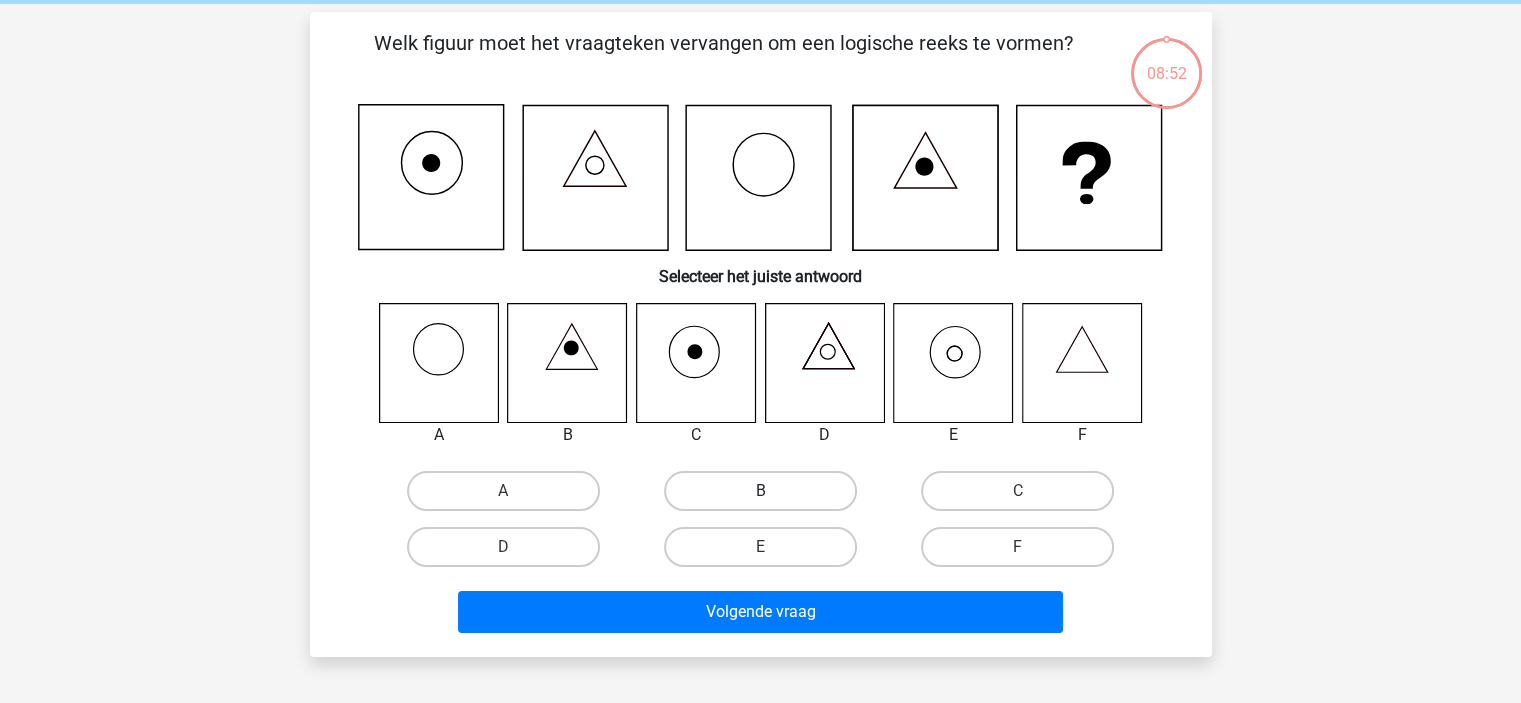 scroll, scrollTop: 0, scrollLeft: 0, axis: both 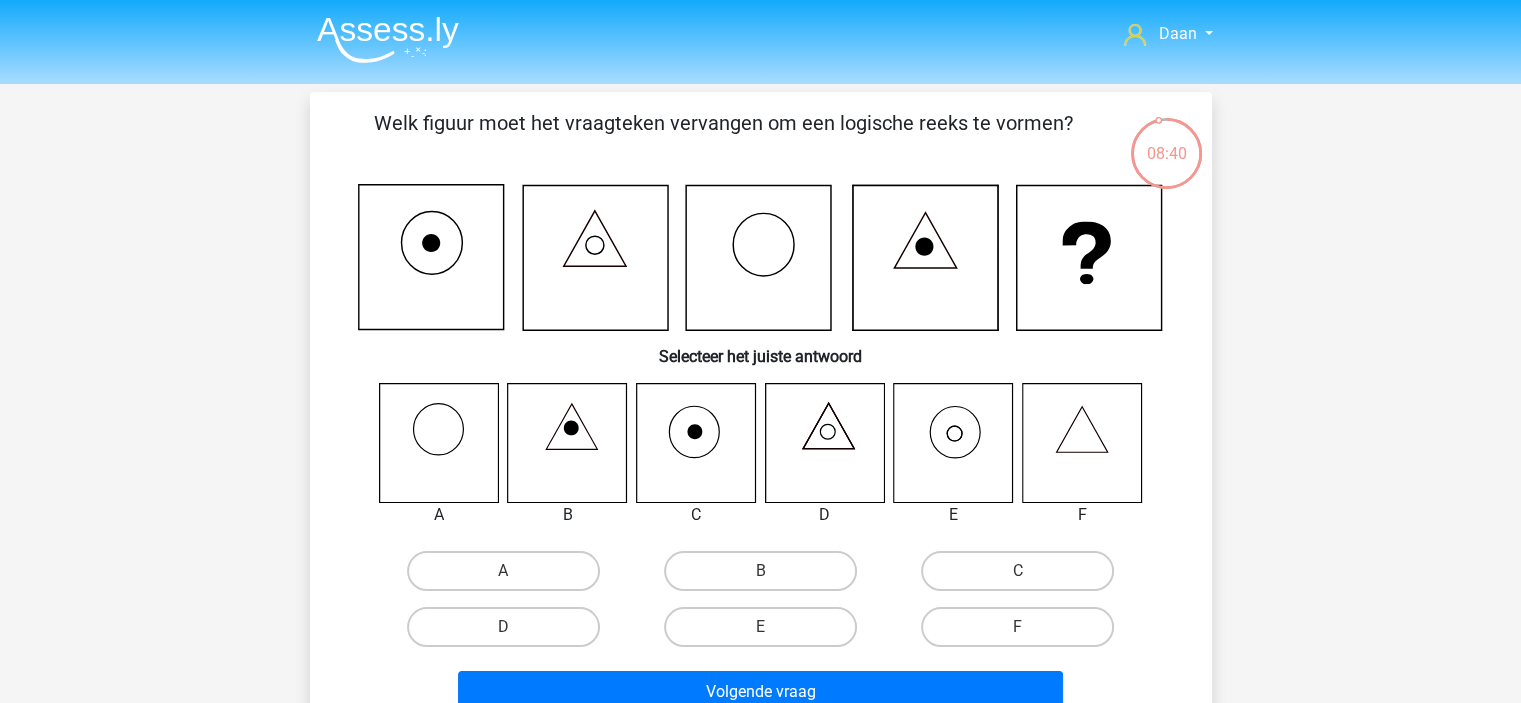 click 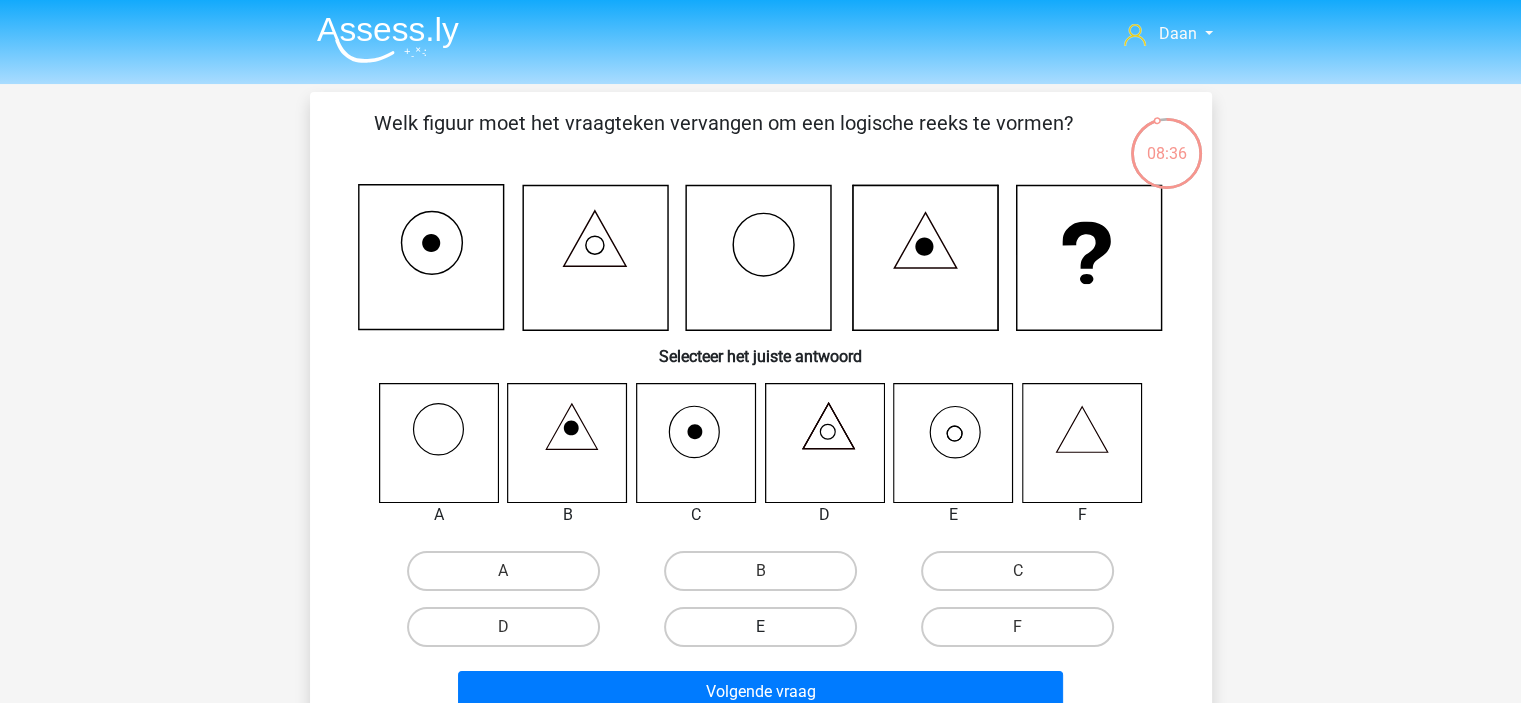 click on "E" at bounding box center (760, 627) 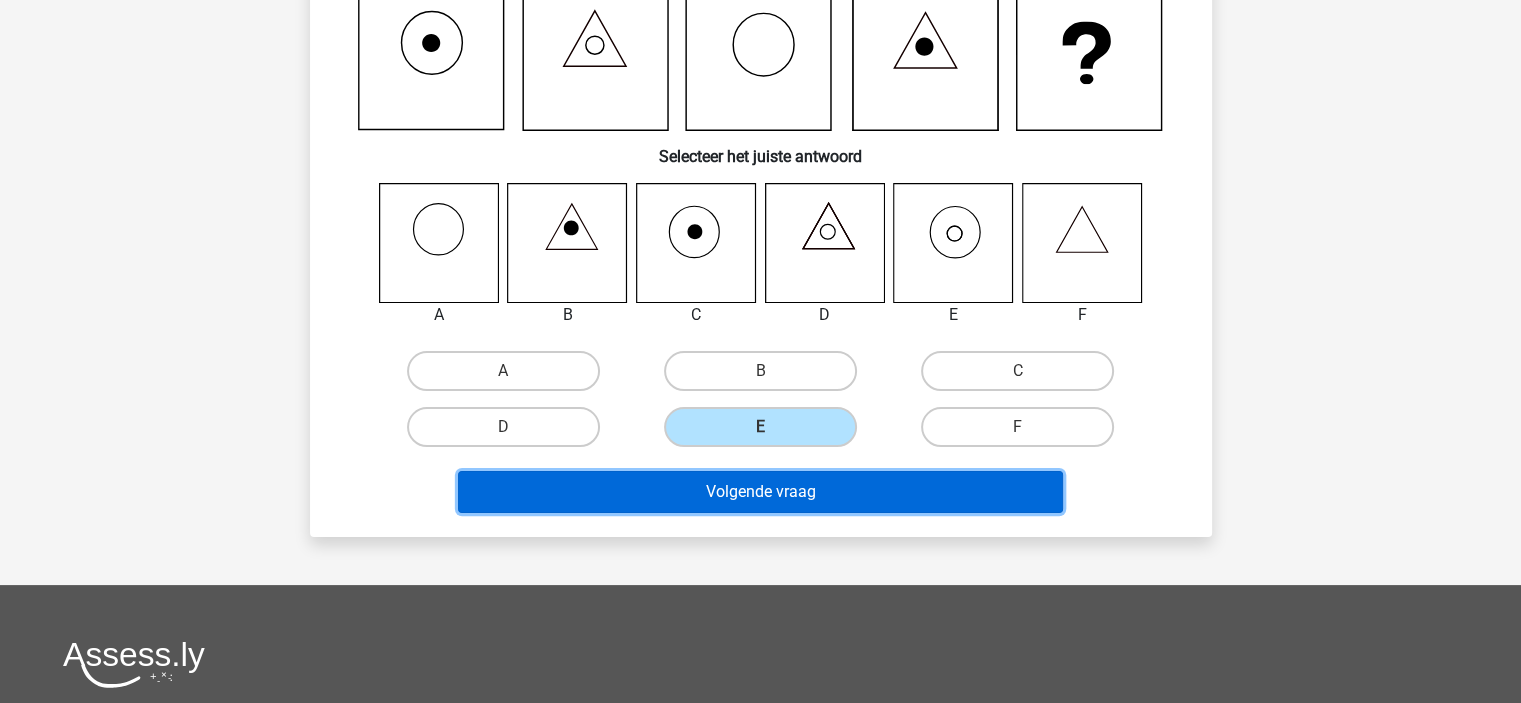 click on "Volgende vraag" at bounding box center [760, 492] 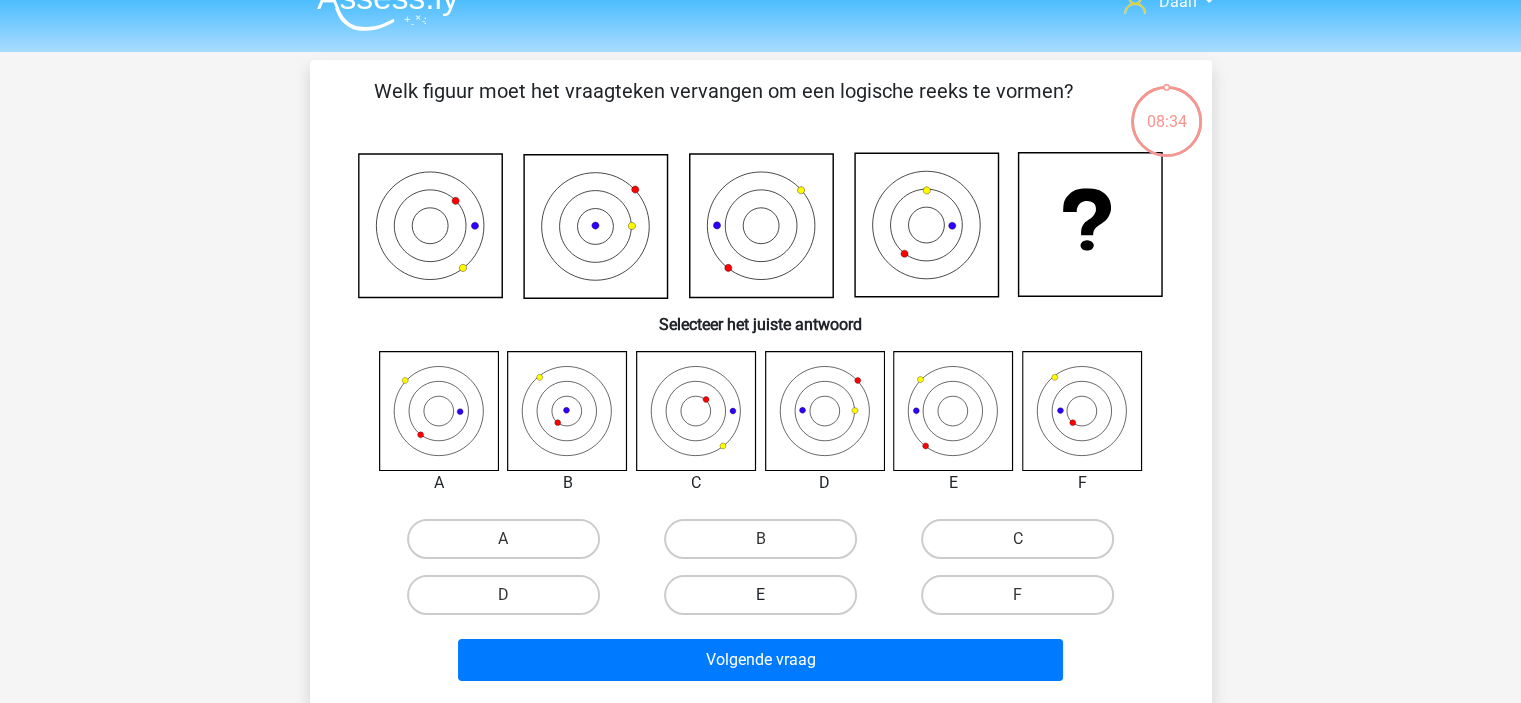 scroll, scrollTop: 0, scrollLeft: 0, axis: both 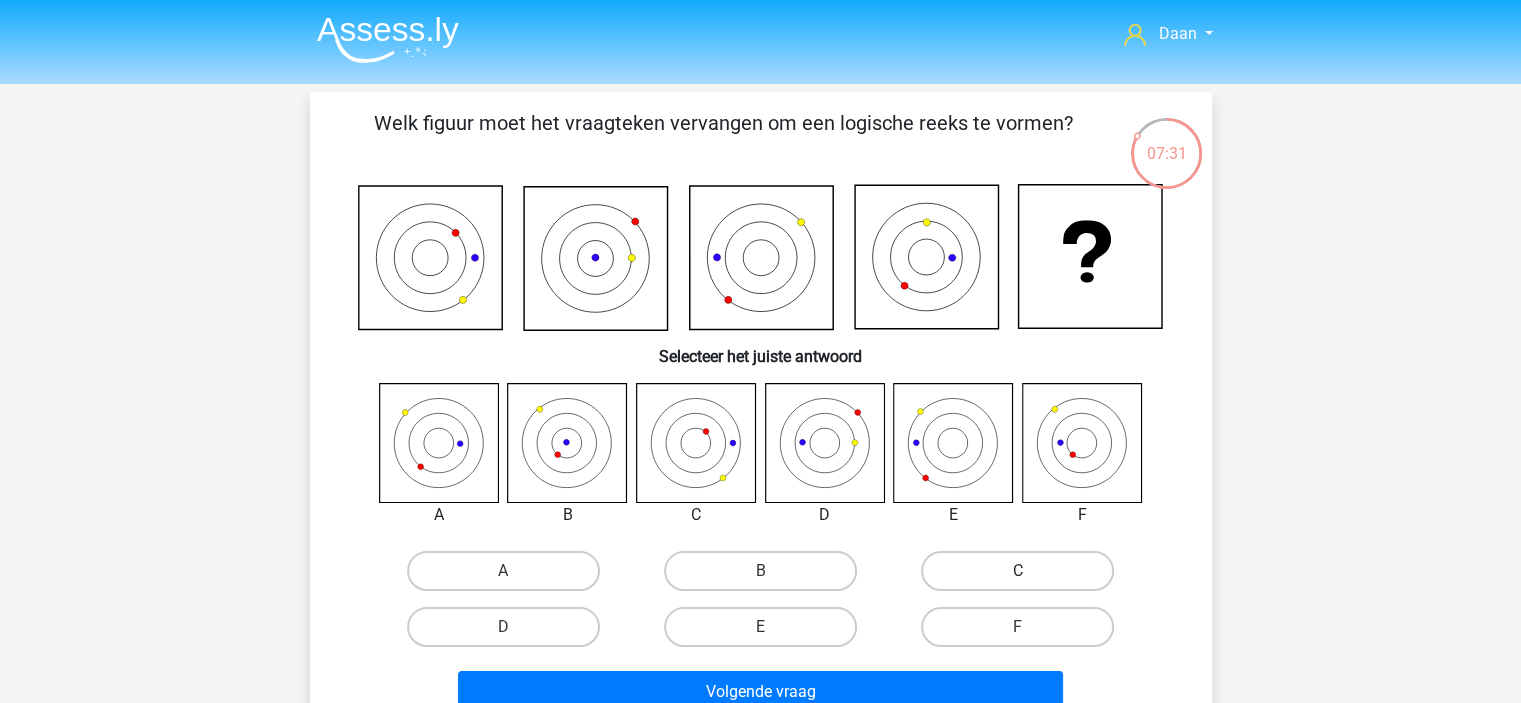 click on "C" at bounding box center (1017, 571) 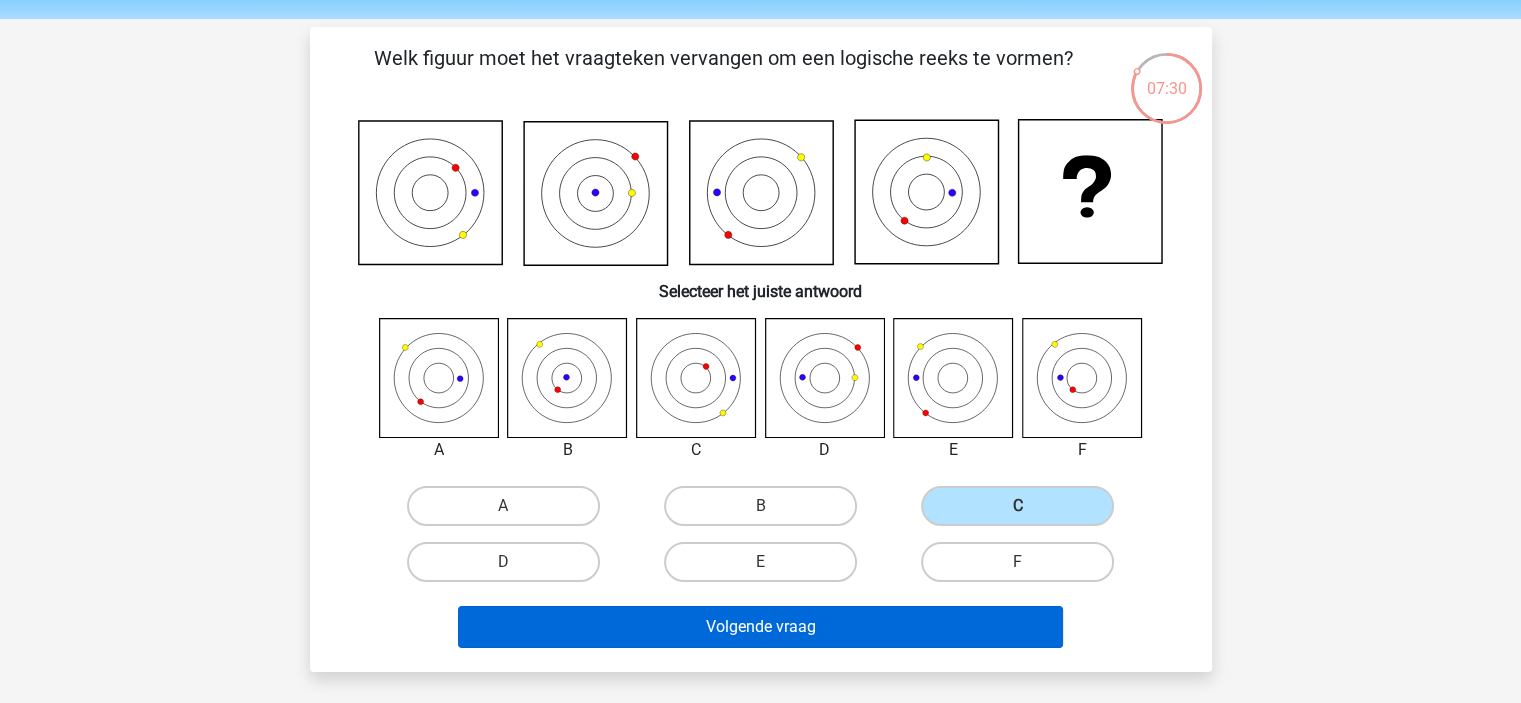 scroll, scrollTop: 100, scrollLeft: 0, axis: vertical 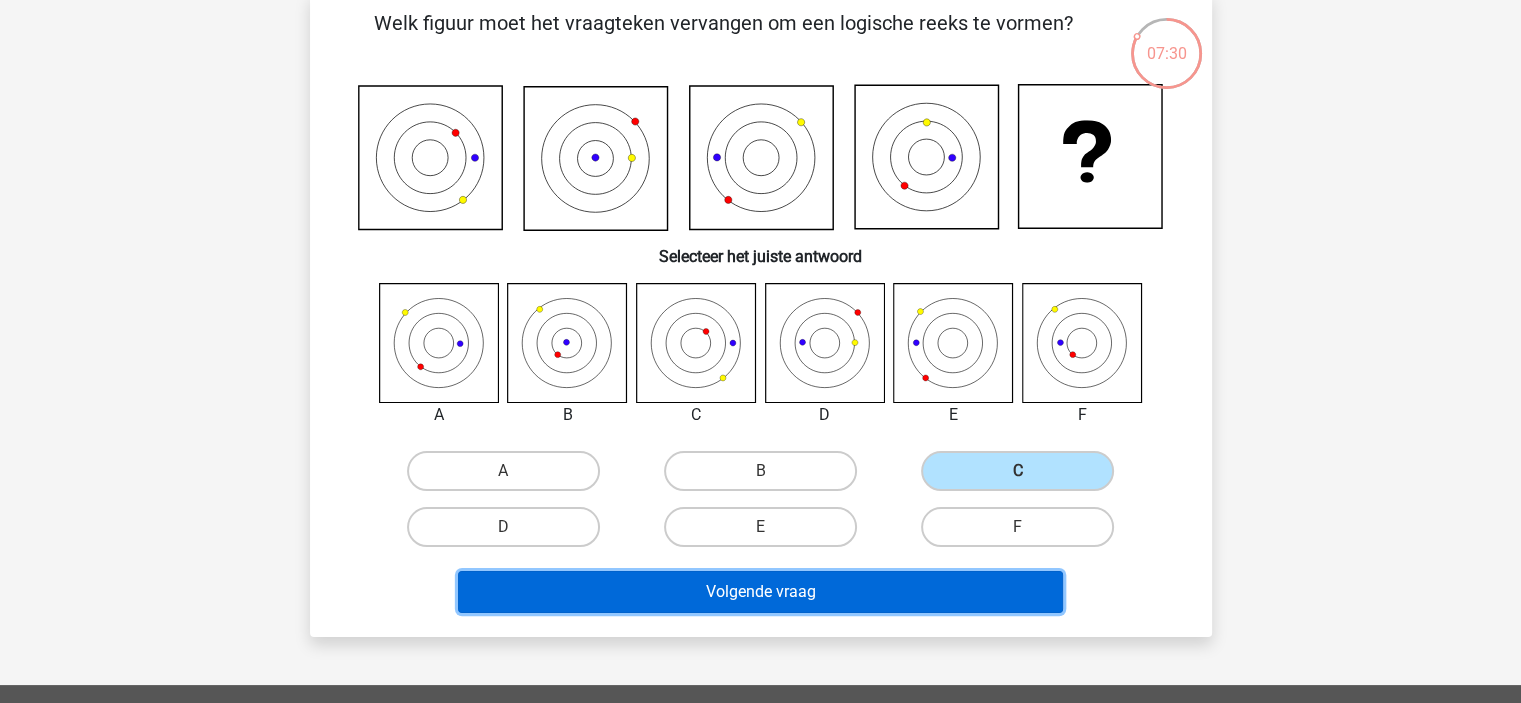 click on "Volgende vraag" at bounding box center [760, 592] 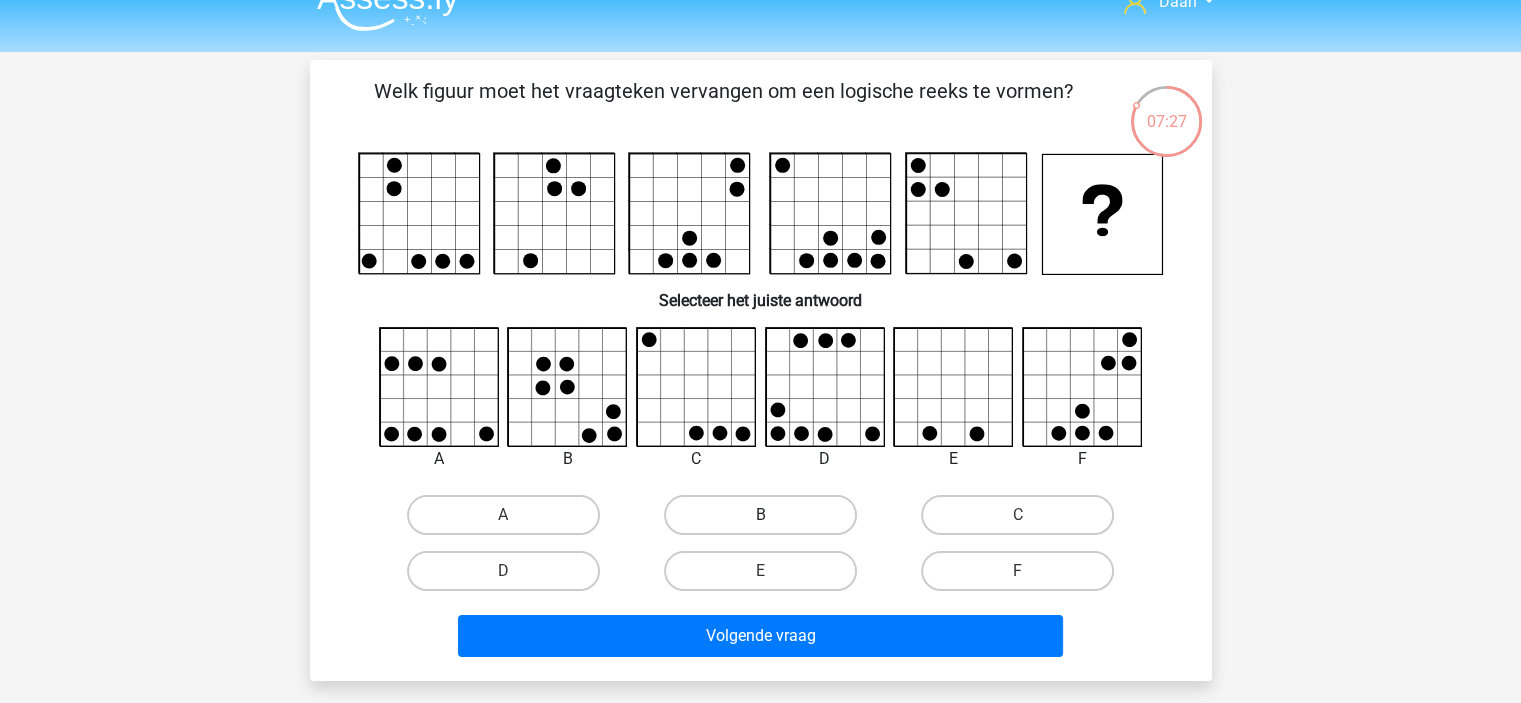 scroll, scrollTop: 0, scrollLeft: 0, axis: both 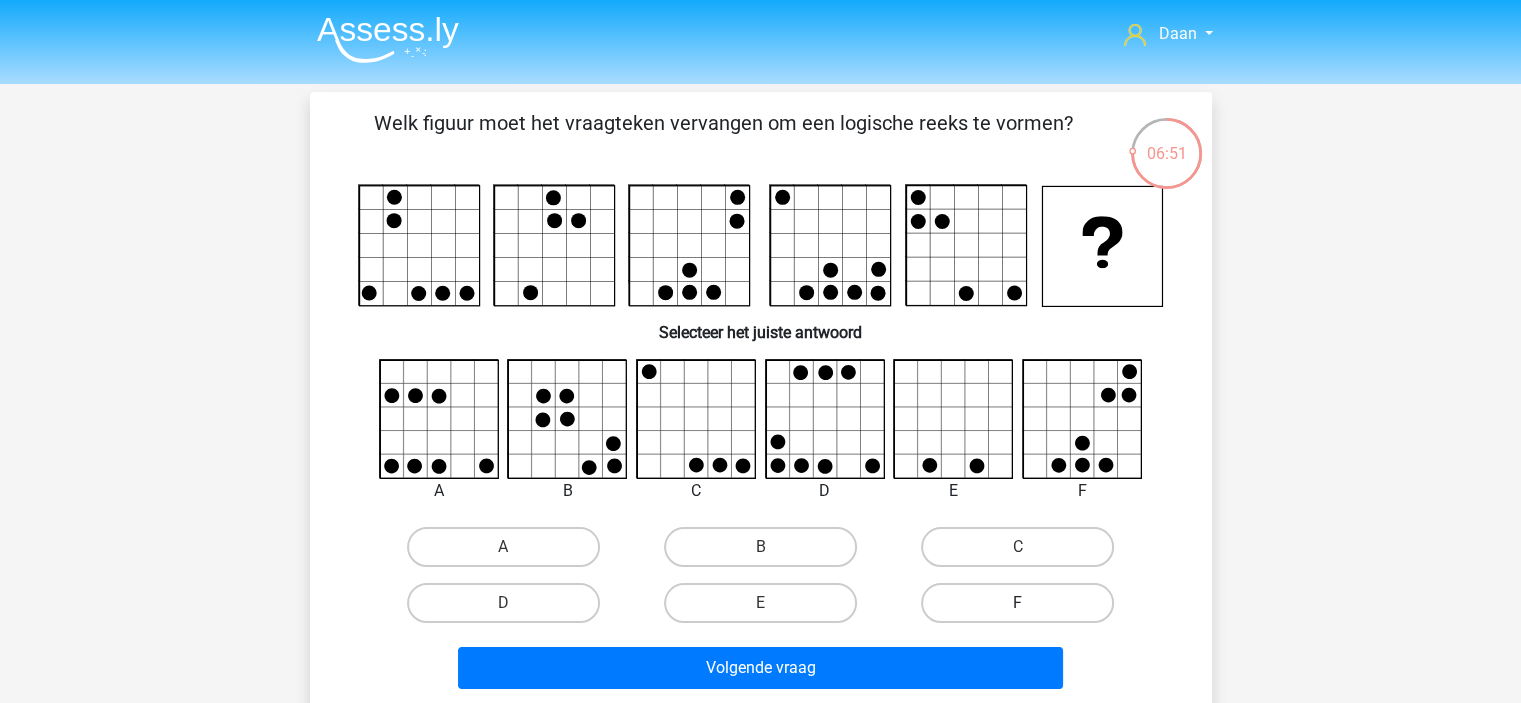 click on "F" at bounding box center [1017, 603] 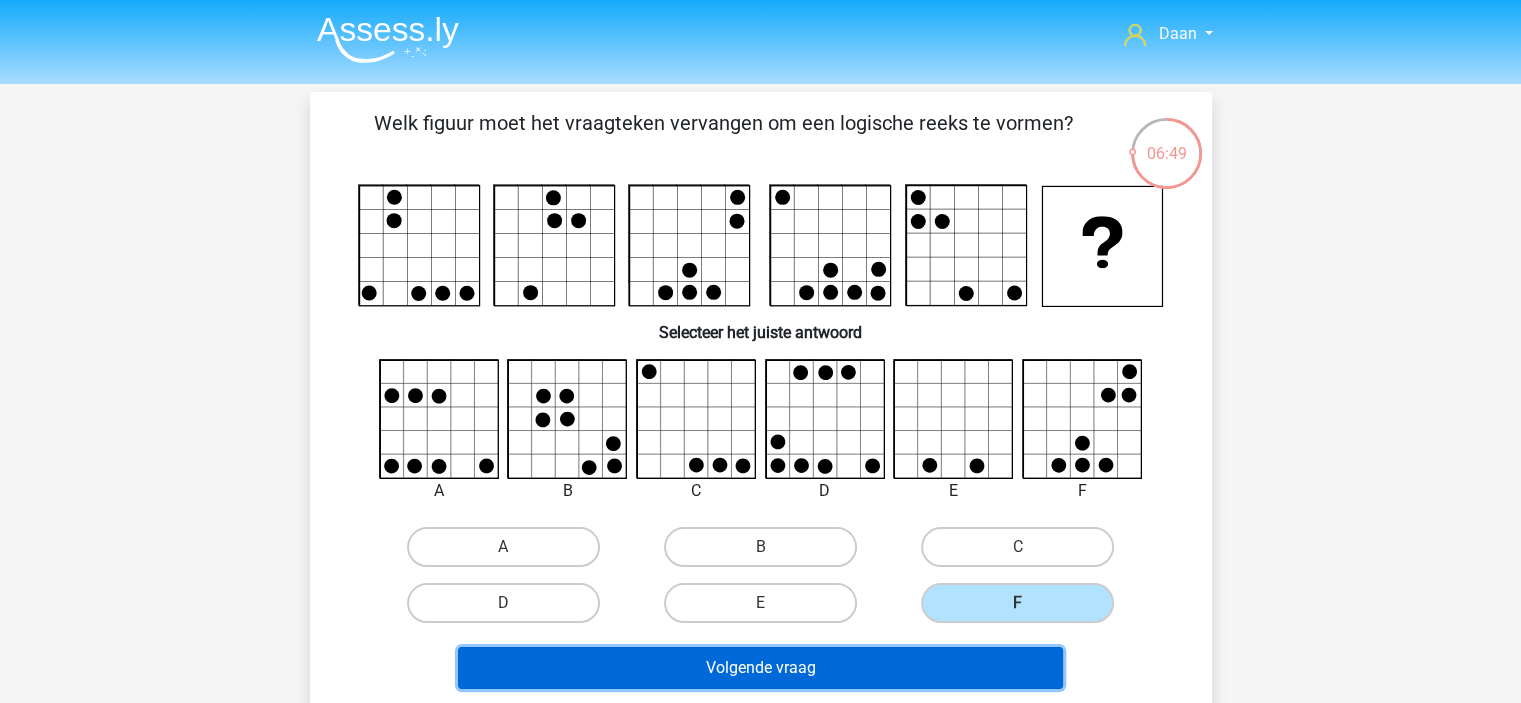 click on "Volgende vraag" at bounding box center (760, 668) 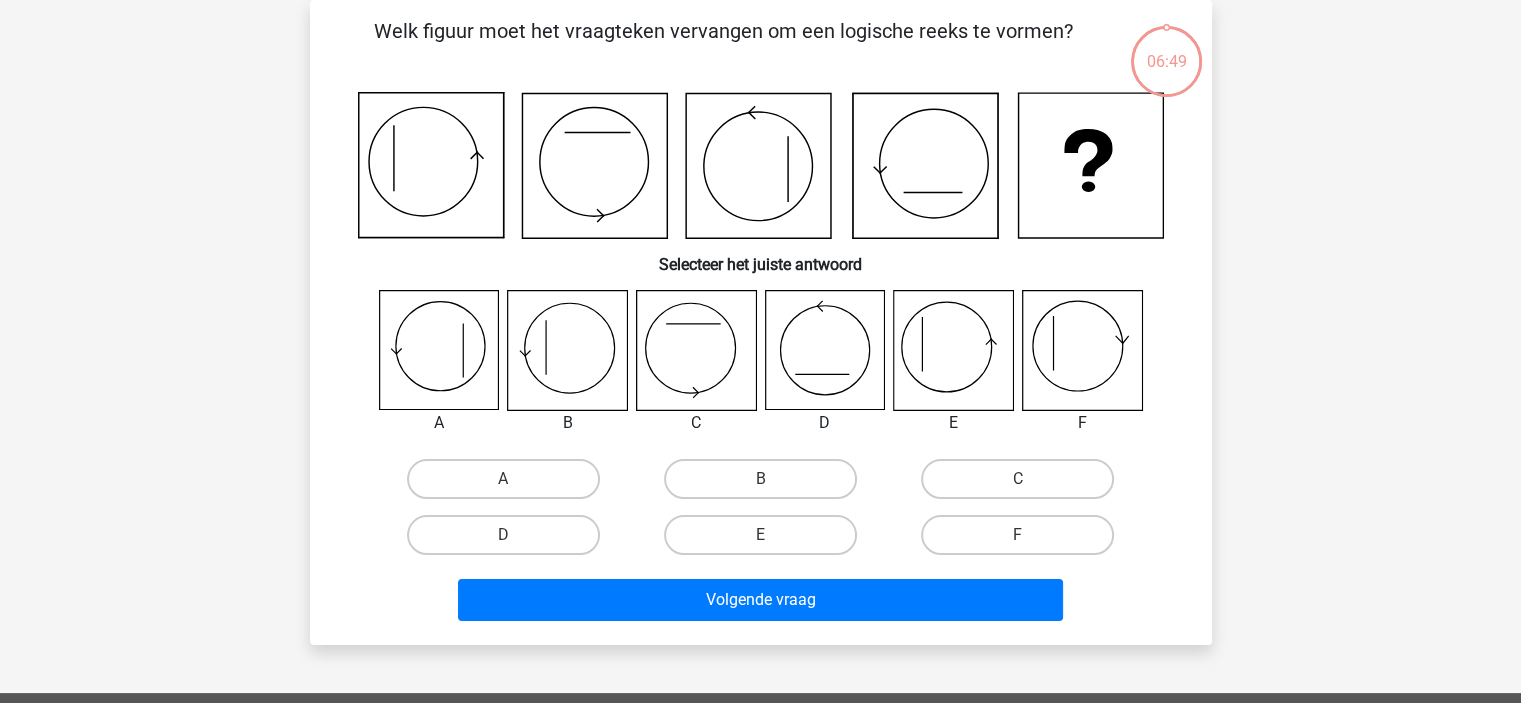 scroll, scrollTop: 0, scrollLeft: 0, axis: both 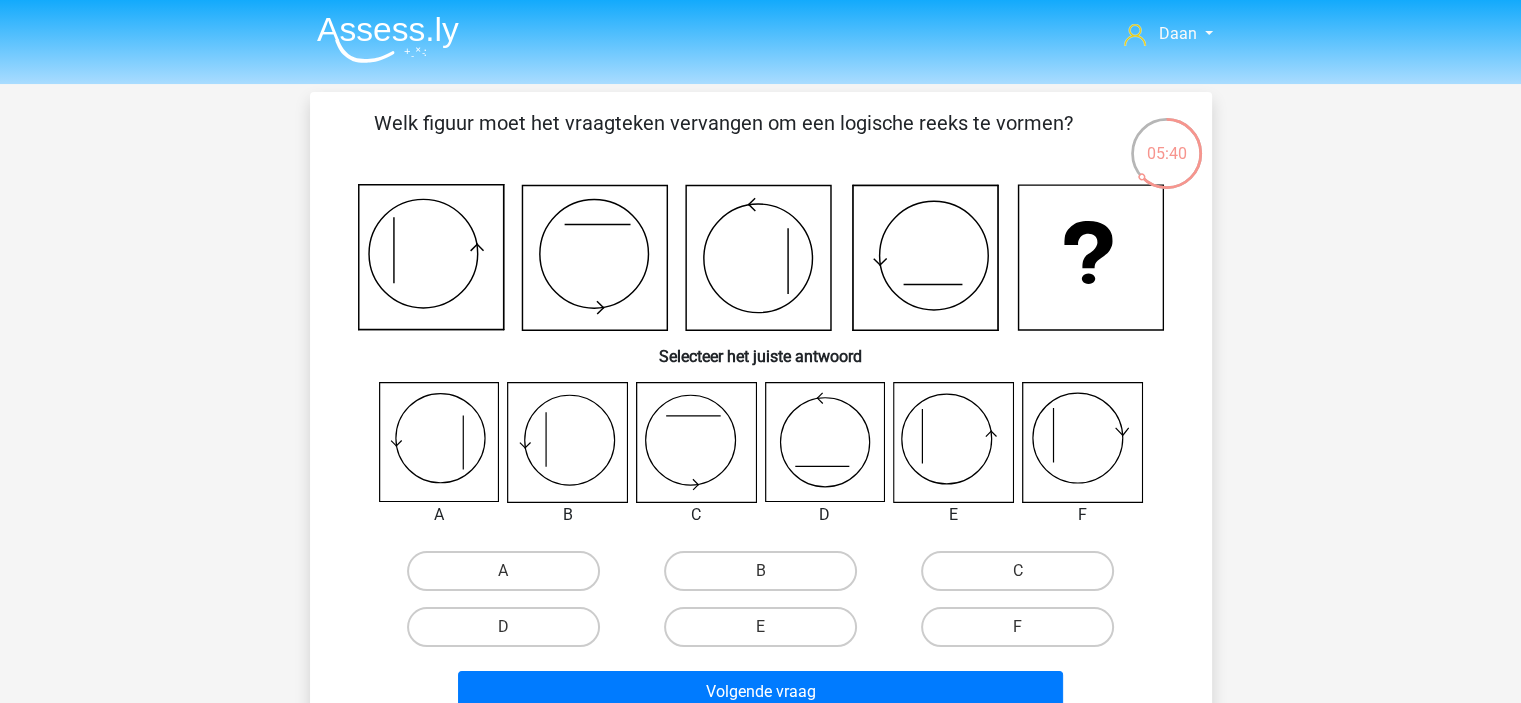 click 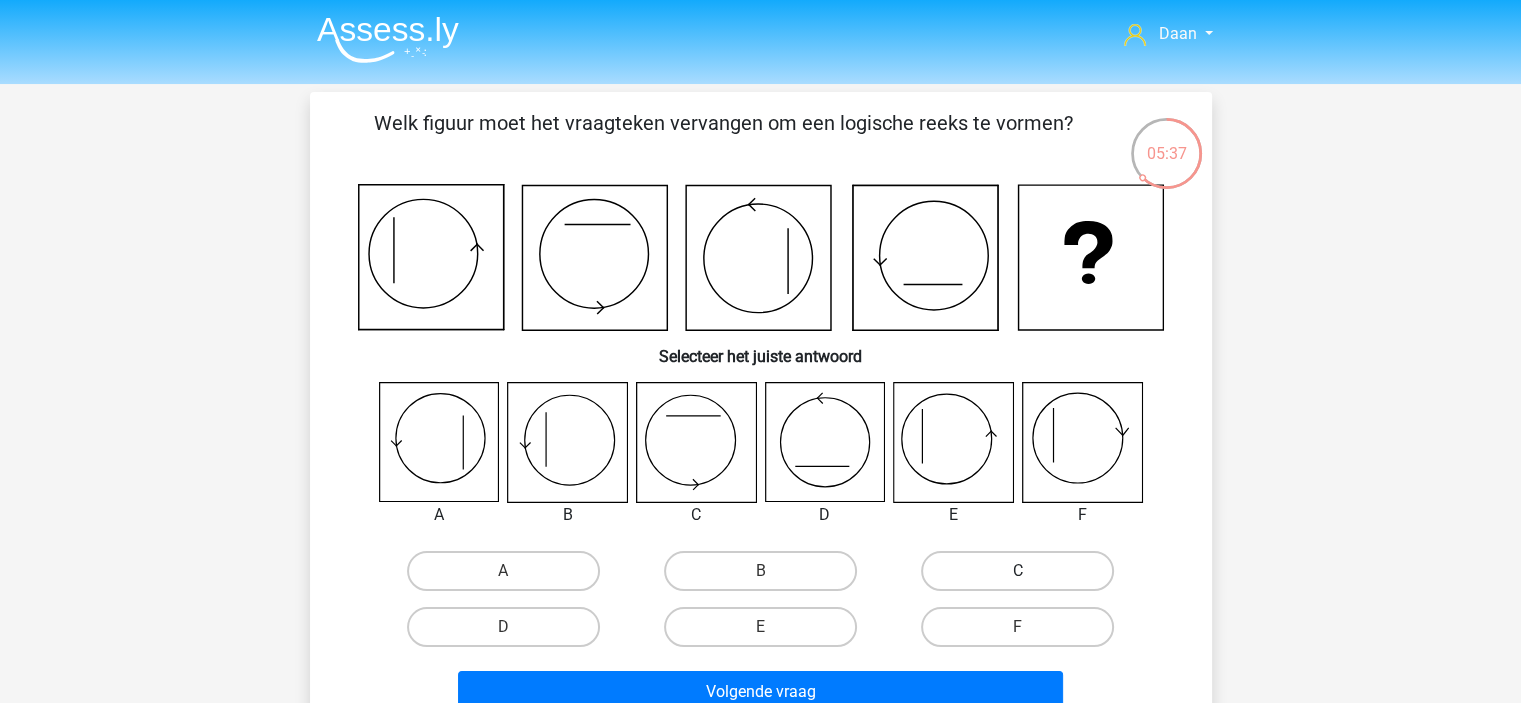 click on "C" at bounding box center (1017, 571) 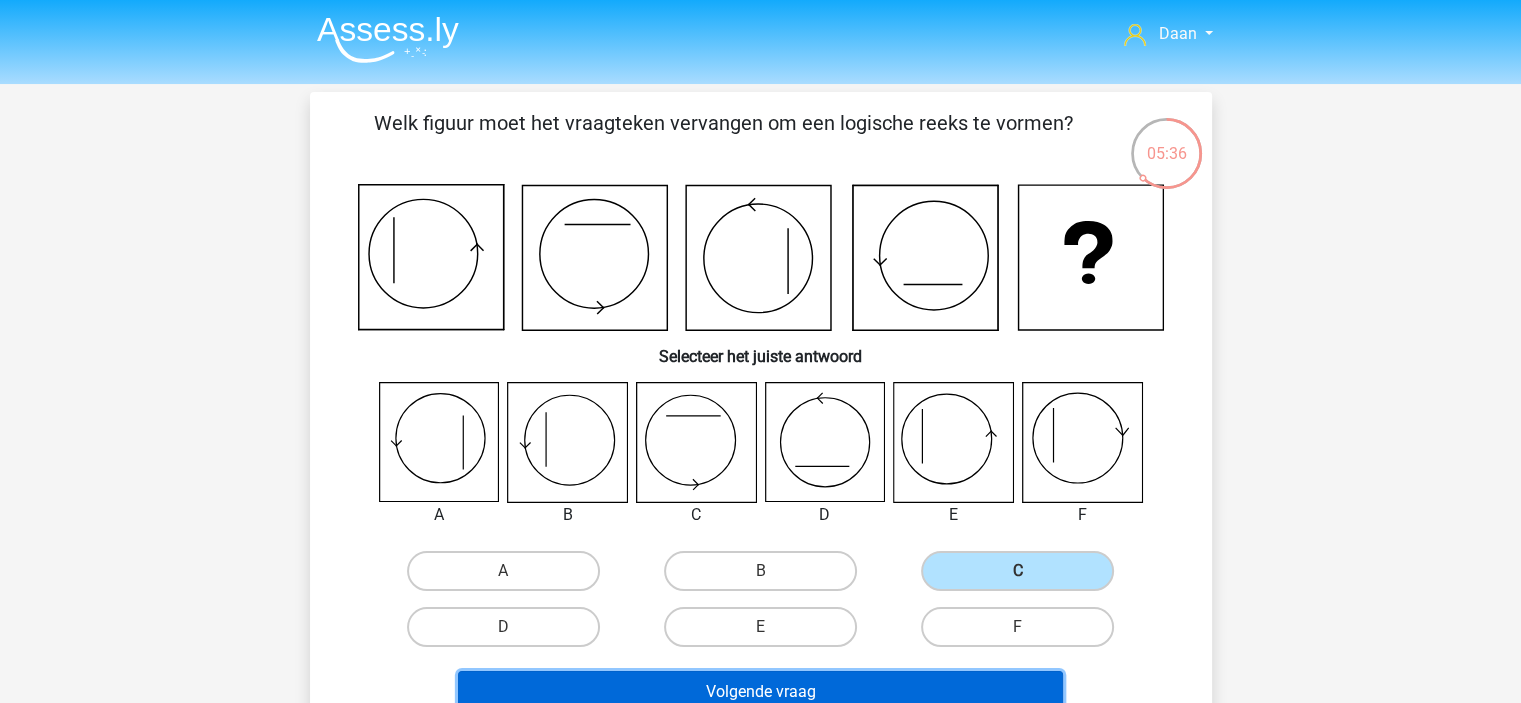 click on "Volgende vraag" at bounding box center (760, 692) 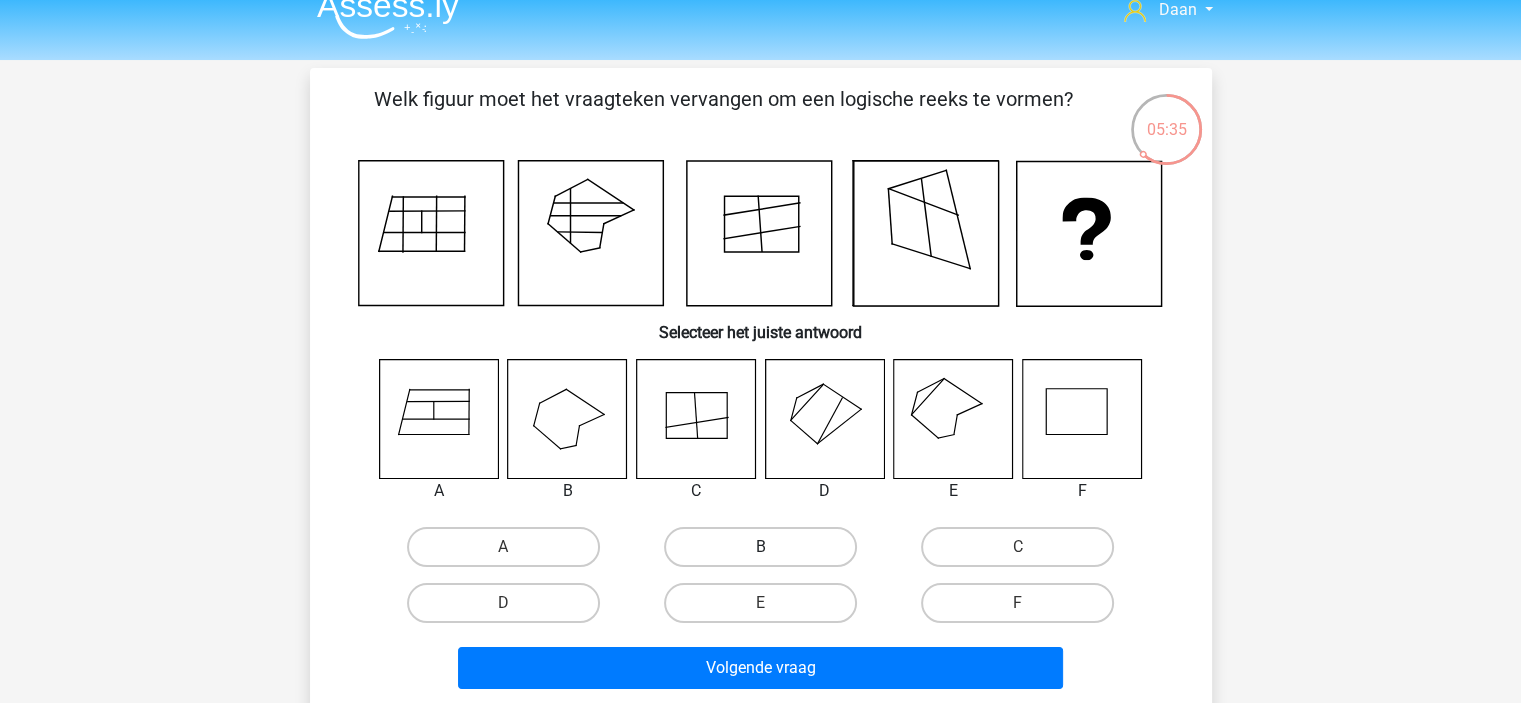 scroll, scrollTop: 100, scrollLeft: 0, axis: vertical 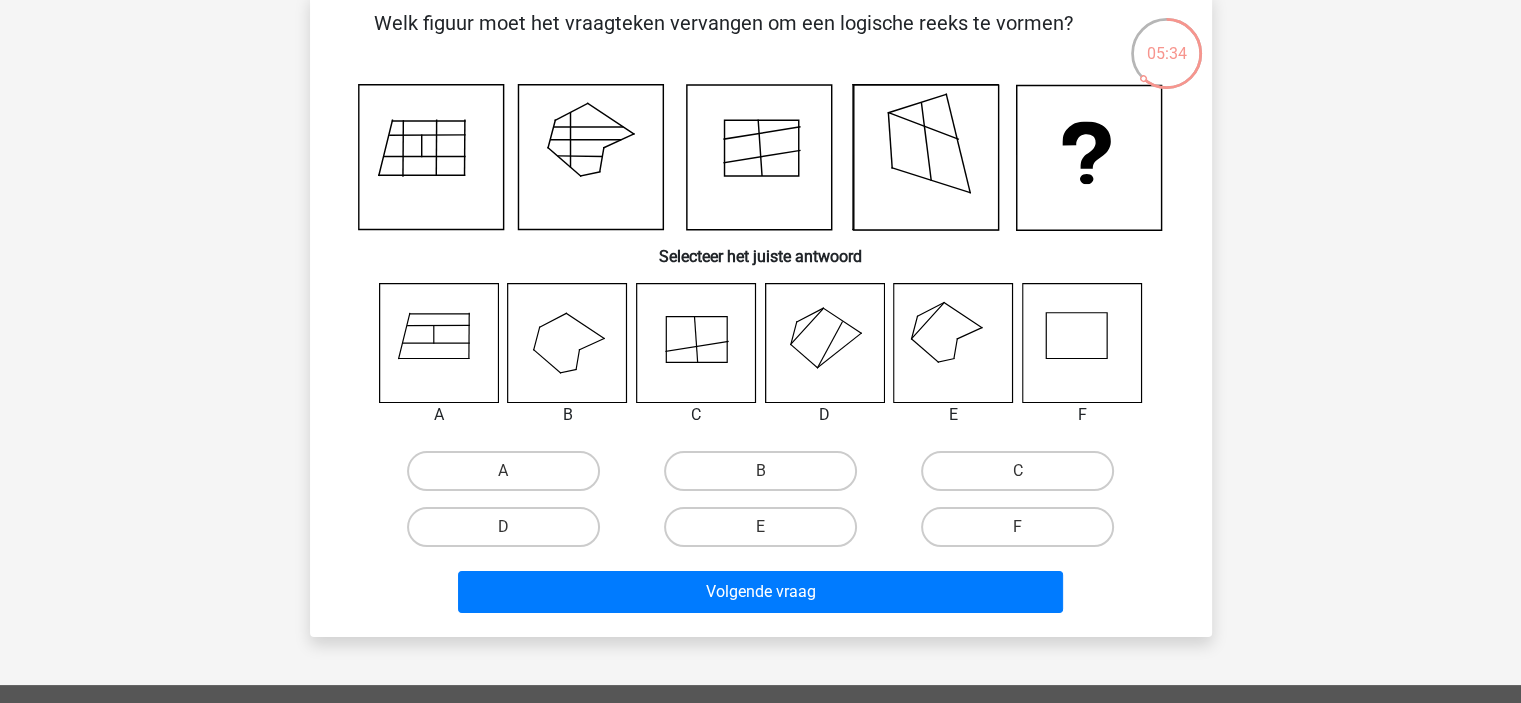 click 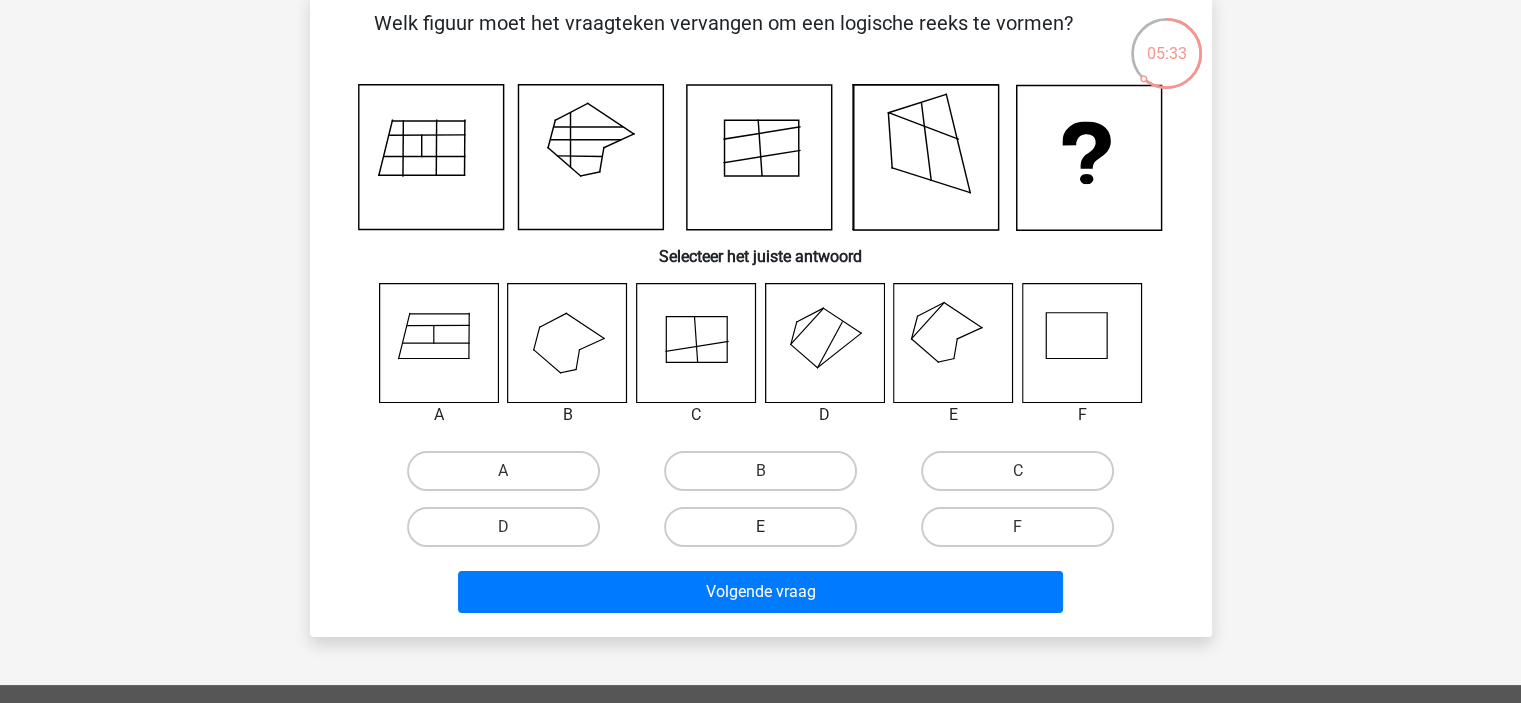 click on "E" at bounding box center [760, 527] 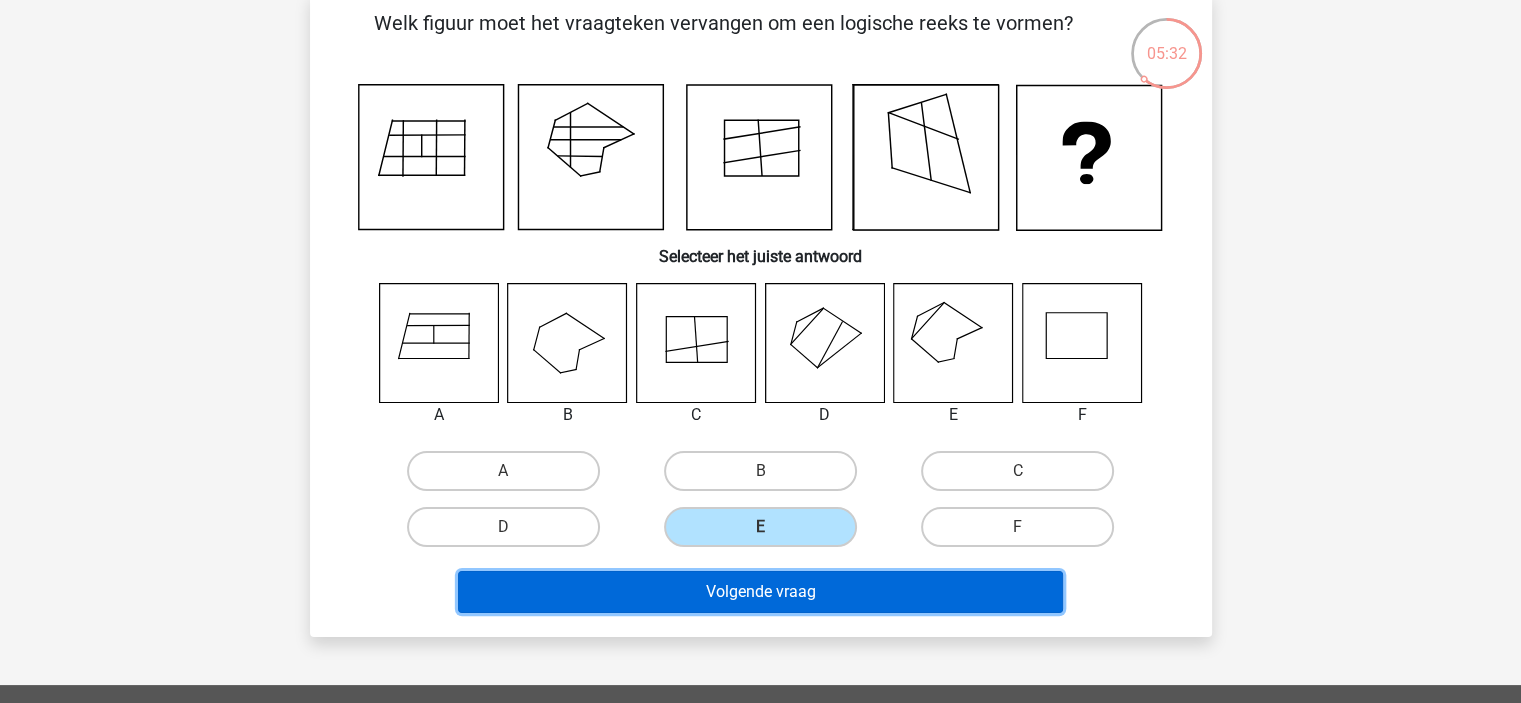 click on "Volgende vraag" at bounding box center [760, 592] 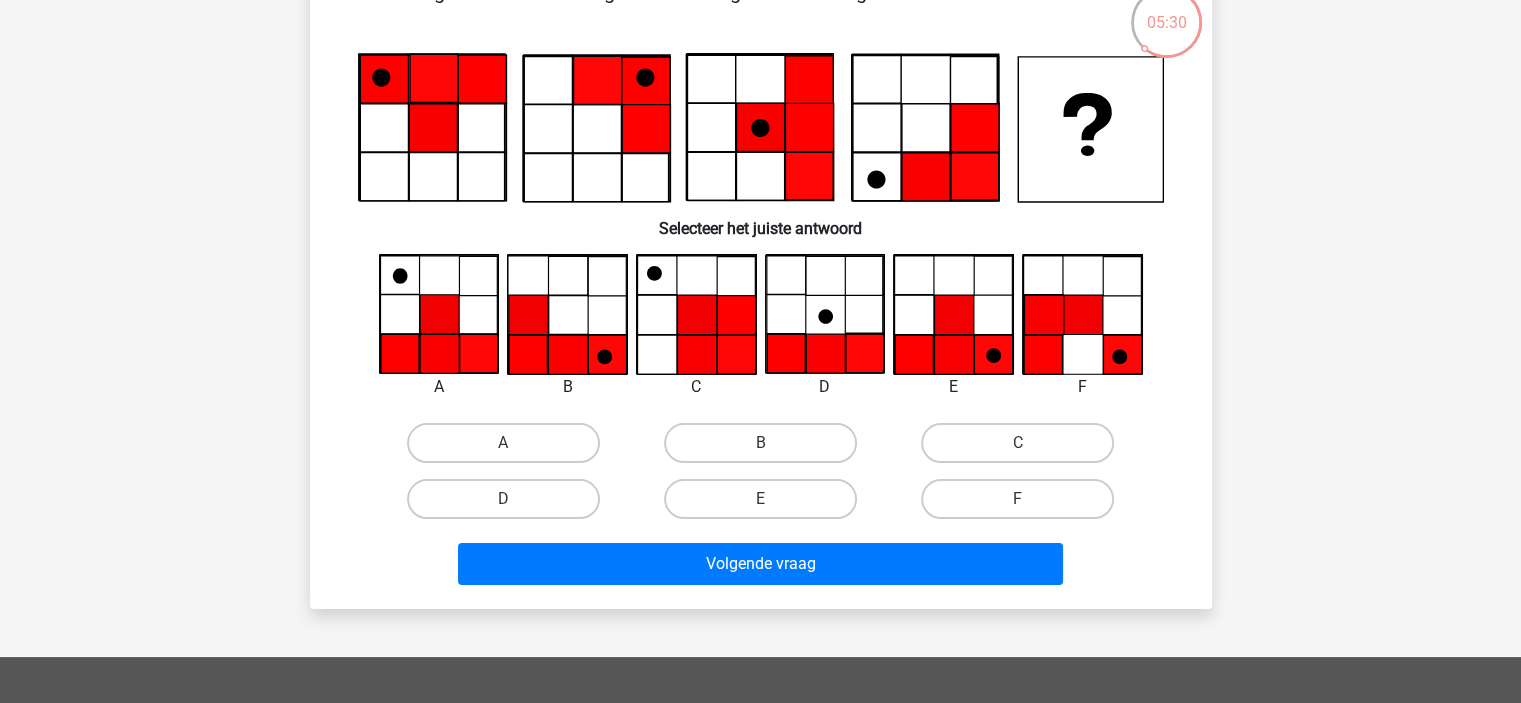 scroll, scrollTop: 100, scrollLeft: 0, axis: vertical 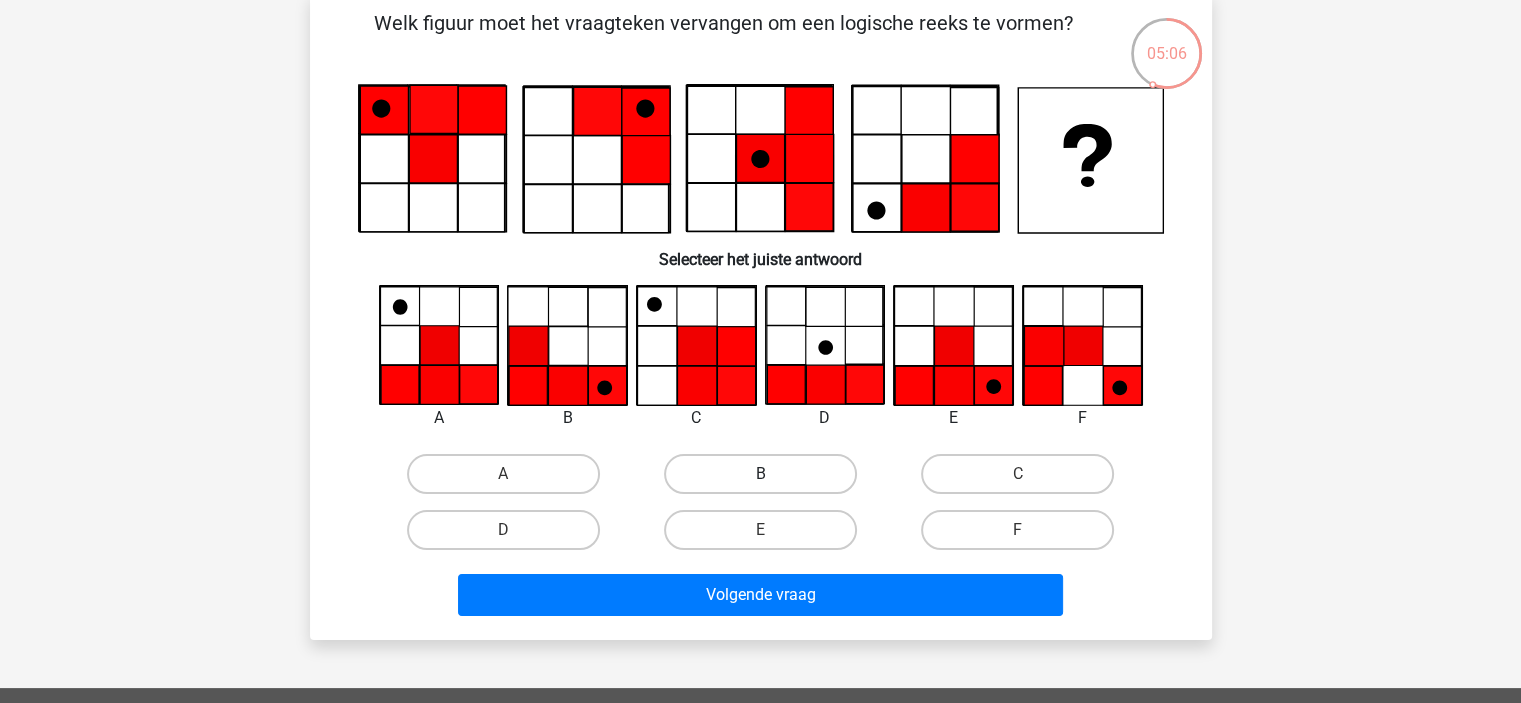 click on "B" at bounding box center [760, 474] 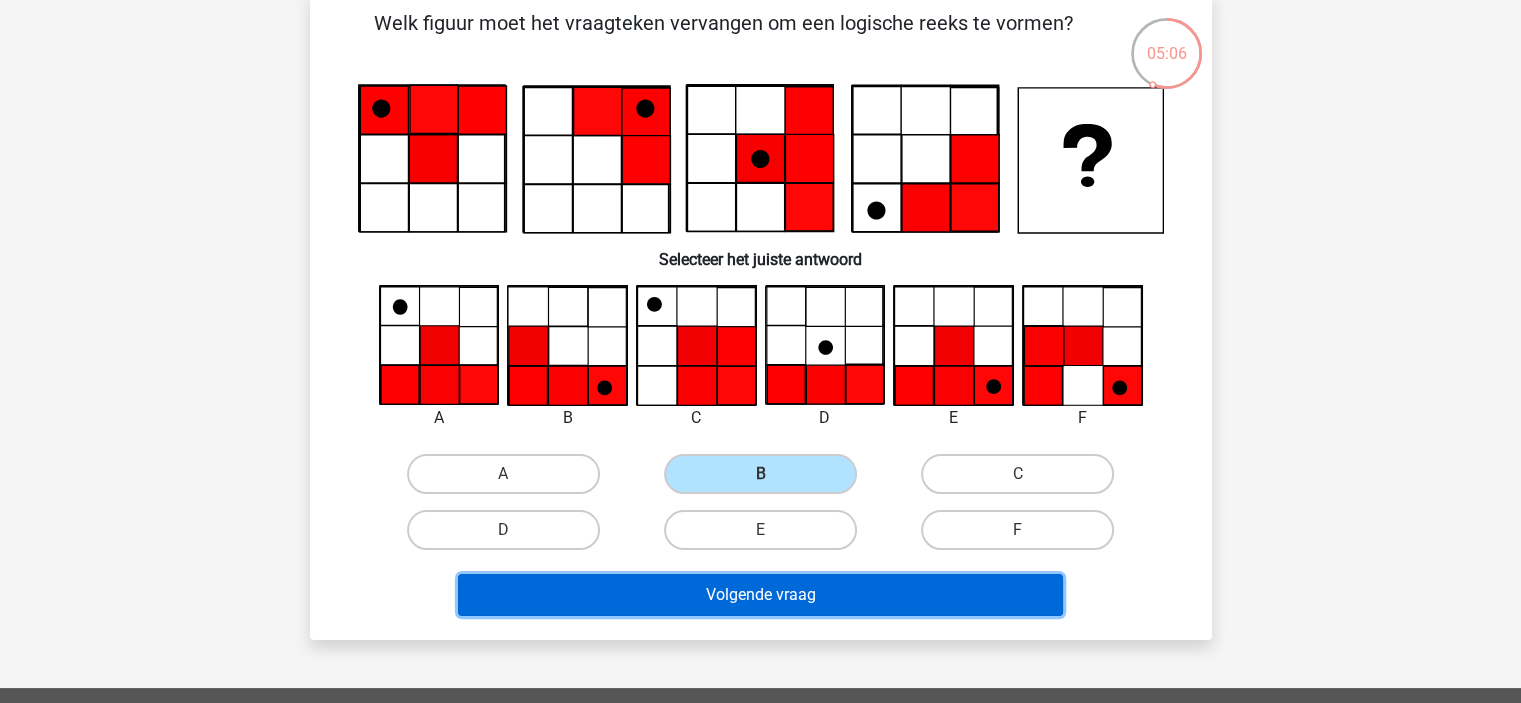 click on "Volgende vraag" at bounding box center (760, 595) 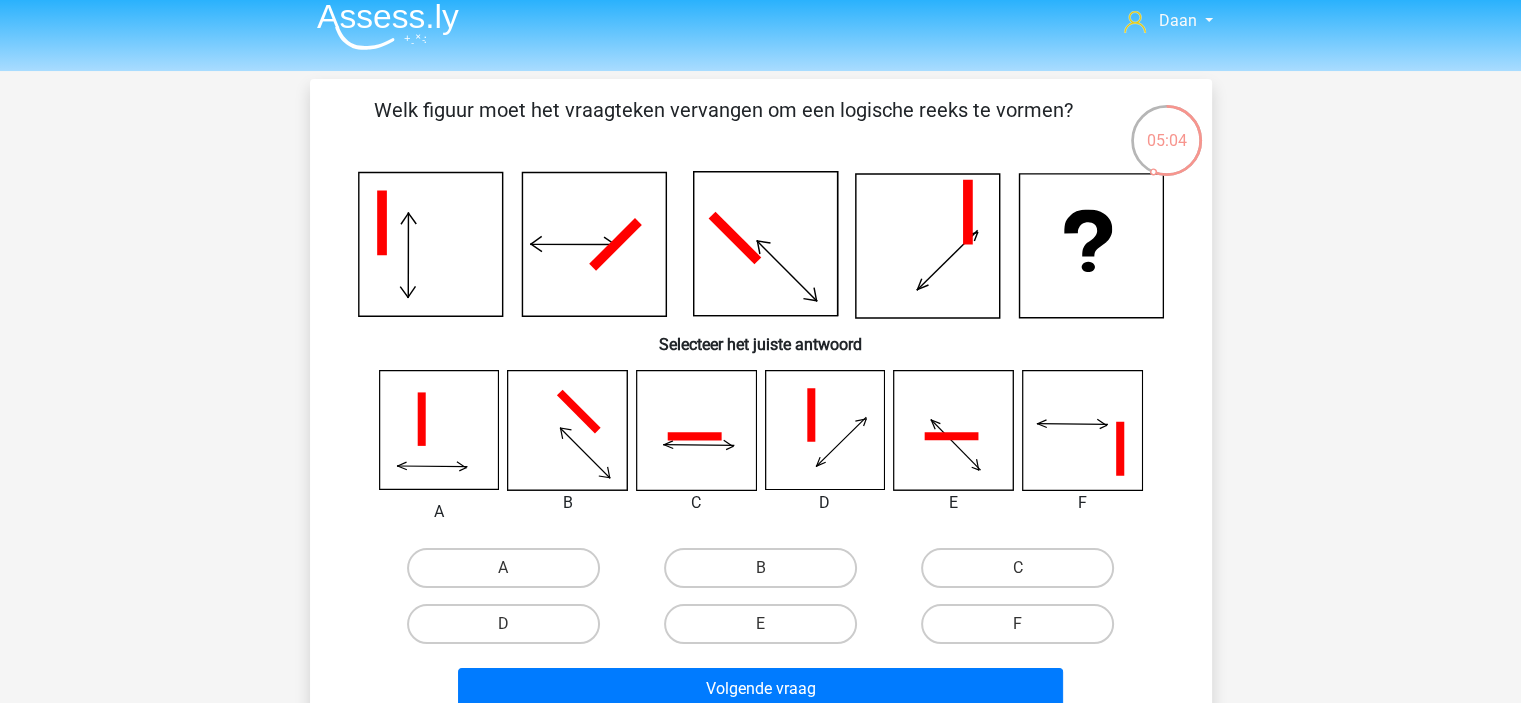 scroll, scrollTop: 100, scrollLeft: 0, axis: vertical 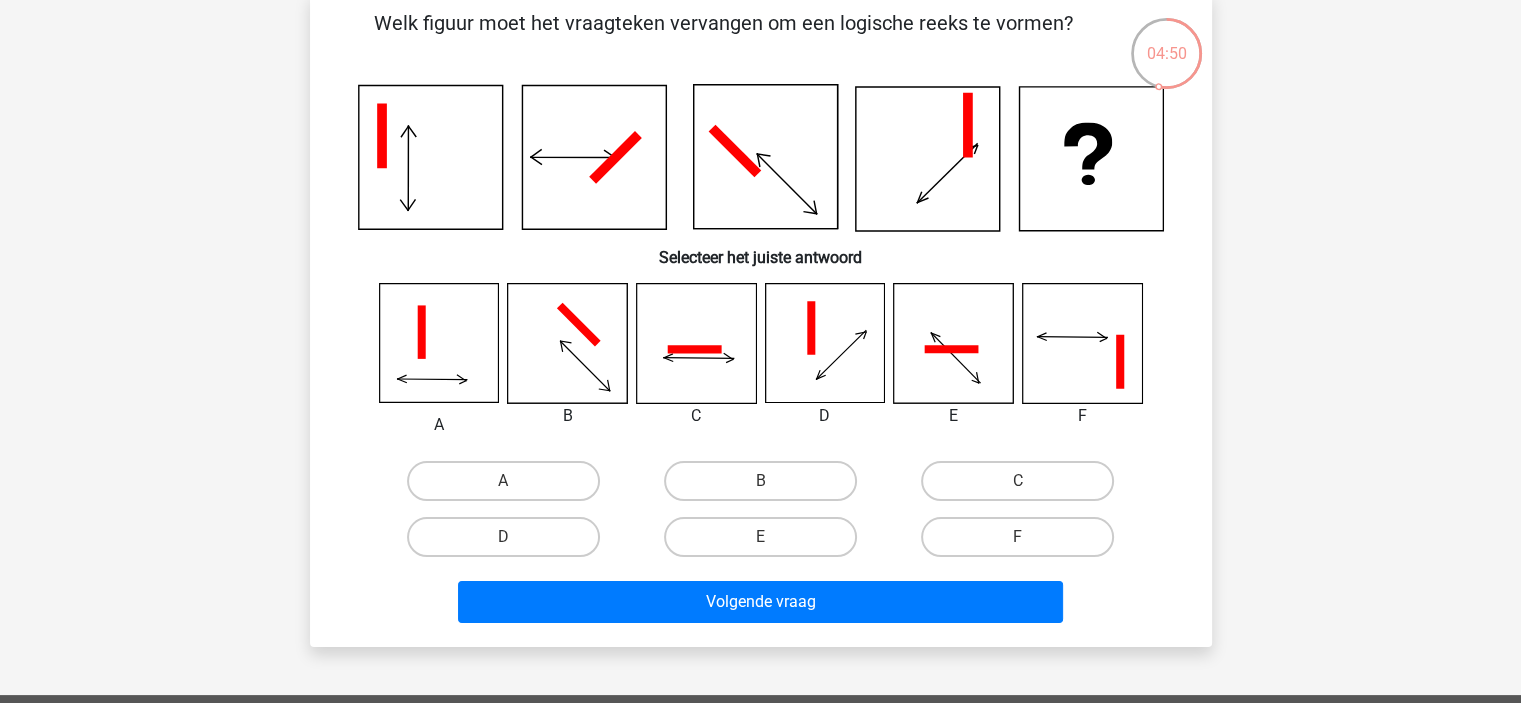 click 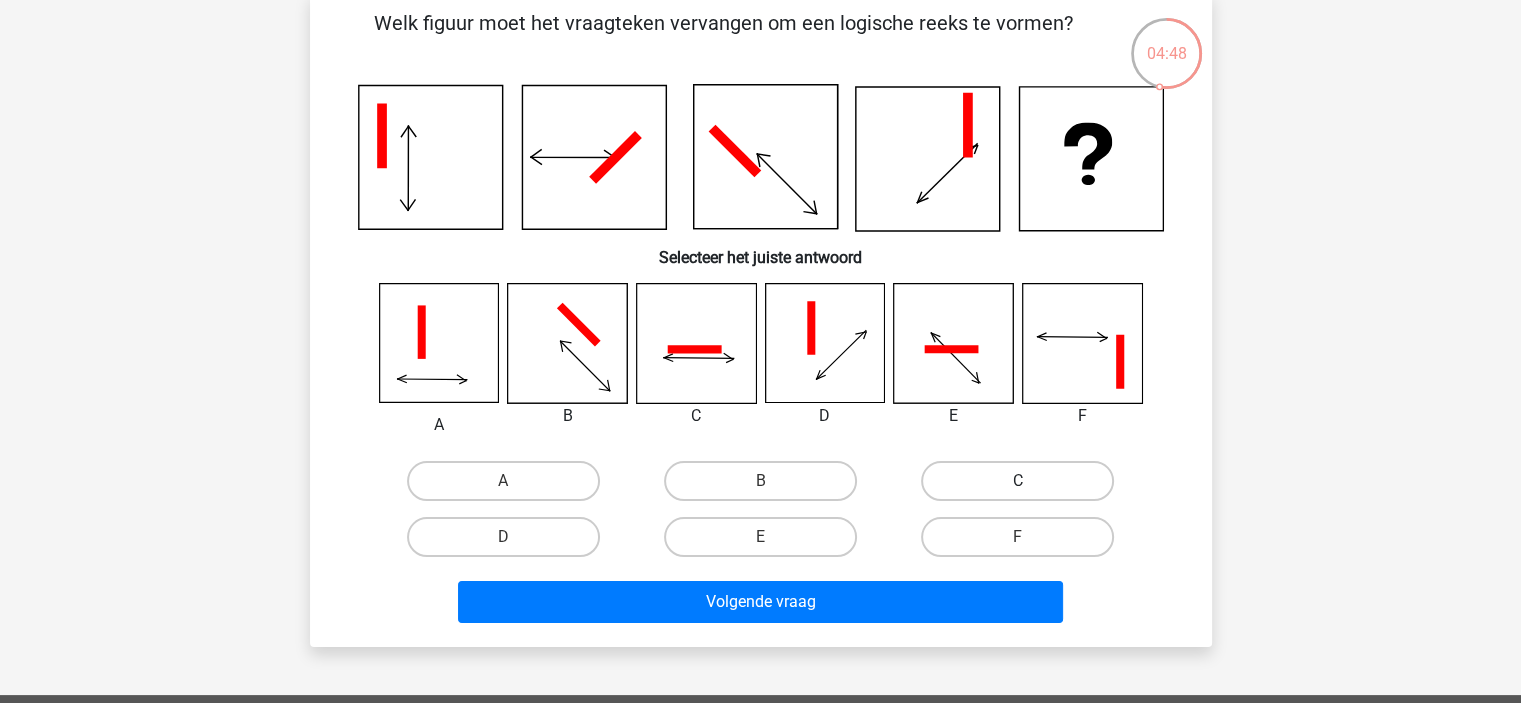 click on "C" at bounding box center (1017, 481) 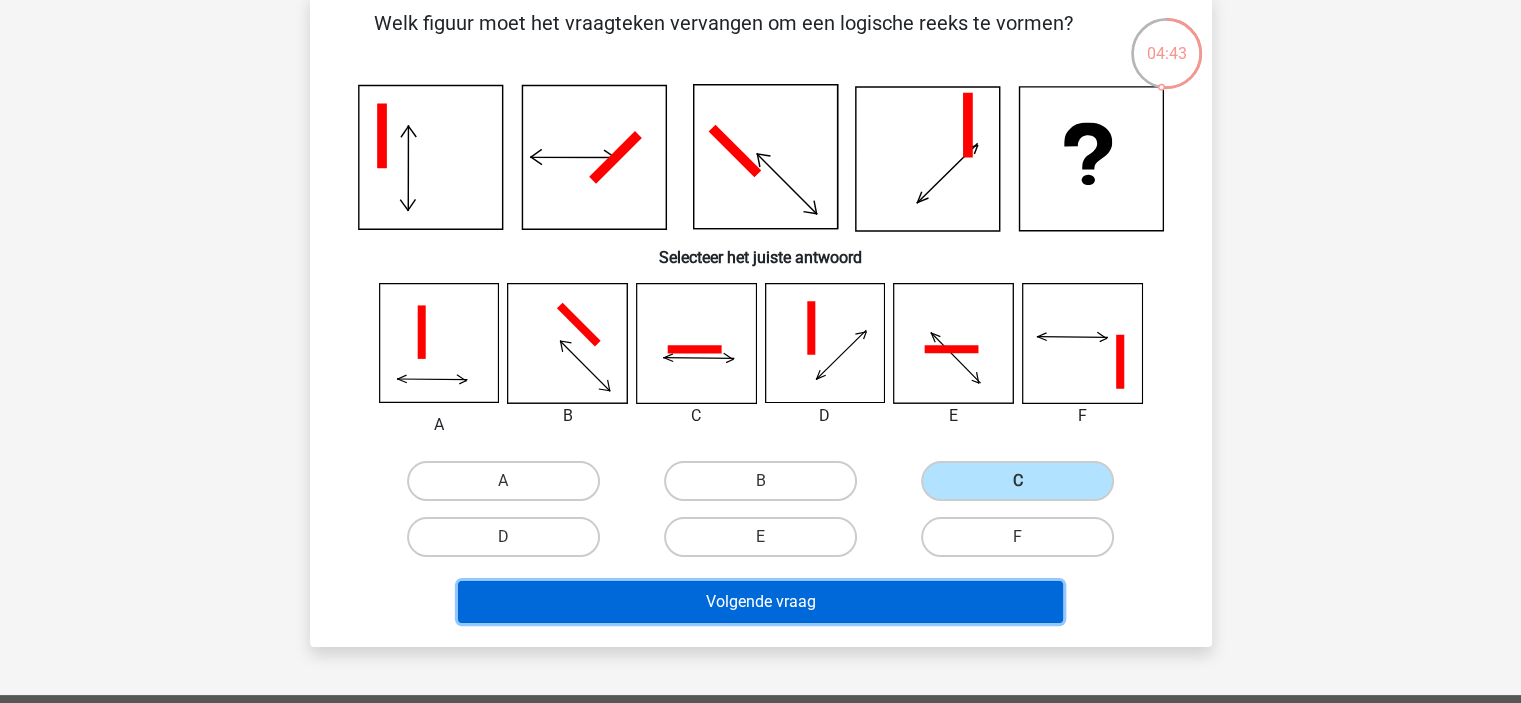 click on "Volgende vraag" at bounding box center (760, 602) 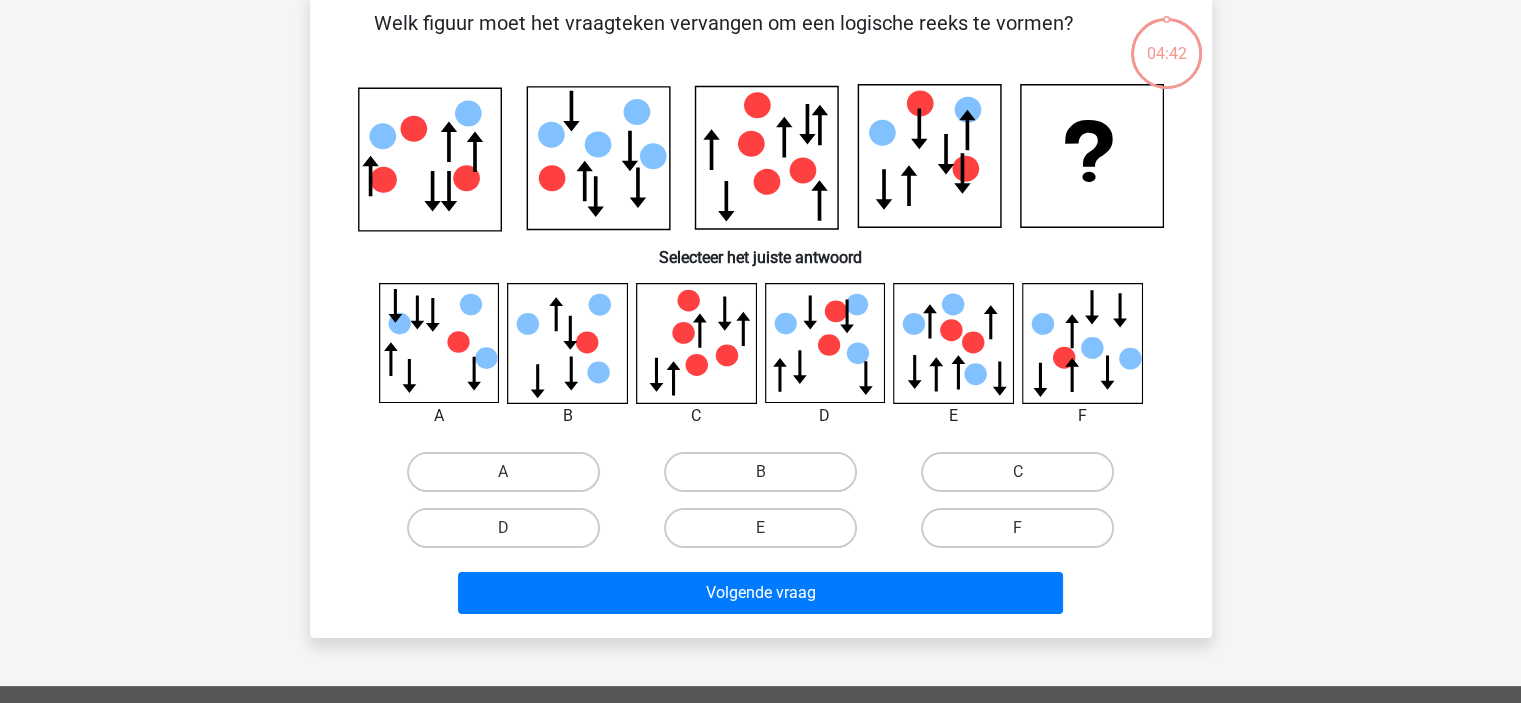 scroll, scrollTop: 92, scrollLeft: 0, axis: vertical 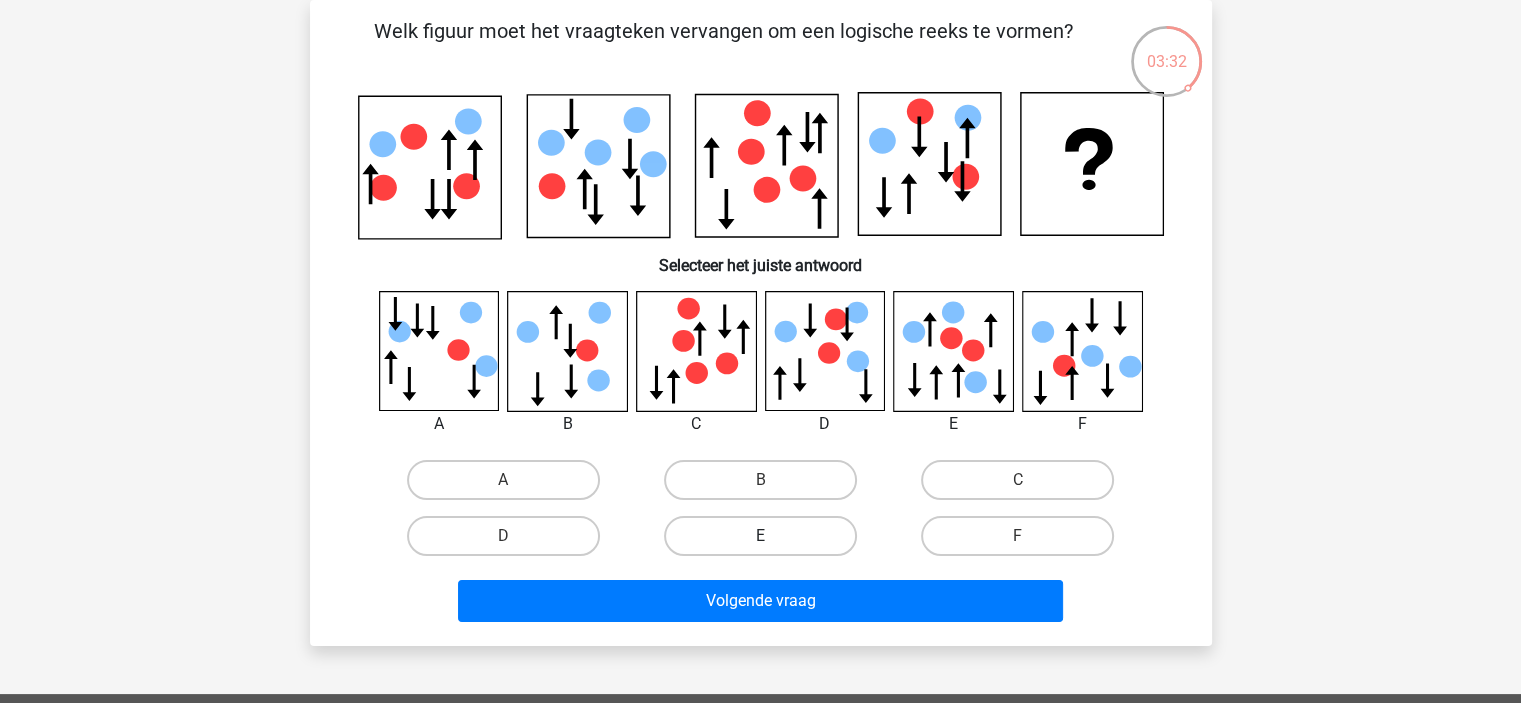 click on "E" at bounding box center [760, 536] 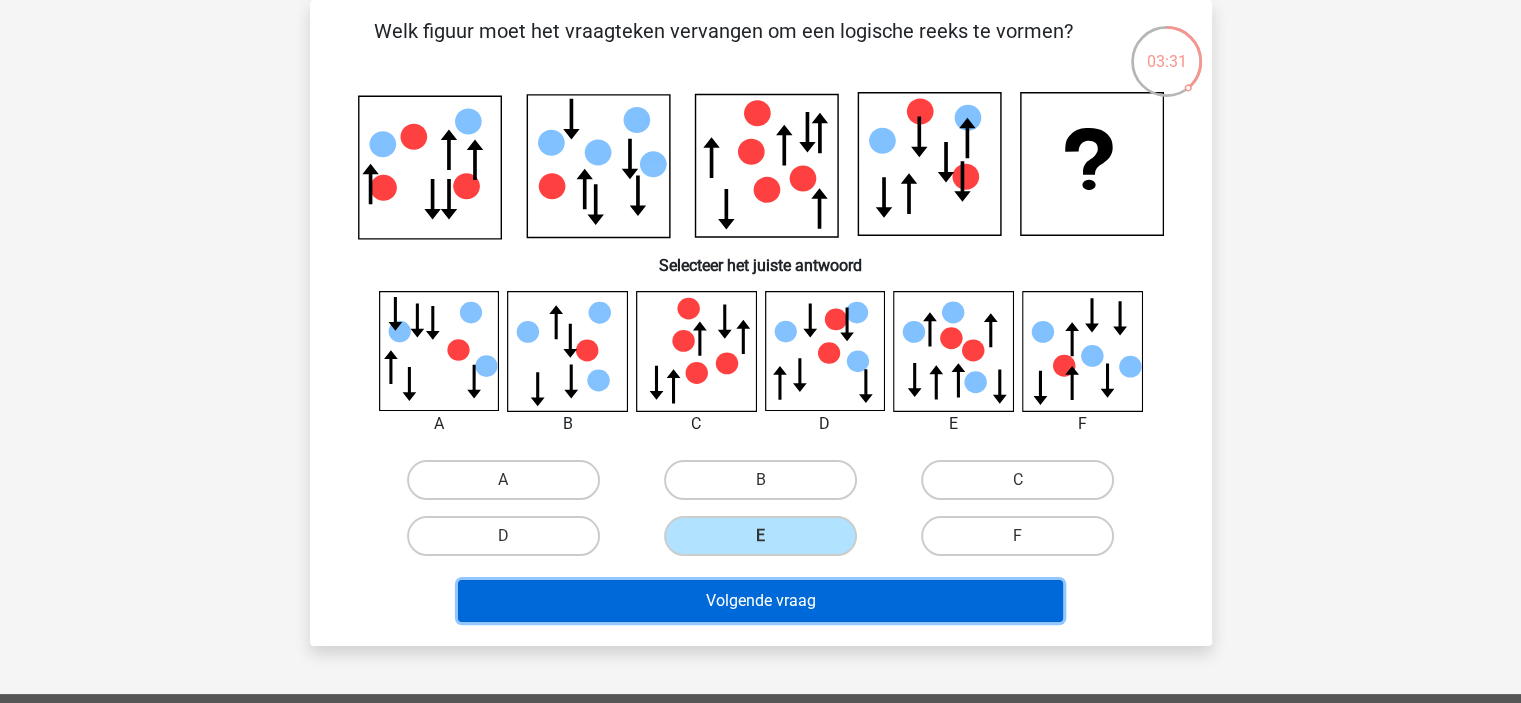 click on "Volgende vraag" at bounding box center [760, 601] 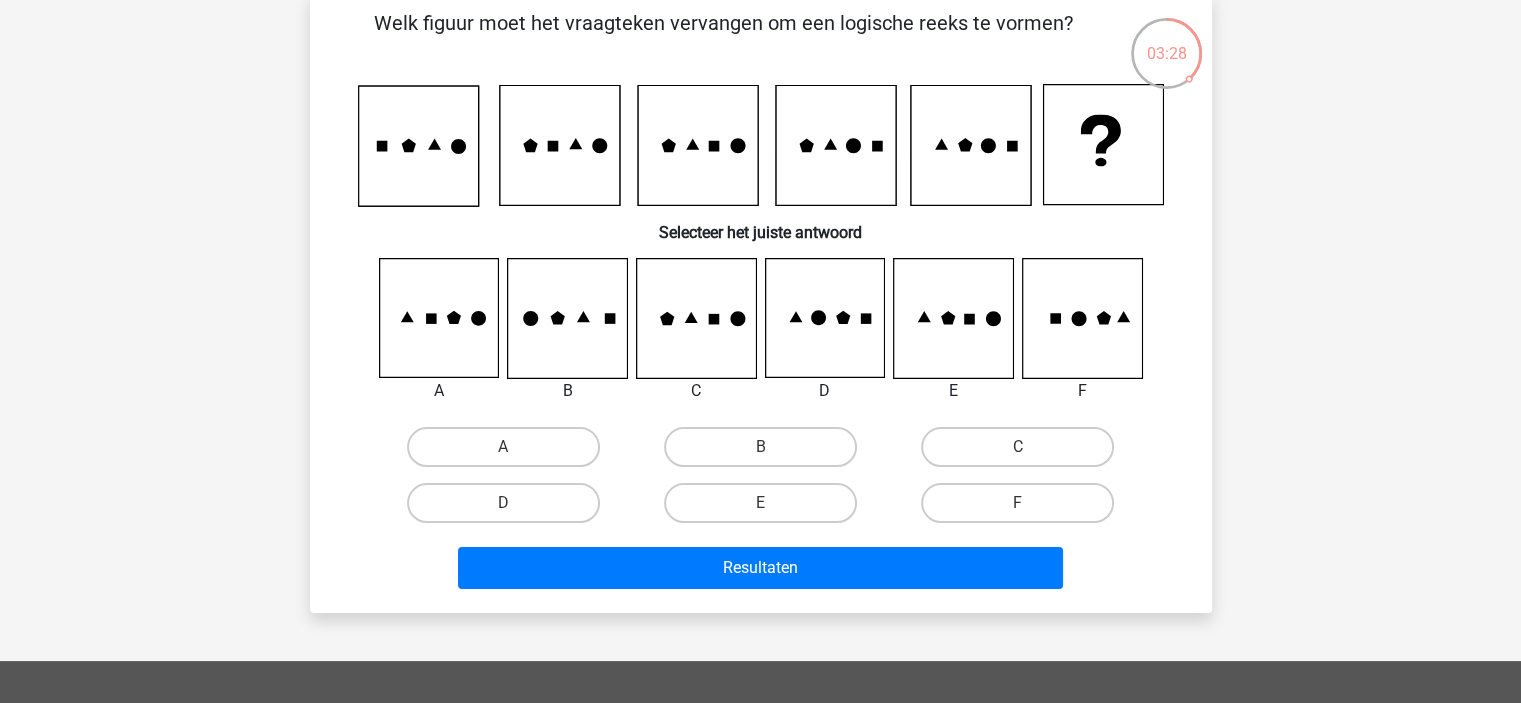 scroll, scrollTop: 0, scrollLeft: 0, axis: both 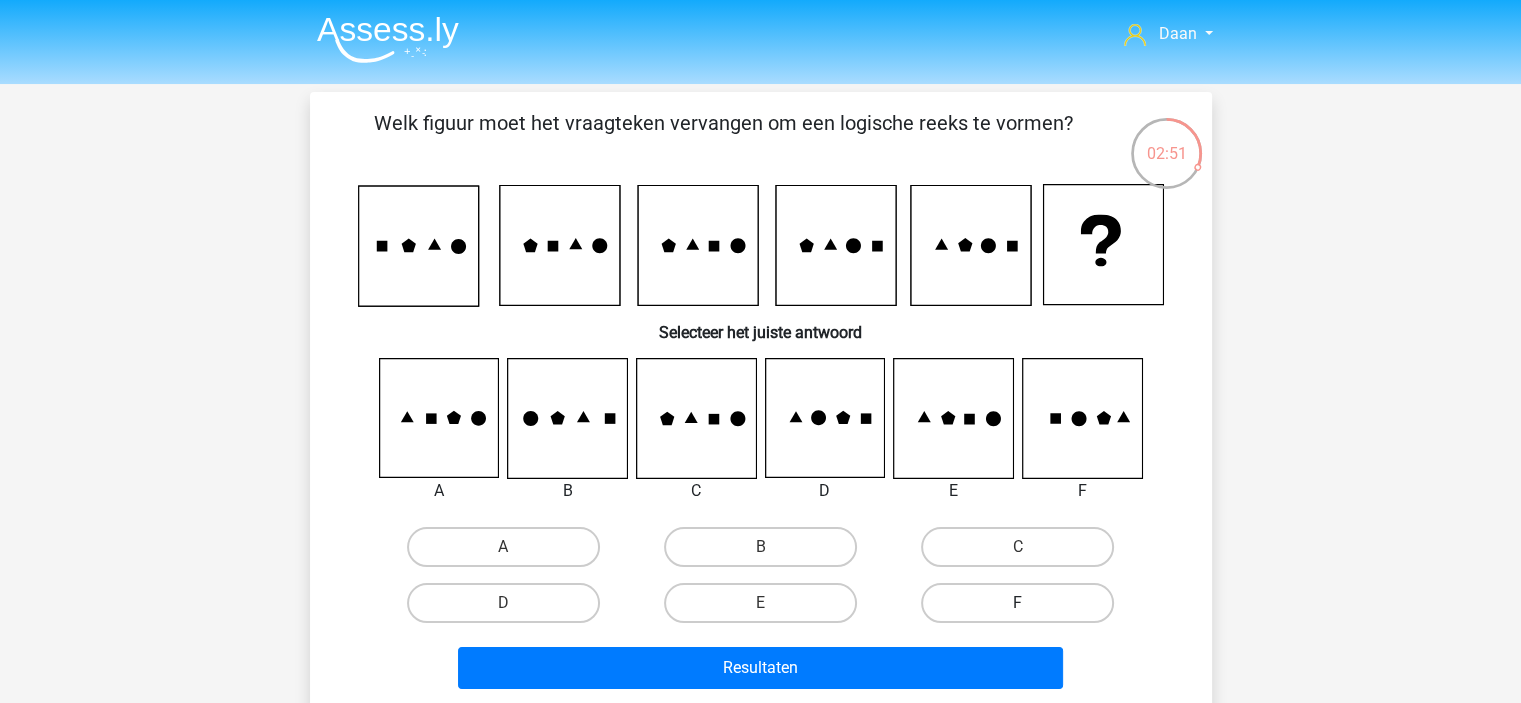 click on "F" at bounding box center (1017, 603) 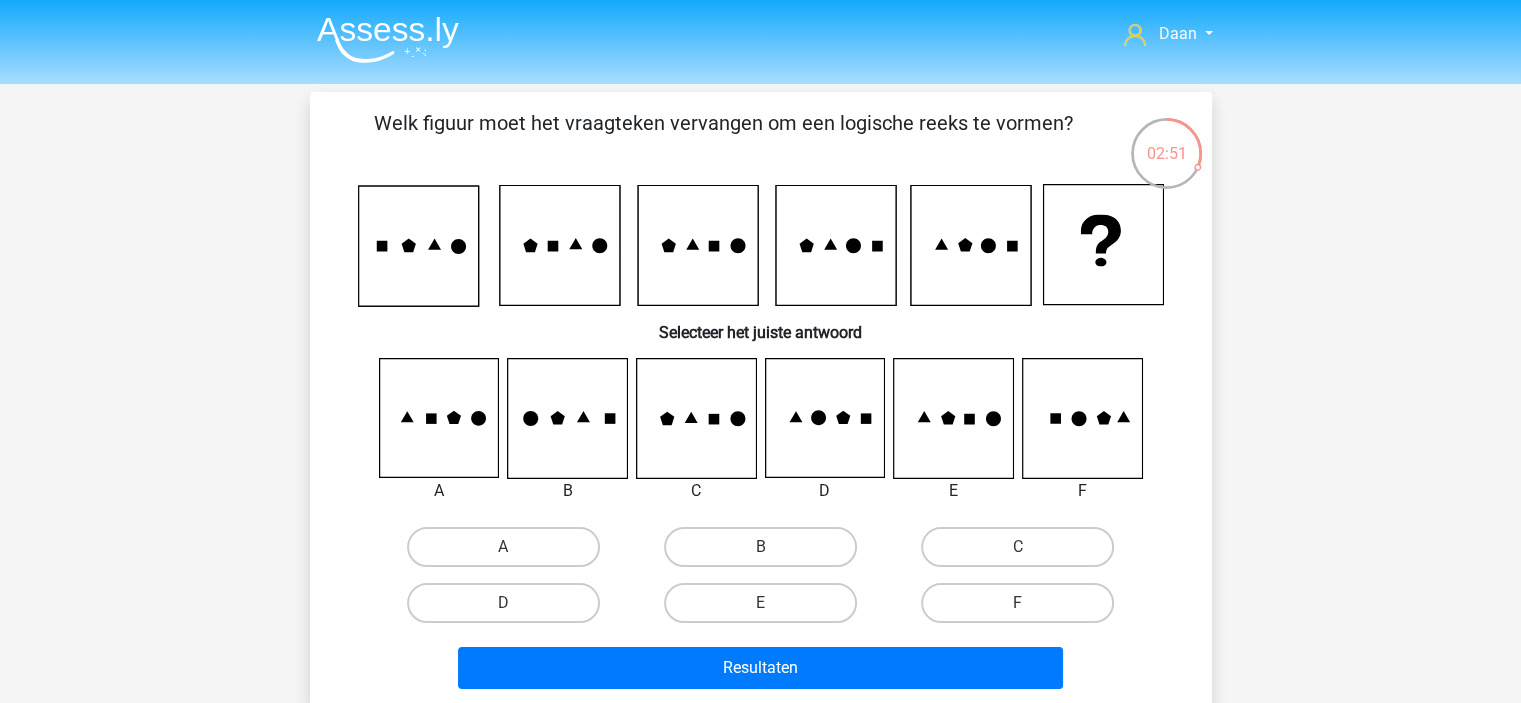 click on "F" at bounding box center [1024, 609] 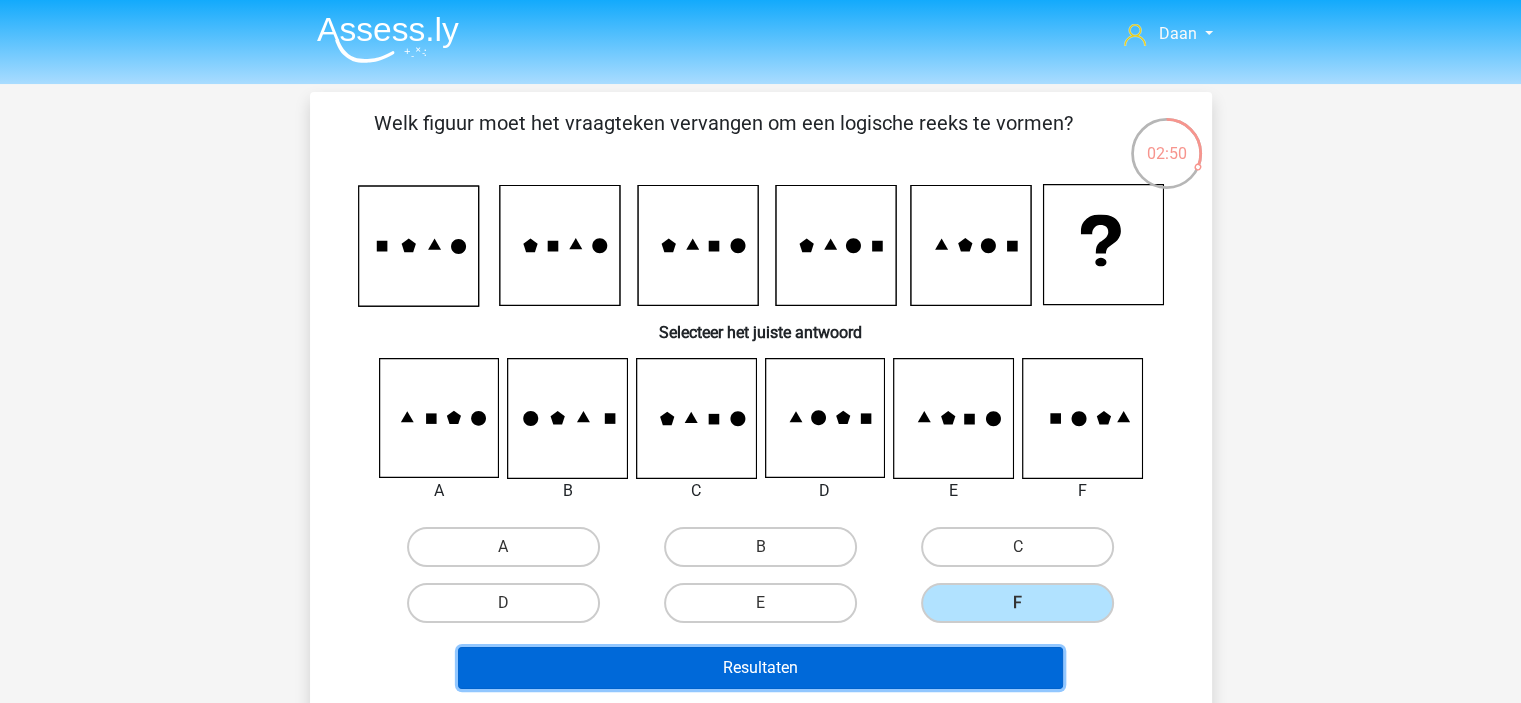 click on "Resultaten" at bounding box center [760, 668] 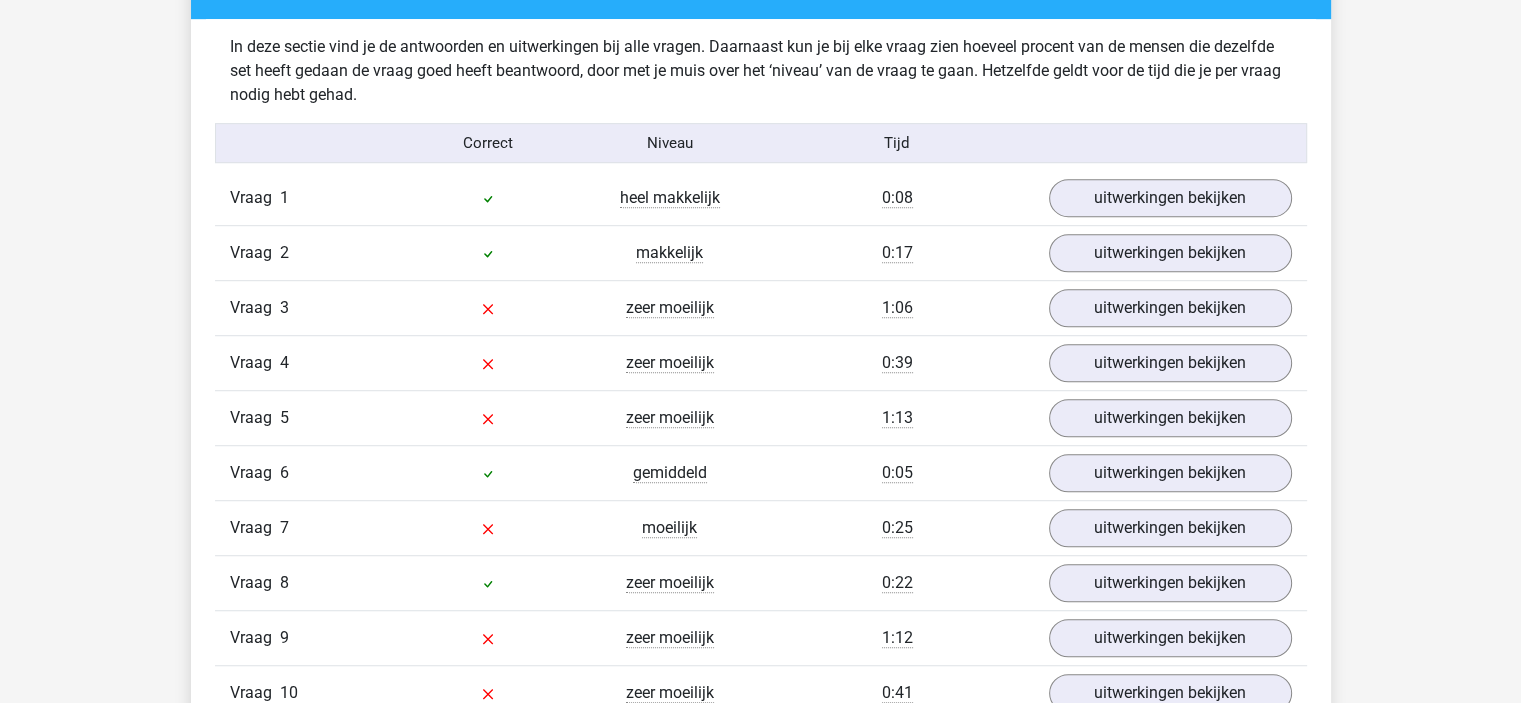 scroll, scrollTop: 1100, scrollLeft: 0, axis: vertical 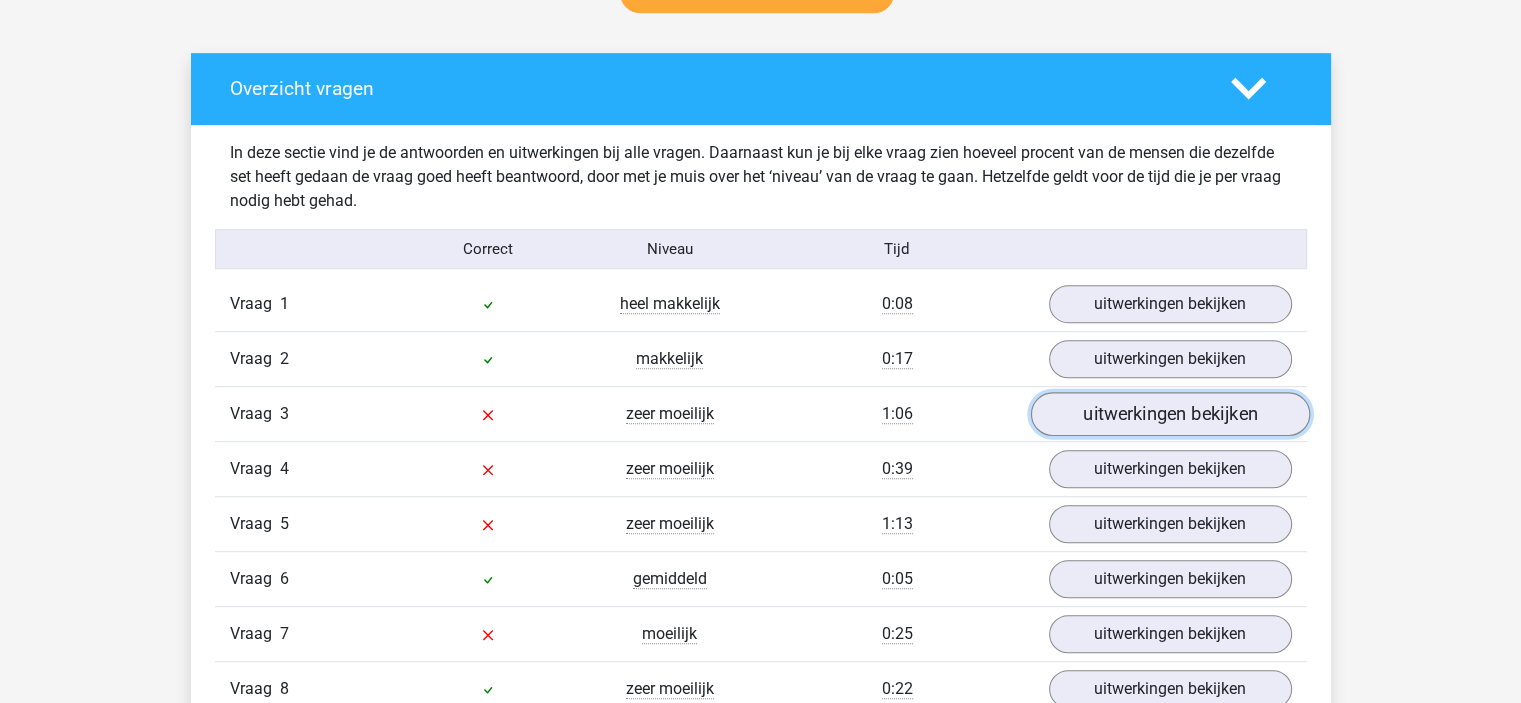 click on "uitwerkingen bekijken" at bounding box center [1169, 415] 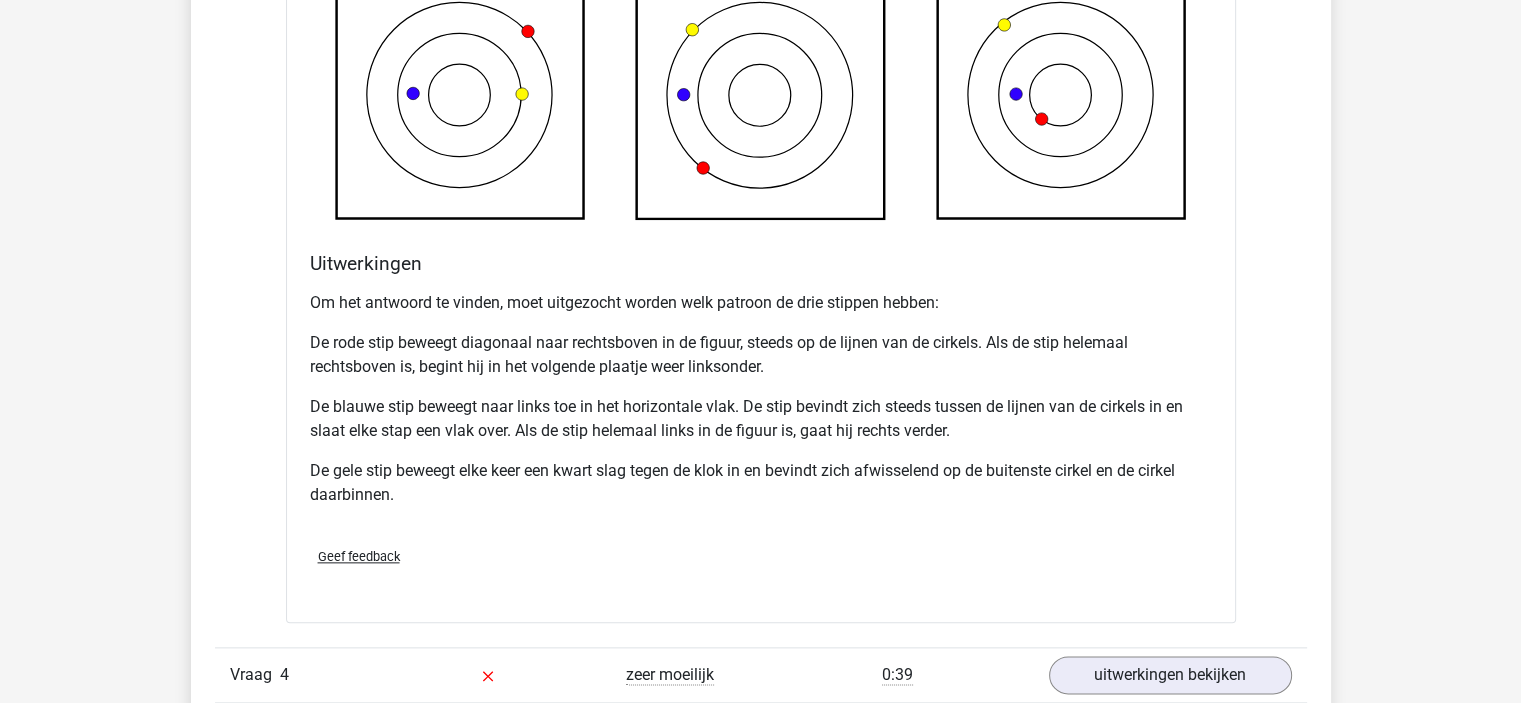 scroll, scrollTop: 2500, scrollLeft: 0, axis: vertical 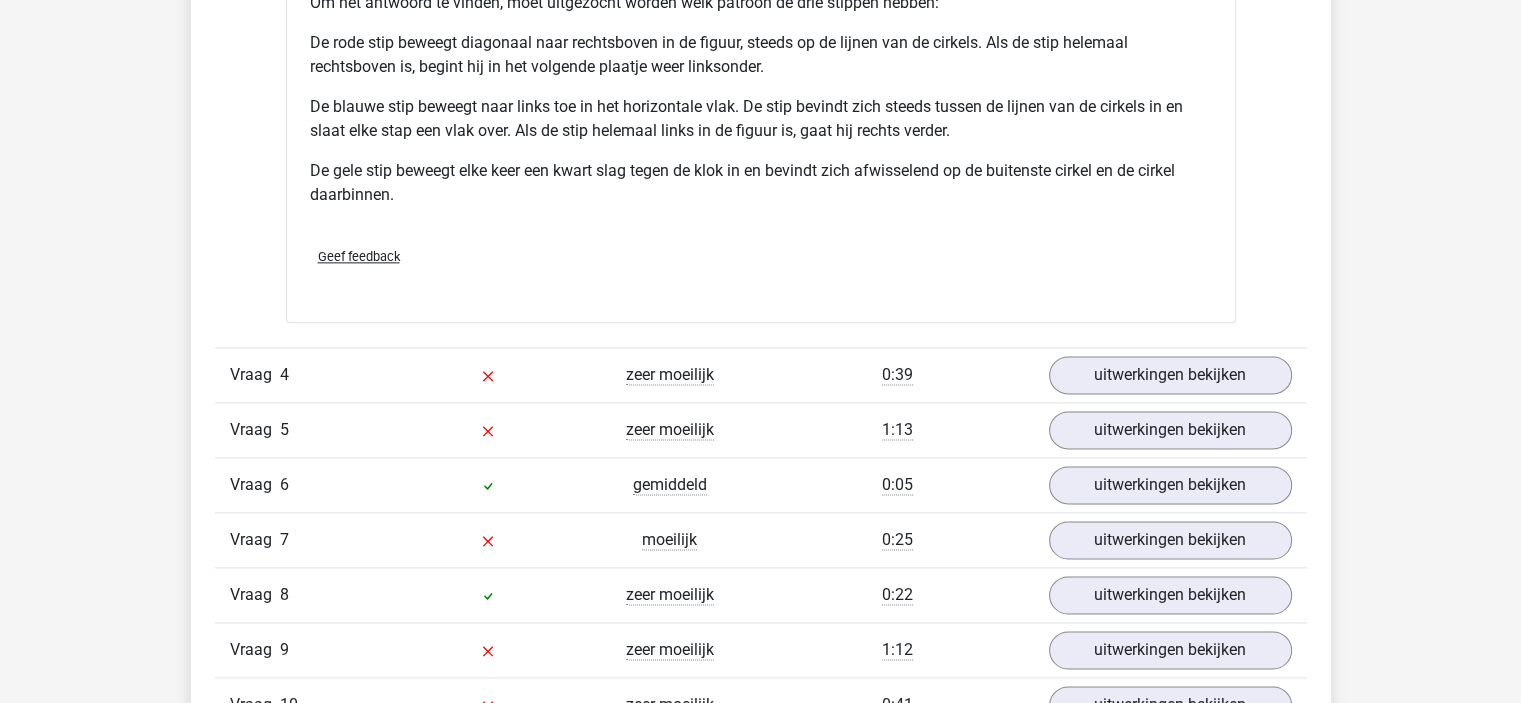 click on "Vraag
4
zeer moeilijk
[TIME]
uitwerkingen bekijken" at bounding box center [761, 374] 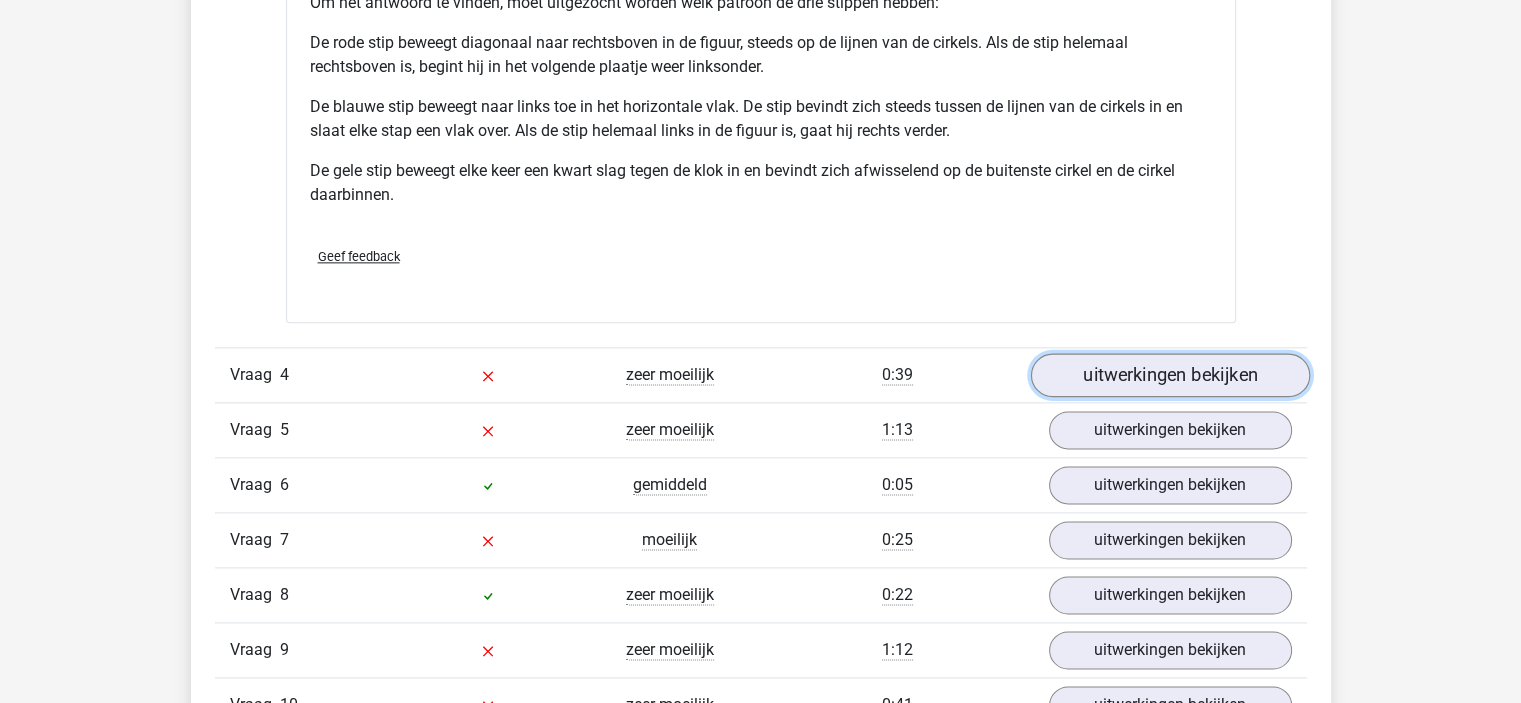click on "uitwerkingen bekijken" at bounding box center [1169, 376] 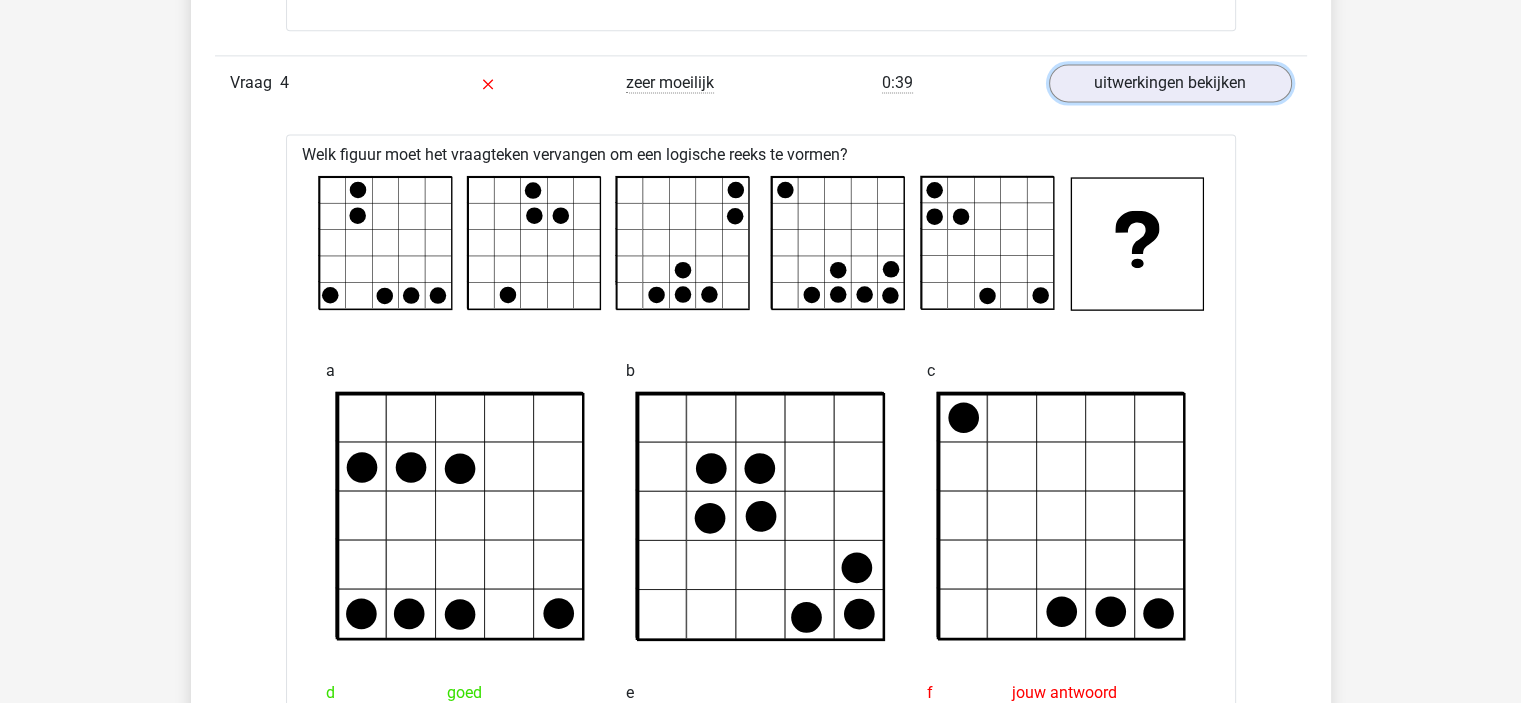 scroll, scrollTop: 2900, scrollLeft: 0, axis: vertical 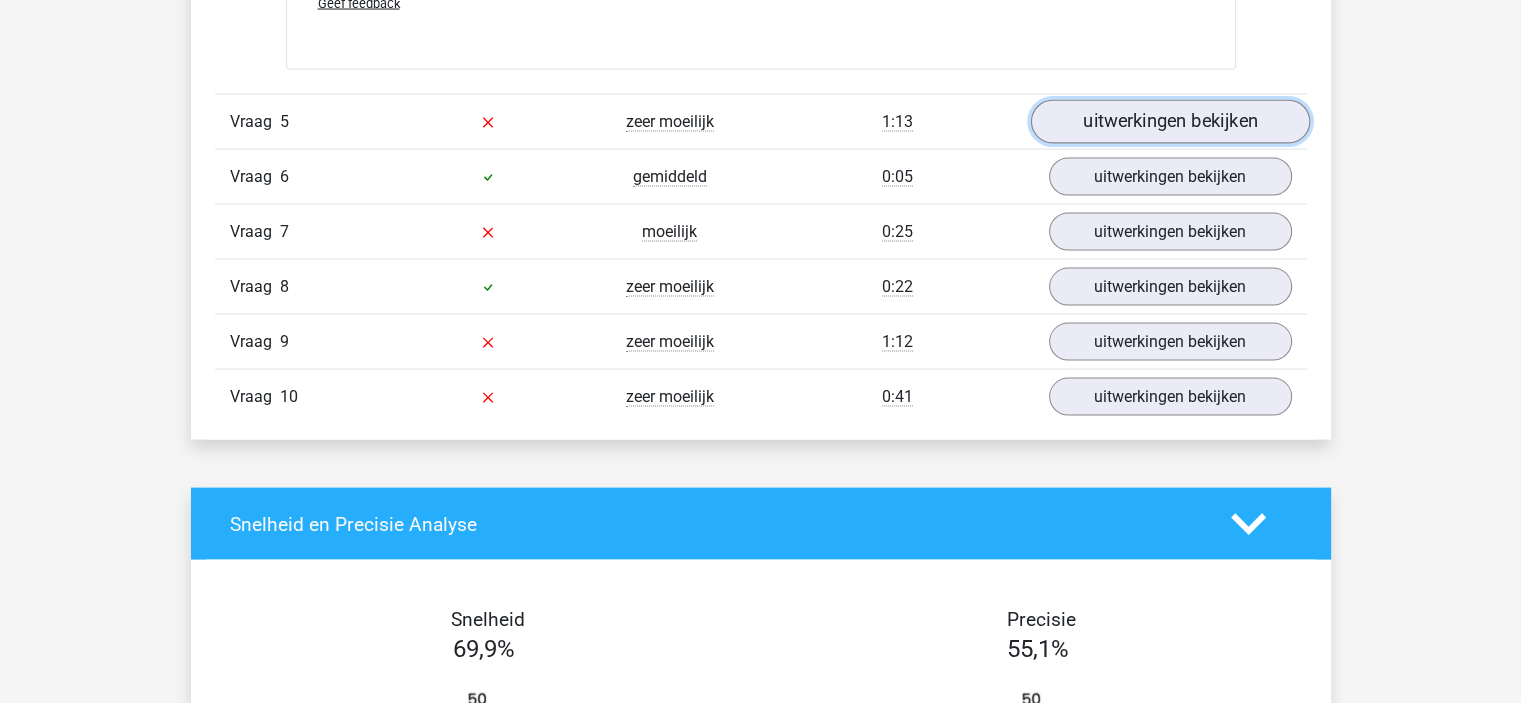 click on "uitwerkingen bekijken" at bounding box center [1169, 122] 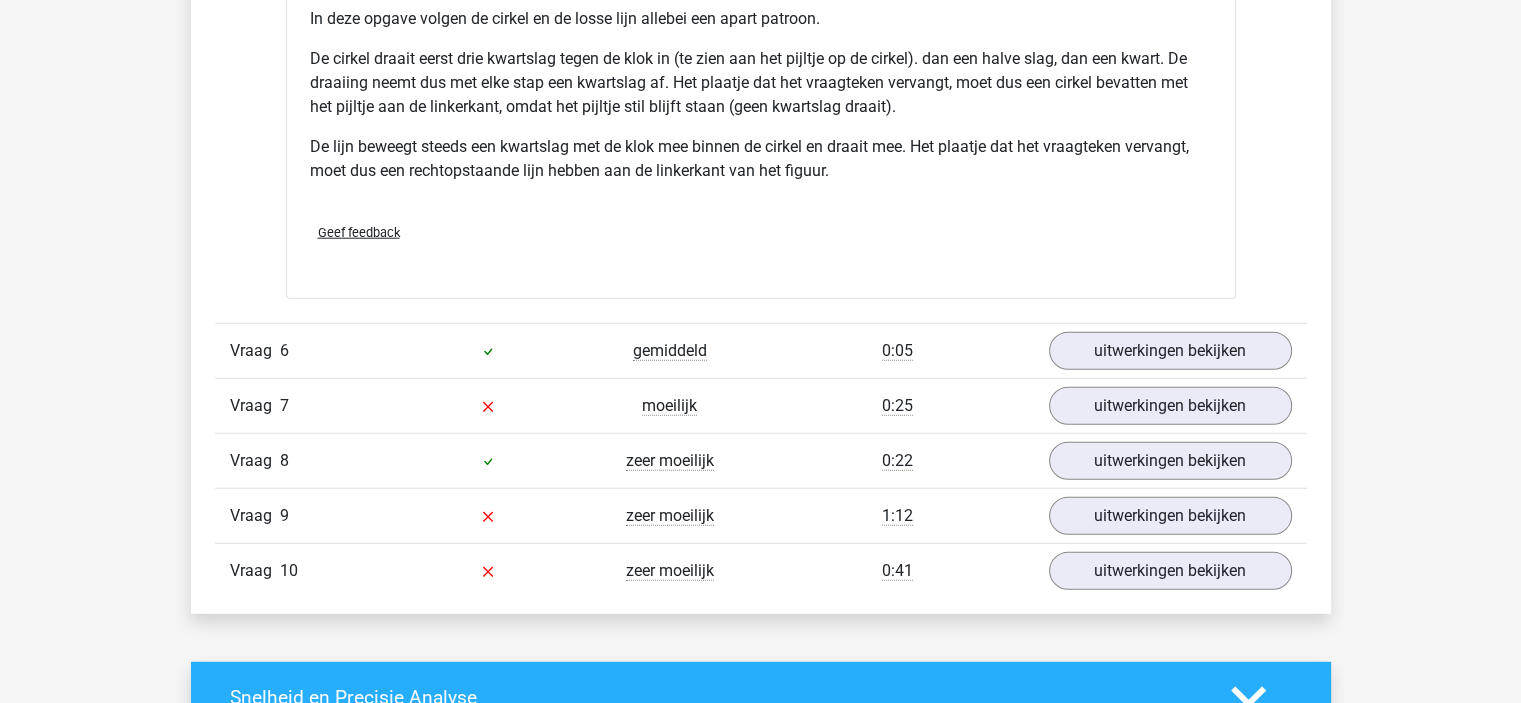 scroll, scrollTop: 5100, scrollLeft: 0, axis: vertical 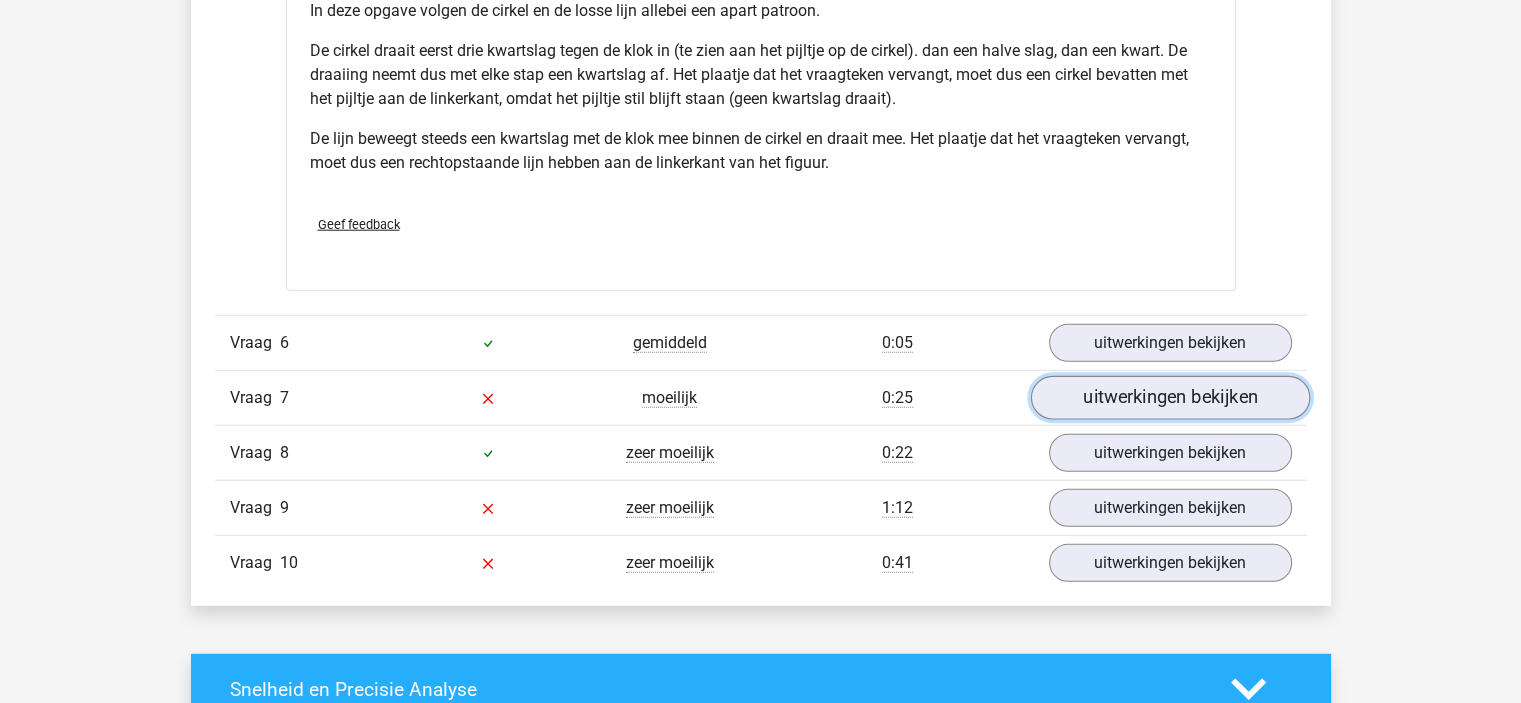 click on "uitwerkingen bekijken" at bounding box center [1169, 398] 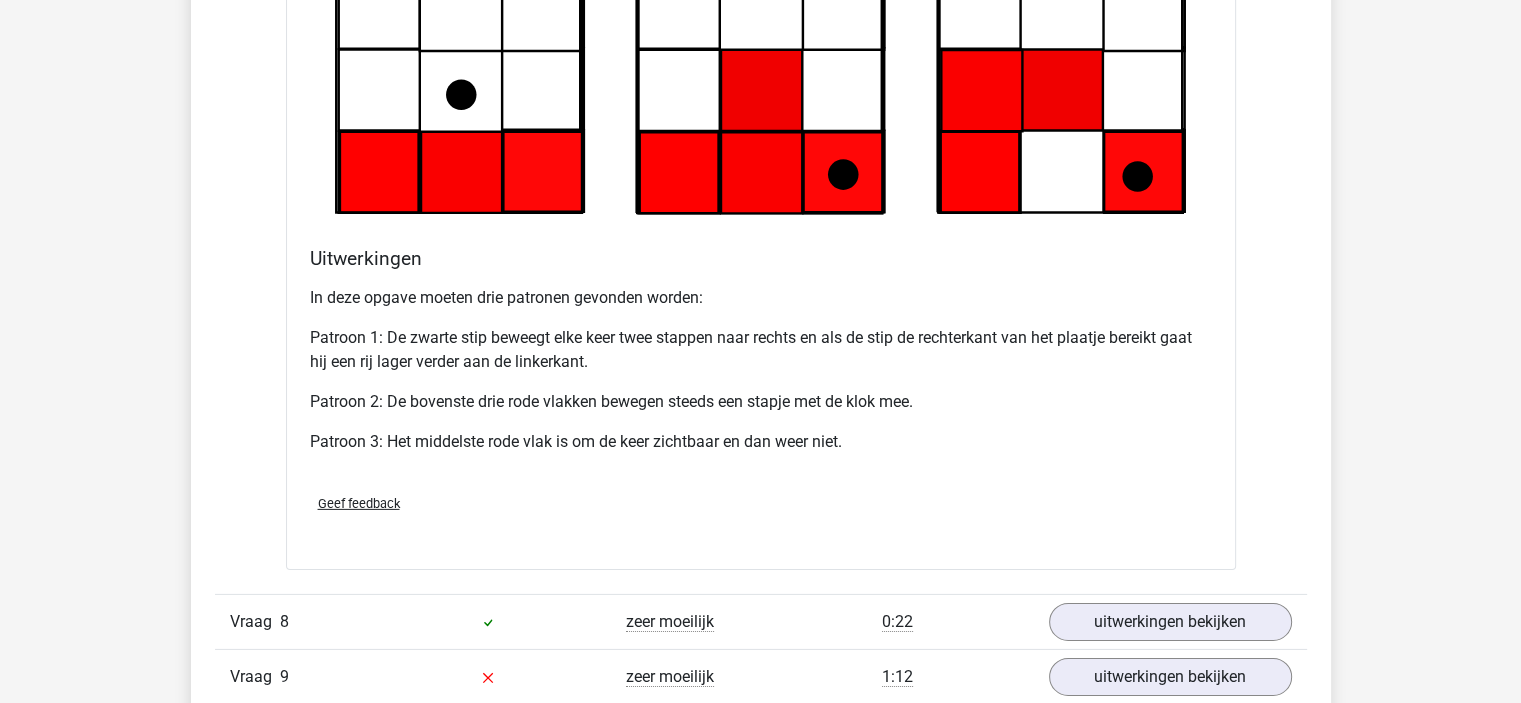 scroll, scrollTop: 6300, scrollLeft: 0, axis: vertical 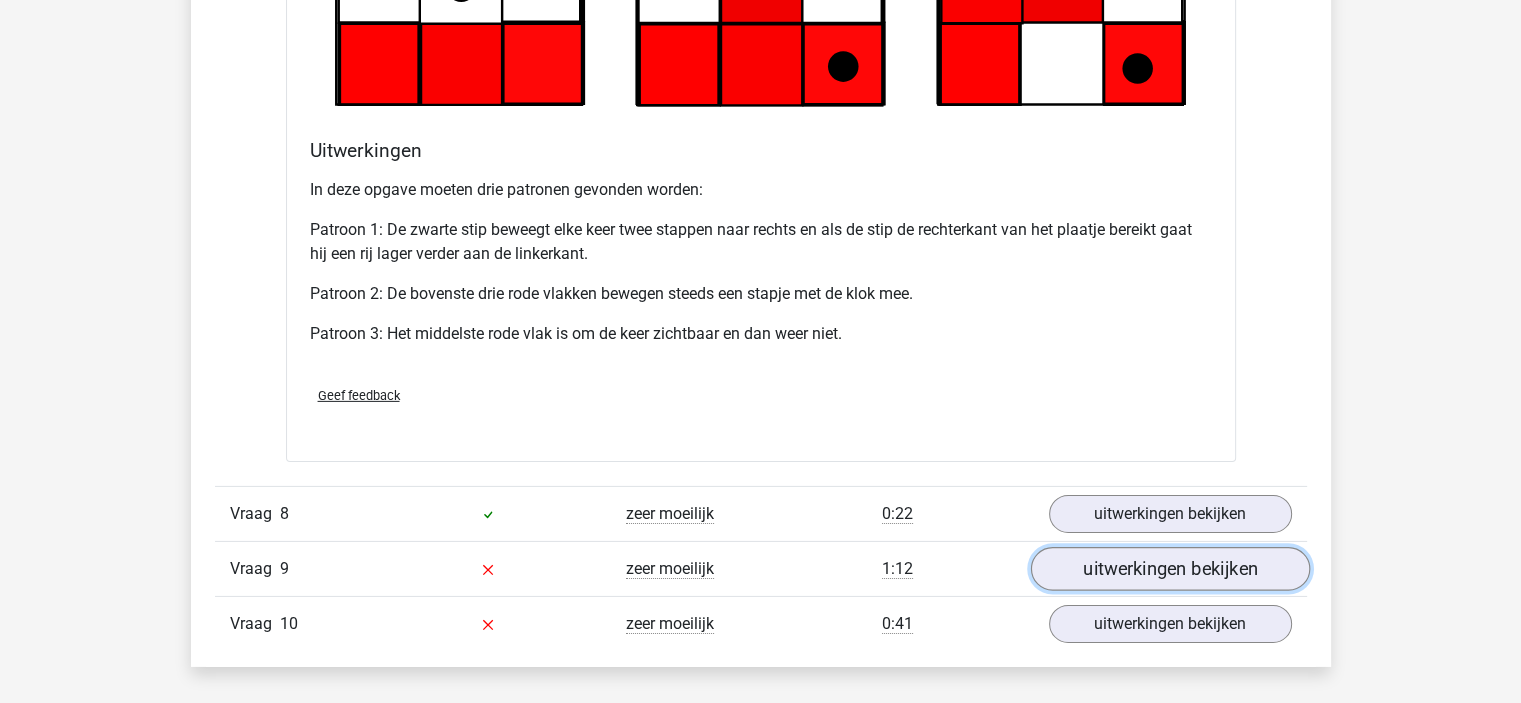 click on "uitwerkingen bekijken" at bounding box center [1169, 569] 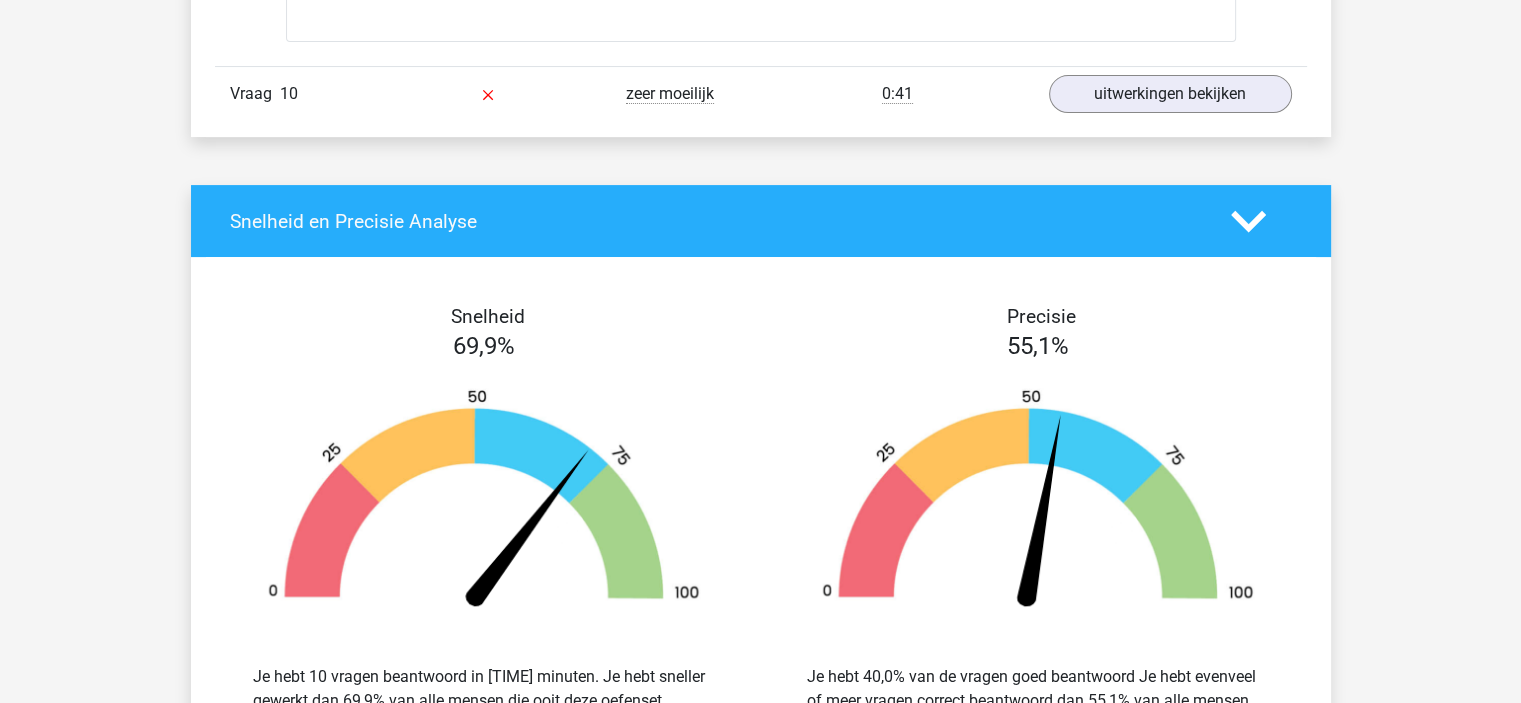 scroll, scrollTop: 8000, scrollLeft: 0, axis: vertical 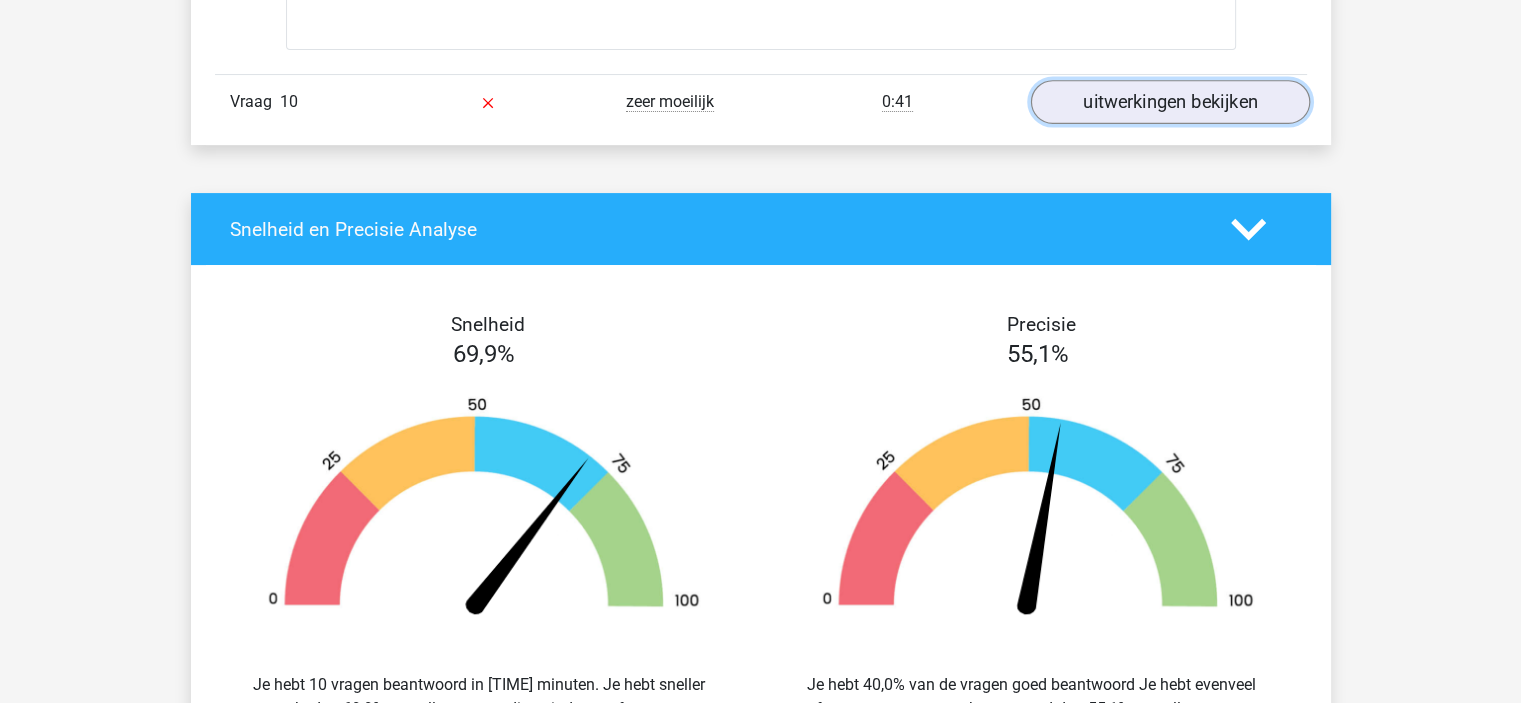 click on "uitwerkingen bekijken" at bounding box center [1169, 102] 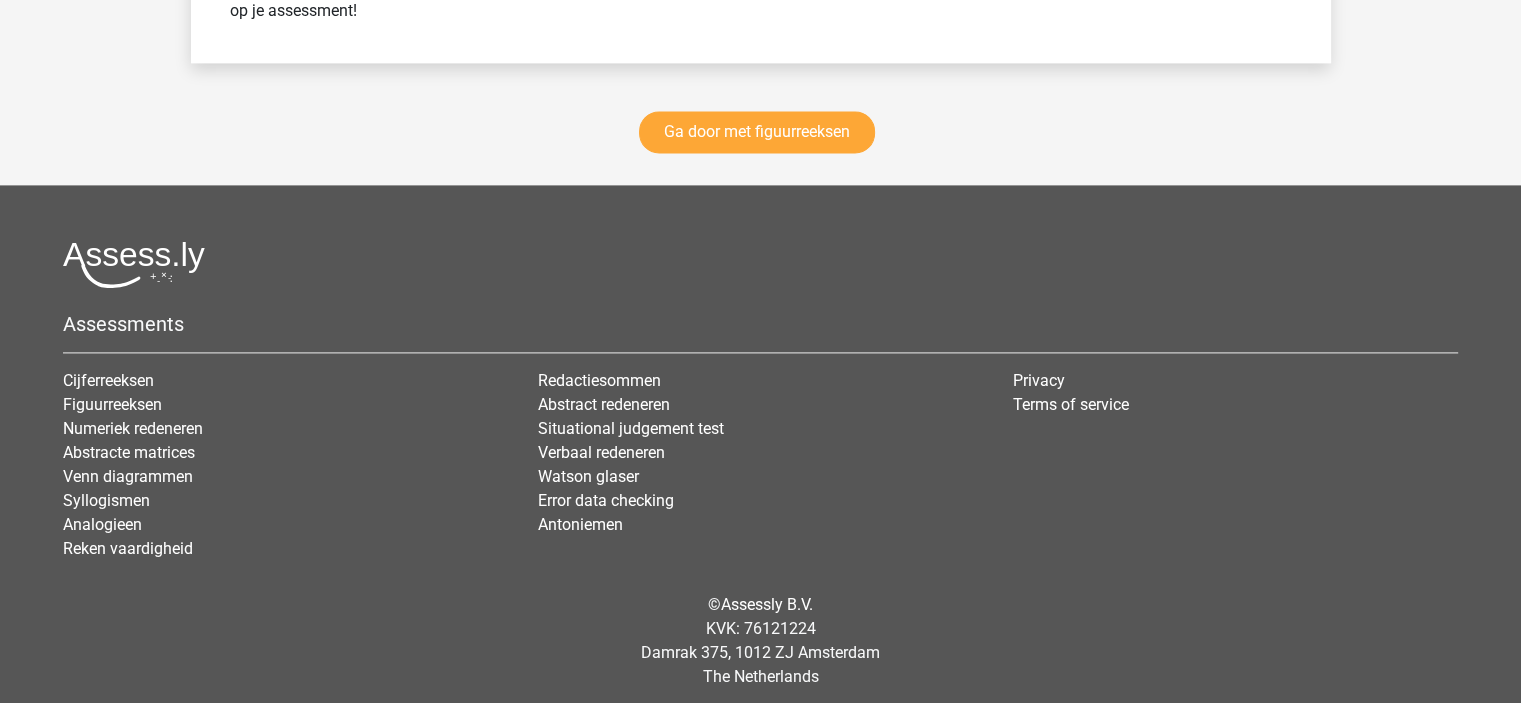 scroll, scrollTop: 10005, scrollLeft: 0, axis: vertical 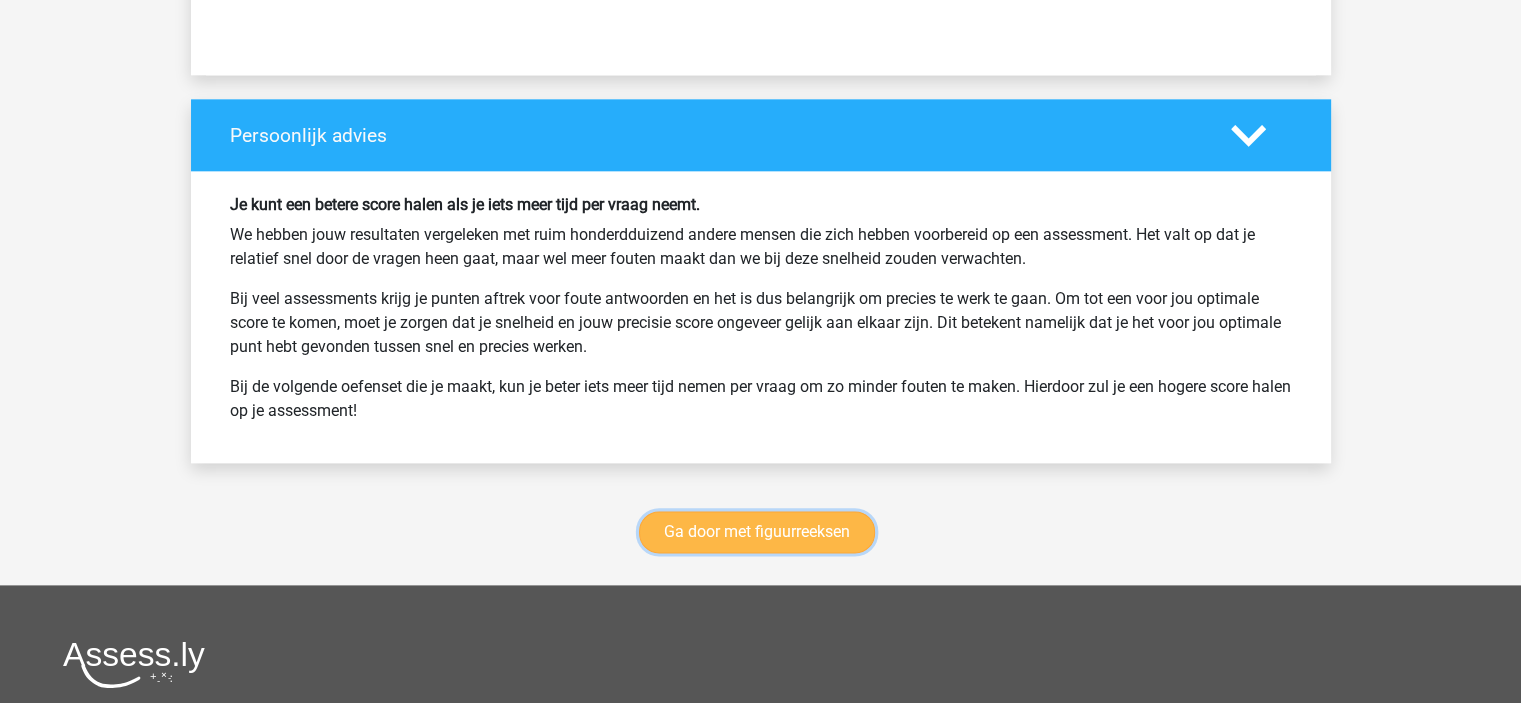 click on "Ga door met figuurreeksen" at bounding box center [757, 532] 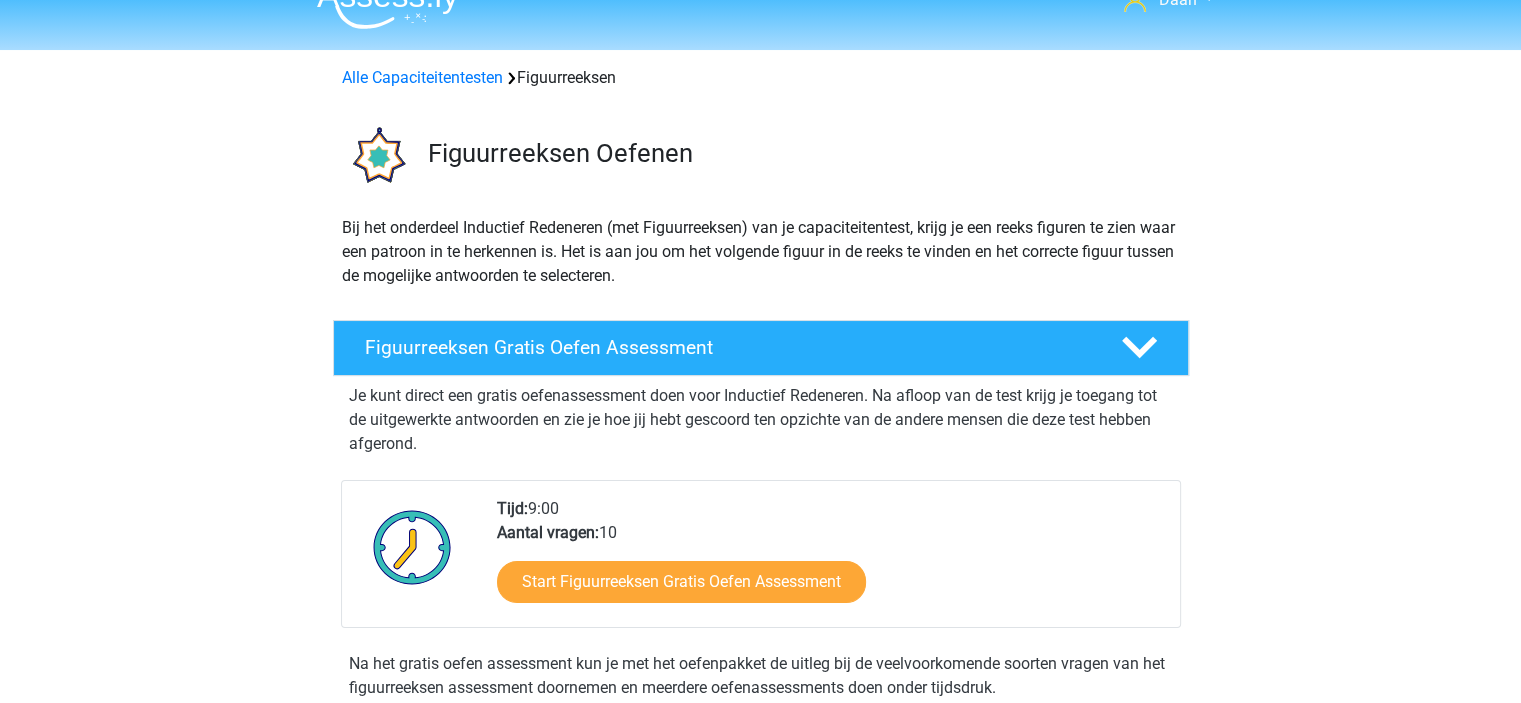 scroll, scrollTop: 0, scrollLeft: 0, axis: both 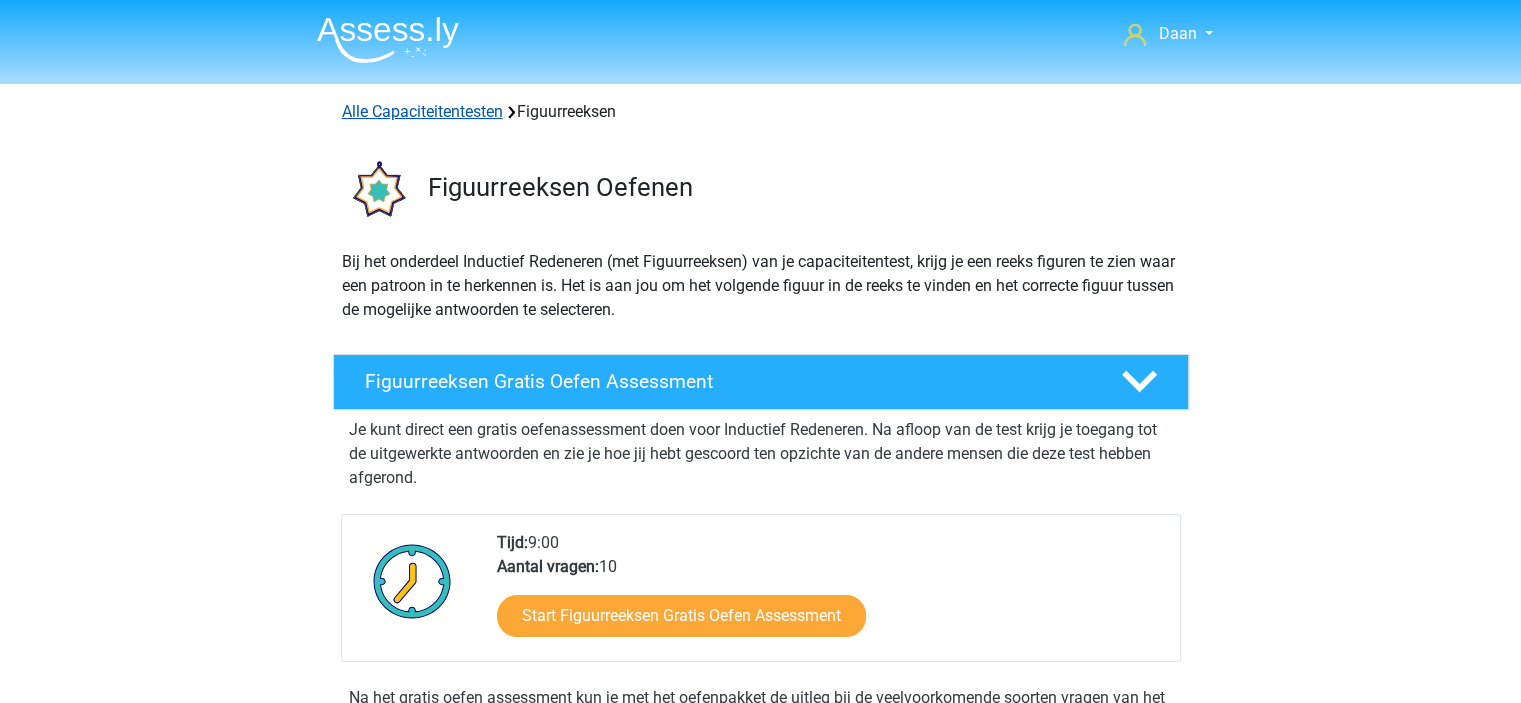 click on "Alle Capaciteitentesten" at bounding box center (422, 111) 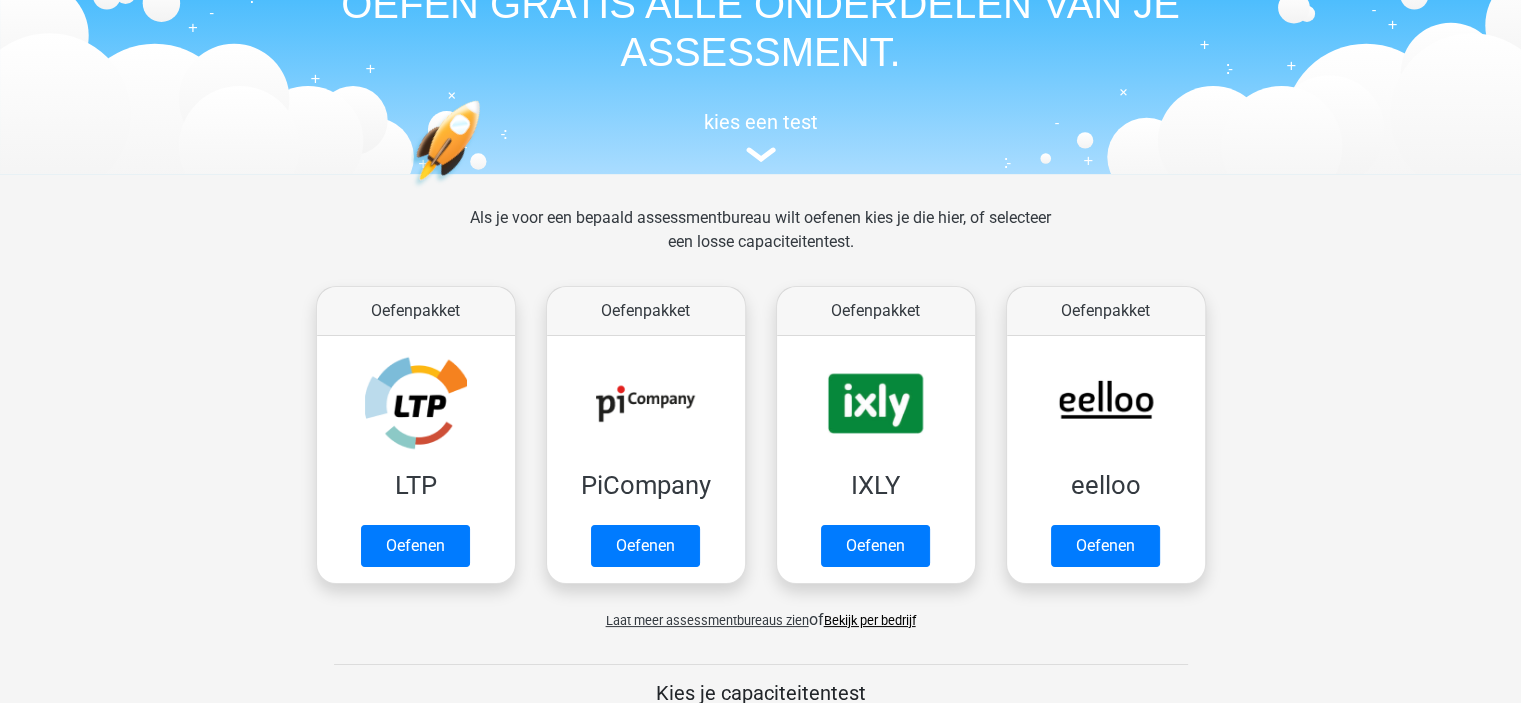 scroll, scrollTop: 348, scrollLeft: 0, axis: vertical 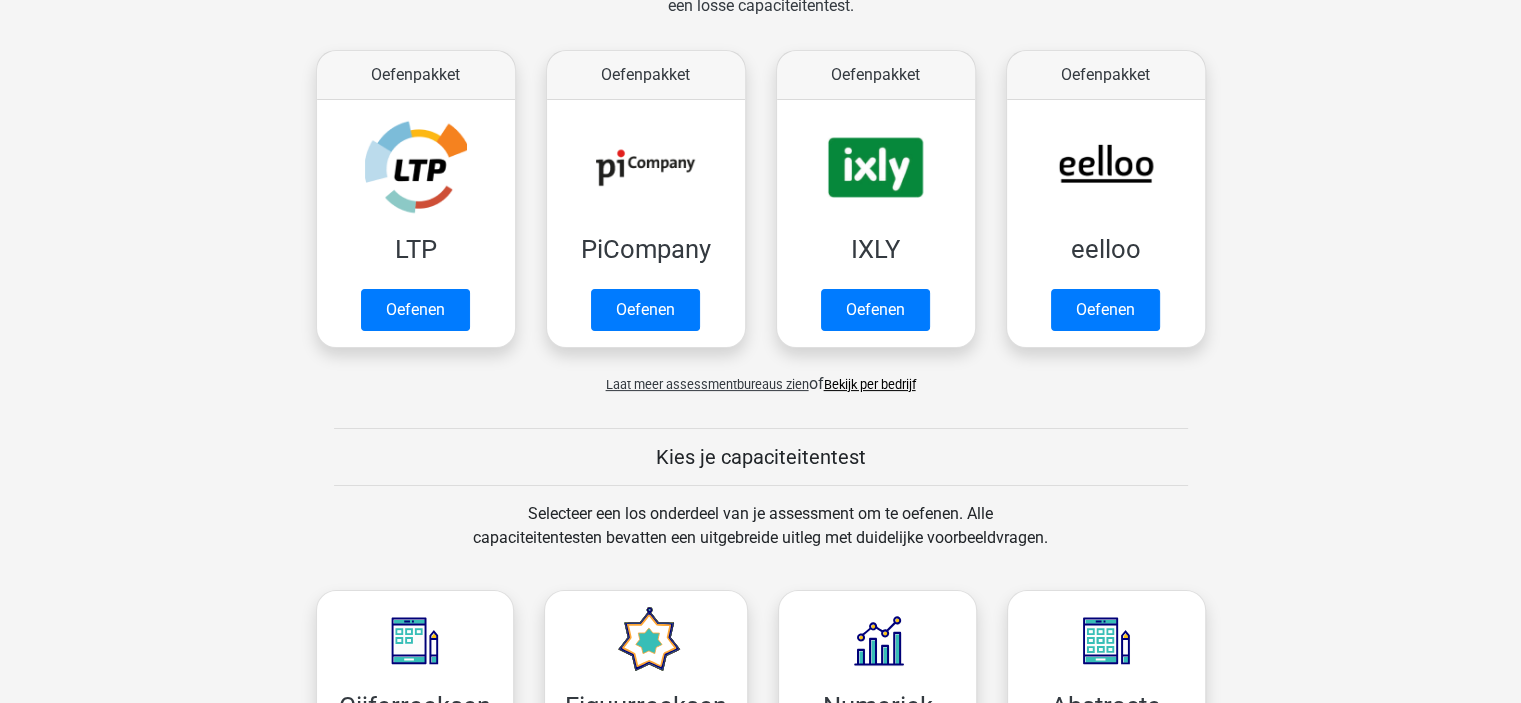 click on "Bekijk per bedrijf" at bounding box center [870, 384] 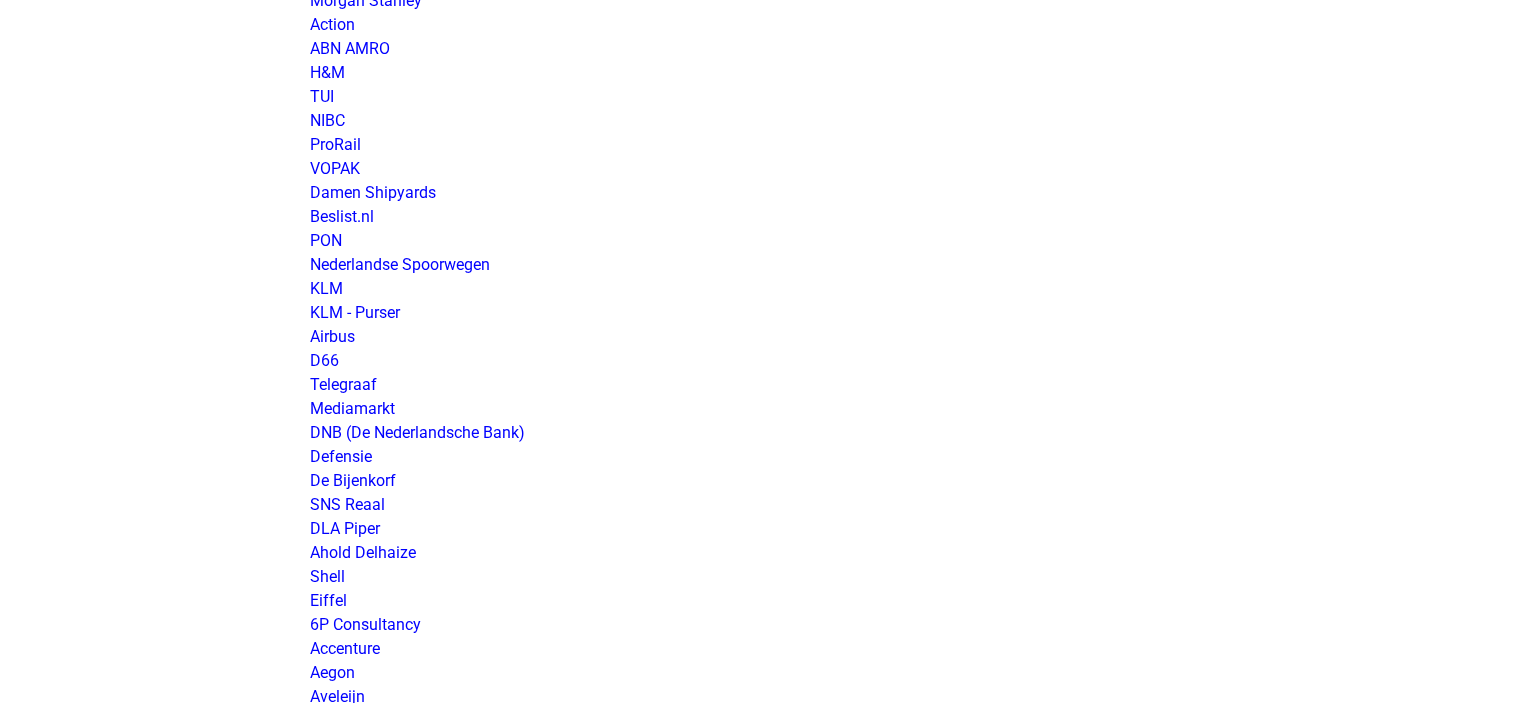 scroll, scrollTop: 1800, scrollLeft: 0, axis: vertical 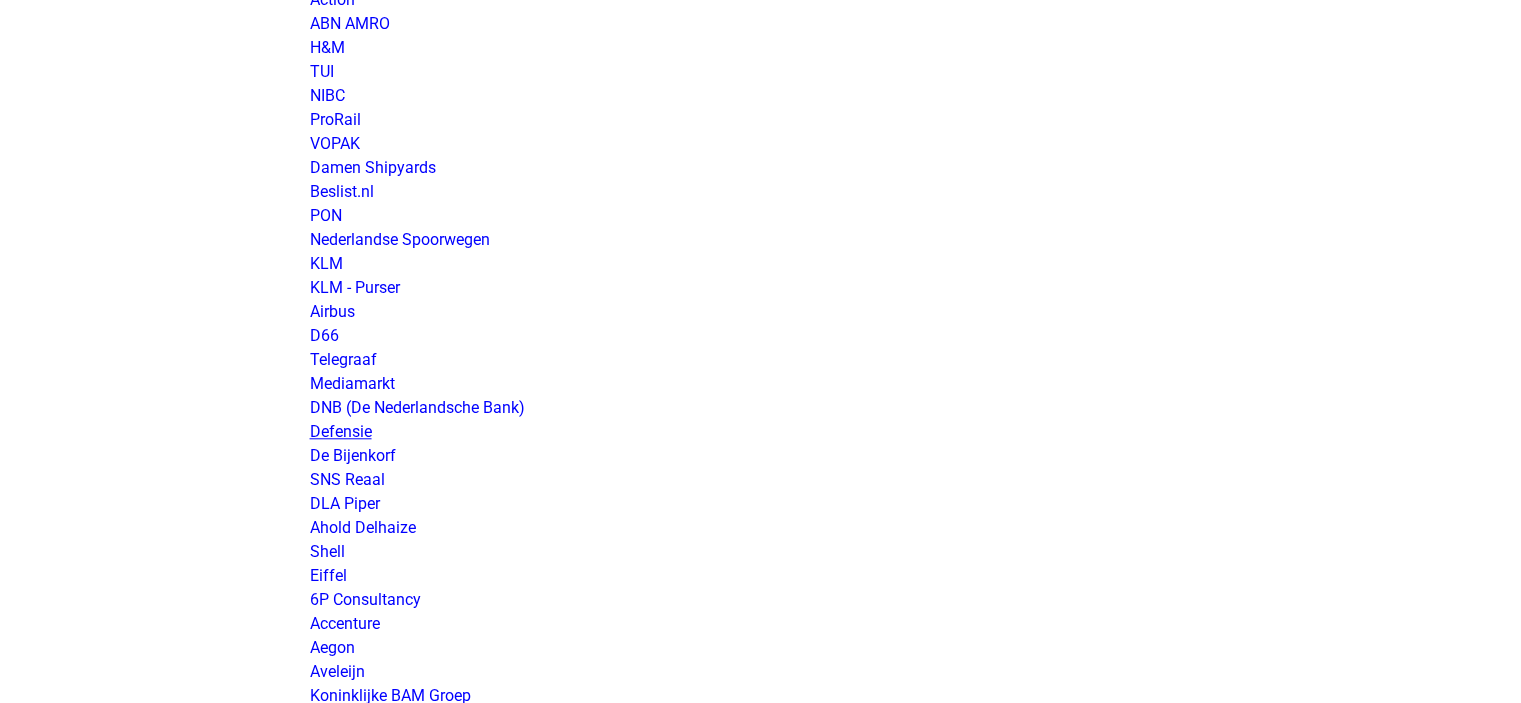 click on "Defensie" at bounding box center [341, 431] 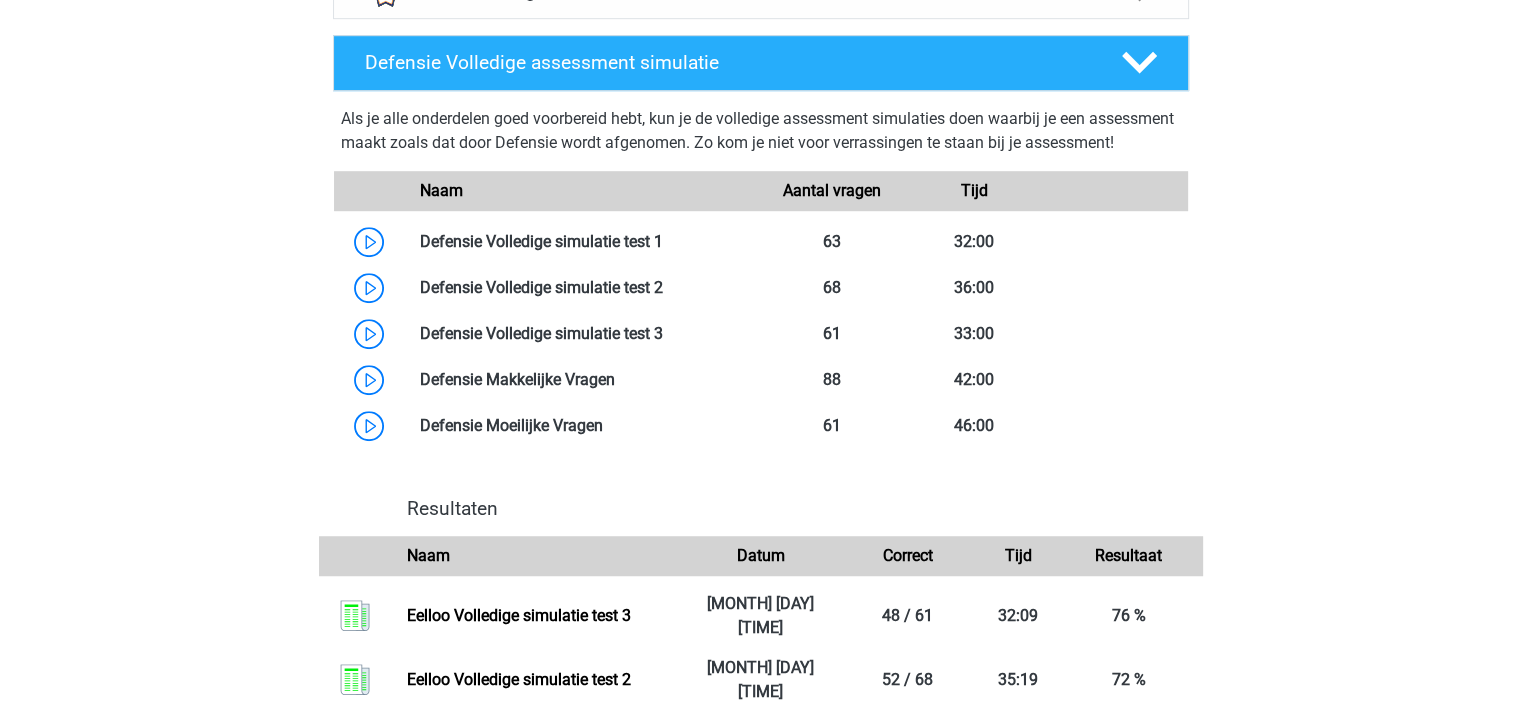 scroll, scrollTop: 1300, scrollLeft: 0, axis: vertical 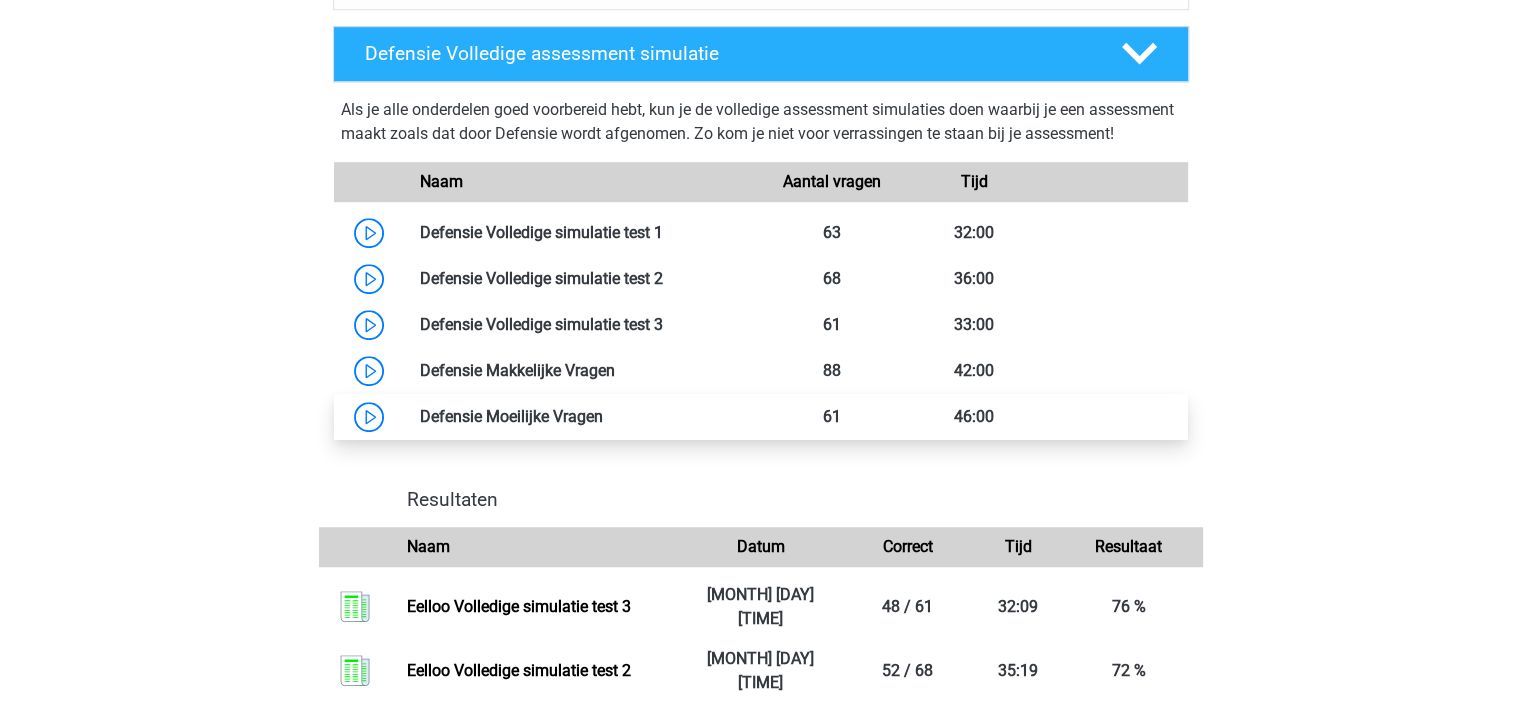 click at bounding box center [603, 416] 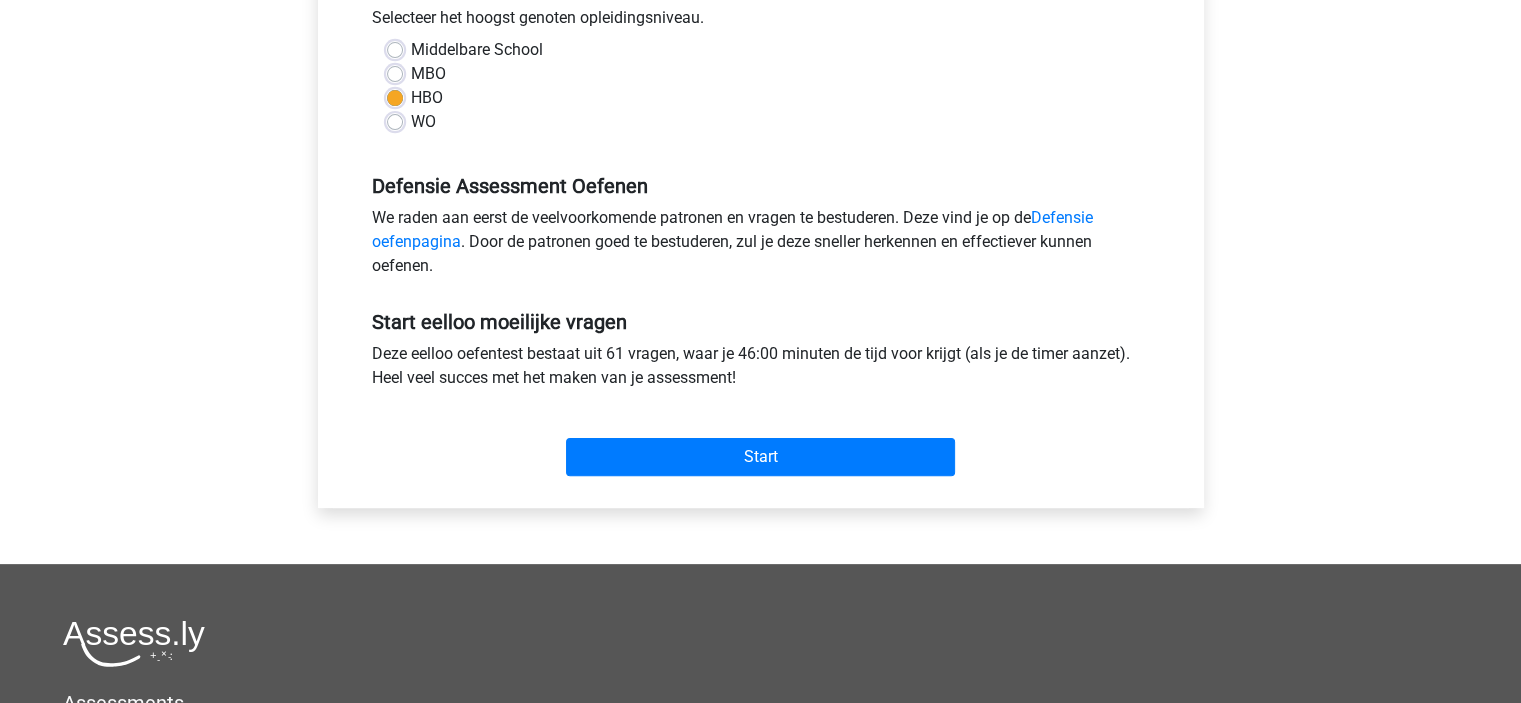 scroll, scrollTop: 500, scrollLeft: 0, axis: vertical 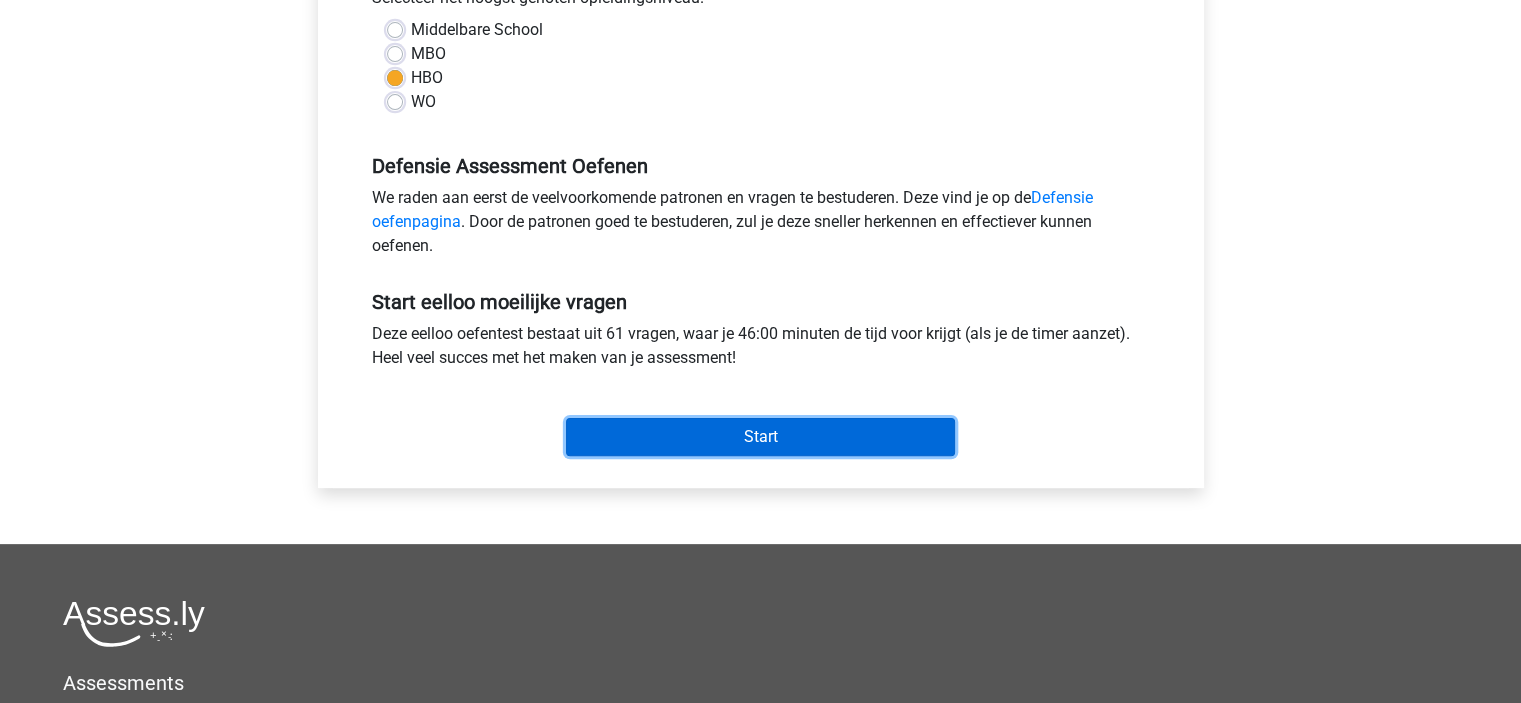 click on "Start" at bounding box center (760, 437) 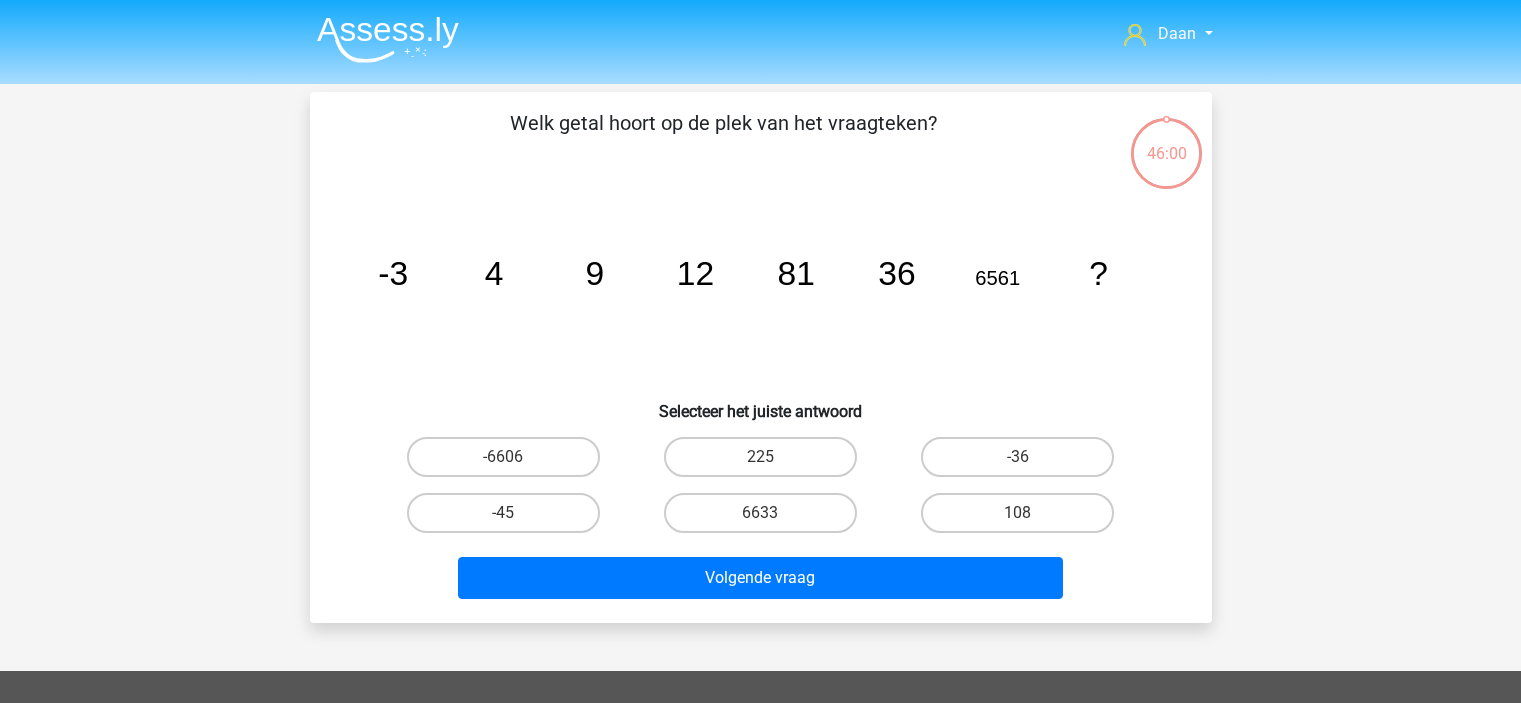 scroll, scrollTop: 0, scrollLeft: 0, axis: both 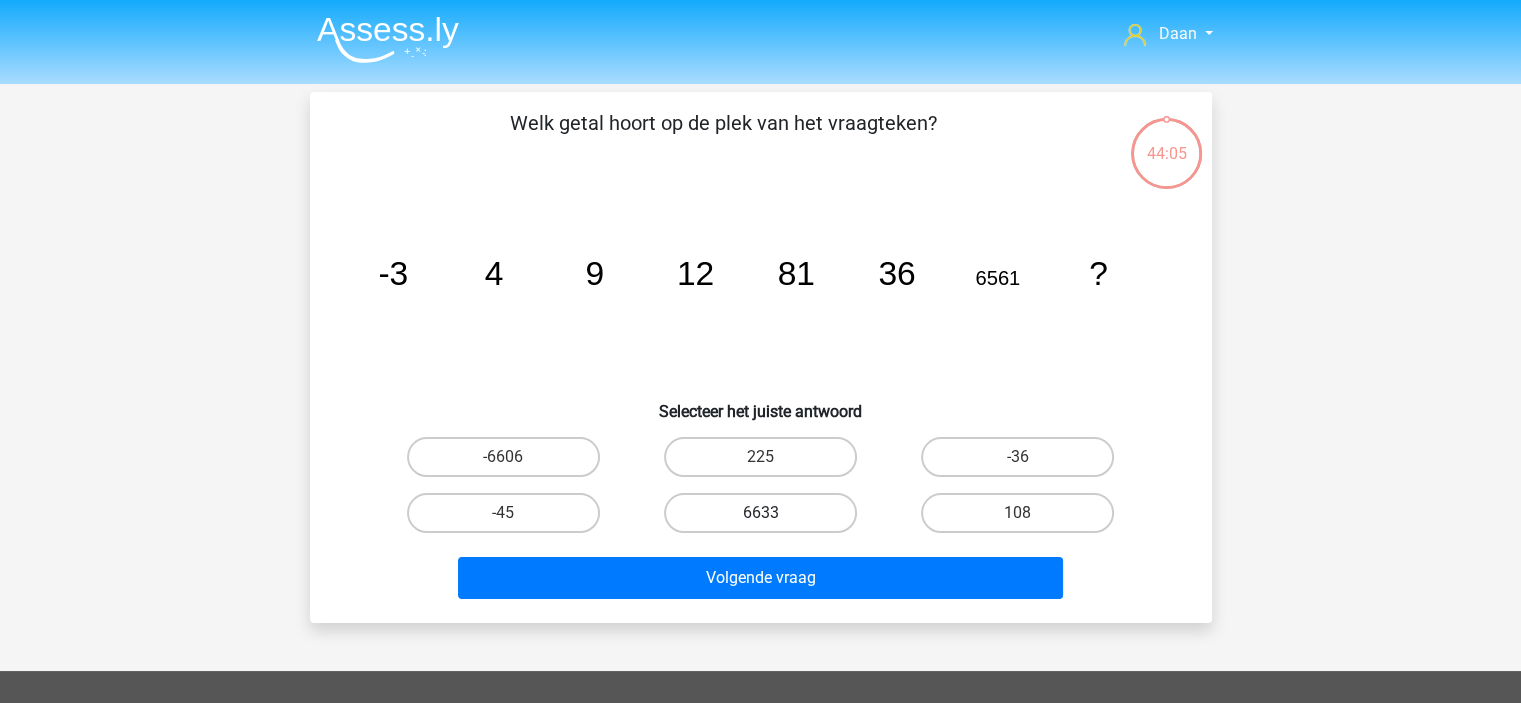 click on "6633" at bounding box center (760, 513) 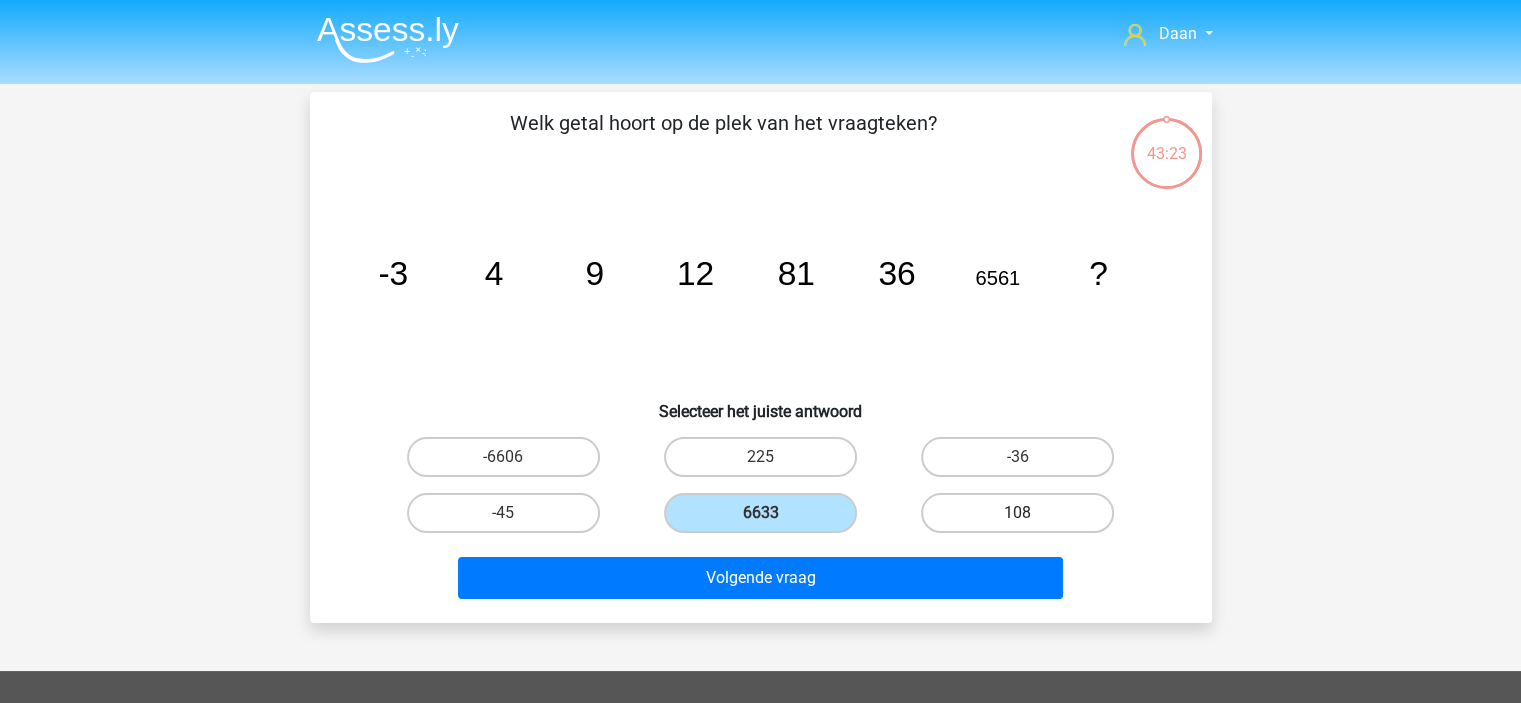 click on "108" at bounding box center [1017, 513] 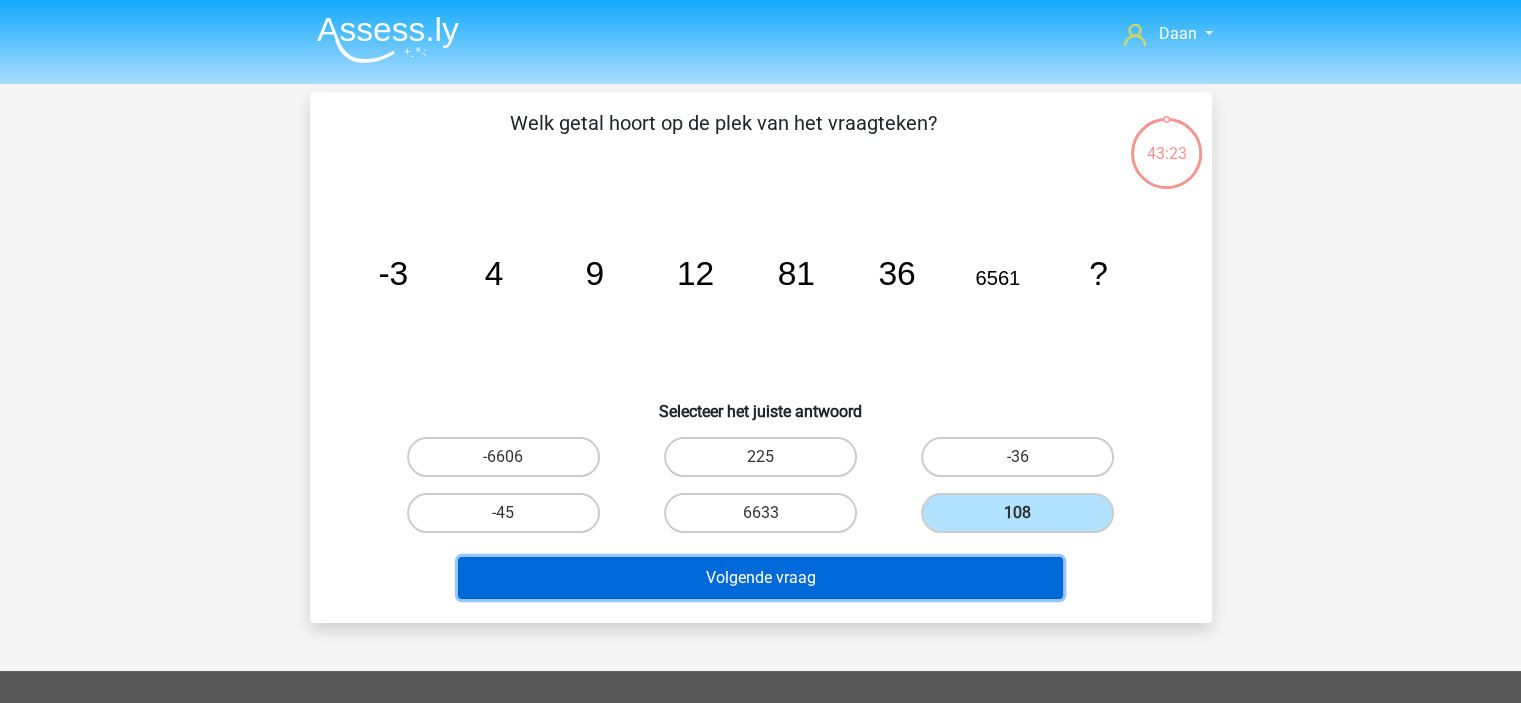 click on "Volgende vraag" at bounding box center [760, 578] 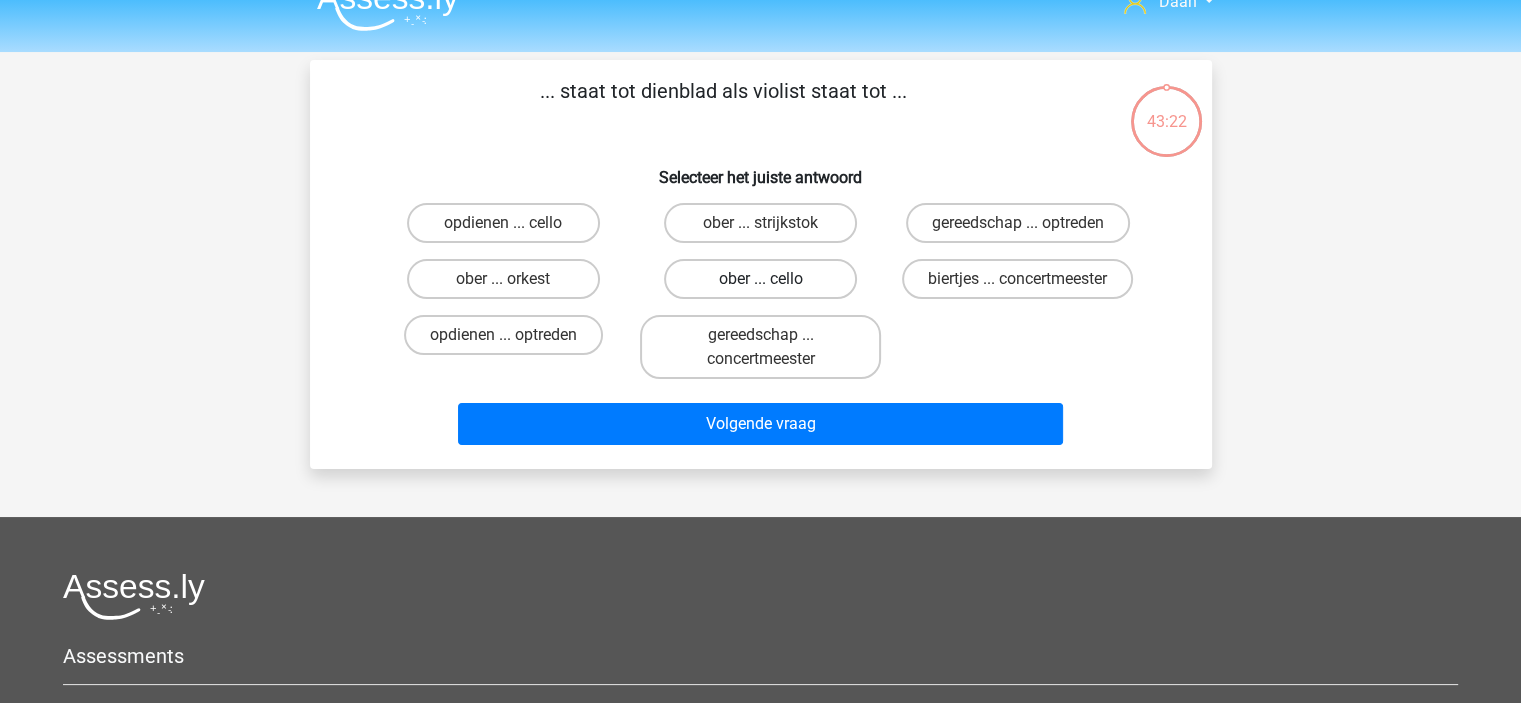 scroll, scrollTop: 0, scrollLeft: 0, axis: both 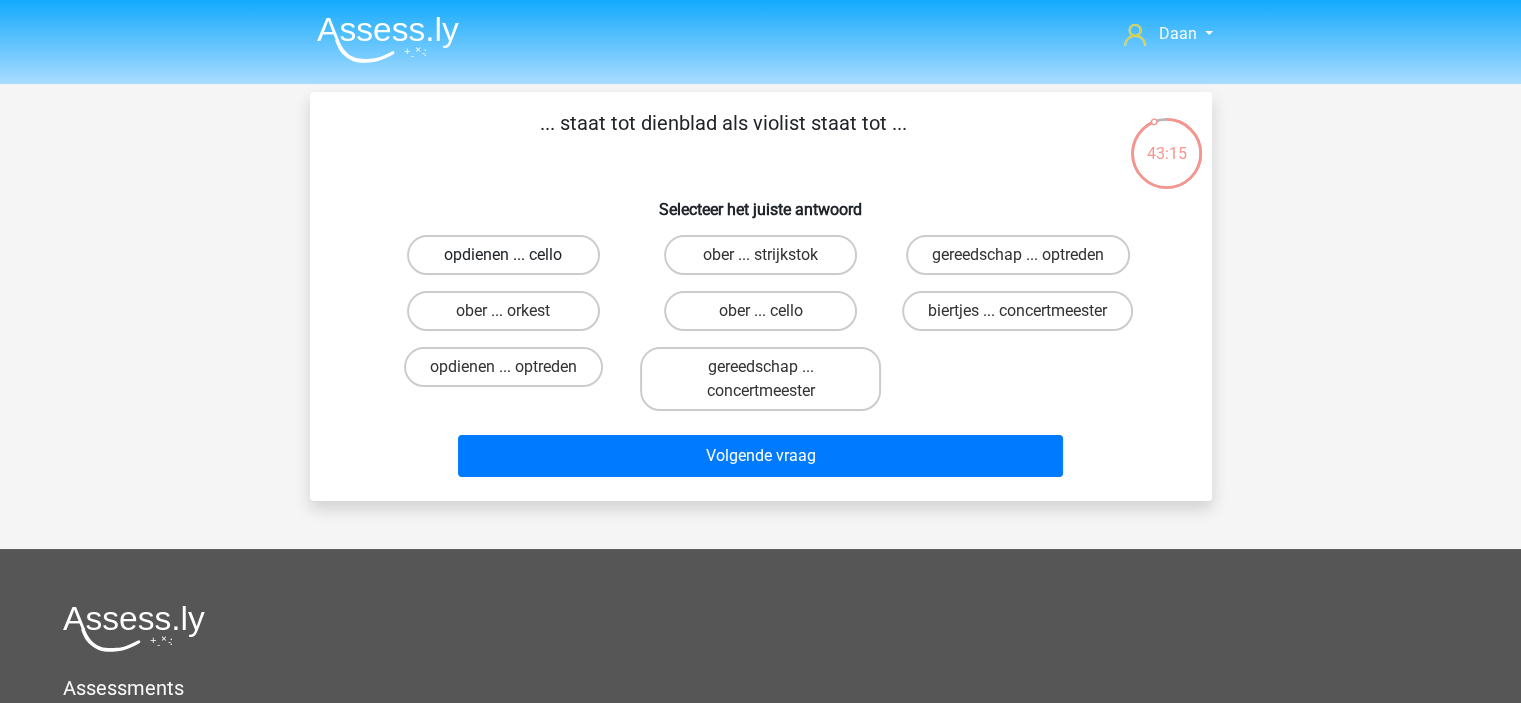 click on "opdienen ... cello" at bounding box center (503, 255) 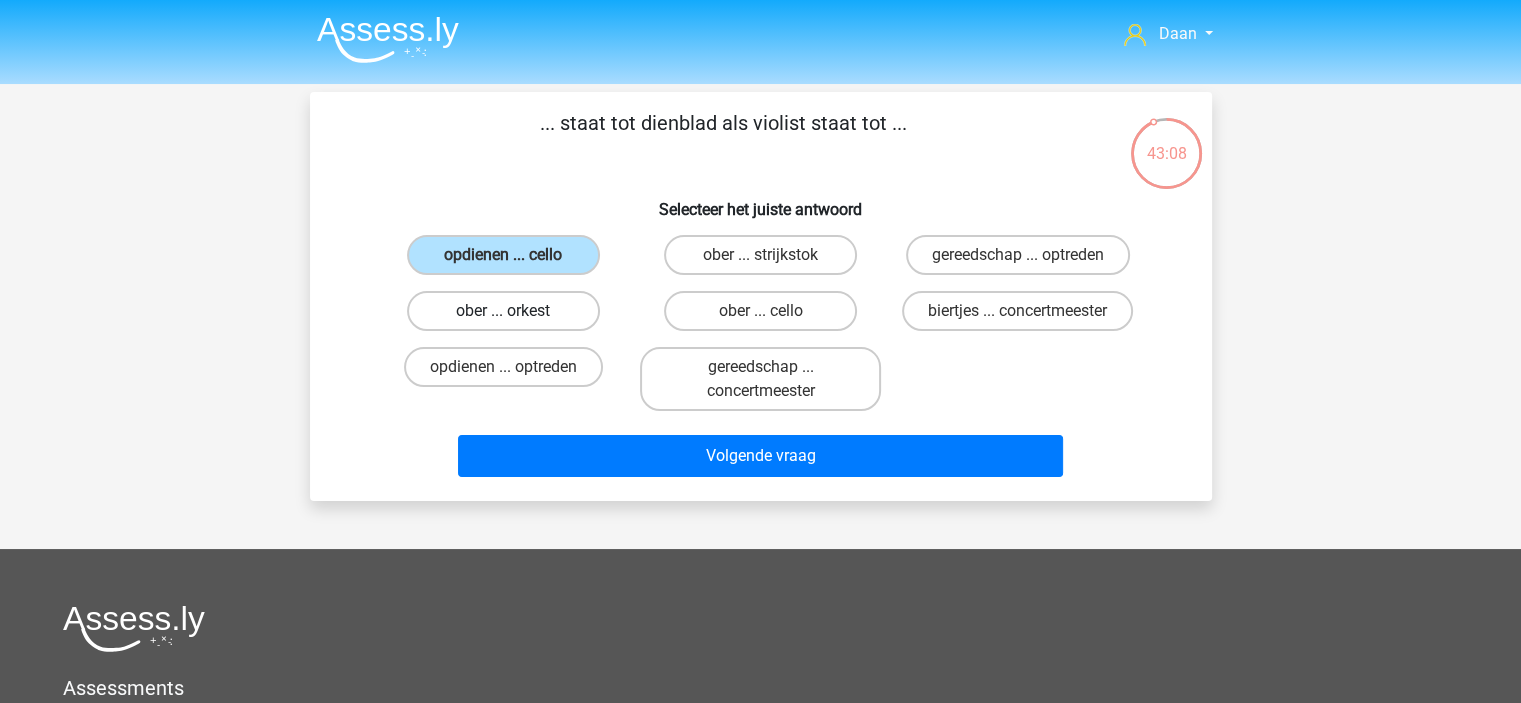 click on "ober ... orkest" at bounding box center [503, 311] 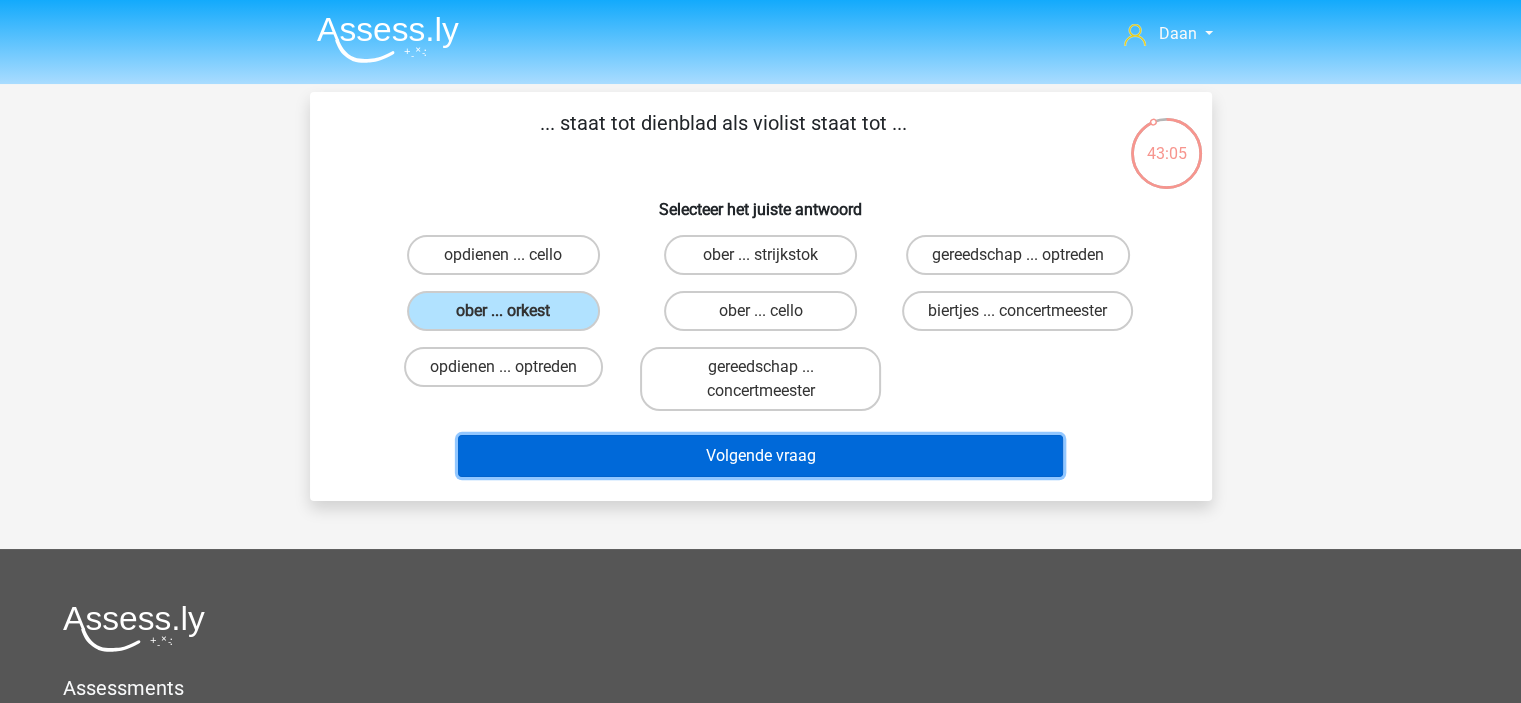 click on "Volgende vraag" at bounding box center (760, 456) 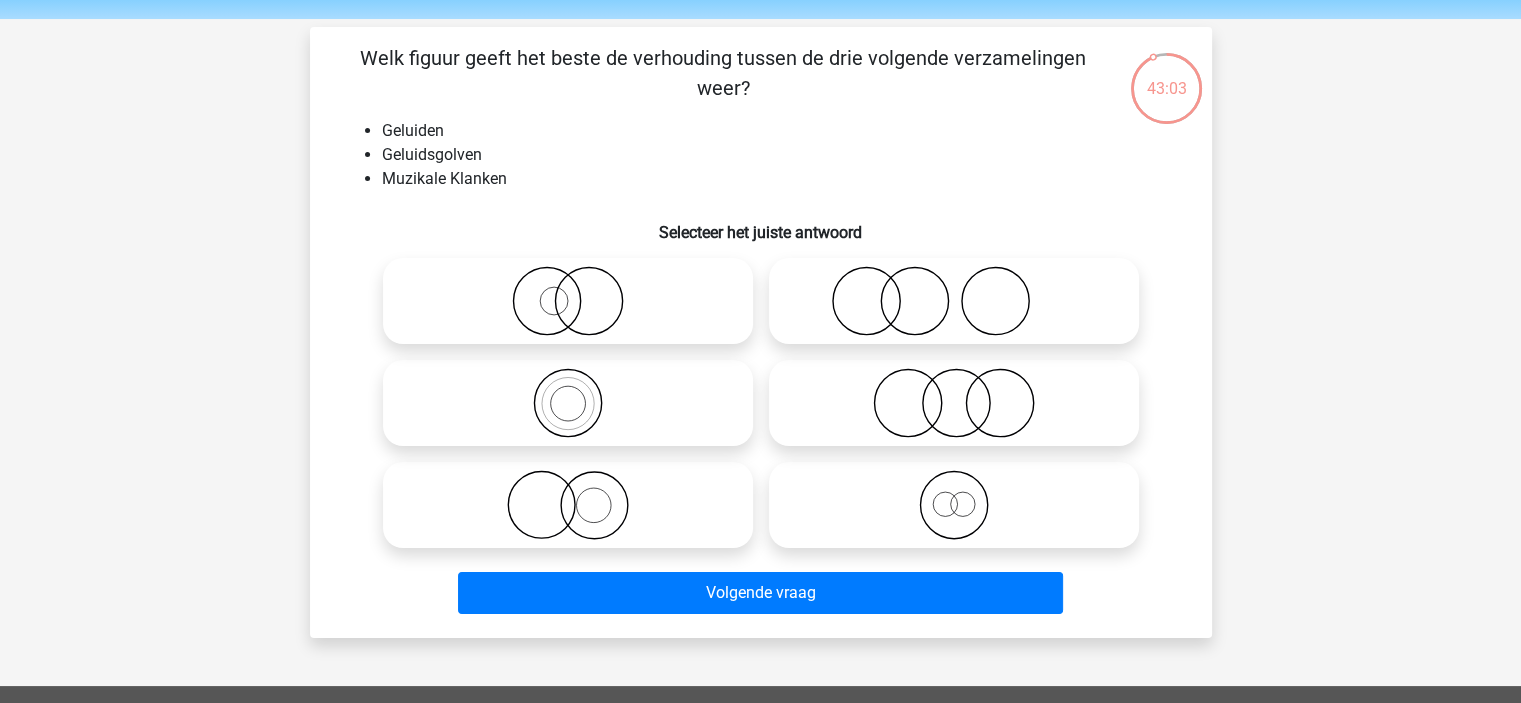 scroll, scrollTop: 100, scrollLeft: 0, axis: vertical 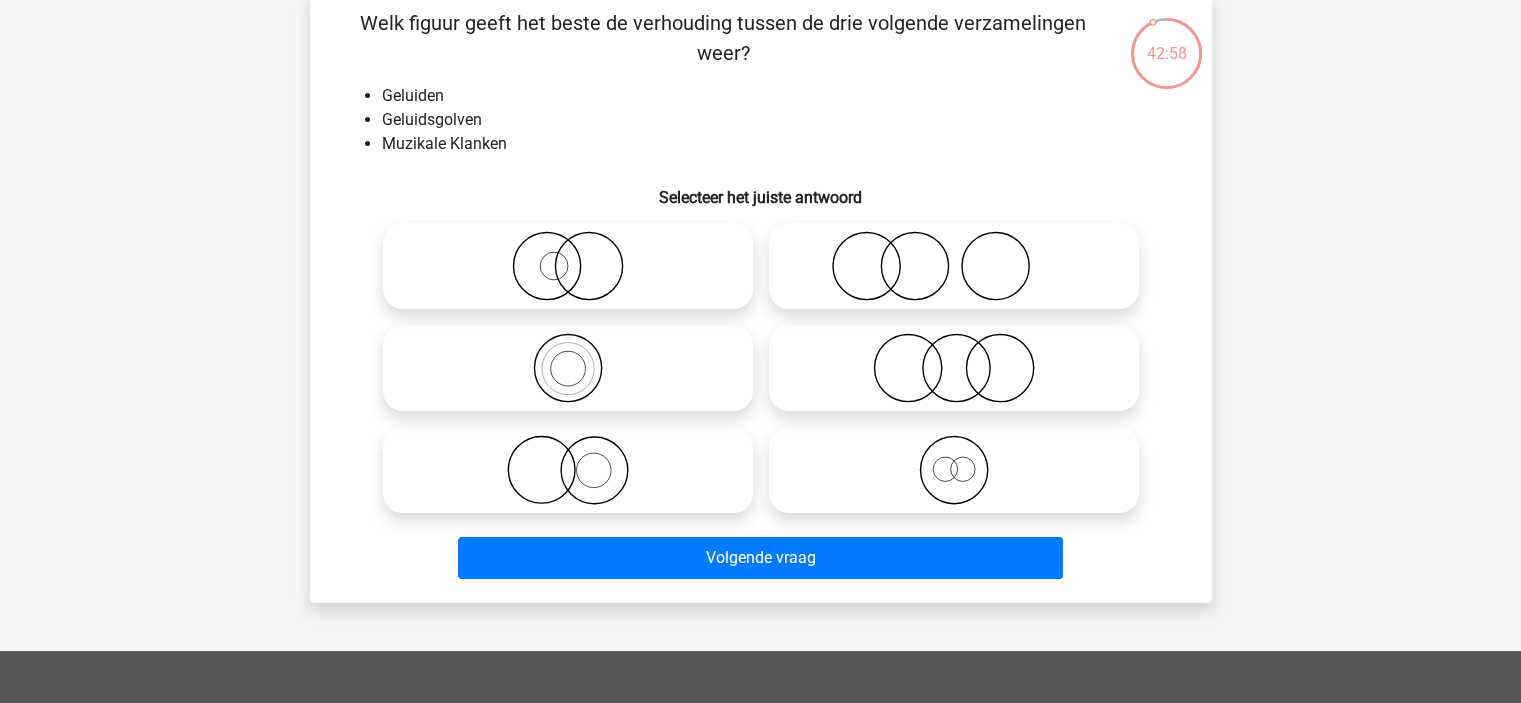 click 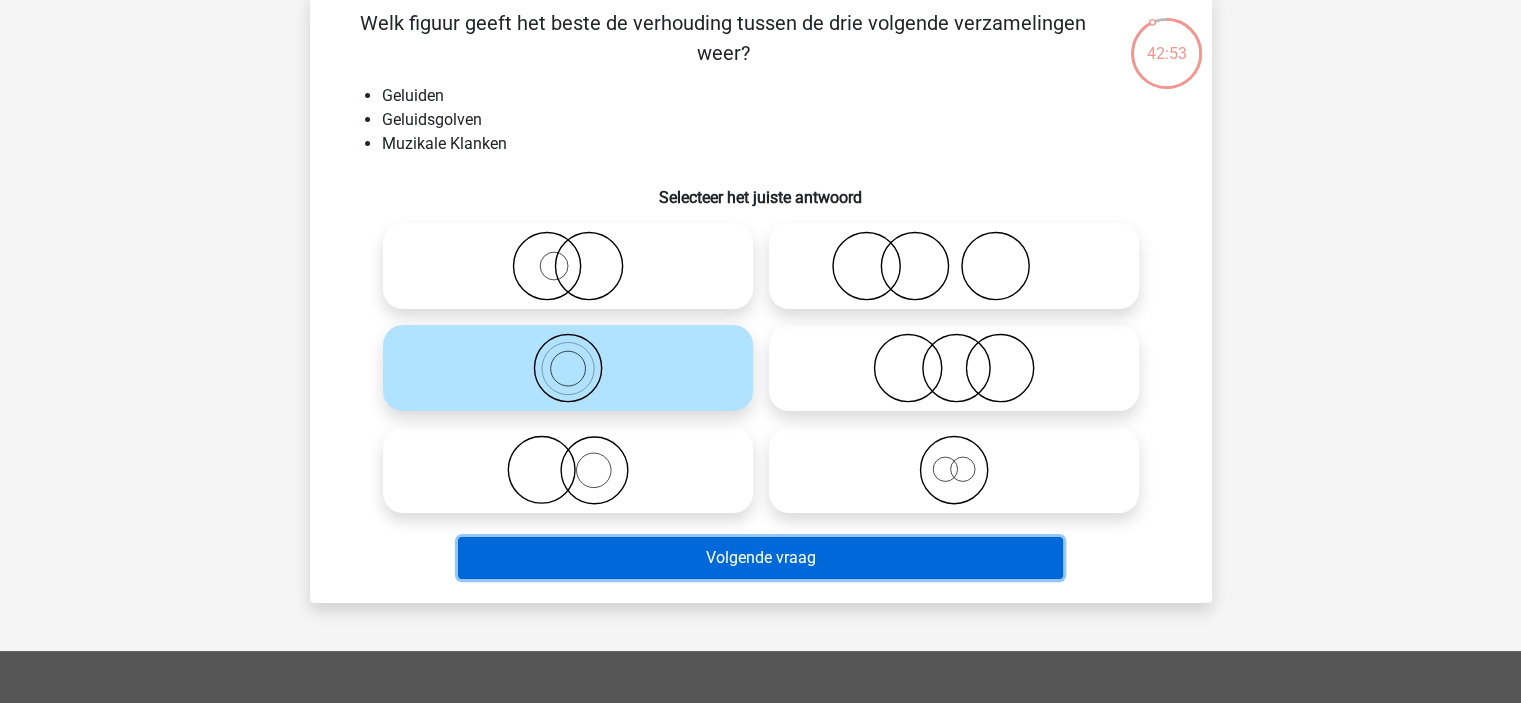 click on "Volgende vraag" at bounding box center (760, 558) 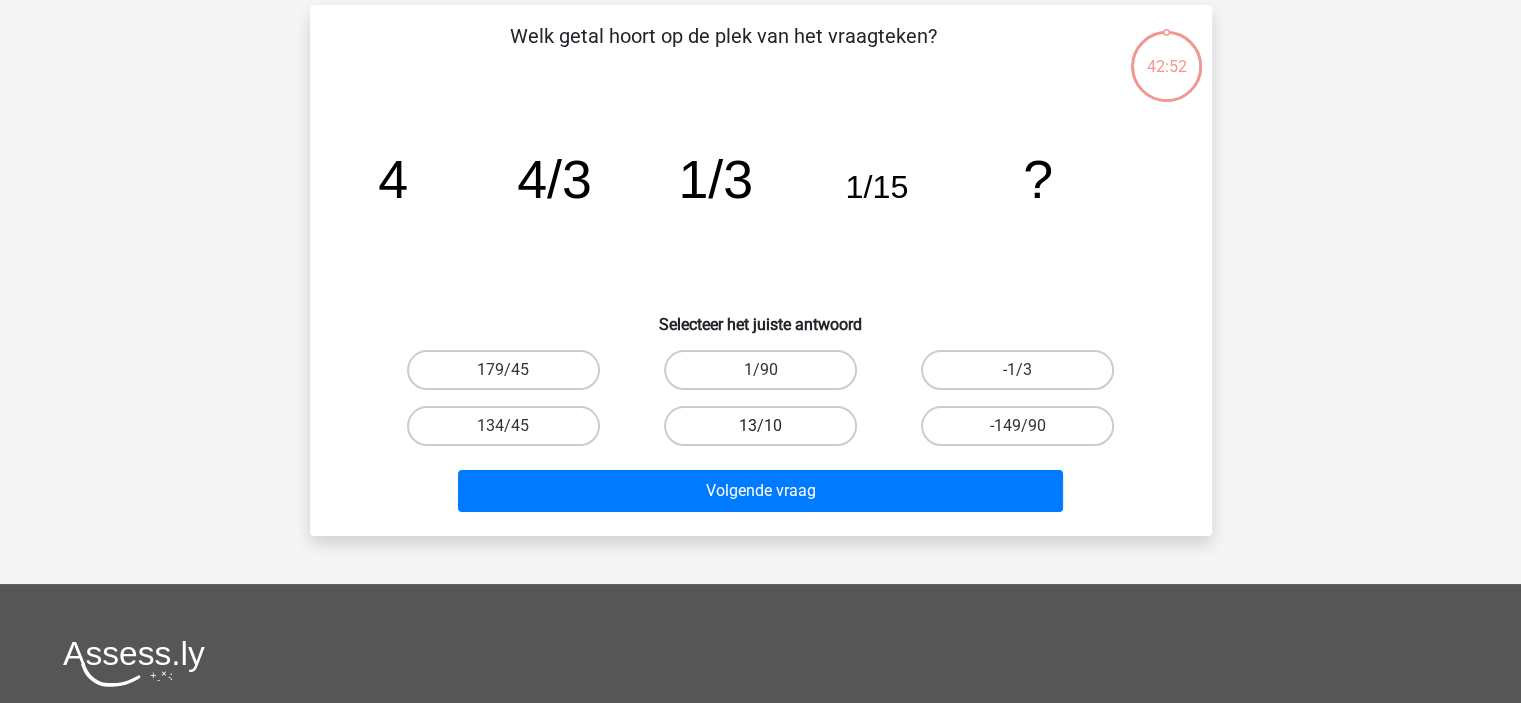scroll, scrollTop: 0, scrollLeft: 0, axis: both 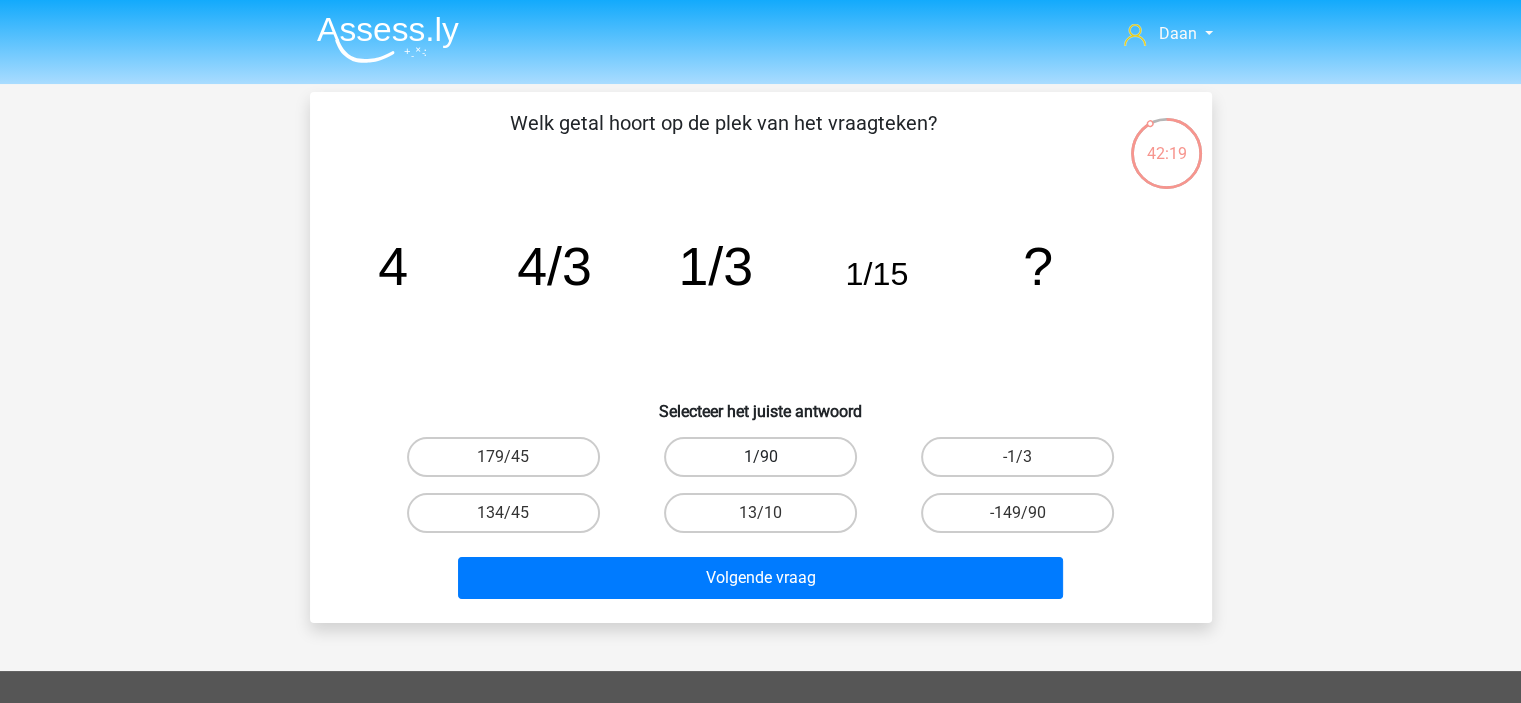 click on "1/90" at bounding box center [760, 457] 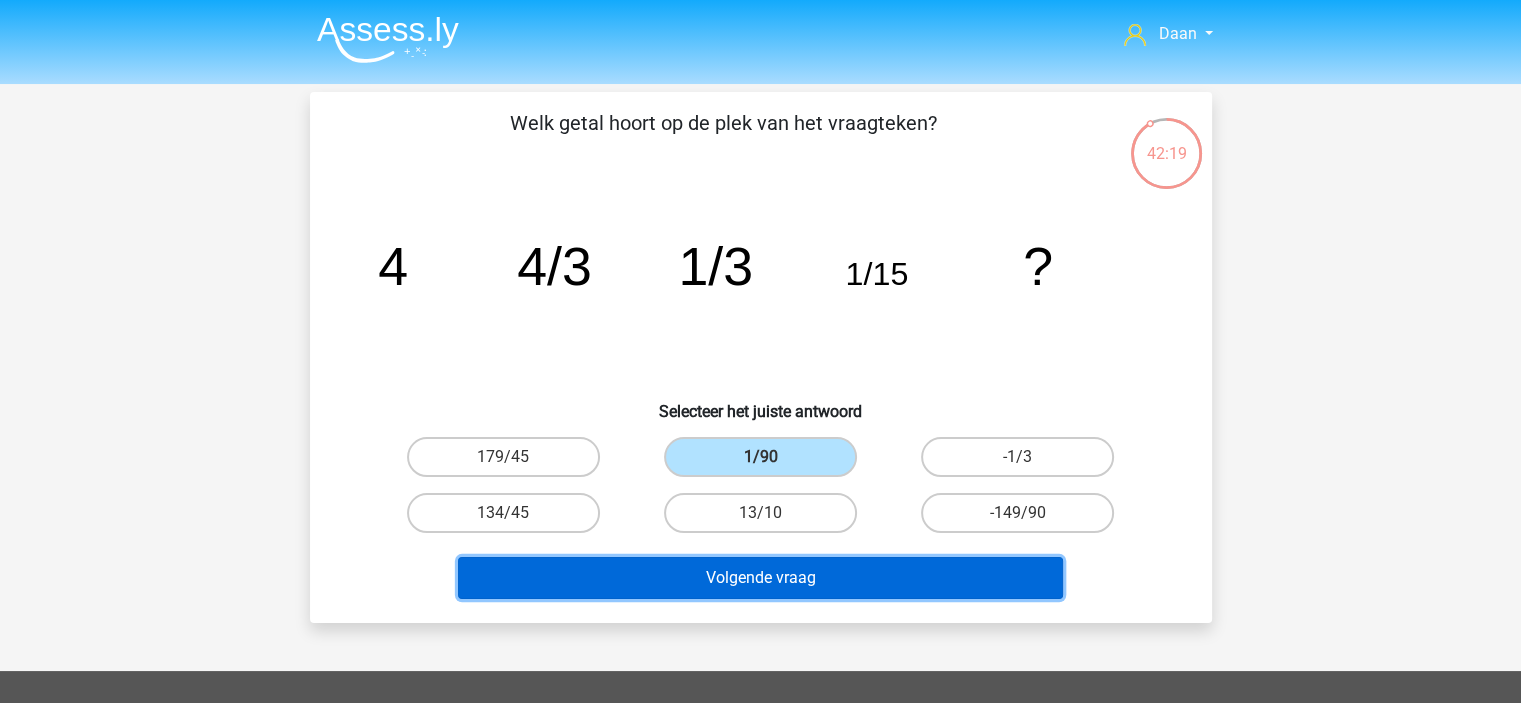 click on "Volgende vraag" at bounding box center (760, 578) 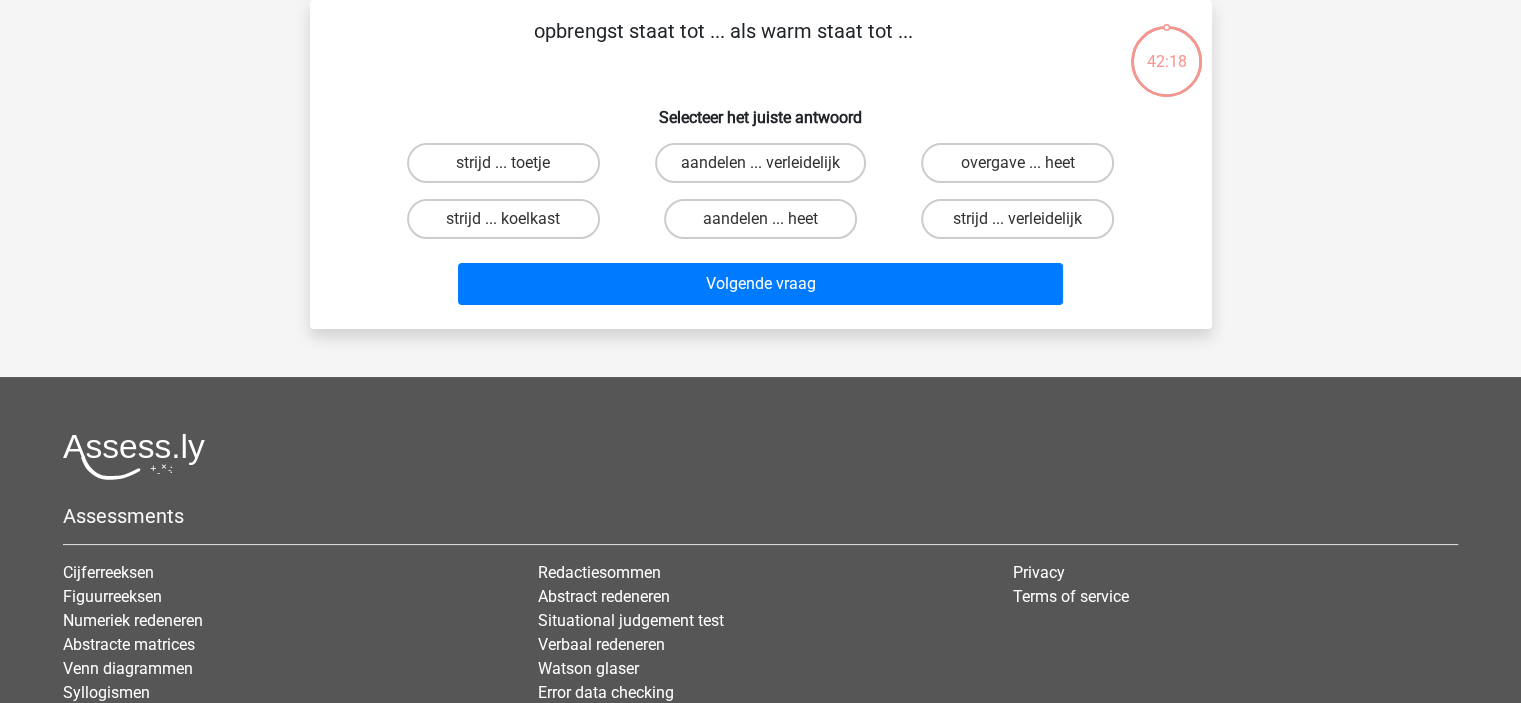 scroll, scrollTop: 0, scrollLeft: 0, axis: both 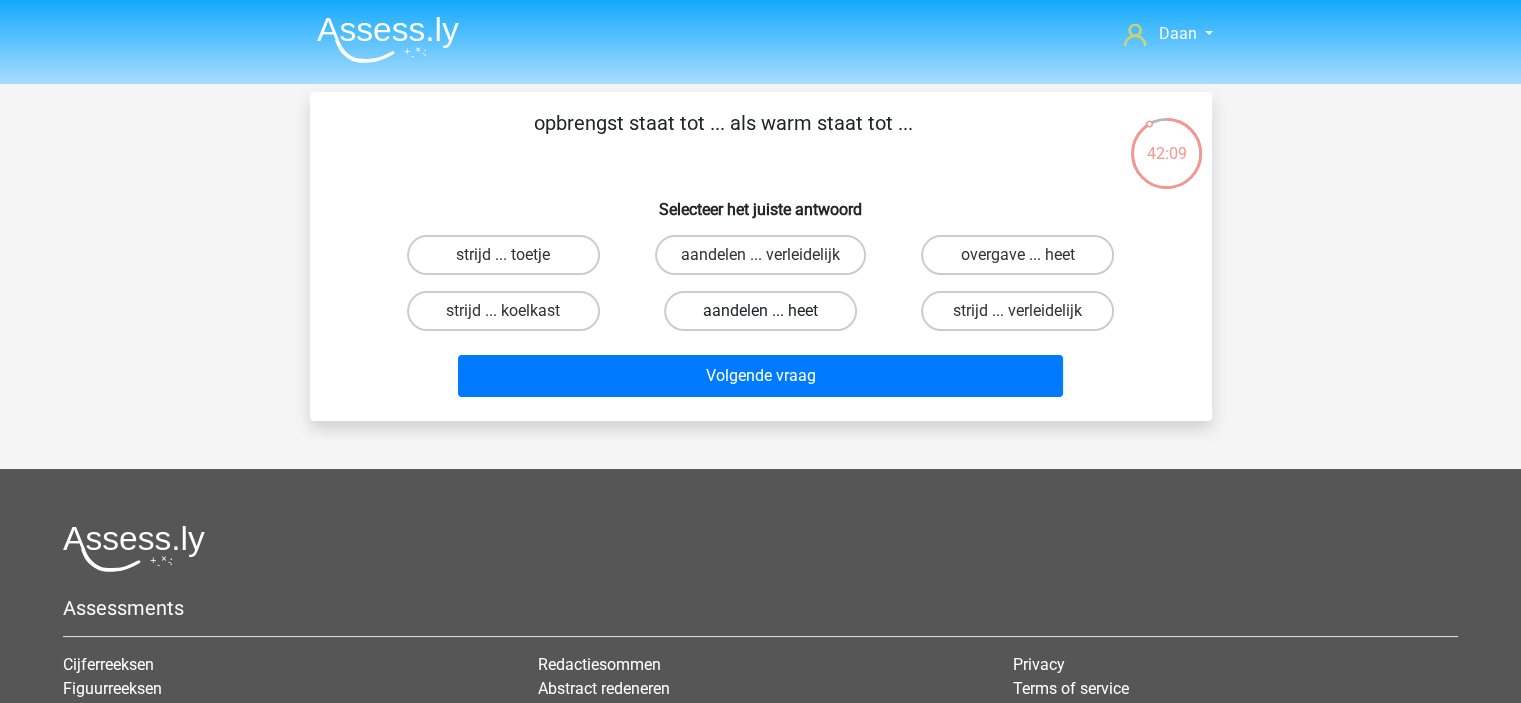 click on "aandelen ... heet" at bounding box center [760, 311] 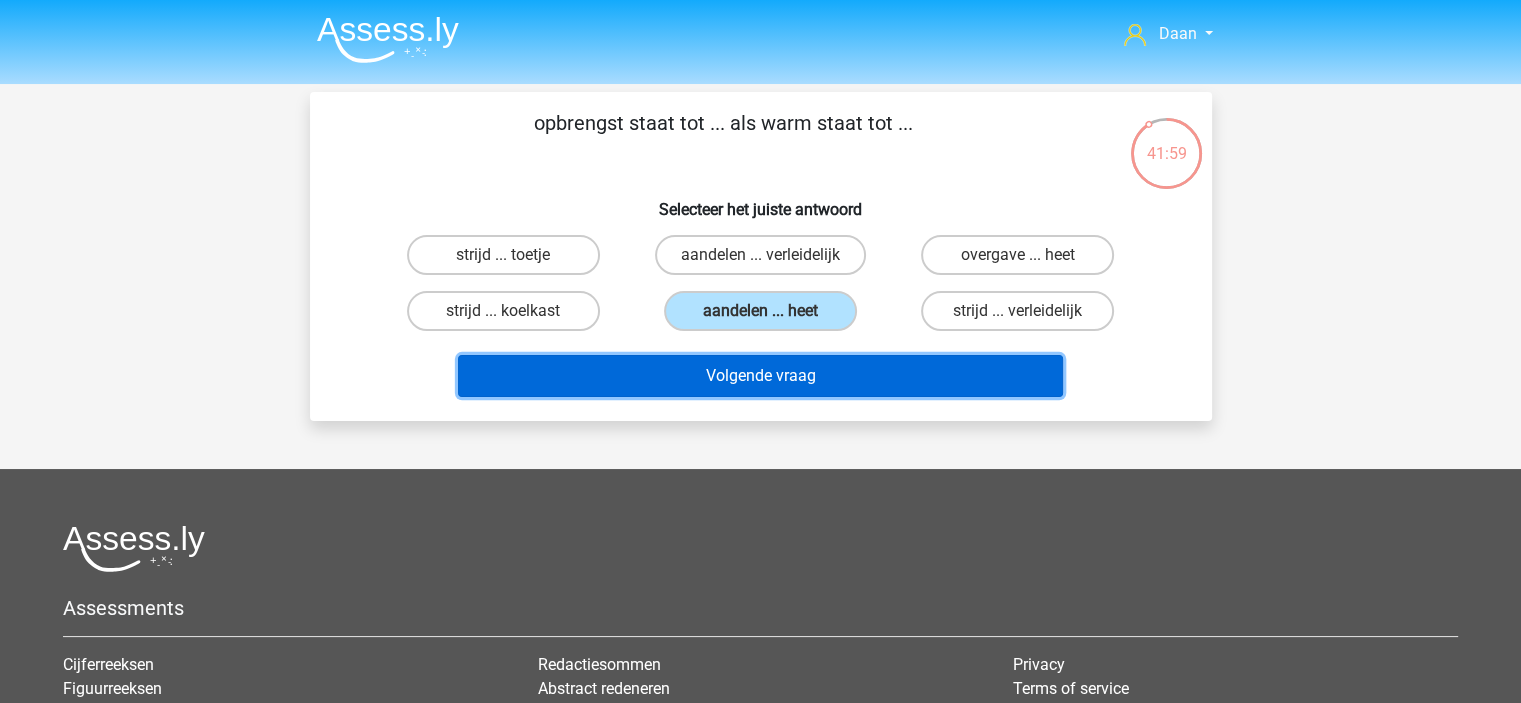 click on "Volgende vraag" at bounding box center (760, 376) 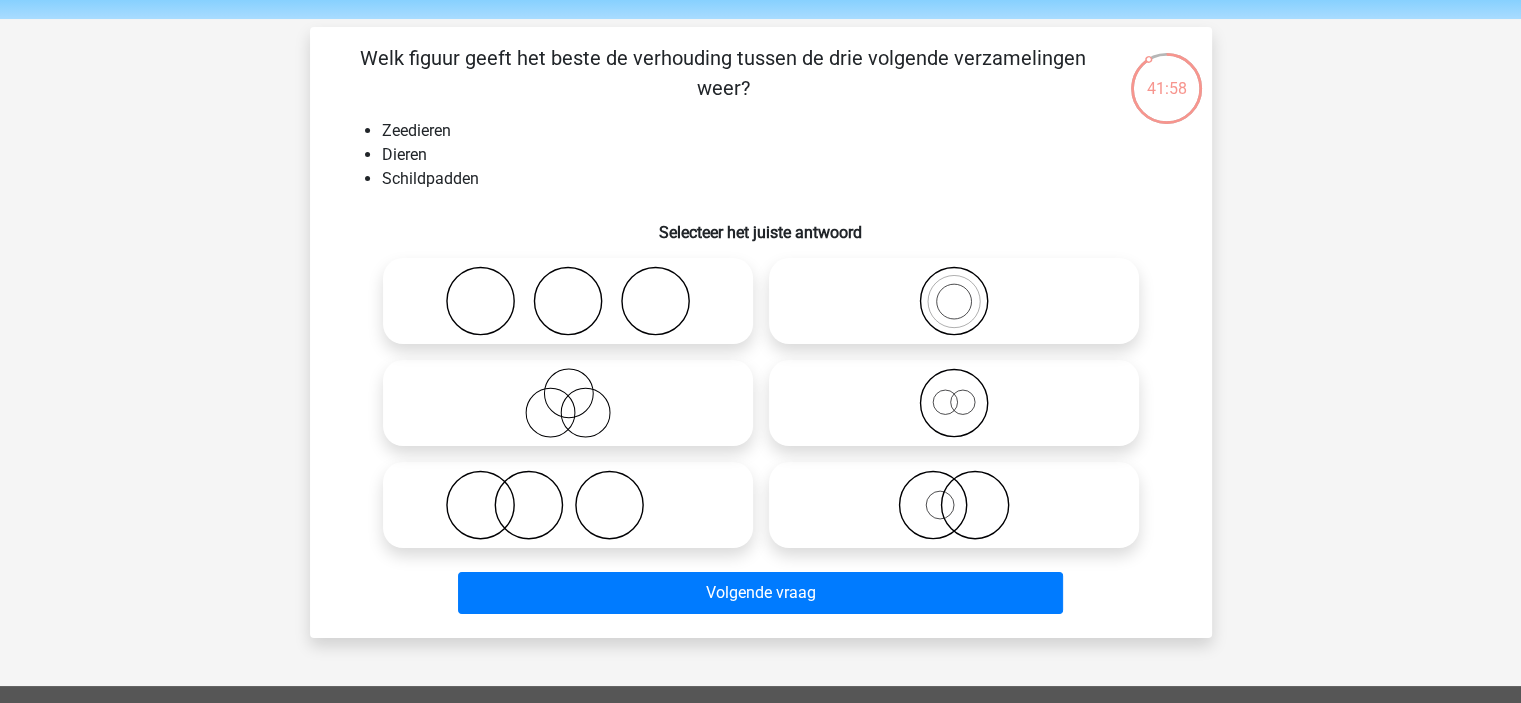 scroll, scrollTop: 100, scrollLeft: 0, axis: vertical 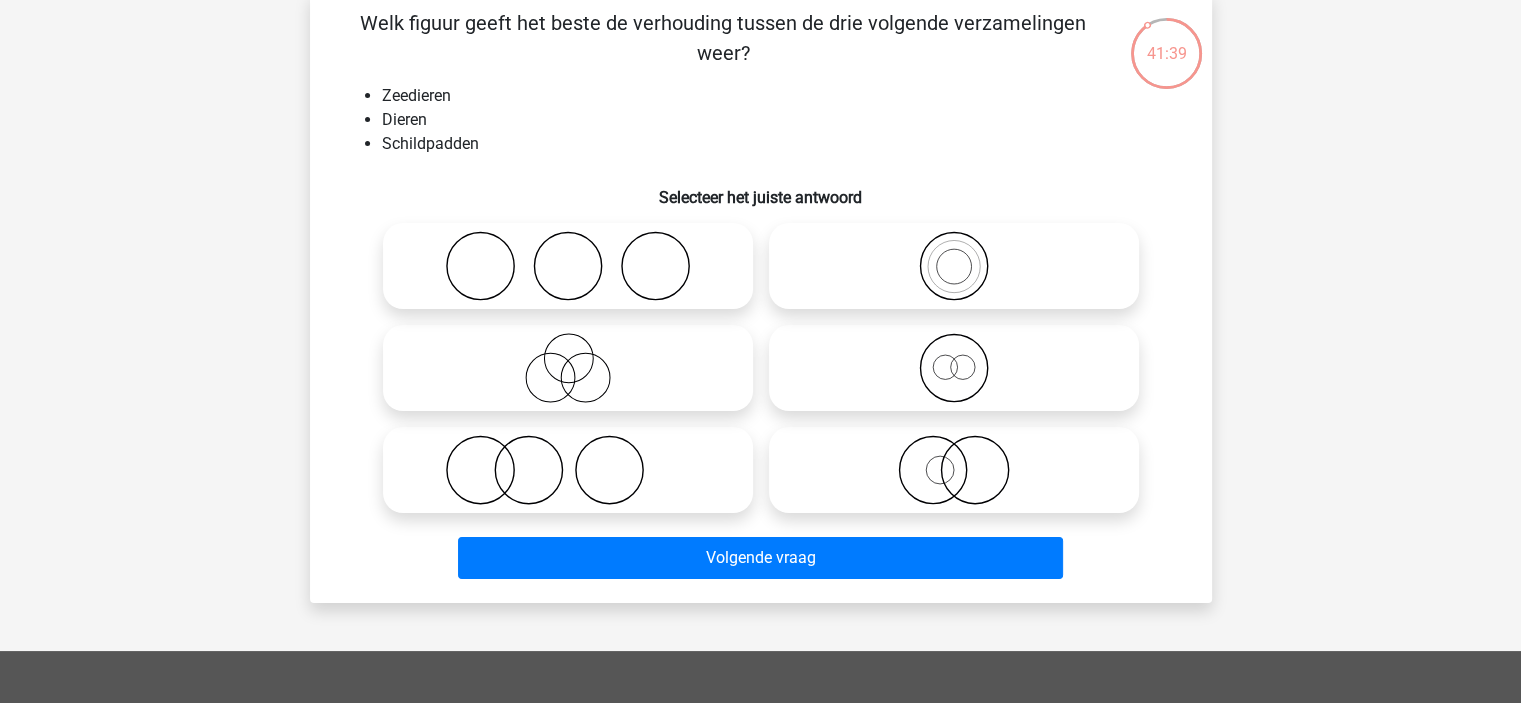 click 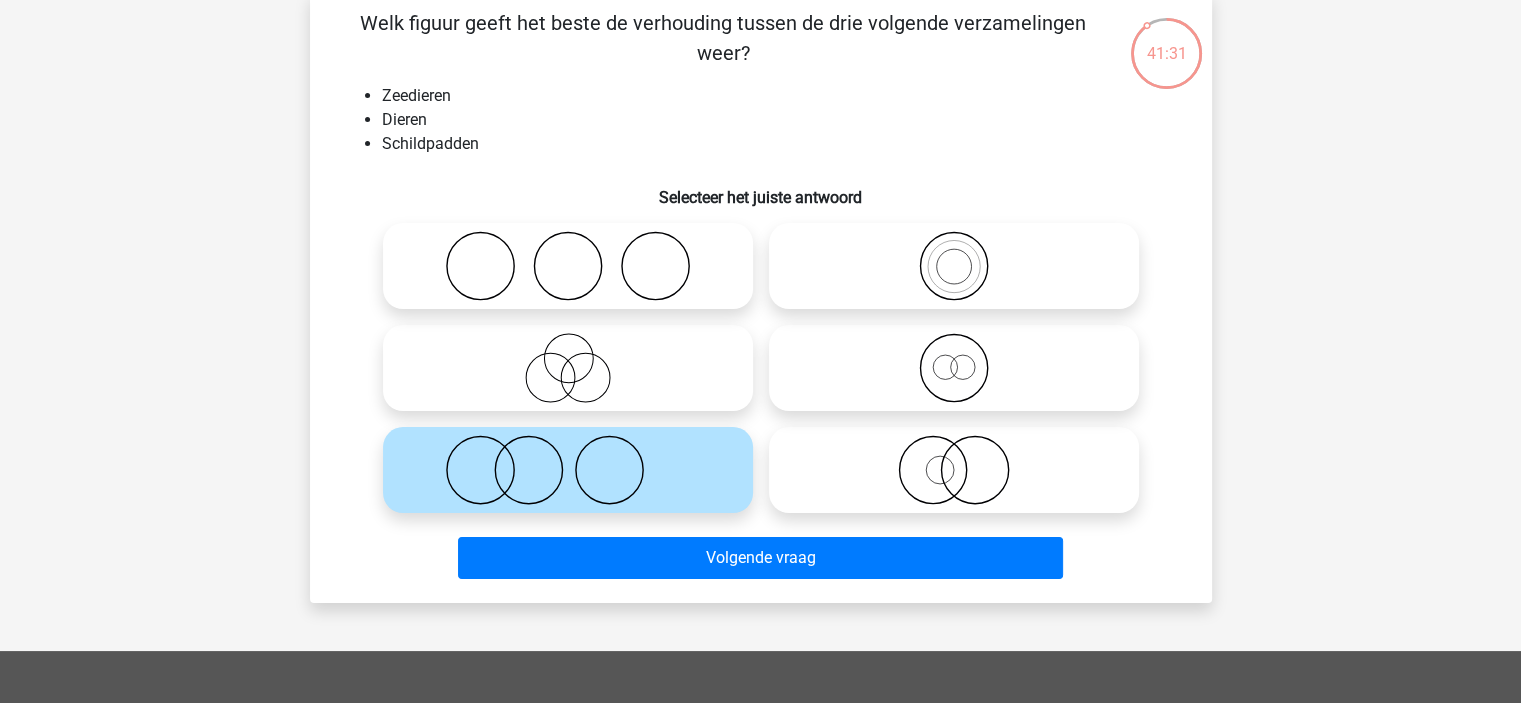 click 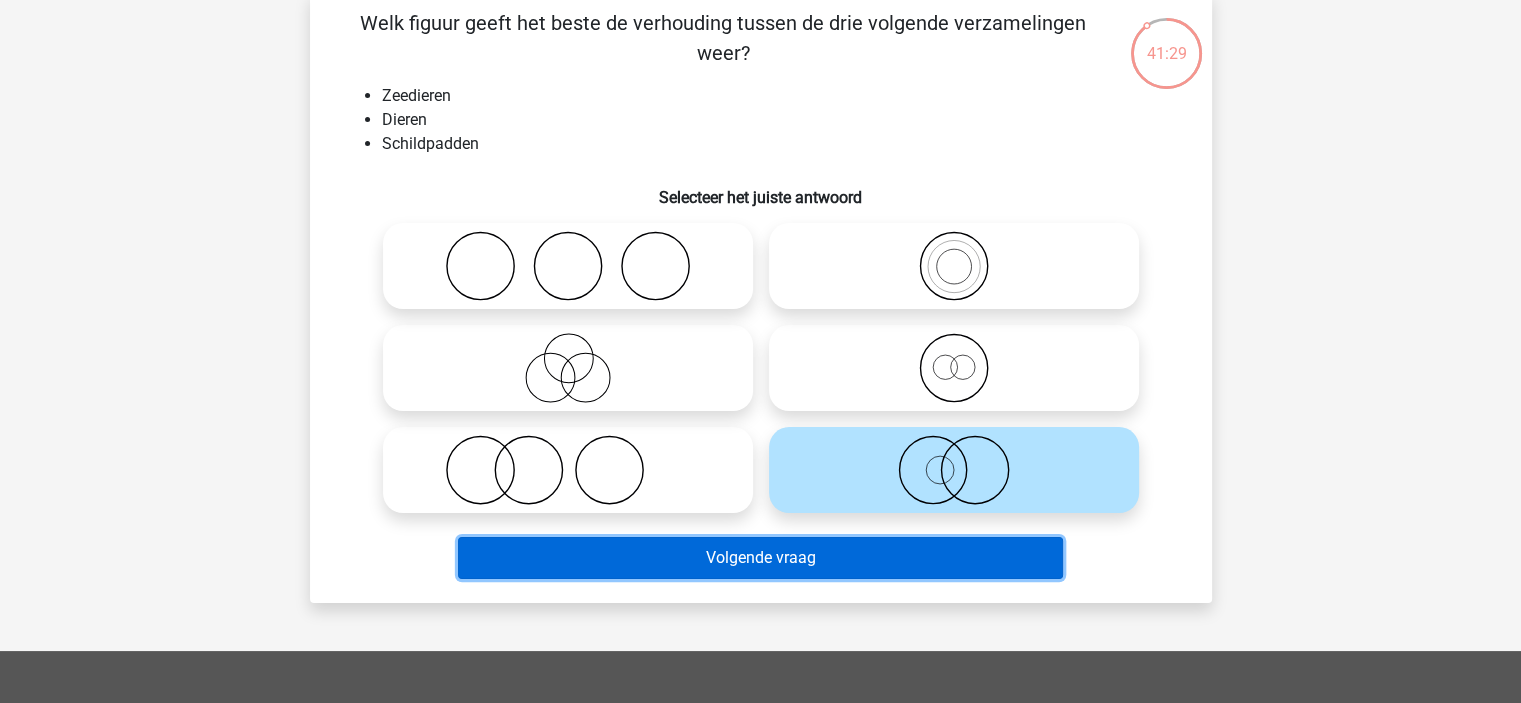 click on "Volgende vraag" at bounding box center (760, 558) 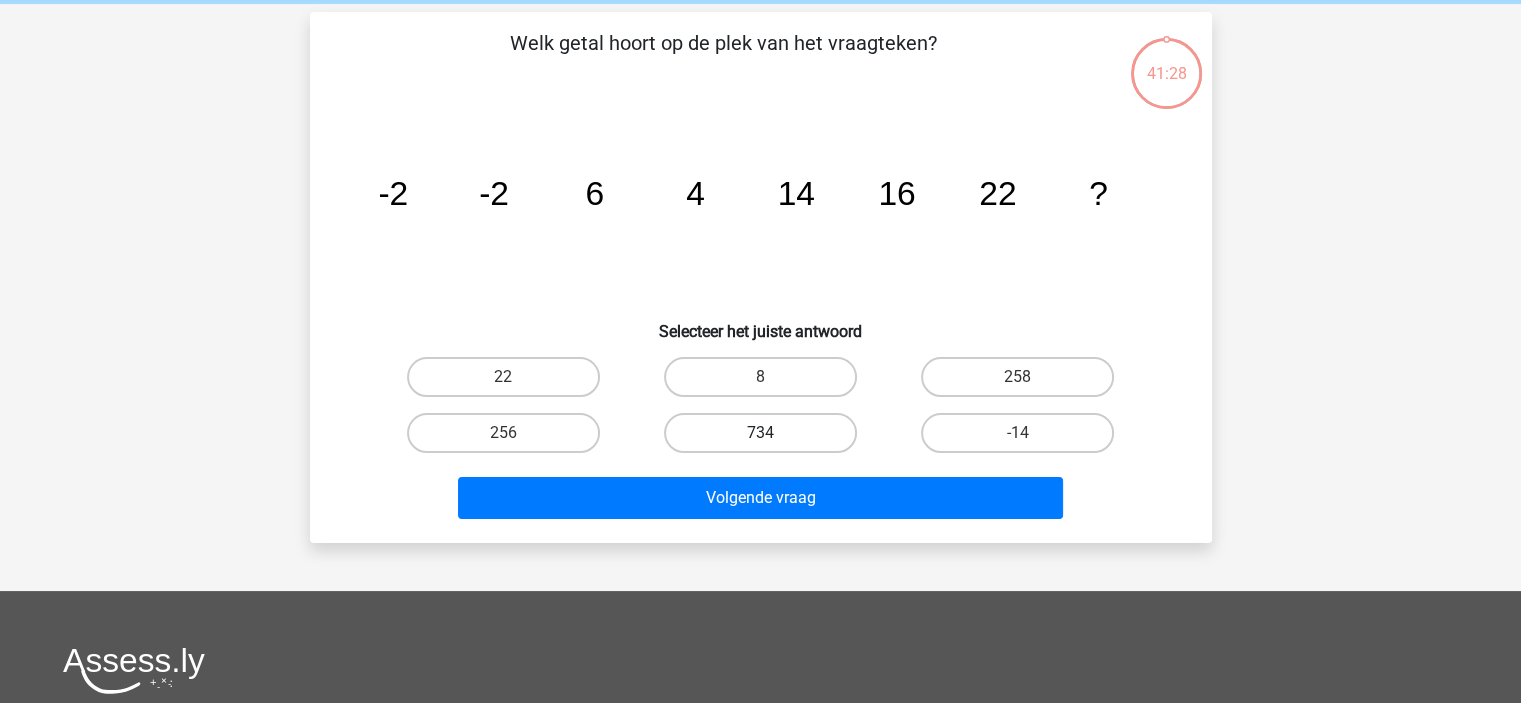 scroll, scrollTop: 0, scrollLeft: 0, axis: both 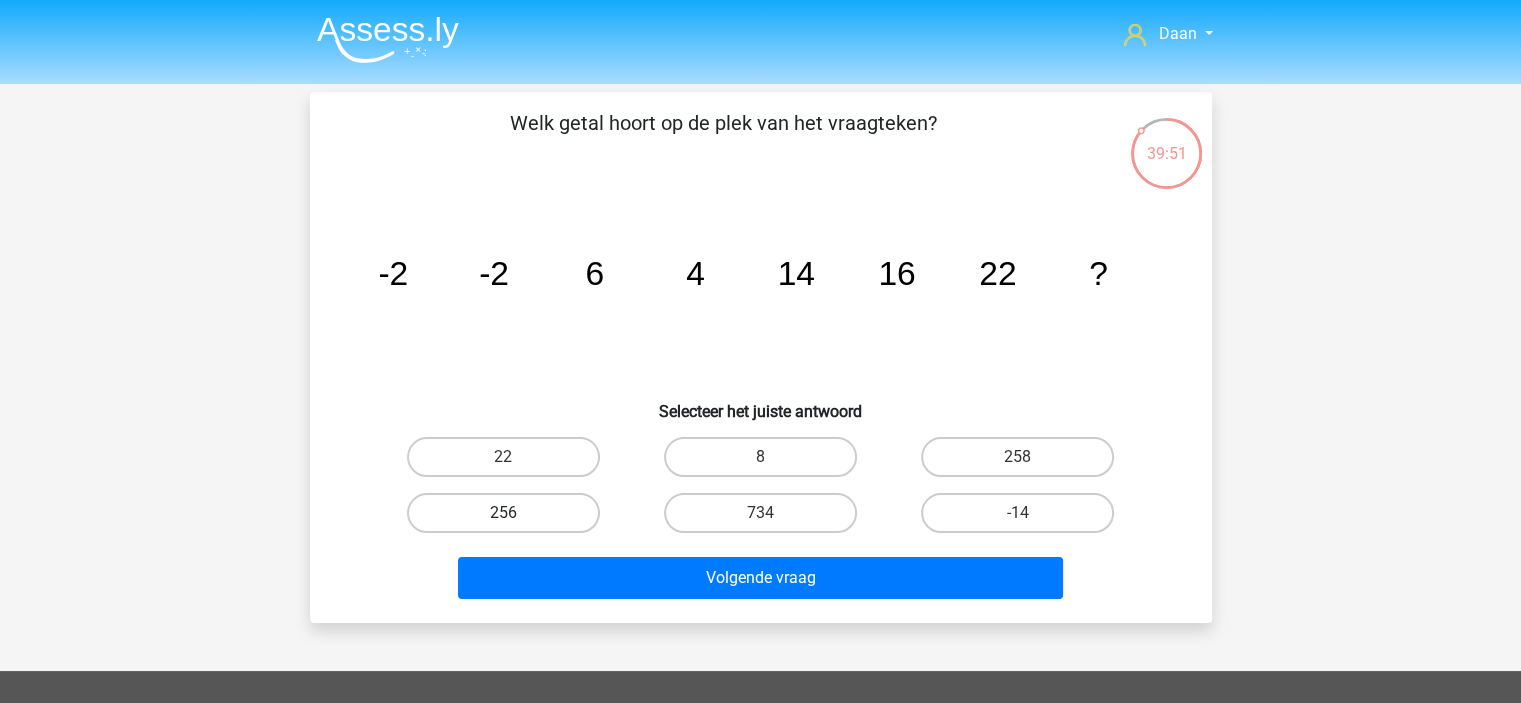 click on "256" at bounding box center (503, 513) 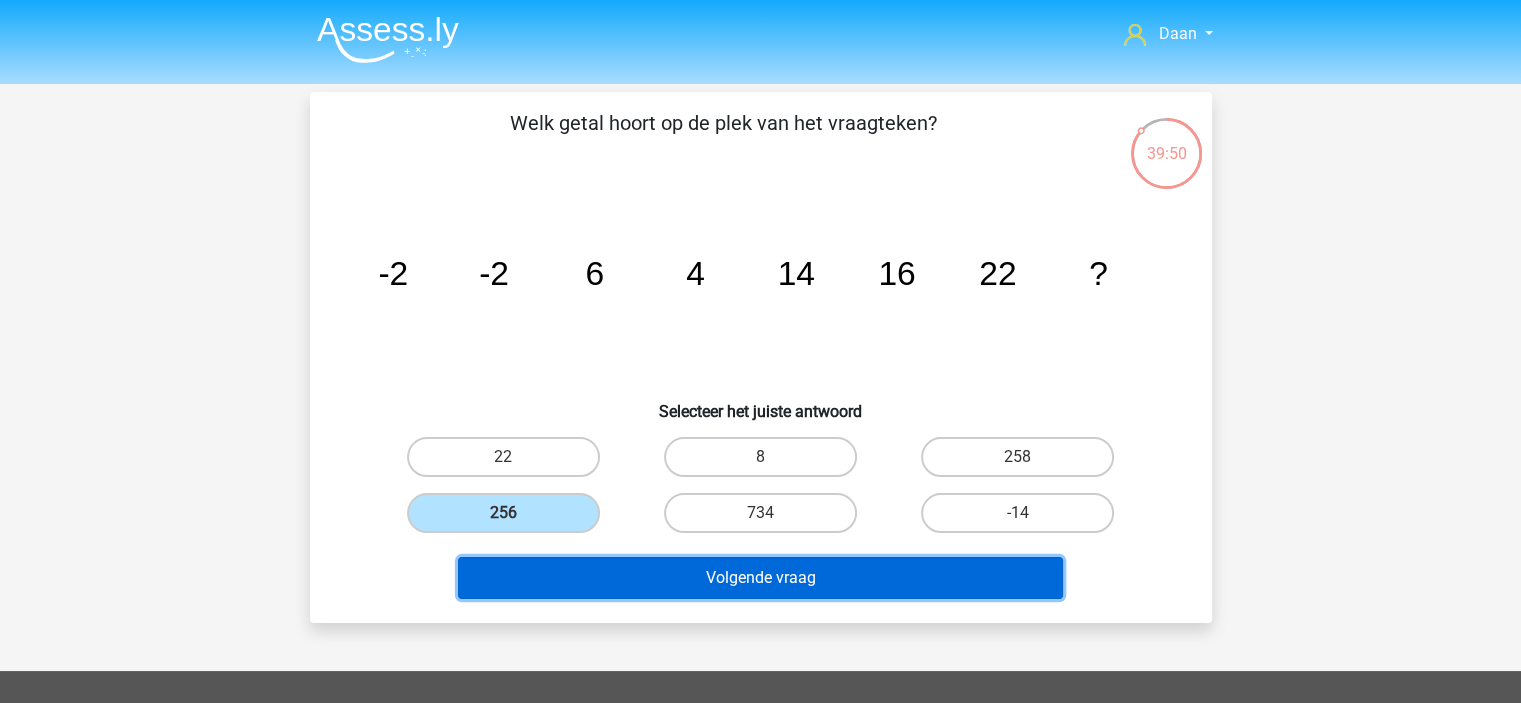 click on "Volgende vraag" at bounding box center [760, 578] 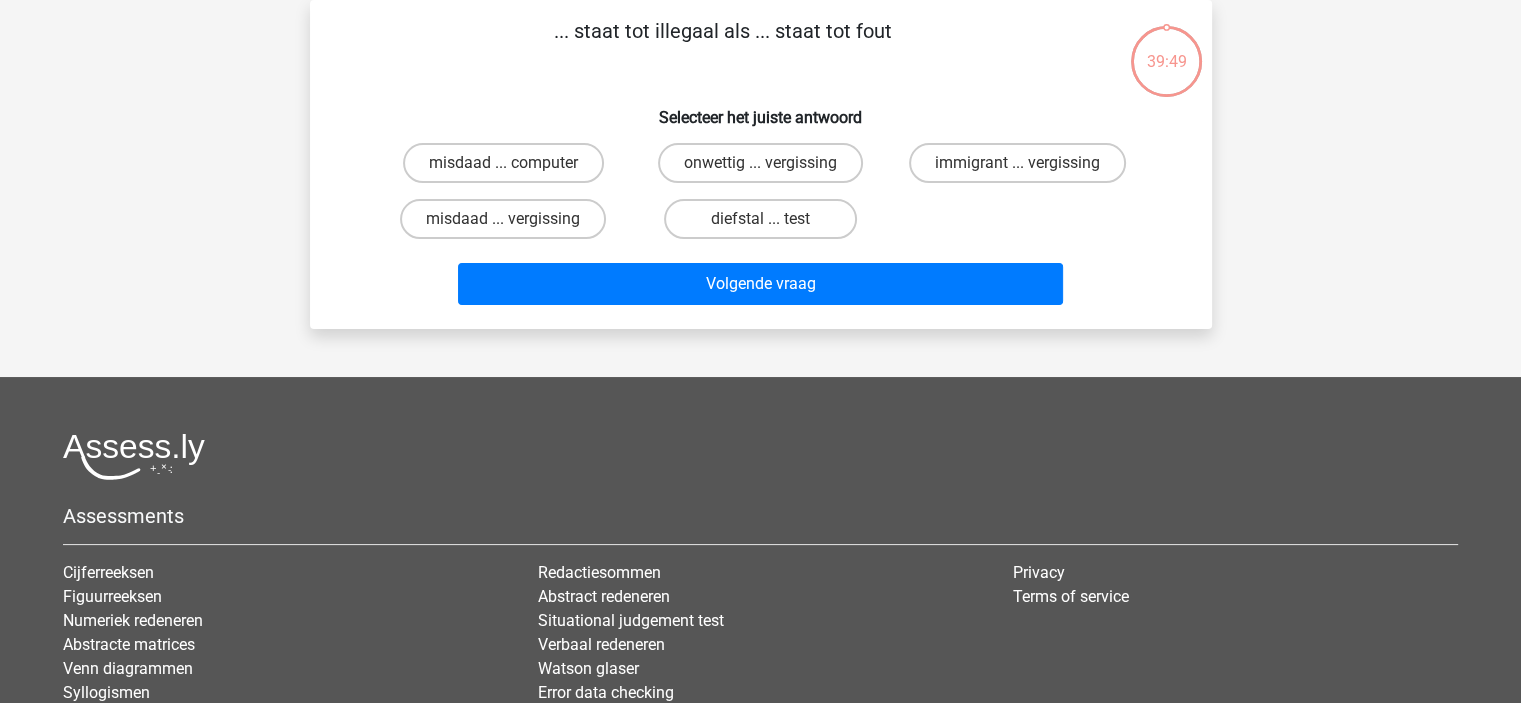 scroll, scrollTop: 0, scrollLeft: 0, axis: both 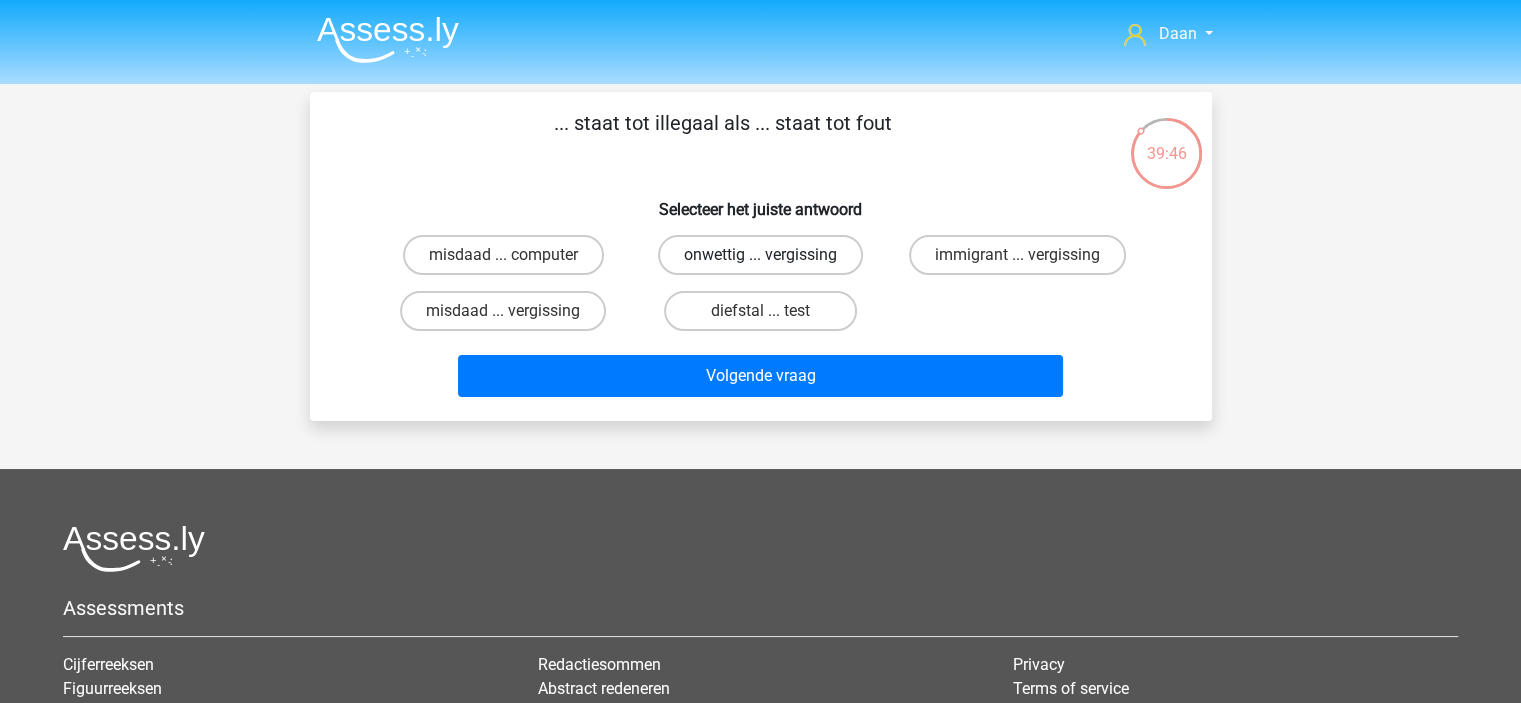 click on "onwettig ... vergissing" at bounding box center [760, 255] 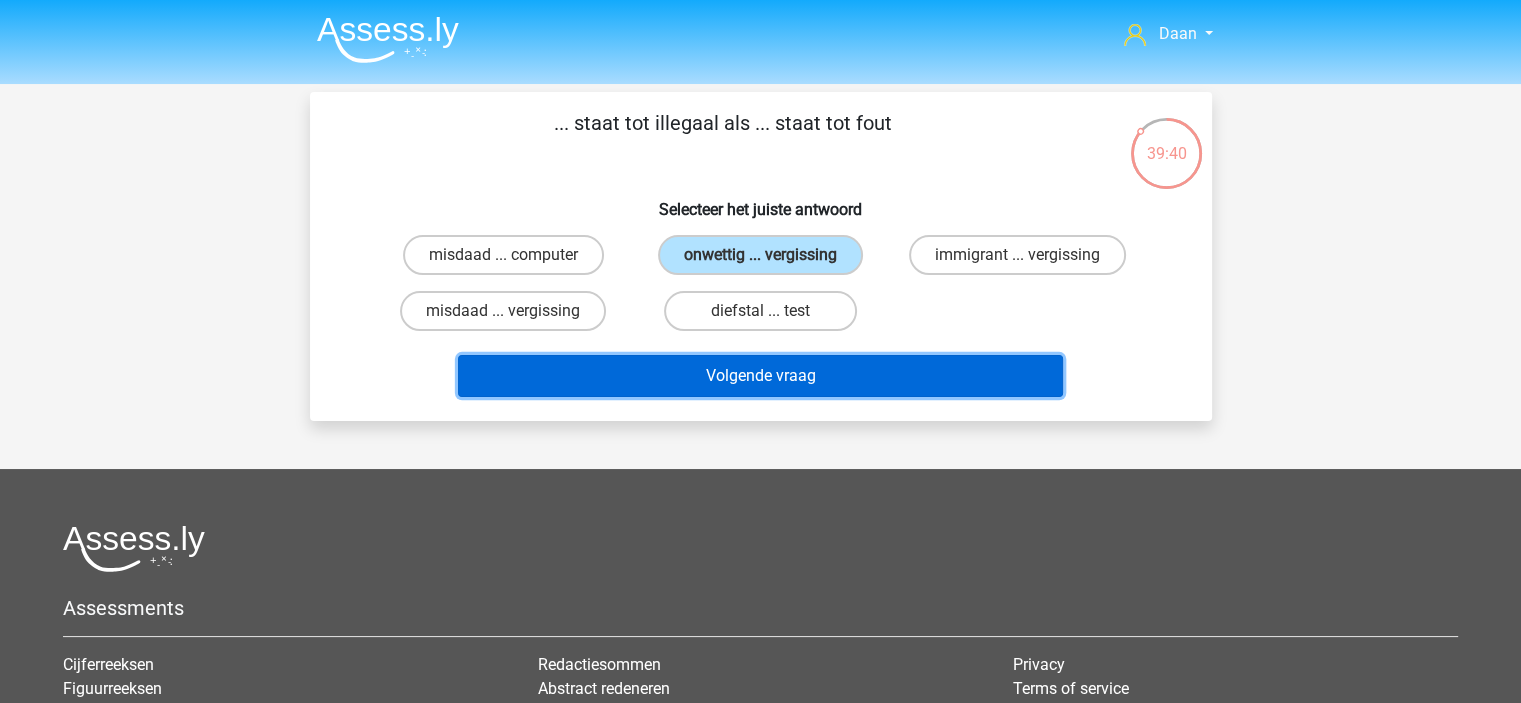click on "Volgende vraag" at bounding box center [760, 376] 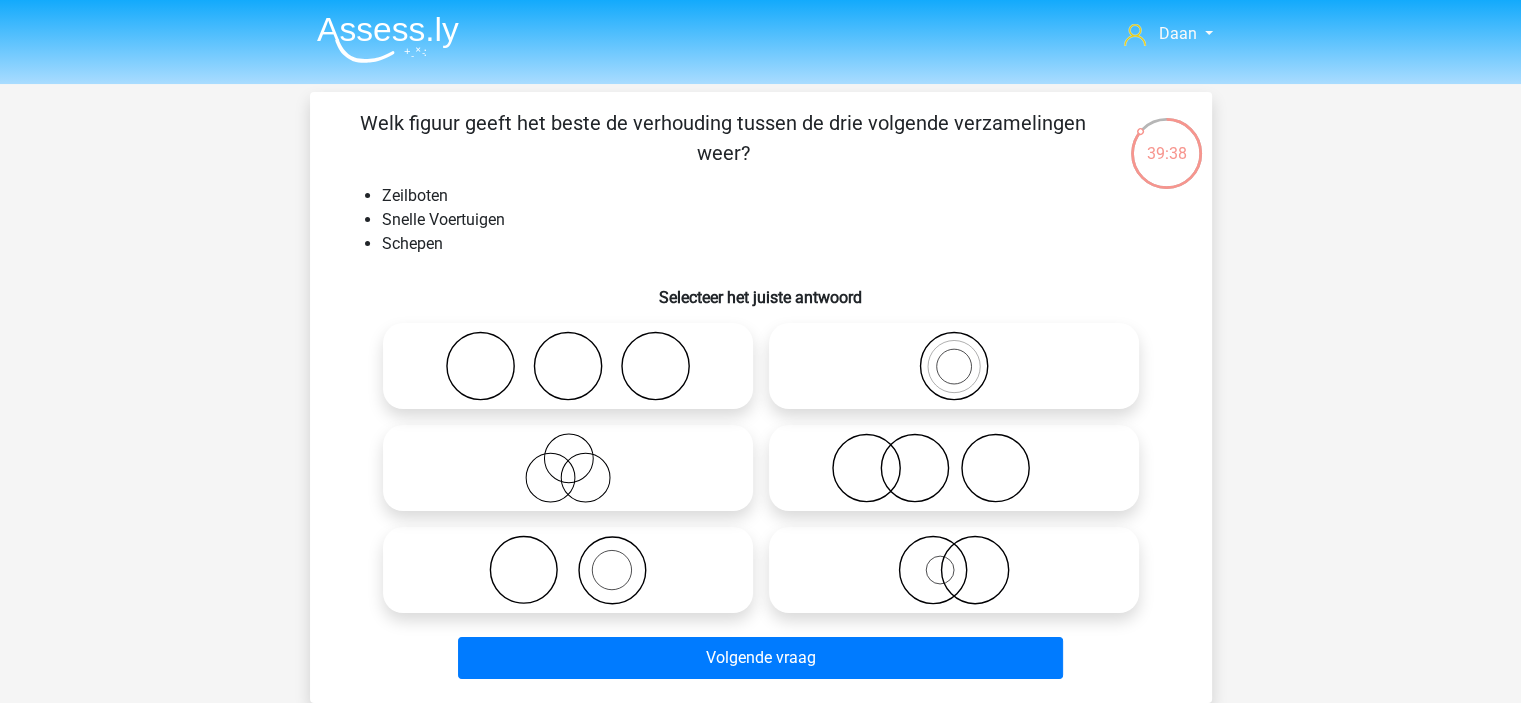 scroll, scrollTop: 100, scrollLeft: 0, axis: vertical 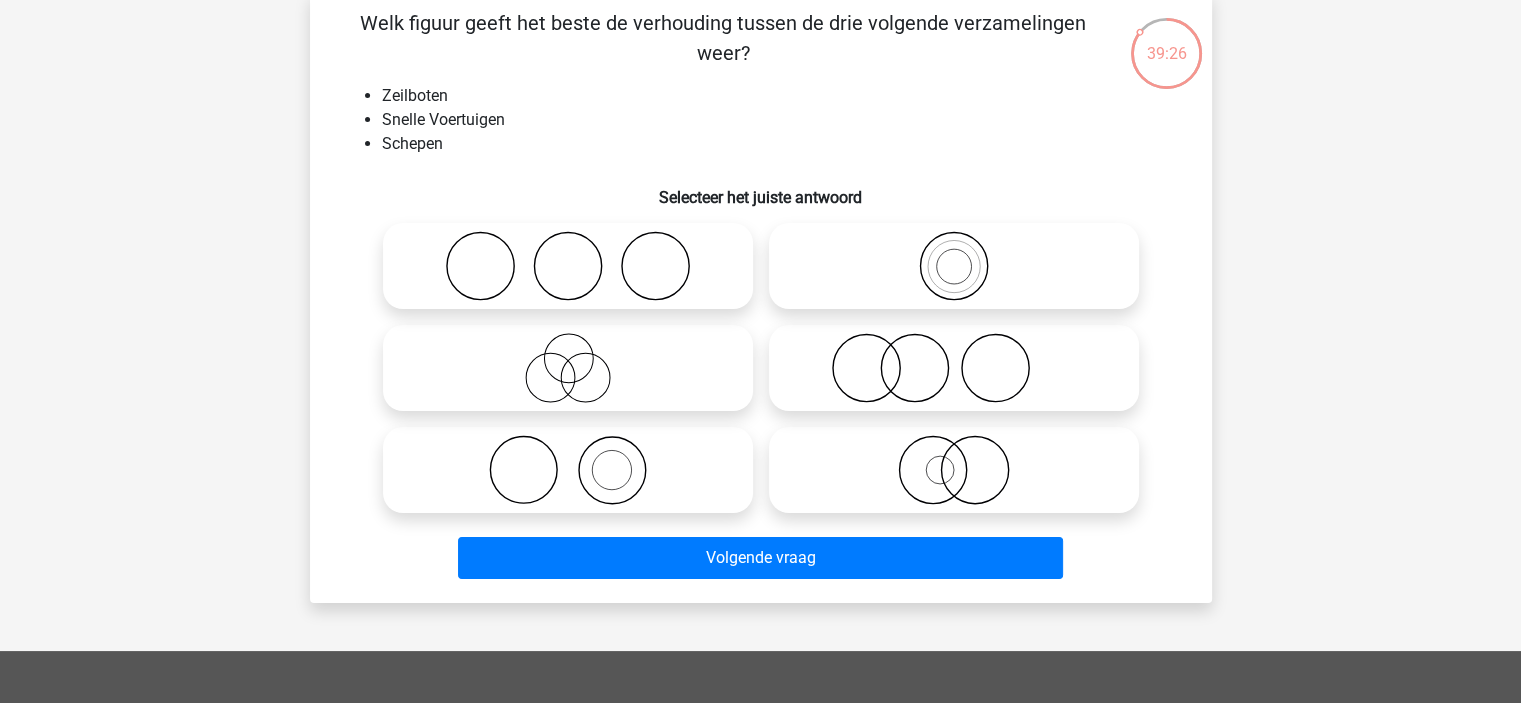 click 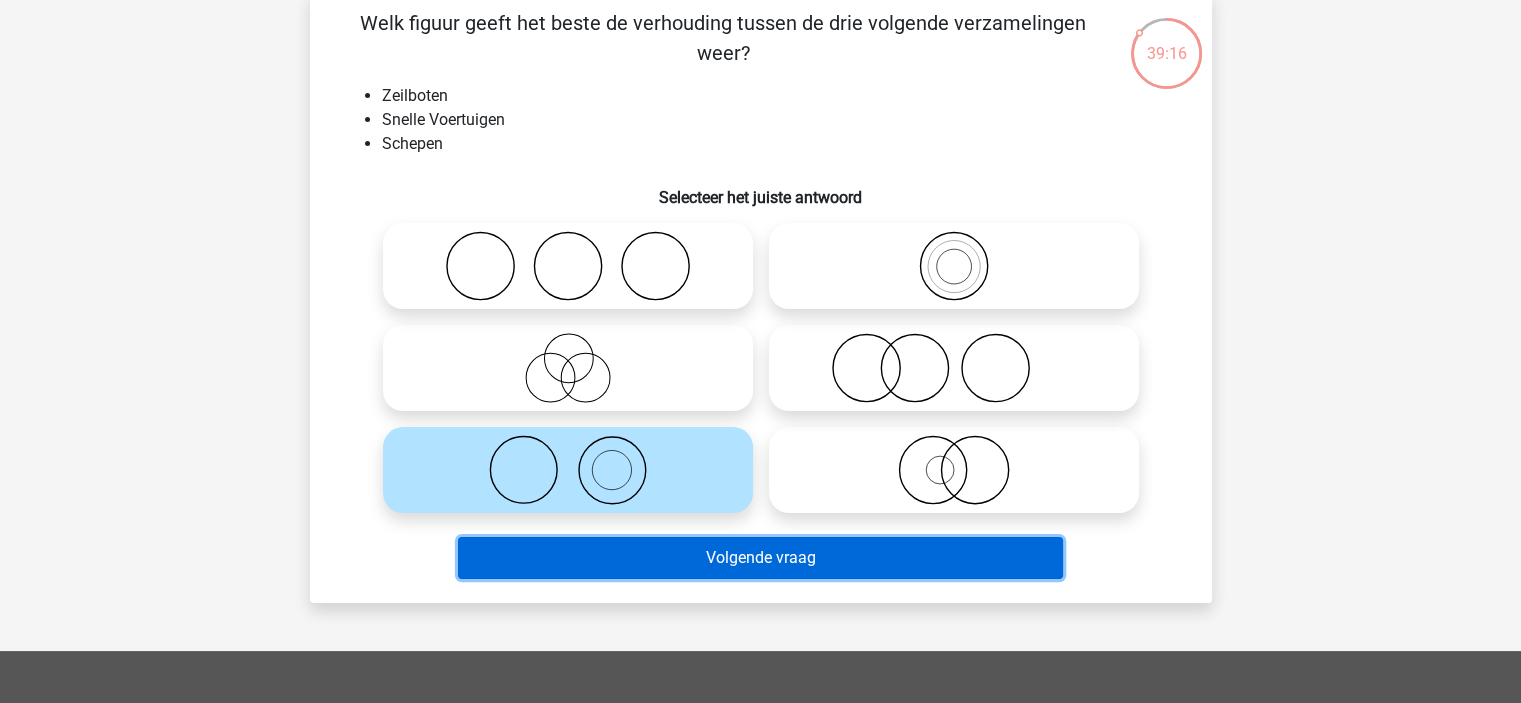 click on "Volgende vraag" at bounding box center [760, 558] 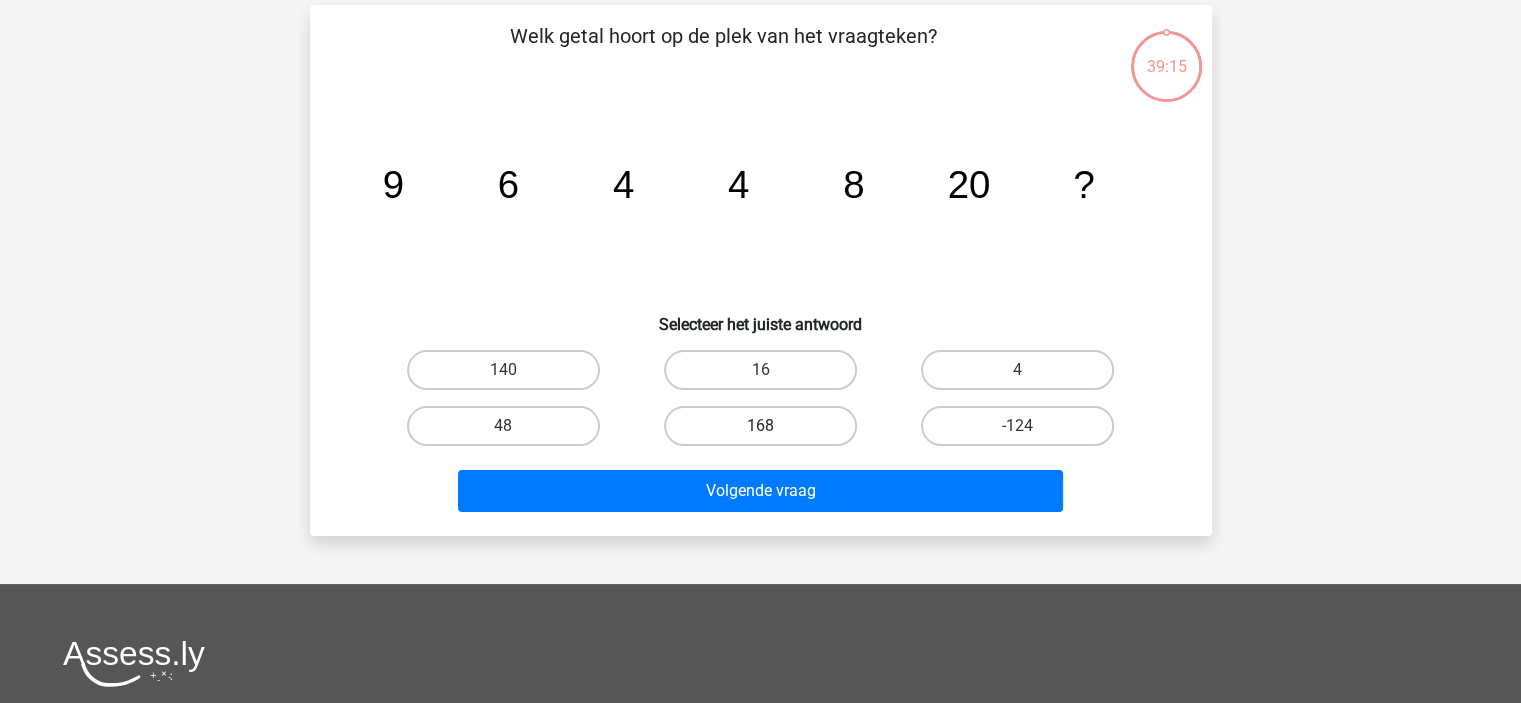 scroll, scrollTop: 0, scrollLeft: 0, axis: both 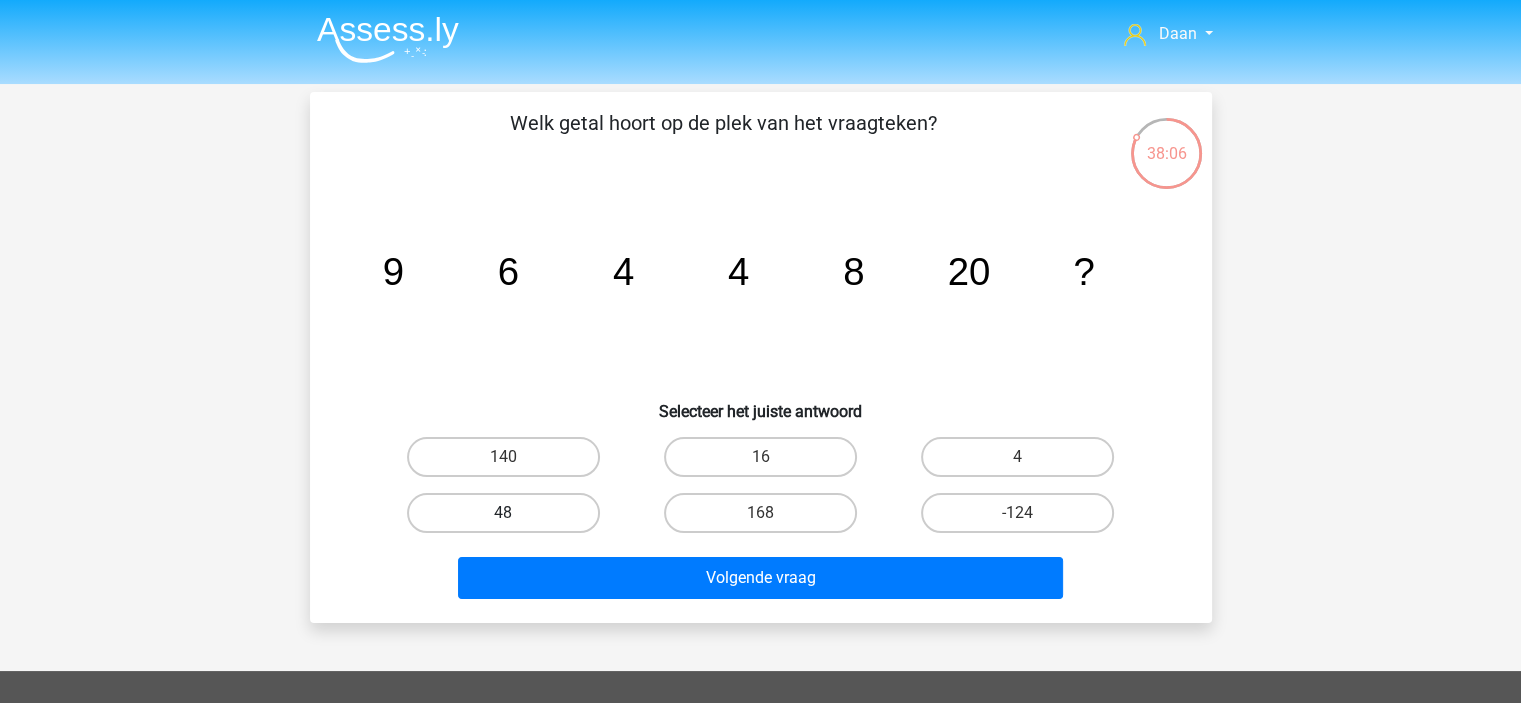 click on "48" at bounding box center [503, 513] 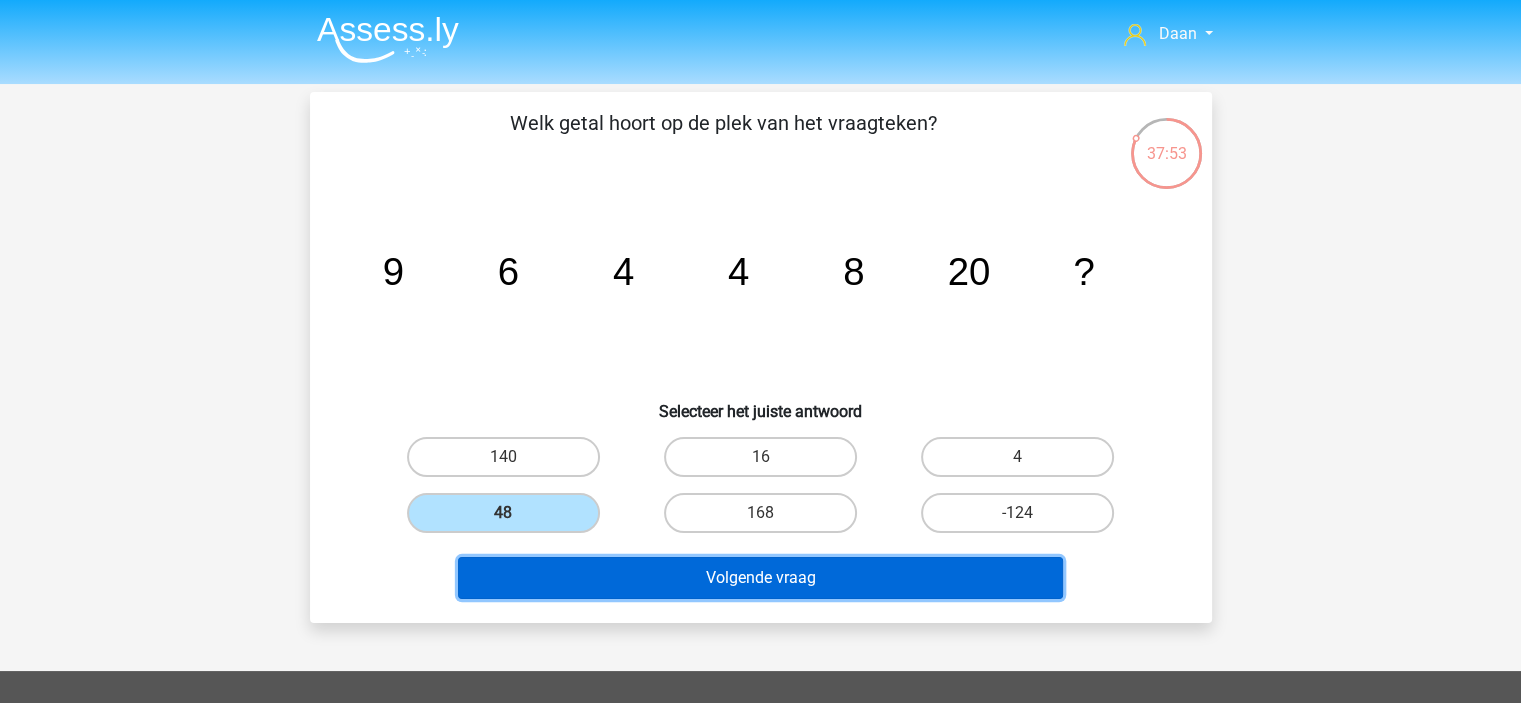 click on "Volgende vraag" at bounding box center [760, 578] 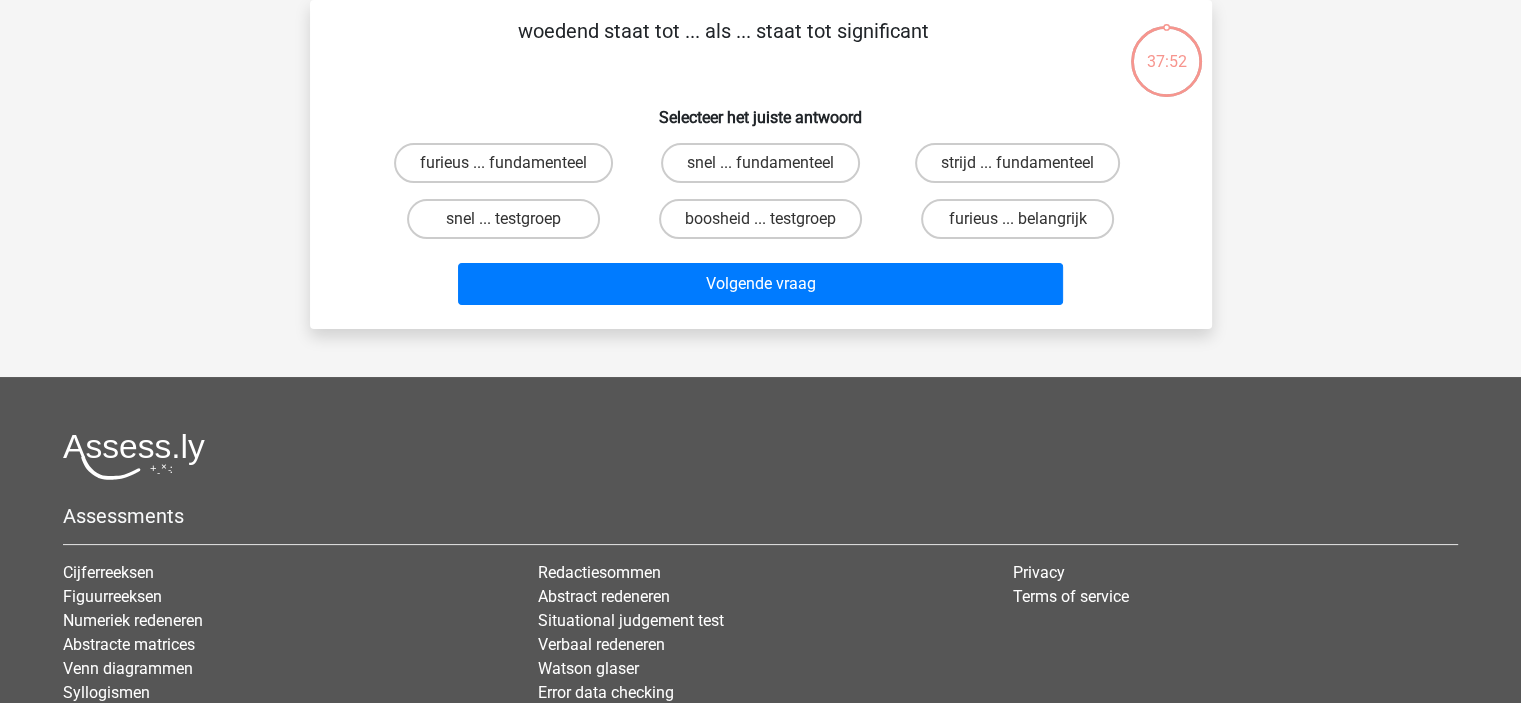 scroll, scrollTop: 0, scrollLeft: 0, axis: both 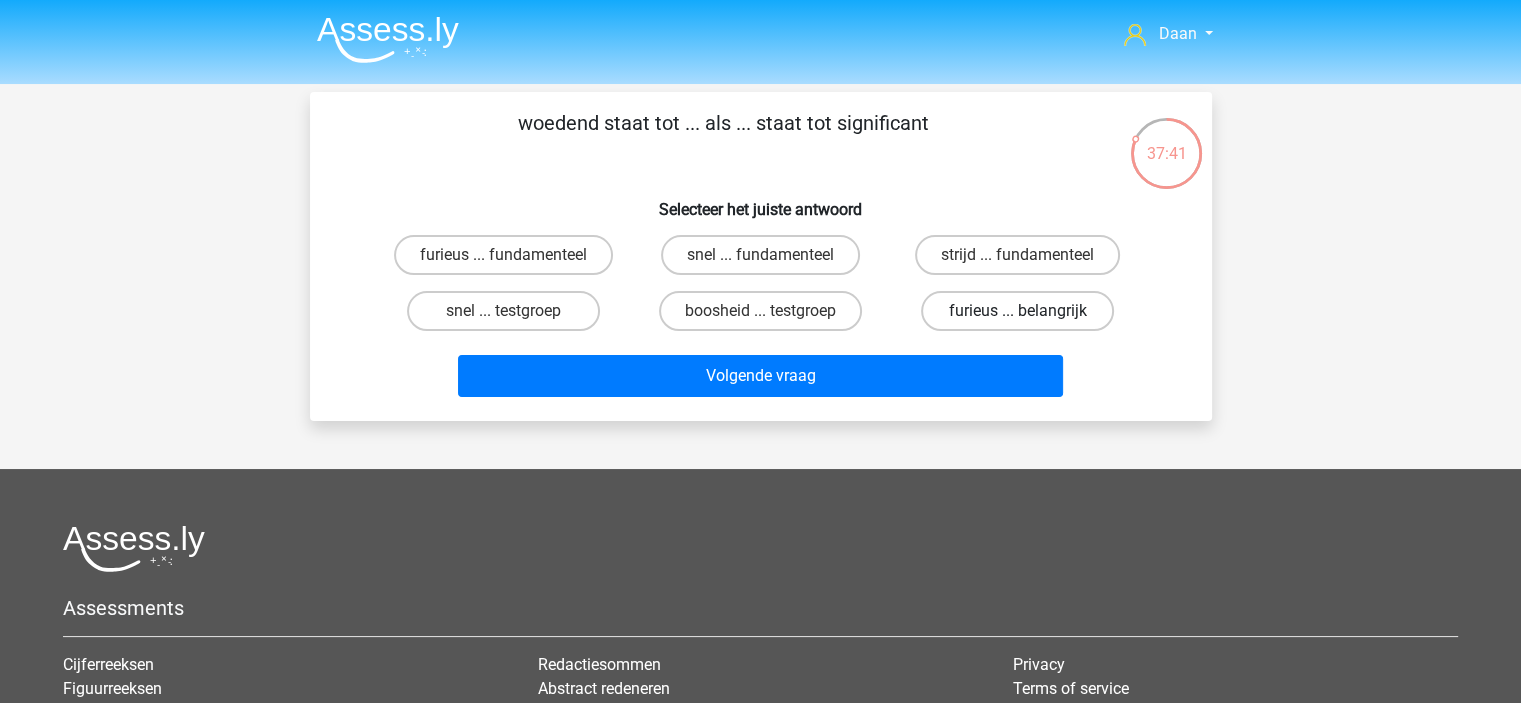 click on "furieus ... belangrijk" at bounding box center (1017, 311) 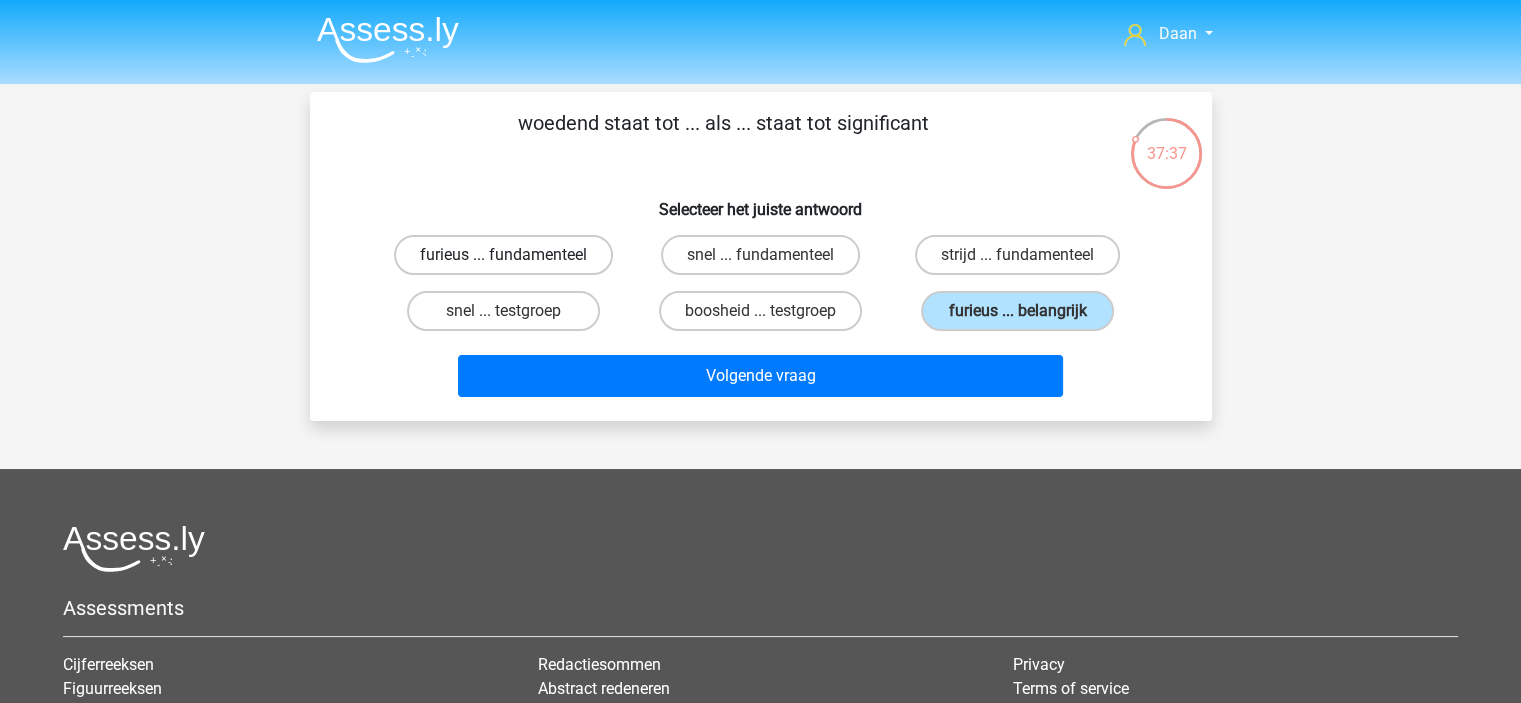 click on "furieus ... fundamenteel" at bounding box center (503, 255) 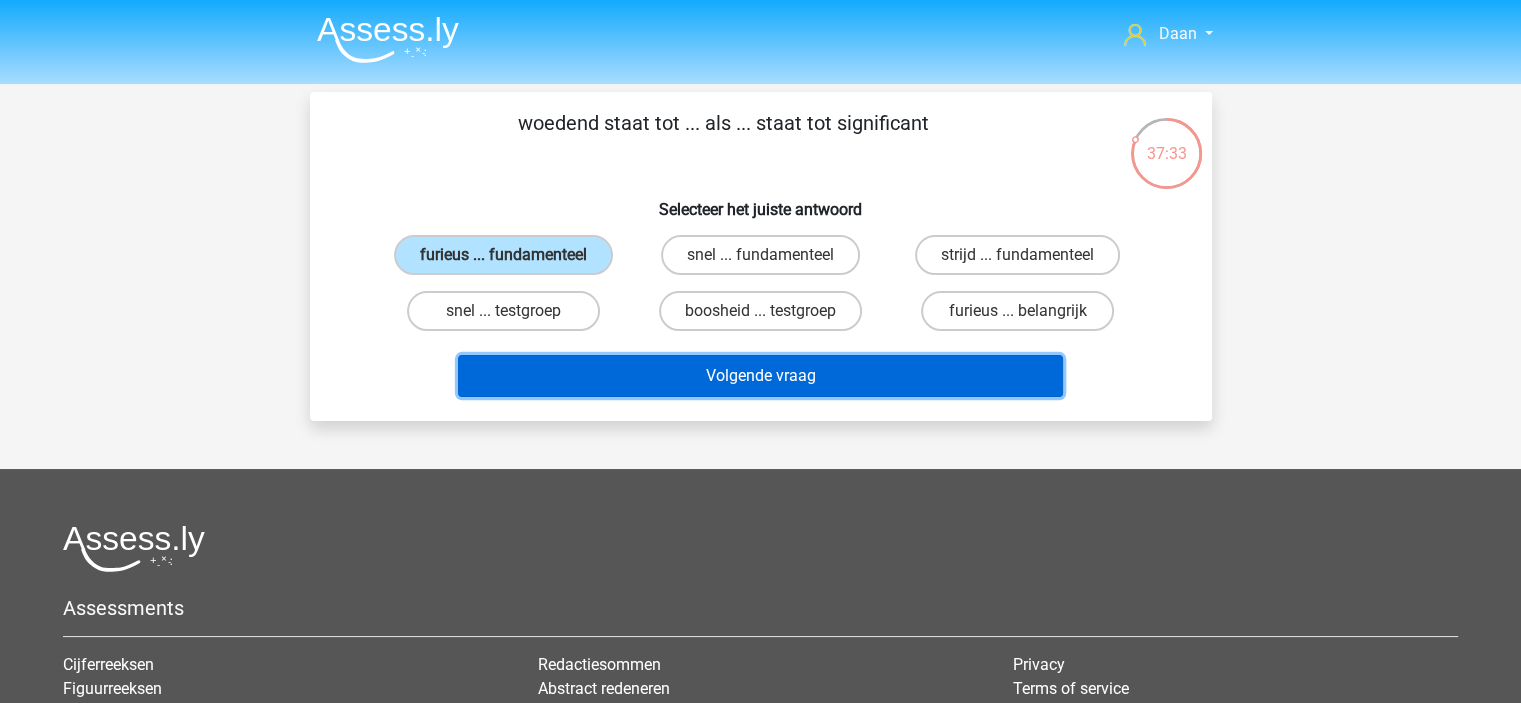 click on "Volgende vraag" at bounding box center (760, 376) 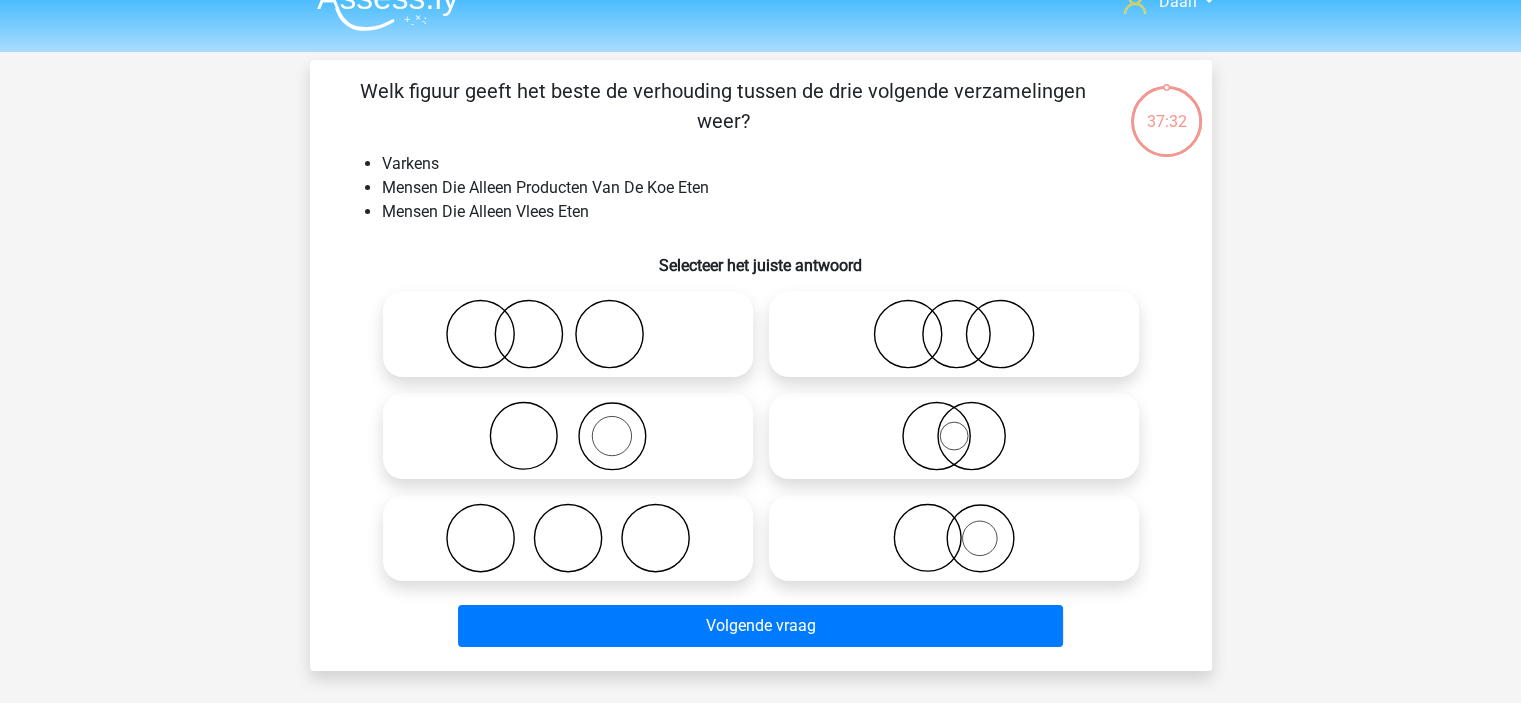scroll, scrollTop: 0, scrollLeft: 0, axis: both 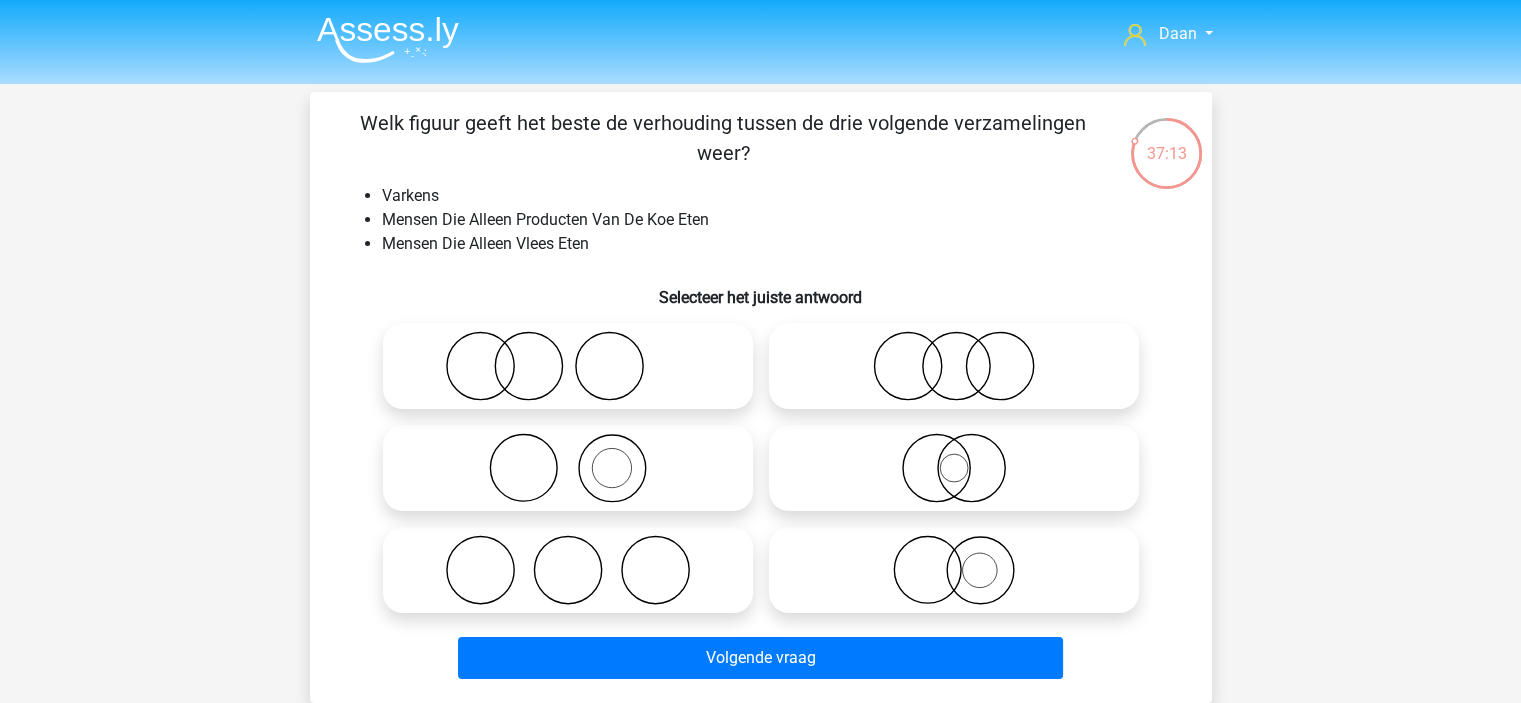 click 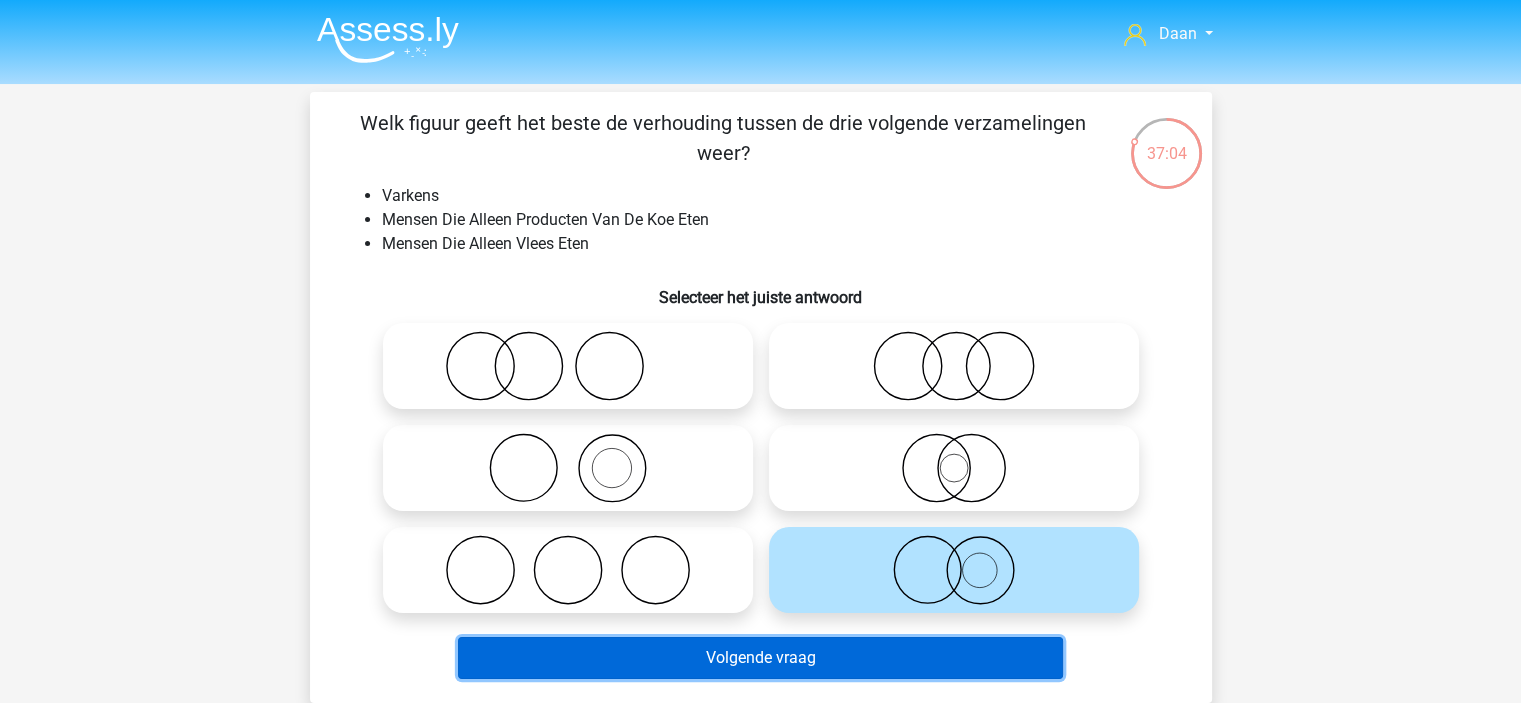 click on "Volgende vraag" at bounding box center [760, 658] 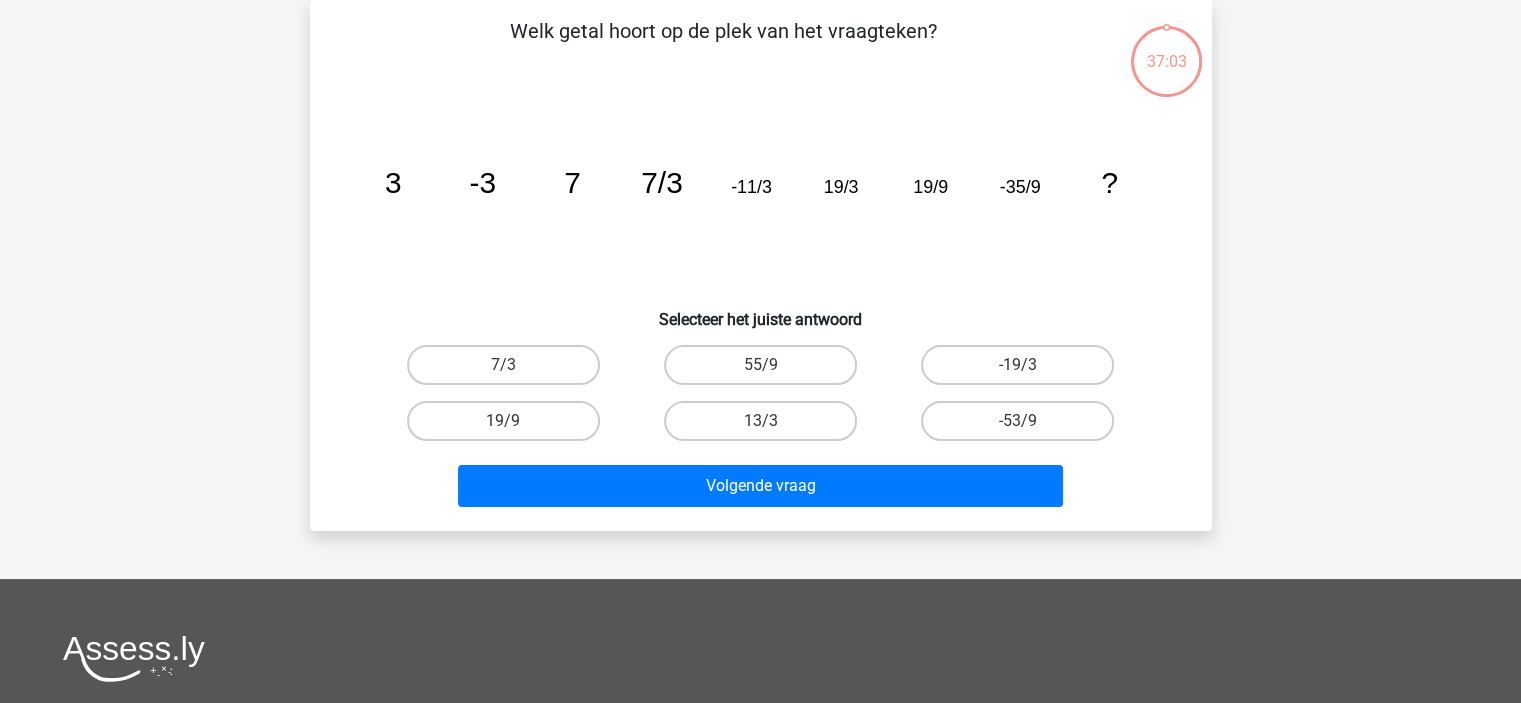 scroll, scrollTop: 0, scrollLeft: 0, axis: both 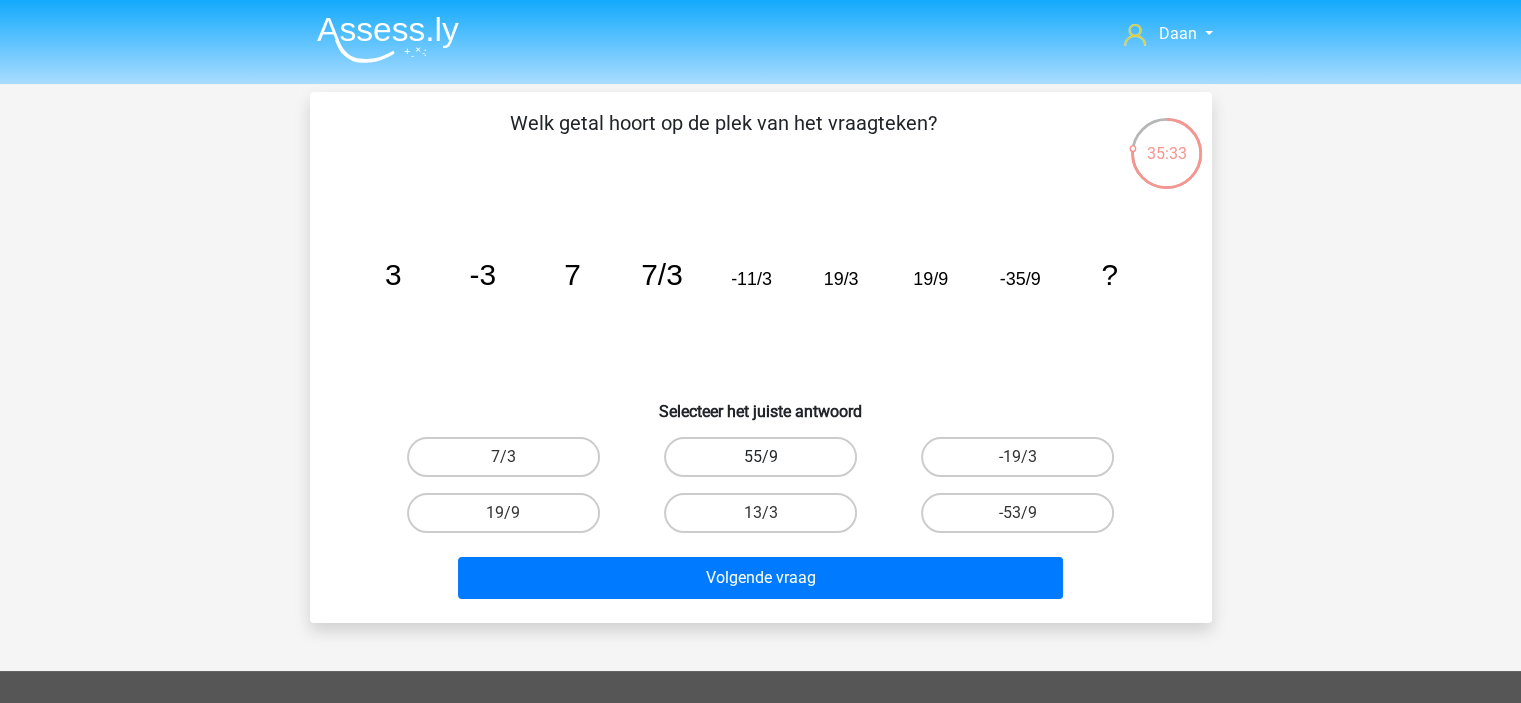click on "55/9" at bounding box center (760, 457) 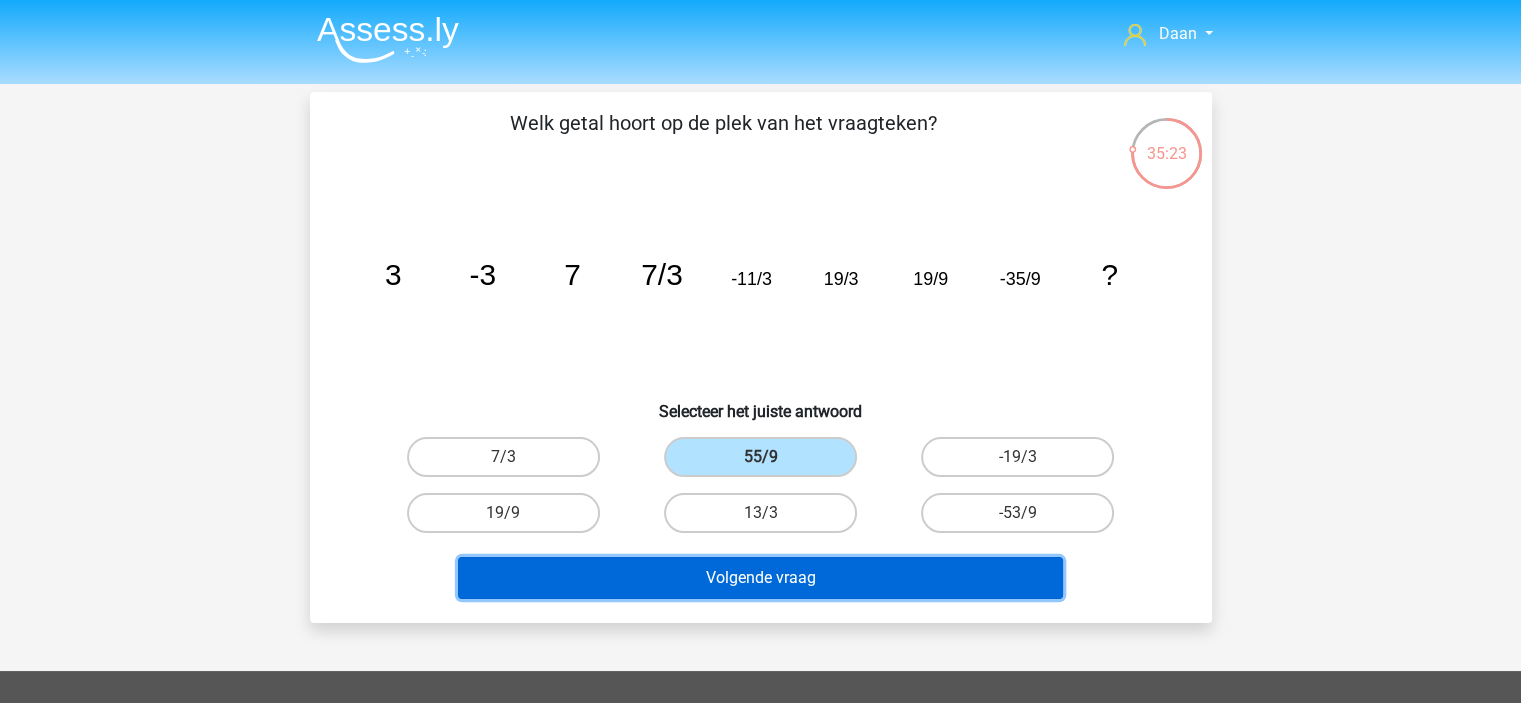 click on "Volgende vraag" at bounding box center [760, 578] 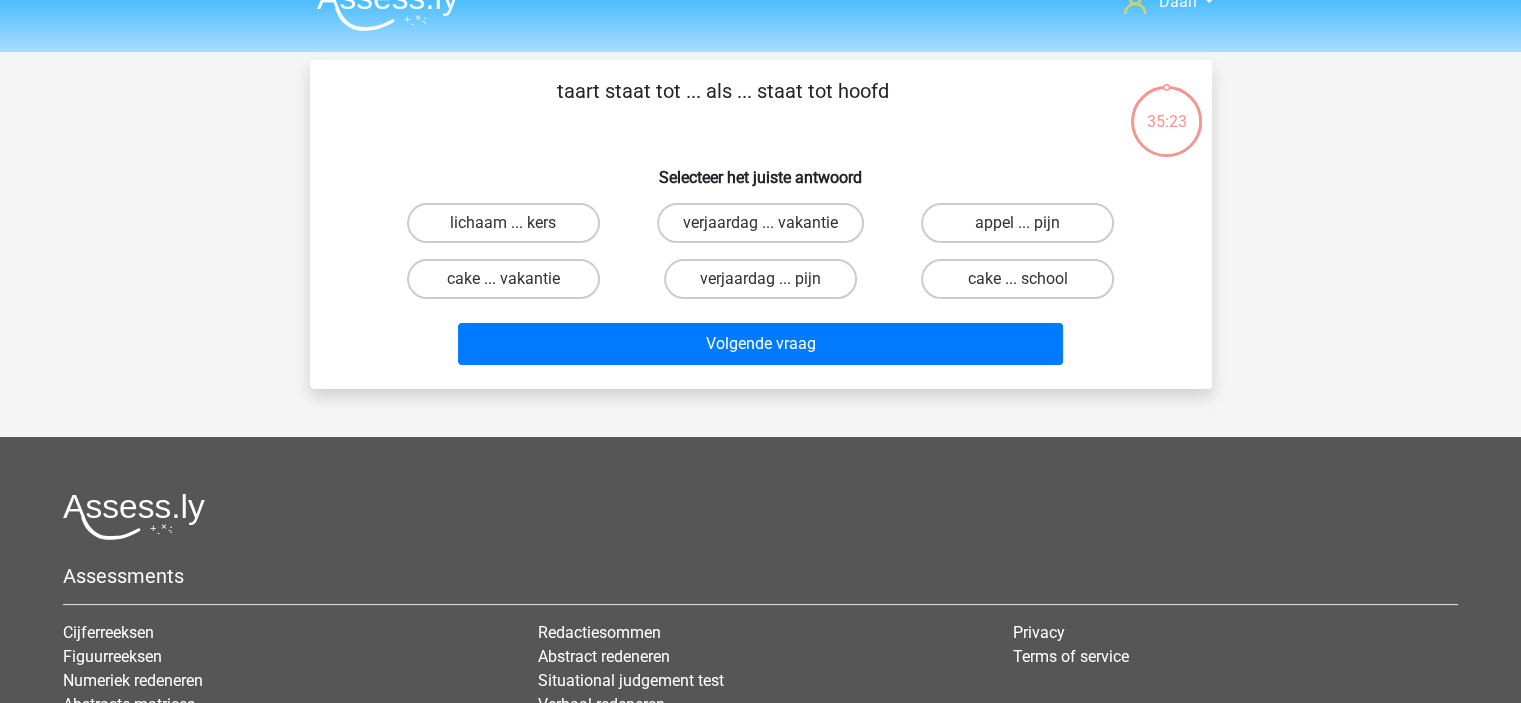 scroll, scrollTop: 0, scrollLeft: 0, axis: both 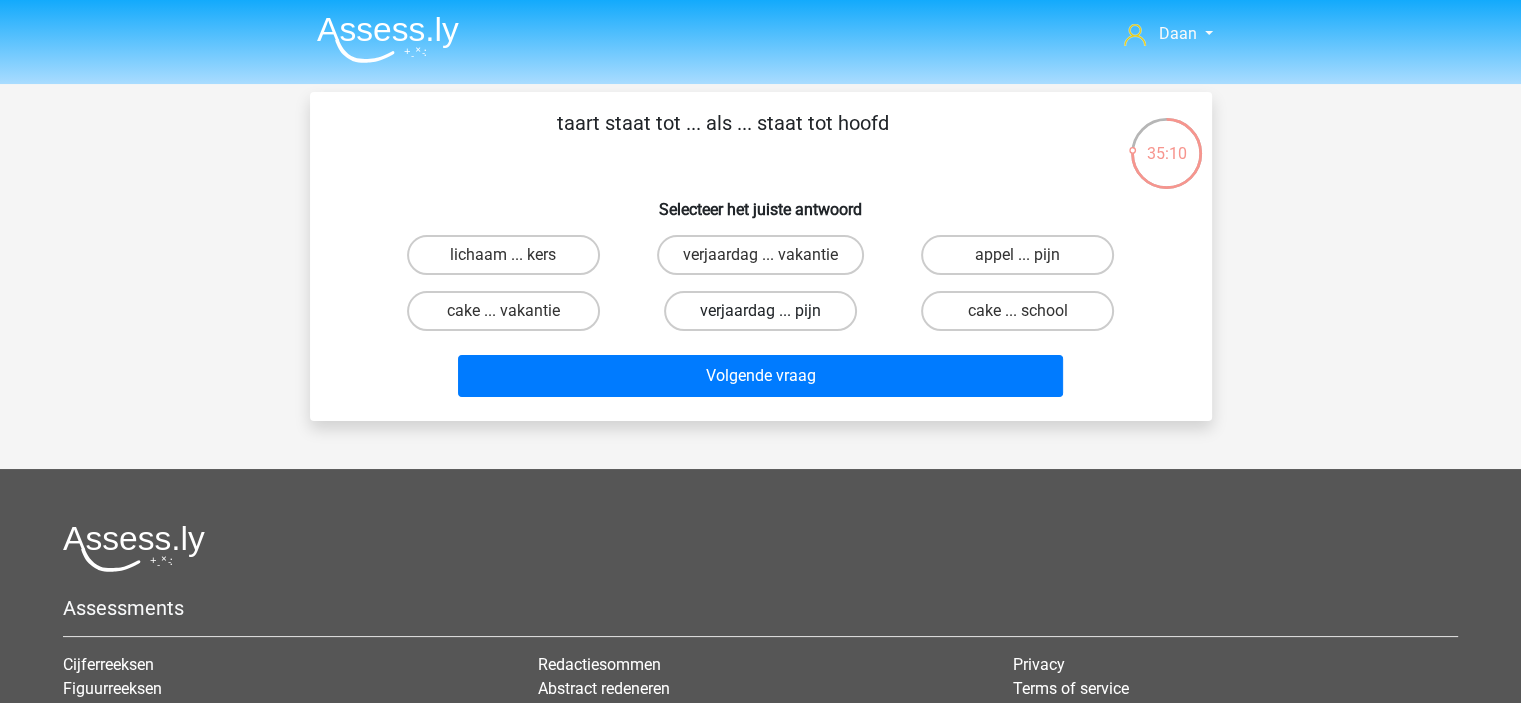 click on "verjaardag ... pijn" at bounding box center (760, 311) 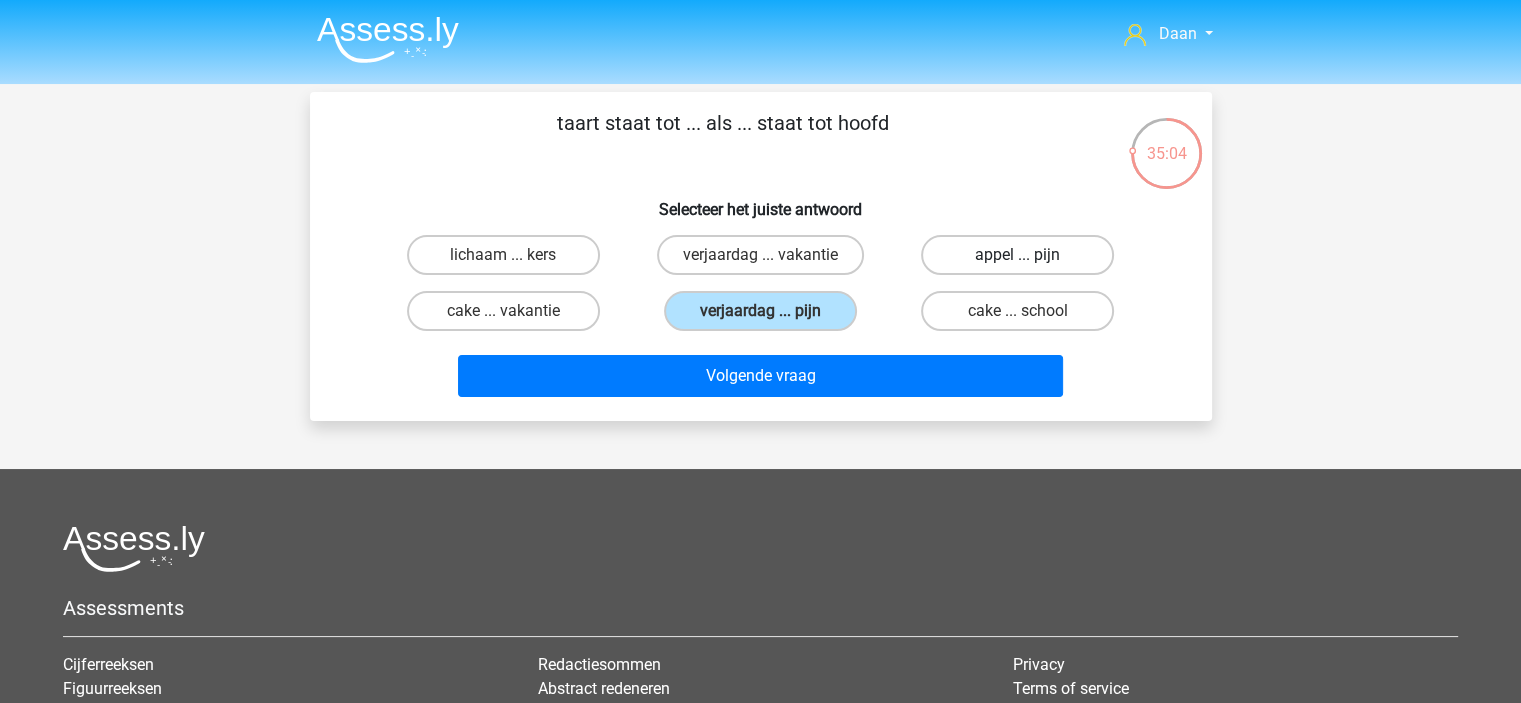 click on "appel ... pijn" at bounding box center [1017, 255] 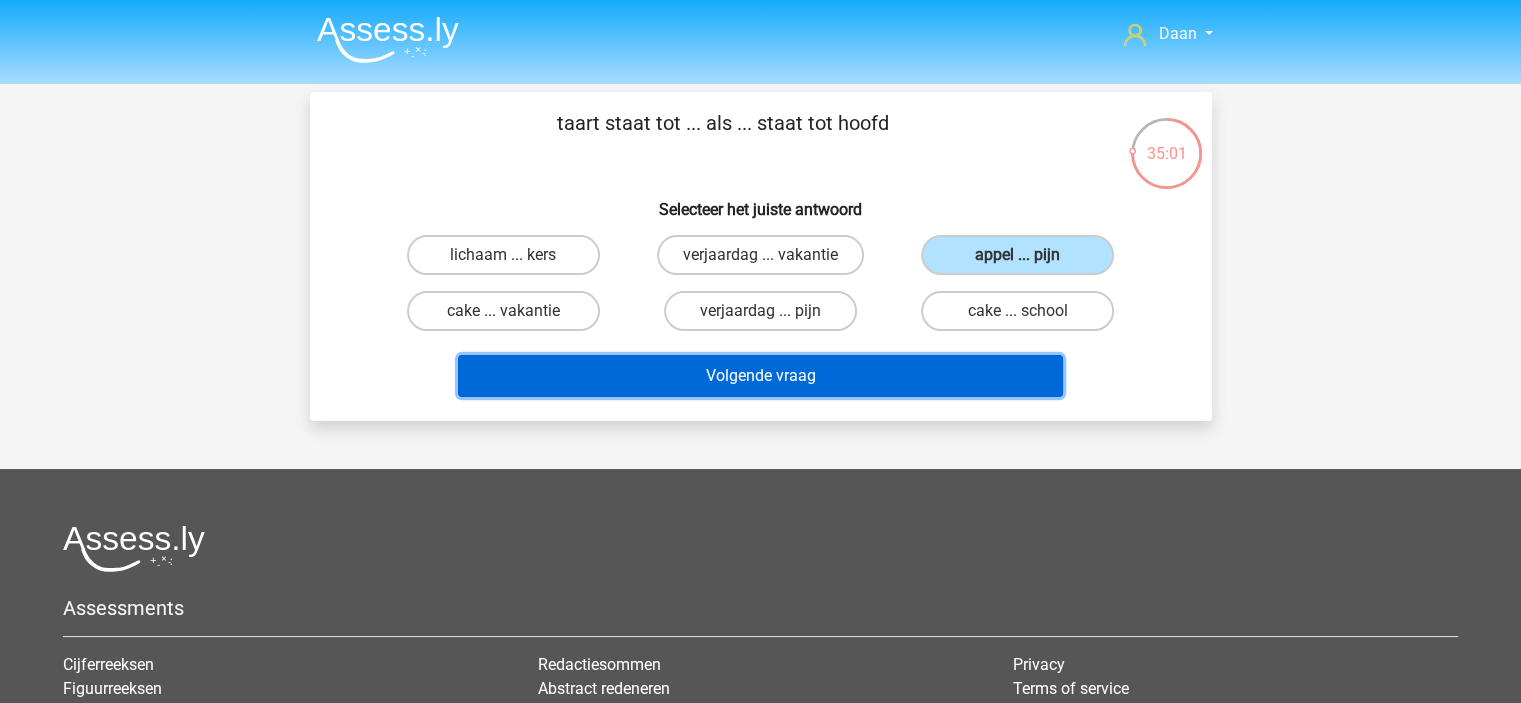 click on "Volgende vraag" at bounding box center [760, 376] 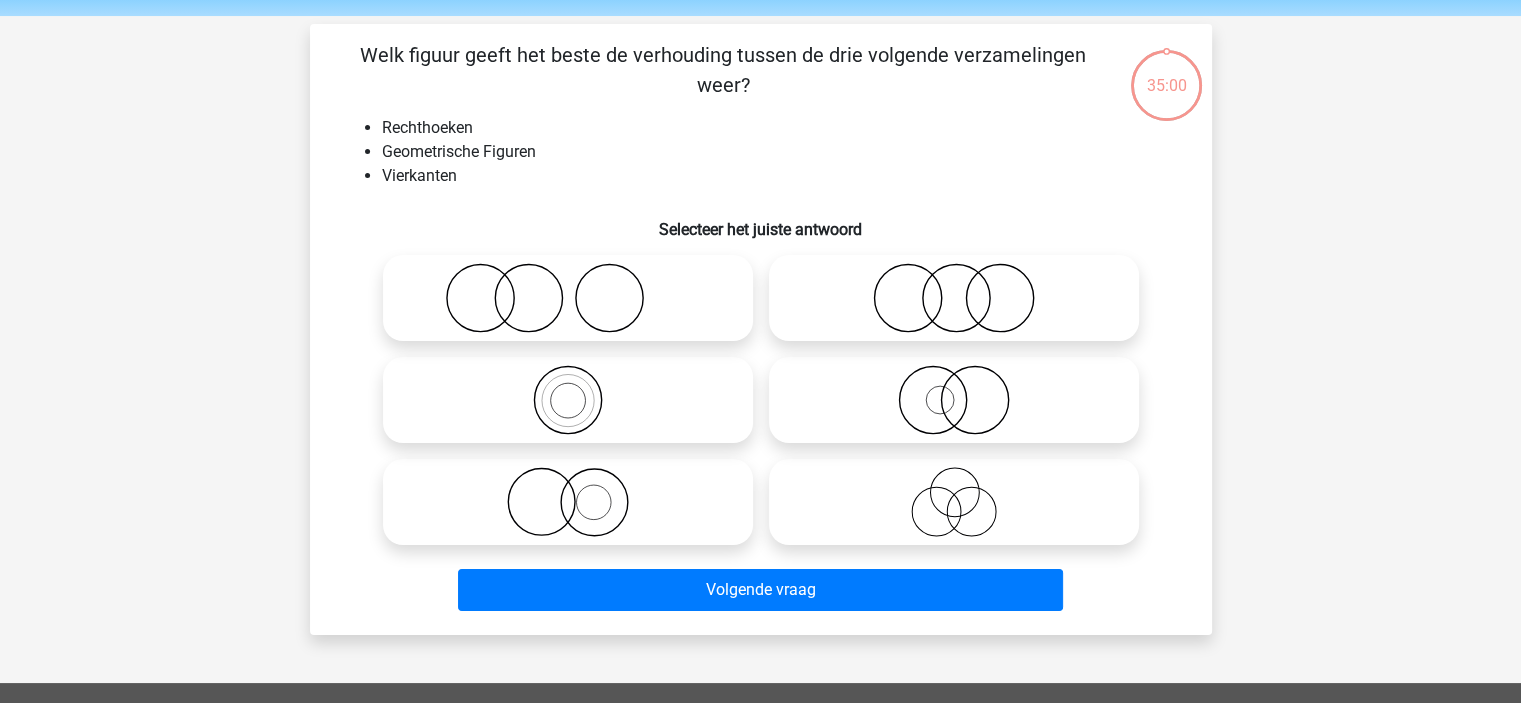 scroll, scrollTop: 92, scrollLeft: 0, axis: vertical 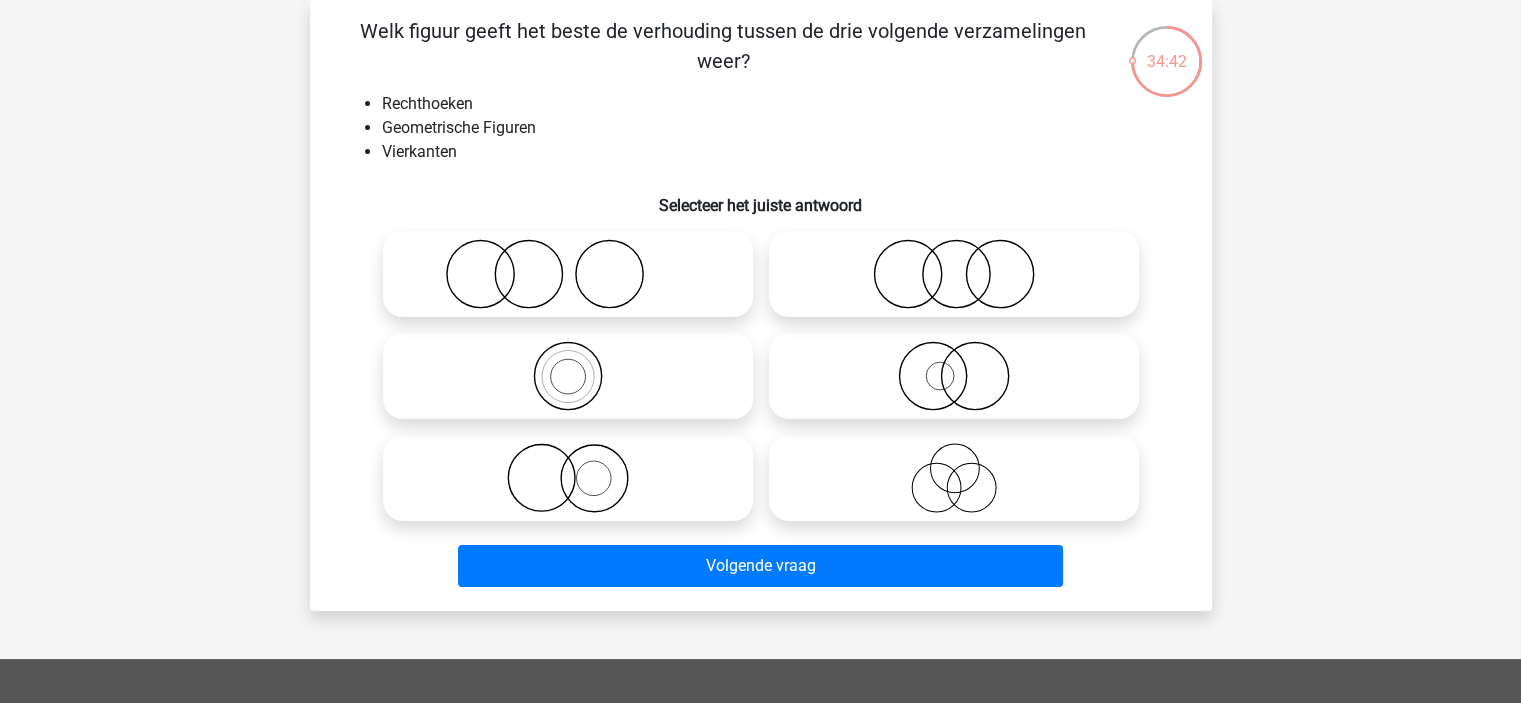 click 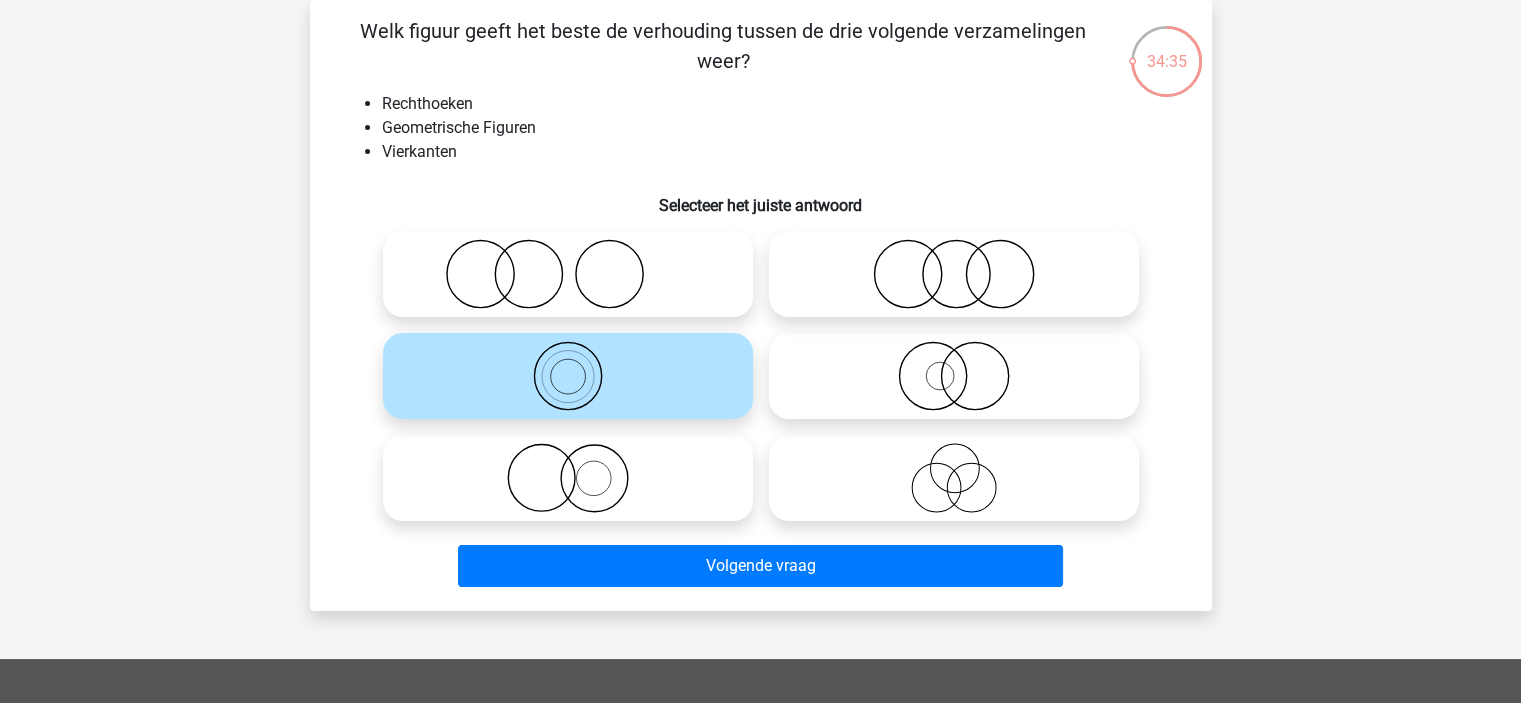 click 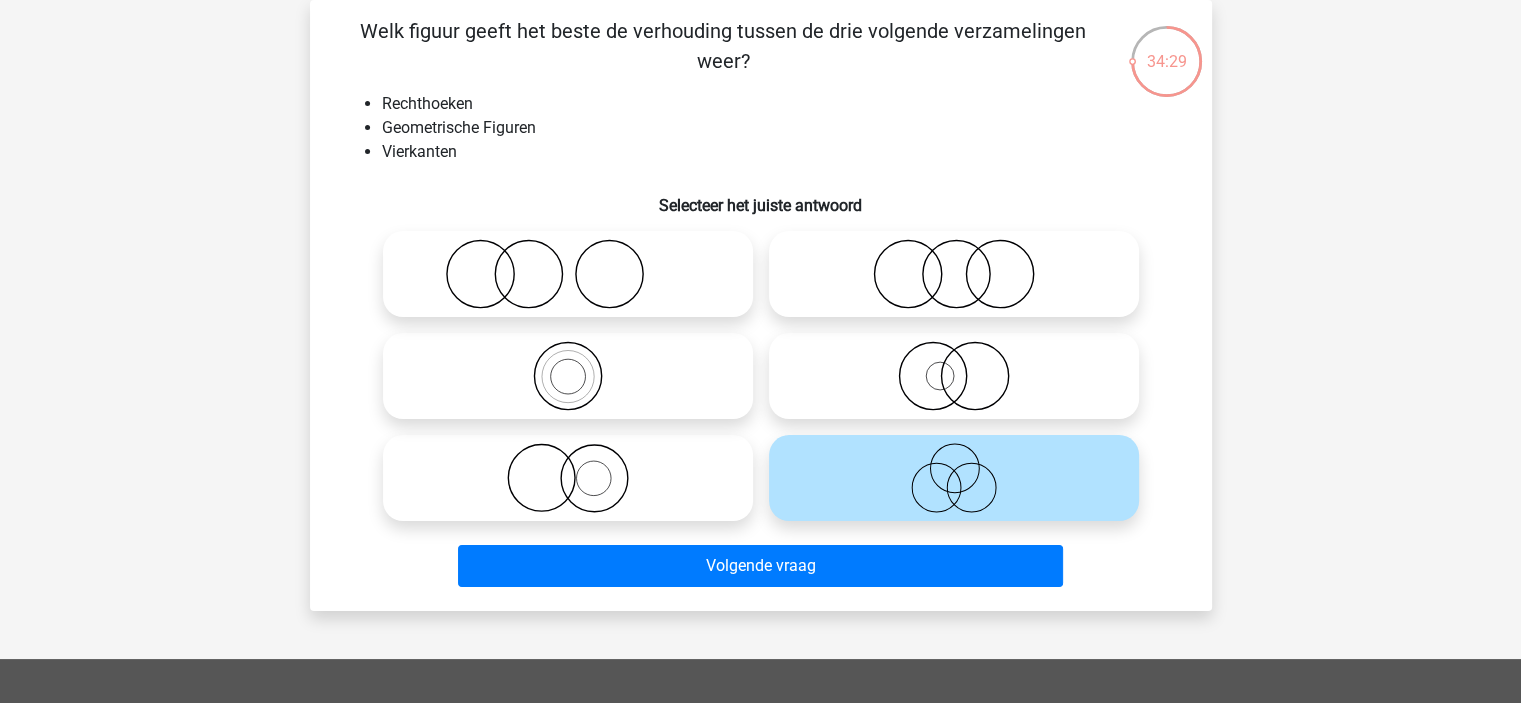 click 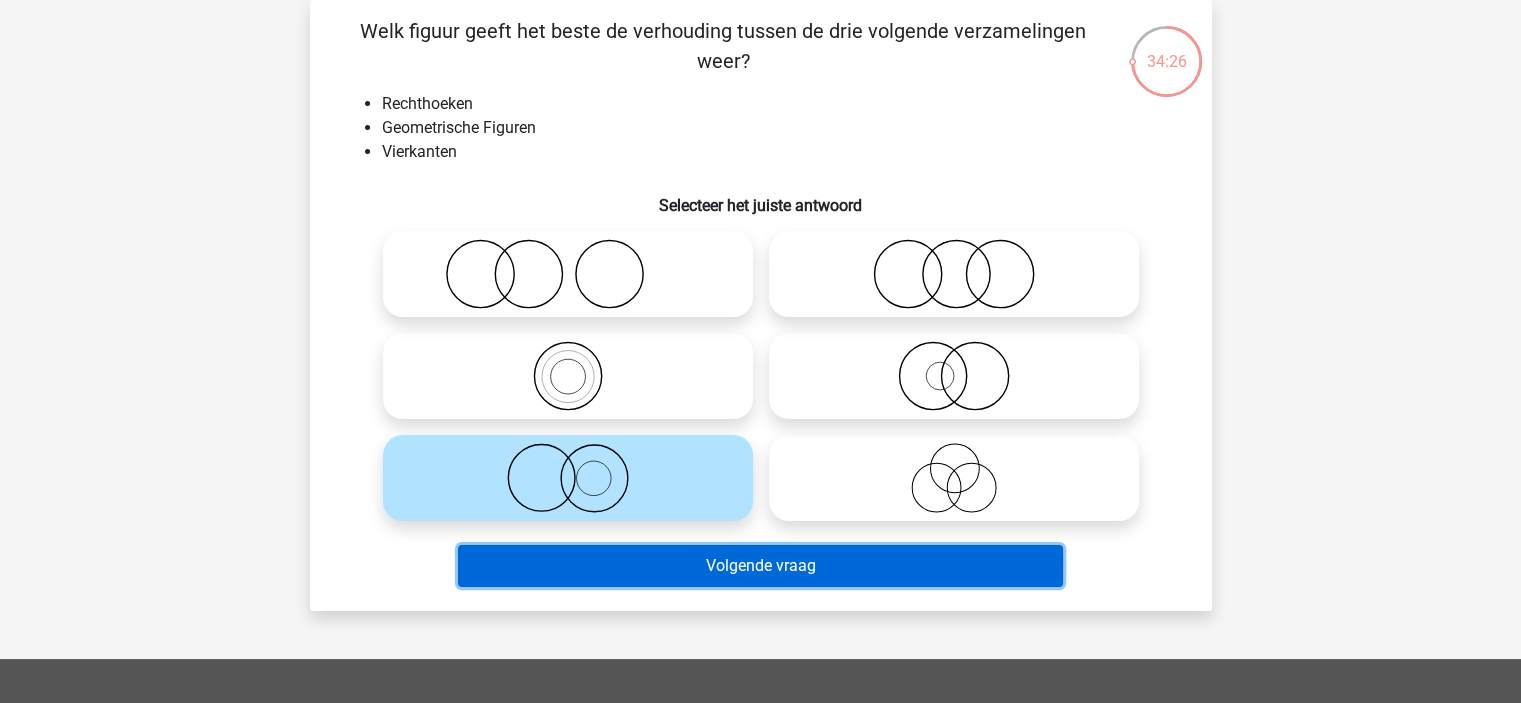 click on "Volgende vraag" at bounding box center [760, 566] 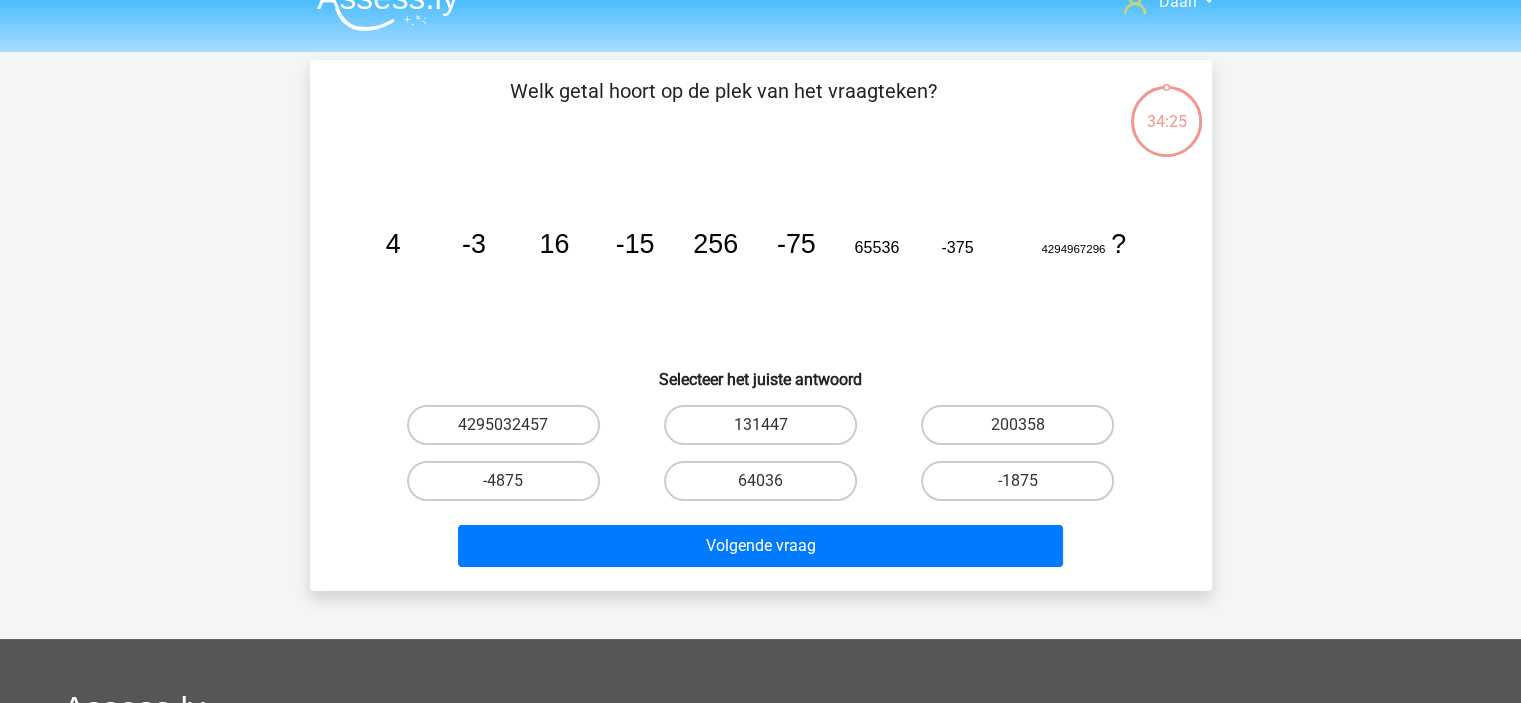 scroll, scrollTop: 0, scrollLeft: 0, axis: both 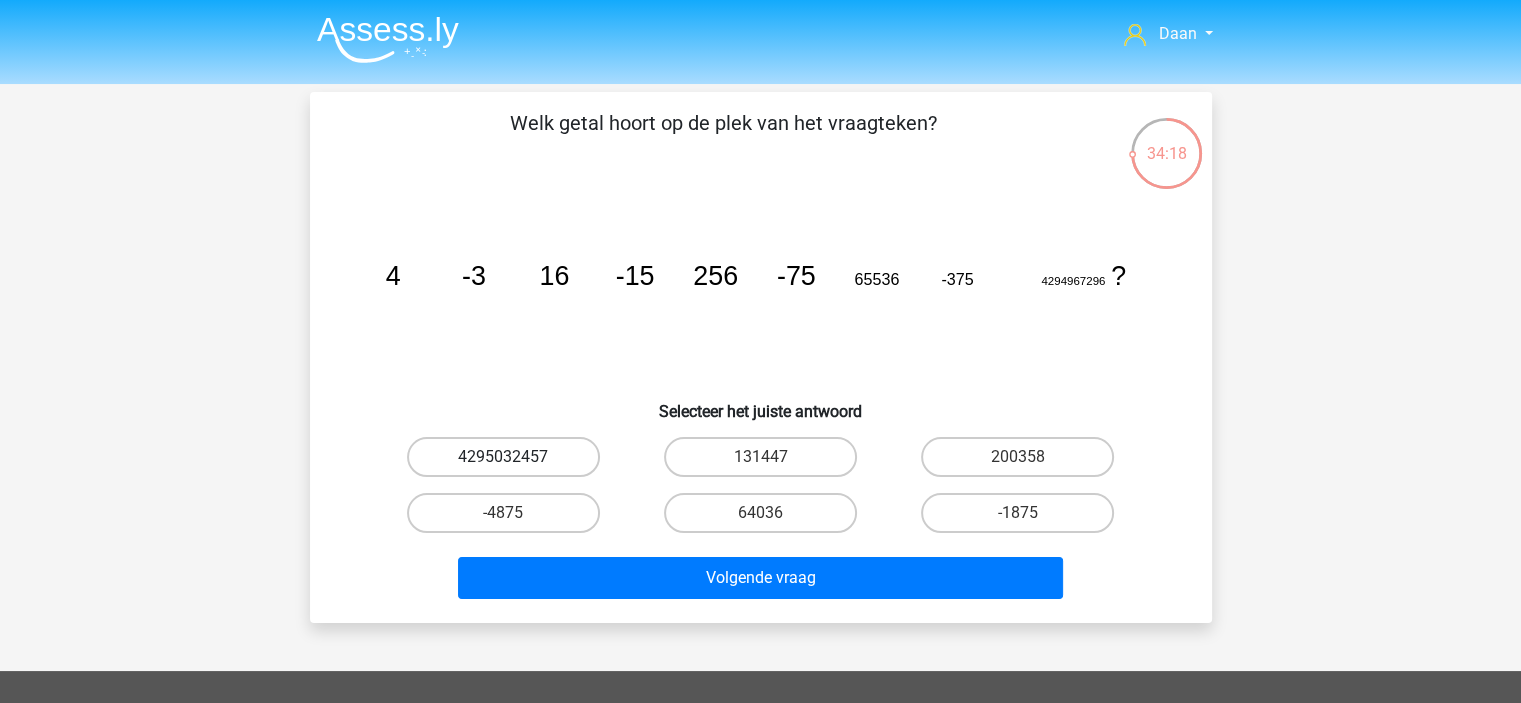 click on "4295032457" at bounding box center (503, 457) 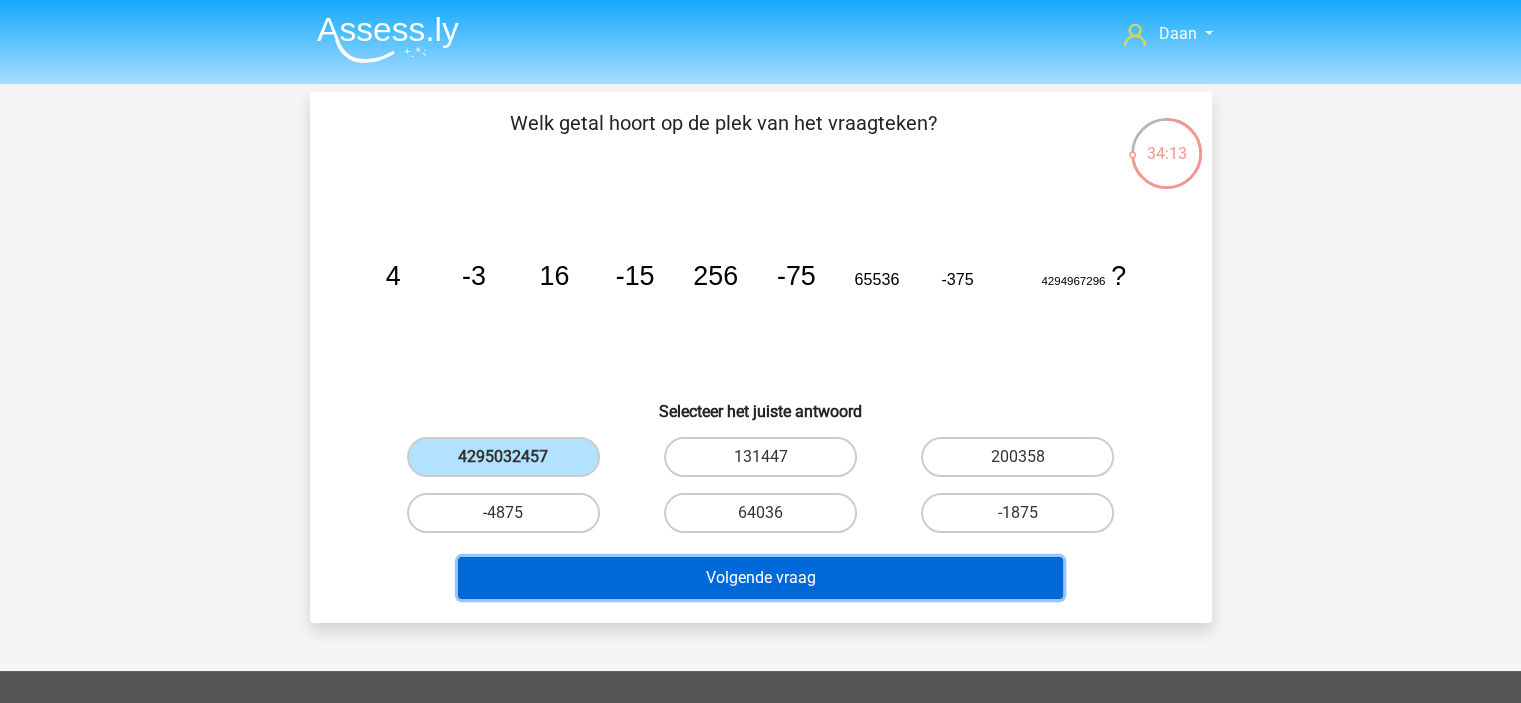 click on "Volgende vraag" at bounding box center (760, 578) 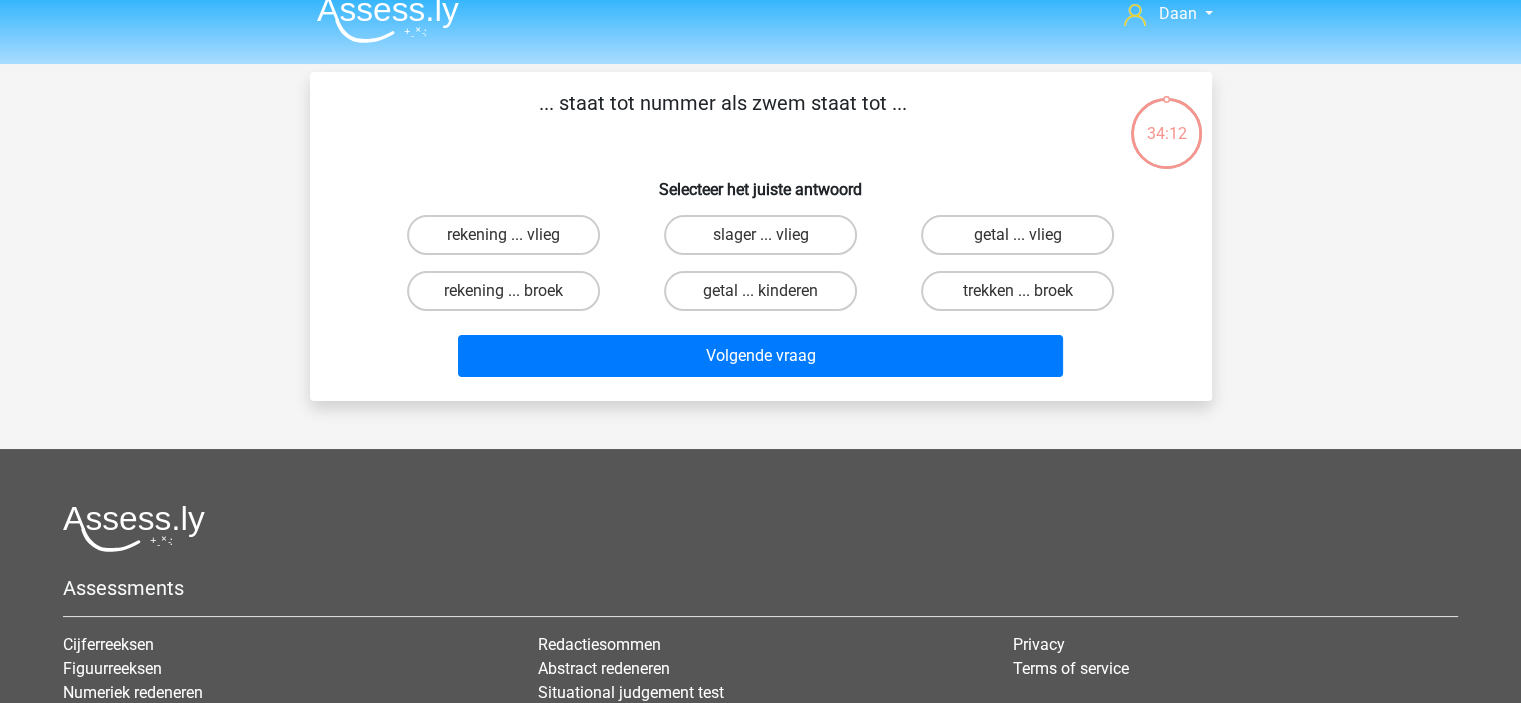 scroll, scrollTop: 0, scrollLeft: 0, axis: both 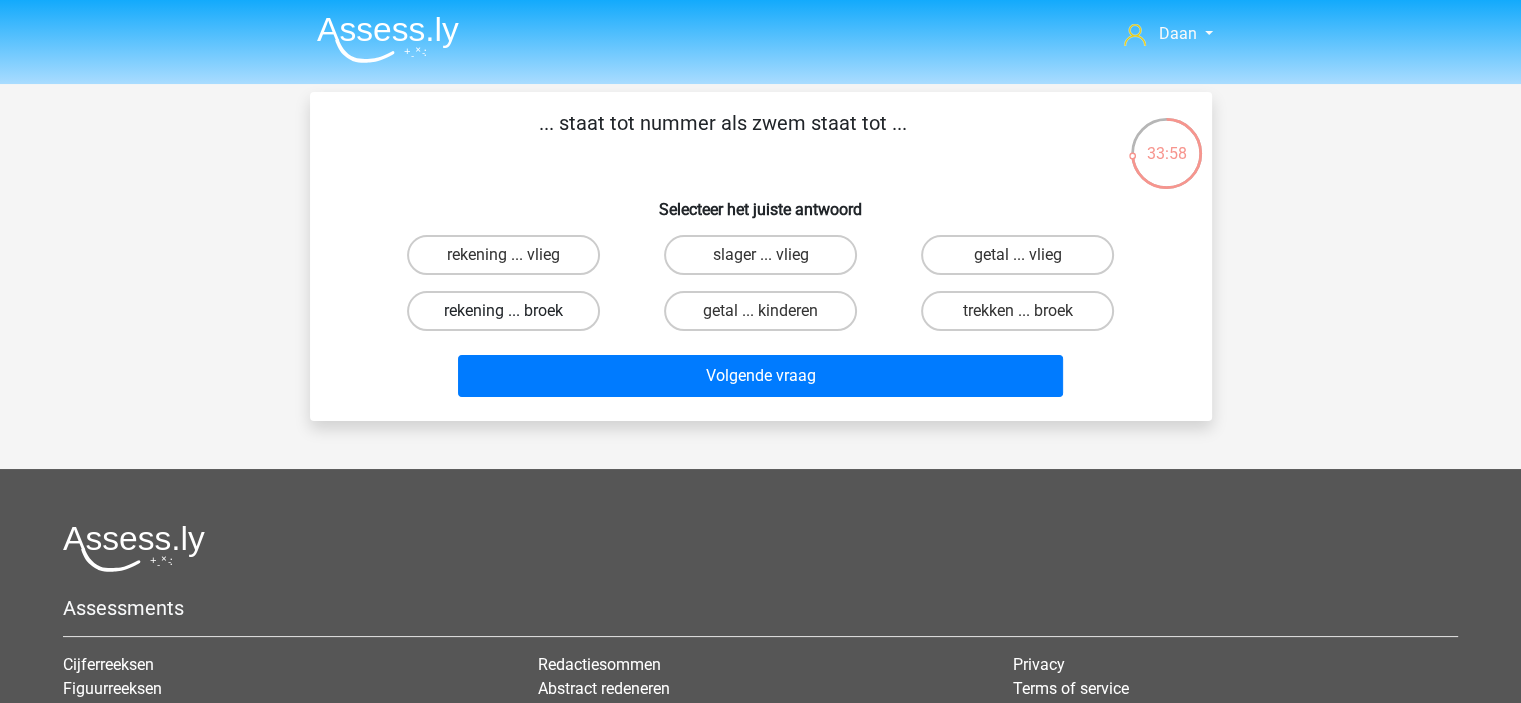 click on "rekening ... broek" at bounding box center (503, 311) 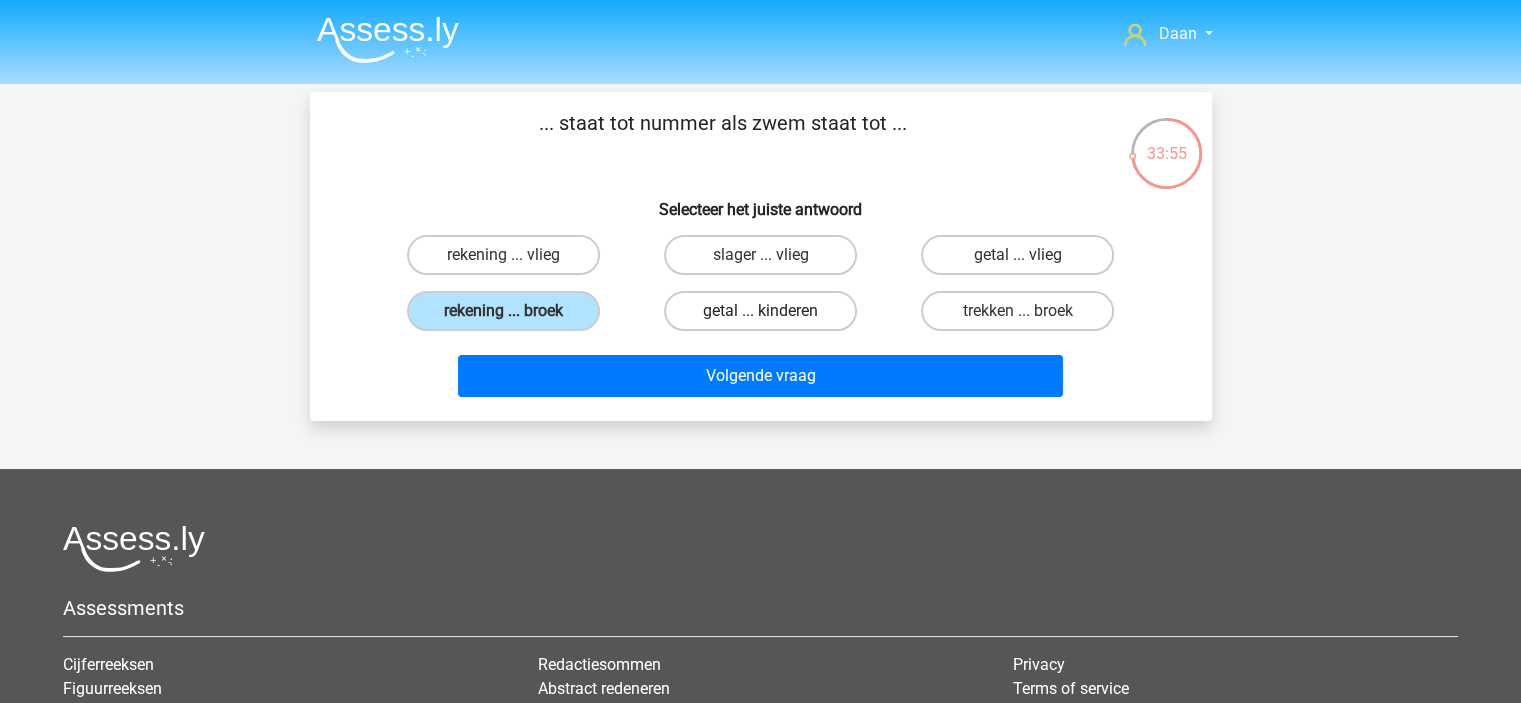 click on "getal ... kinderen" at bounding box center (760, 311) 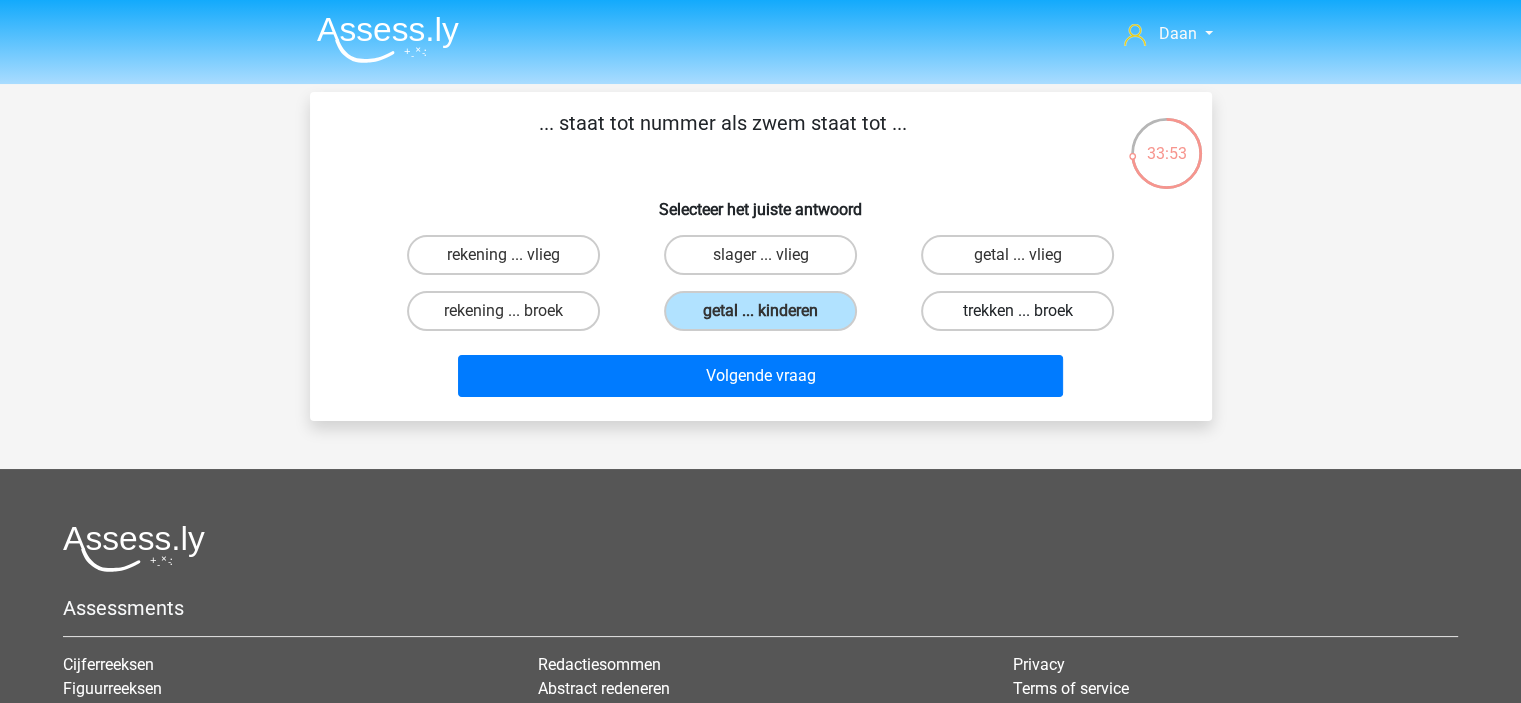 click on "trekken ... broek" at bounding box center [1017, 311] 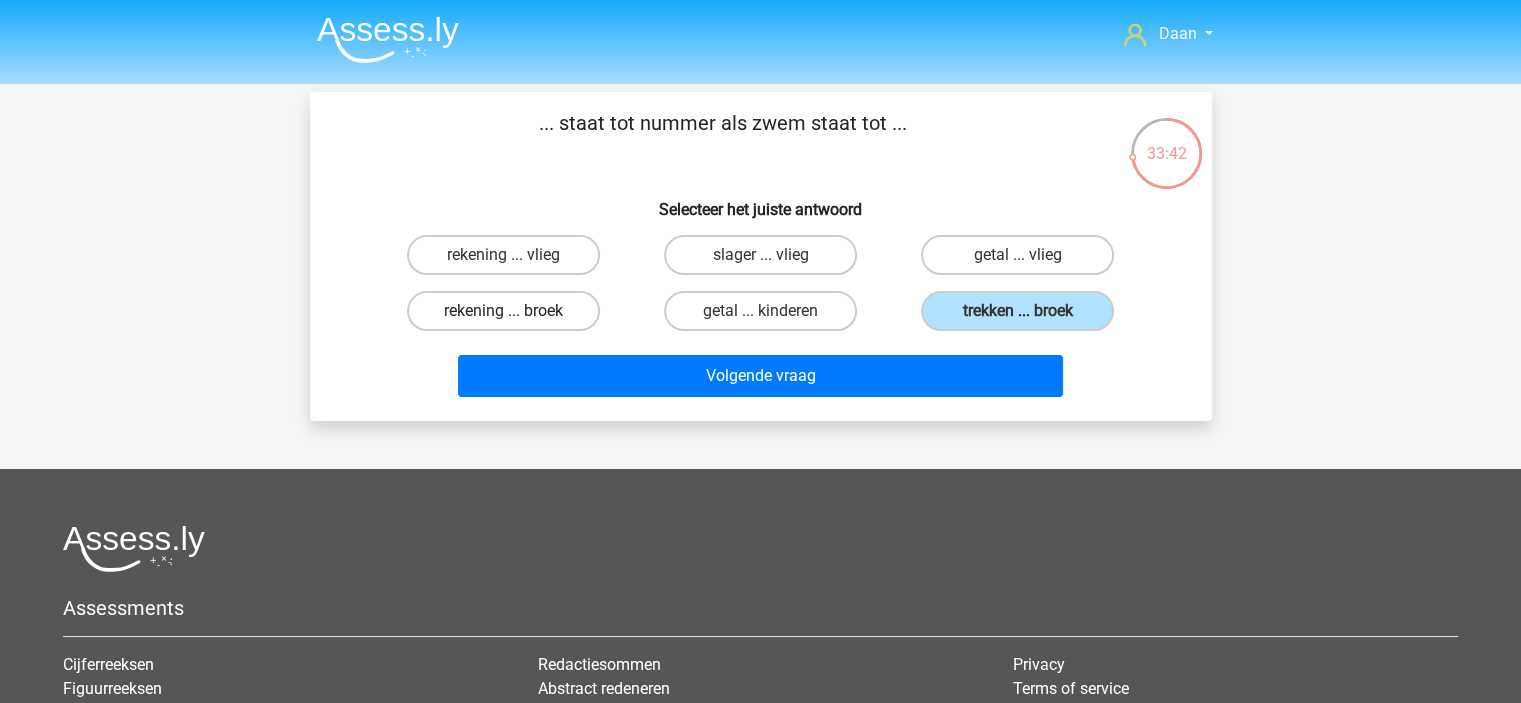 click on "rekening ... broek" at bounding box center [503, 311] 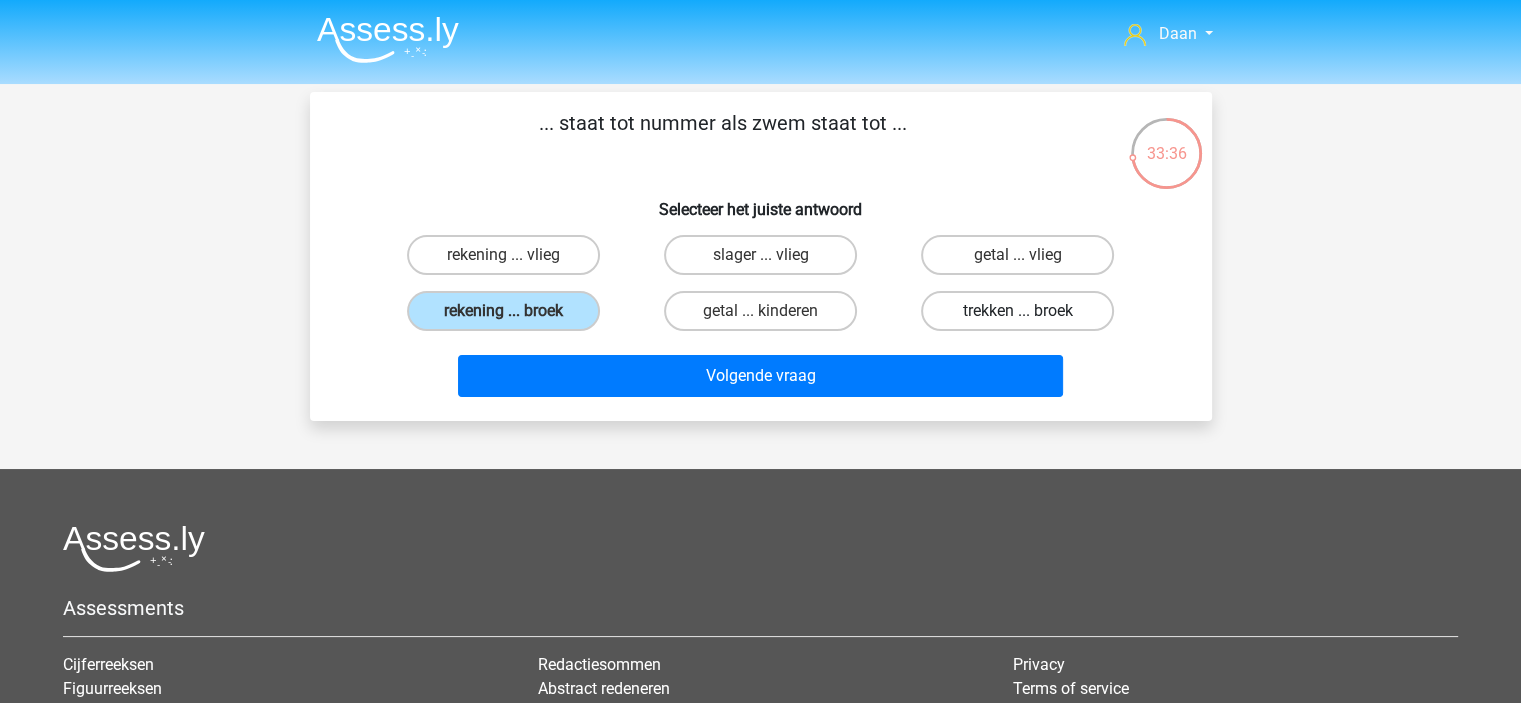 click on "trekken ... broek" at bounding box center (1017, 311) 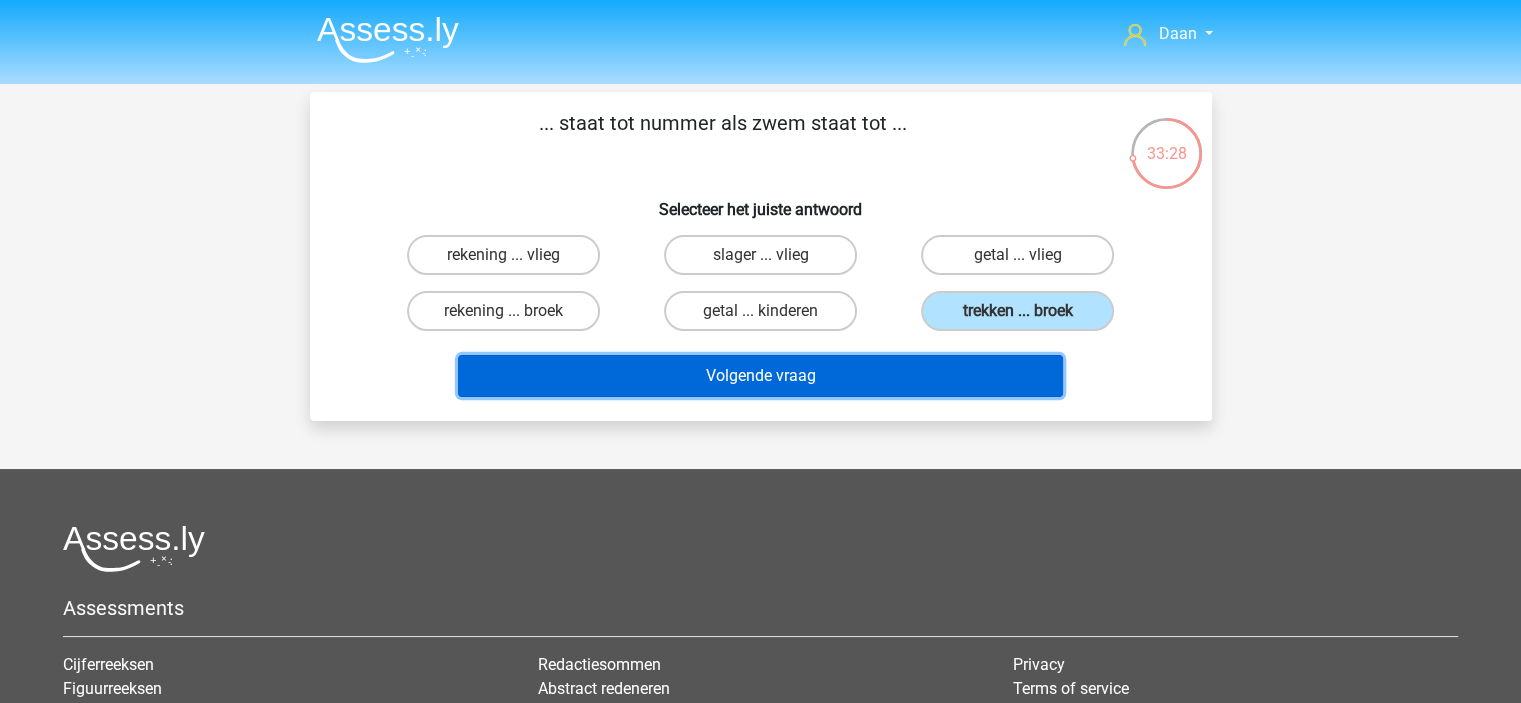click on "Volgende vraag" at bounding box center (760, 376) 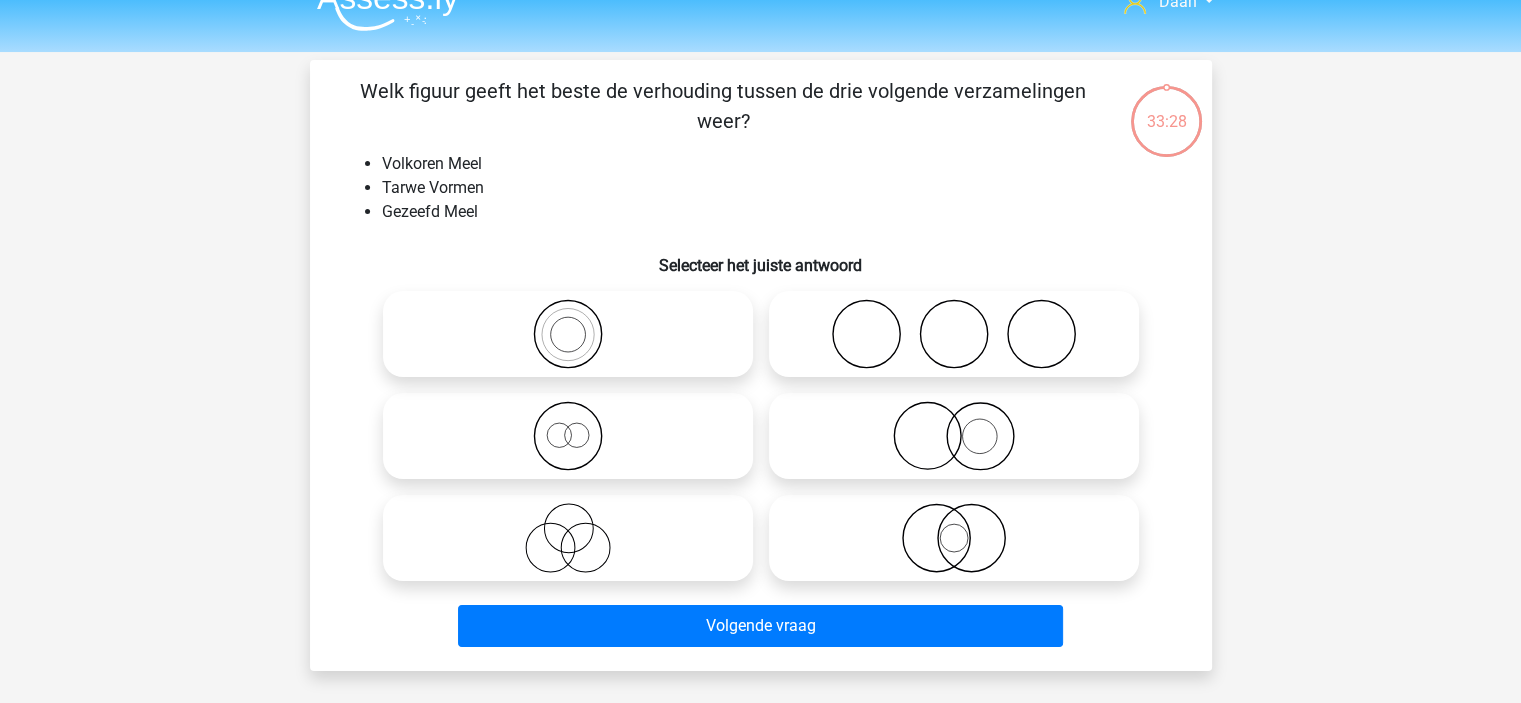 scroll, scrollTop: 0, scrollLeft: 0, axis: both 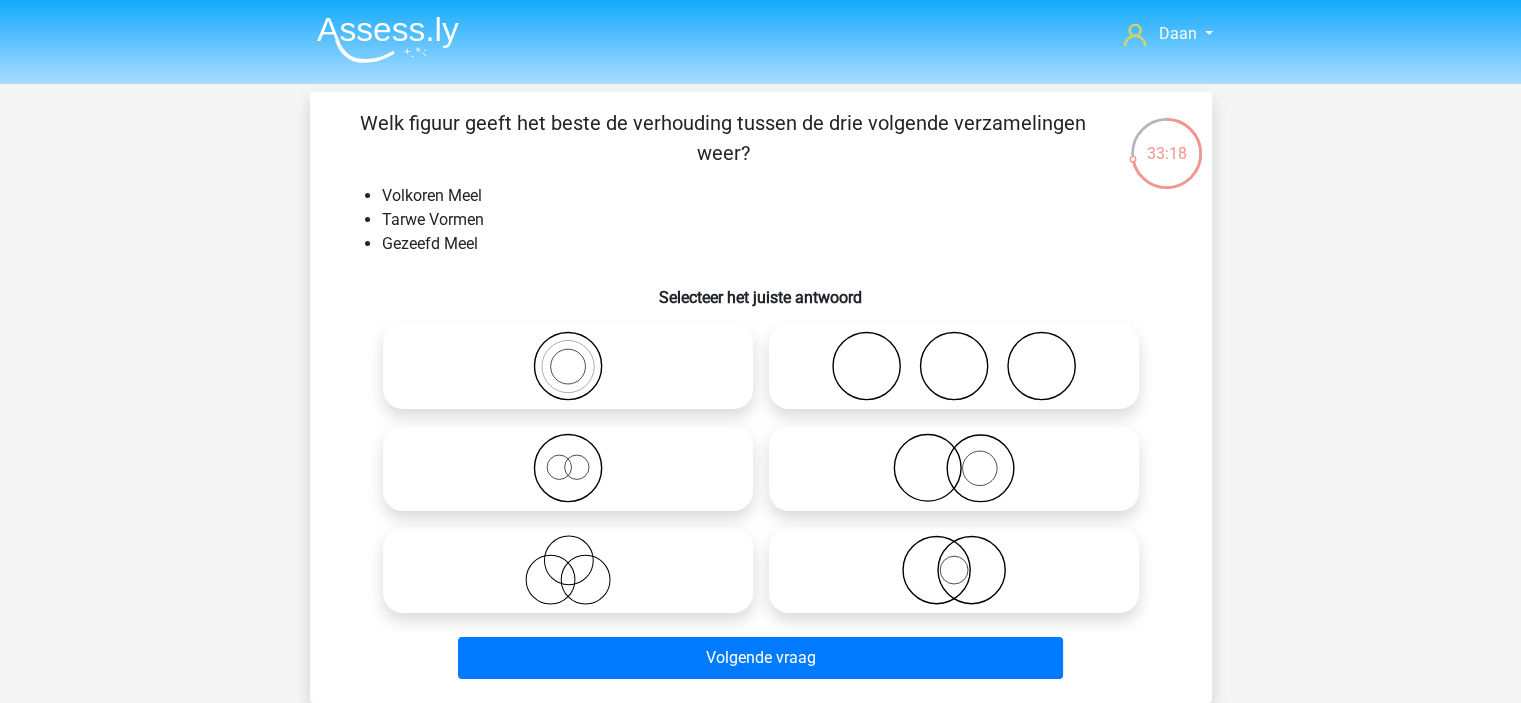 click 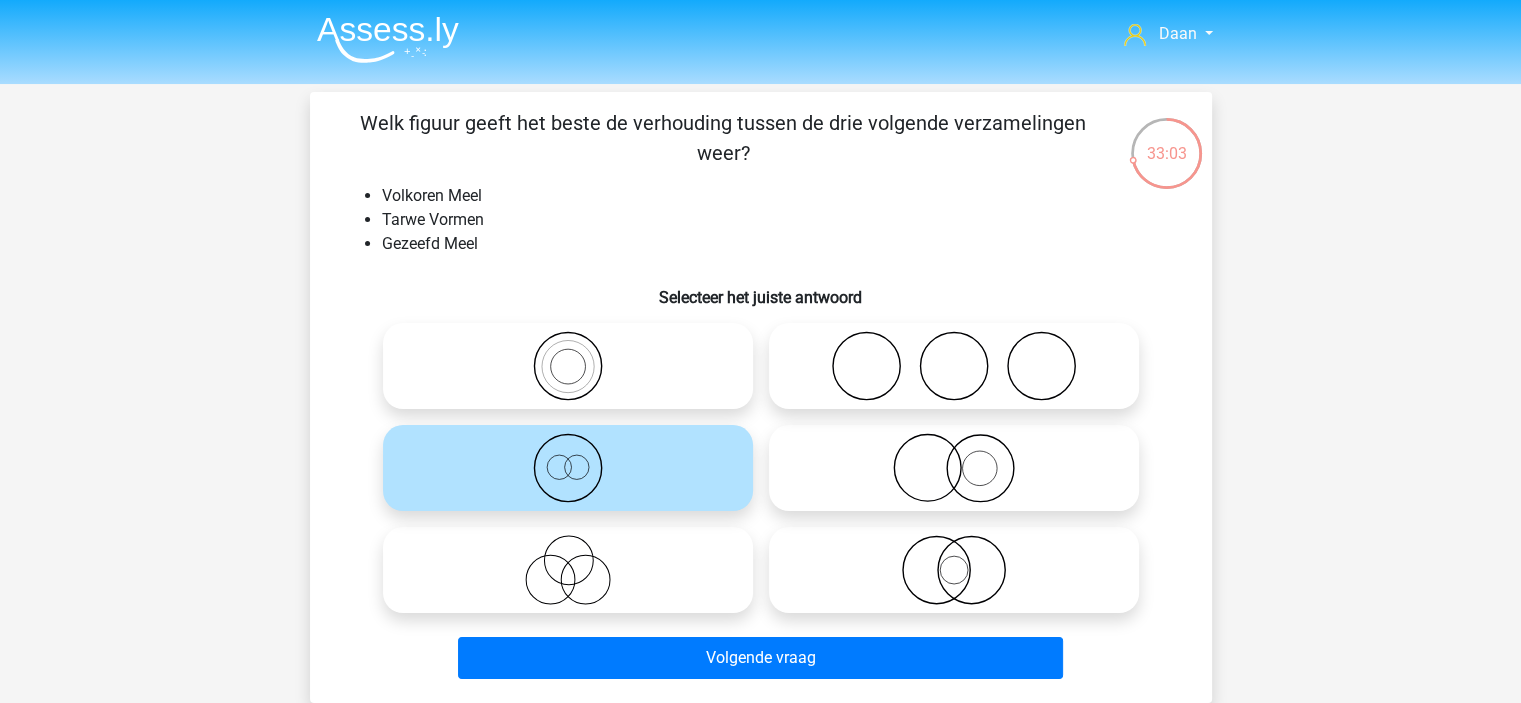 click 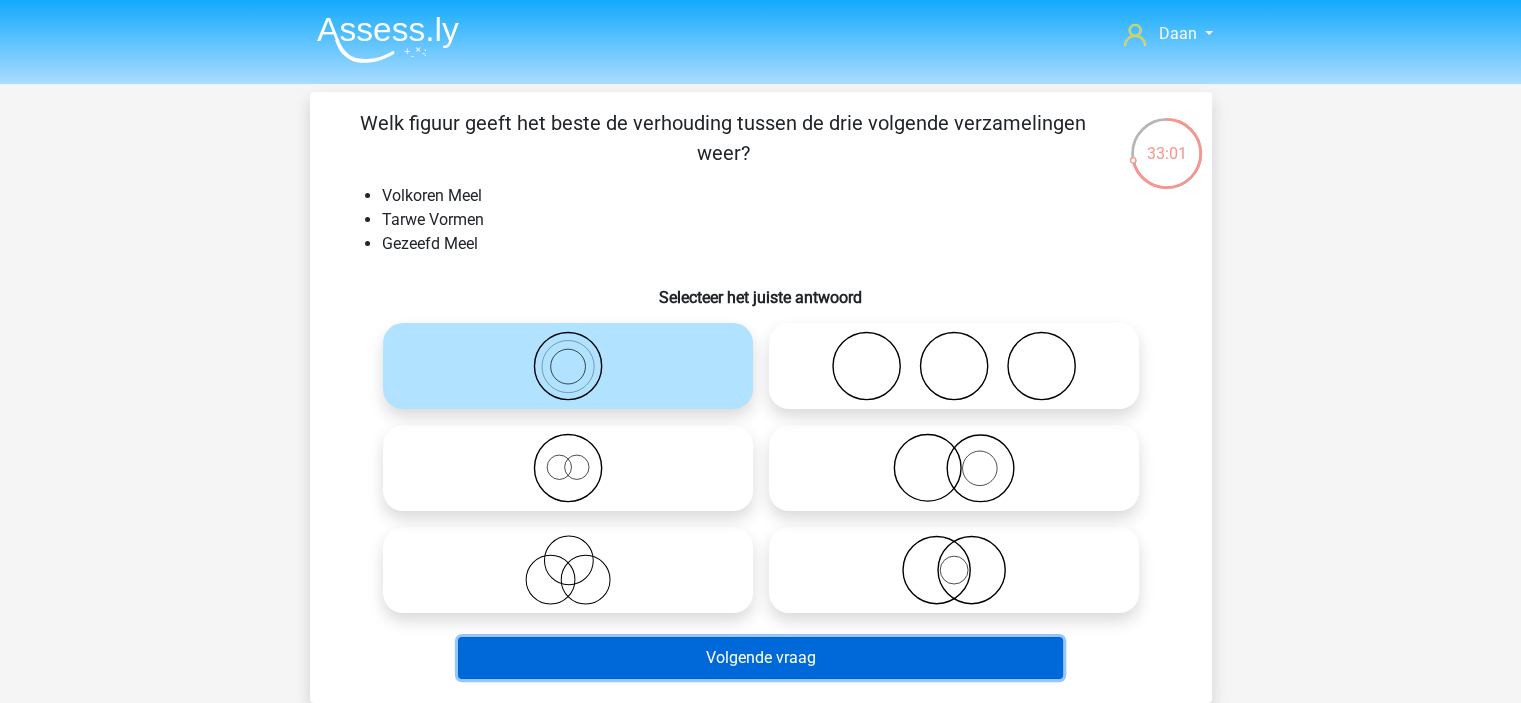 click on "Volgende vraag" at bounding box center (760, 658) 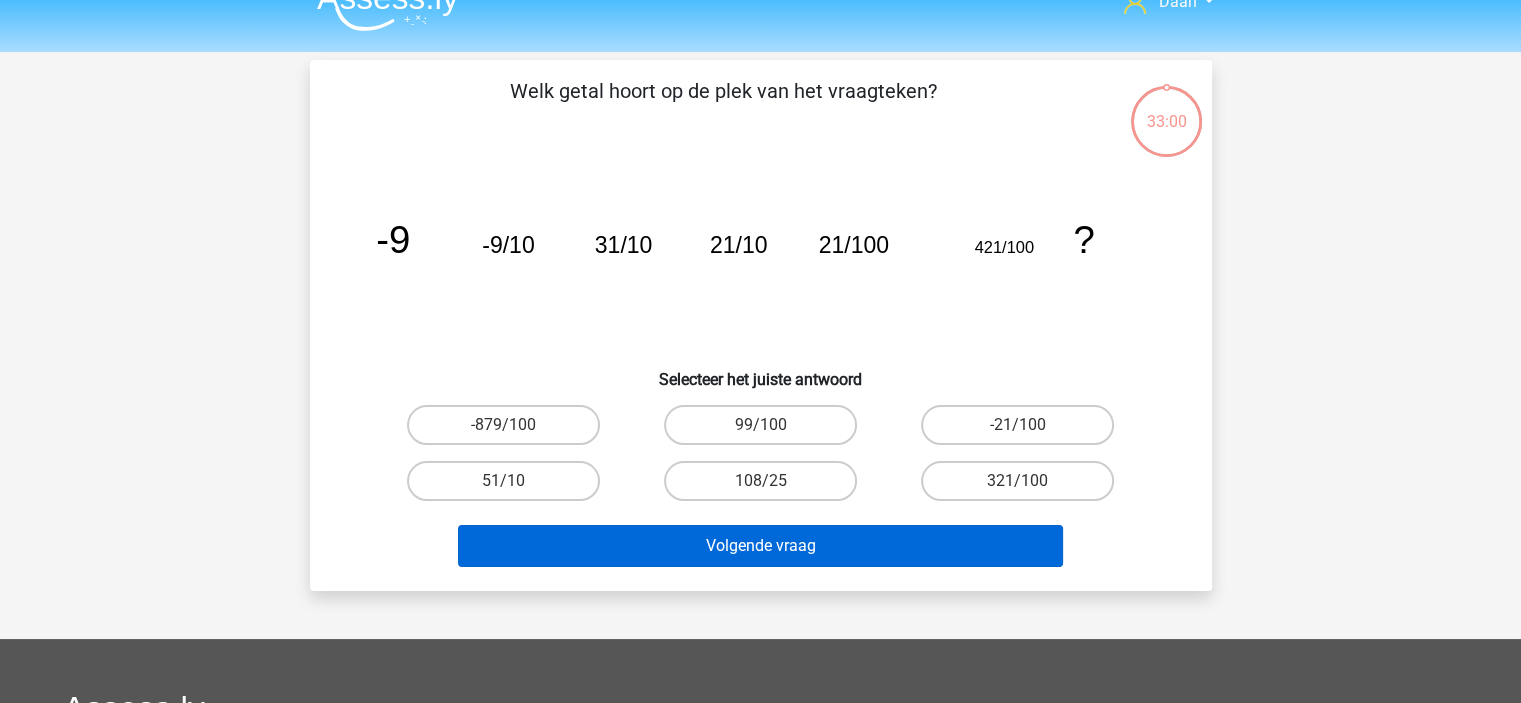 scroll, scrollTop: 0, scrollLeft: 0, axis: both 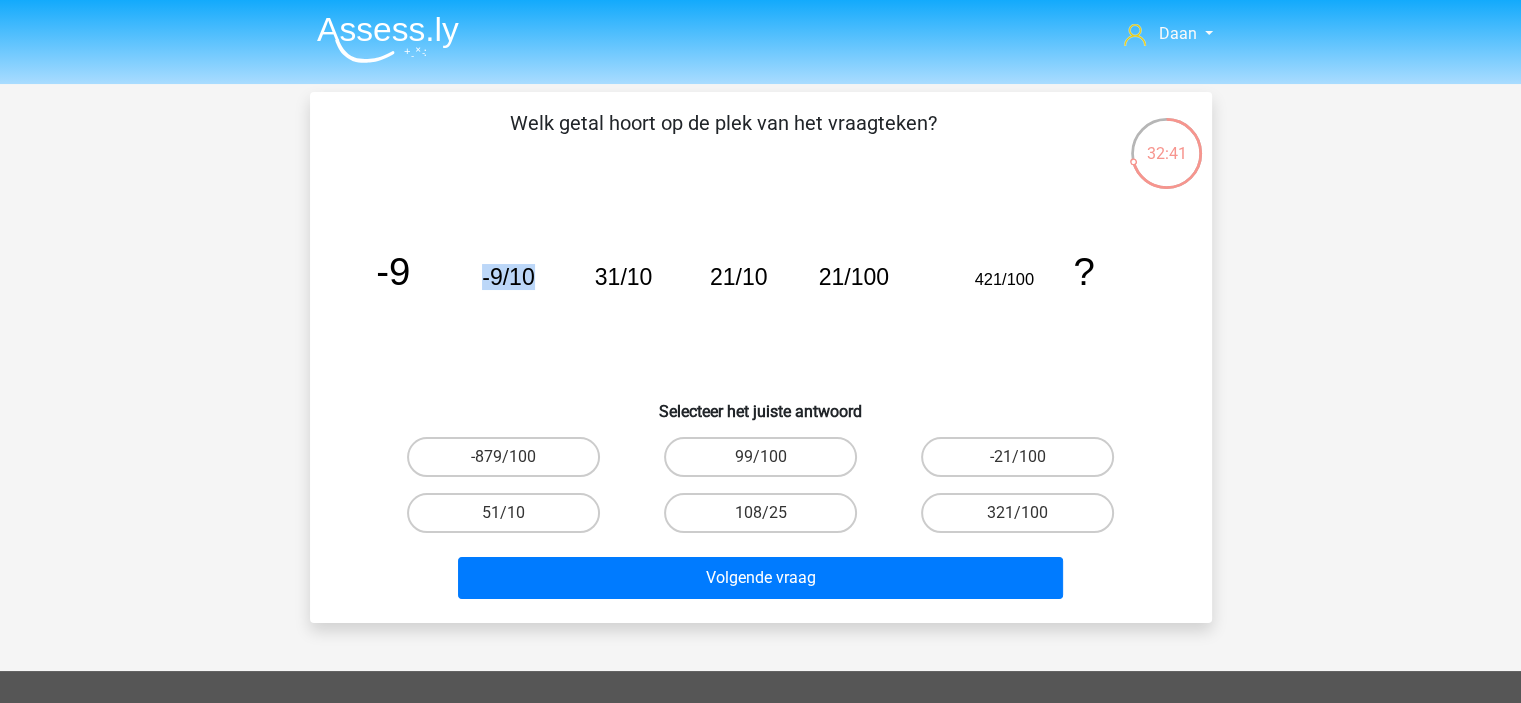 drag, startPoint x: 482, startPoint y: 275, endPoint x: 560, endPoint y: 294, distance: 80.280754 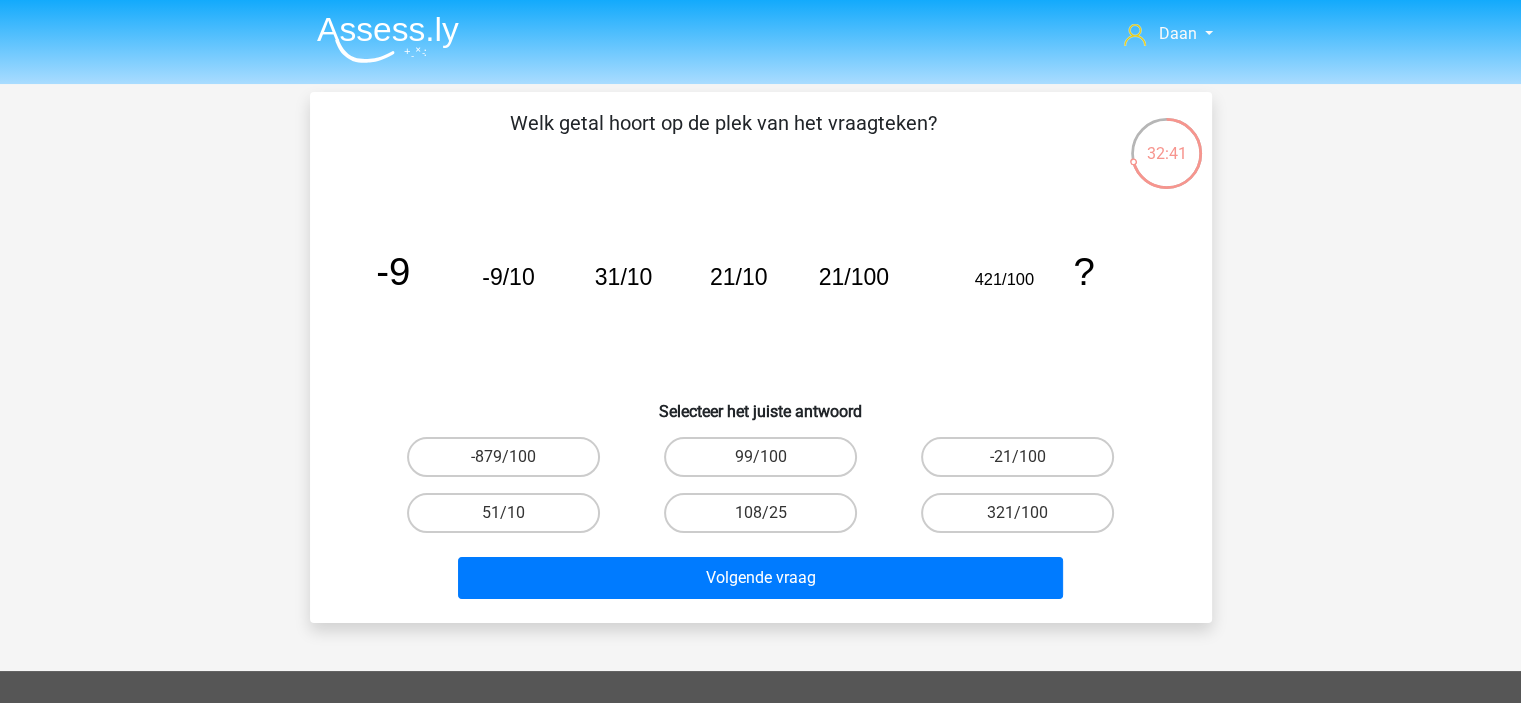 click on "image/svg+xml
-9
-9/10
31/10
21/10
21/100
421/100
?" 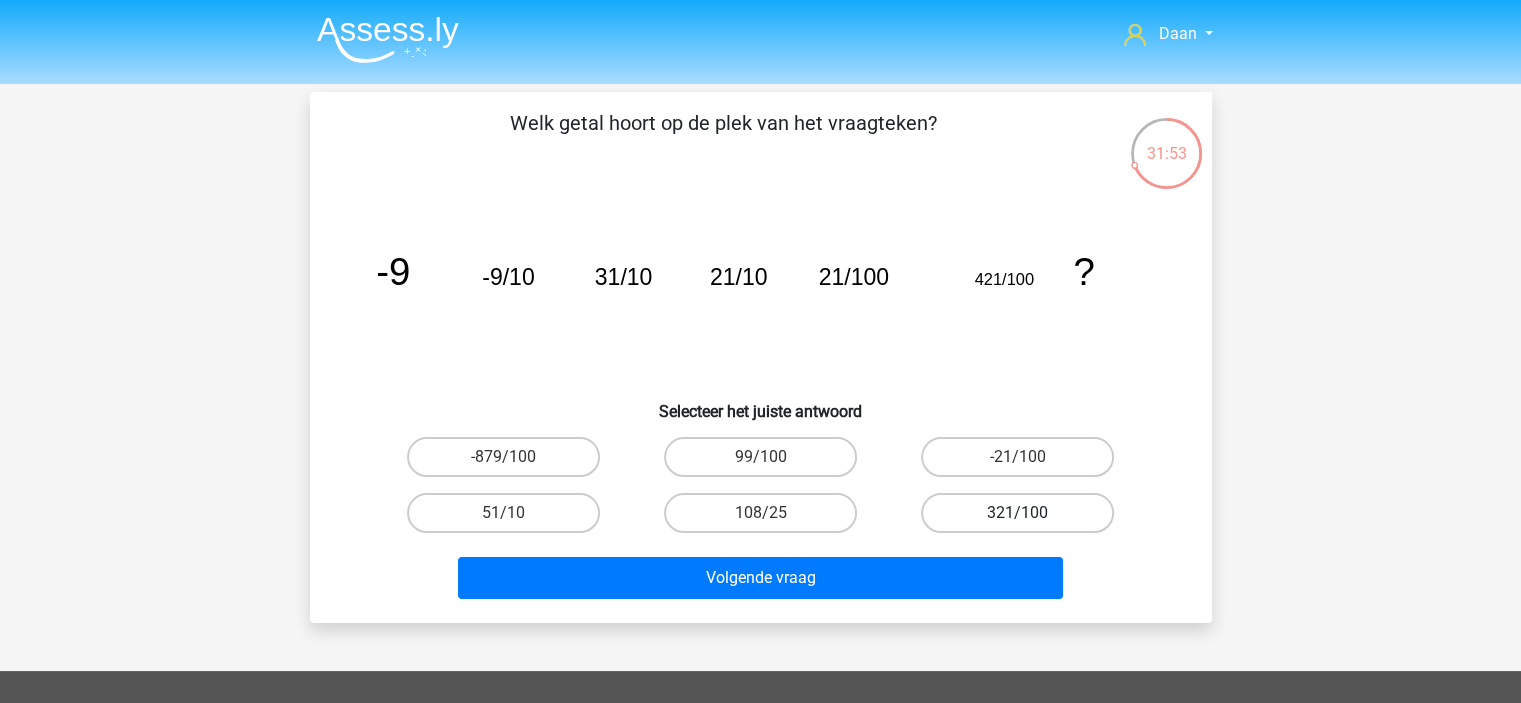click on "321/100" at bounding box center [1017, 513] 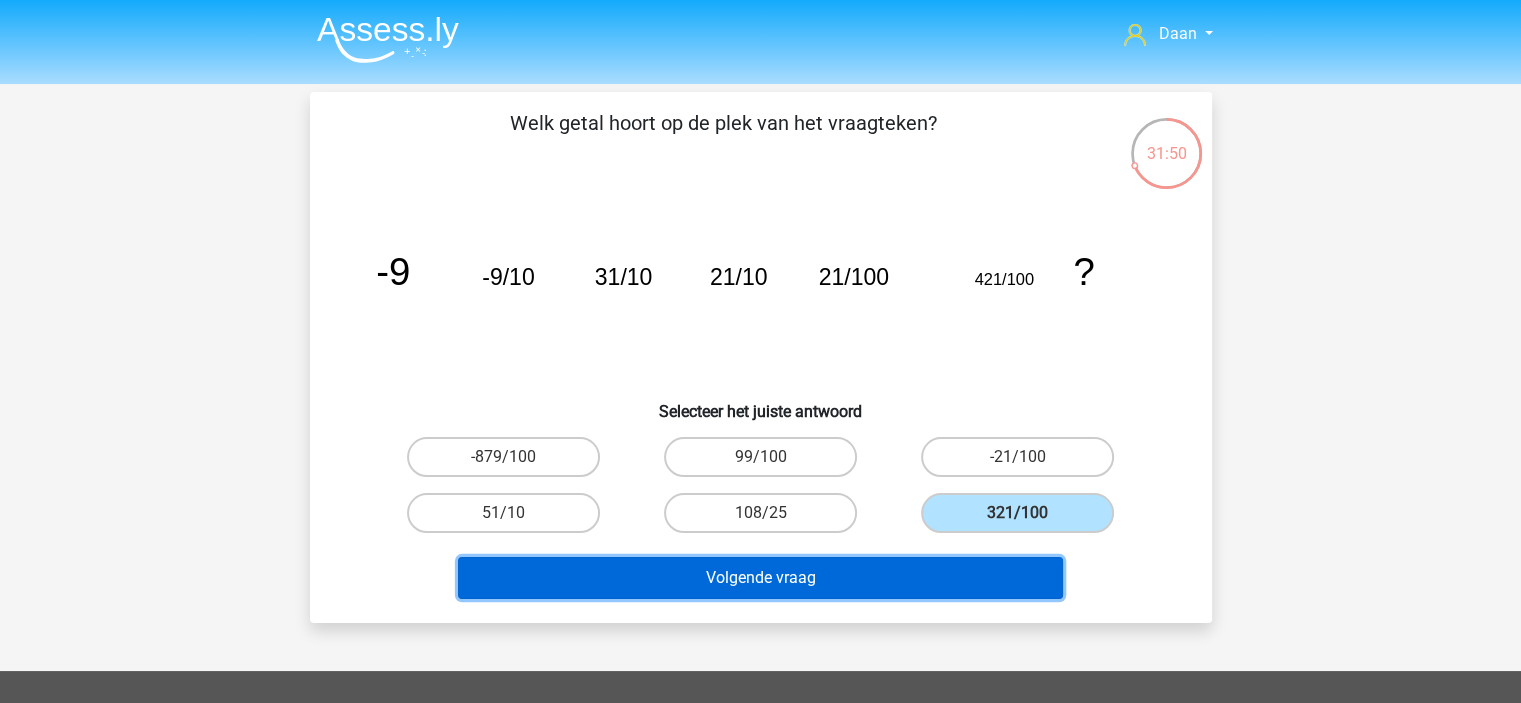 click on "Volgende vraag" at bounding box center (760, 578) 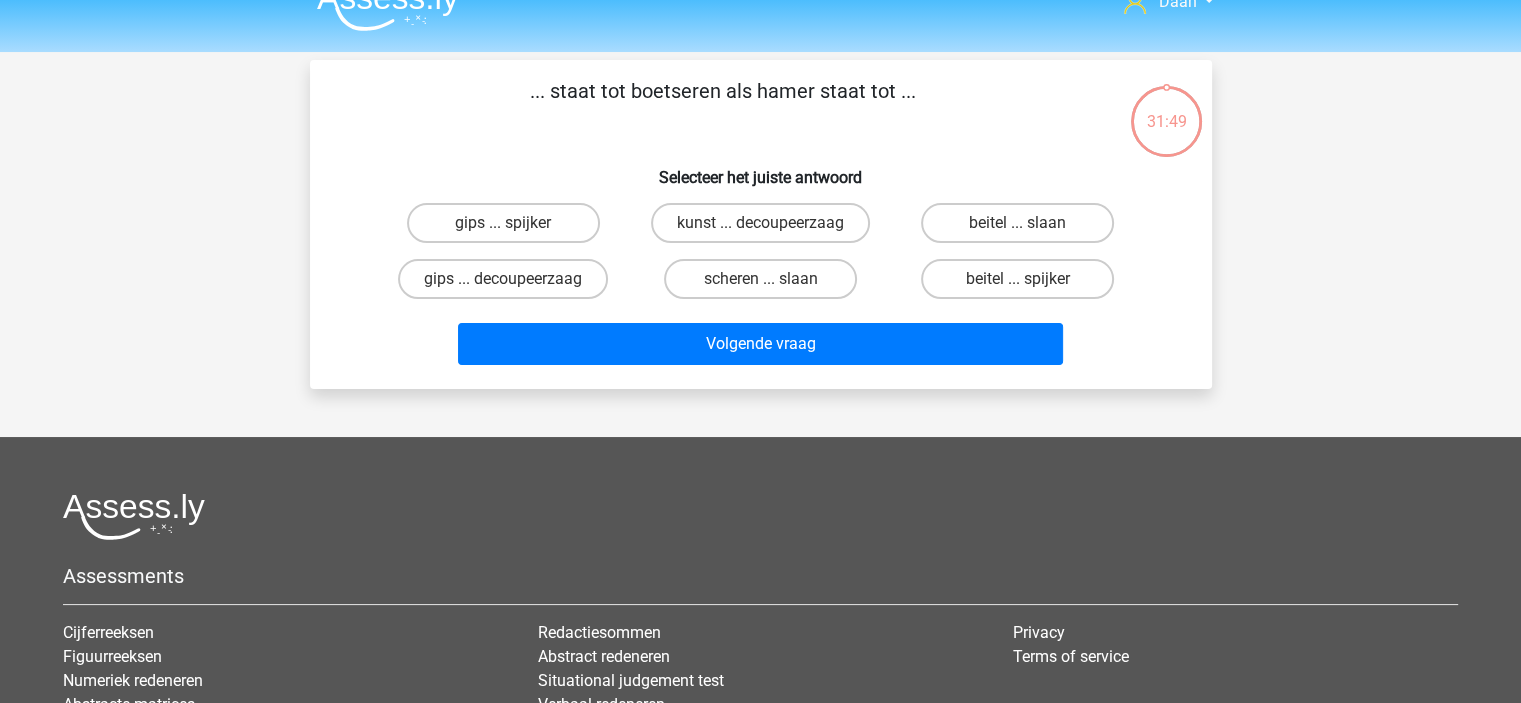 scroll, scrollTop: 0, scrollLeft: 0, axis: both 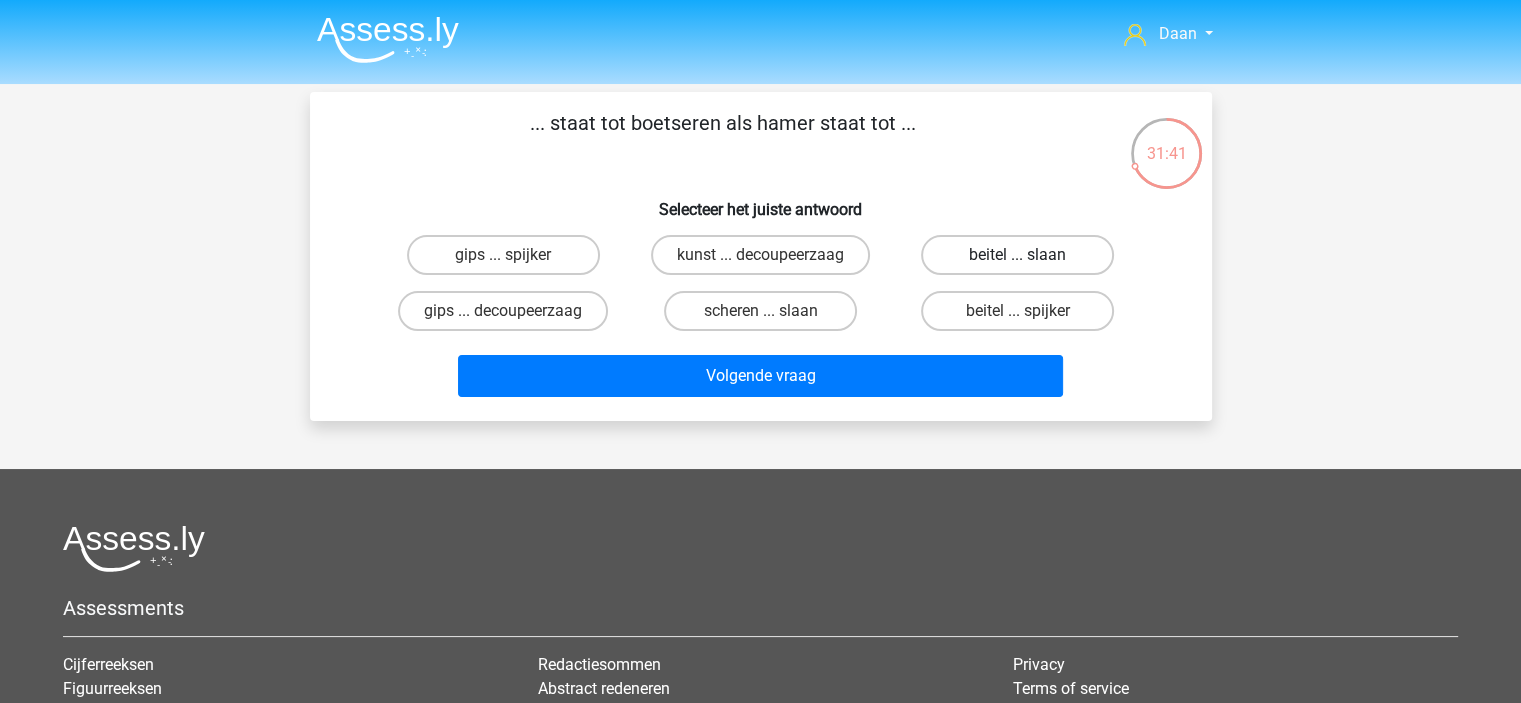 click on "beitel ... slaan" at bounding box center [1017, 255] 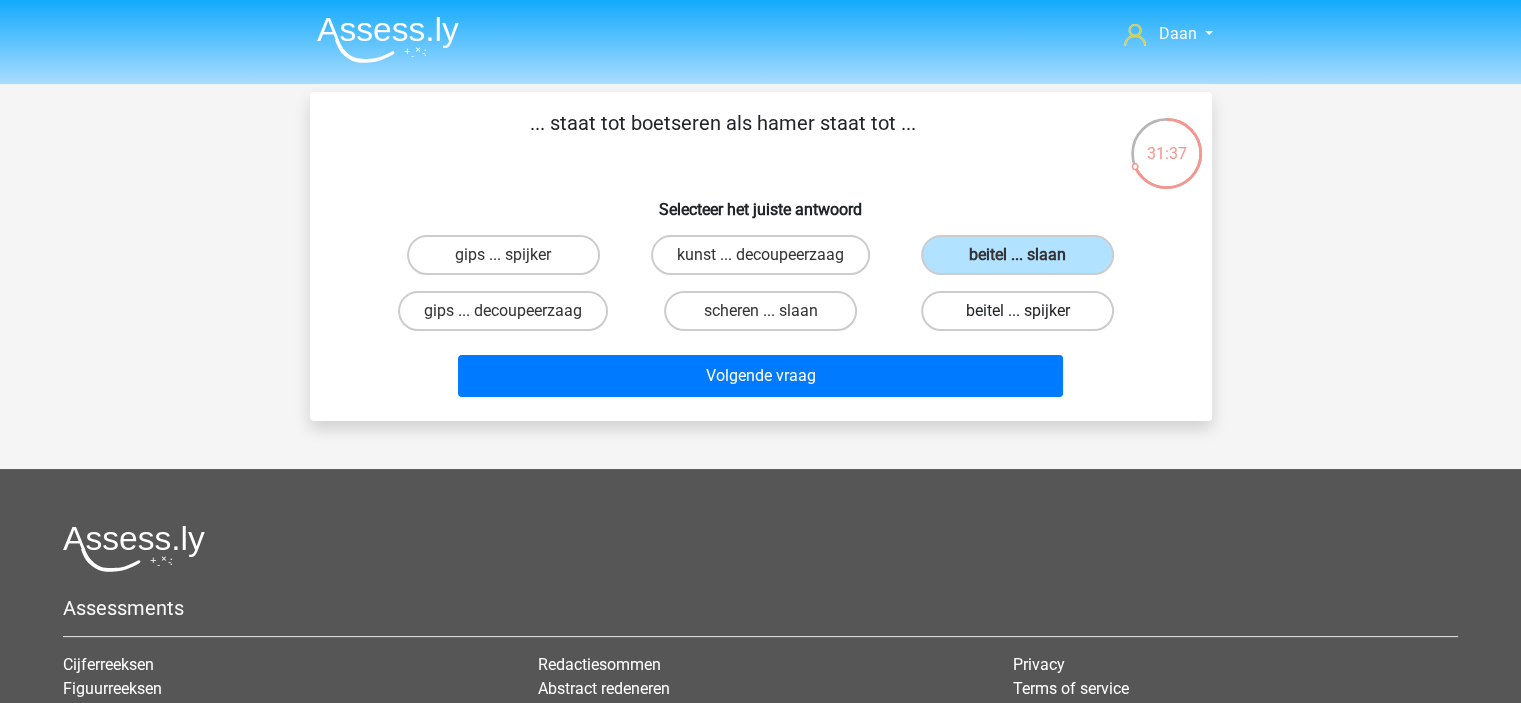 click on "beitel ... spijker" at bounding box center (1017, 311) 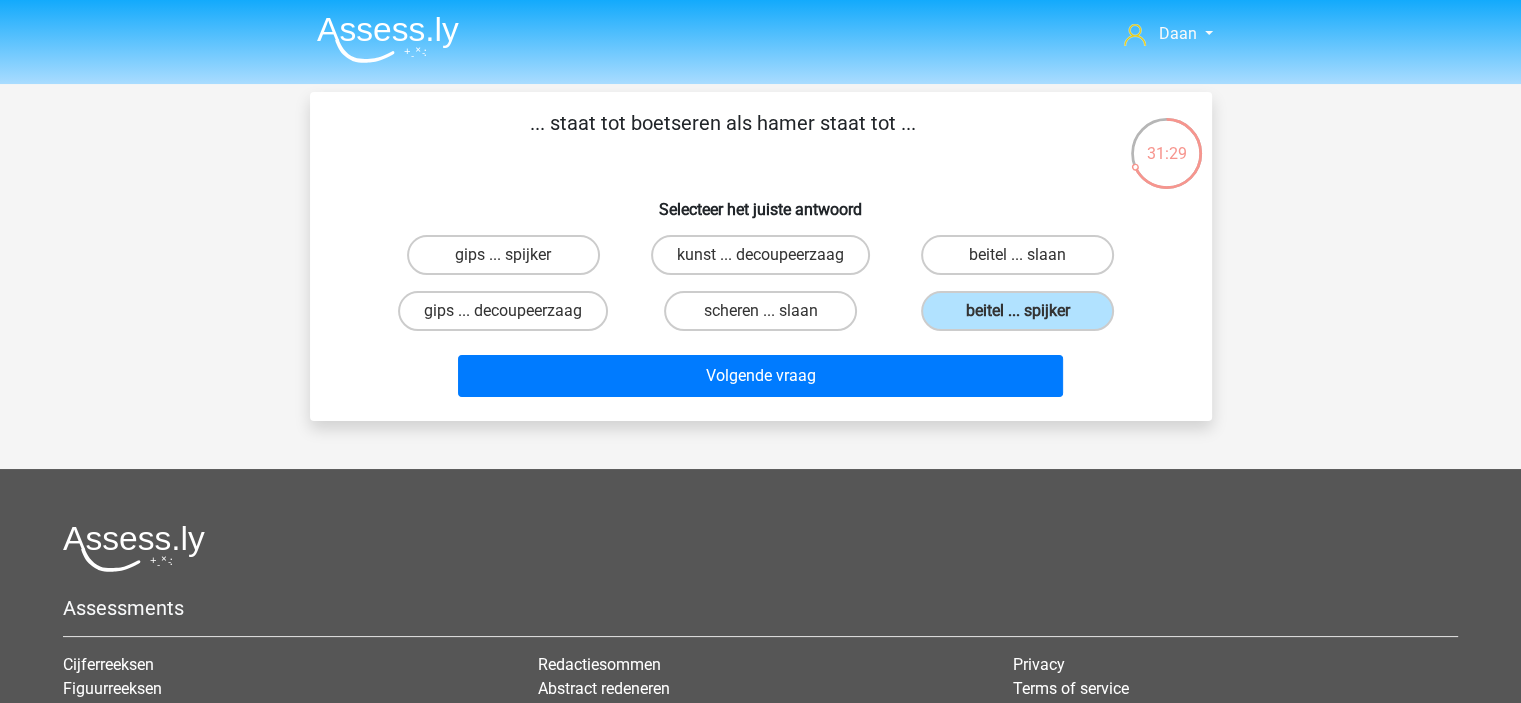 click on "beitel ... slaan" at bounding box center (1024, 261) 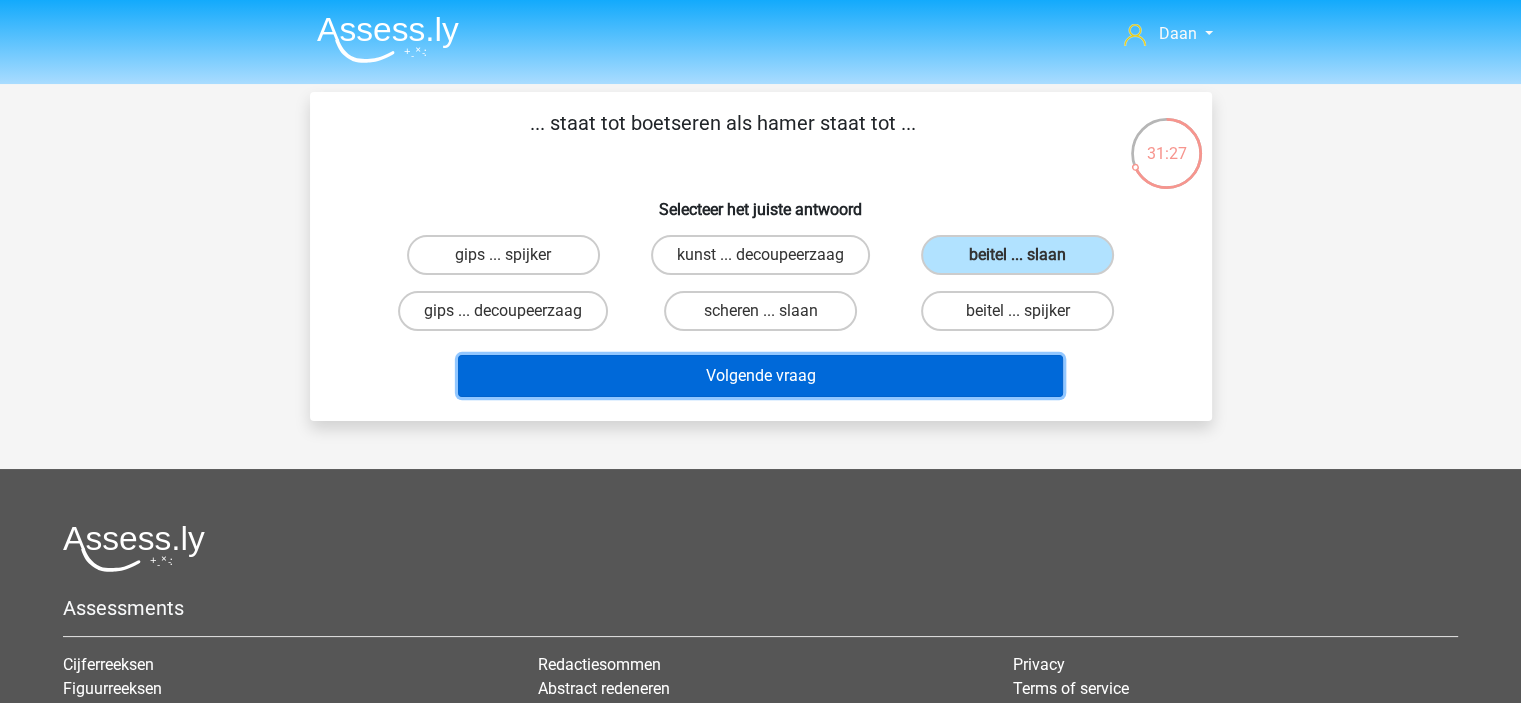 click on "Volgende vraag" at bounding box center (760, 376) 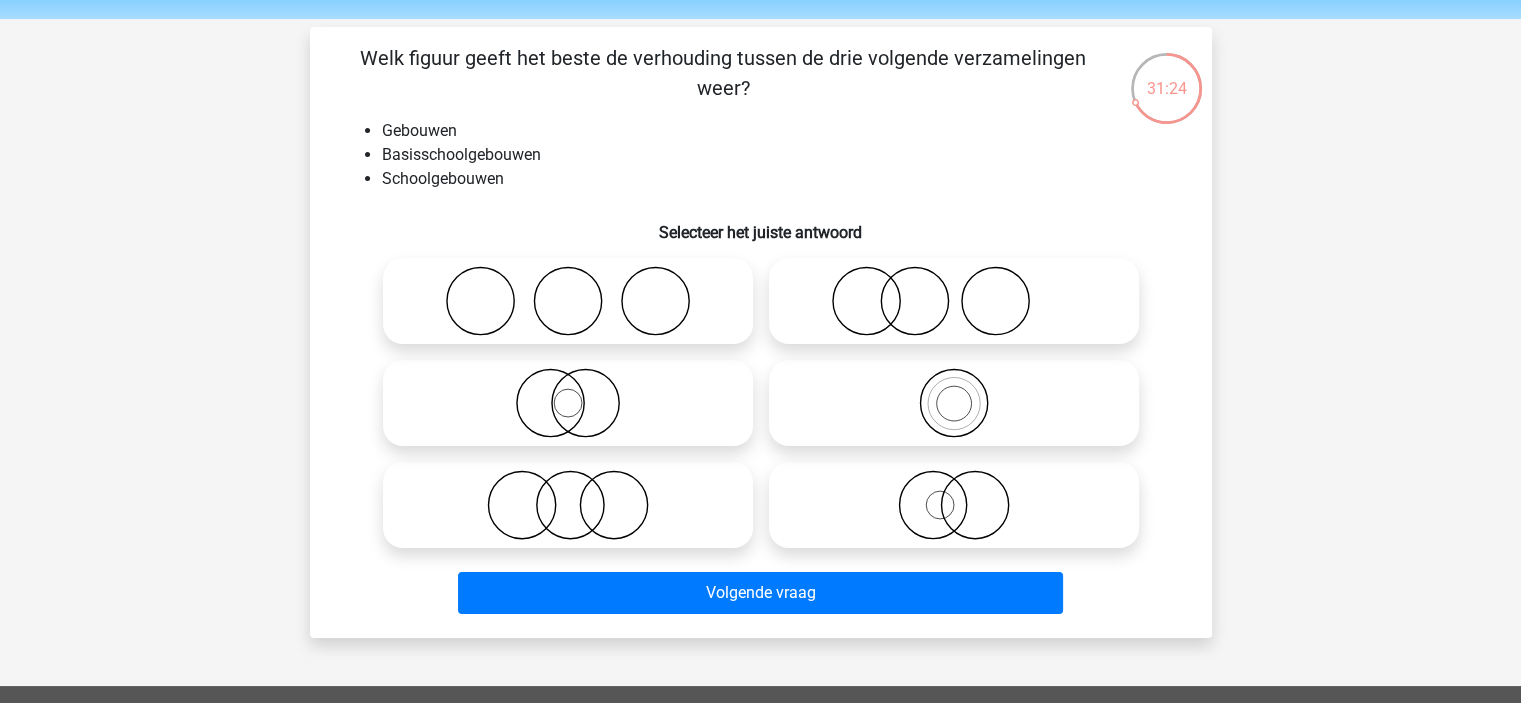 scroll, scrollTop: 100, scrollLeft: 0, axis: vertical 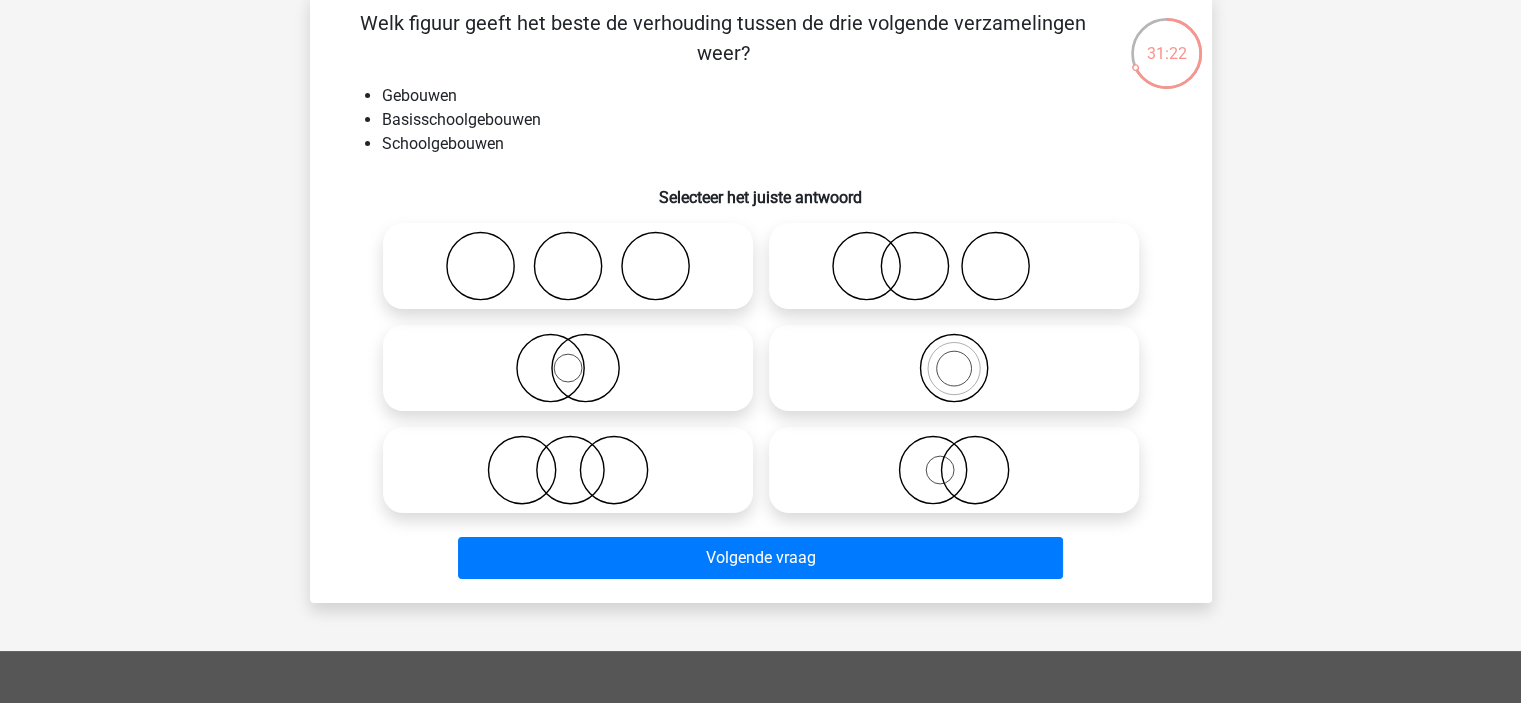 click 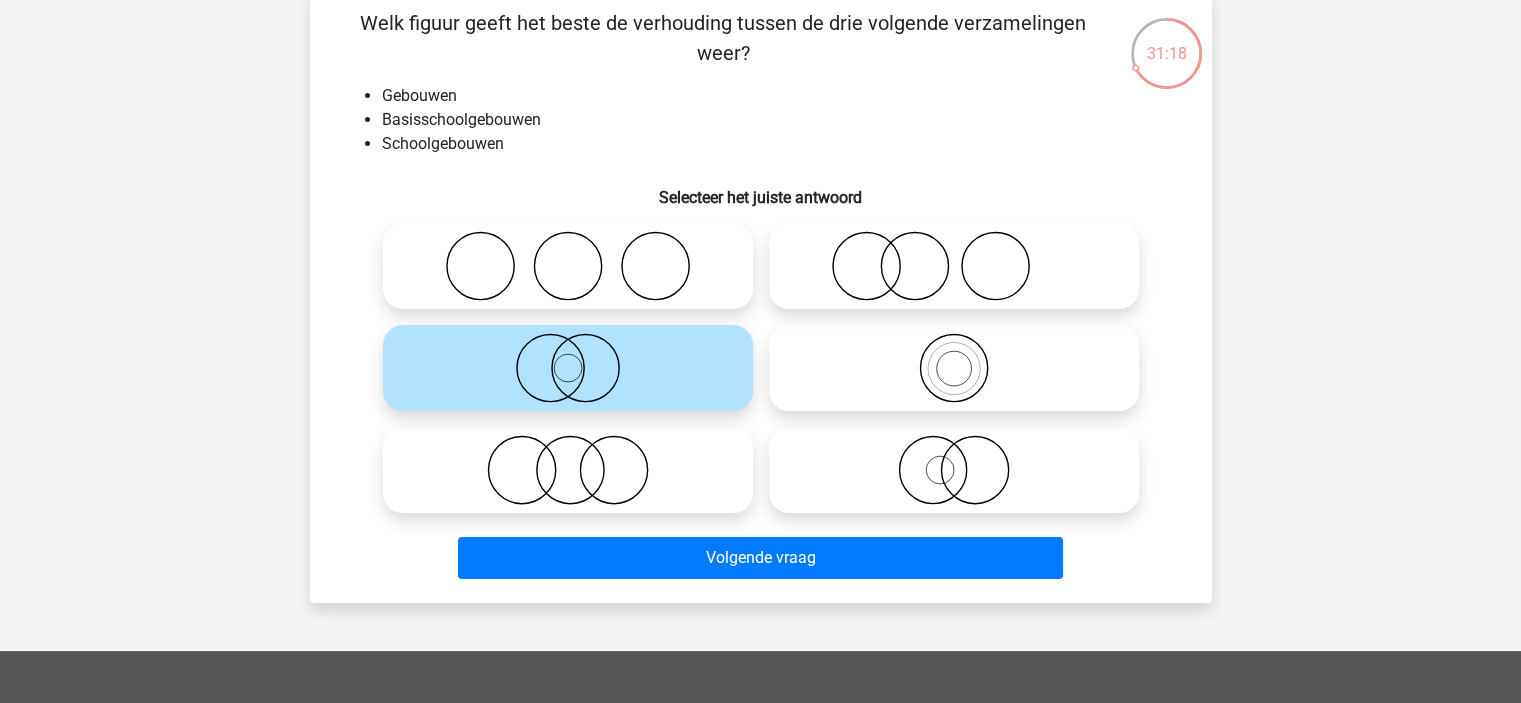 click 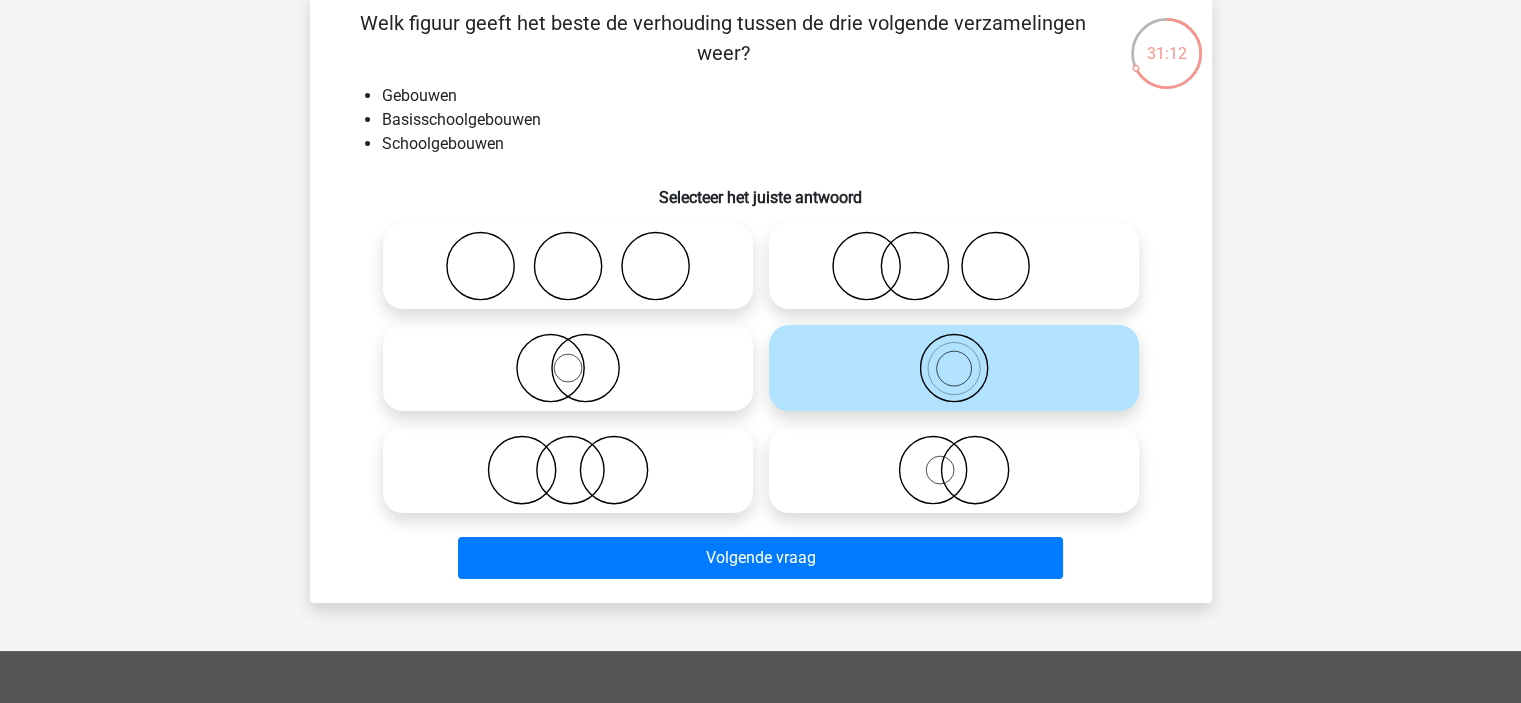 click 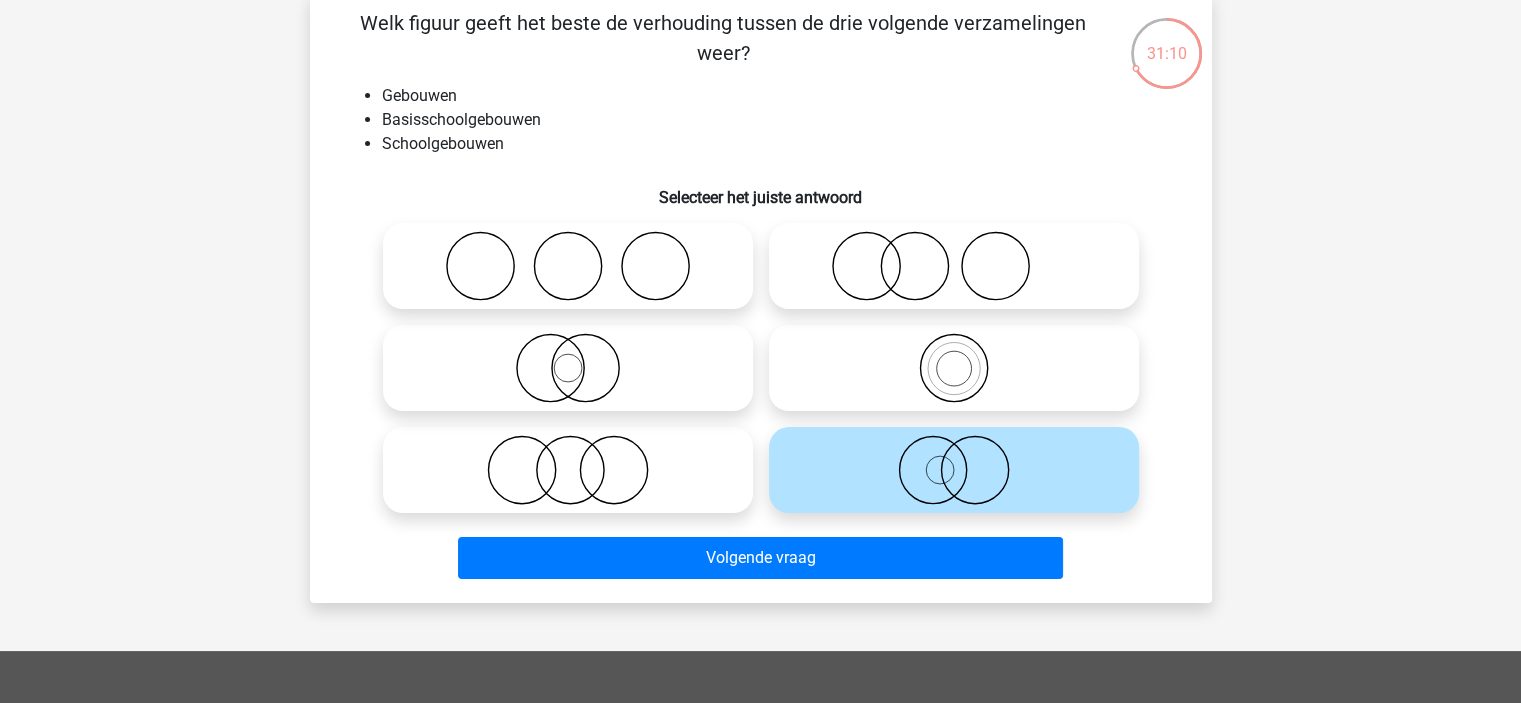 click 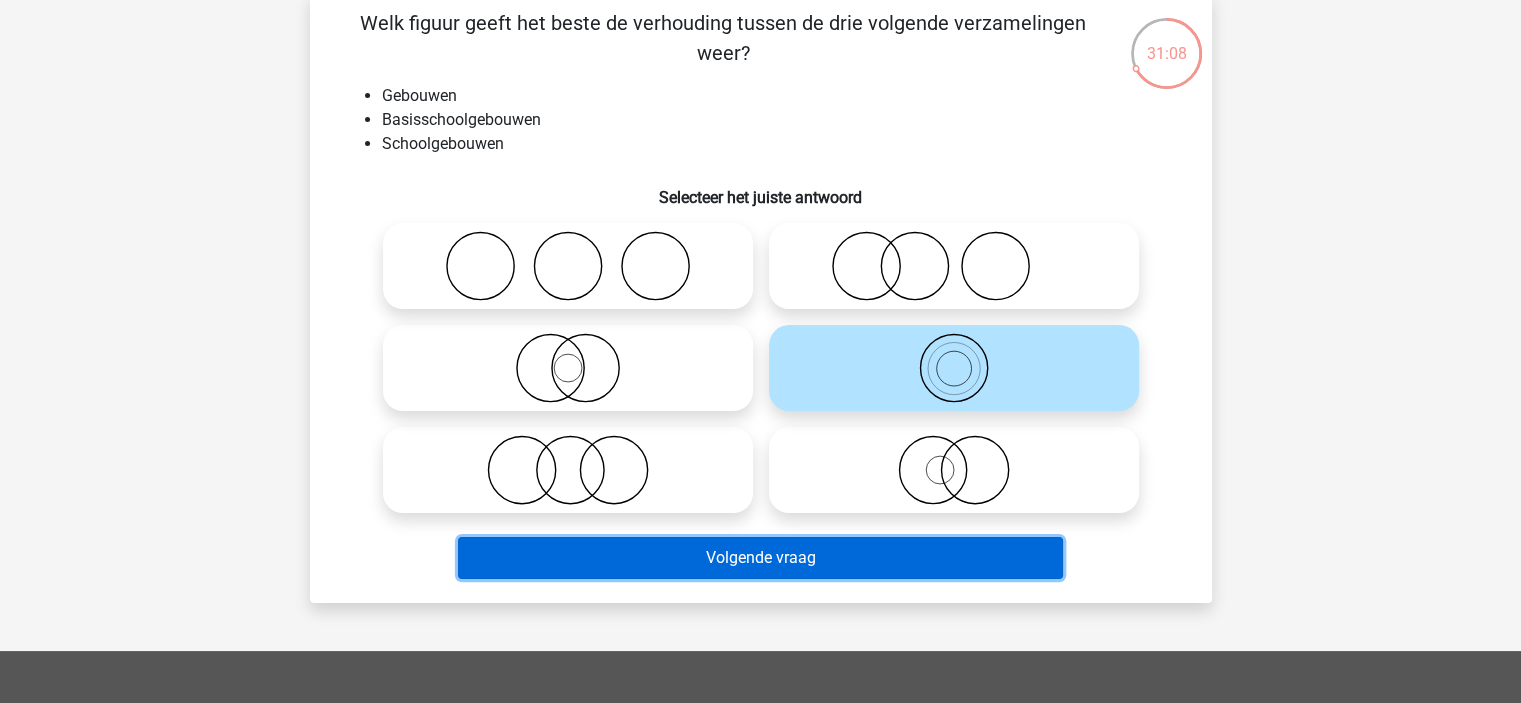 click on "Volgende vraag" at bounding box center [760, 558] 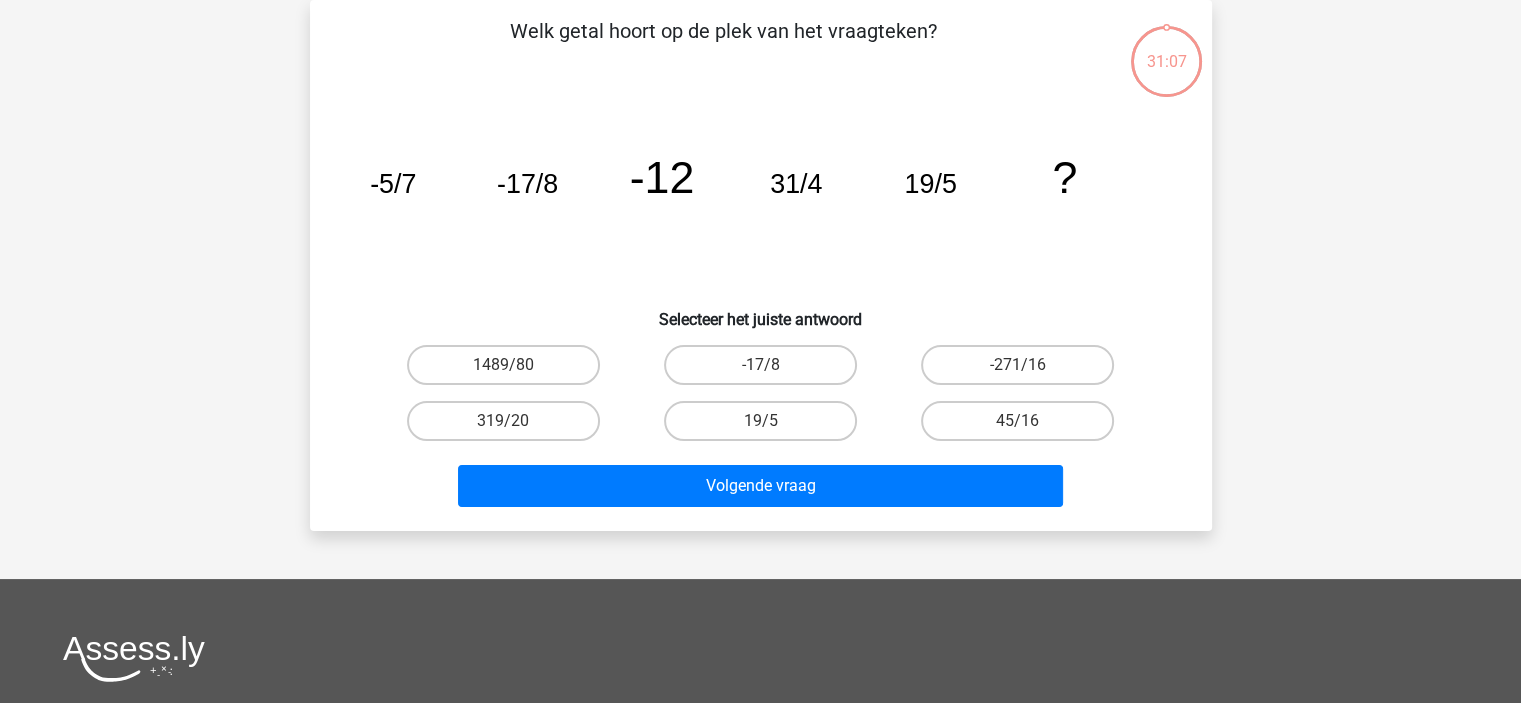 scroll, scrollTop: 0, scrollLeft: 0, axis: both 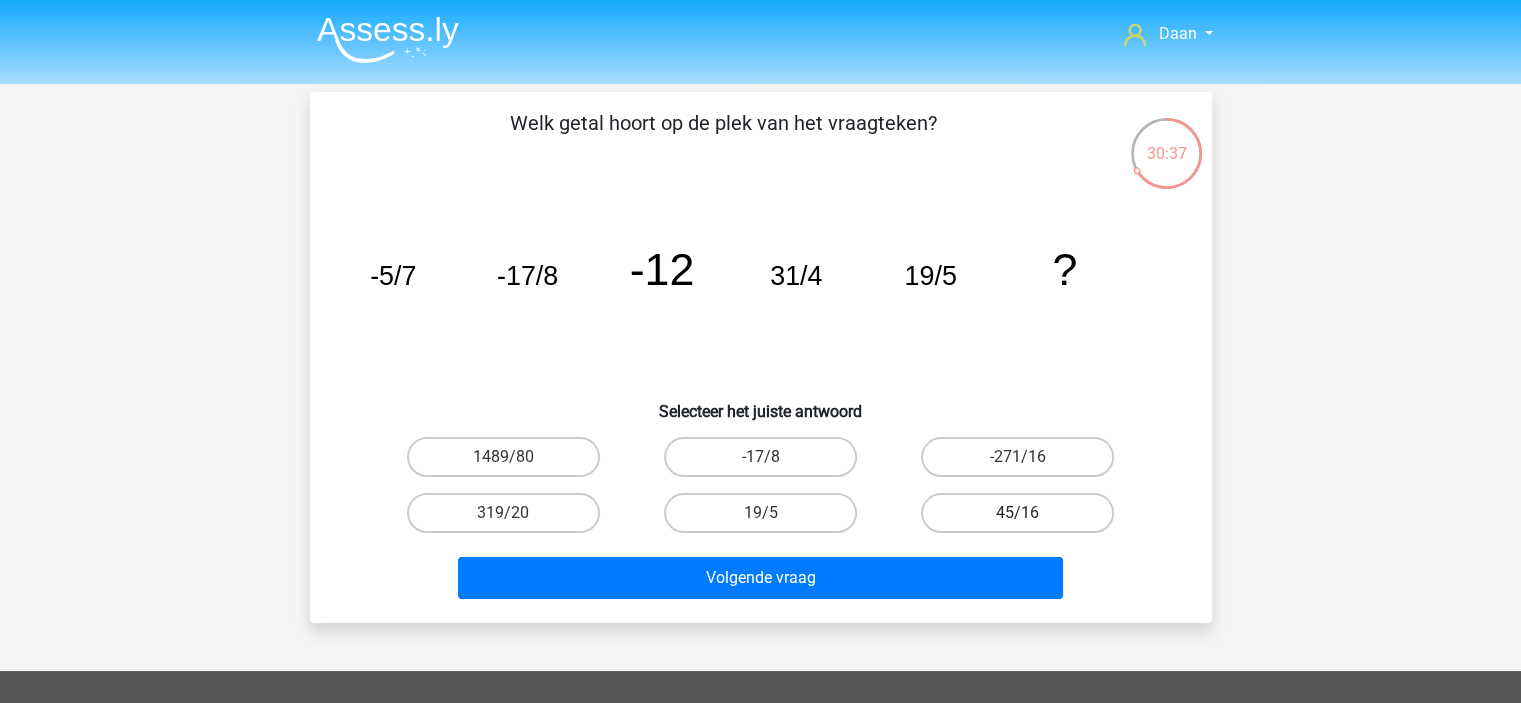 click on "45/16" at bounding box center (1017, 513) 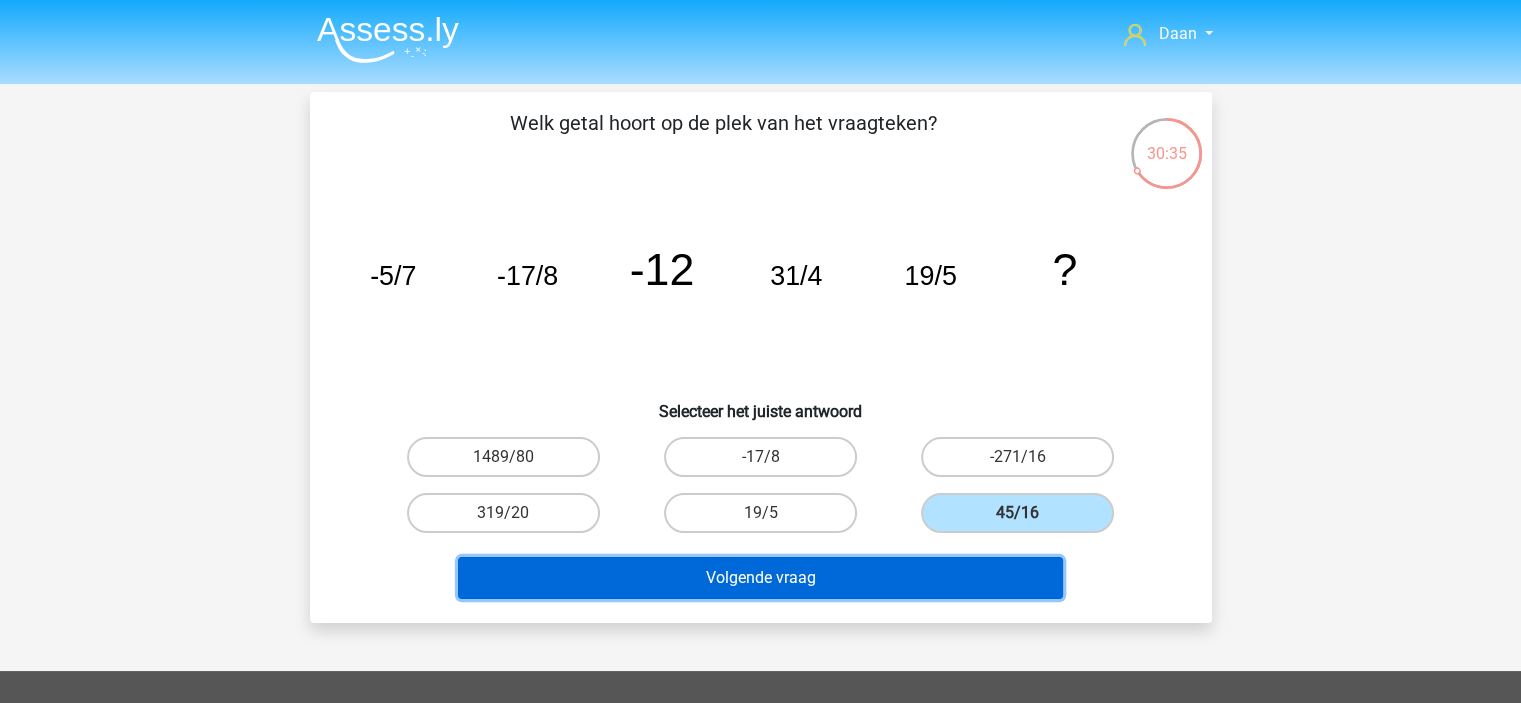 click on "Volgende vraag" at bounding box center (760, 578) 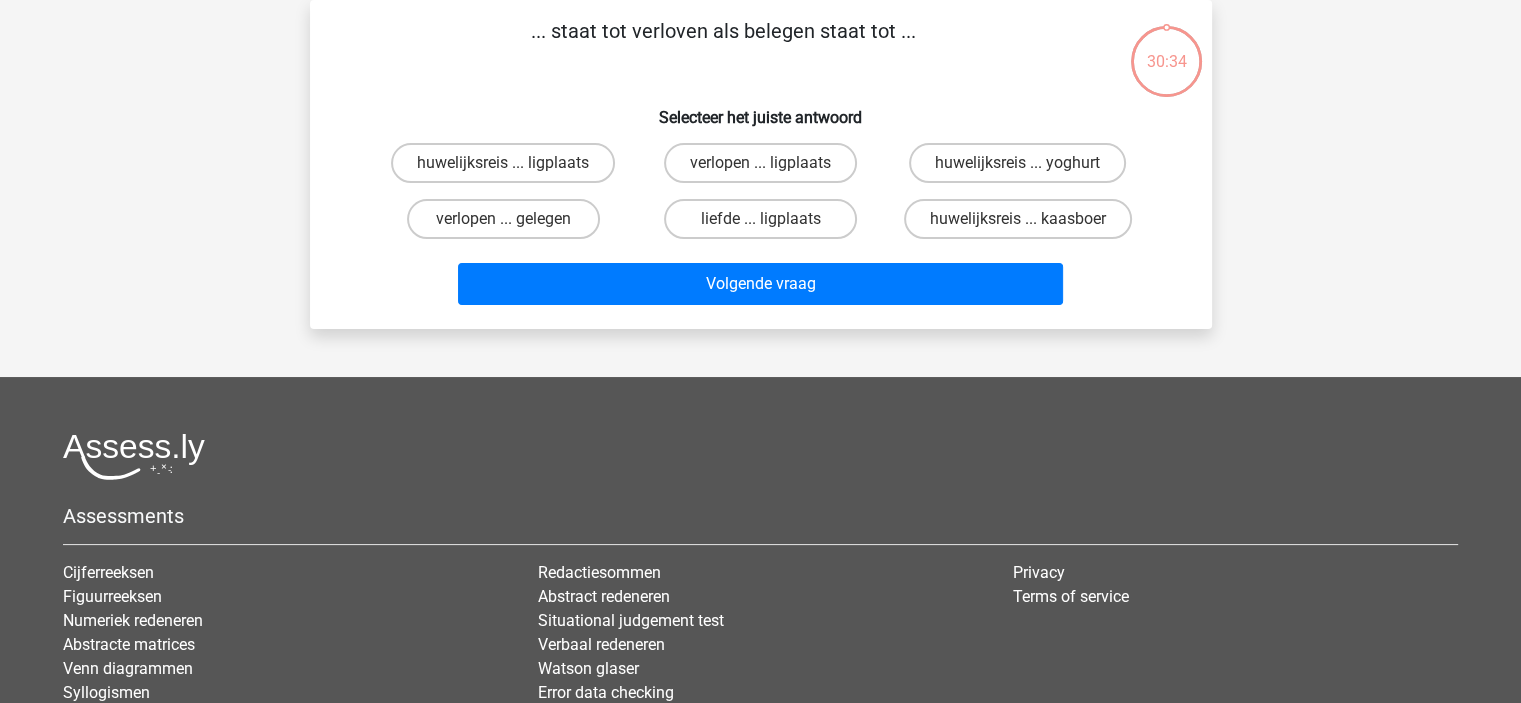scroll, scrollTop: 0, scrollLeft: 0, axis: both 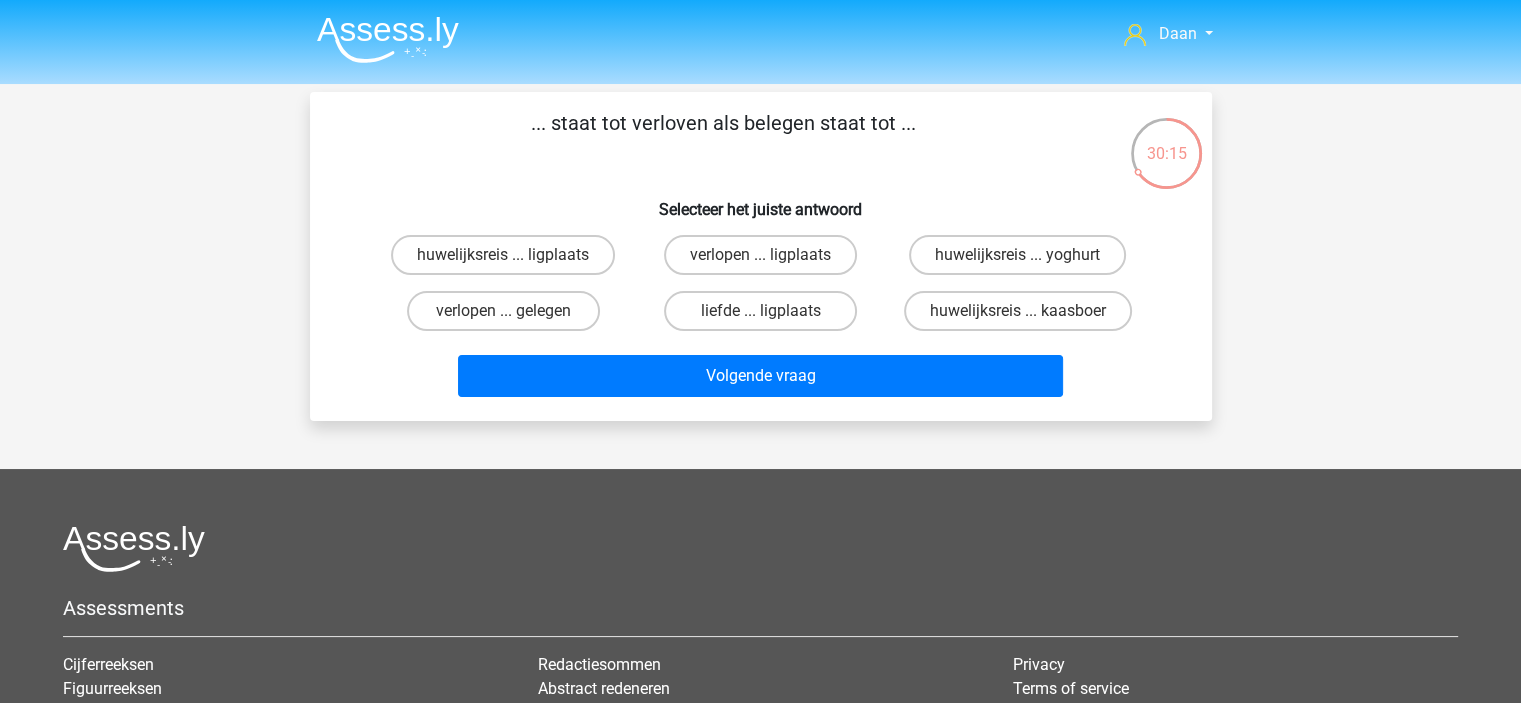 click on "huwelijksreis ... kaasboer" at bounding box center [1024, 317] 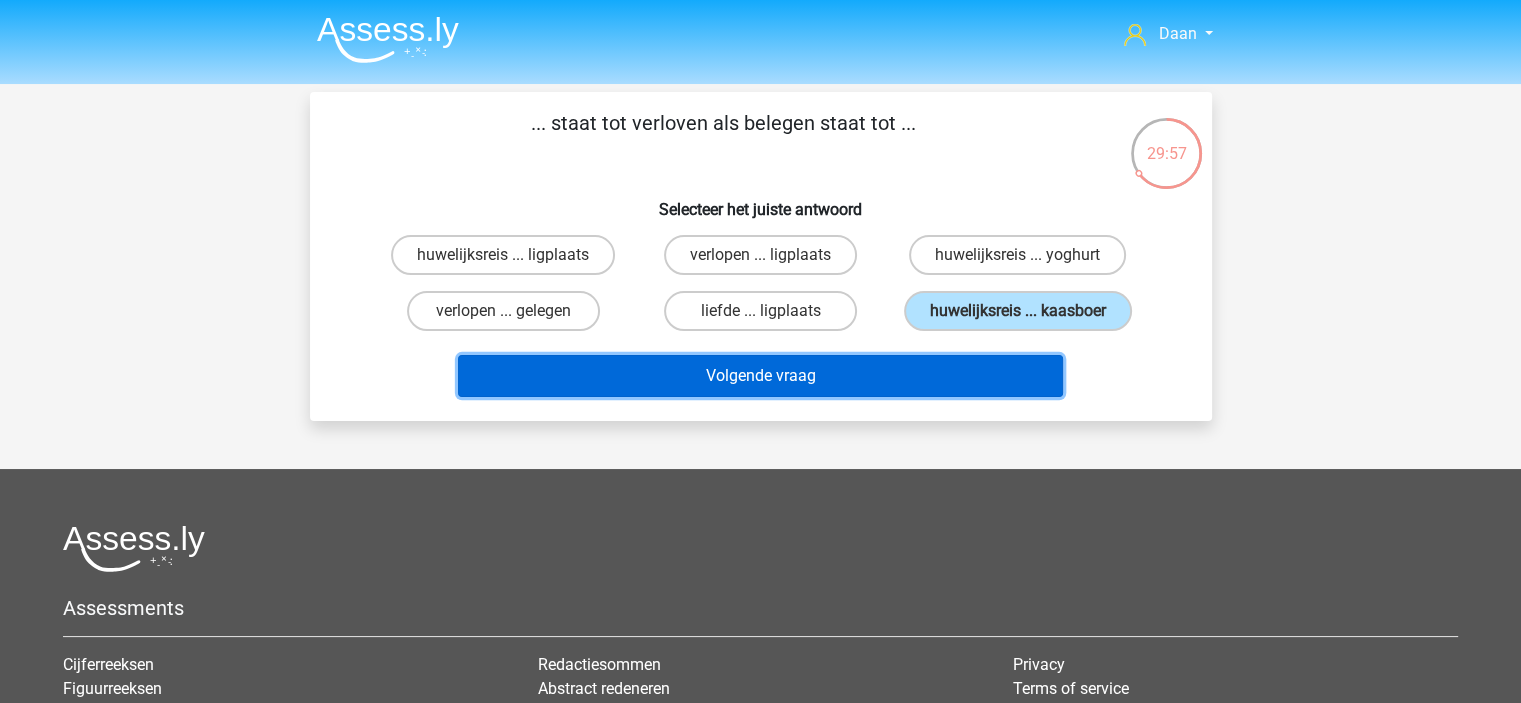 click on "Volgende vraag" at bounding box center (760, 376) 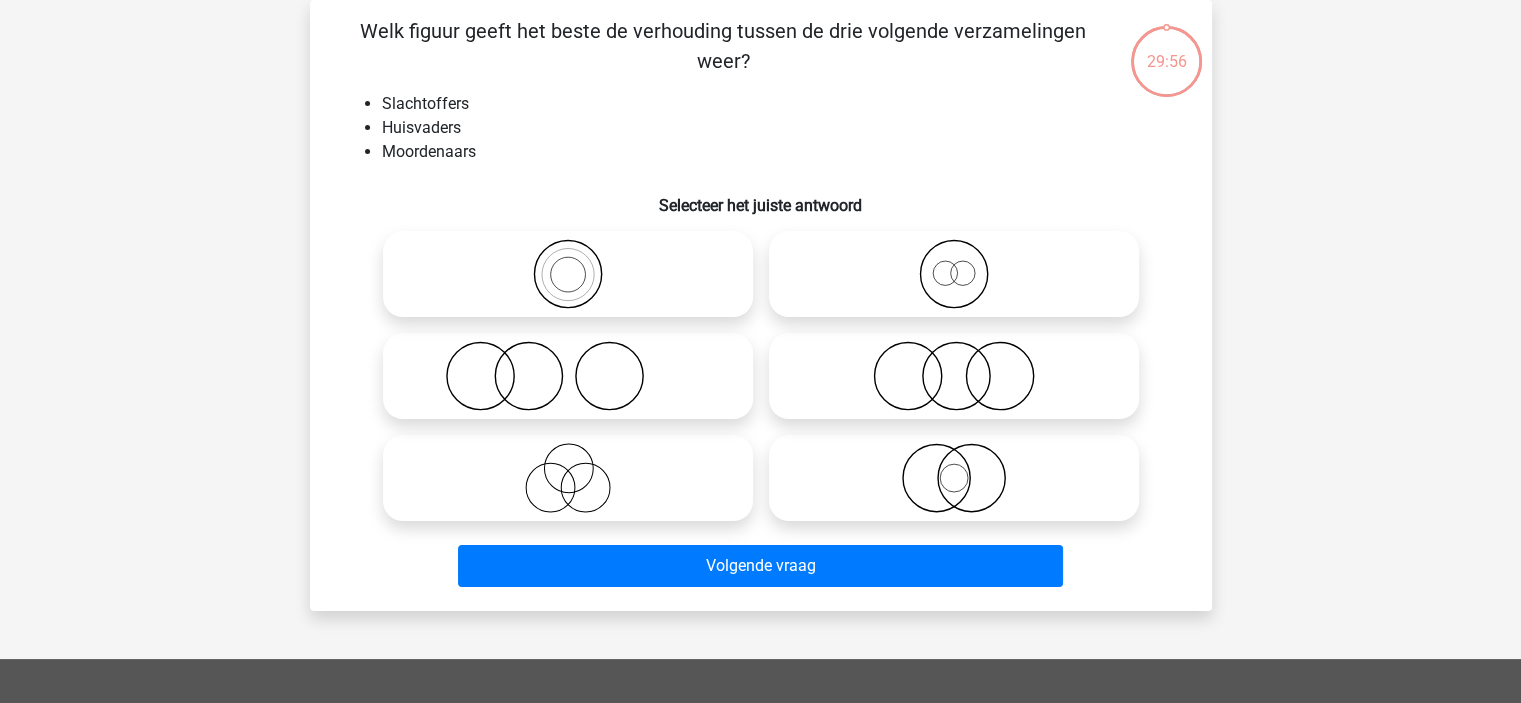 scroll, scrollTop: 0, scrollLeft: 0, axis: both 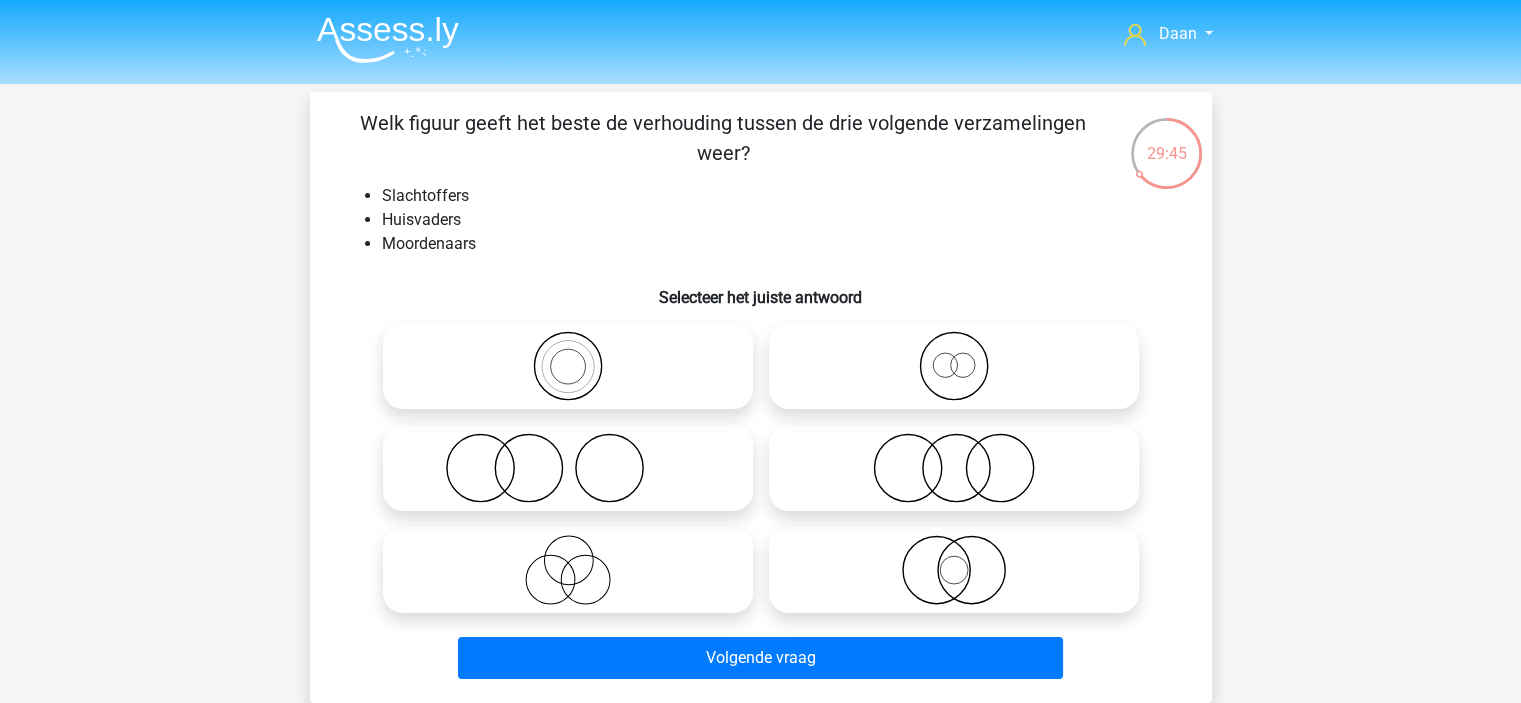 click 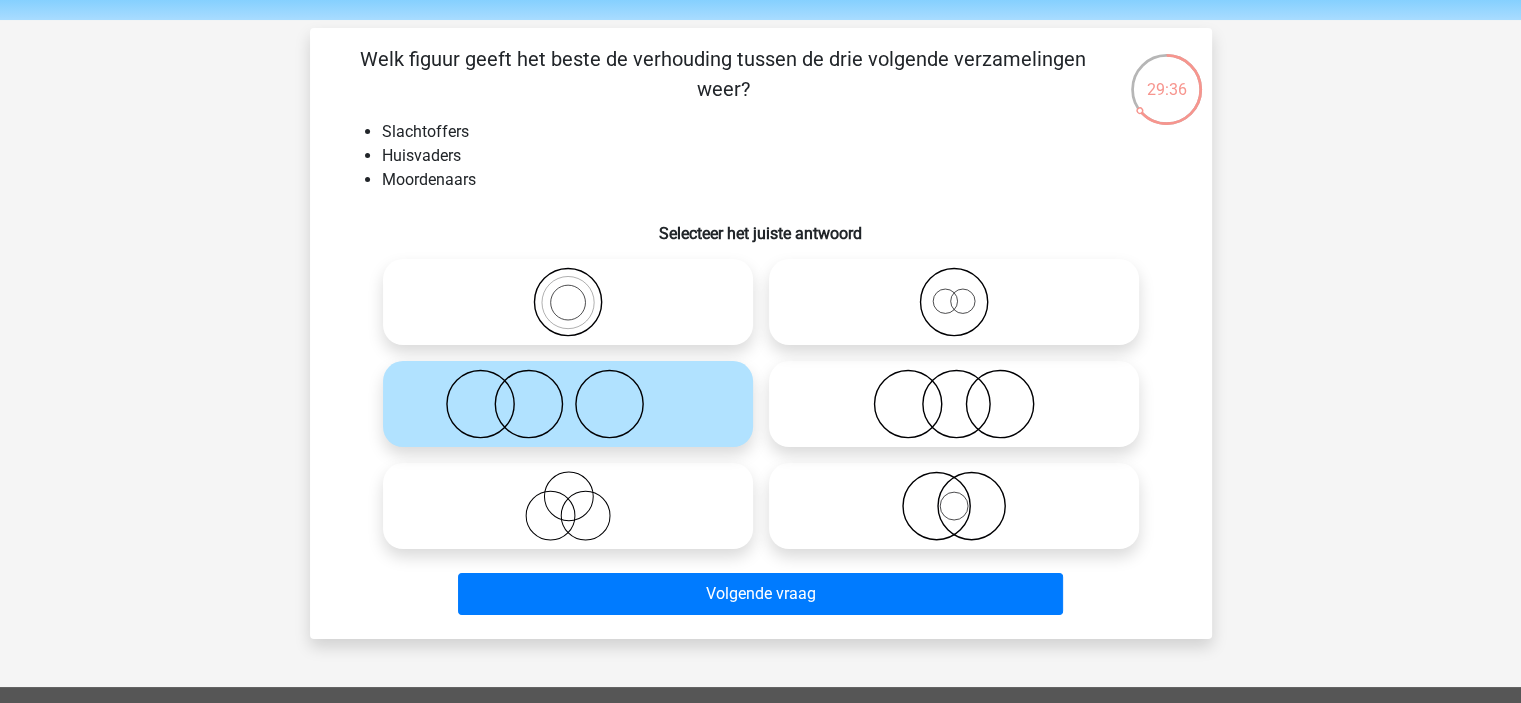 scroll, scrollTop: 100, scrollLeft: 0, axis: vertical 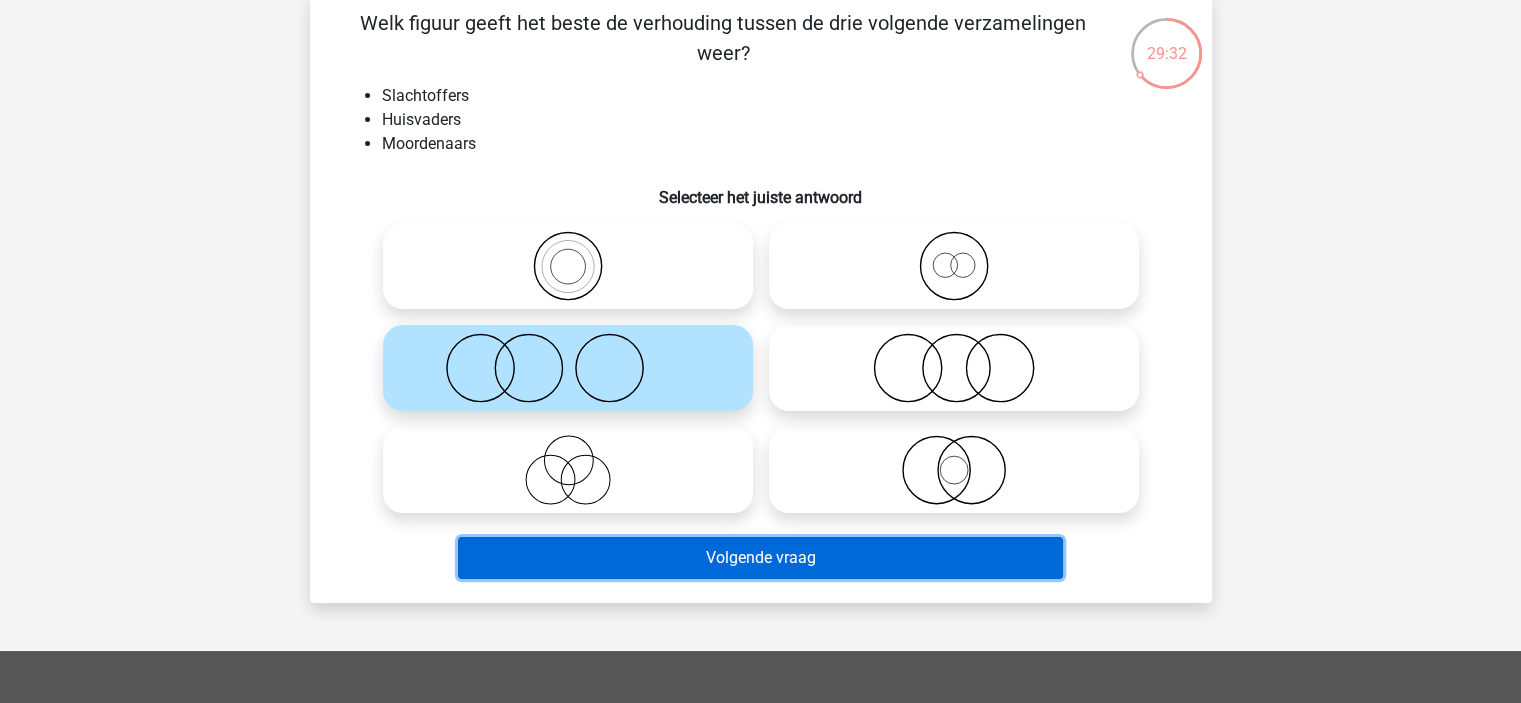 click on "Volgende vraag" at bounding box center [760, 558] 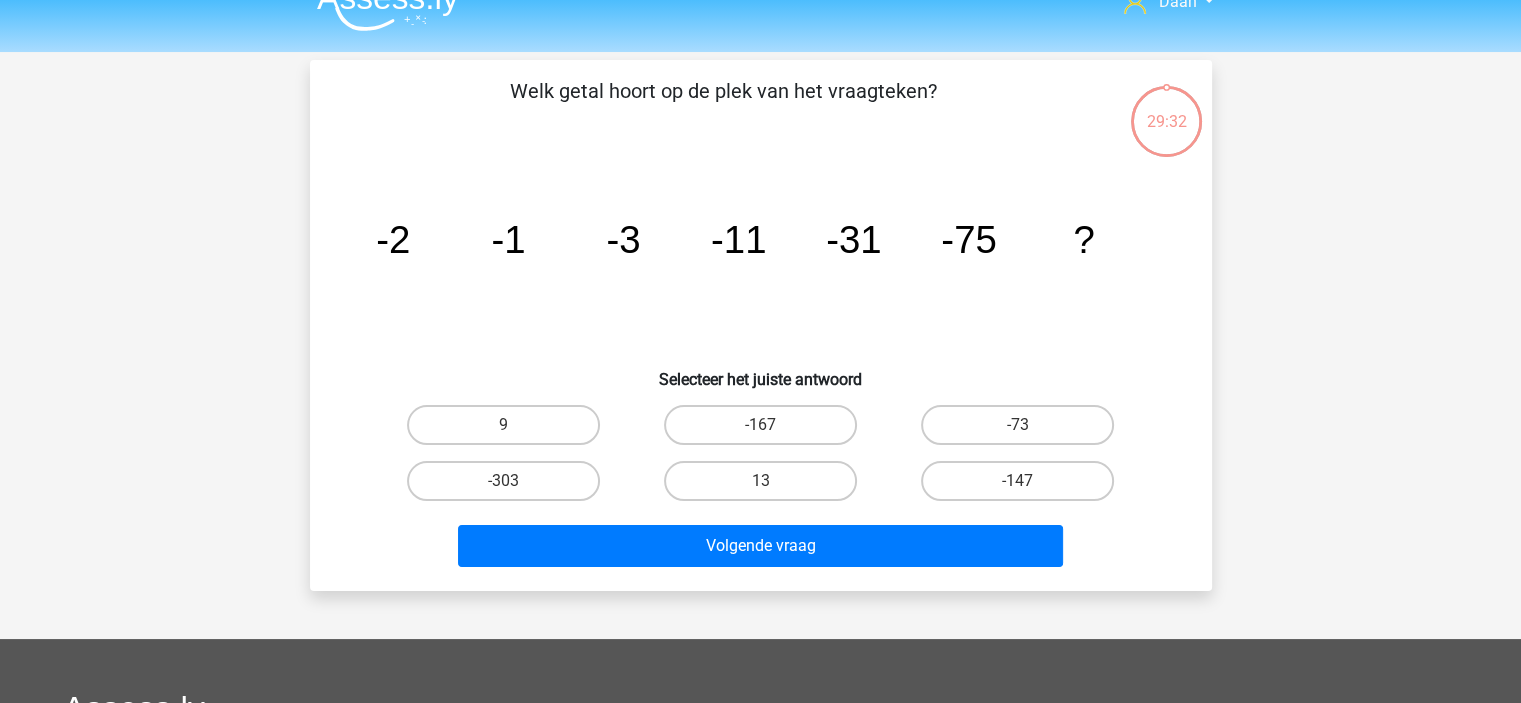 scroll, scrollTop: 0, scrollLeft: 0, axis: both 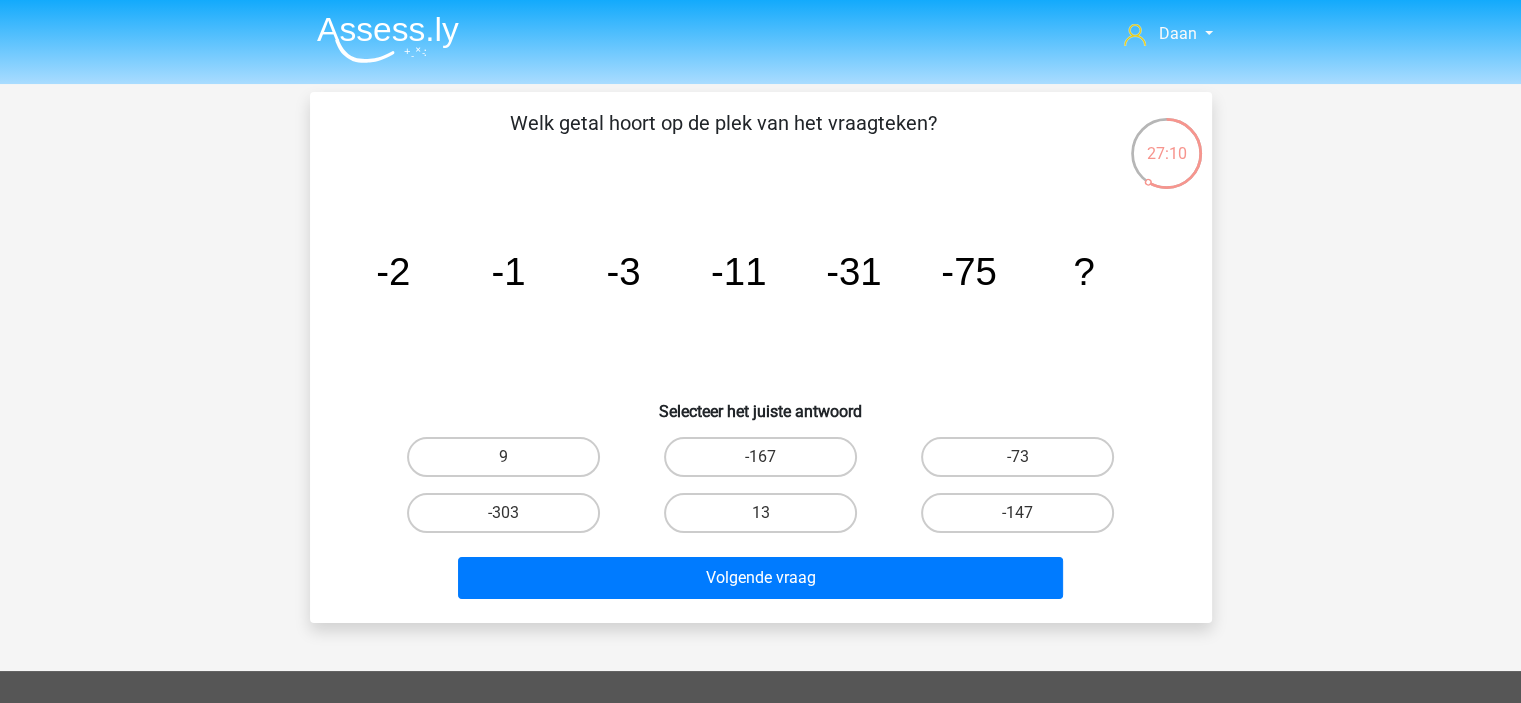 click on "-167" at bounding box center [766, 463] 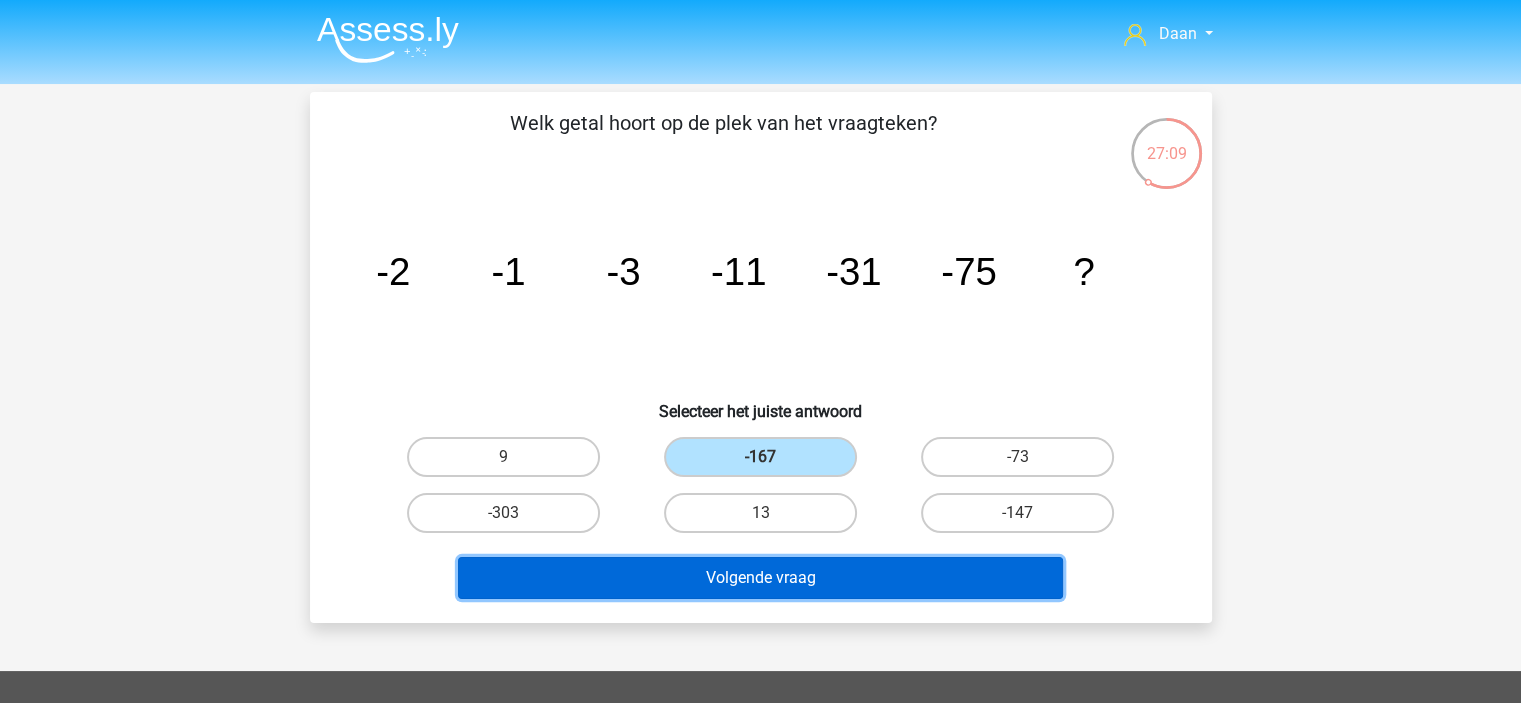 click on "Volgende vraag" at bounding box center [760, 578] 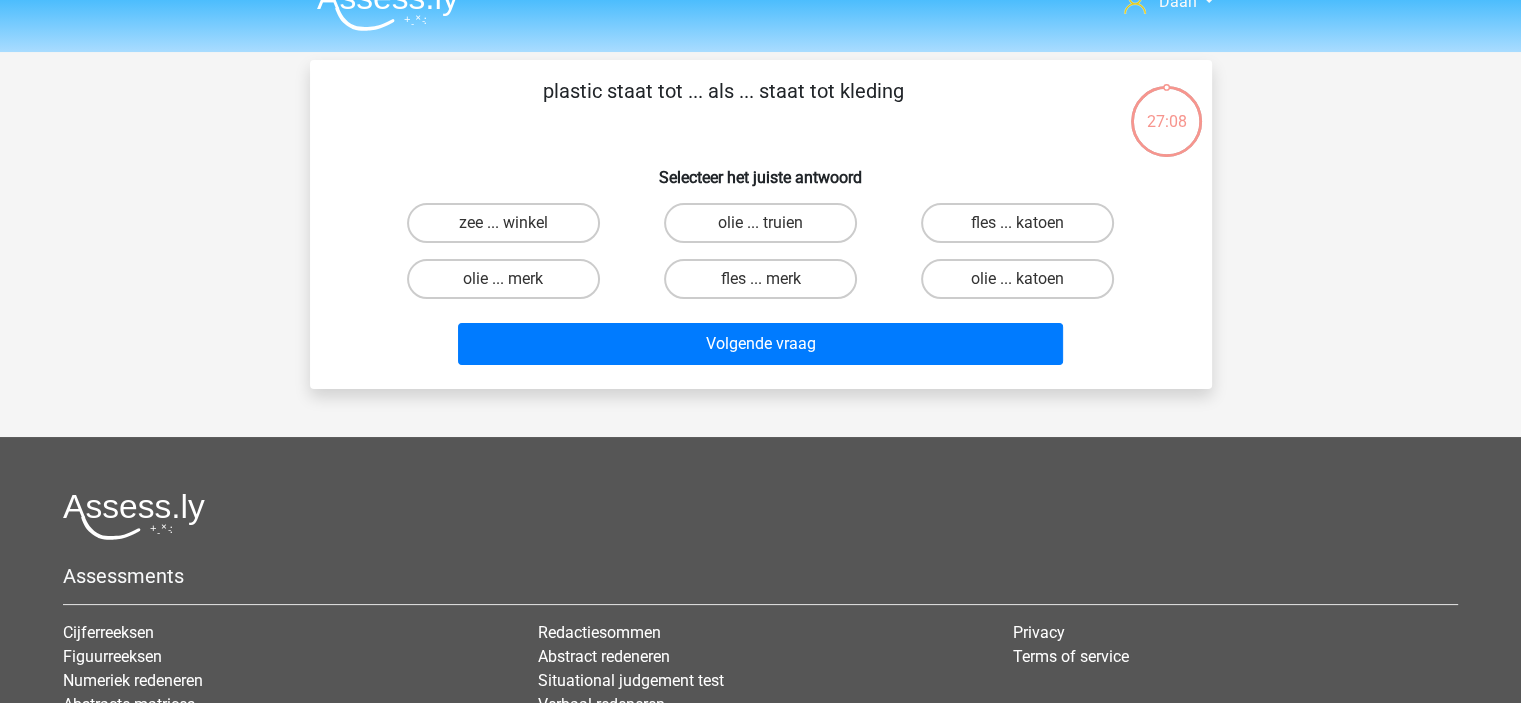 scroll, scrollTop: 0, scrollLeft: 0, axis: both 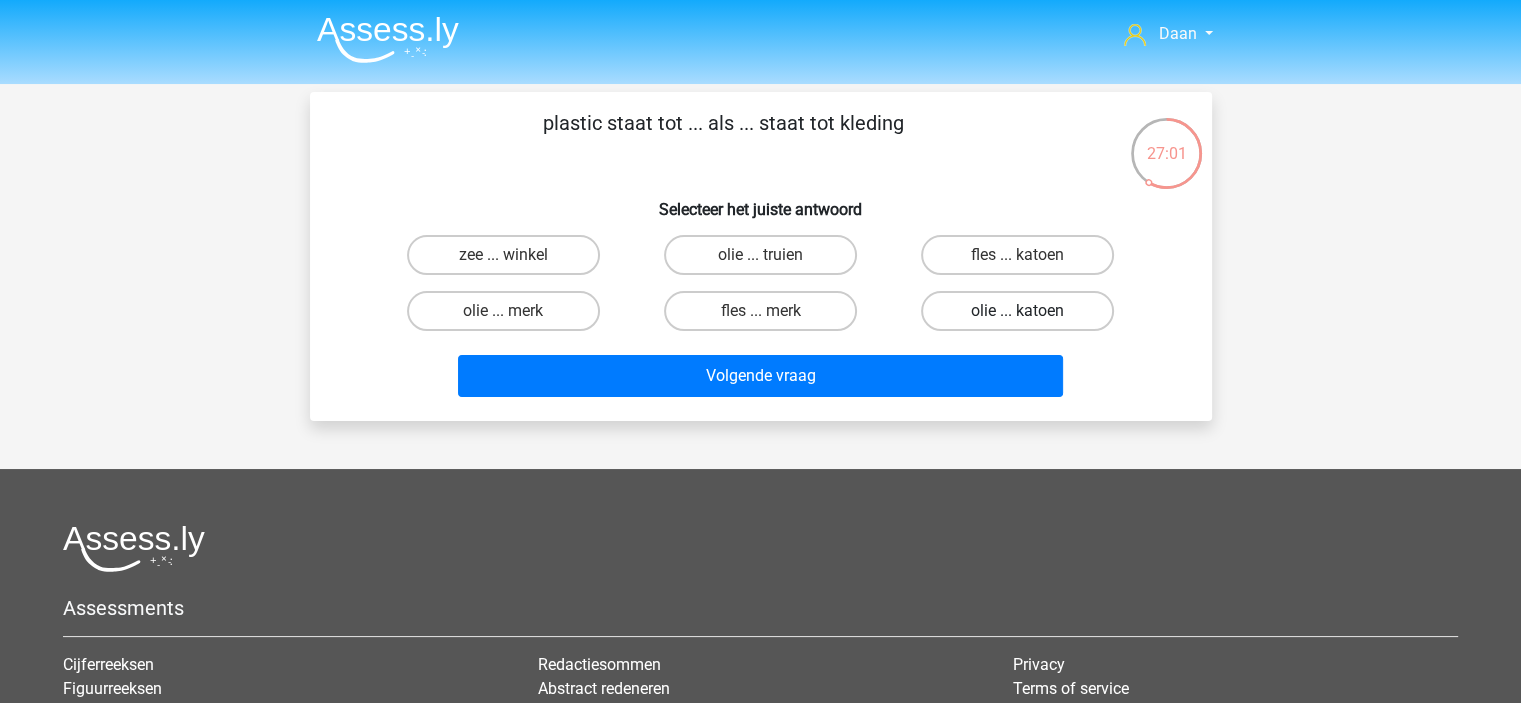 drag, startPoint x: 1022, startPoint y: 315, endPoint x: 972, endPoint y: 324, distance: 50.803543 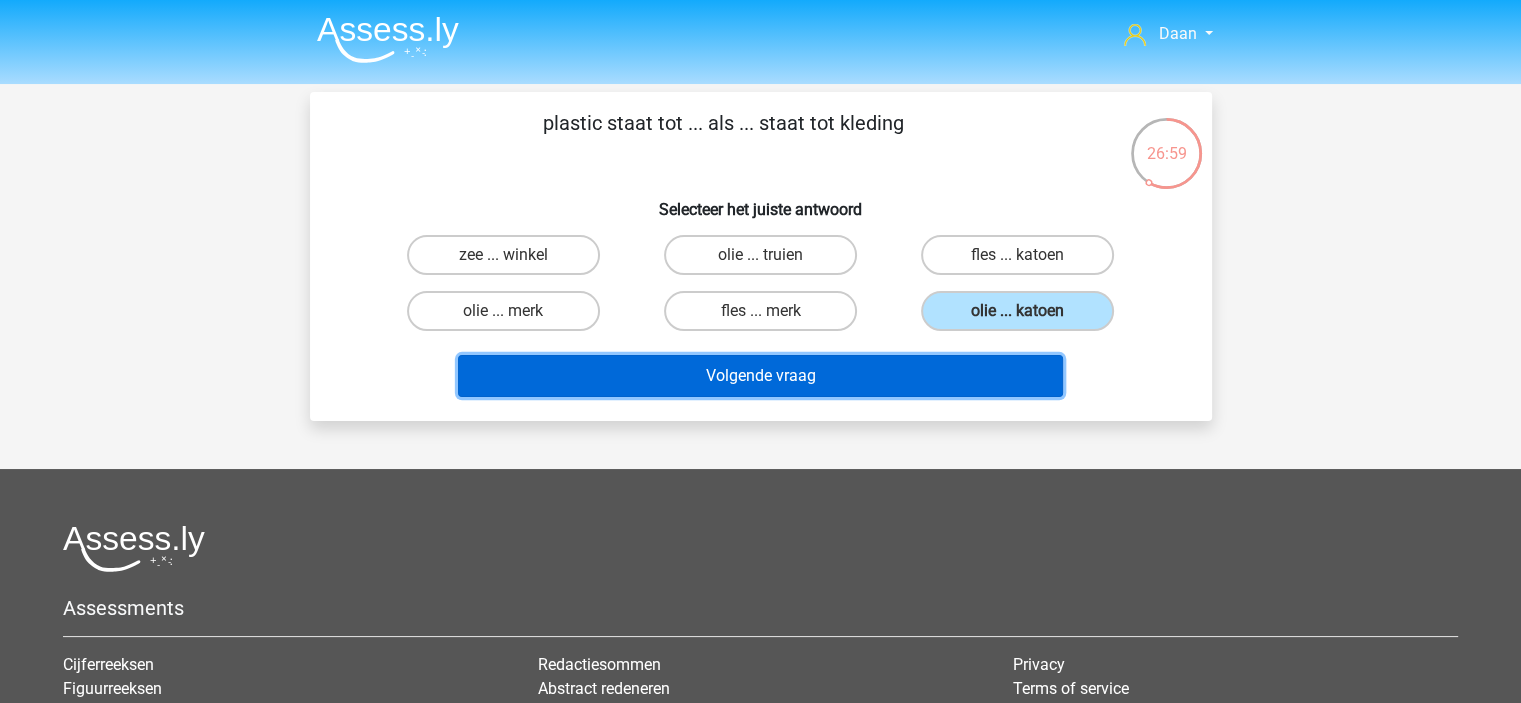 click on "Volgende vraag" at bounding box center (760, 376) 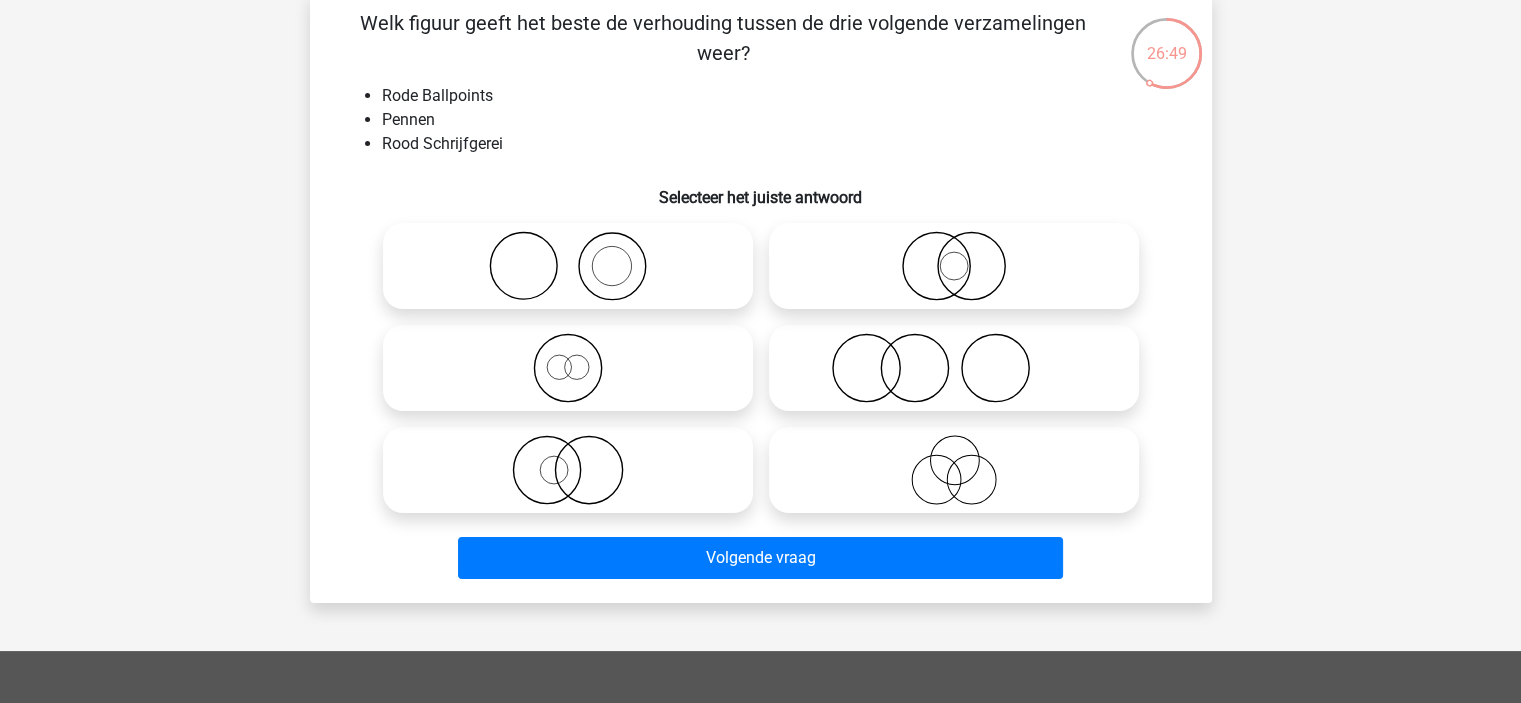 scroll, scrollTop: 0, scrollLeft: 0, axis: both 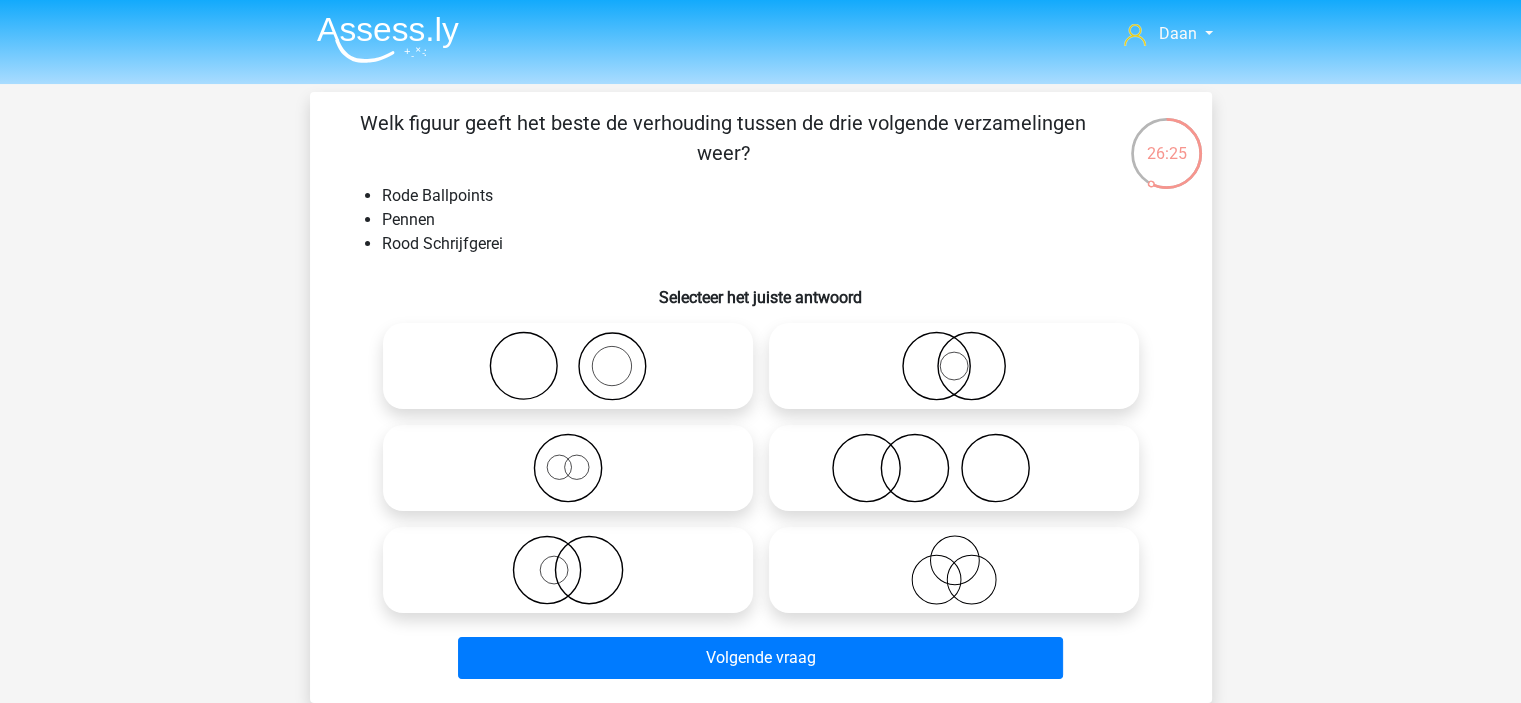 click 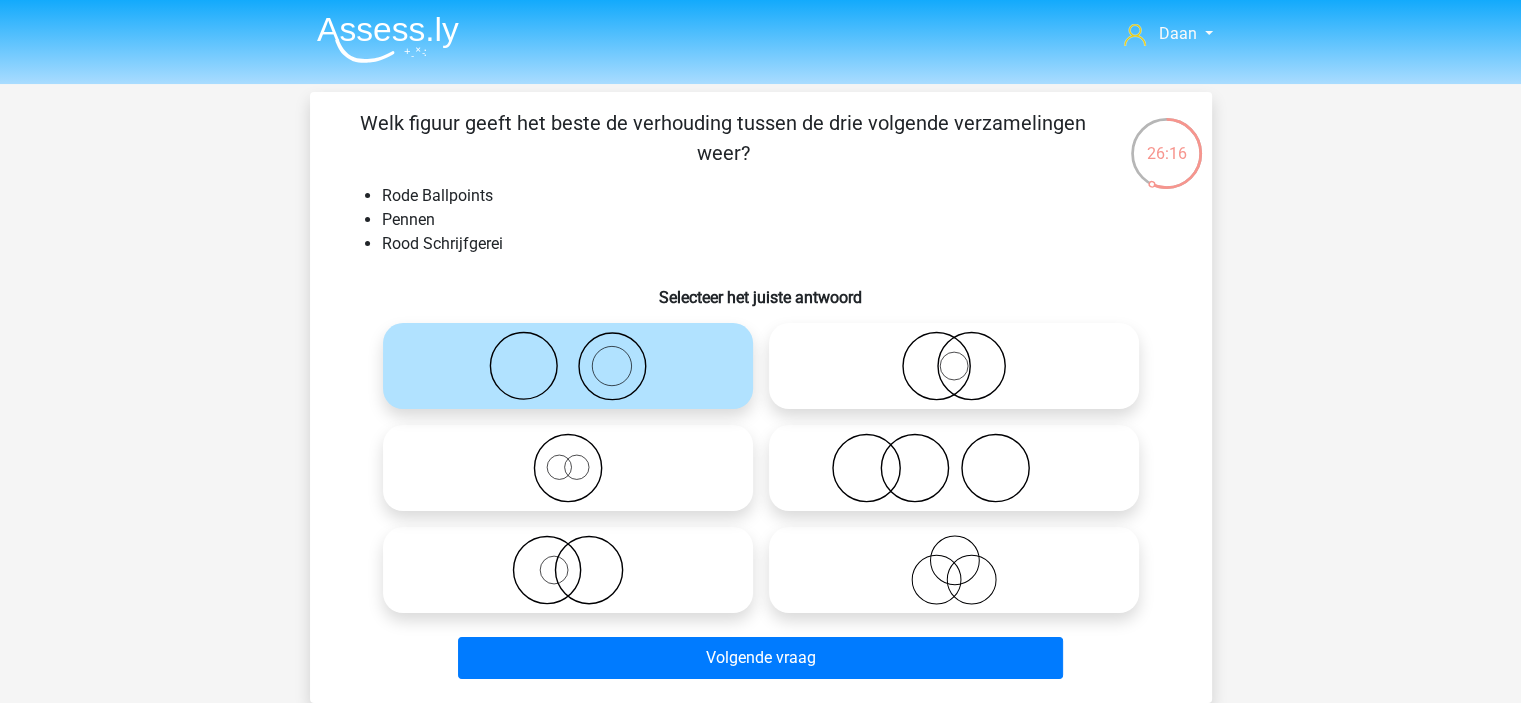 click 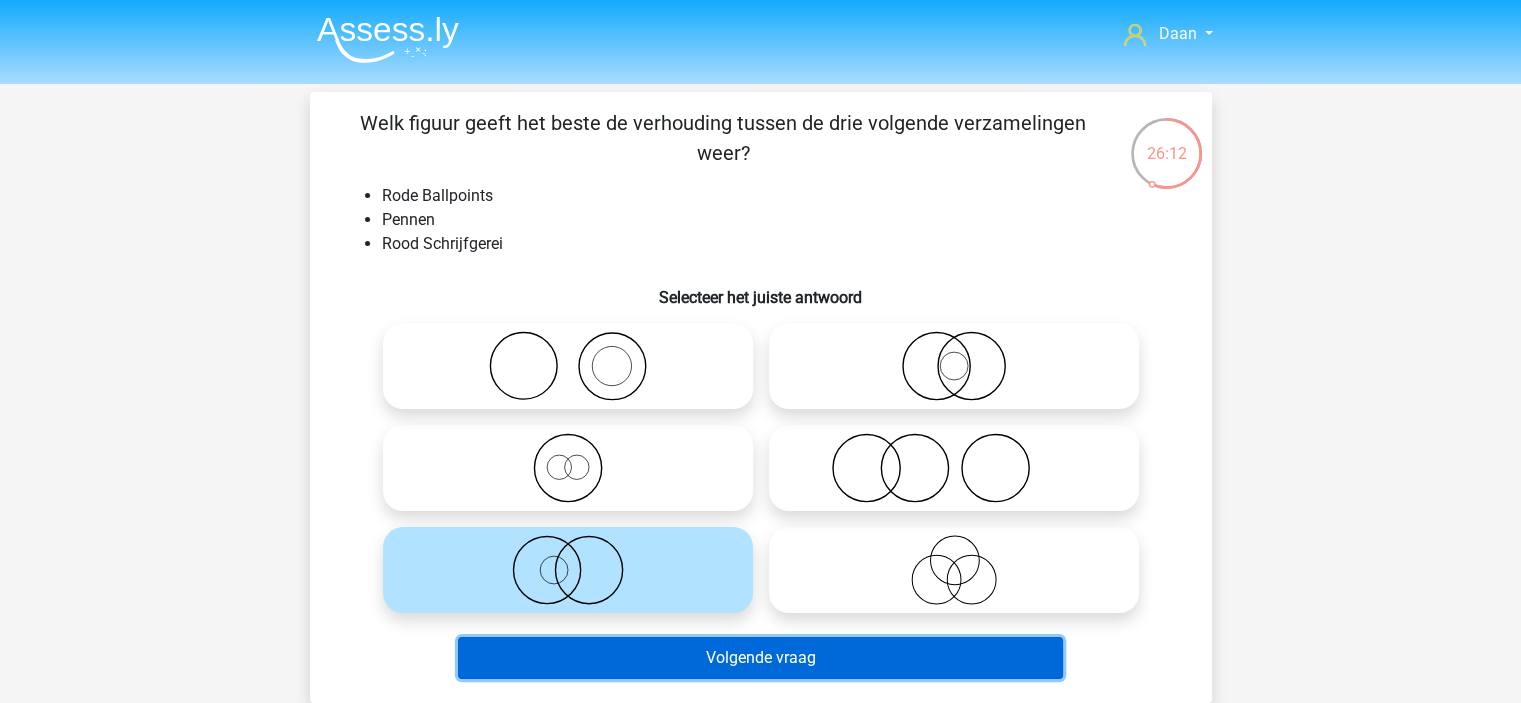 click on "Volgende vraag" at bounding box center (760, 658) 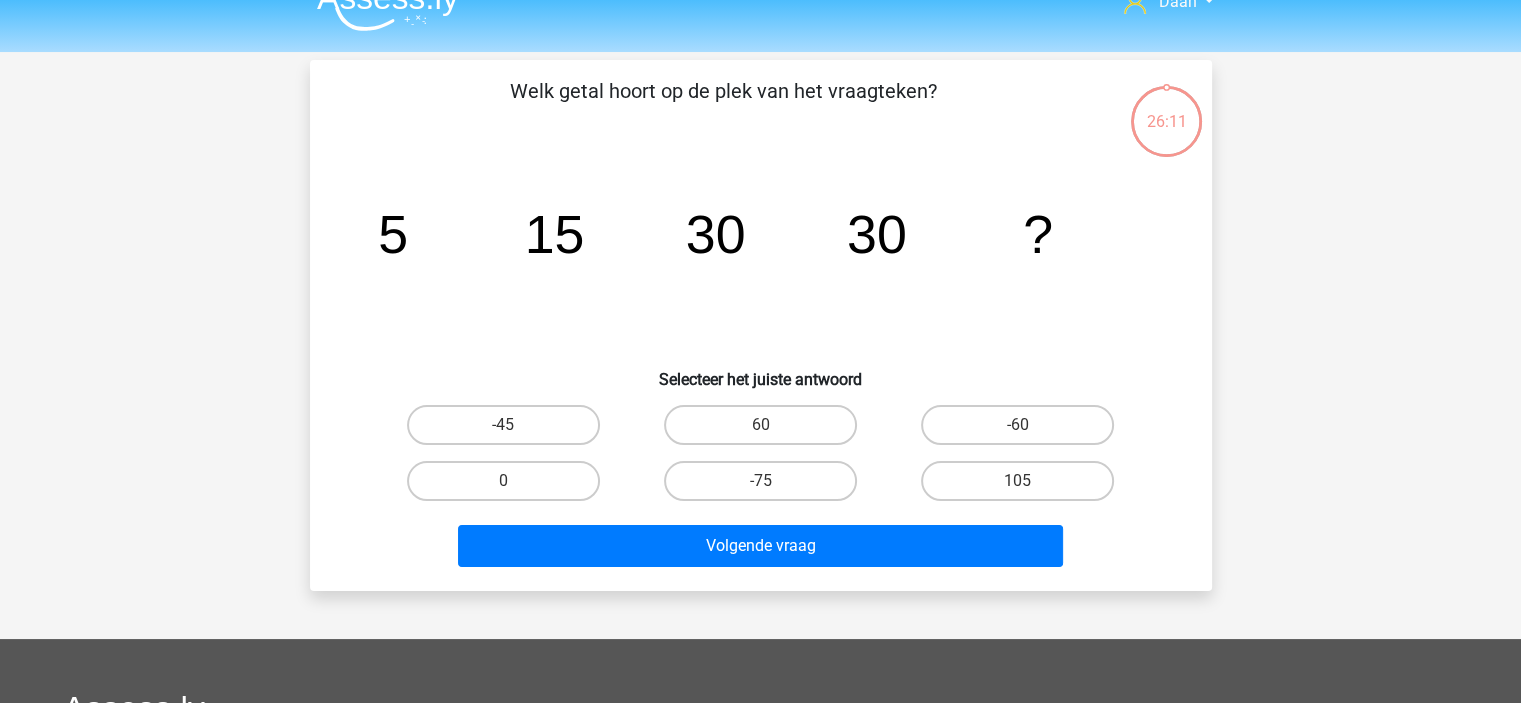 scroll, scrollTop: 0, scrollLeft: 0, axis: both 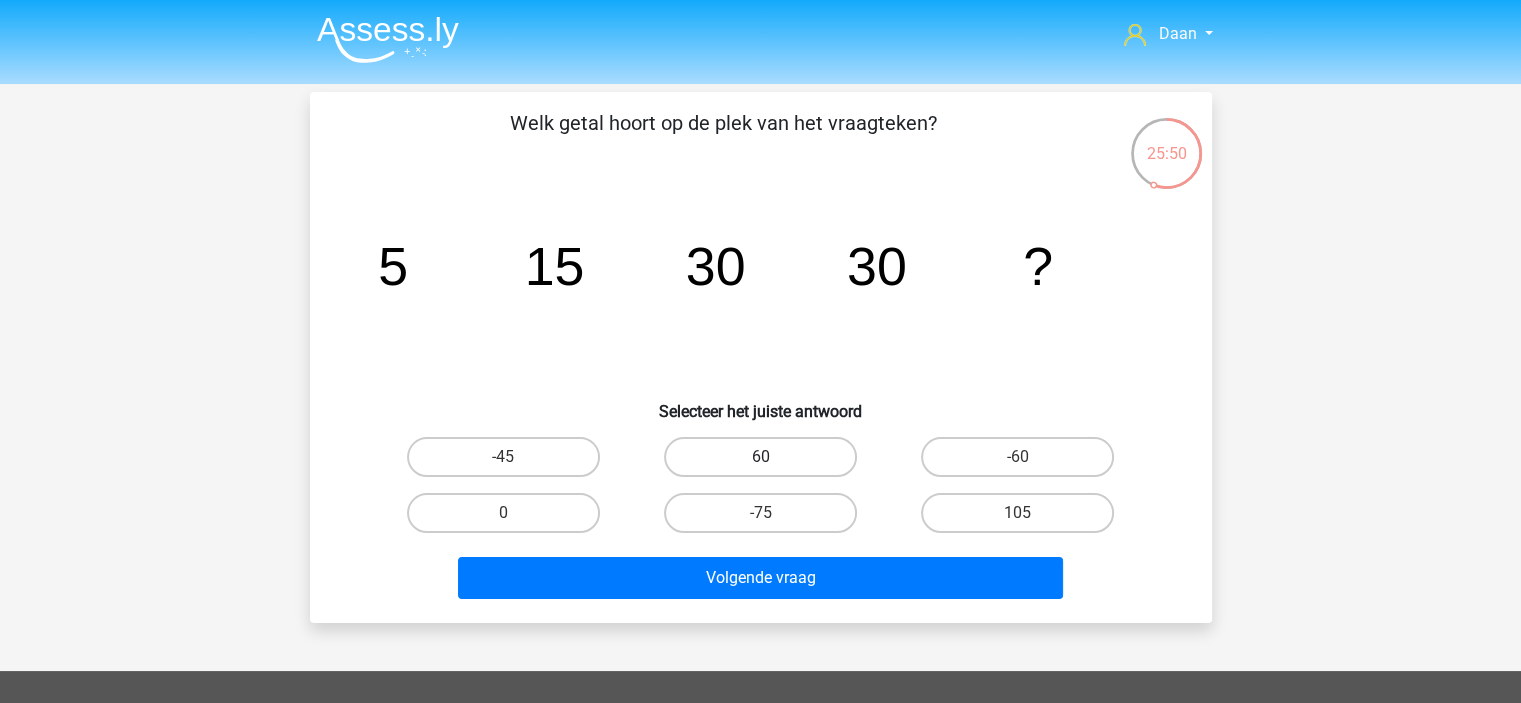 click on "60" at bounding box center (760, 457) 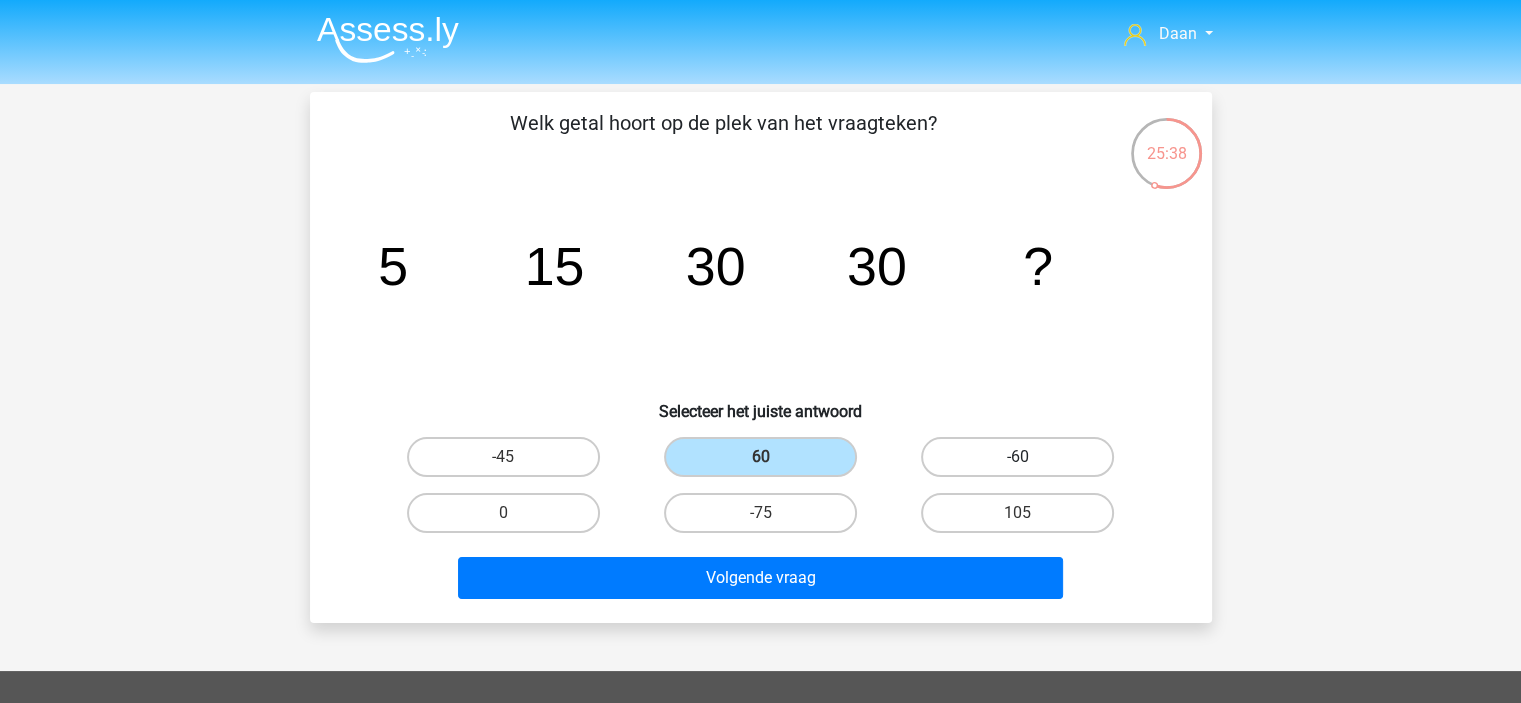click on "-60" at bounding box center [1017, 457] 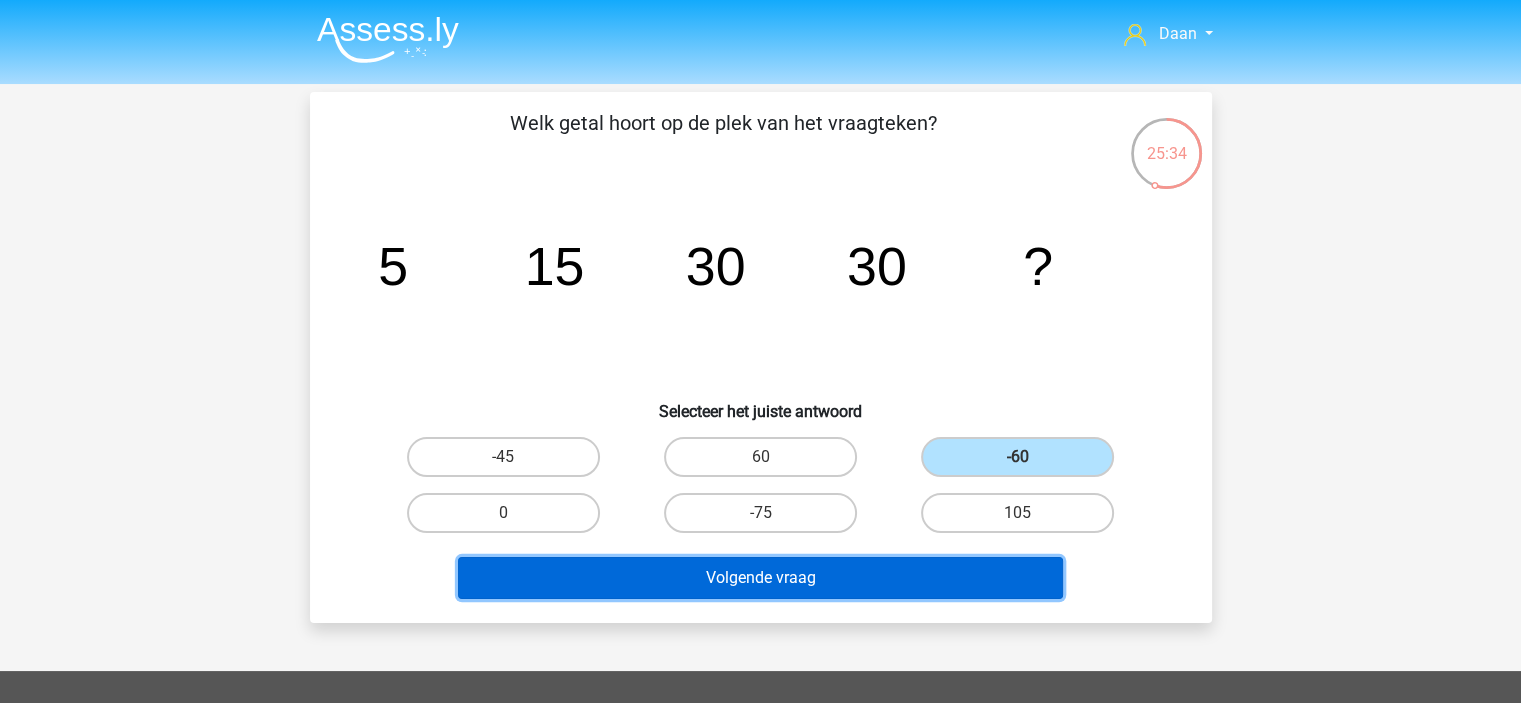 click on "Volgende vraag" at bounding box center [760, 578] 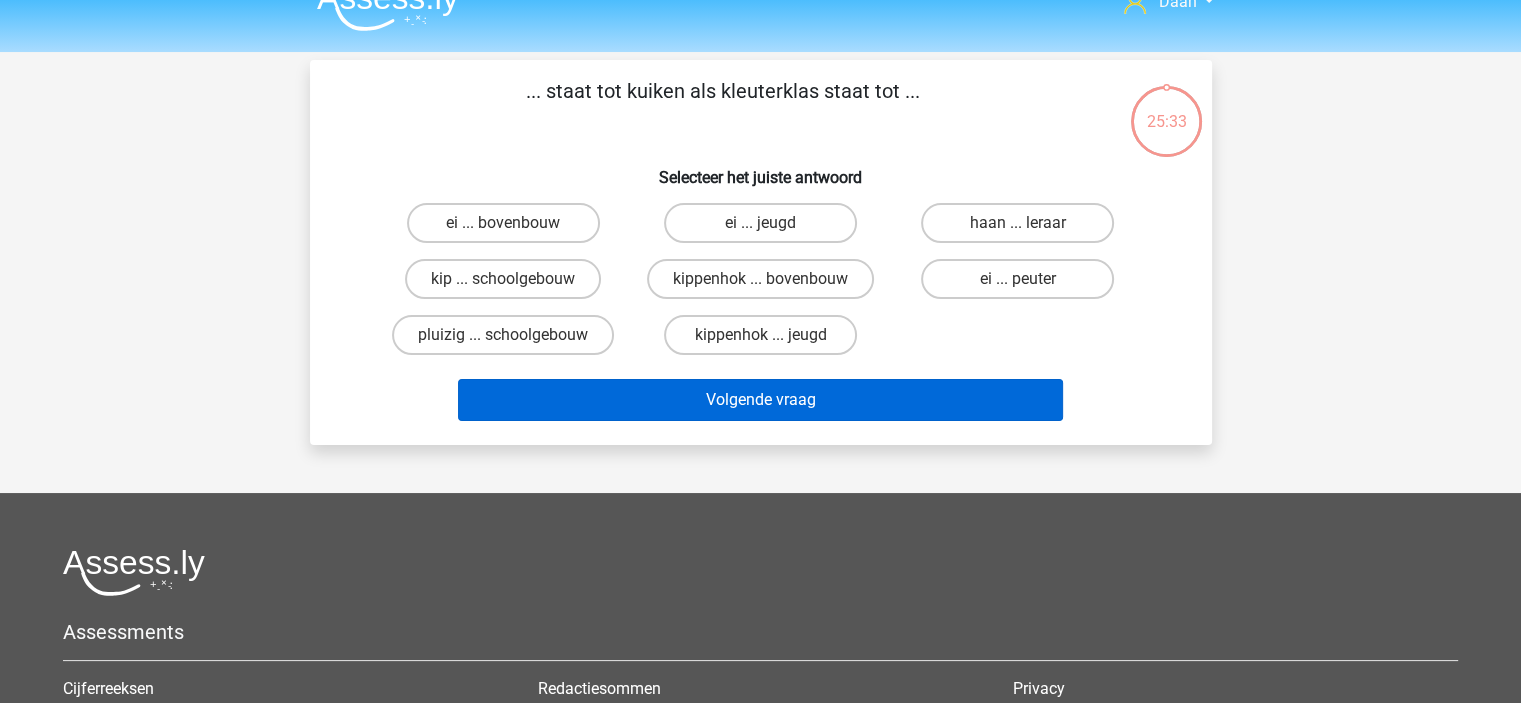 scroll, scrollTop: 0, scrollLeft: 0, axis: both 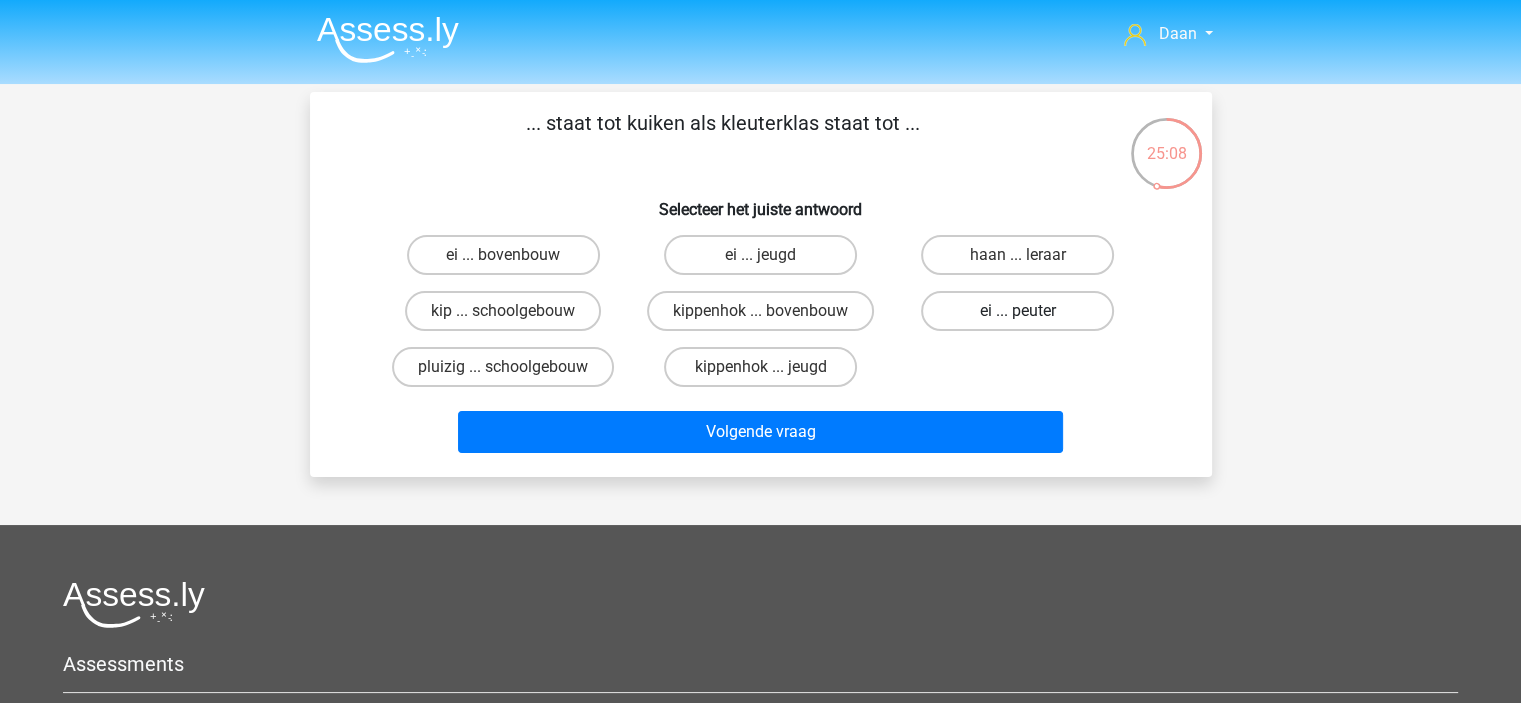 click on "ei ... peuter" at bounding box center (1017, 311) 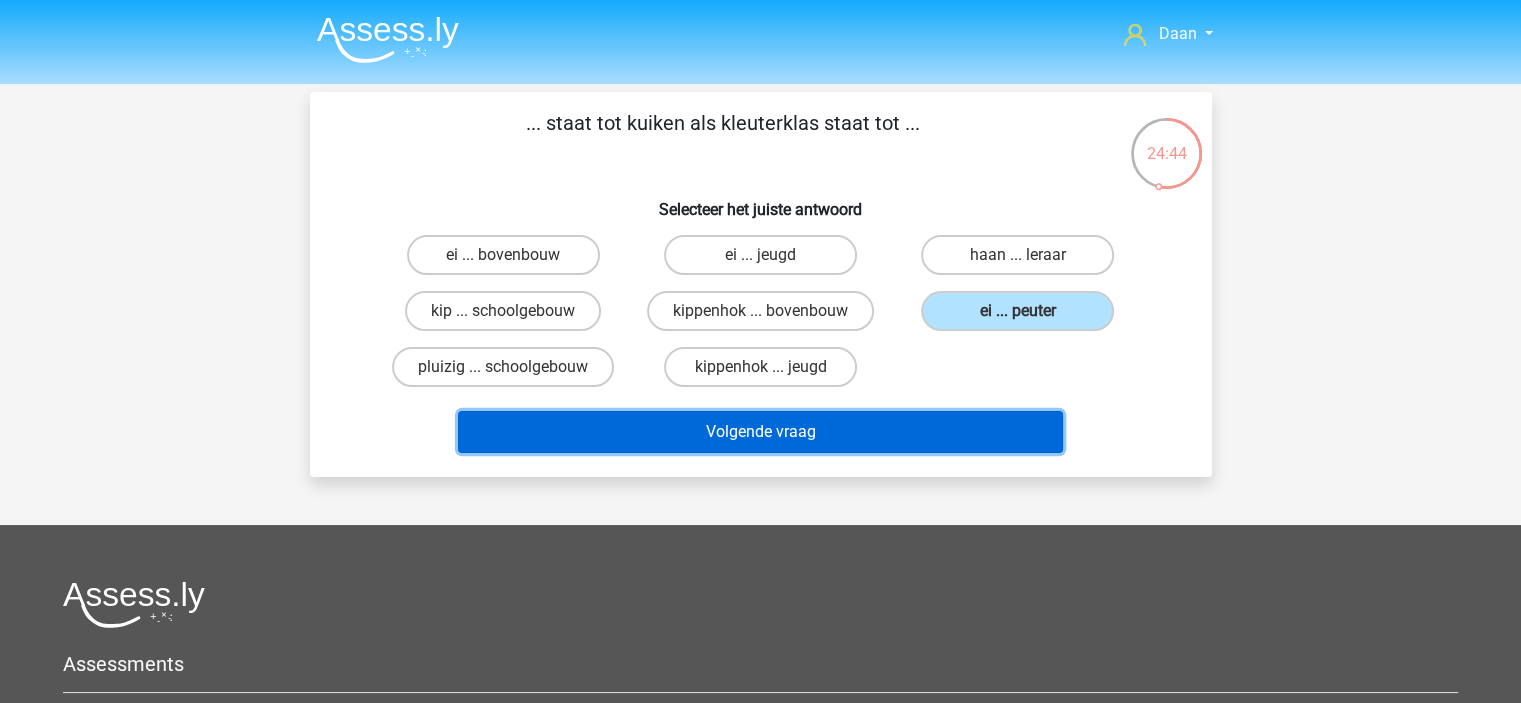 click on "Volgende vraag" at bounding box center (760, 432) 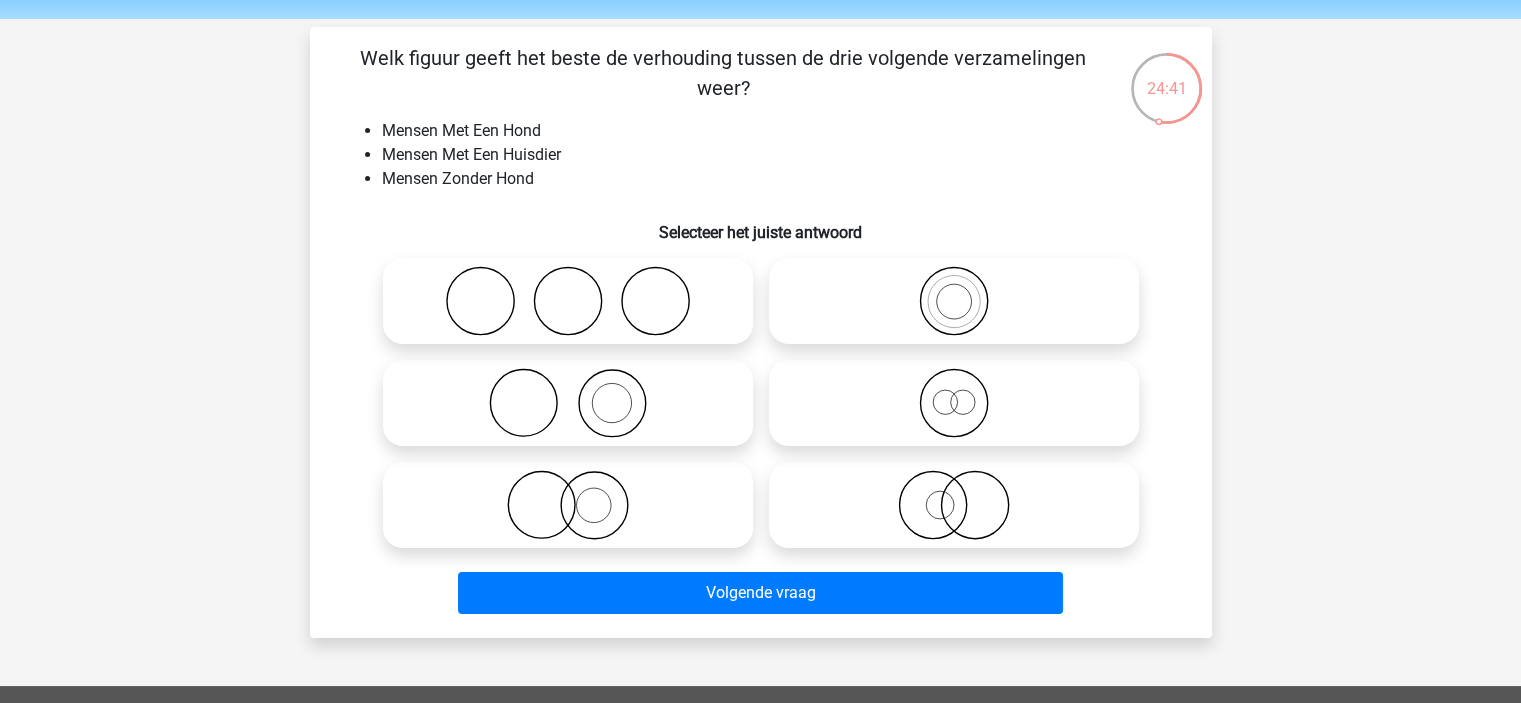 scroll, scrollTop: 100, scrollLeft: 0, axis: vertical 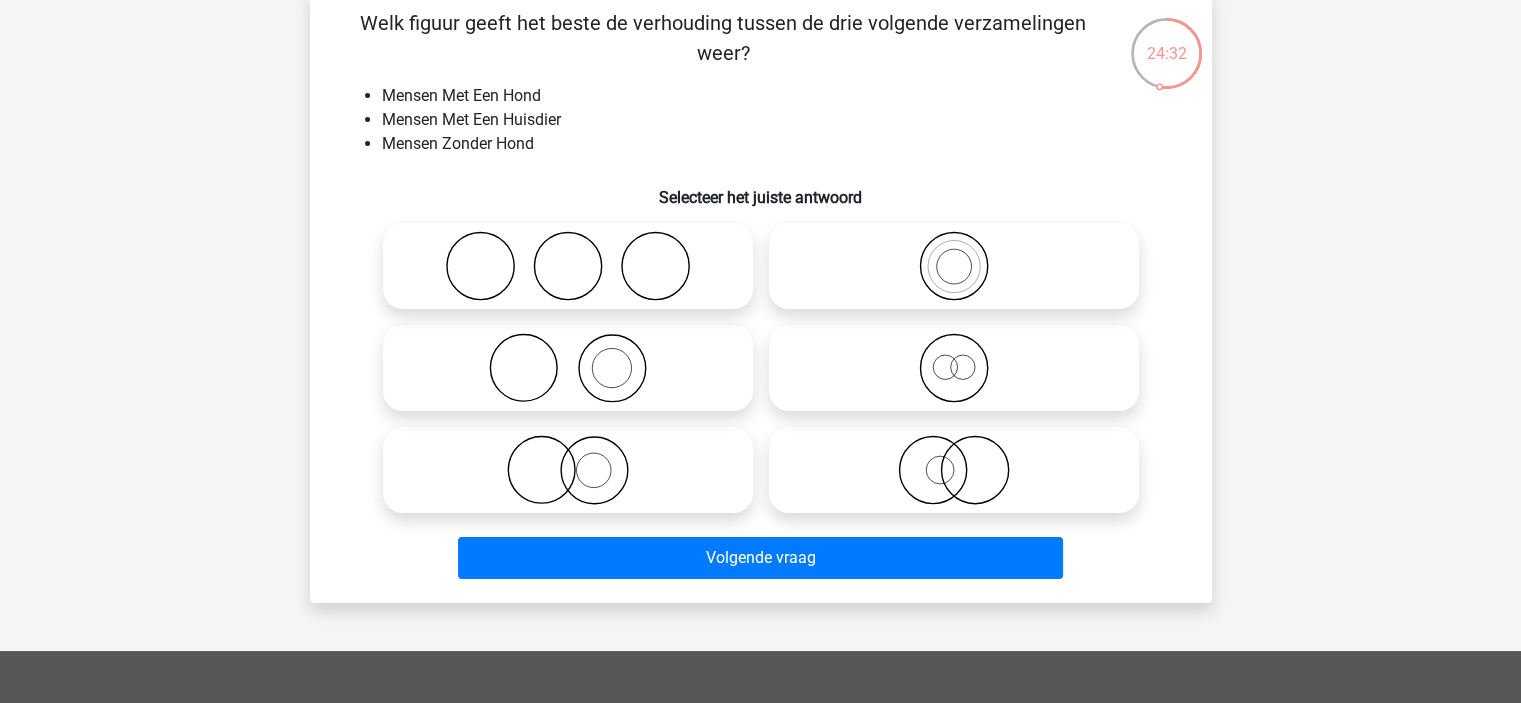 click 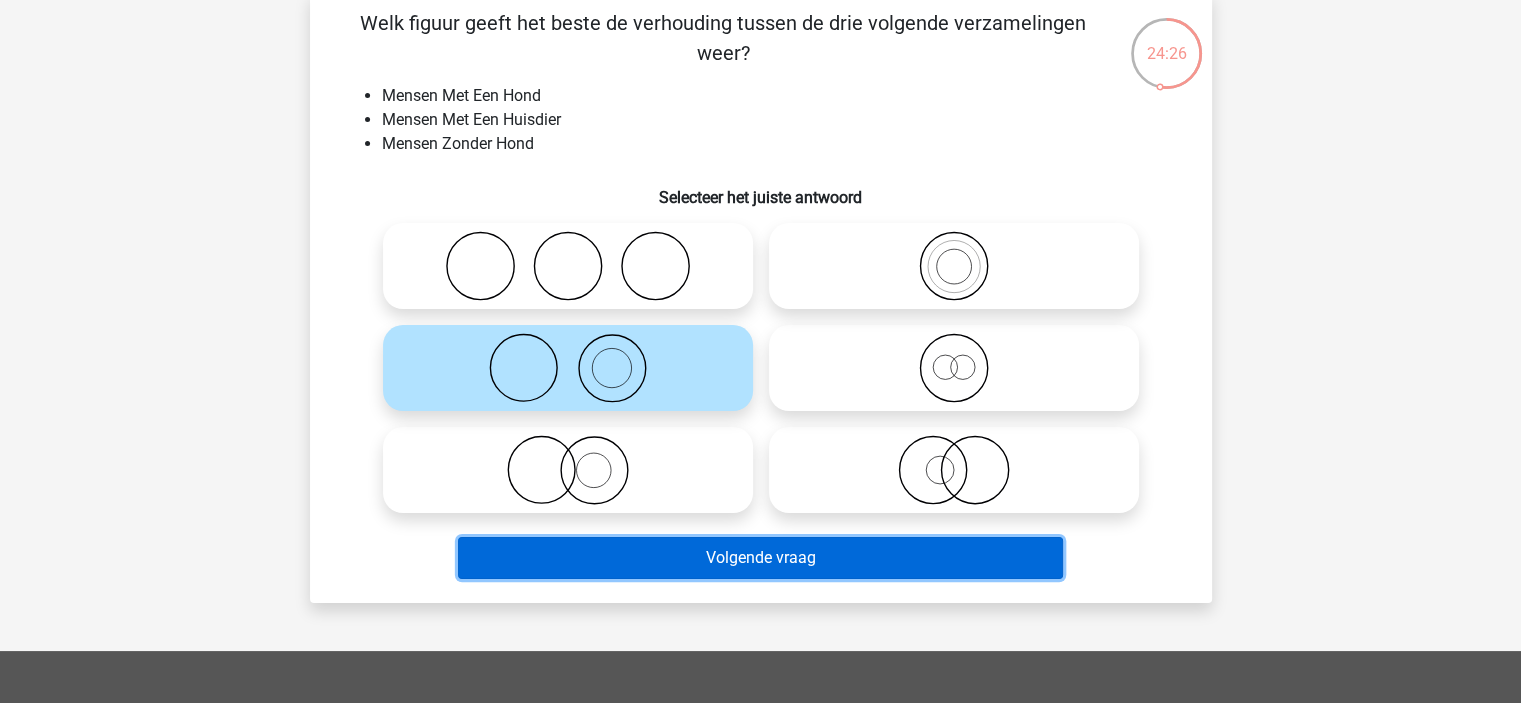 click on "Volgende vraag" at bounding box center [760, 558] 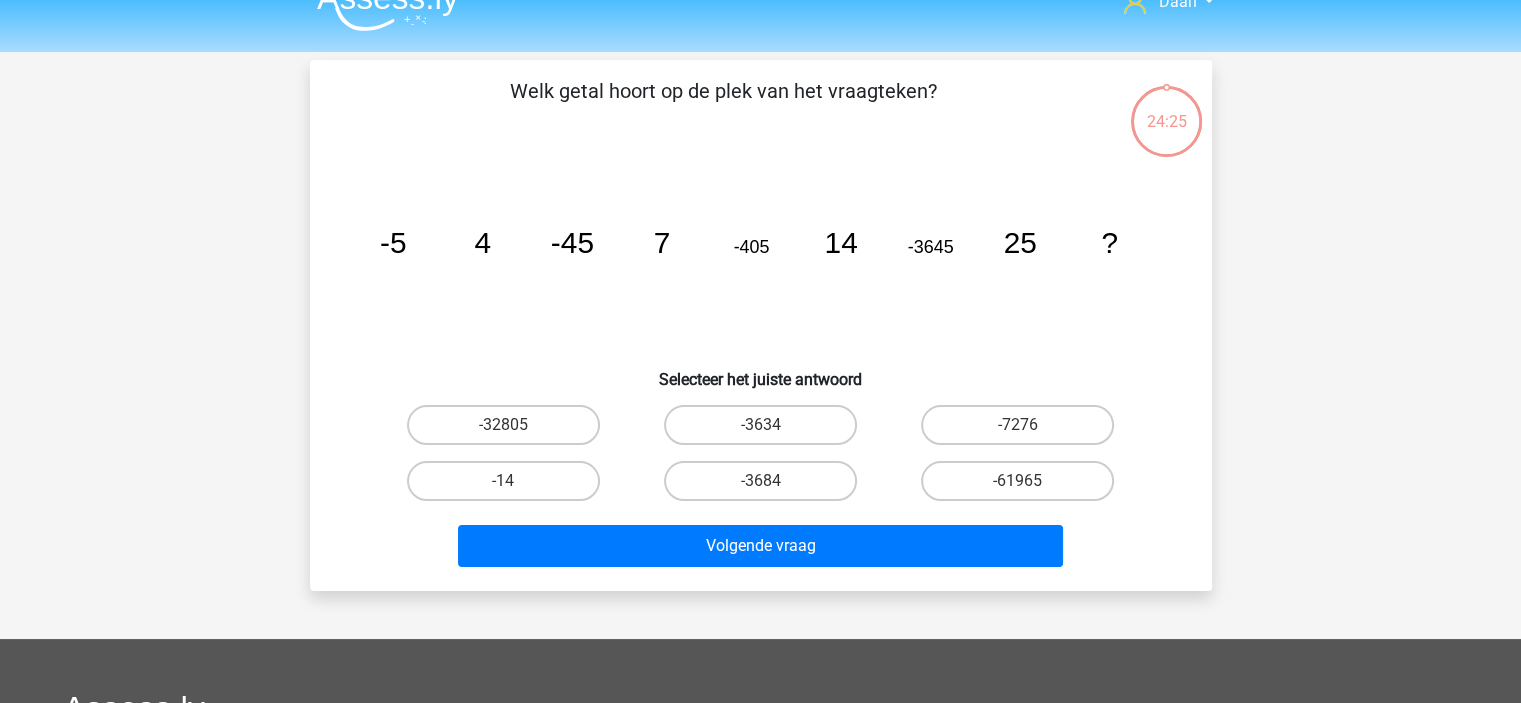 scroll, scrollTop: 0, scrollLeft: 0, axis: both 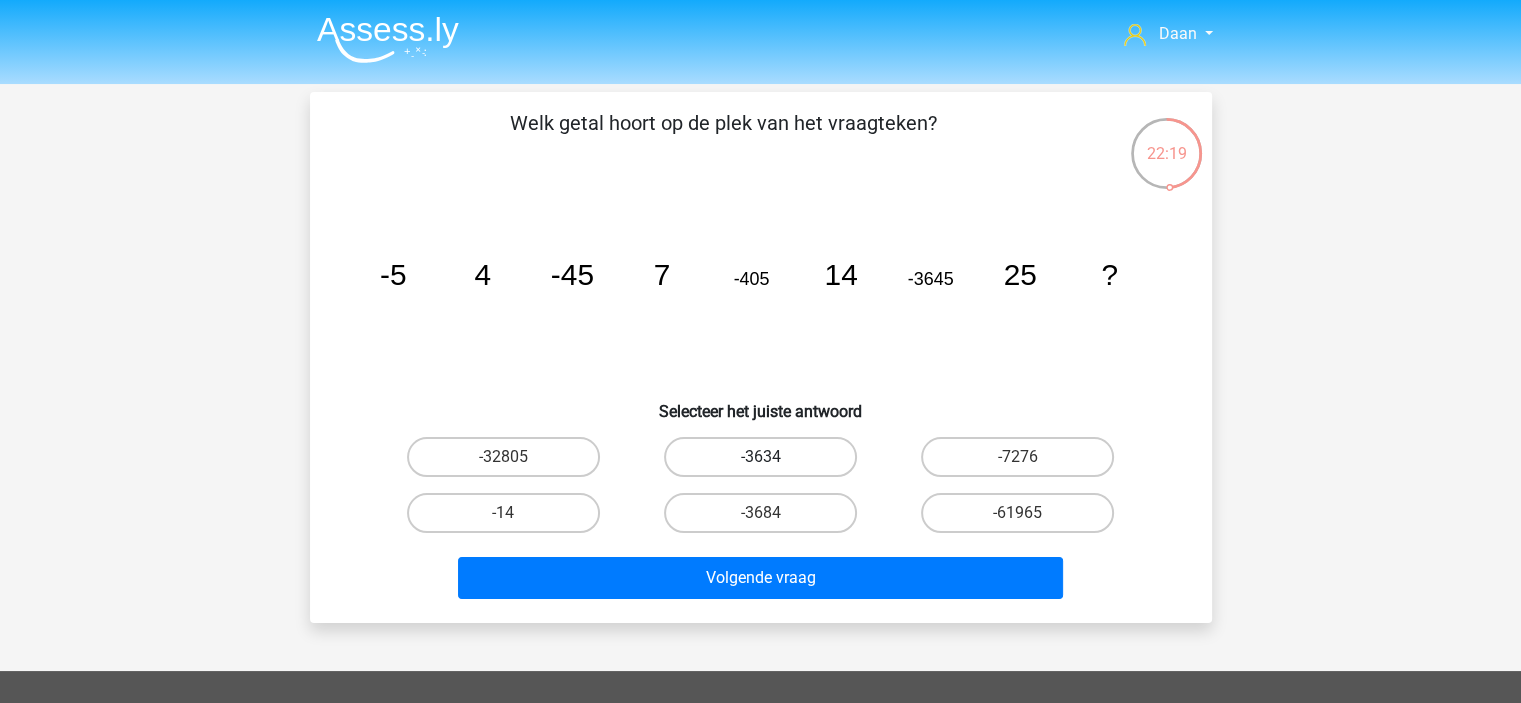click on "-3634" at bounding box center [760, 457] 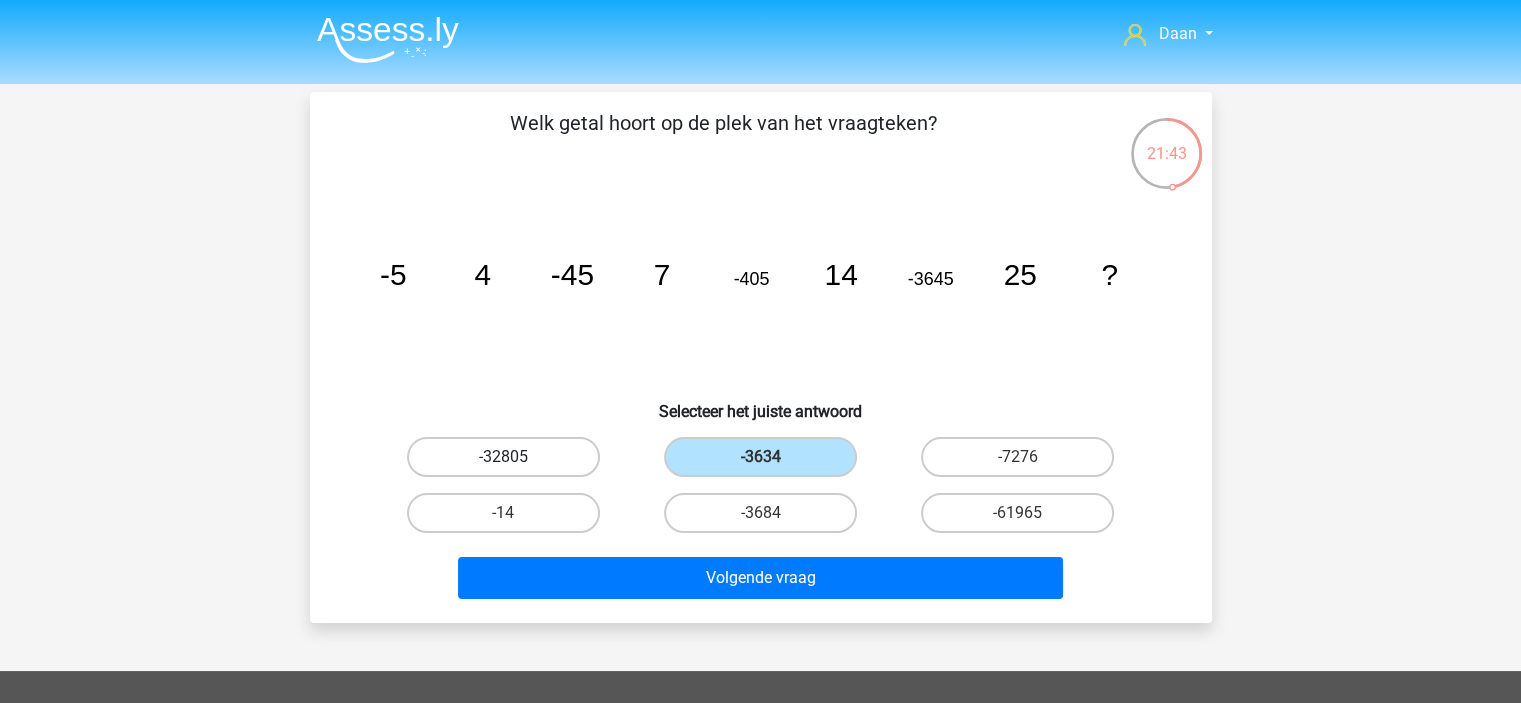 click on "-32805" at bounding box center (503, 457) 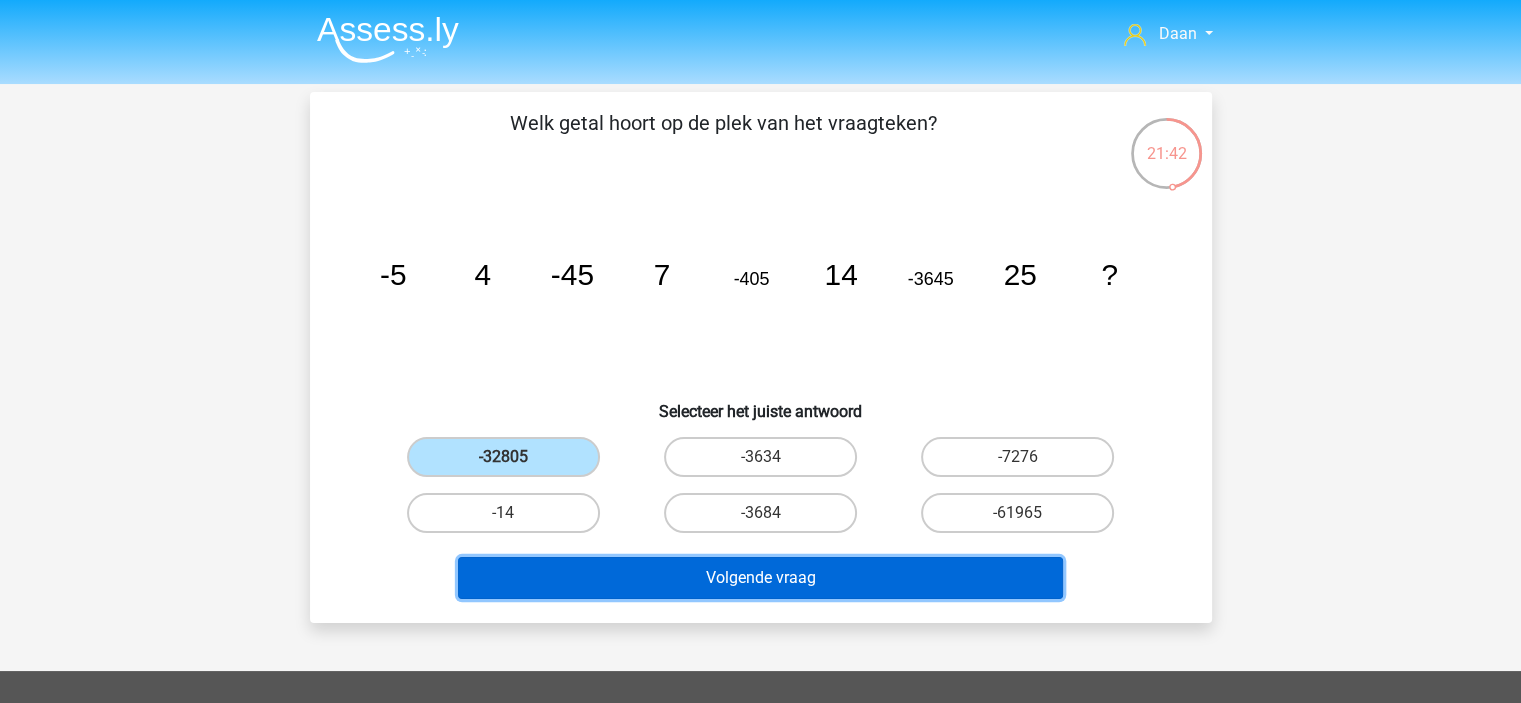 click on "Volgende vraag" at bounding box center (760, 578) 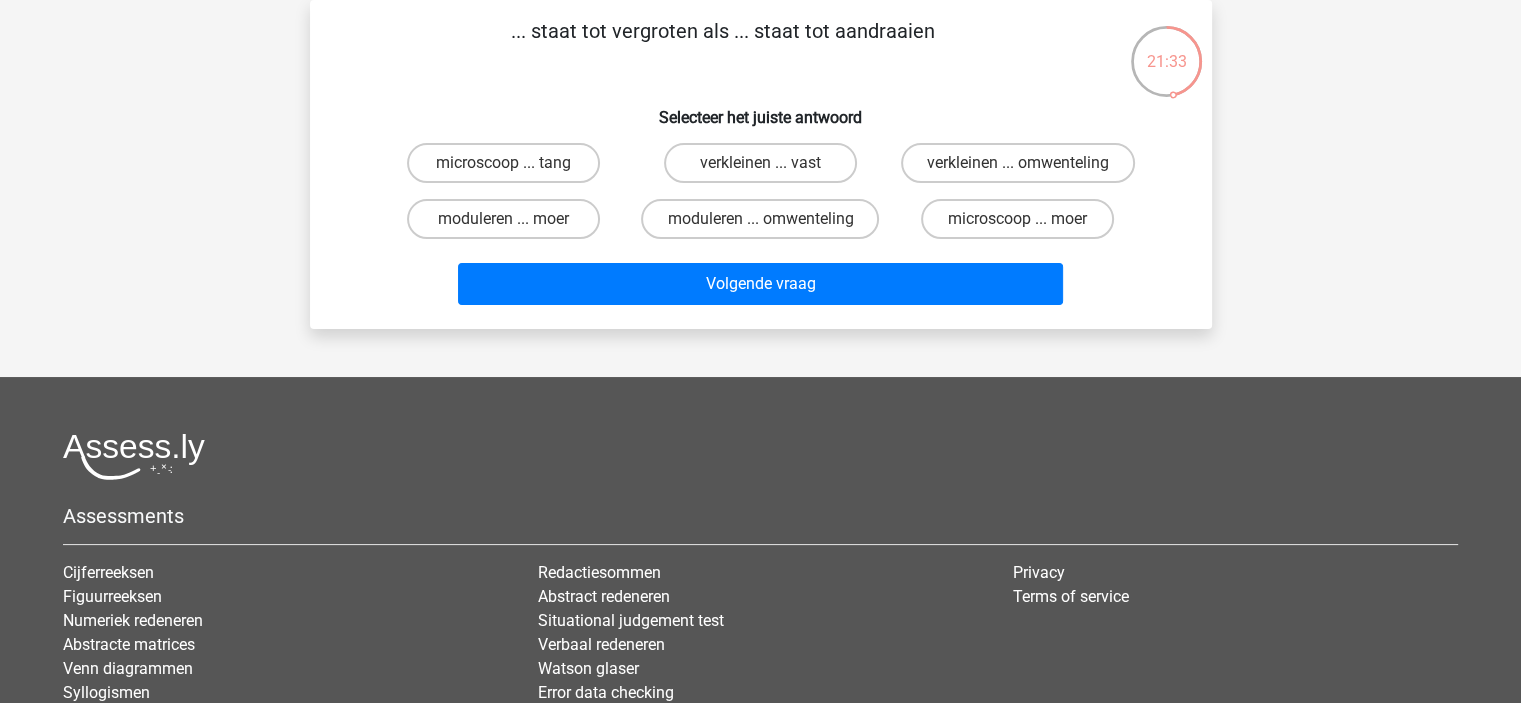 scroll, scrollTop: 0, scrollLeft: 0, axis: both 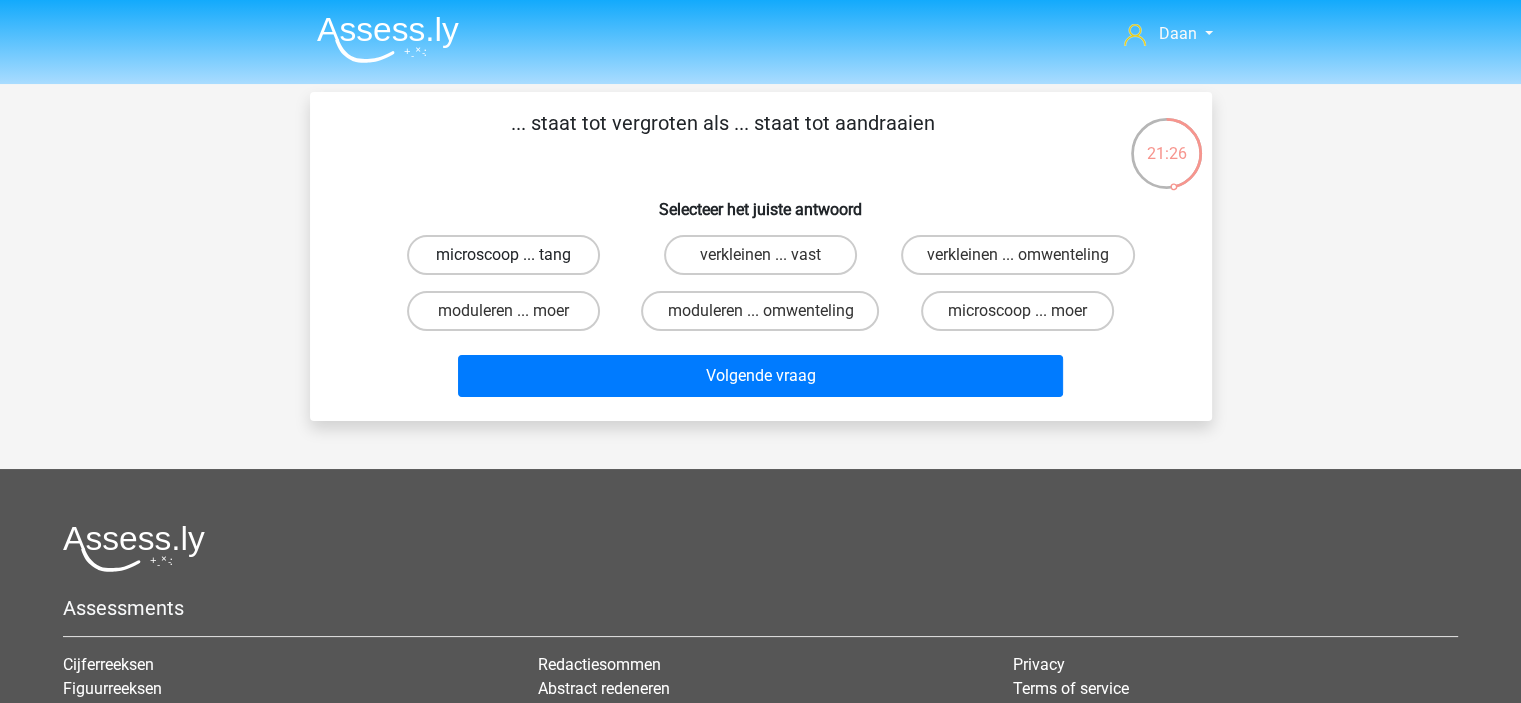 click on "microscoop ... tang" at bounding box center [503, 255] 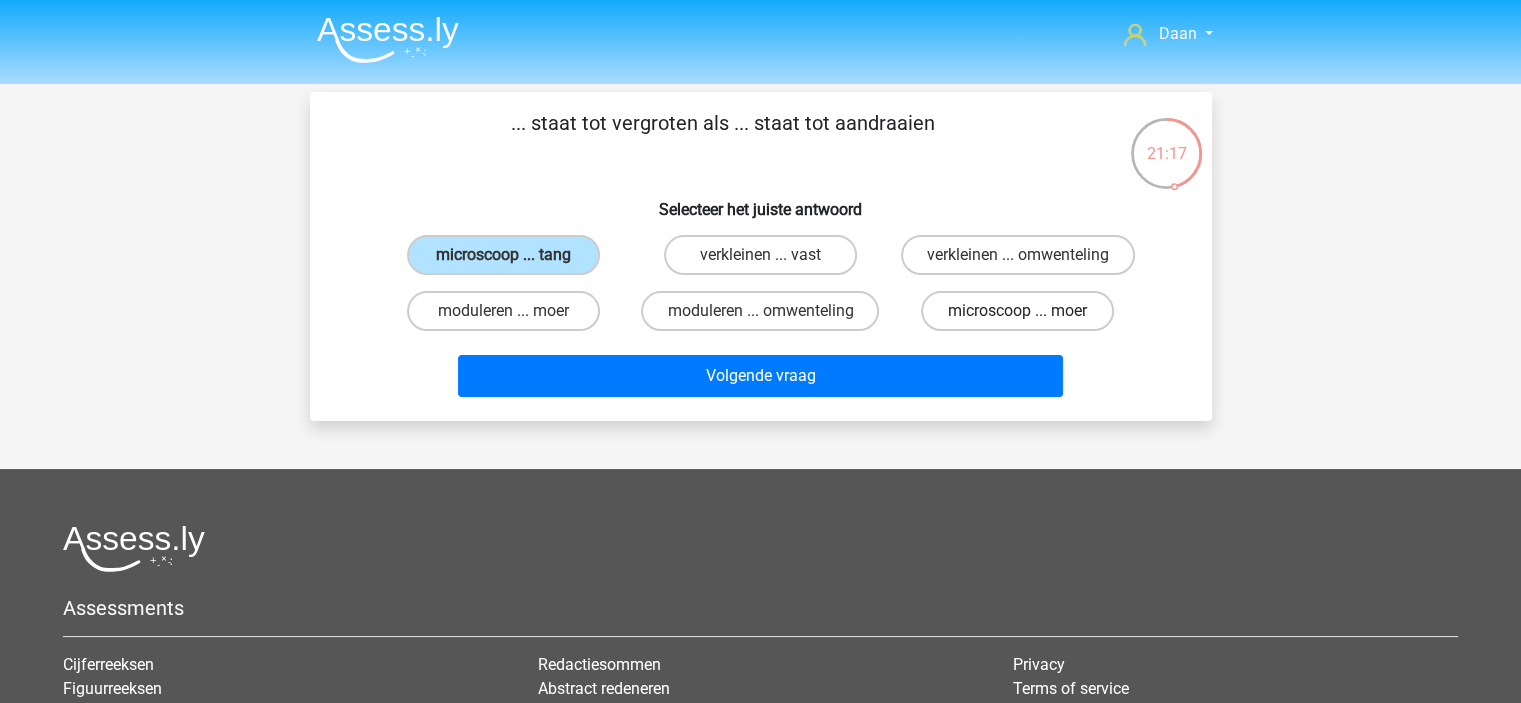 click on "microscoop ... moer" at bounding box center [1017, 311] 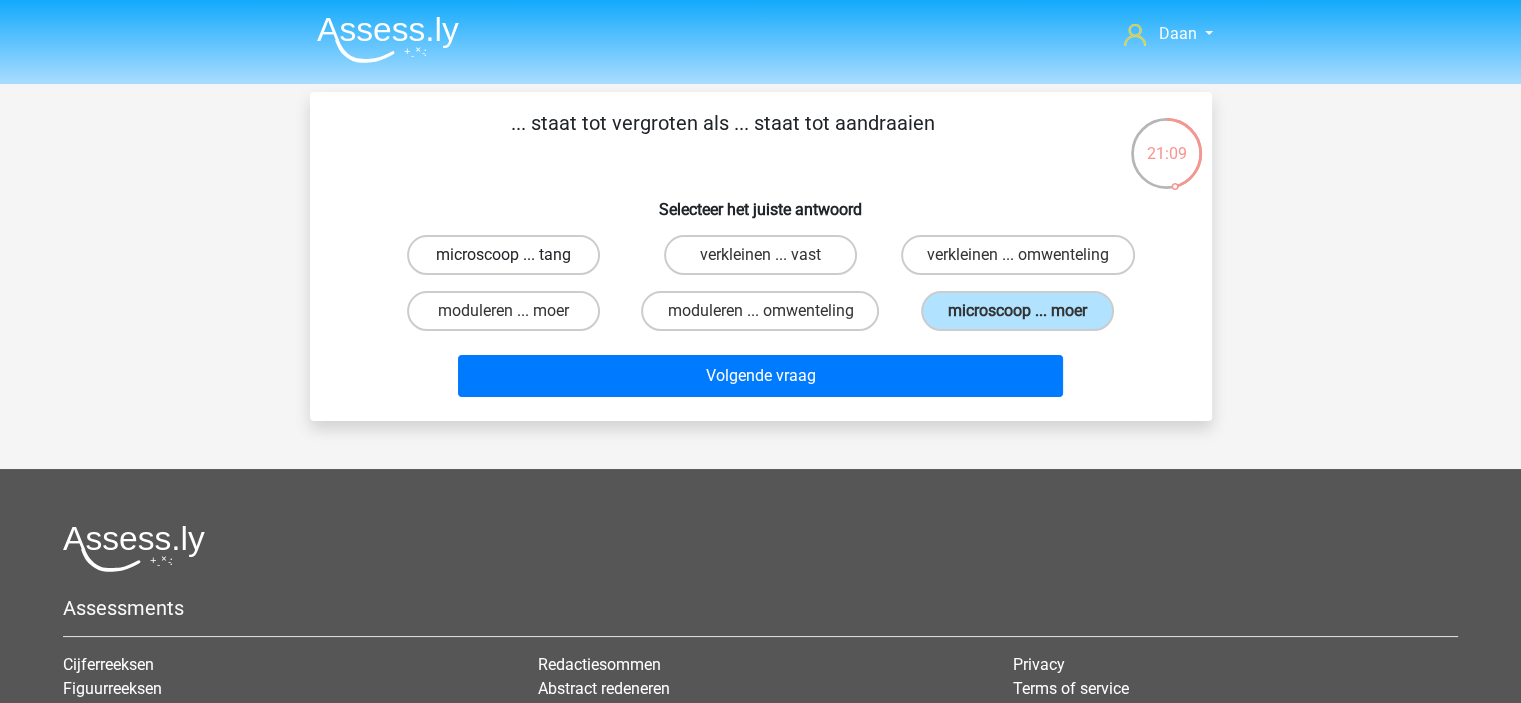 click on "microscoop ... tang" at bounding box center [503, 255] 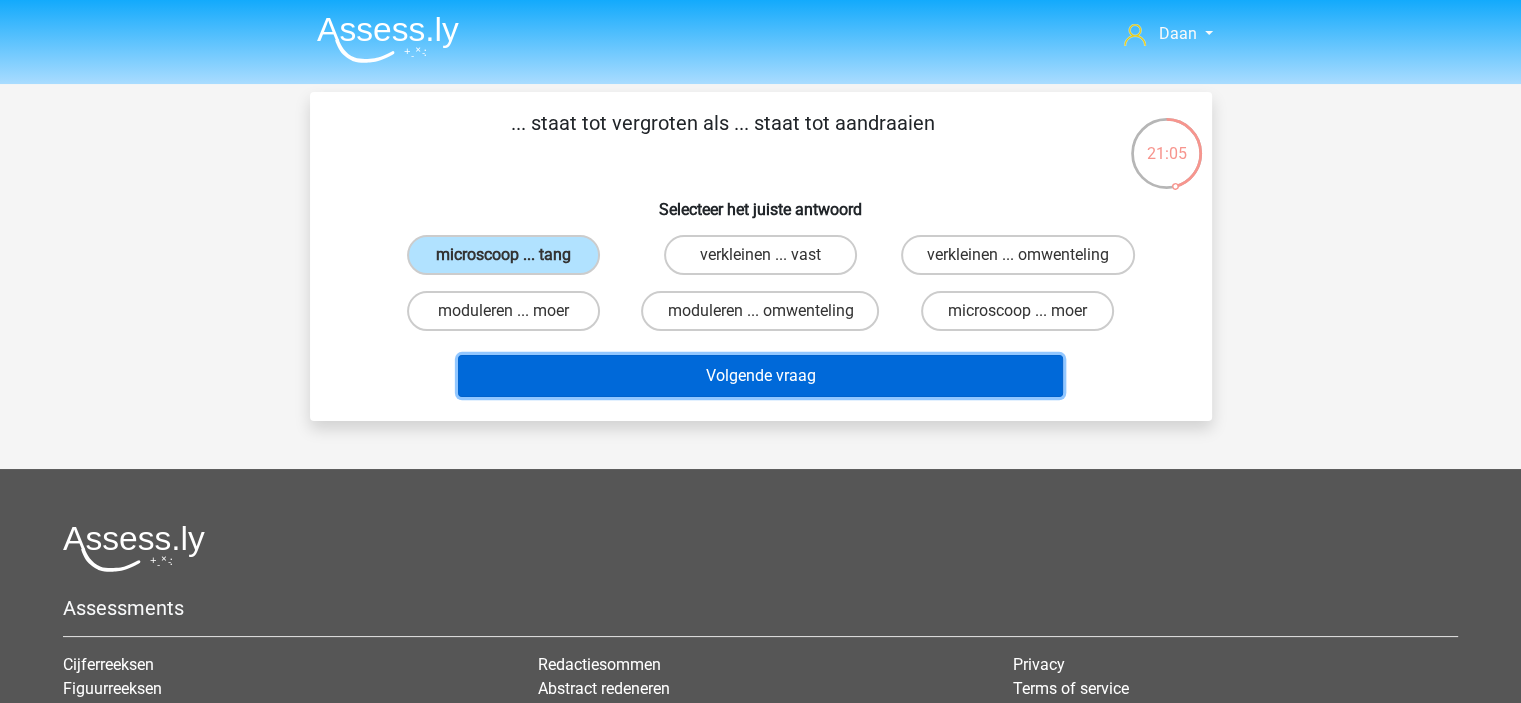 click on "Volgende vraag" at bounding box center [760, 376] 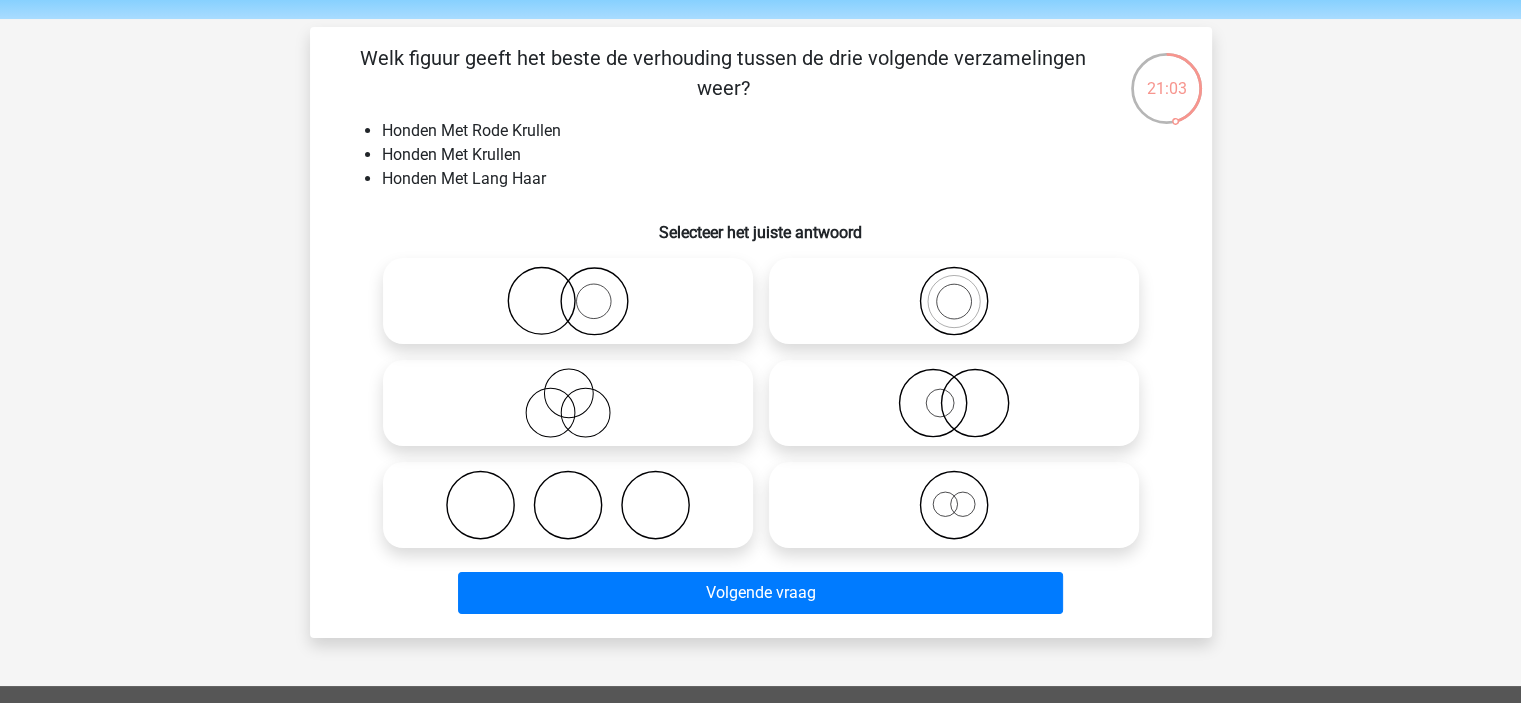 scroll, scrollTop: 100, scrollLeft: 0, axis: vertical 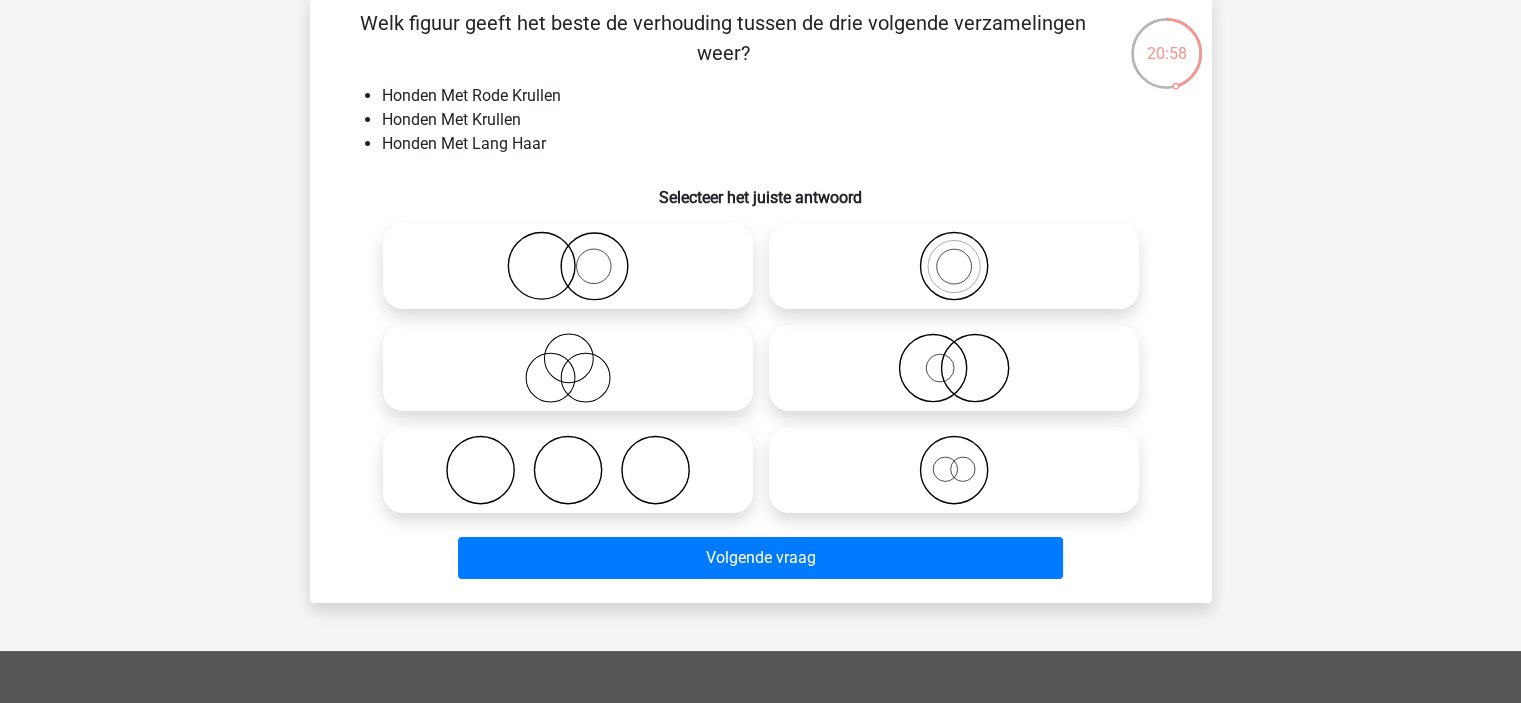 click 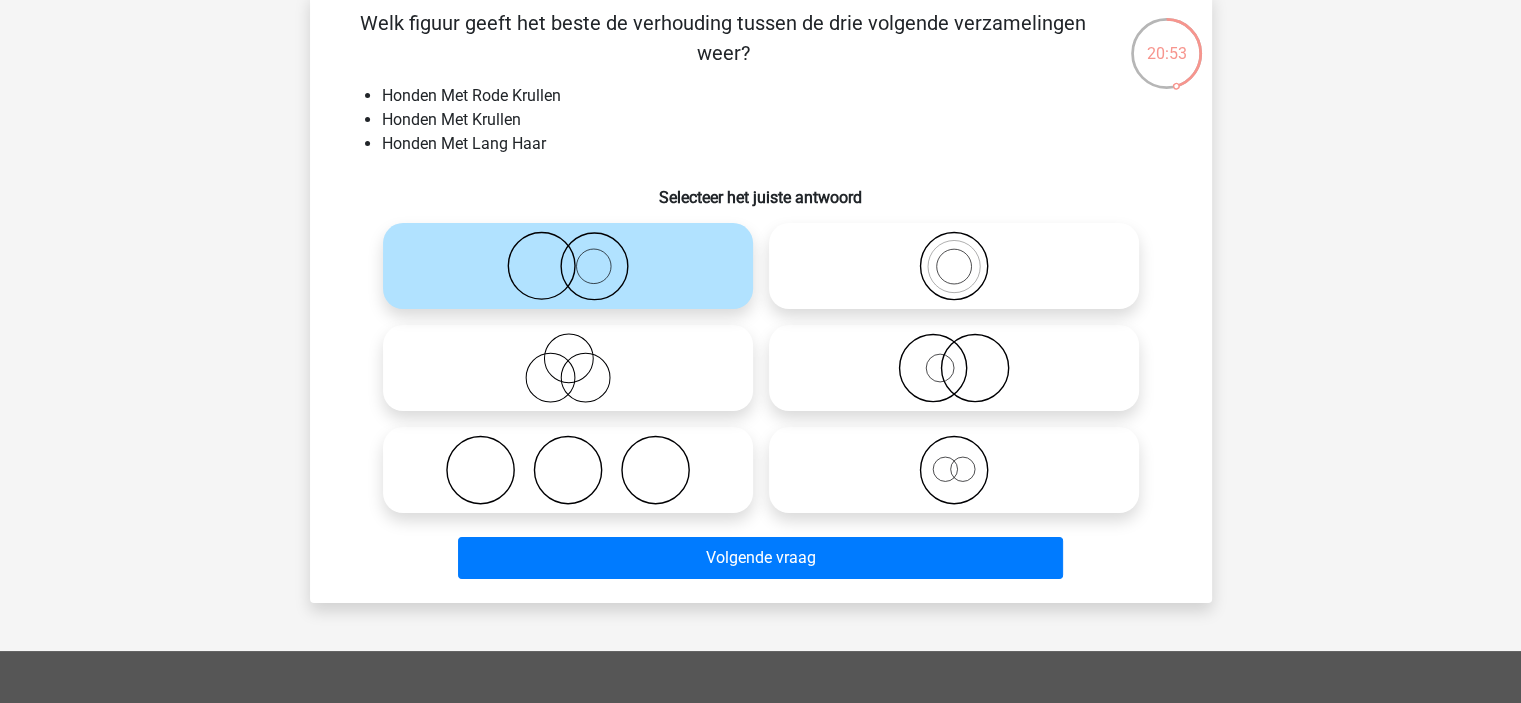 click 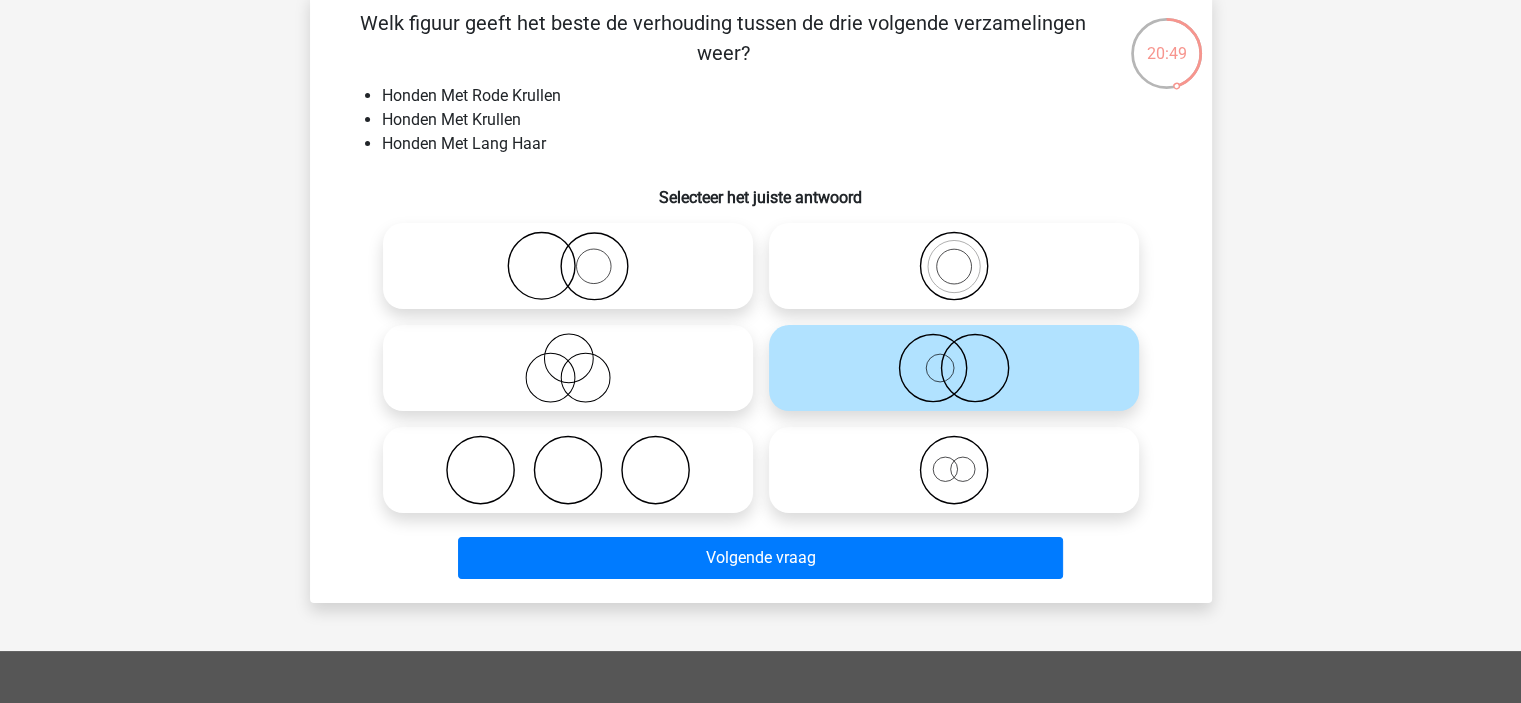 click 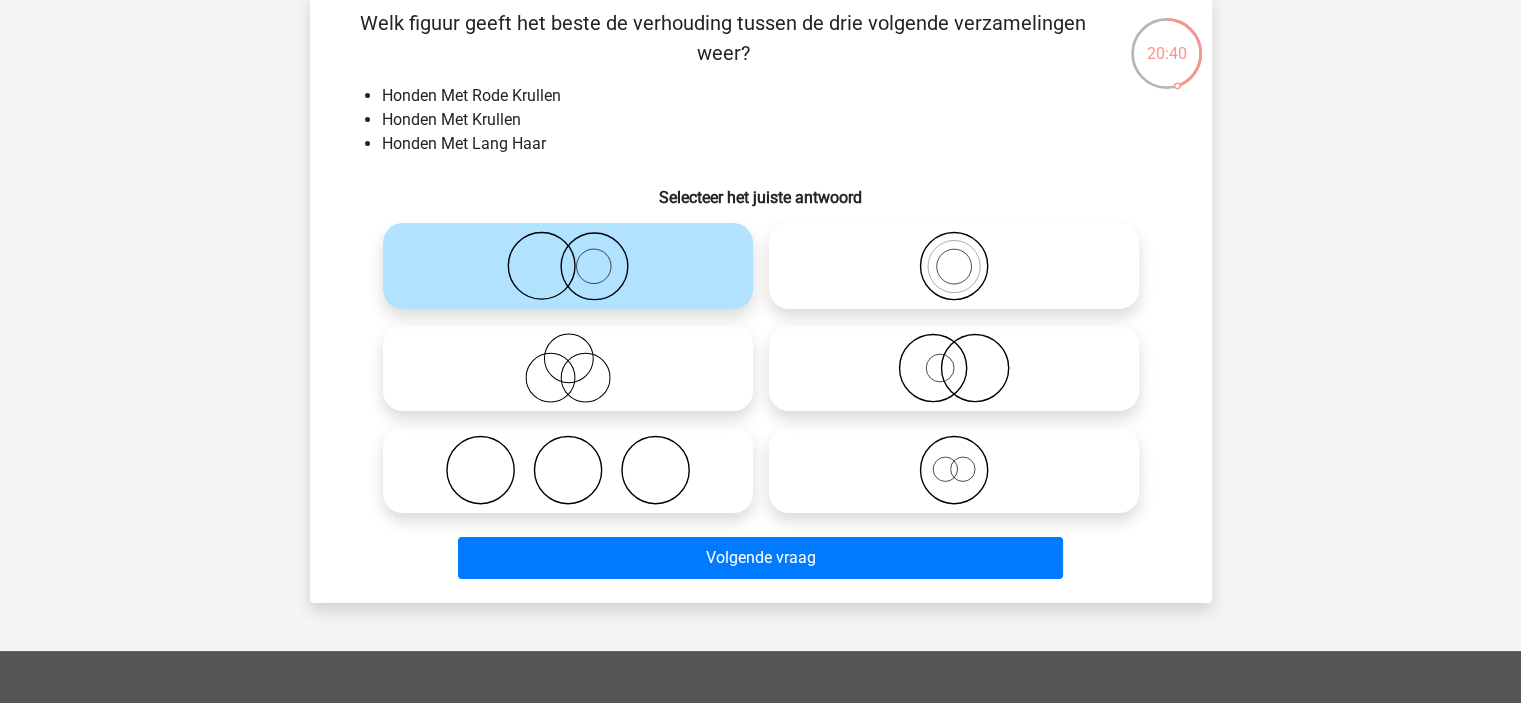 click 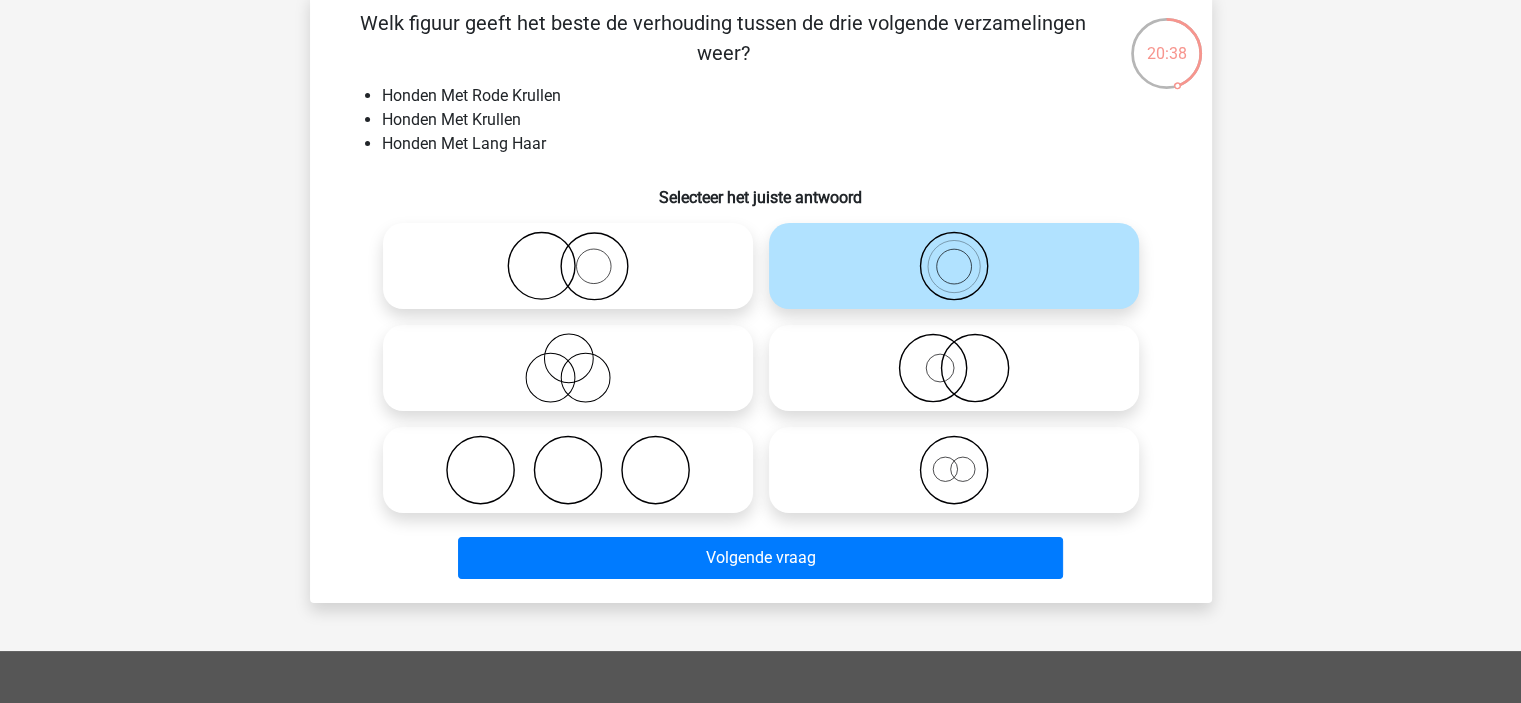 click 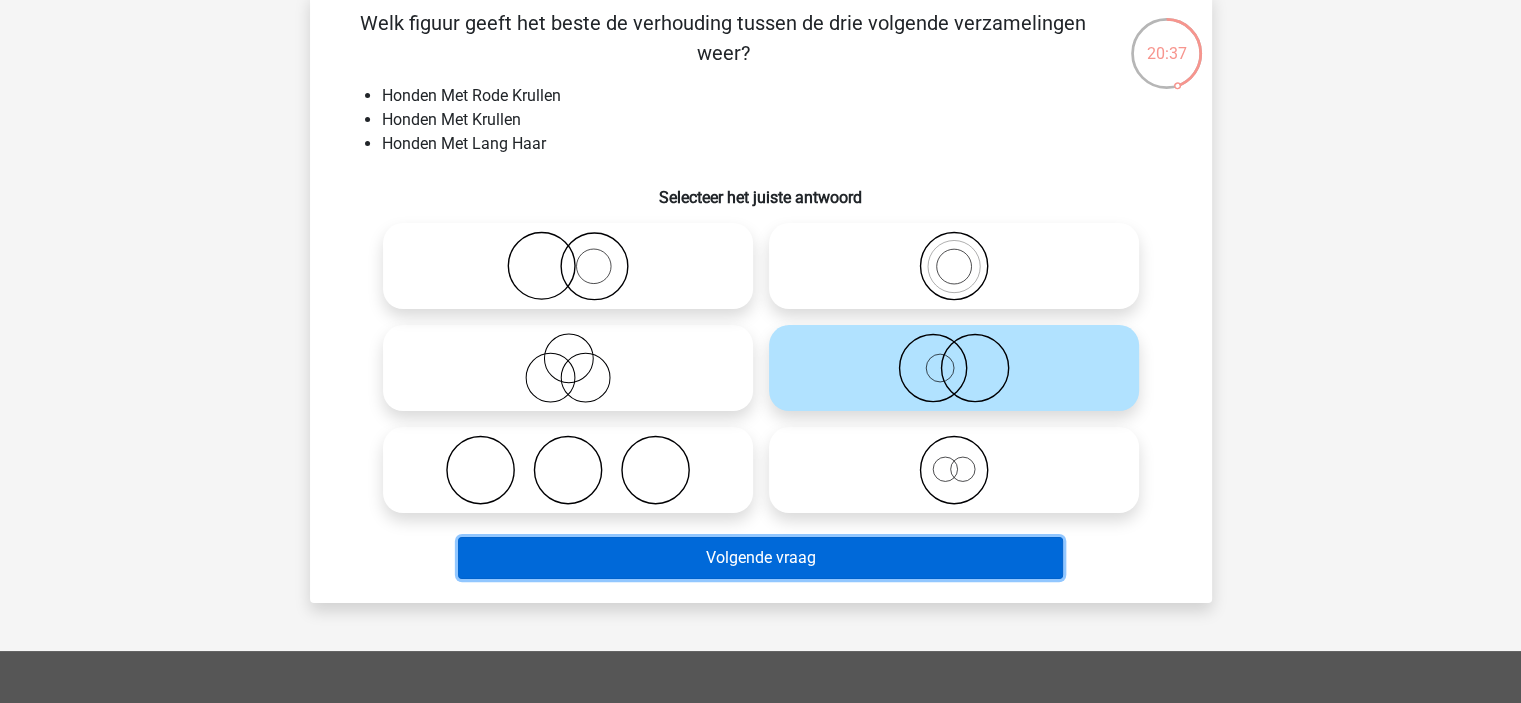 click on "Volgende vraag" at bounding box center [760, 558] 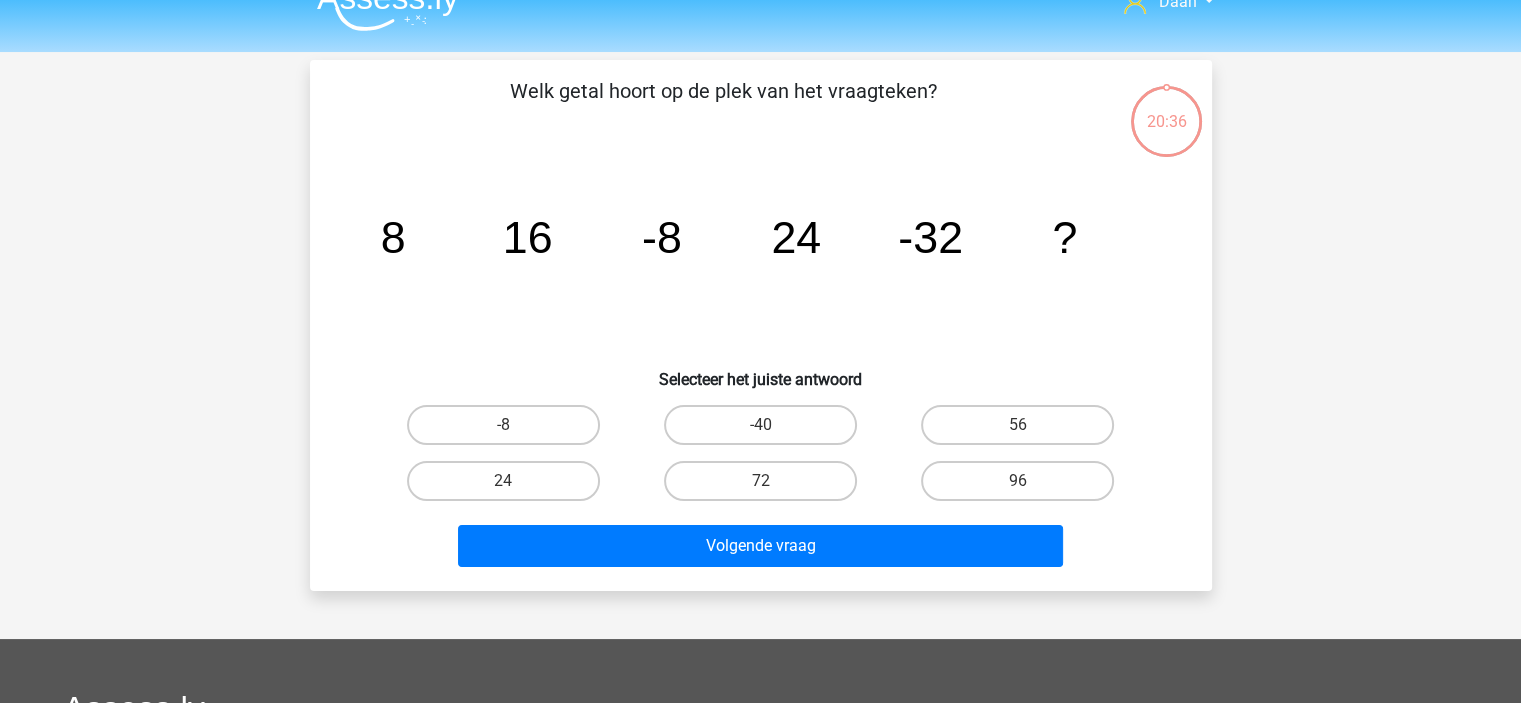 scroll, scrollTop: 0, scrollLeft: 0, axis: both 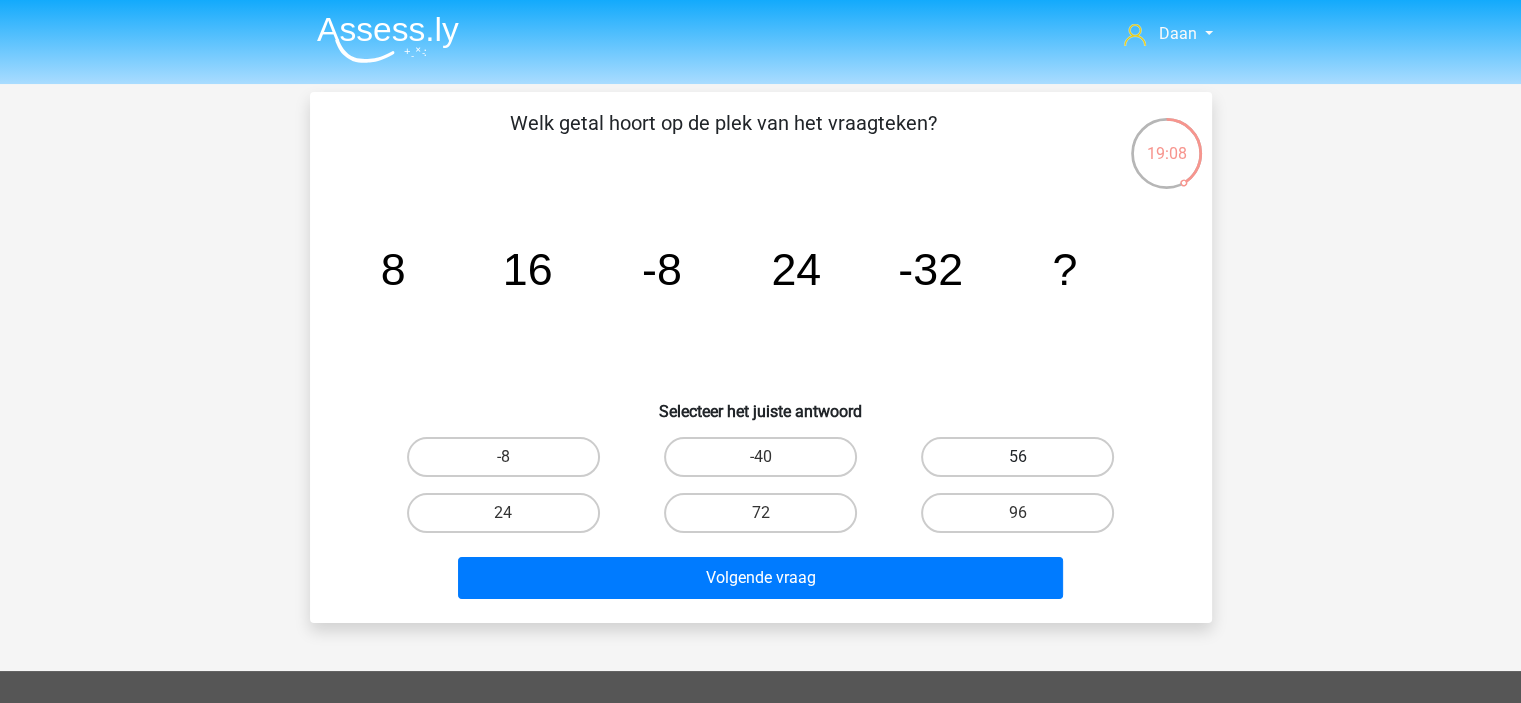 click on "56" at bounding box center [1017, 457] 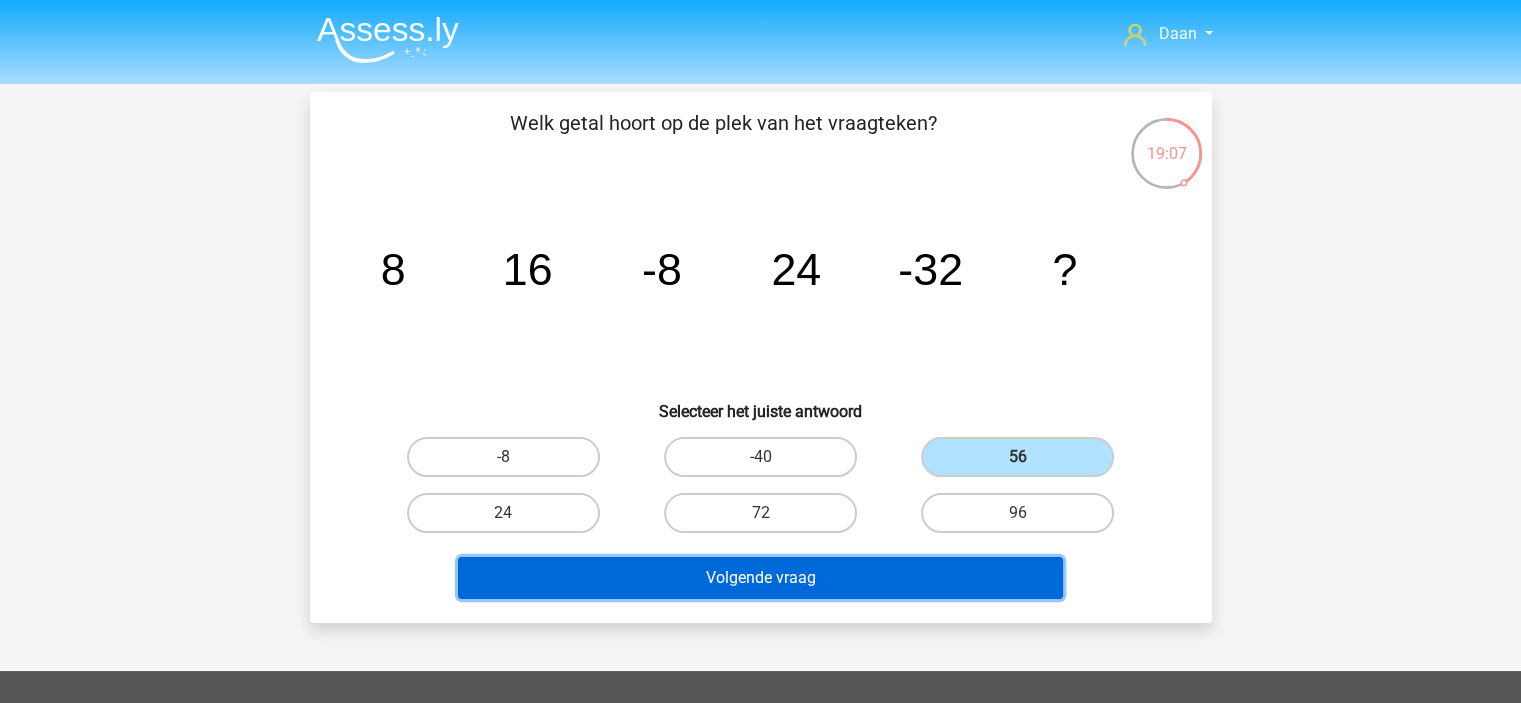 click on "Volgende vraag" at bounding box center (760, 578) 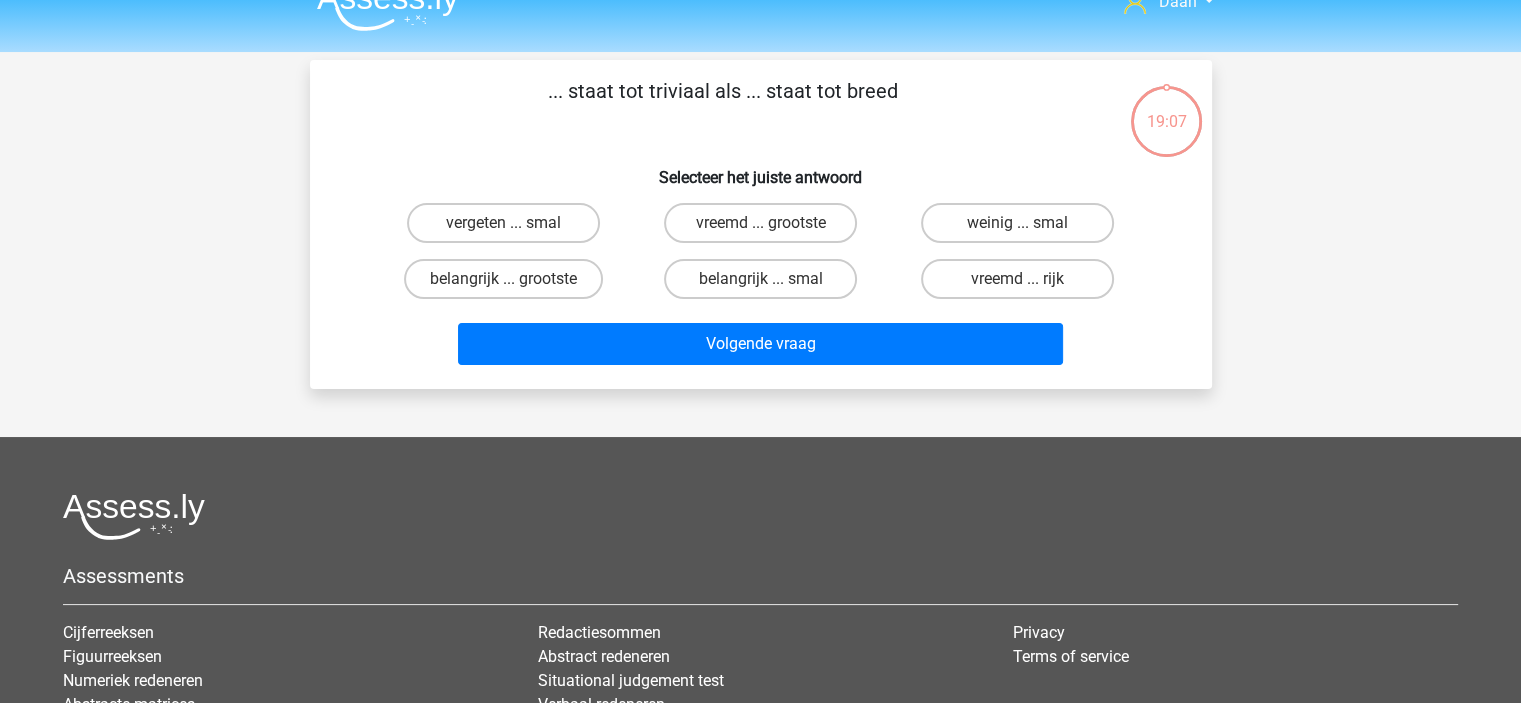 scroll, scrollTop: 0, scrollLeft: 0, axis: both 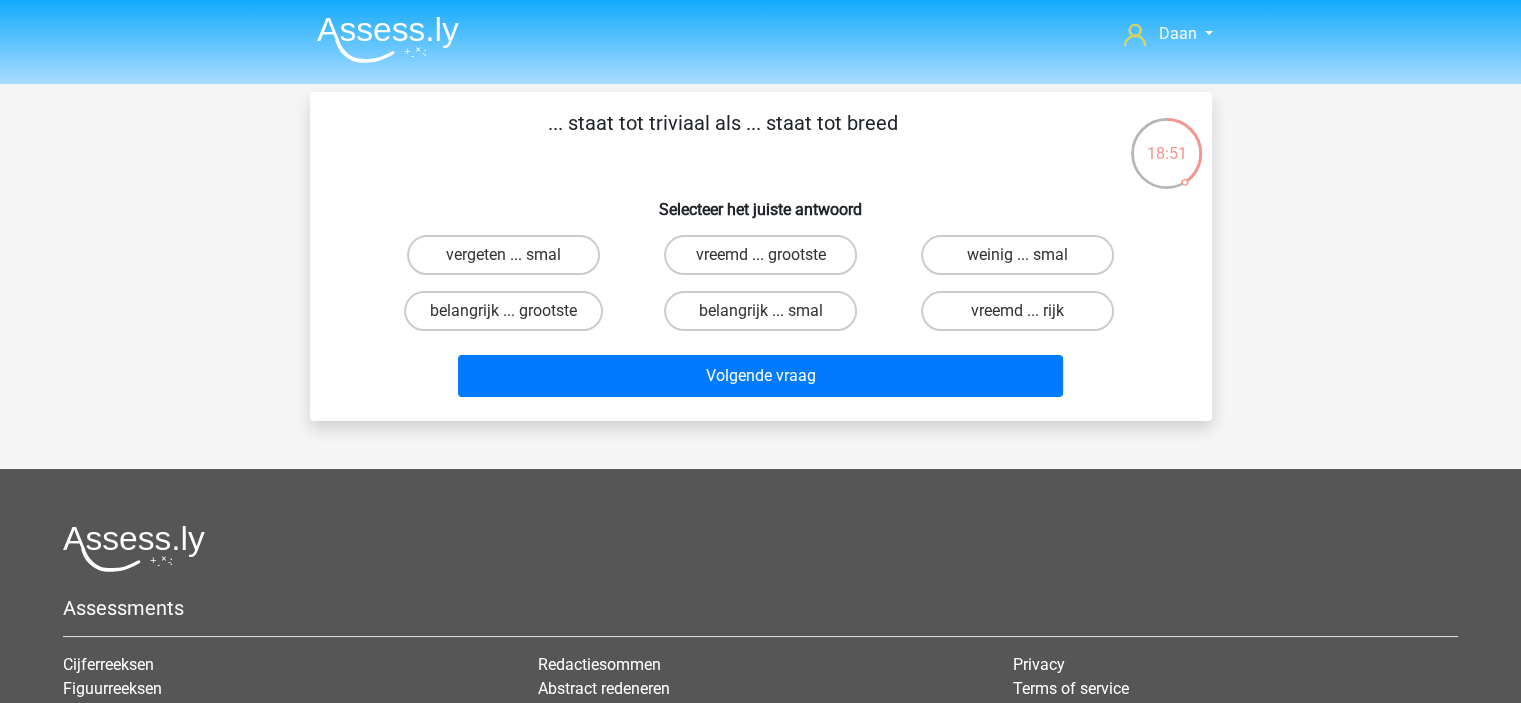 click on "belangrijk ... smal" at bounding box center (766, 317) 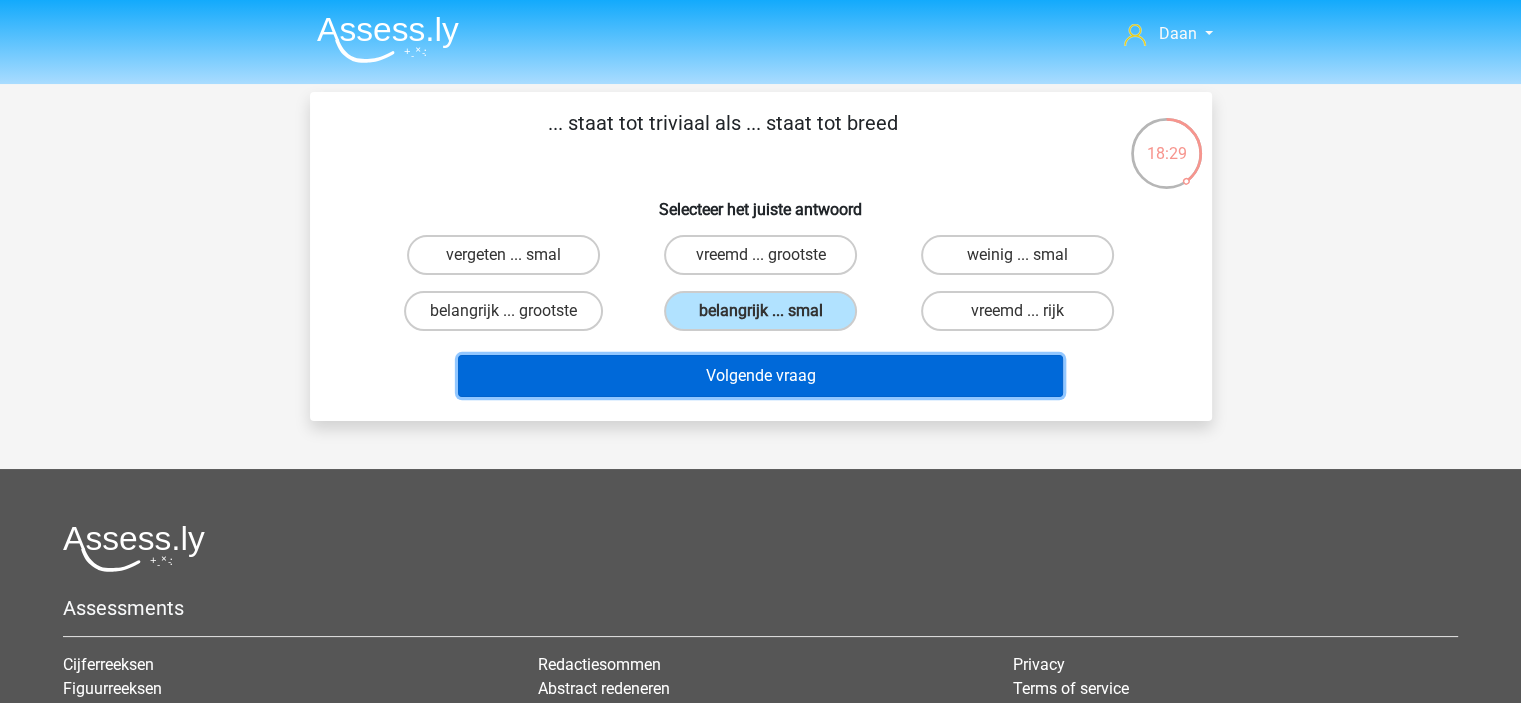 click on "Volgende vraag" at bounding box center [760, 376] 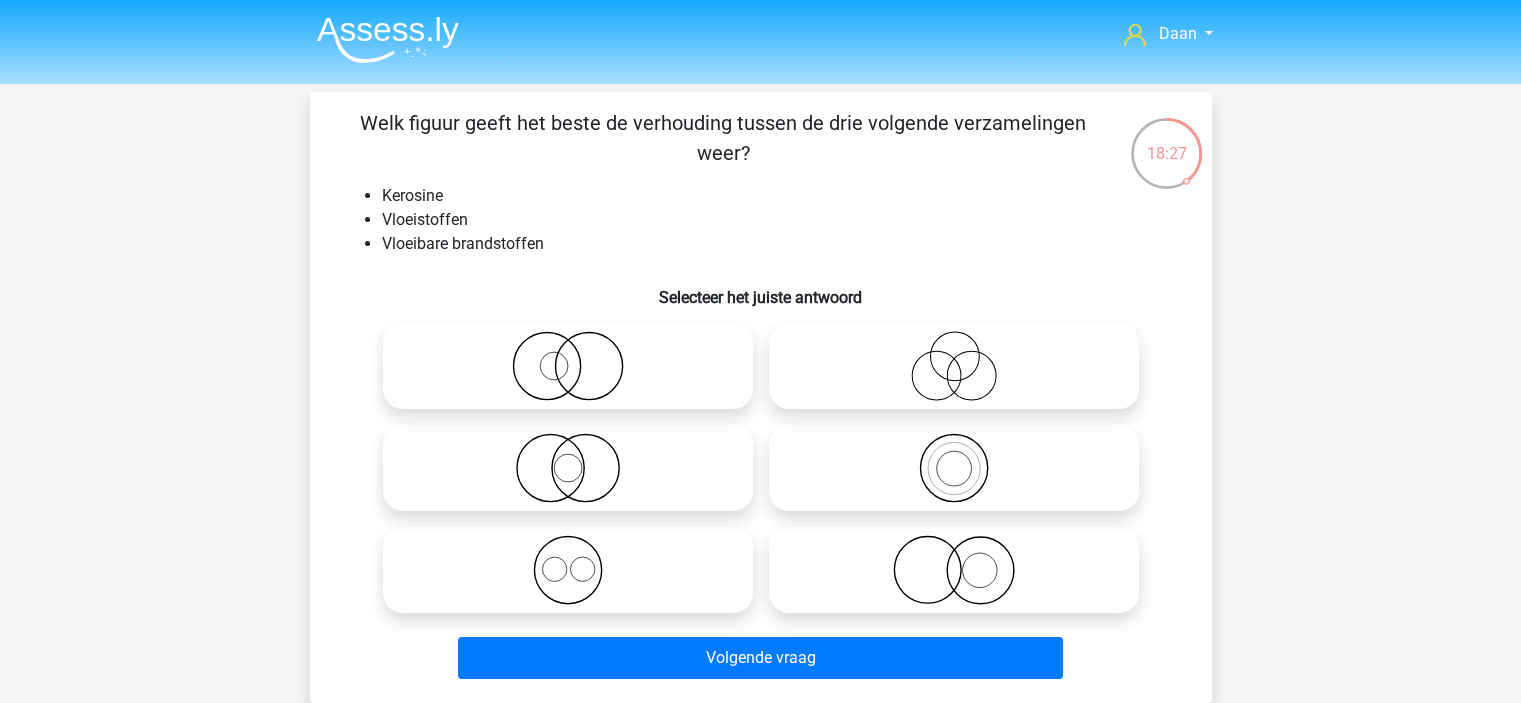 scroll, scrollTop: 100, scrollLeft: 0, axis: vertical 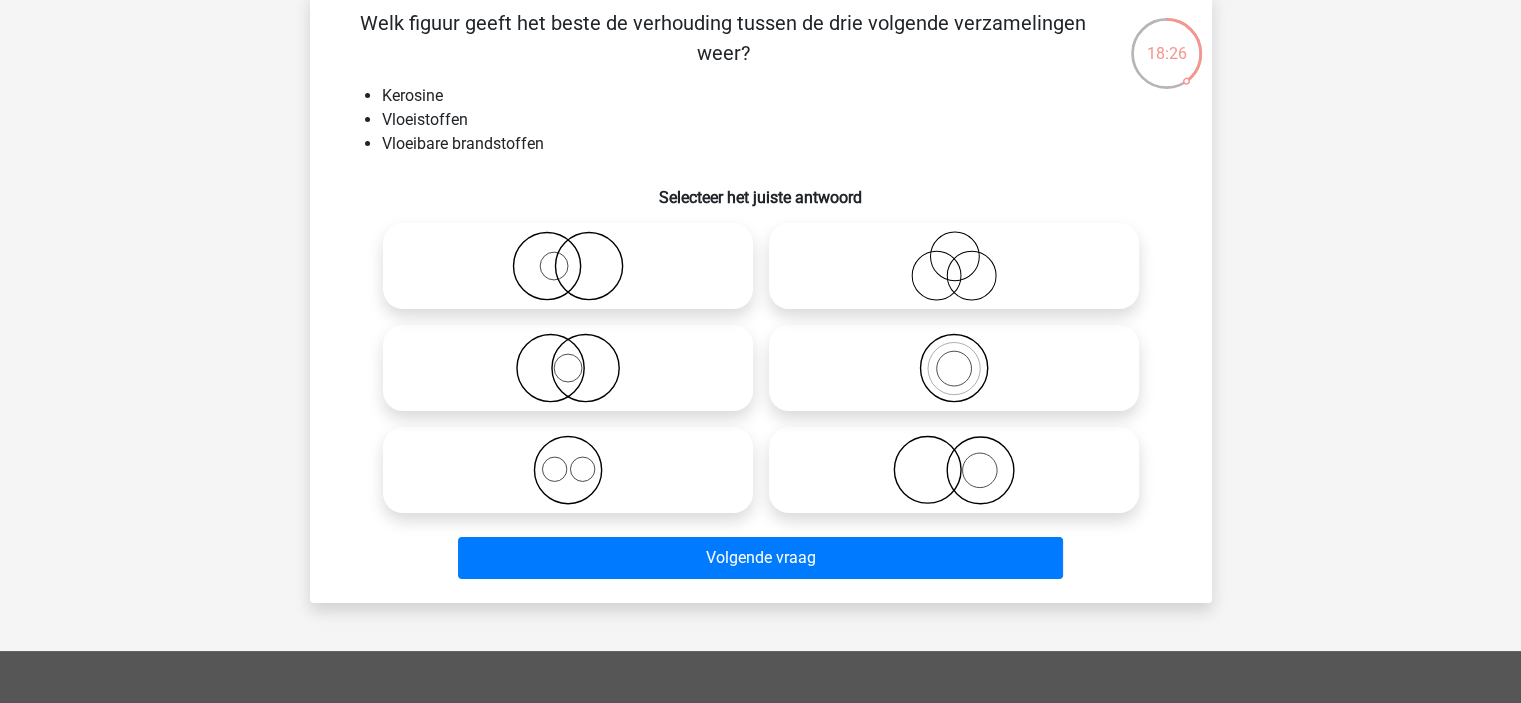 click 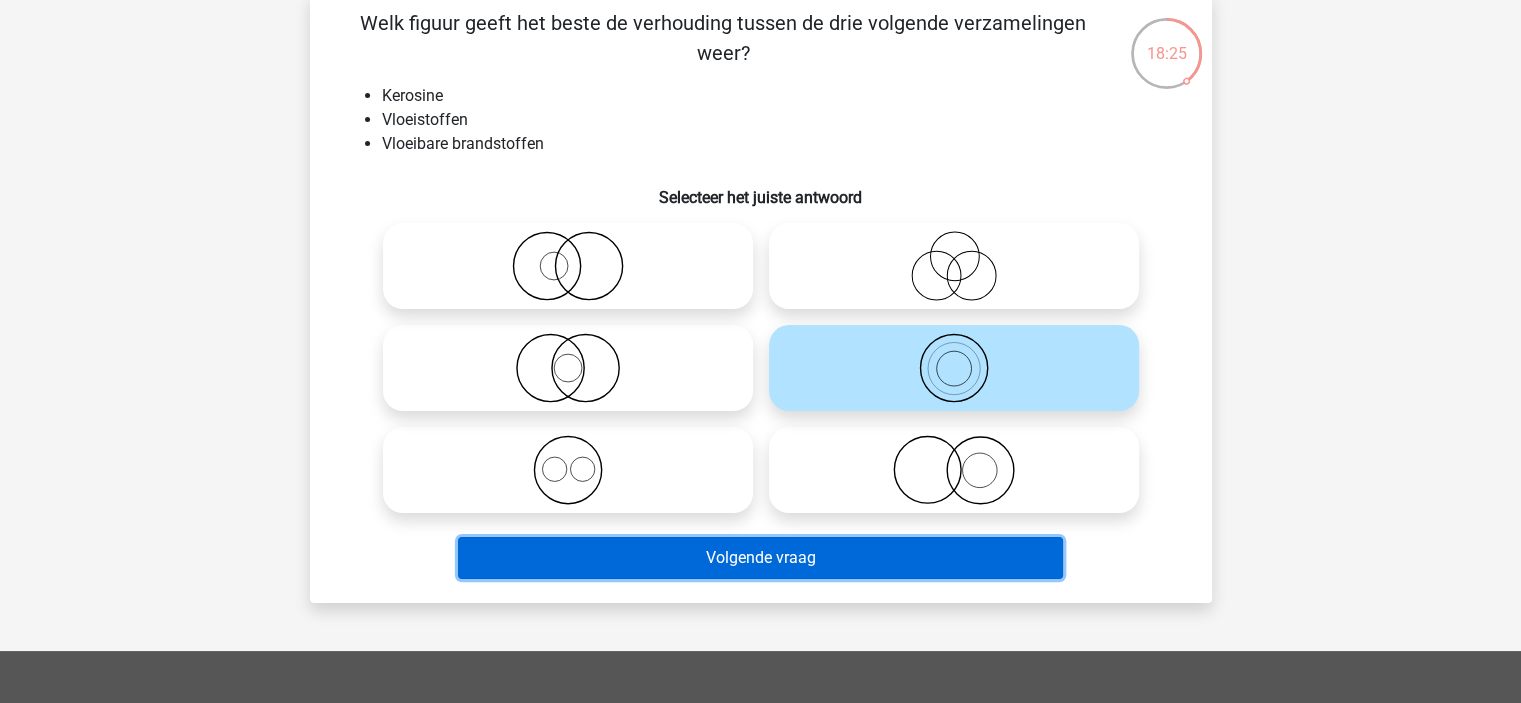 click on "Volgende vraag" at bounding box center [760, 558] 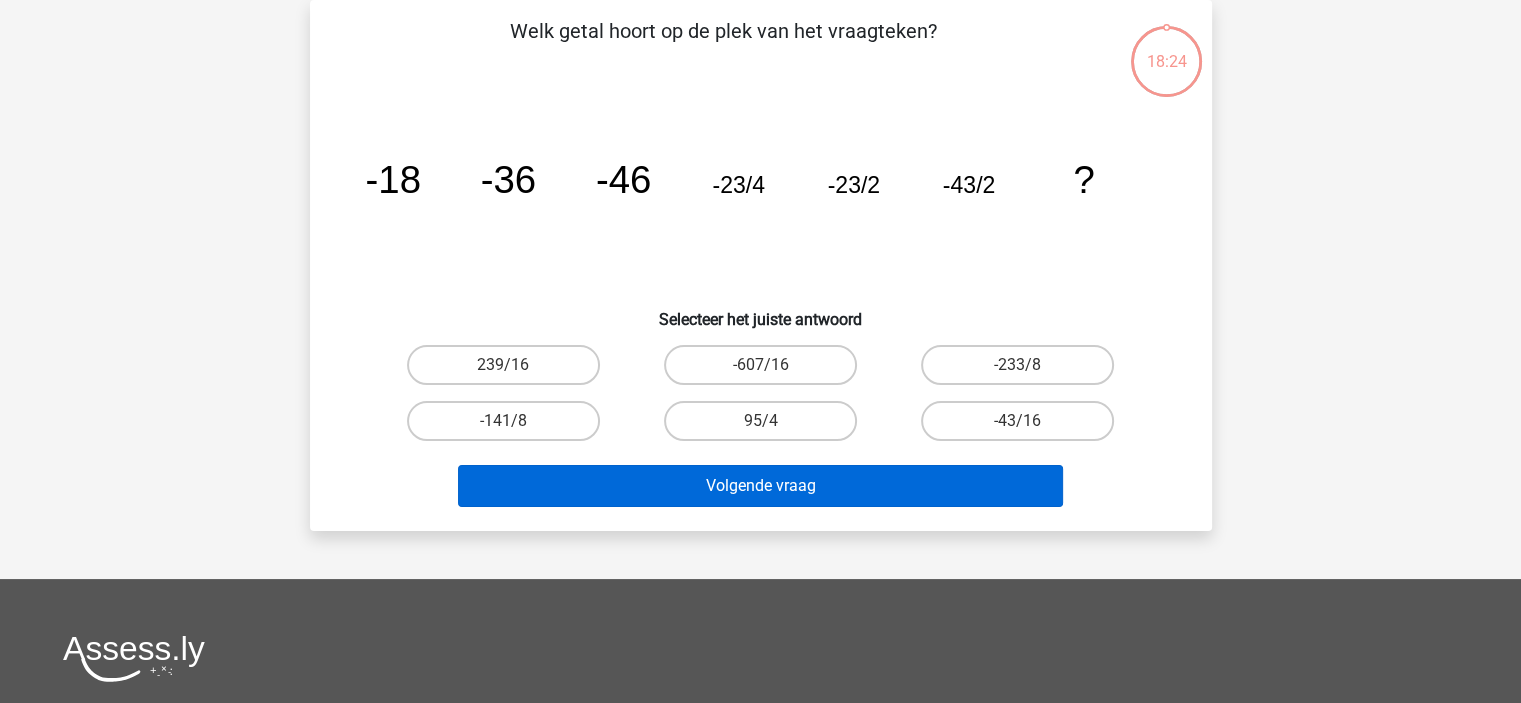 scroll, scrollTop: 0, scrollLeft: 0, axis: both 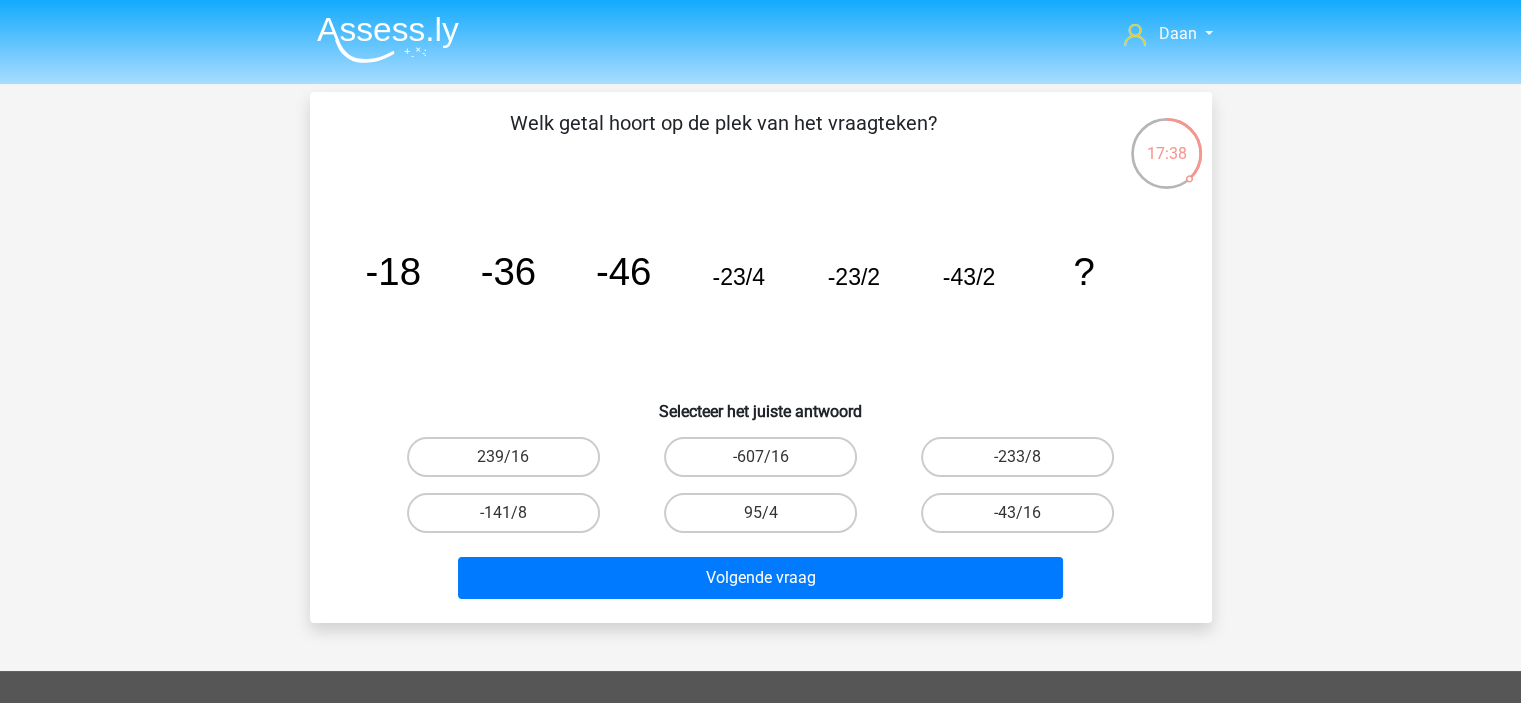 click on "-43/16" at bounding box center (1024, 519) 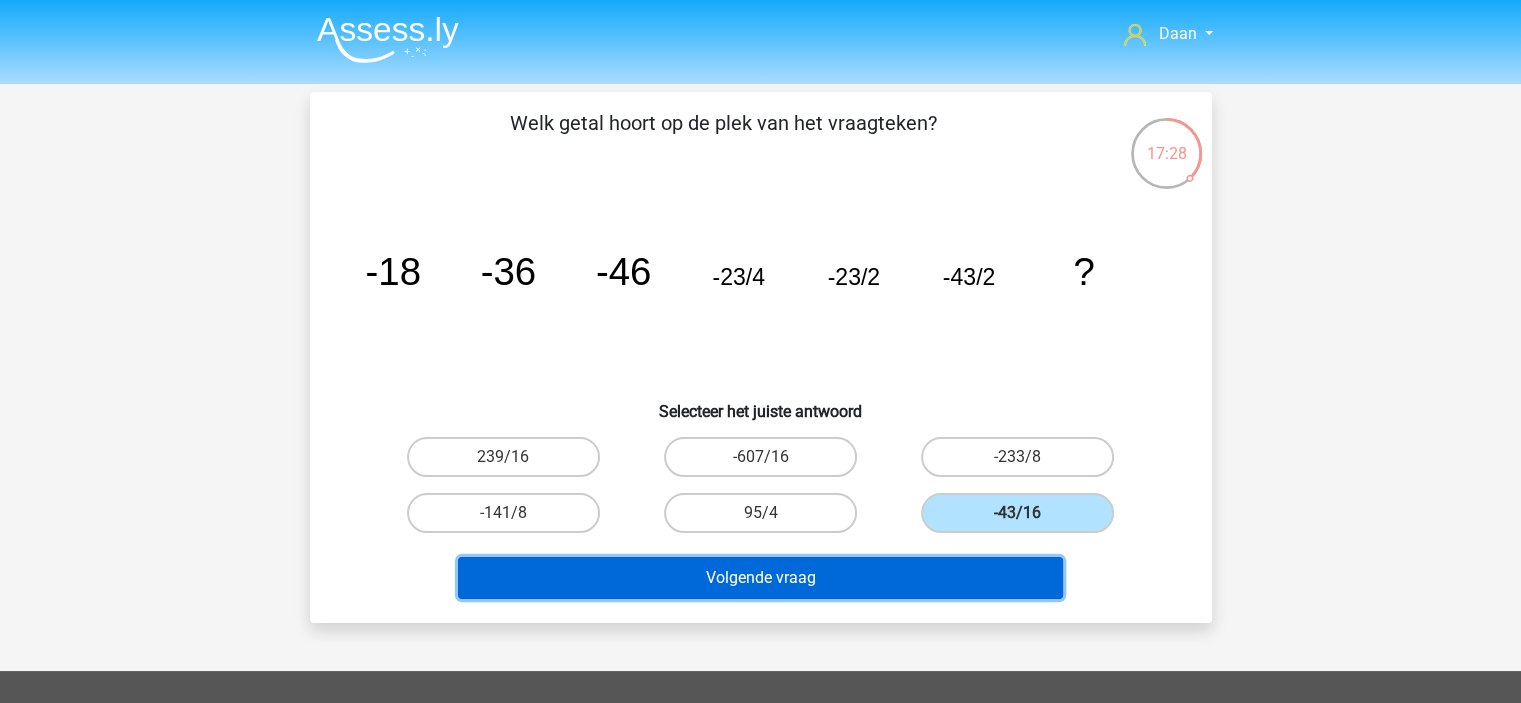 click on "Volgende vraag" at bounding box center (760, 578) 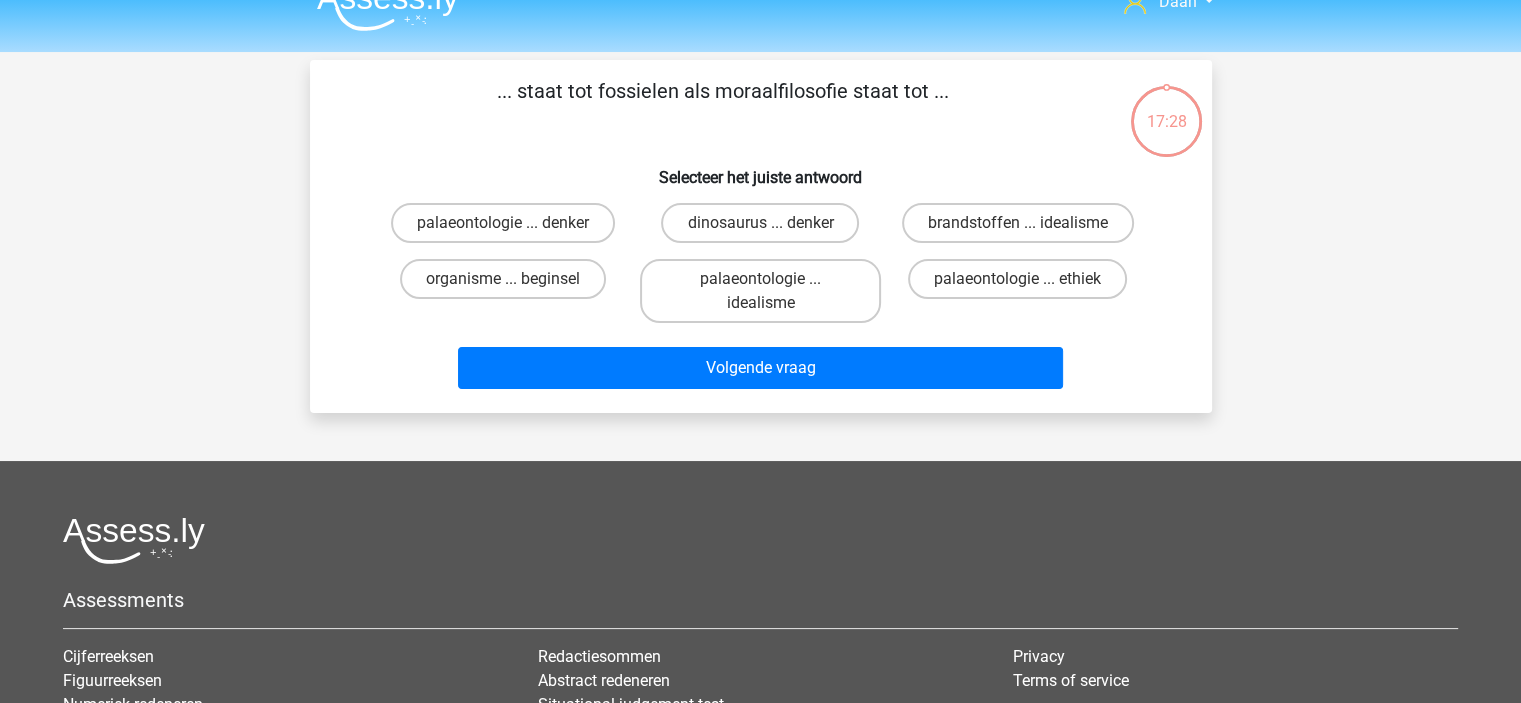 scroll, scrollTop: 0, scrollLeft: 0, axis: both 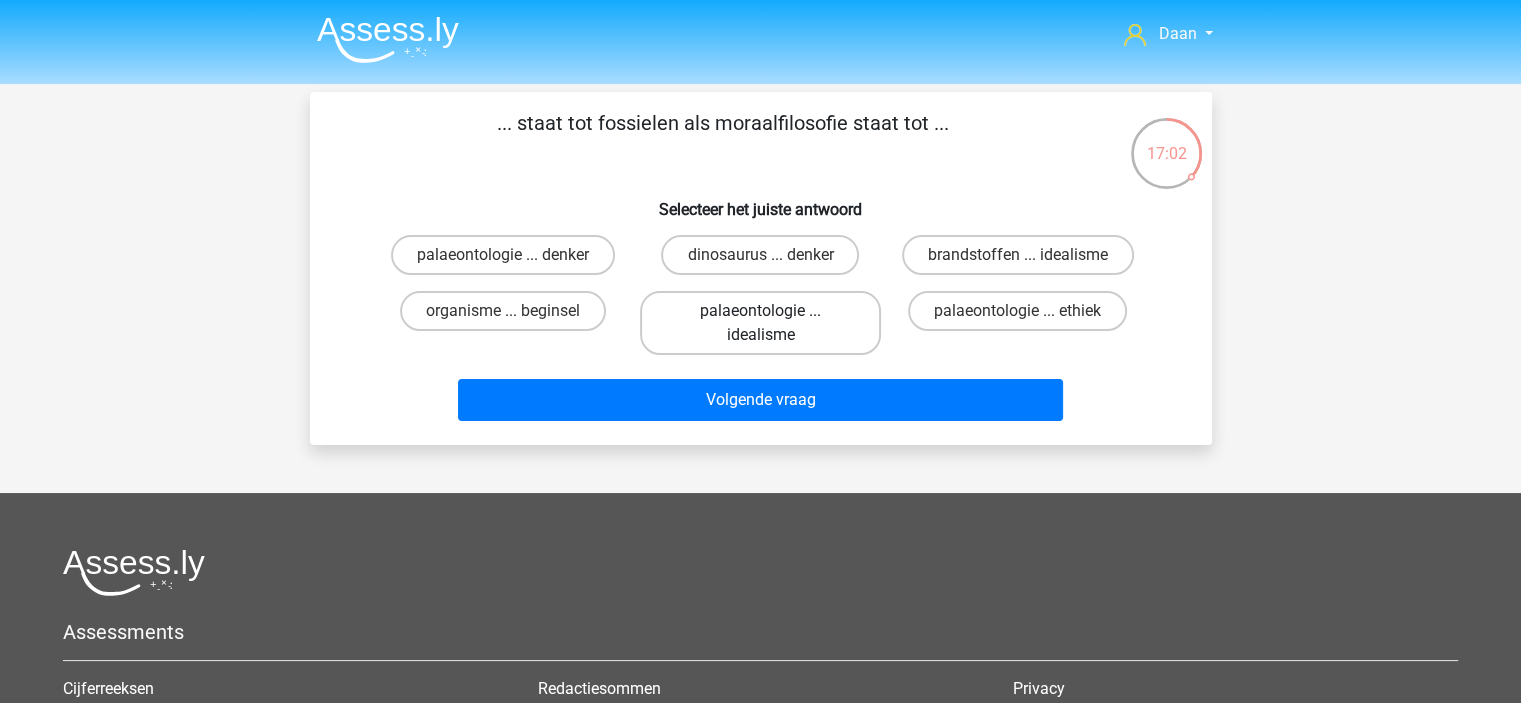 click on "palaeontologie ... idealisme" at bounding box center (760, 323) 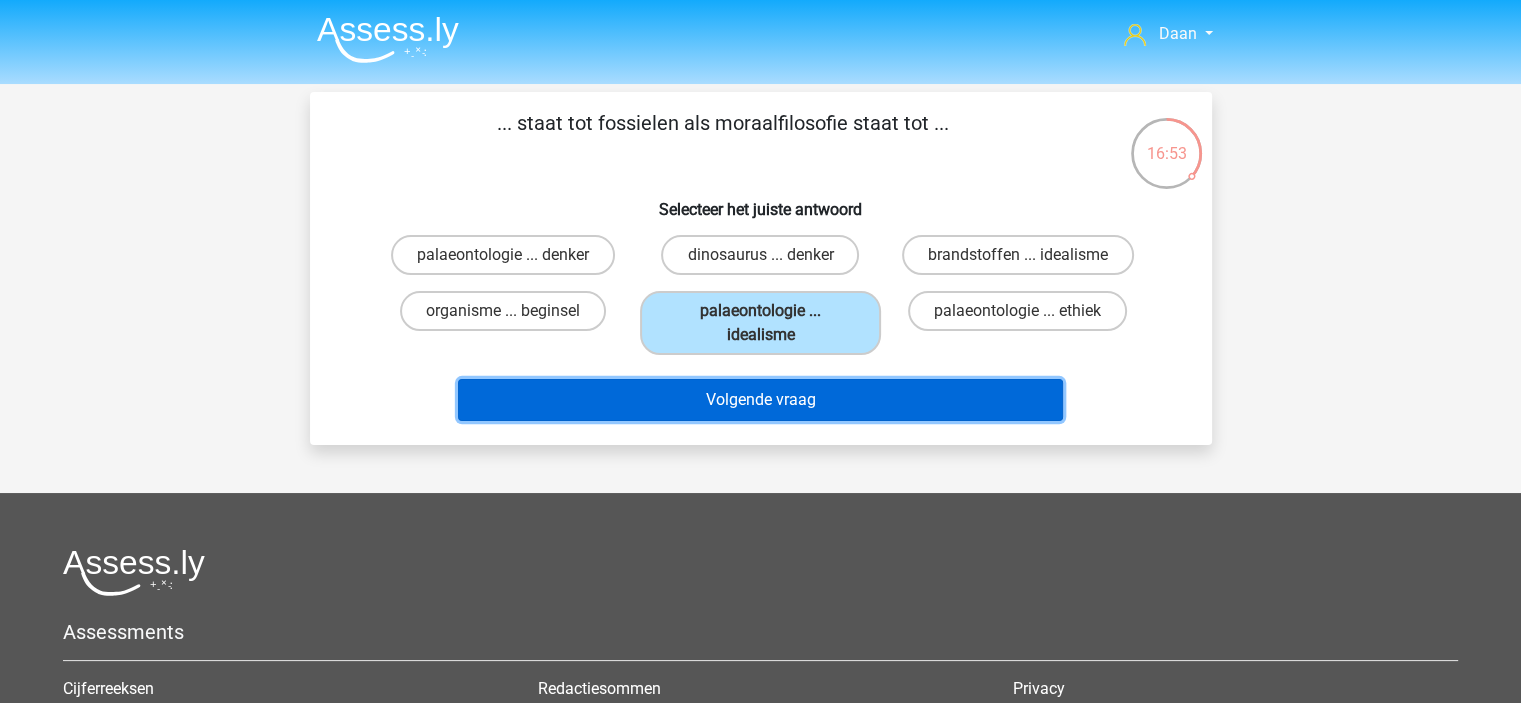 click on "Volgende vraag" at bounding box center [760, 400] 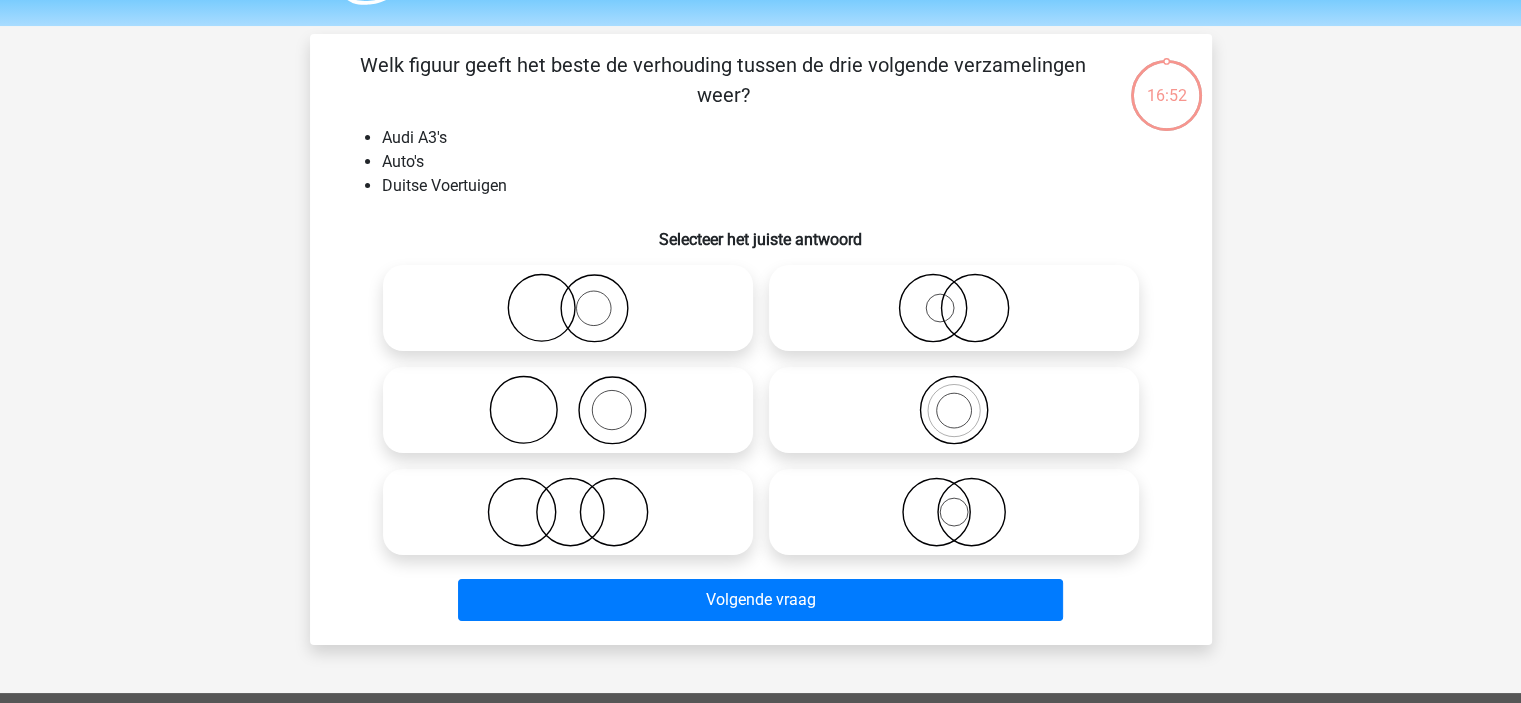 scroll, scrollTop: 0, scrollLeft: 0, axis: both 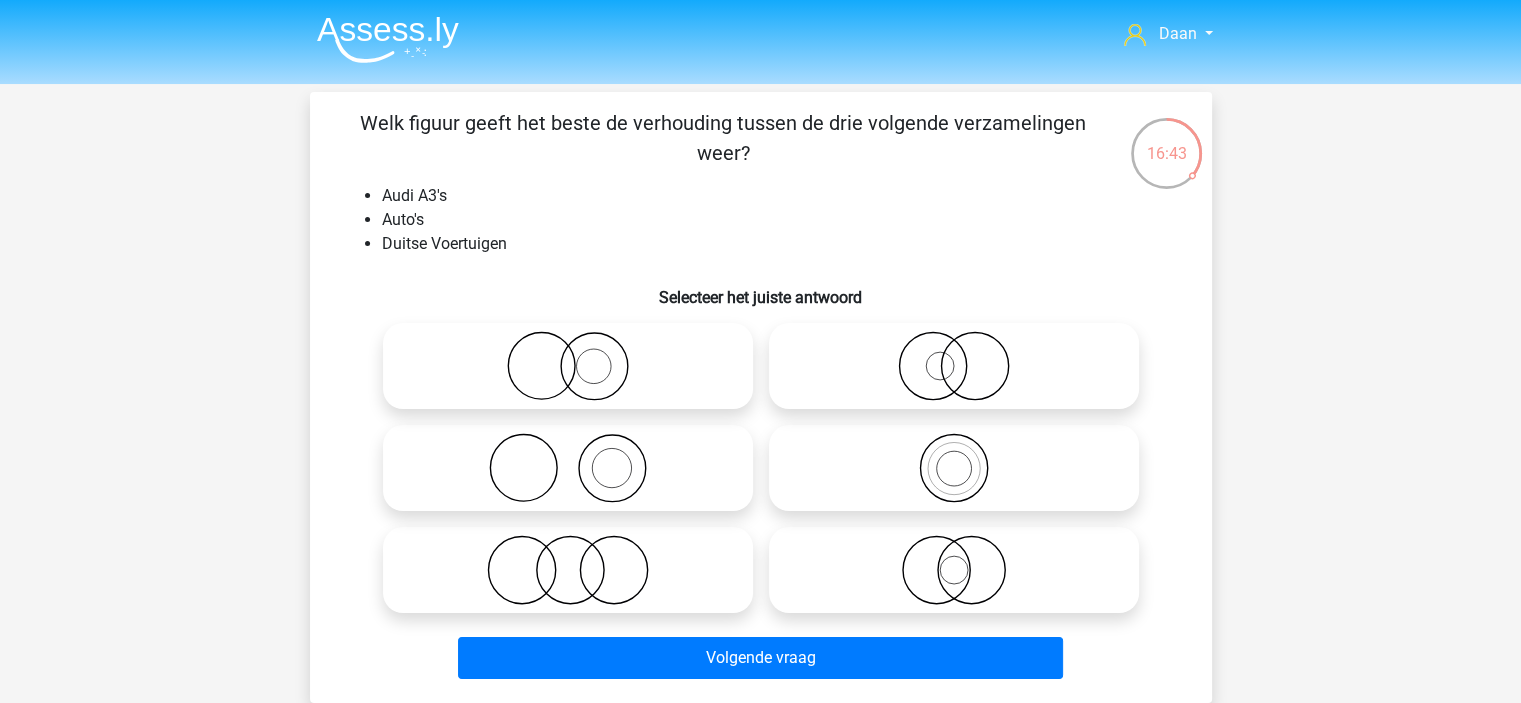 click 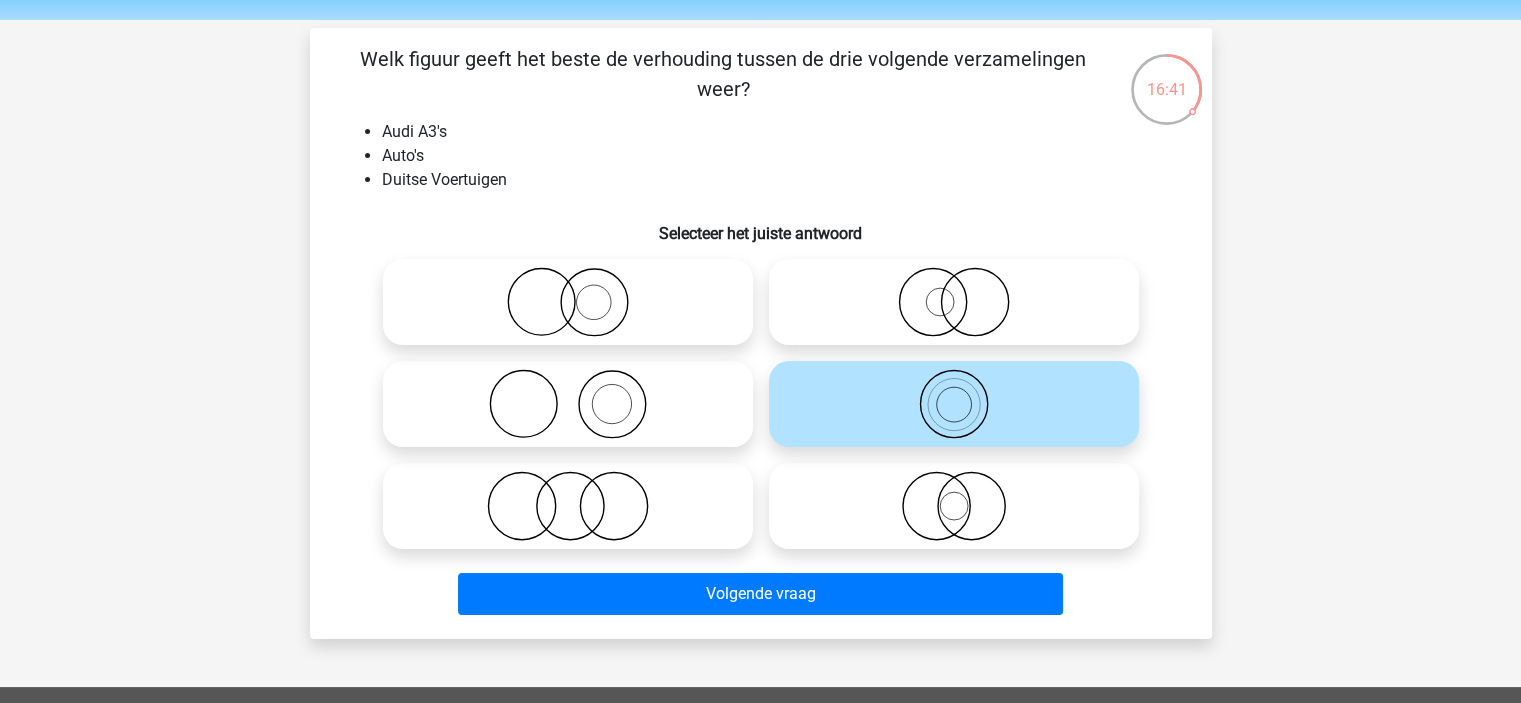scroll, scrollTop: 100, scrollLeft: 0, axis: vertical 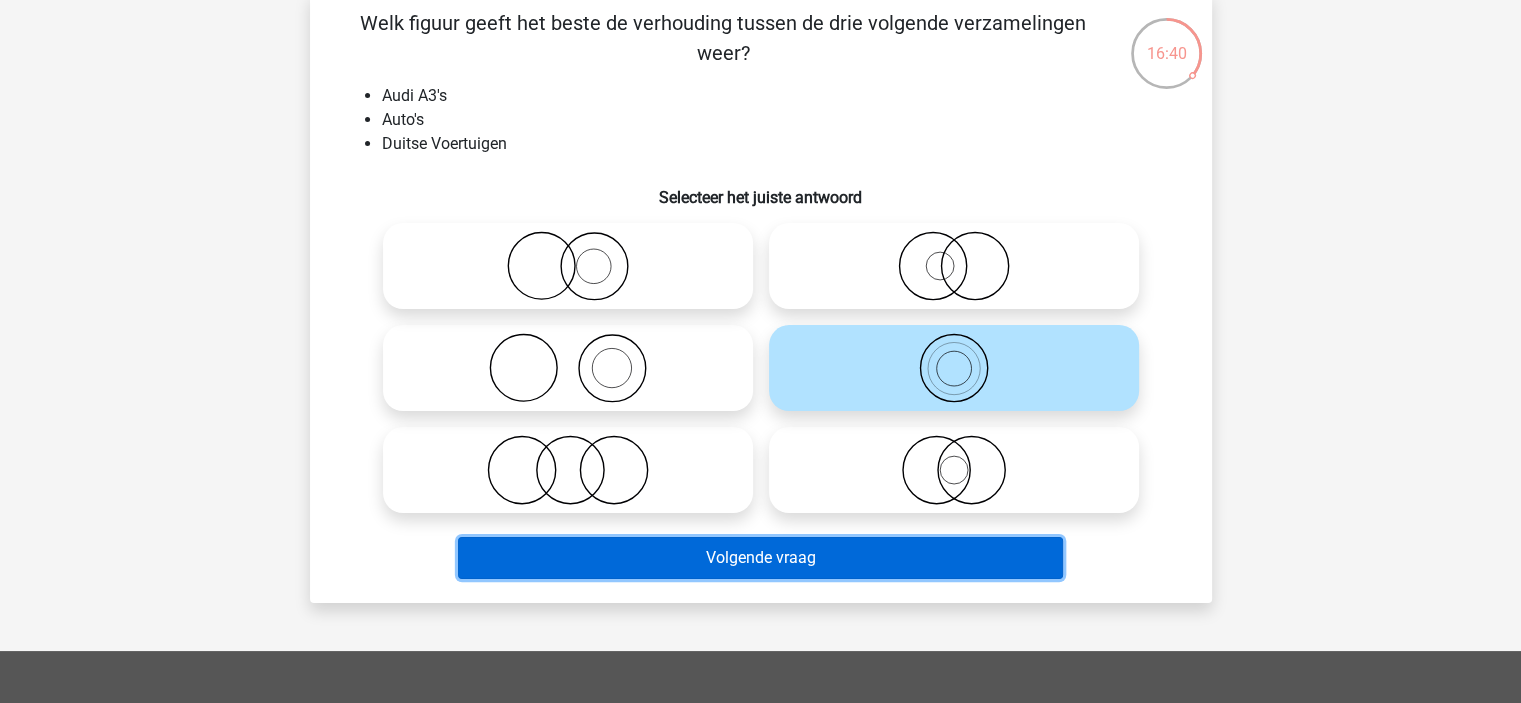 click on "Volgende vraag" at bounding box center (760, 558) 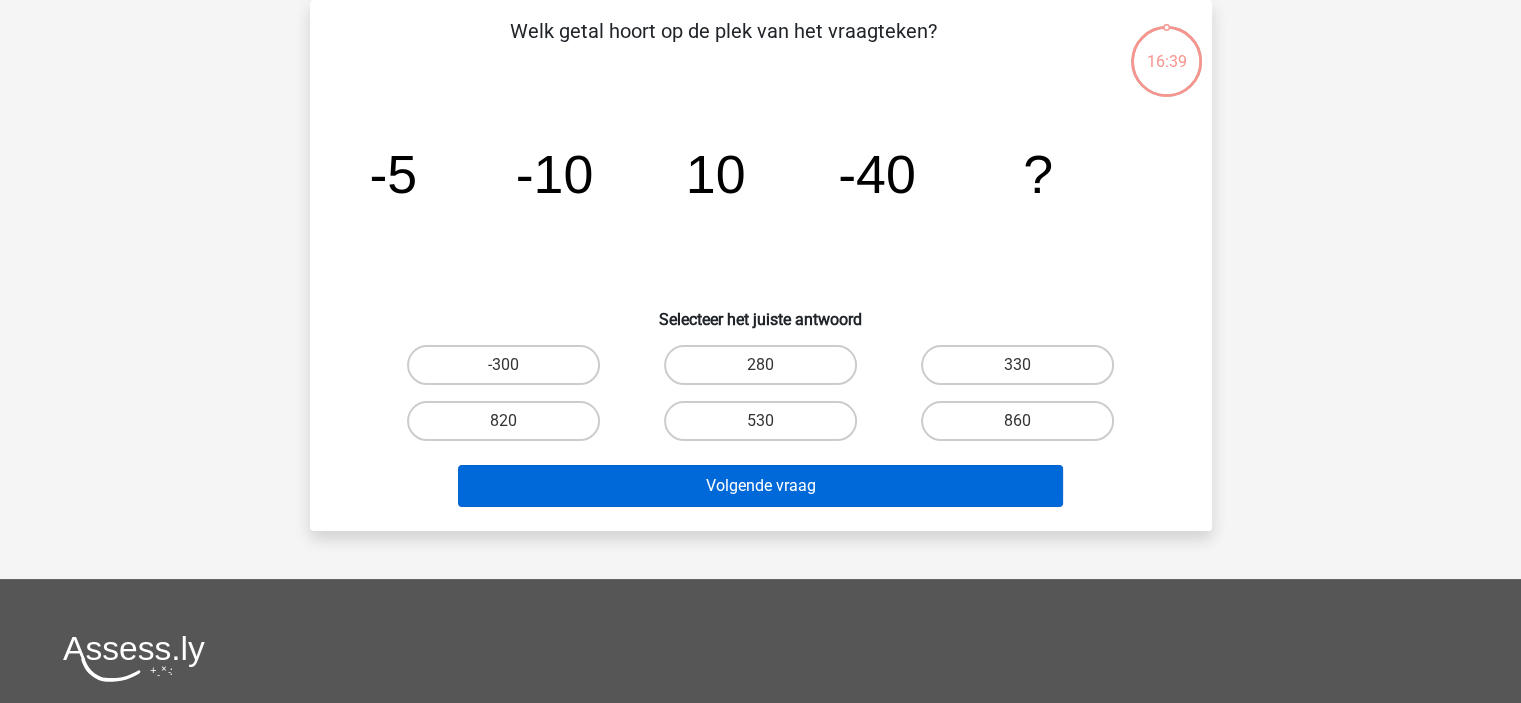scroll, scrollTop: 0, scrollLeft: 0, axis: both 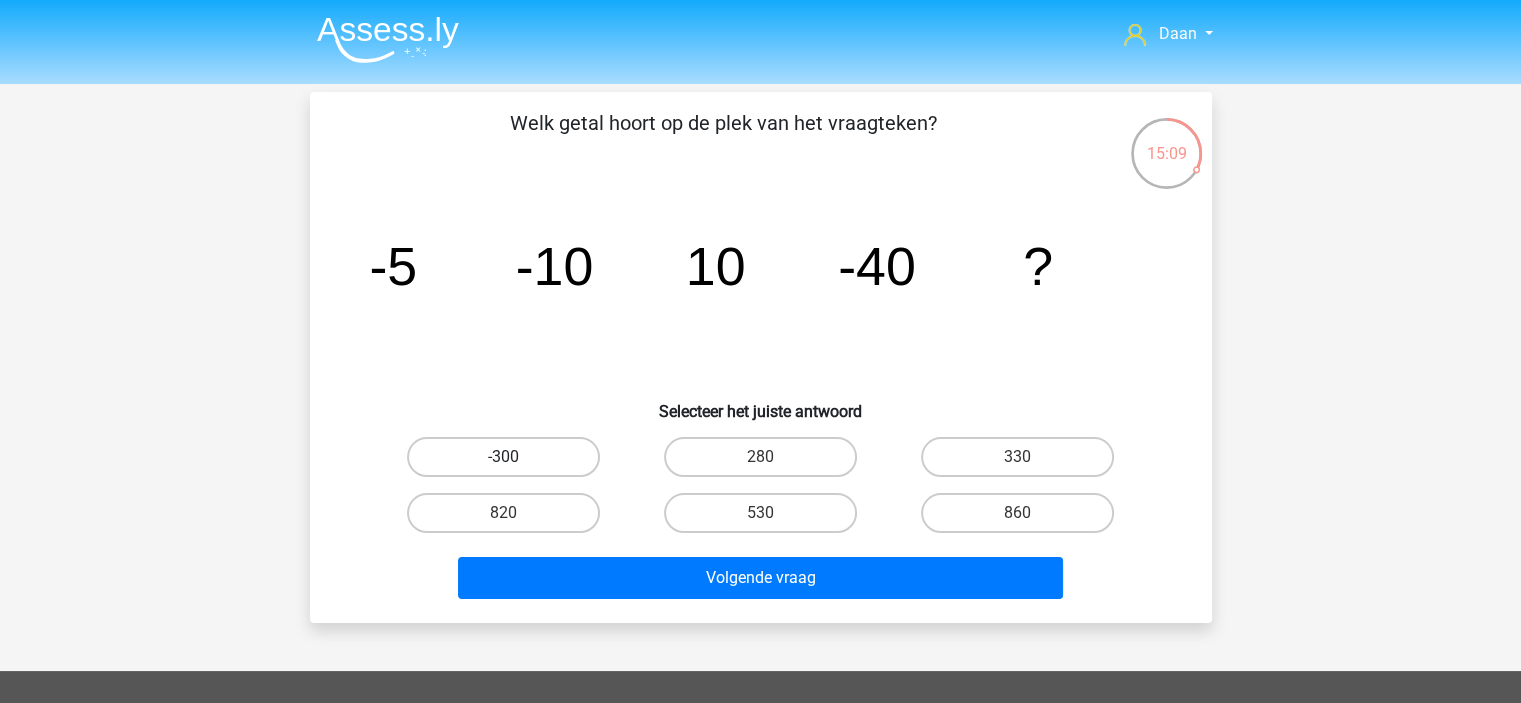 click on "-300" at bounding box center (503, 457) 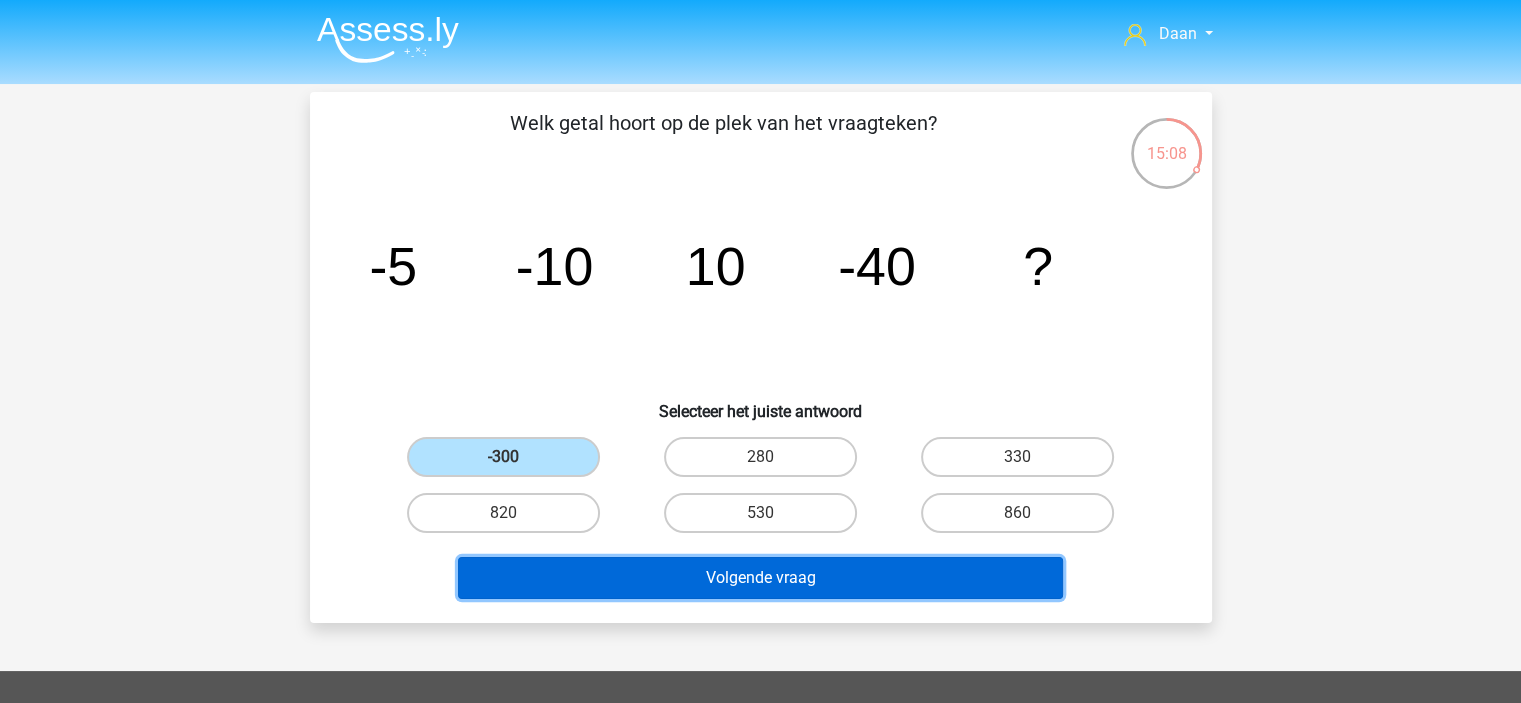 click on "Volgende vraag" at bounding box center [760, 578] 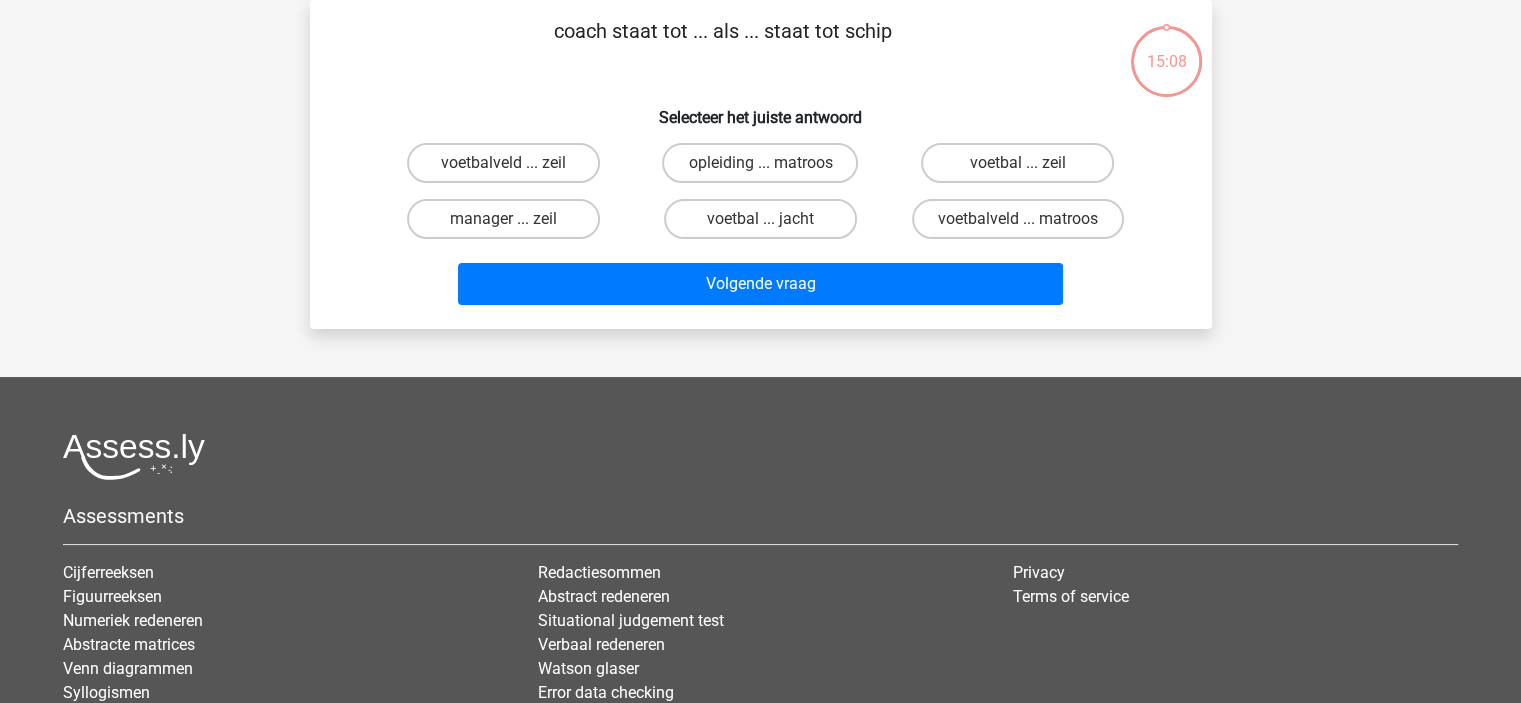 scroll, scrollTop: 0, scrollLeft: 0, axis: both 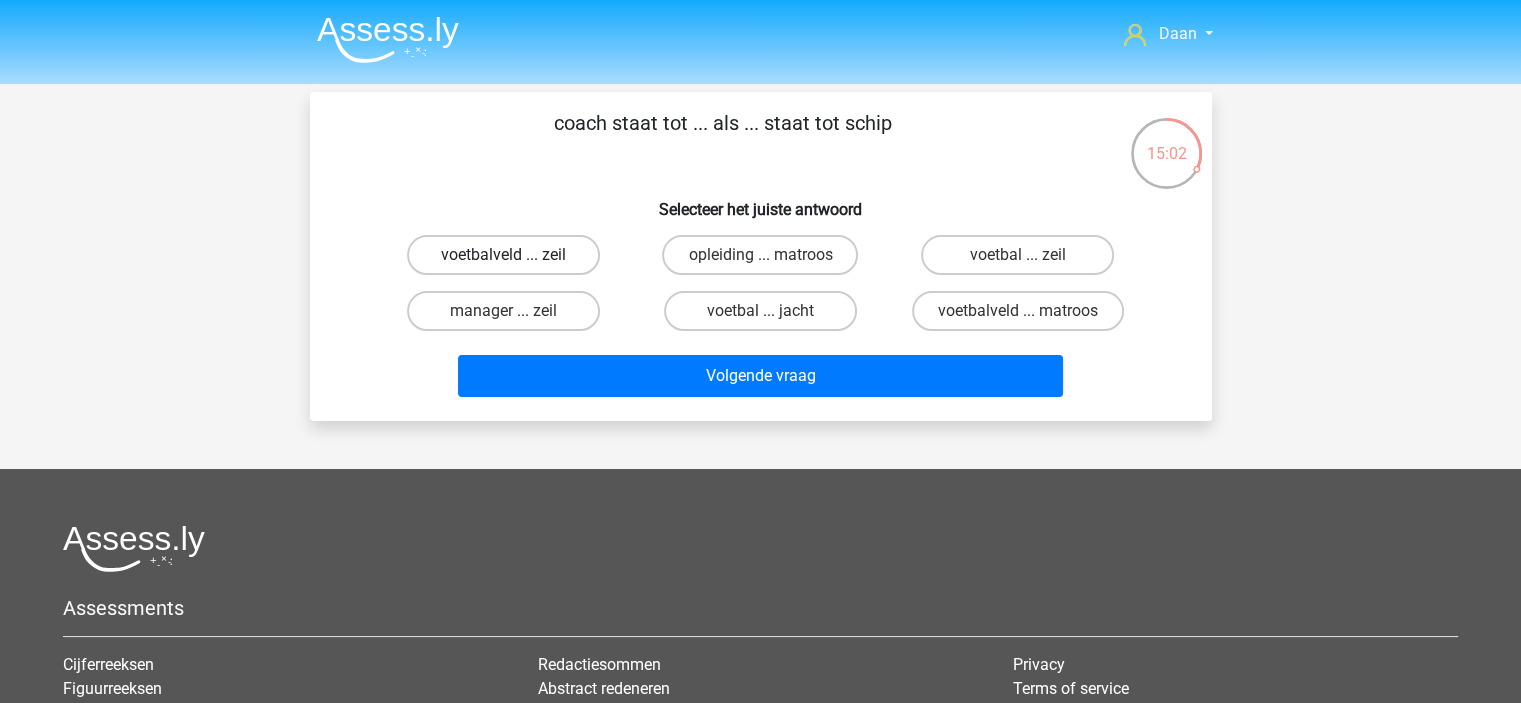 click on "voetbalveld ... zeil" at bounding box center (503, 255) 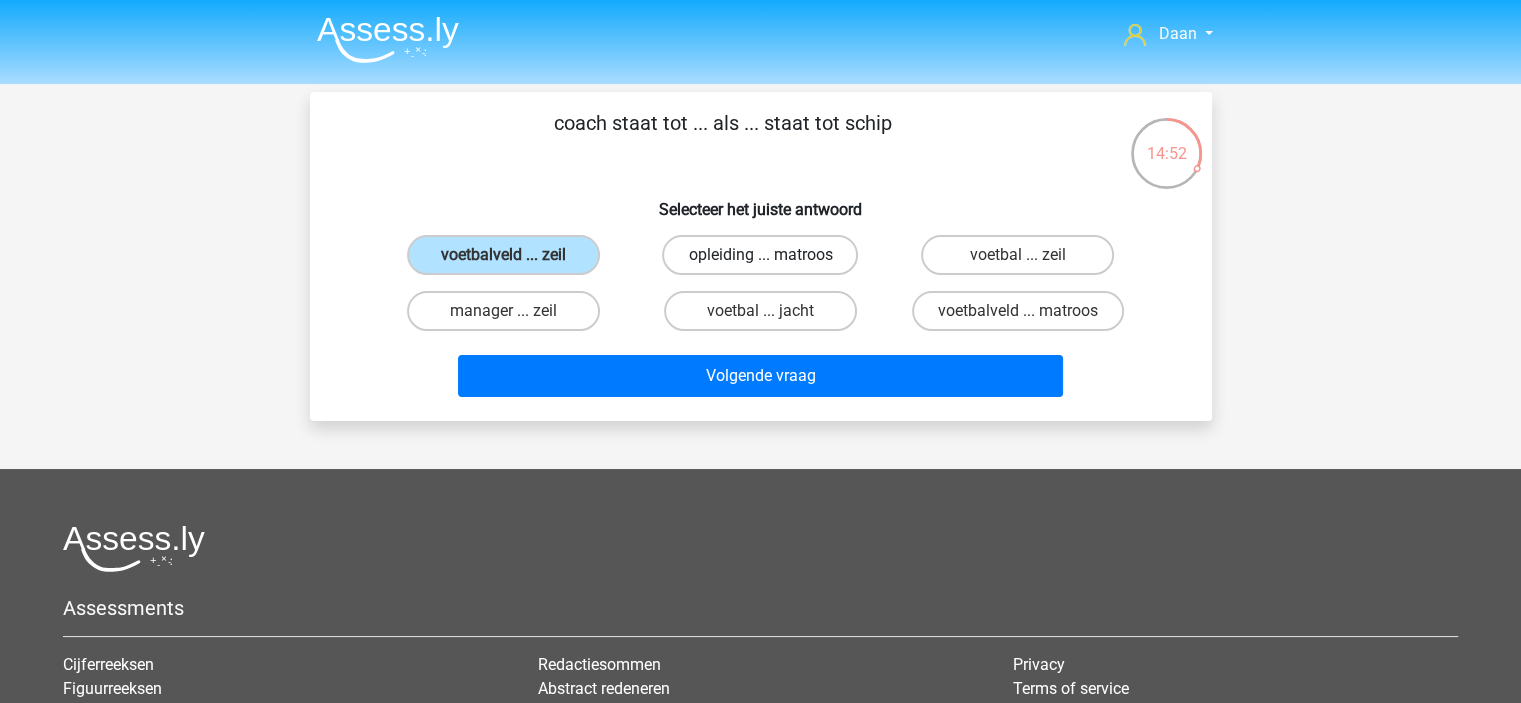 click on "opleiding ... matroos" at bounding box center (760, 255) 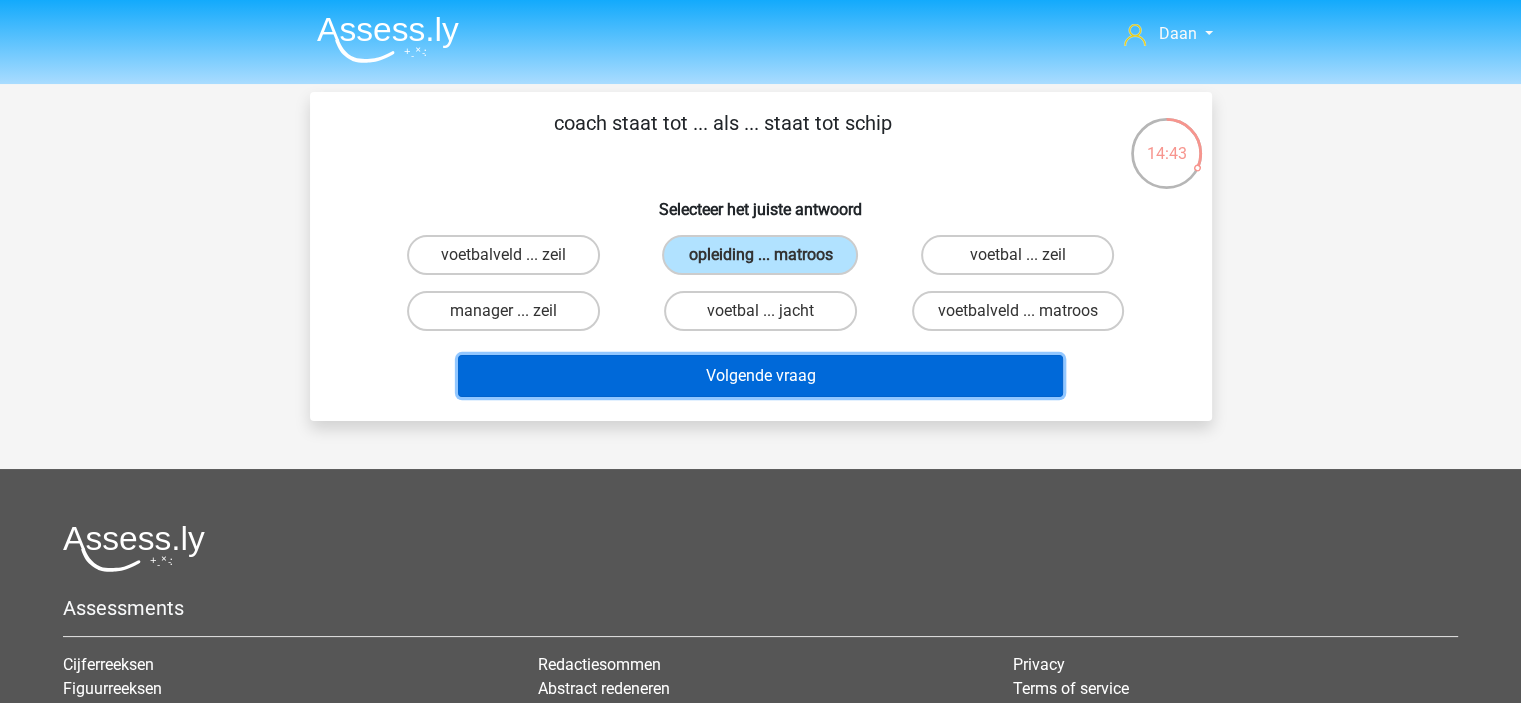 click on "Volgende vraag" at bounding box center [760, 376] 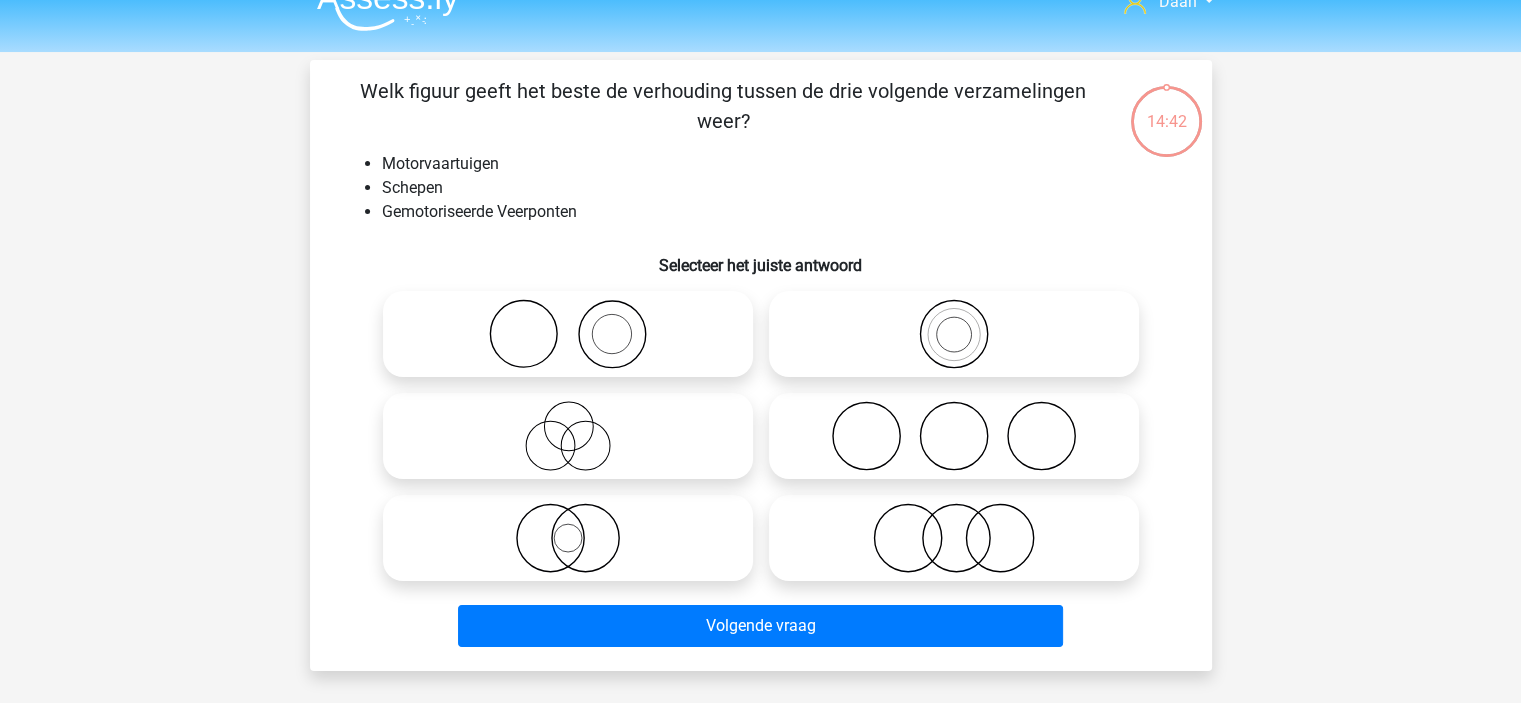 scroll, scrollTop: 0, scrollLeft: 0, axis: both 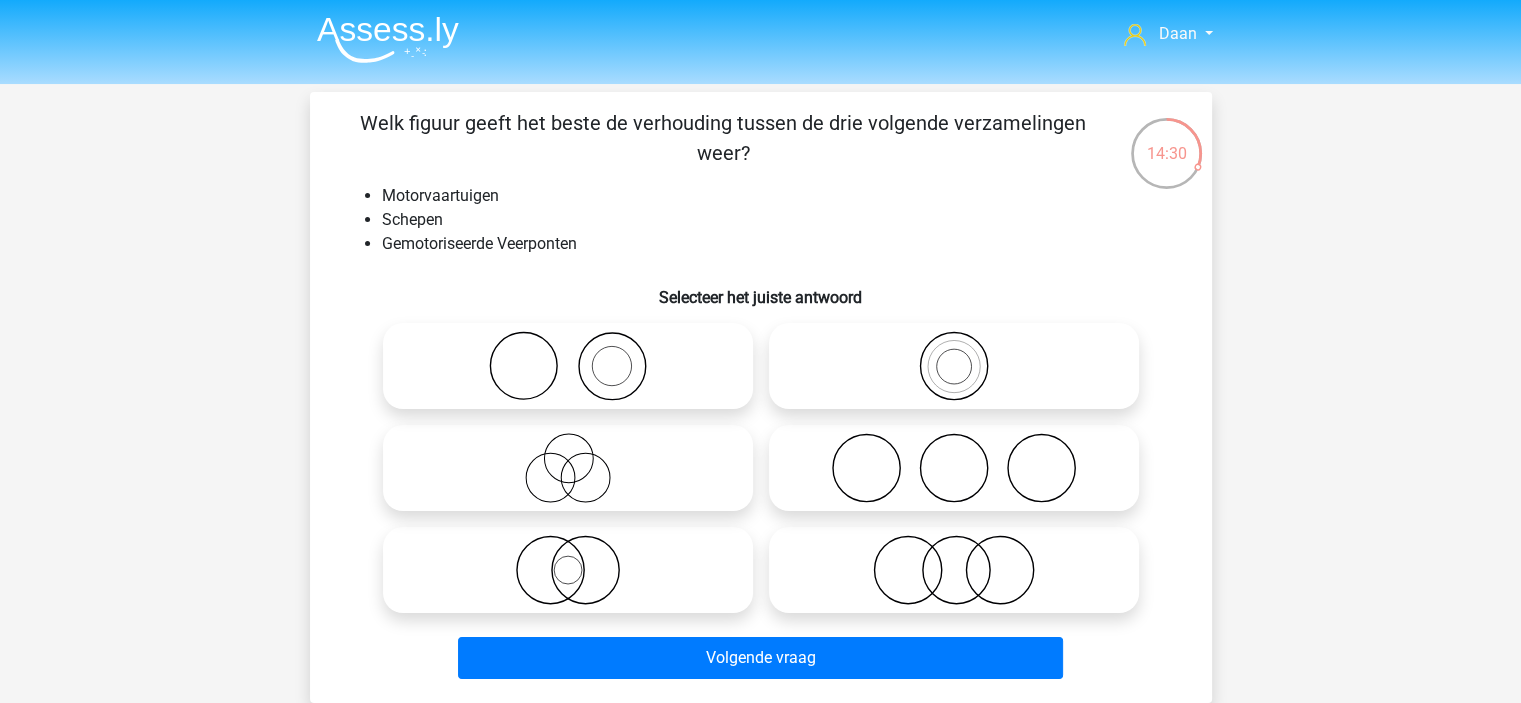 click 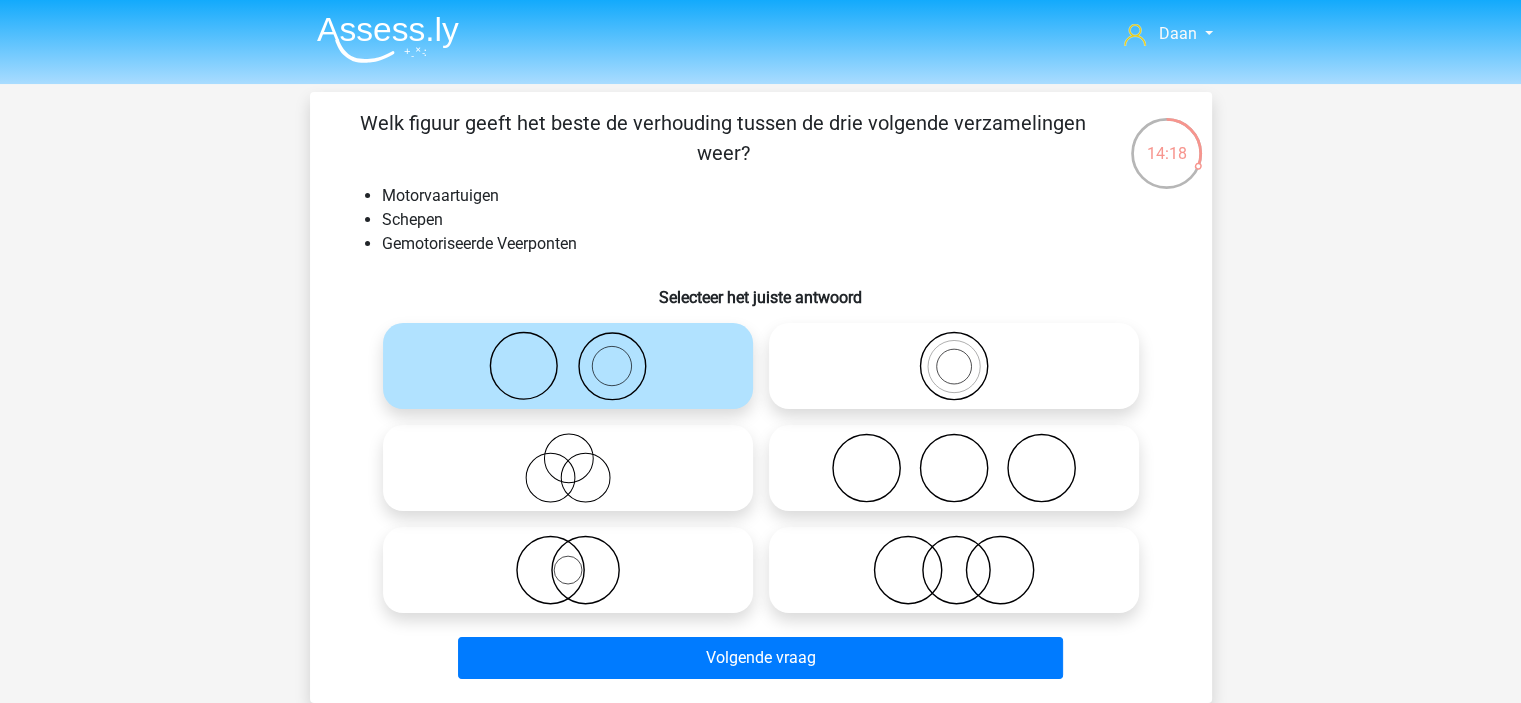 click 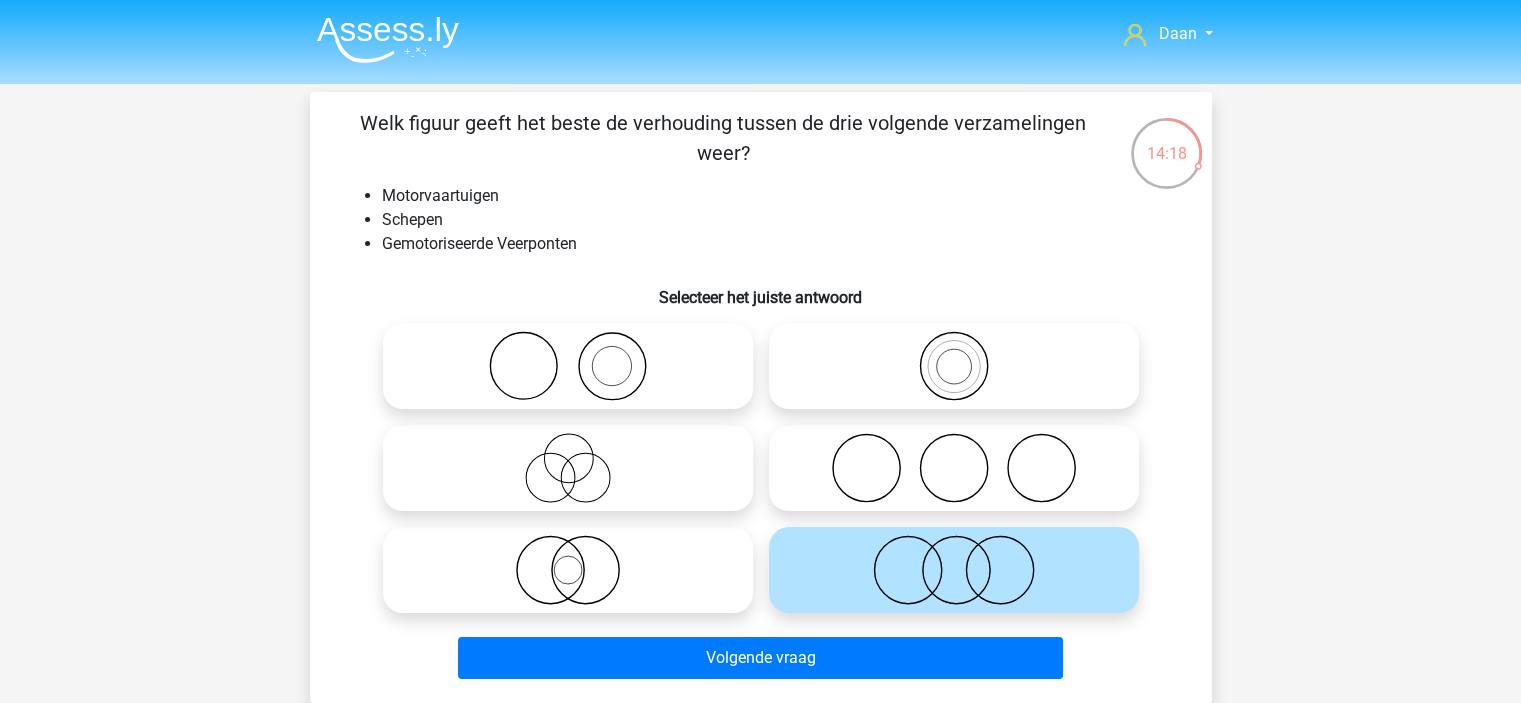 click 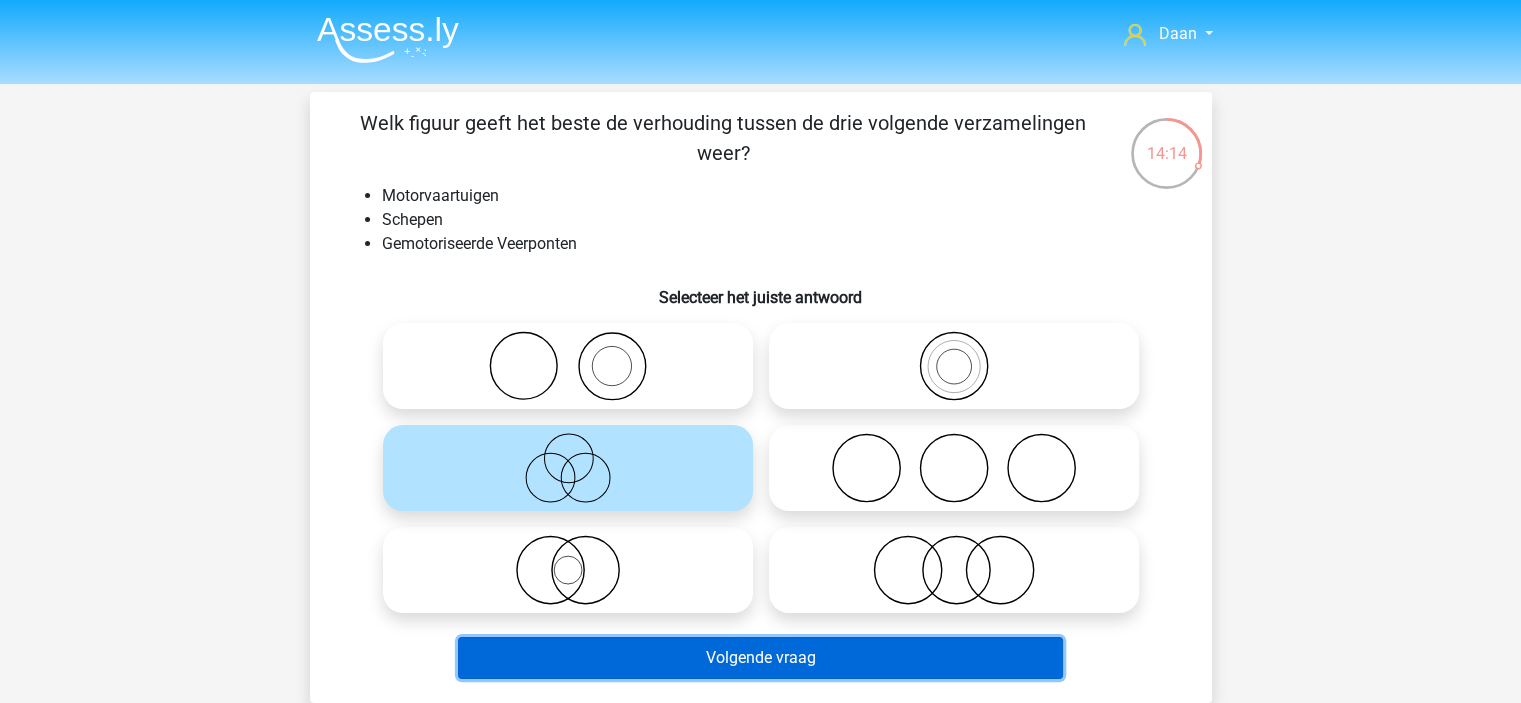 click on "Volgende vraag" at bounding box center [760, 658] 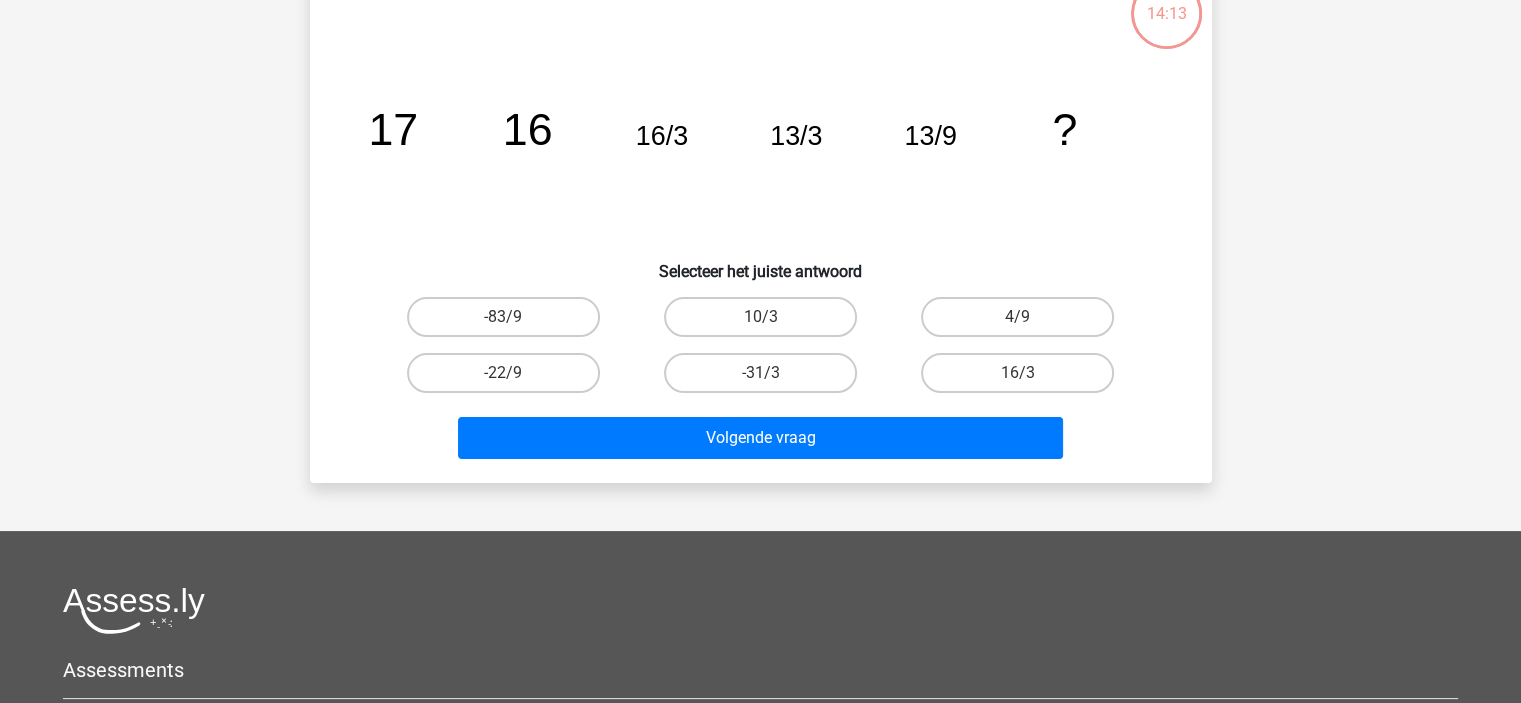 scroll, scrollTop: 0, scrollLeft: 0, axis: both 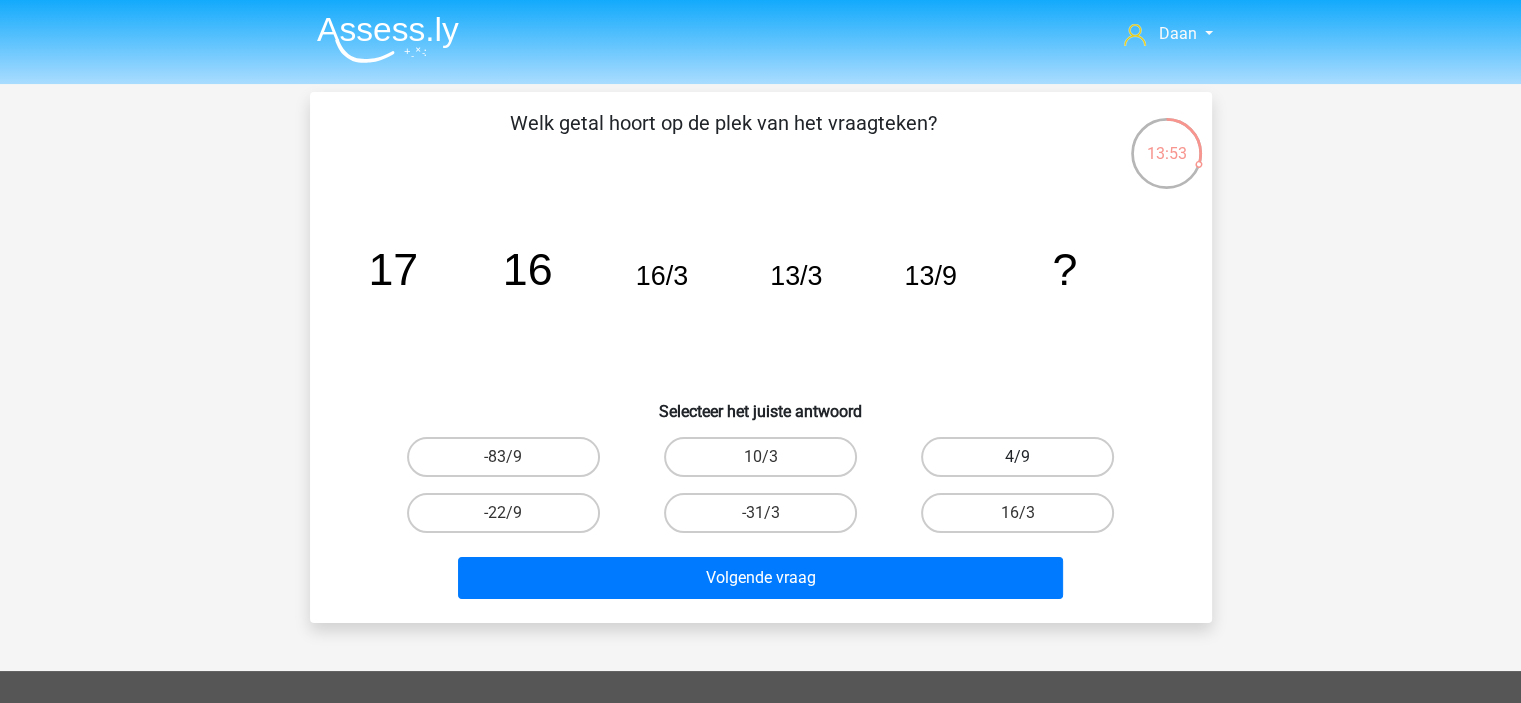 click on "4/9" at bounding box center (1017, 457) 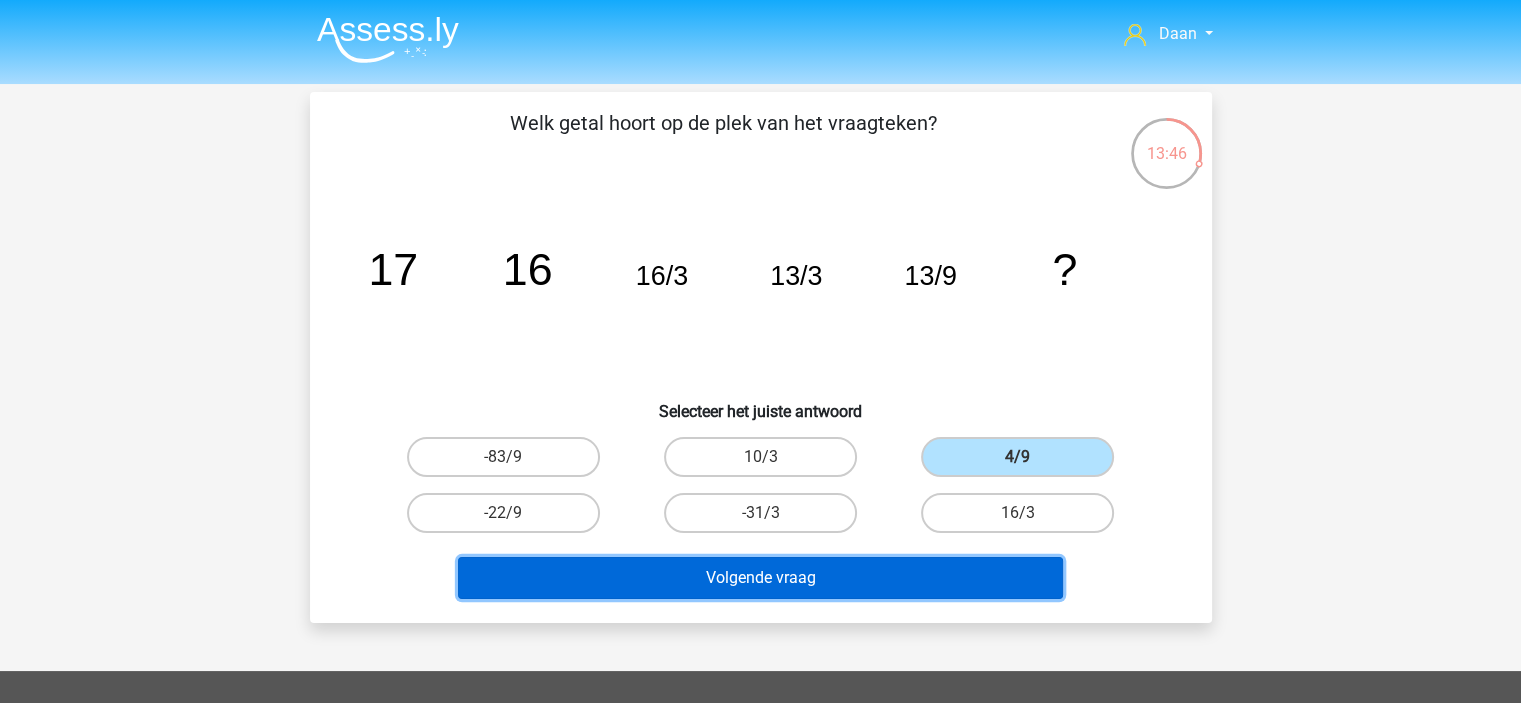 click on "Volgende vraag" at bounding box center (760, 578) 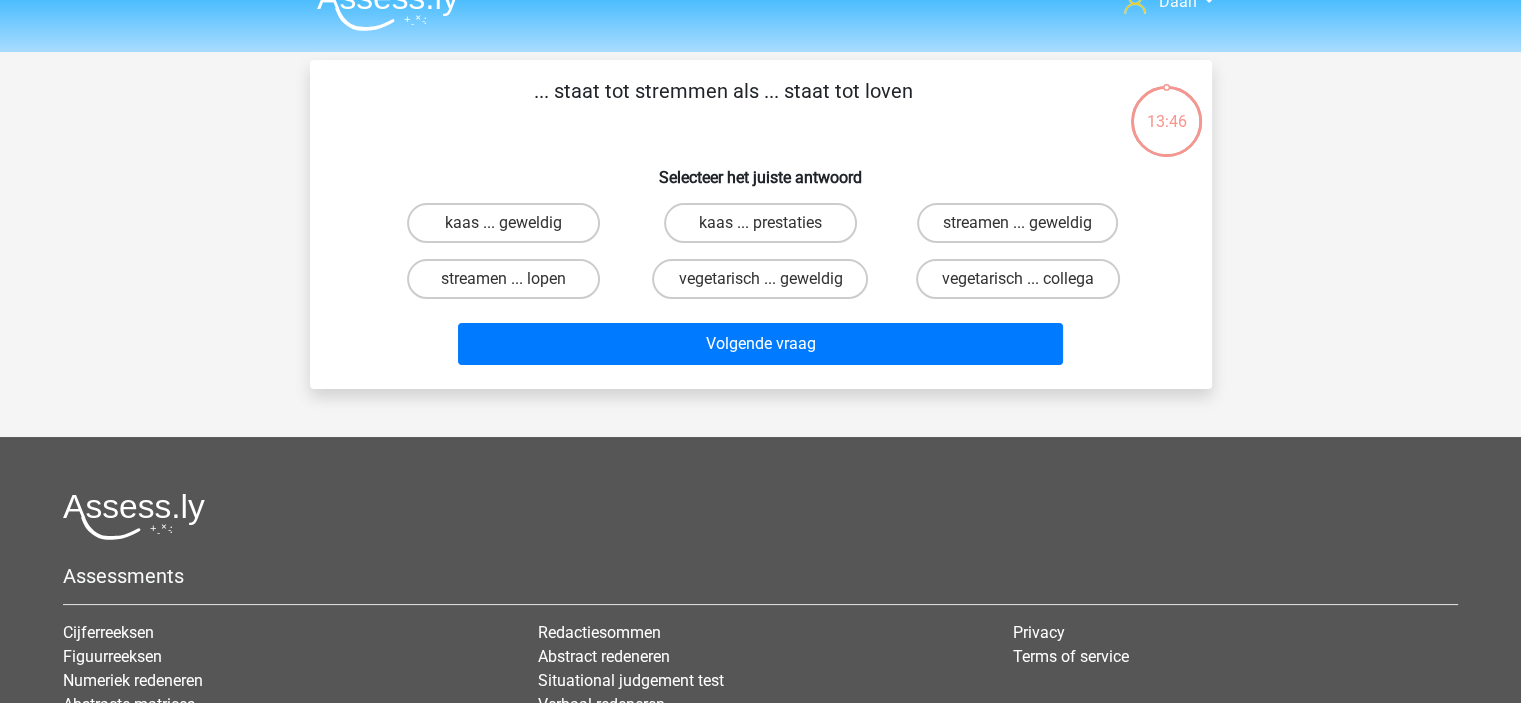 scroll, scrollTop: 0, scrollLeft: 0, axis: both 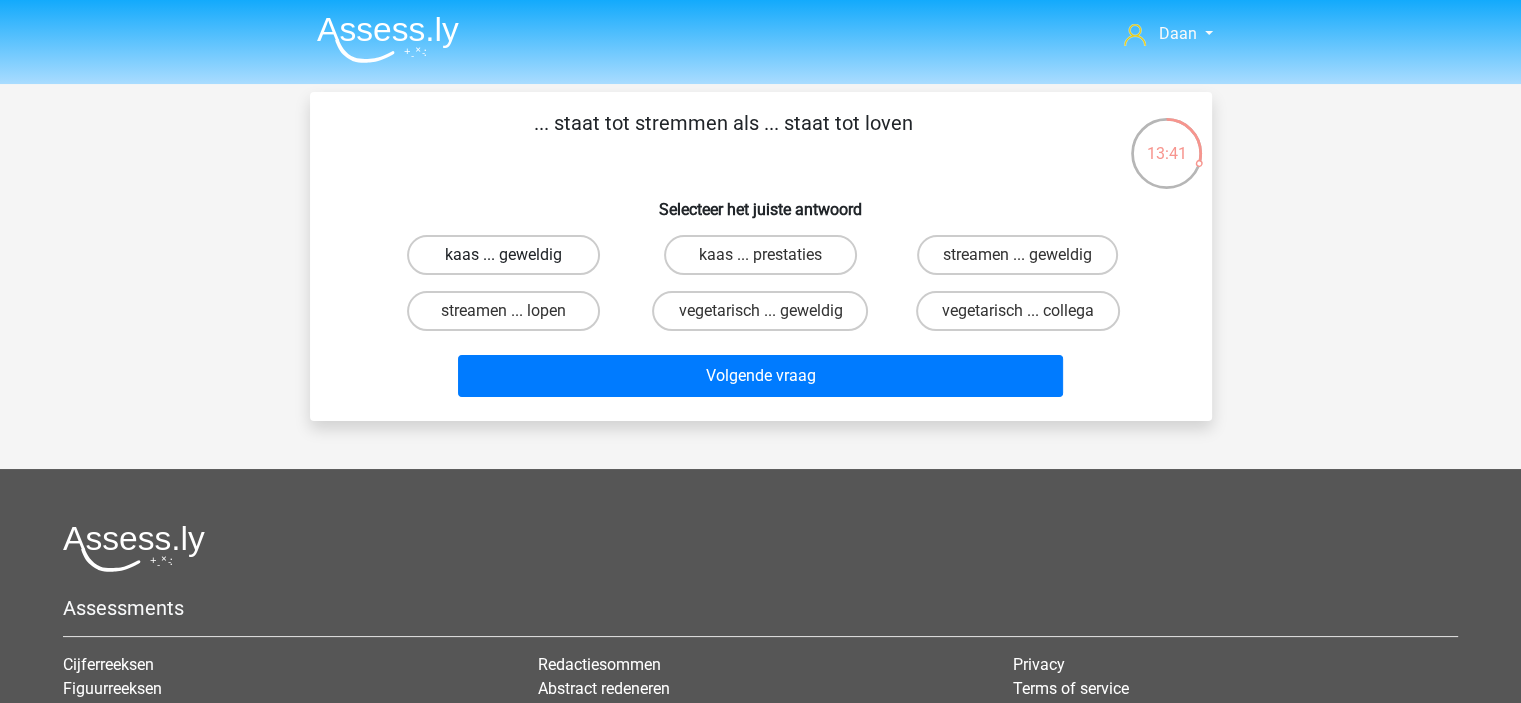 click on "kaas ... geweldig" at bounding box center (503, 255) 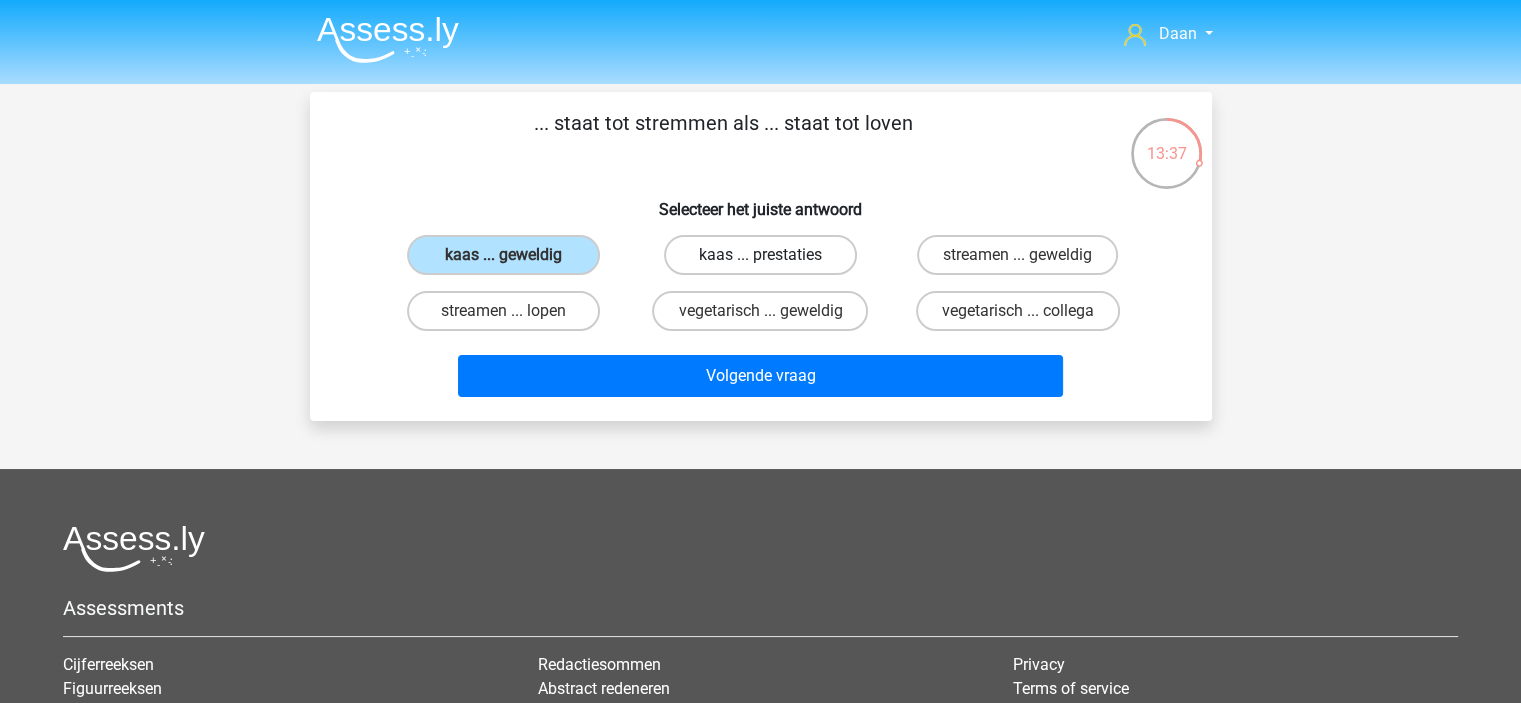 click on "kaas ... prestaties" at bounding box center (760, 255) 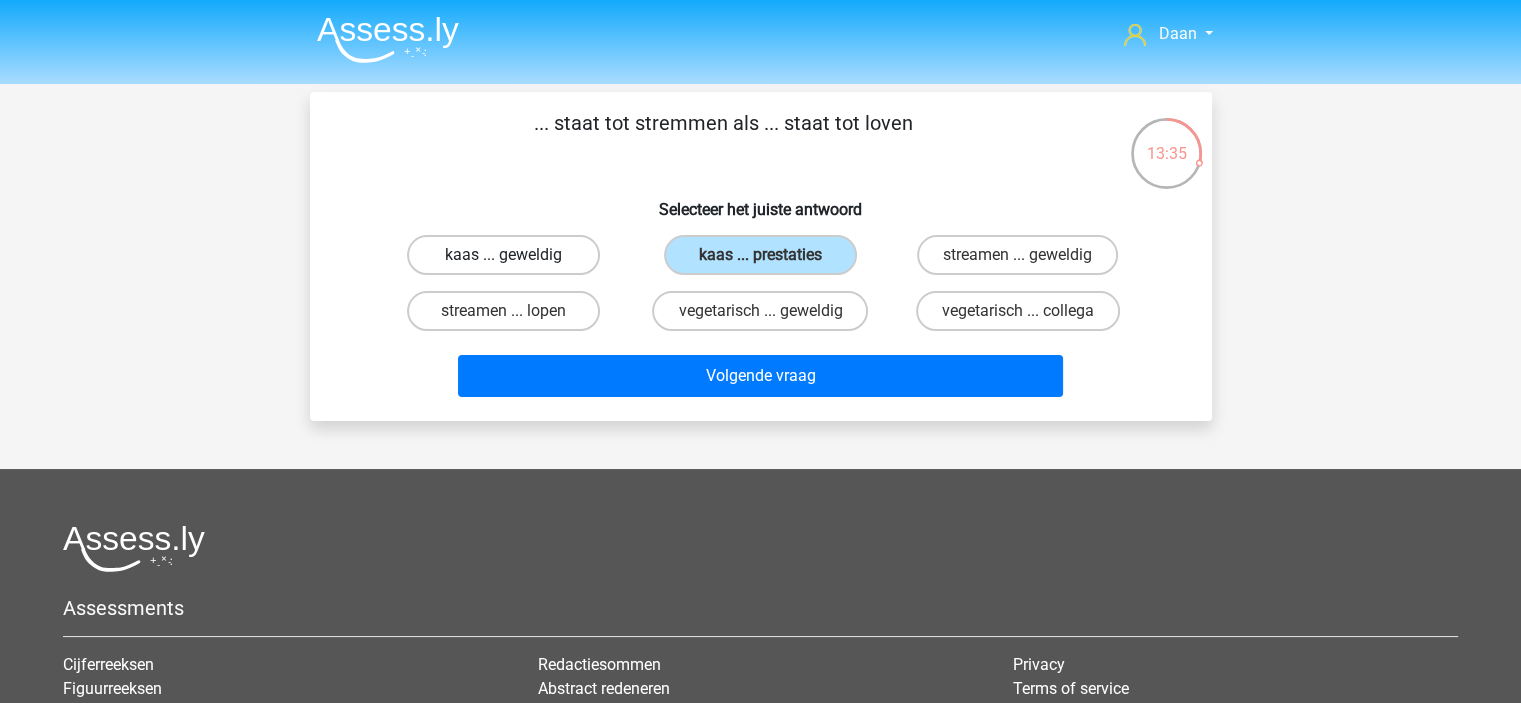 click on "kaas ... geweldig" at bounding box center [503, 255] 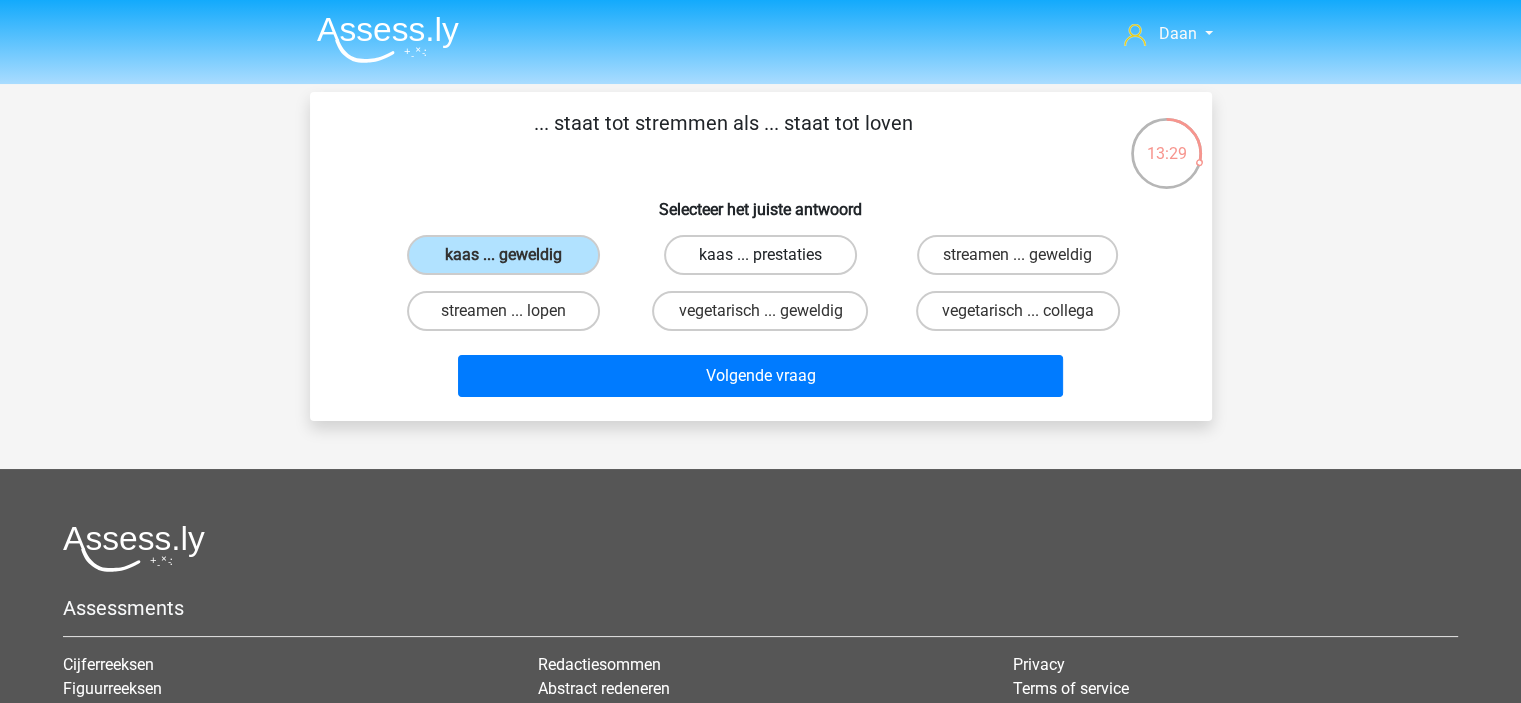 click on "kaas ... prestaties" at bounding box center (760, 255) 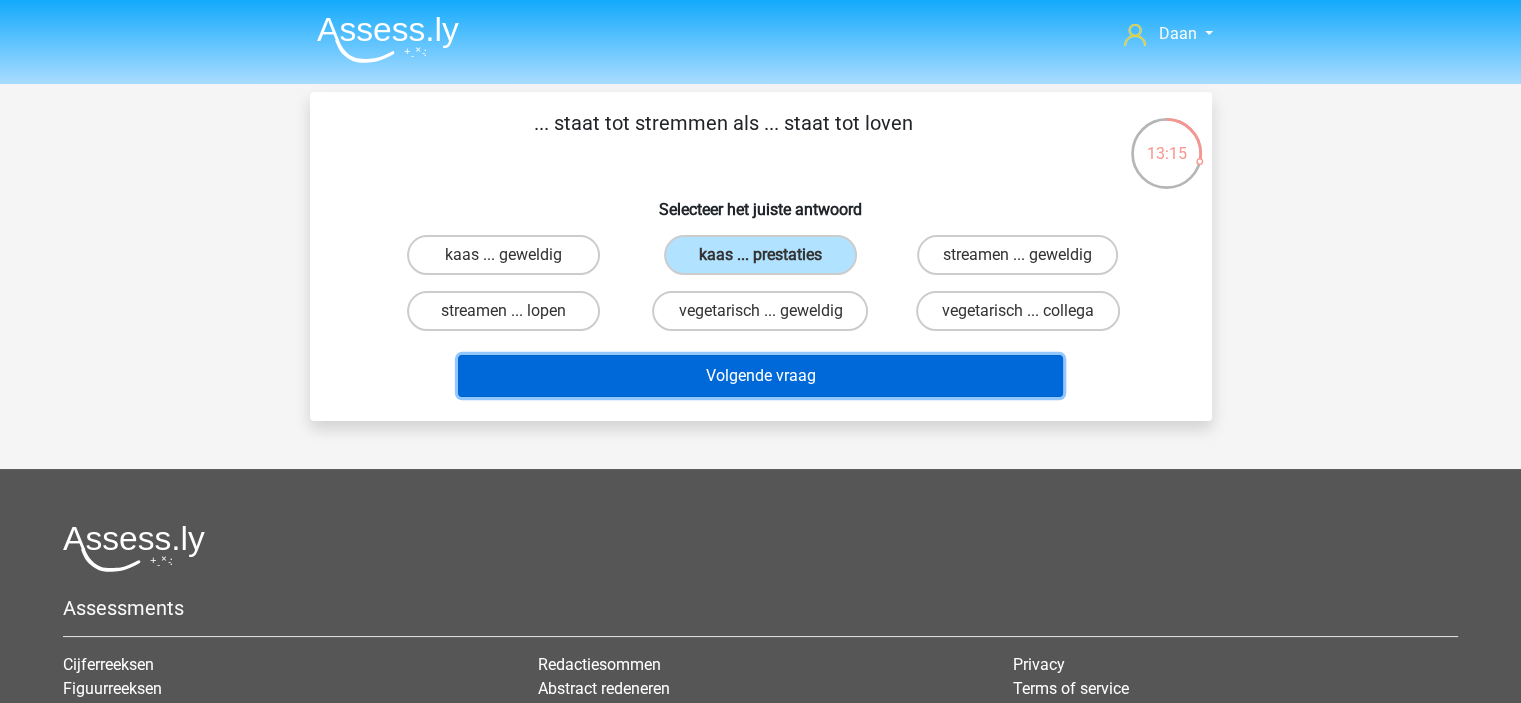 click on "Volgende vraag" at bounding box center [760, 376] 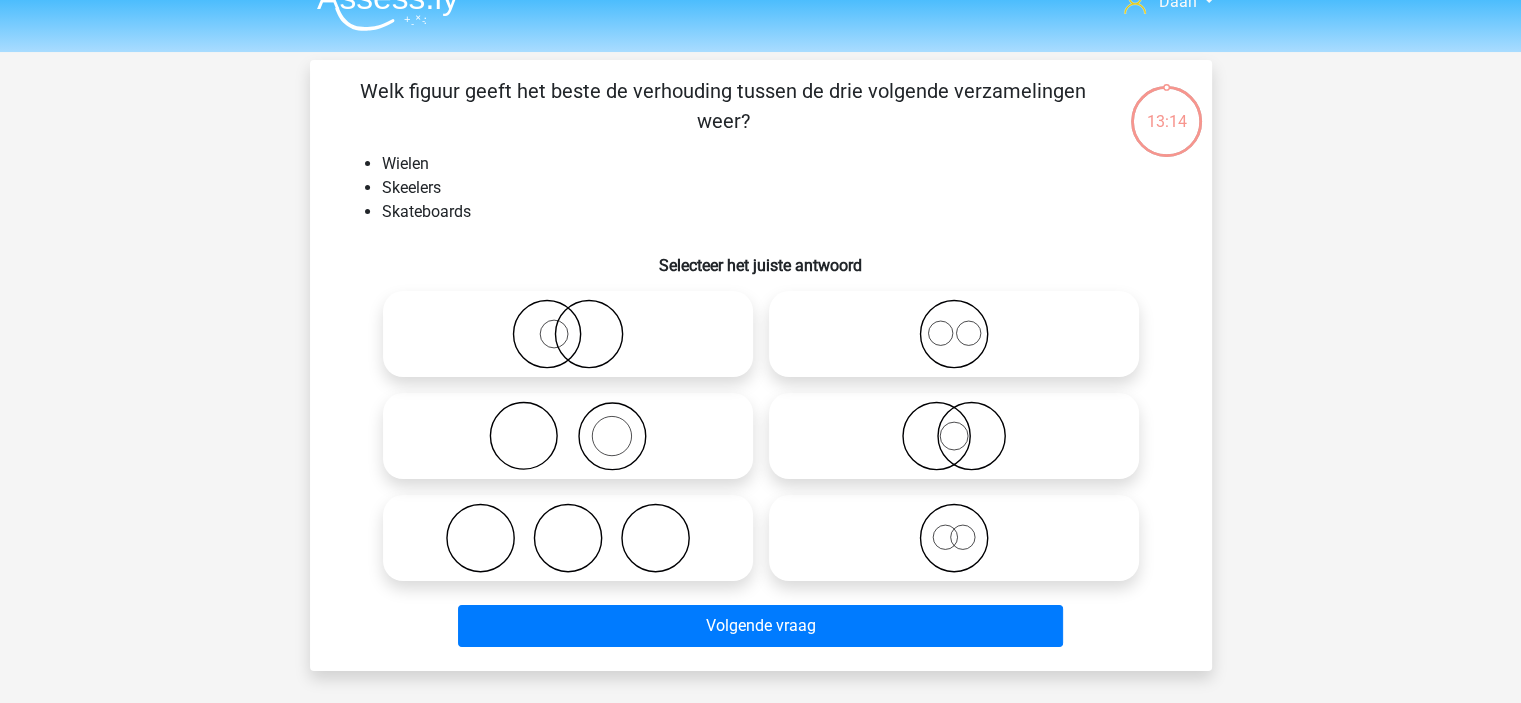 scroll, scrollTop: 0, scrollLeft: 0, axis: both 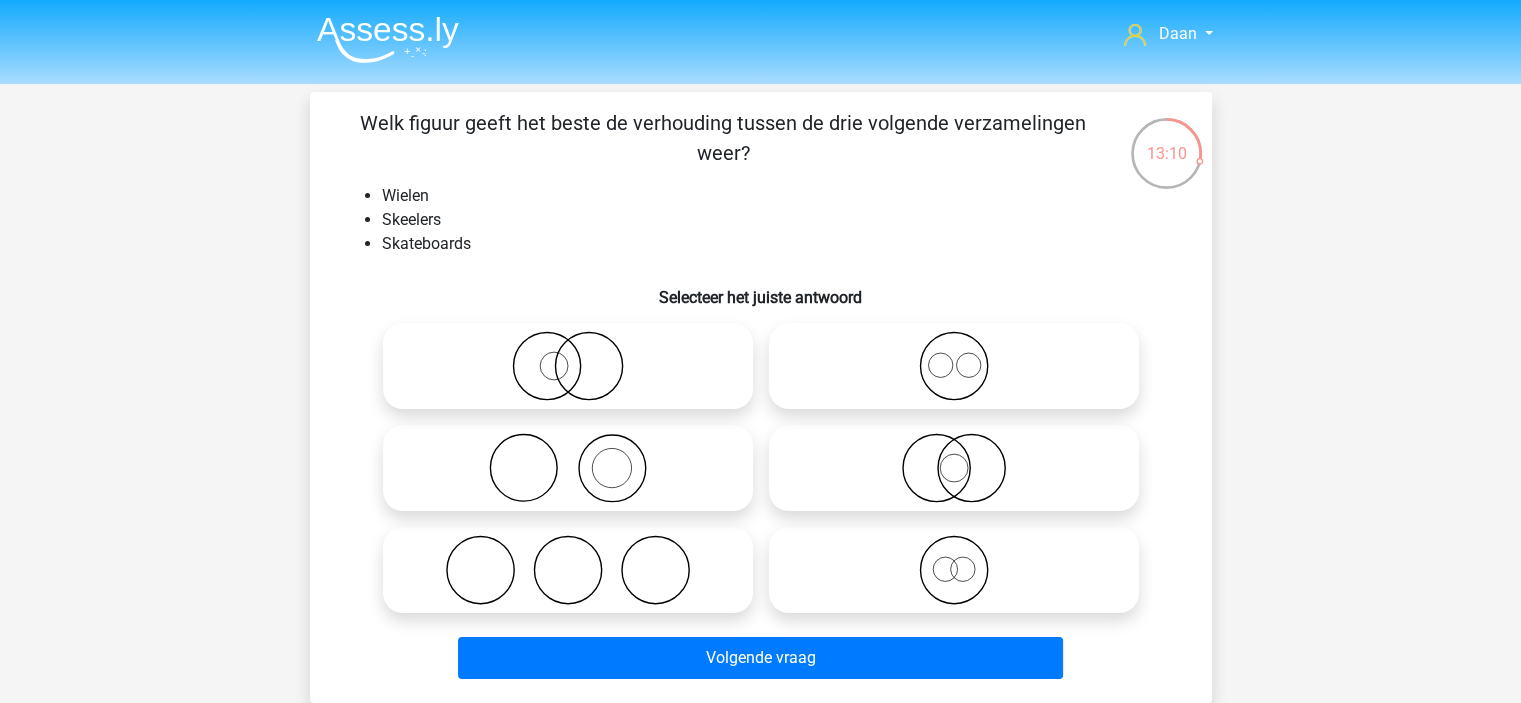 click 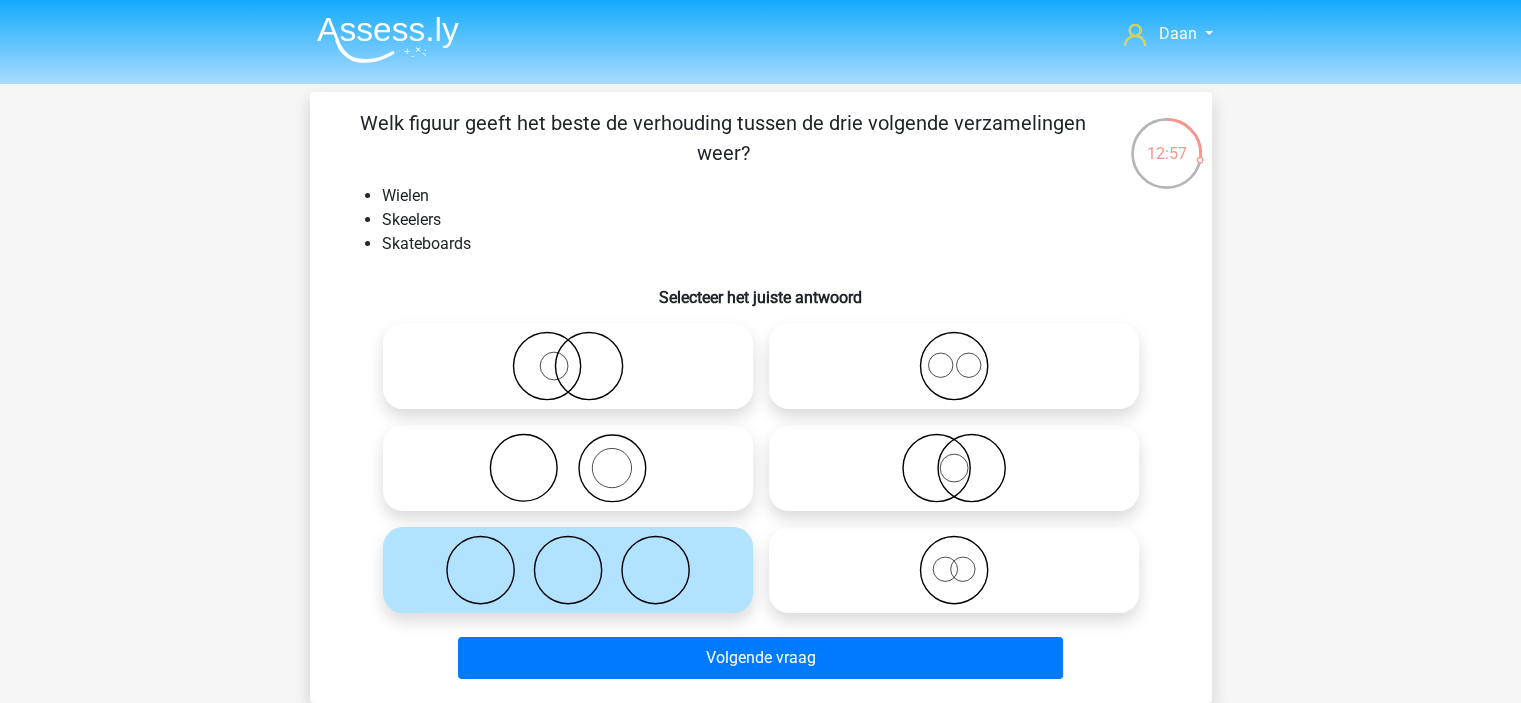 click 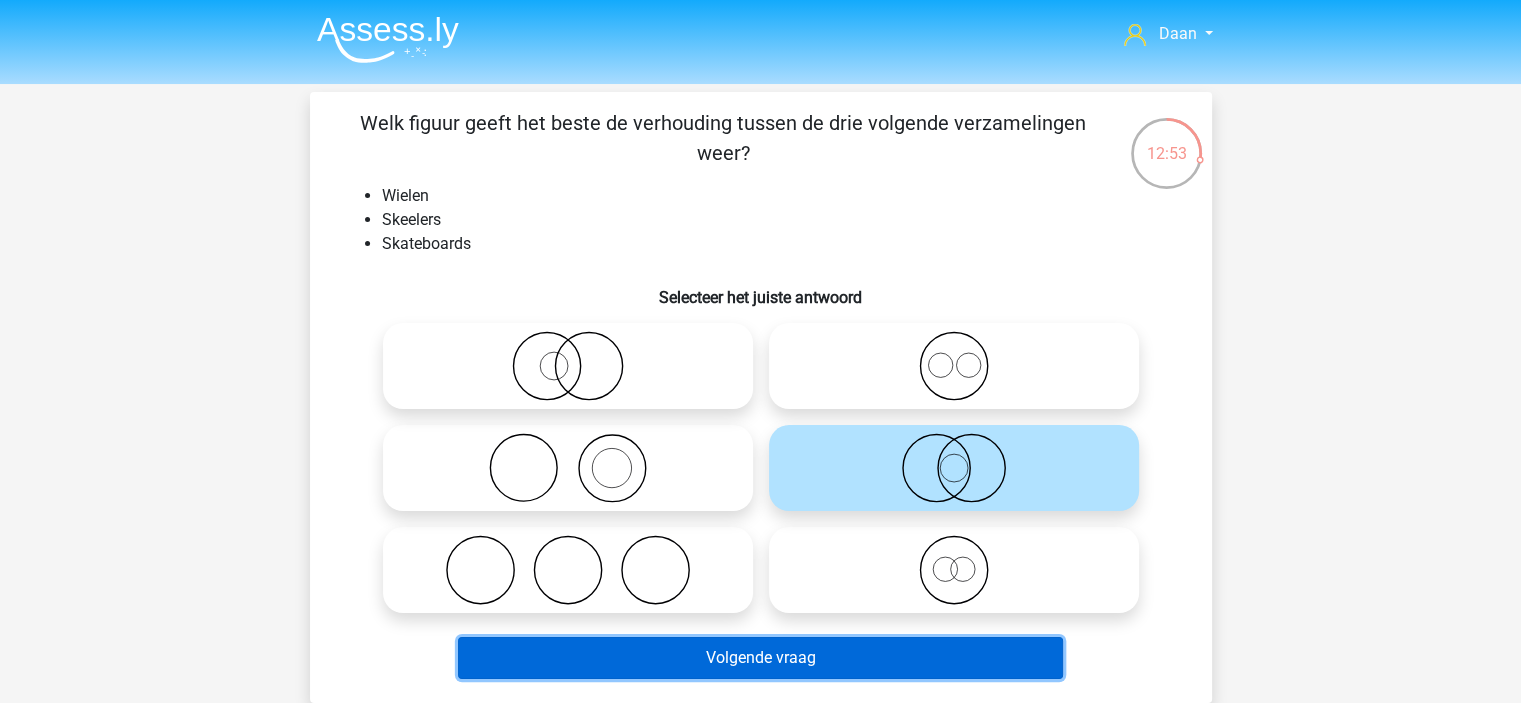 click on "Volgende vraag" at bounding box center [760, 658] 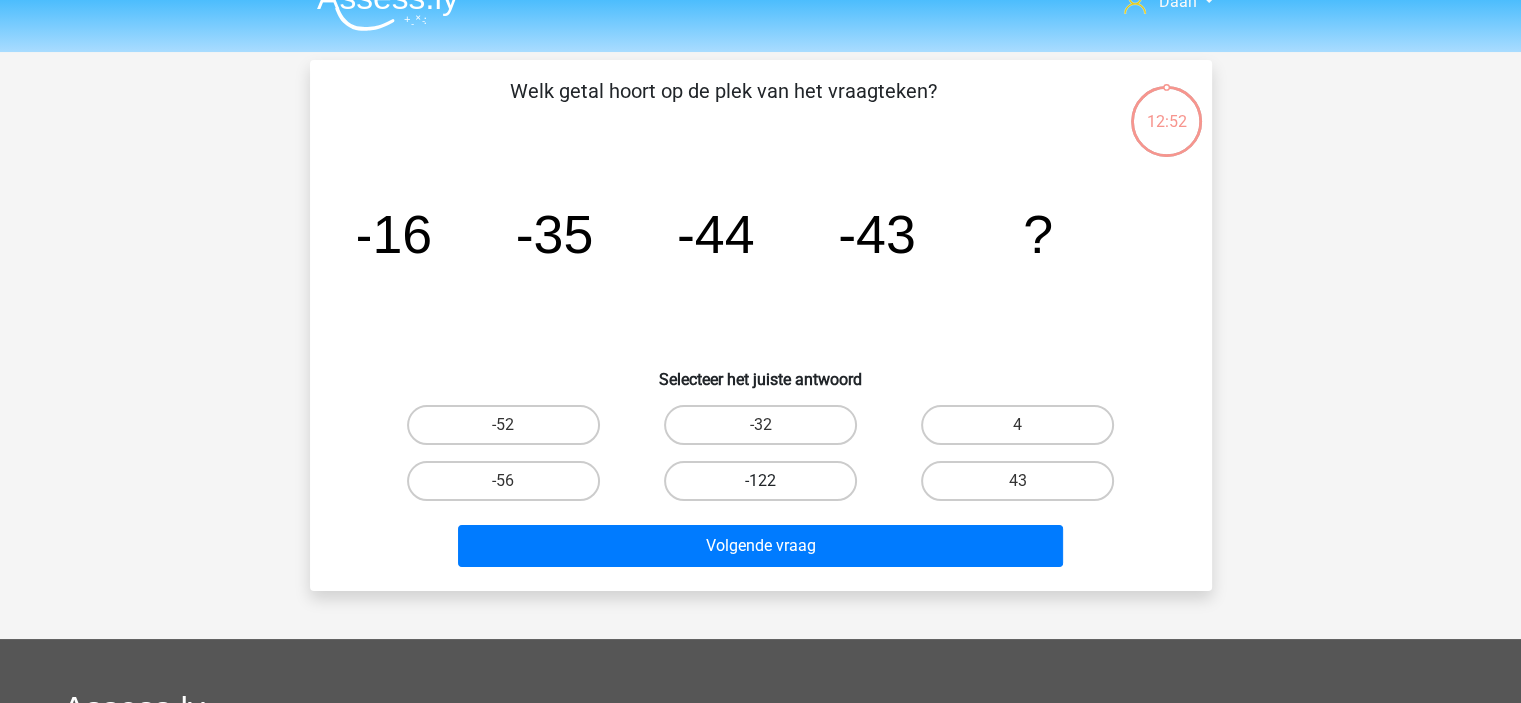 scroll, scrollTop: 0, scrollLeft: 0, axis: both 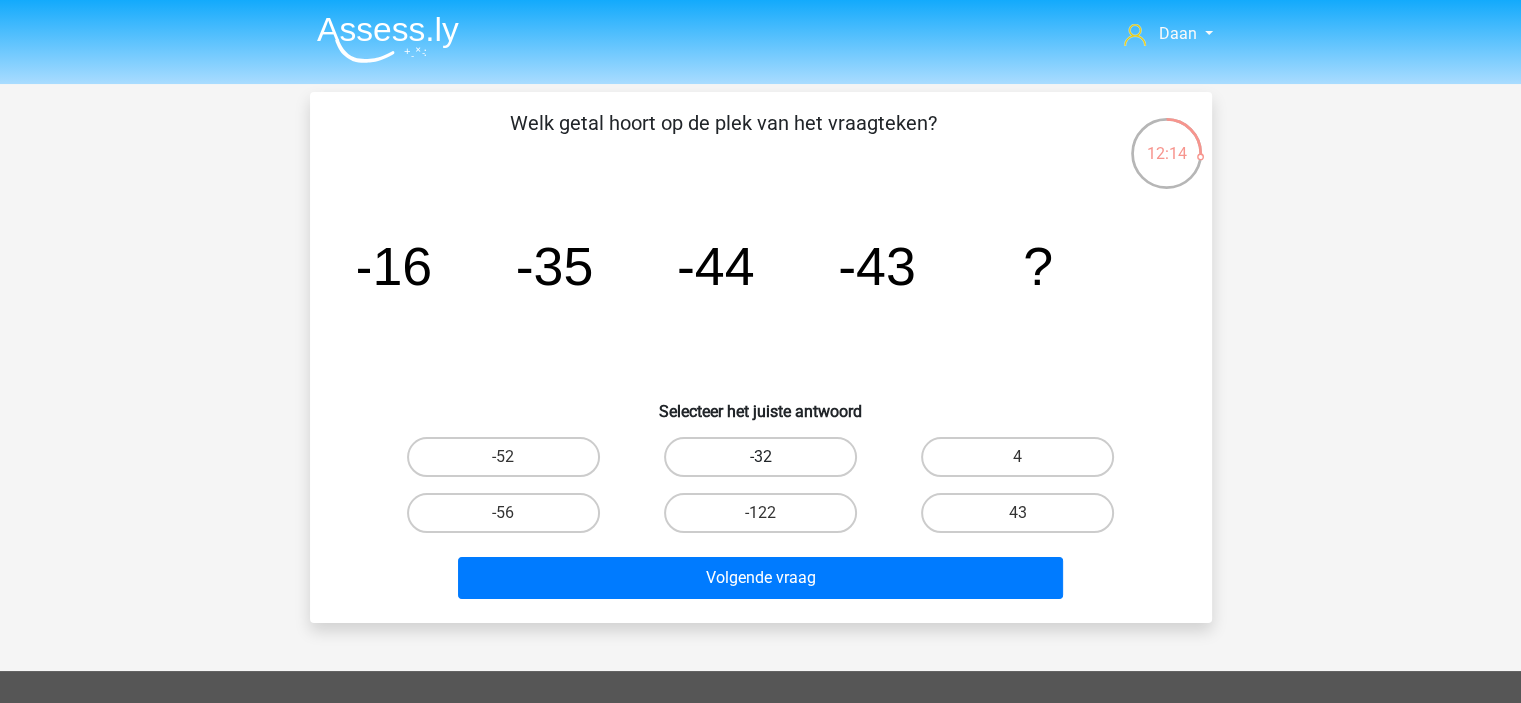 click on "-32" at bounding box center [760, 457] 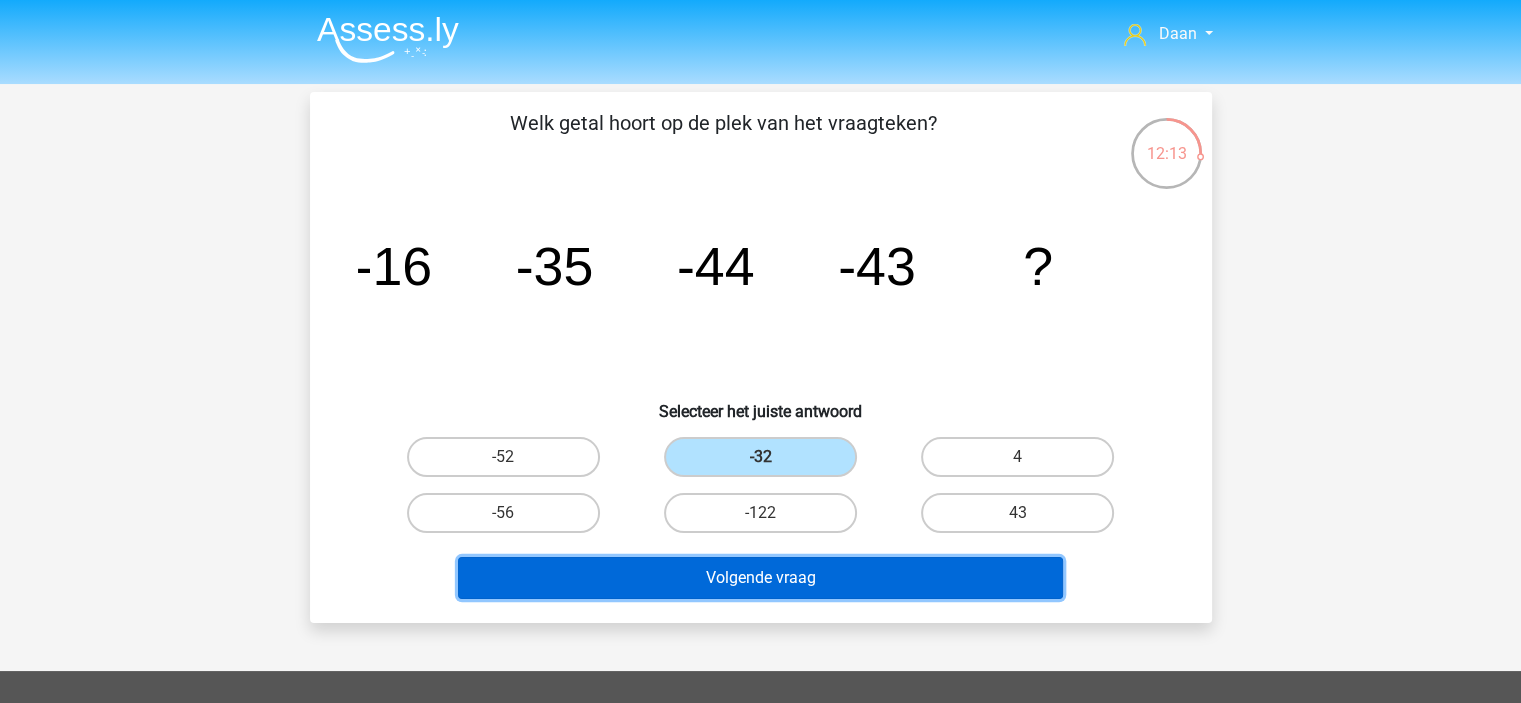 click on "Volgende vraag" at bounding box center [760, 578] 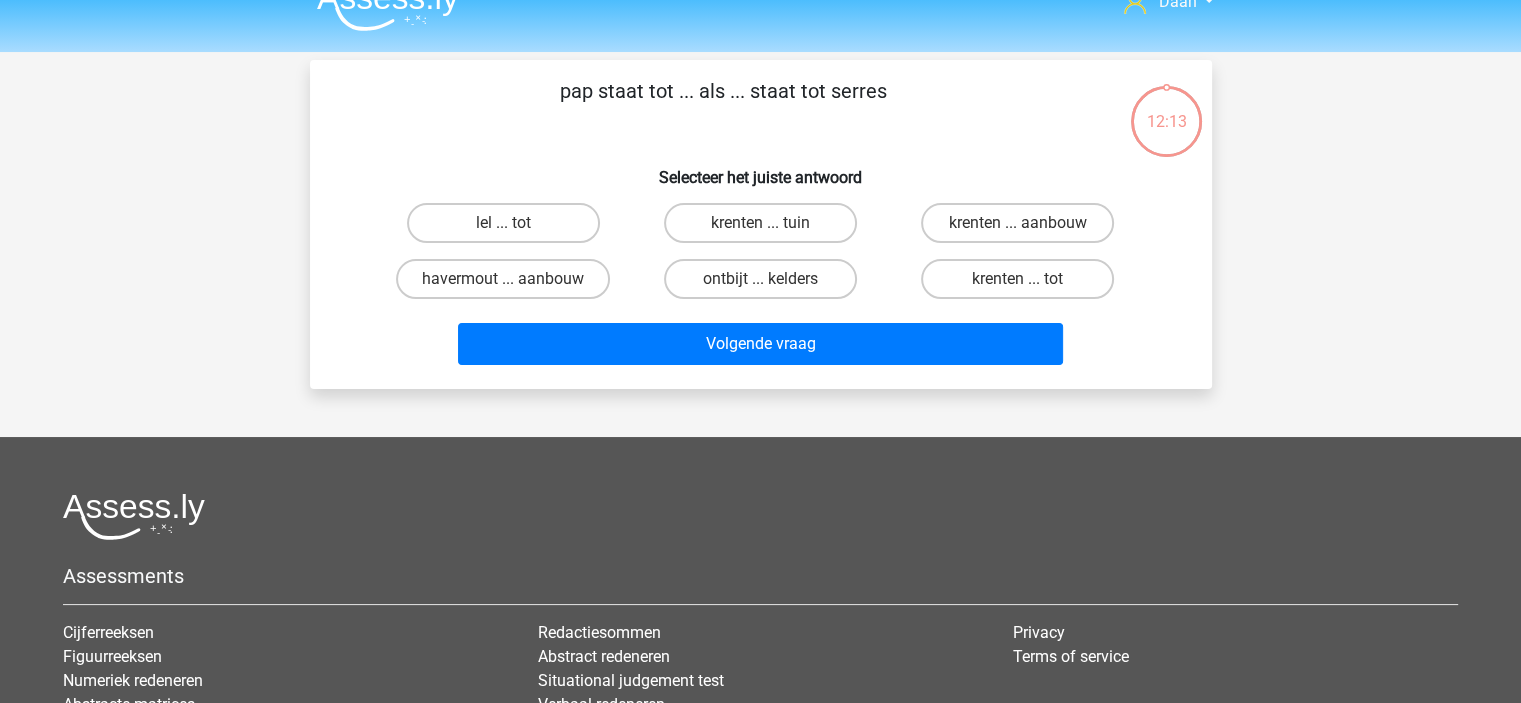 scroll, scrollTop: 0, scrollLeft: 0, axis: both 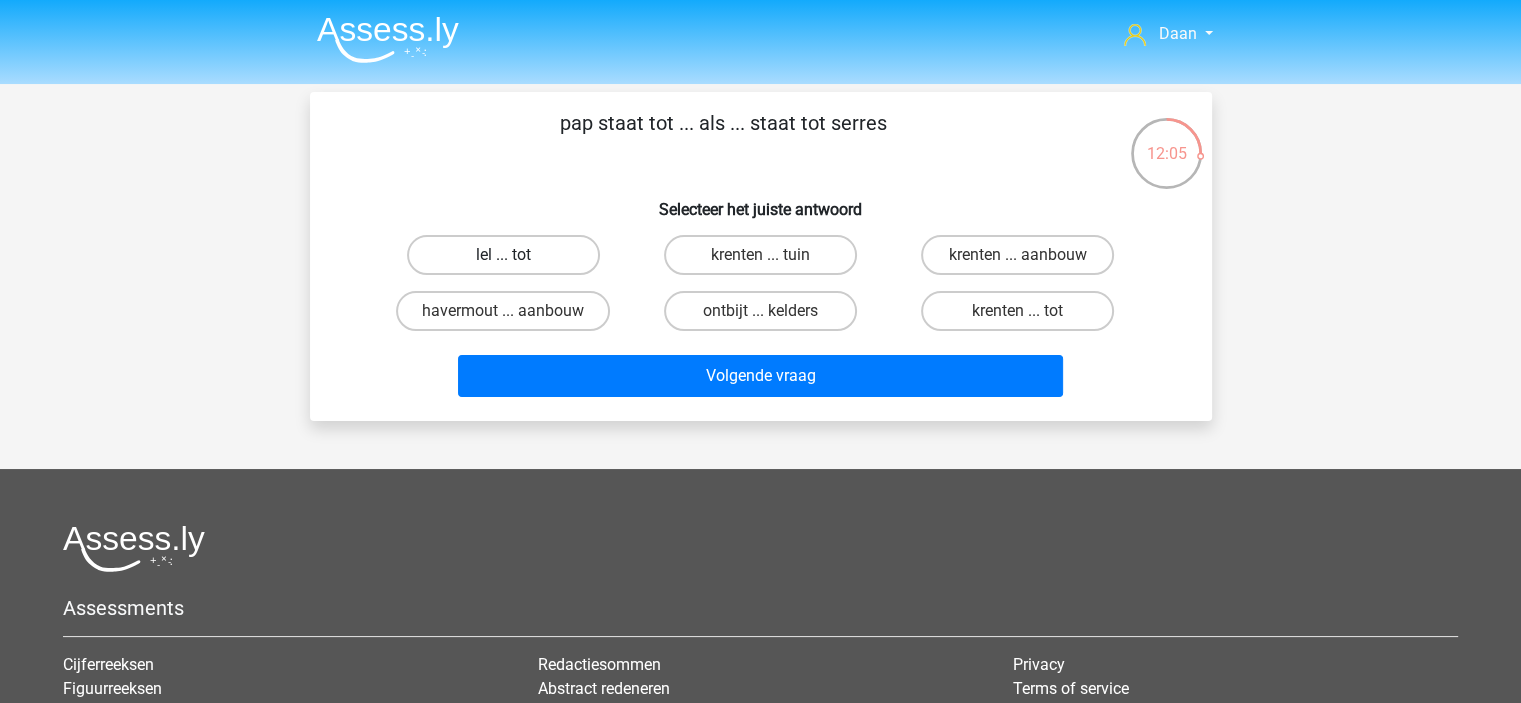 click on "lel ... tot" at bounding box center (503, 255) 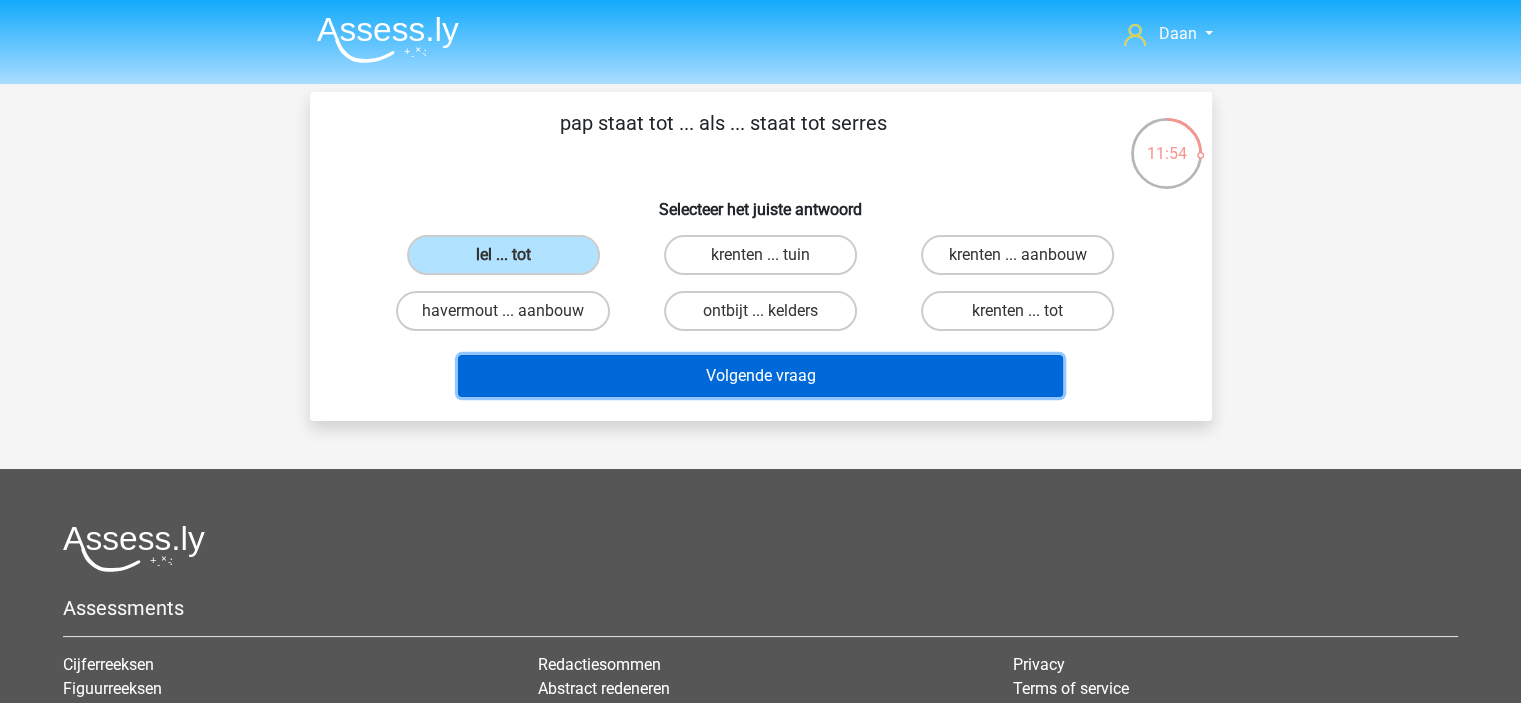 click on "Volgende vraag" at bounding box center [760, 376] 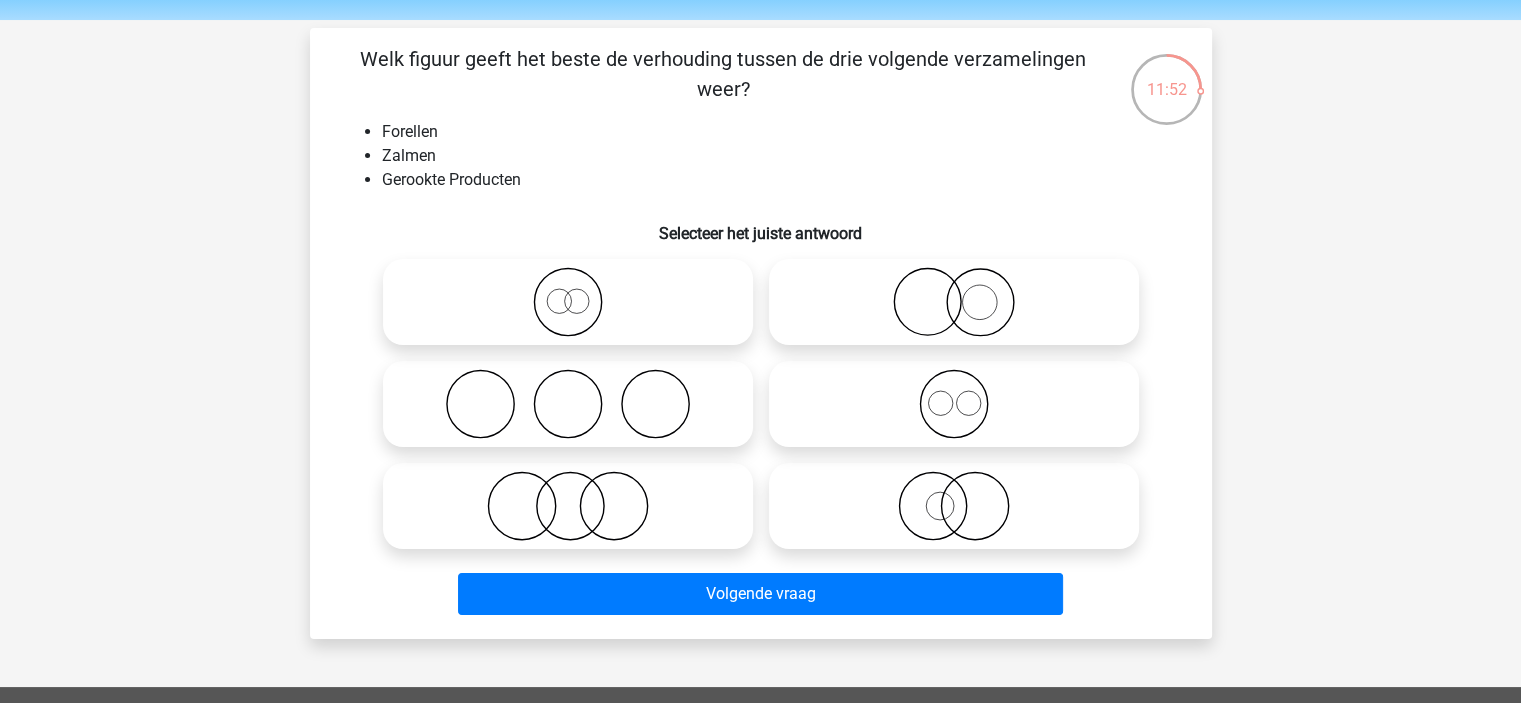 scroll, scrollTop: 100, scrollLeft: 0, axis: vertical 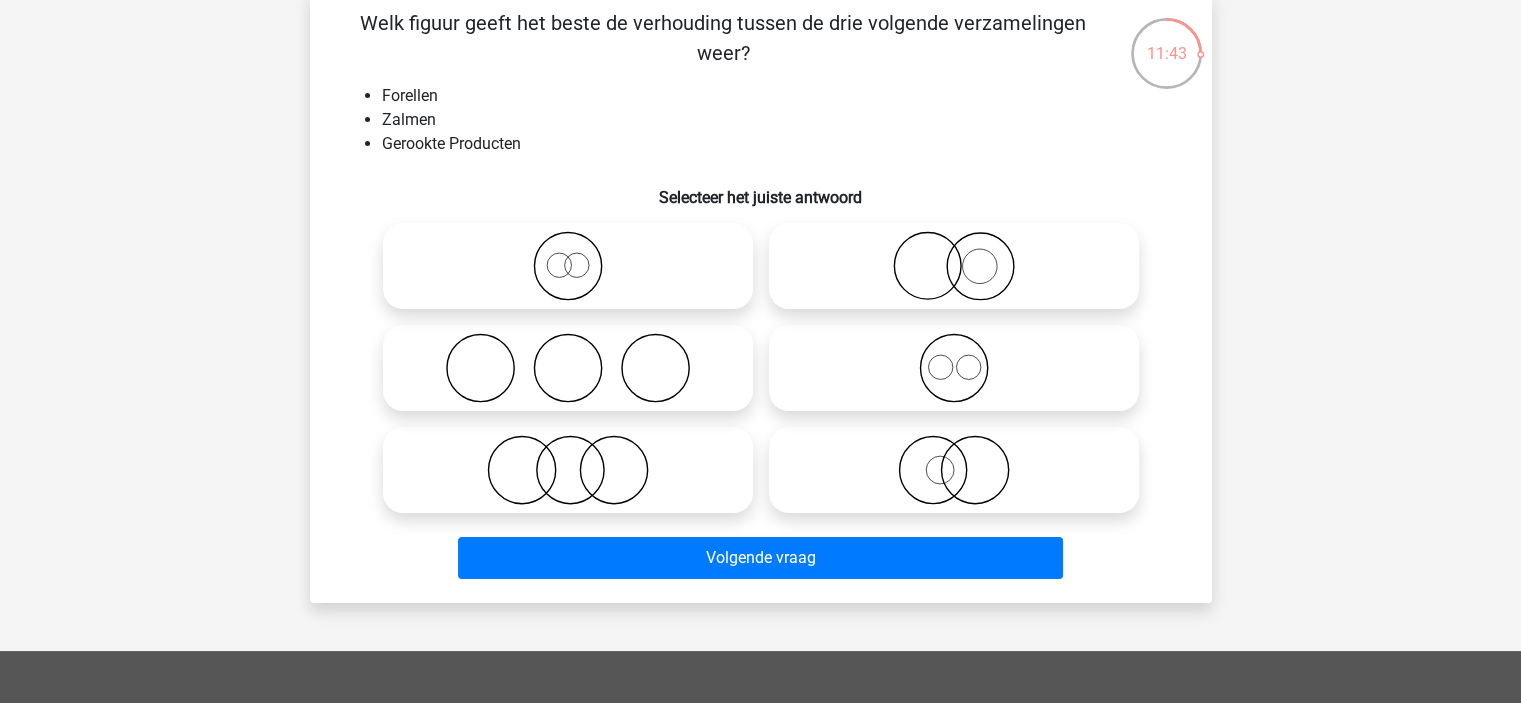 click 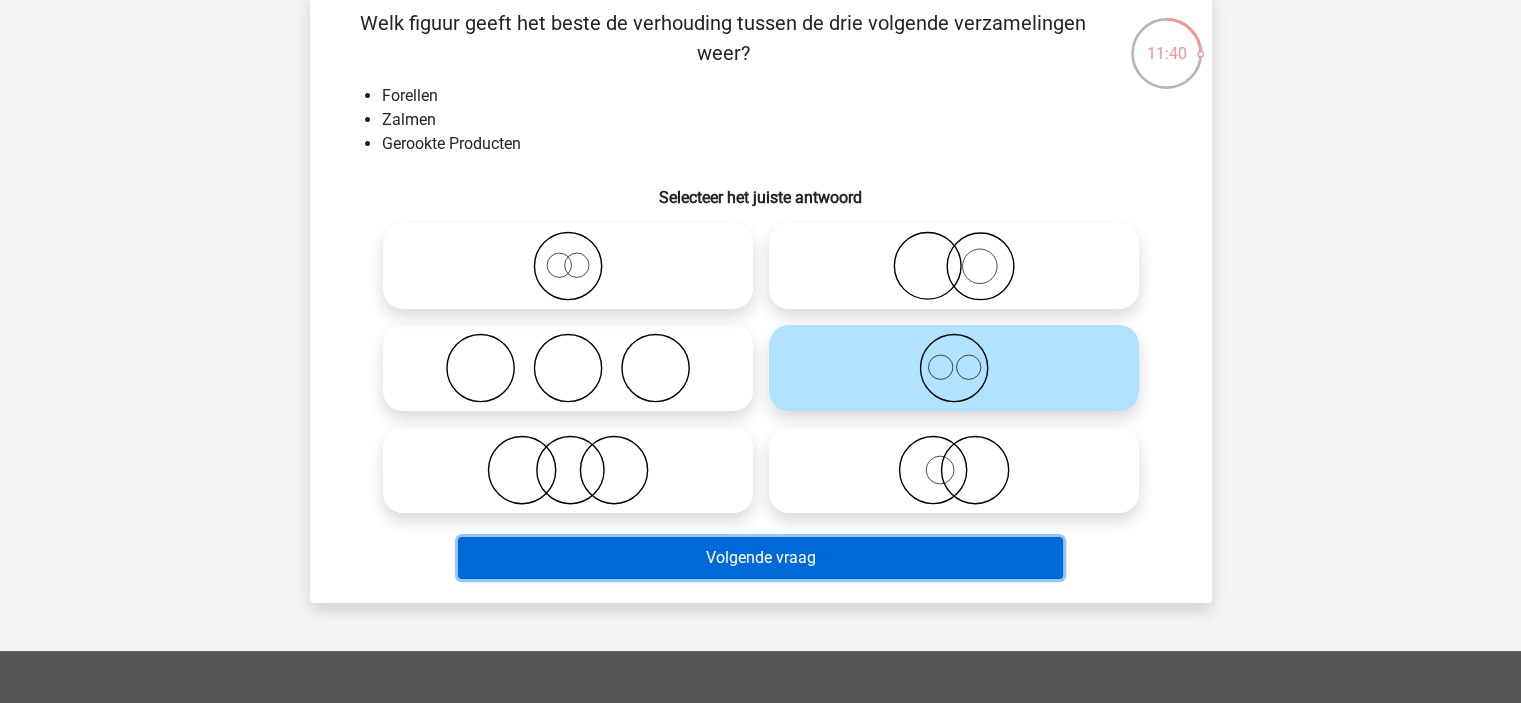 click on "Volgende vraag" at bounding box center [760, 558] 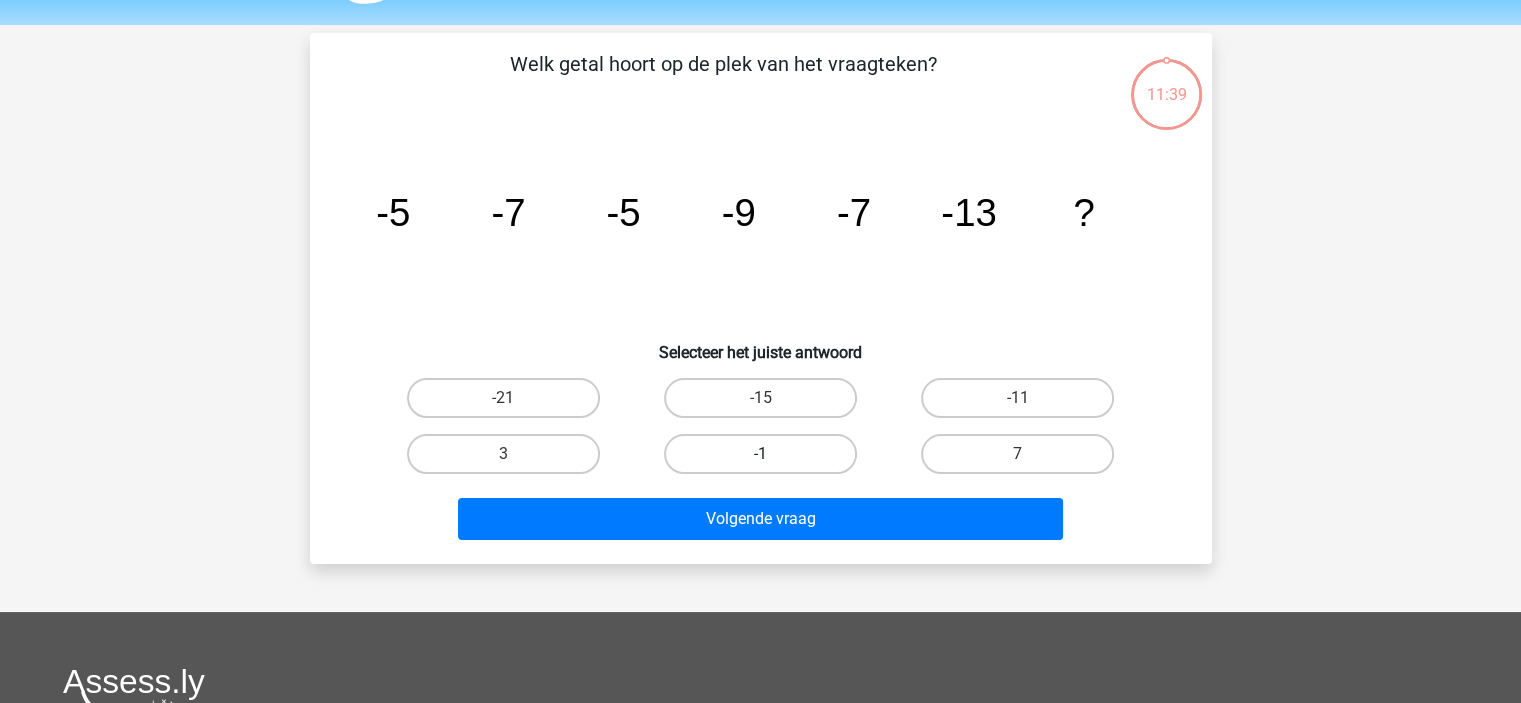 scroll, scrollTop: 0, scrollLeft: 0, axis: both 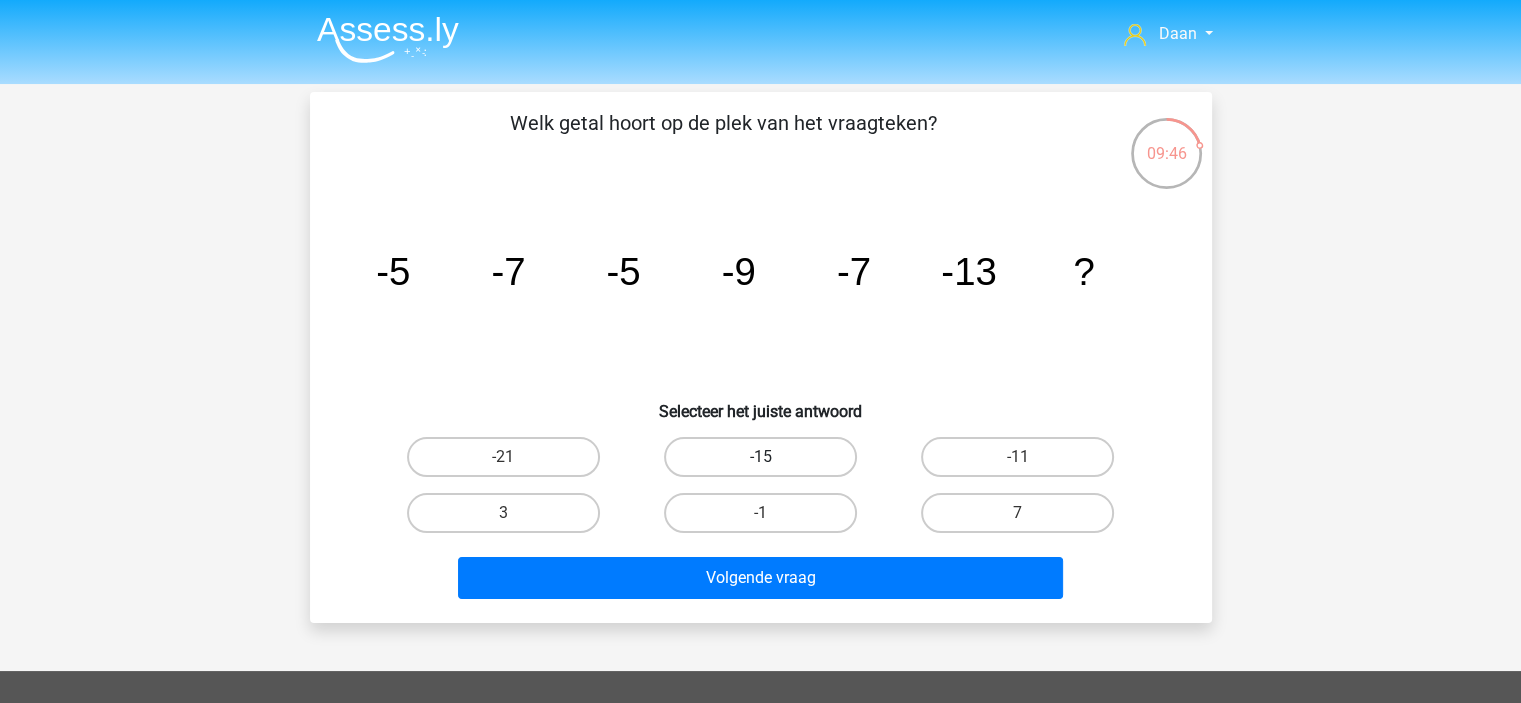 click on "-15" at bounding box center [760, 457] 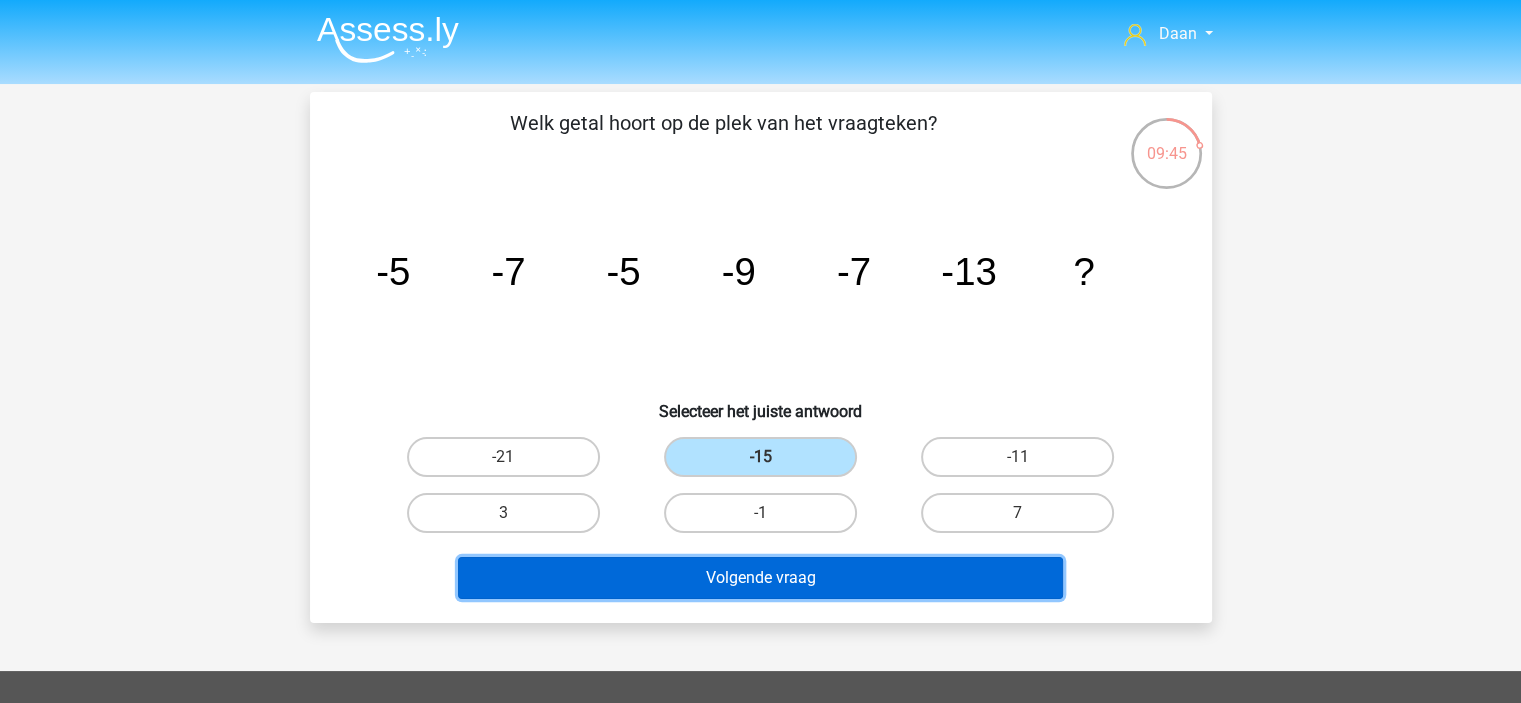click on "Volgende vraag" at bounding box center (760, 578) 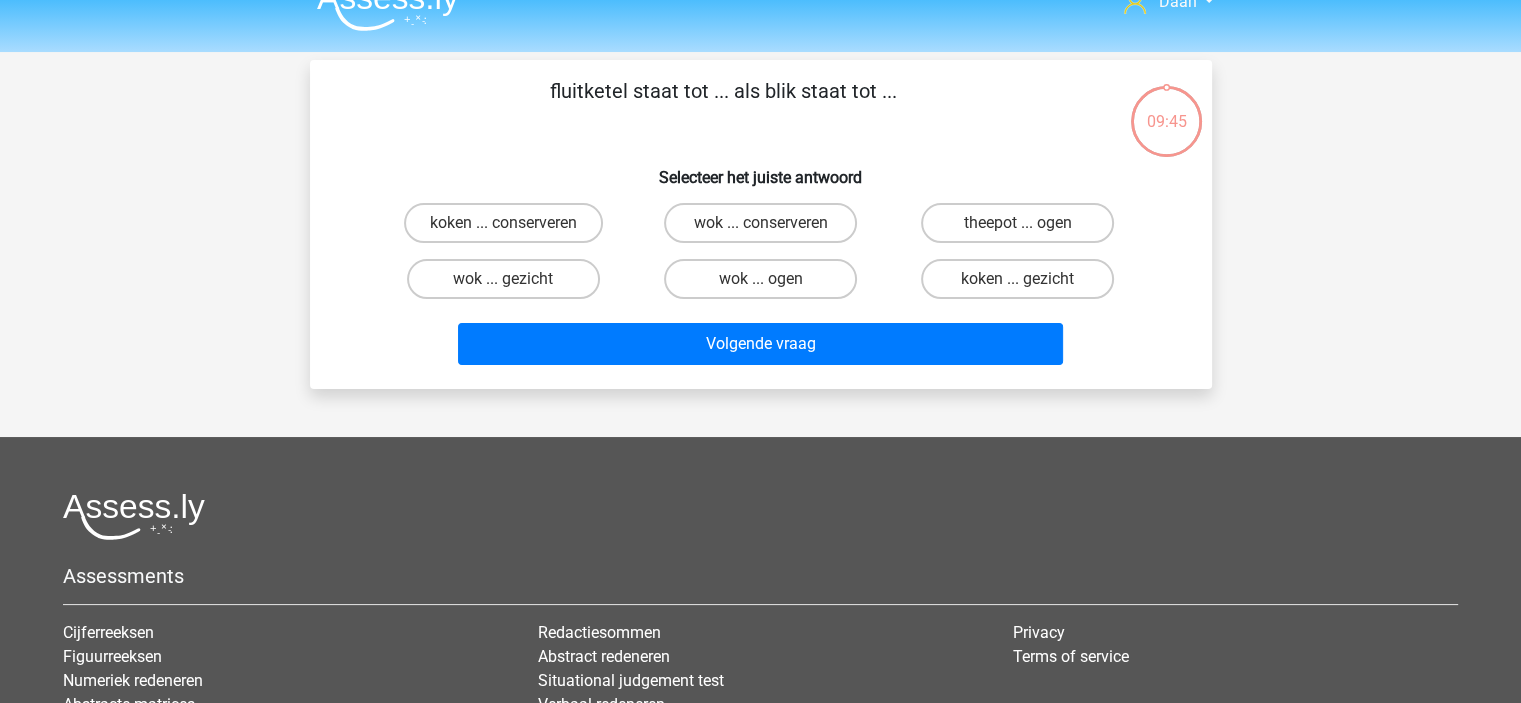 scroll, scrollTop: 0, scrollLeft: 0, axis: both 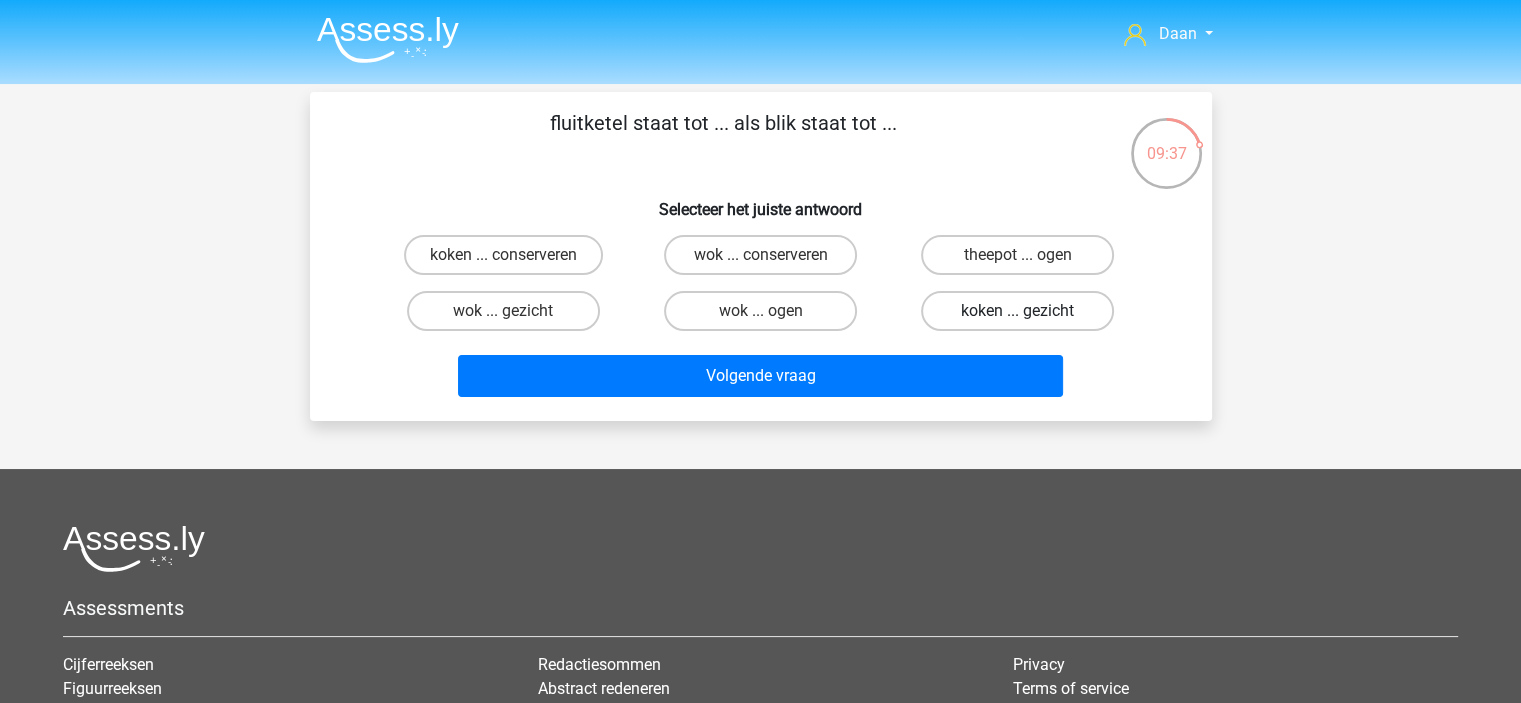 click on "koken ... gezicht" at bounding box center (1017, 311) 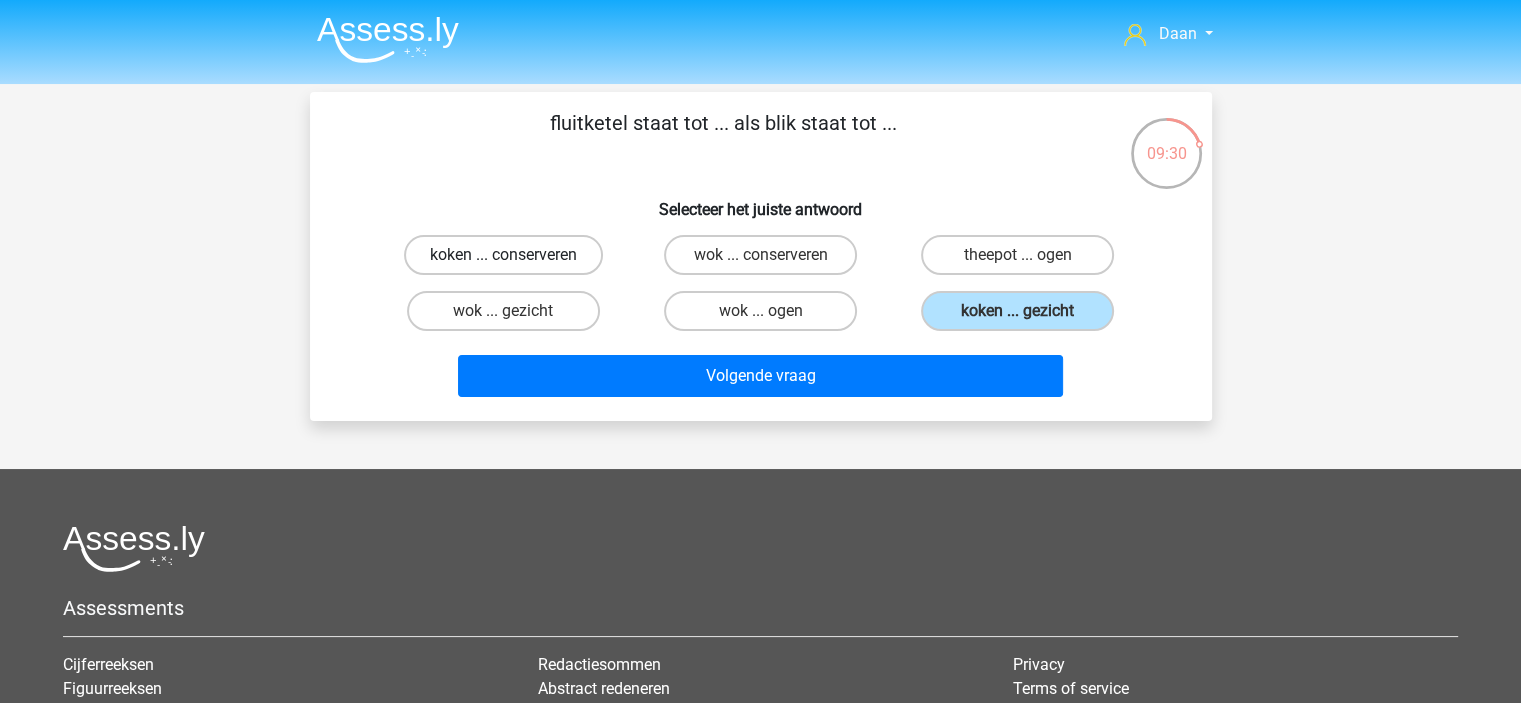click on "koken ... conserveren" at bounding box center (503, 255) 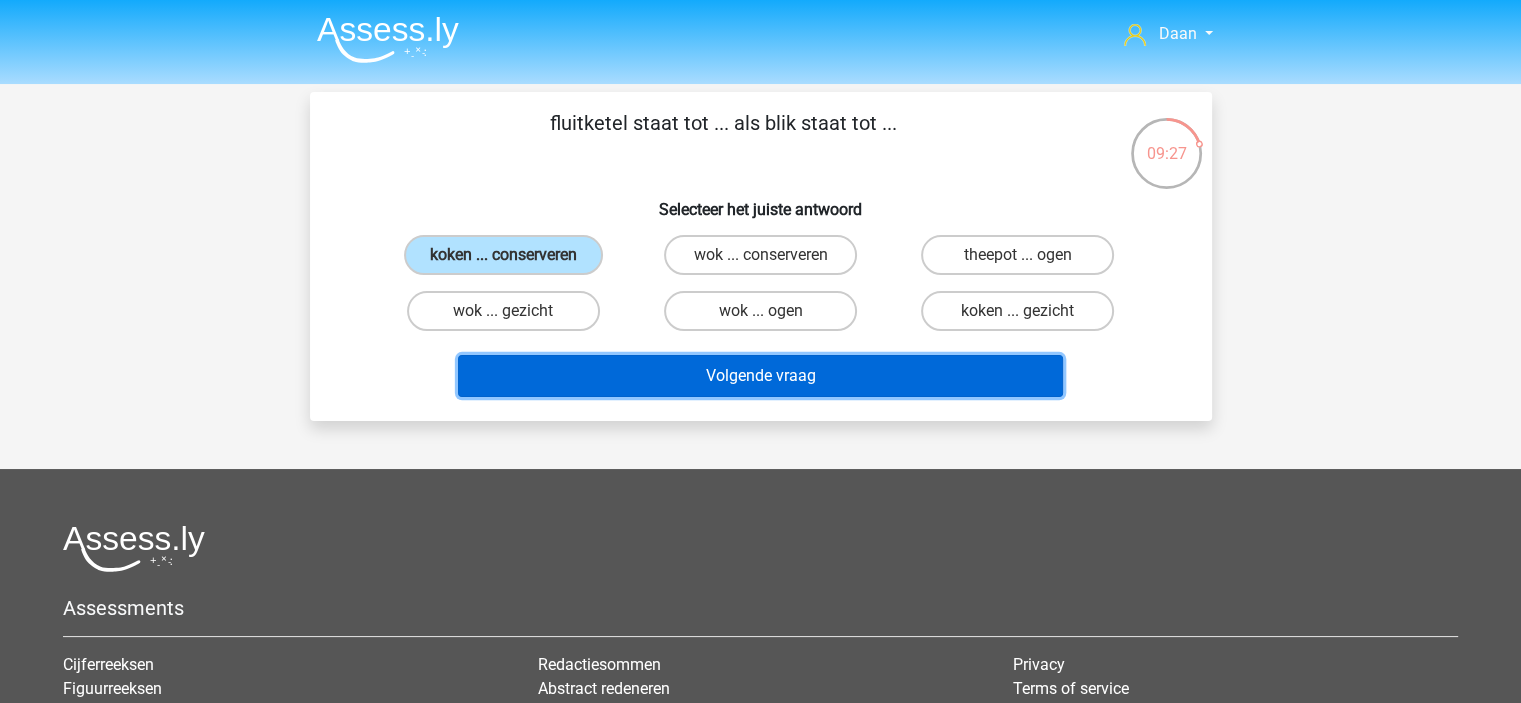click on "Volgende vraag" at bounding box center (760, 376) 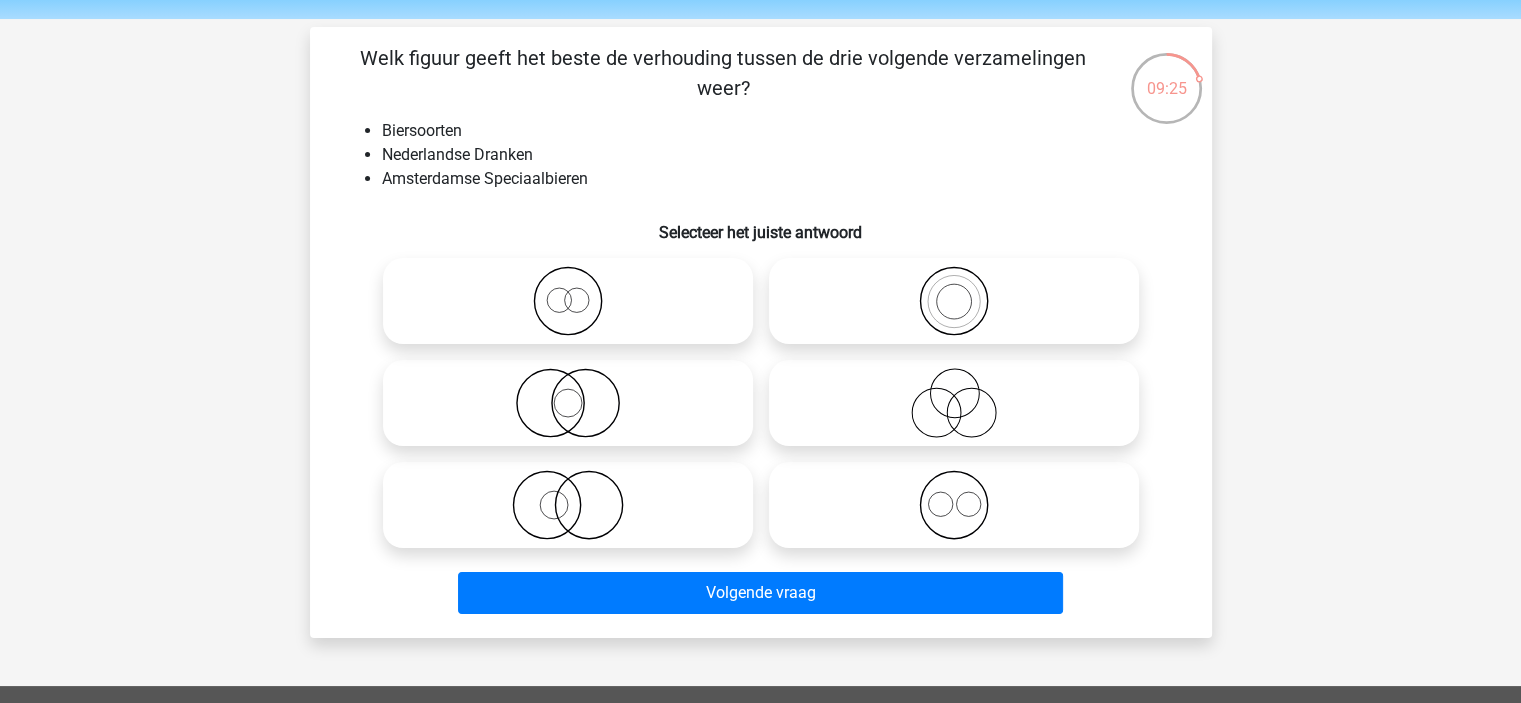 scroll, scrollTop: 100, scrollLeft: 0, axis: vertical 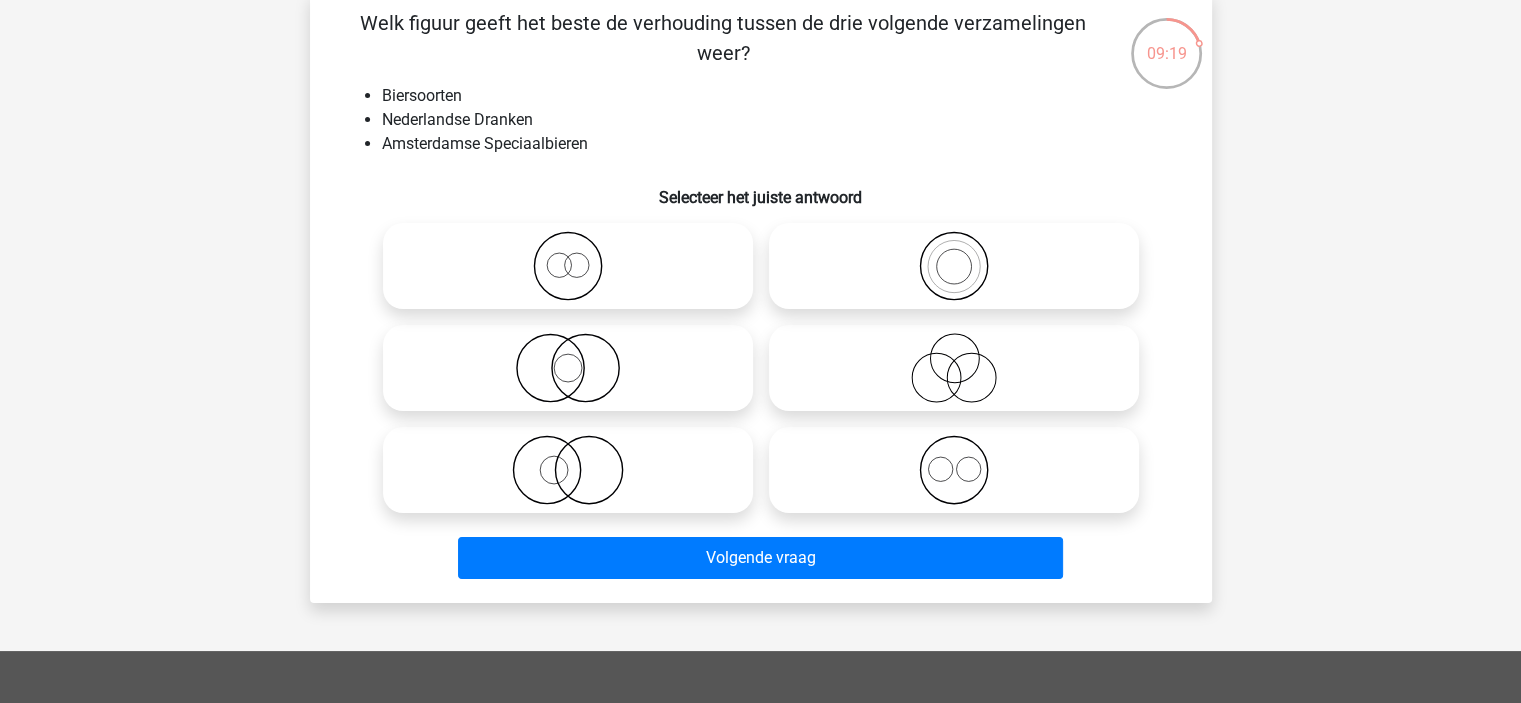 click 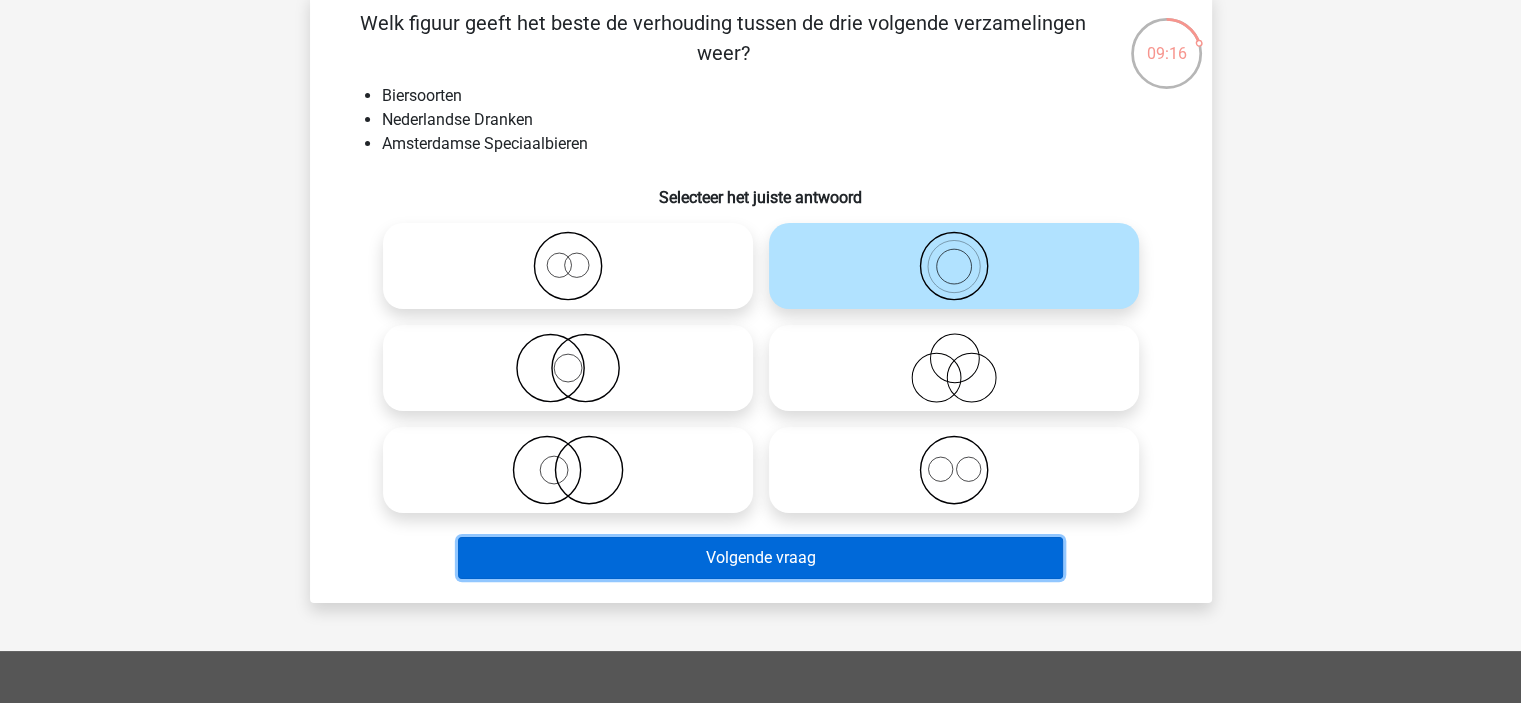 click on "Volgende vraag" at bounding box center [760, 558] 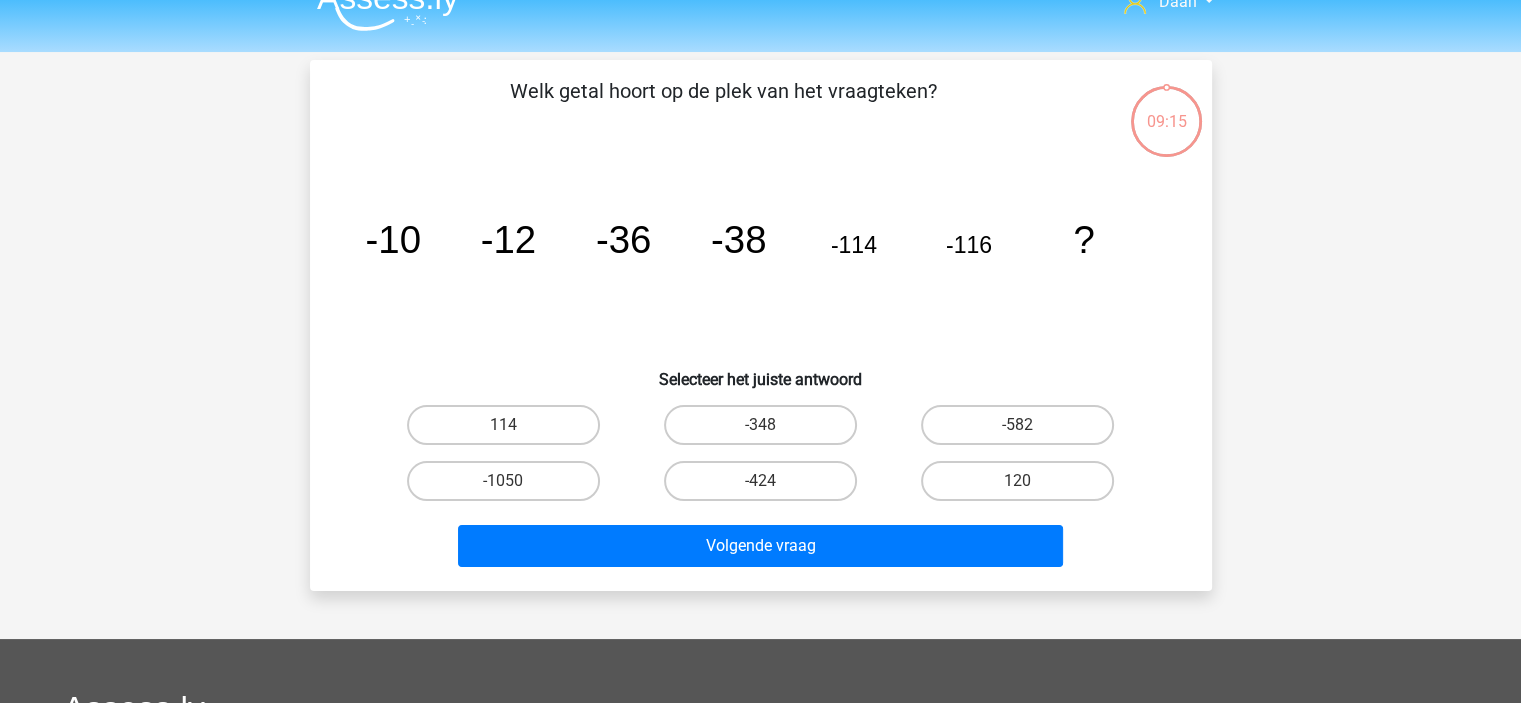scroll, scrollTop: 0, scrollLeft: 0, axis: both 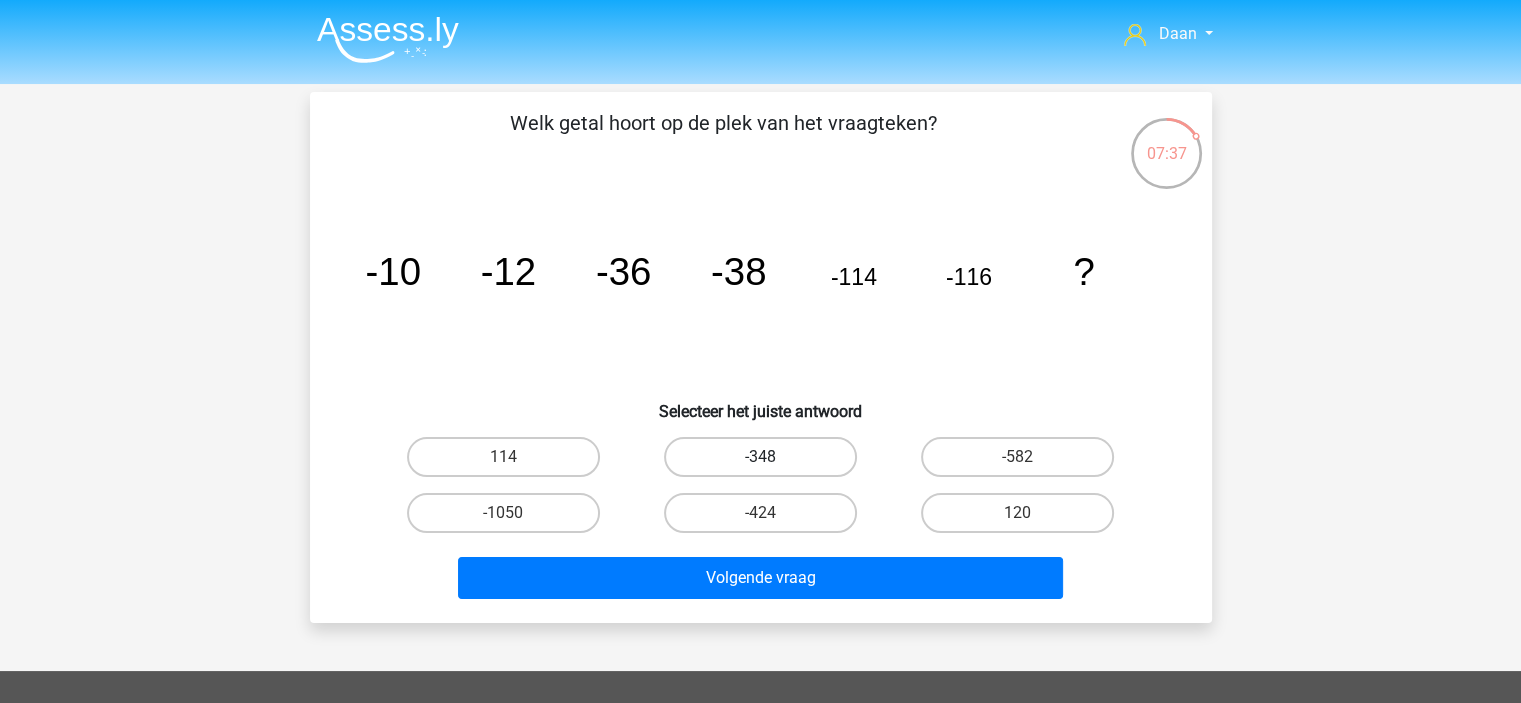 click on "-348" at bounding box center [760, 457] 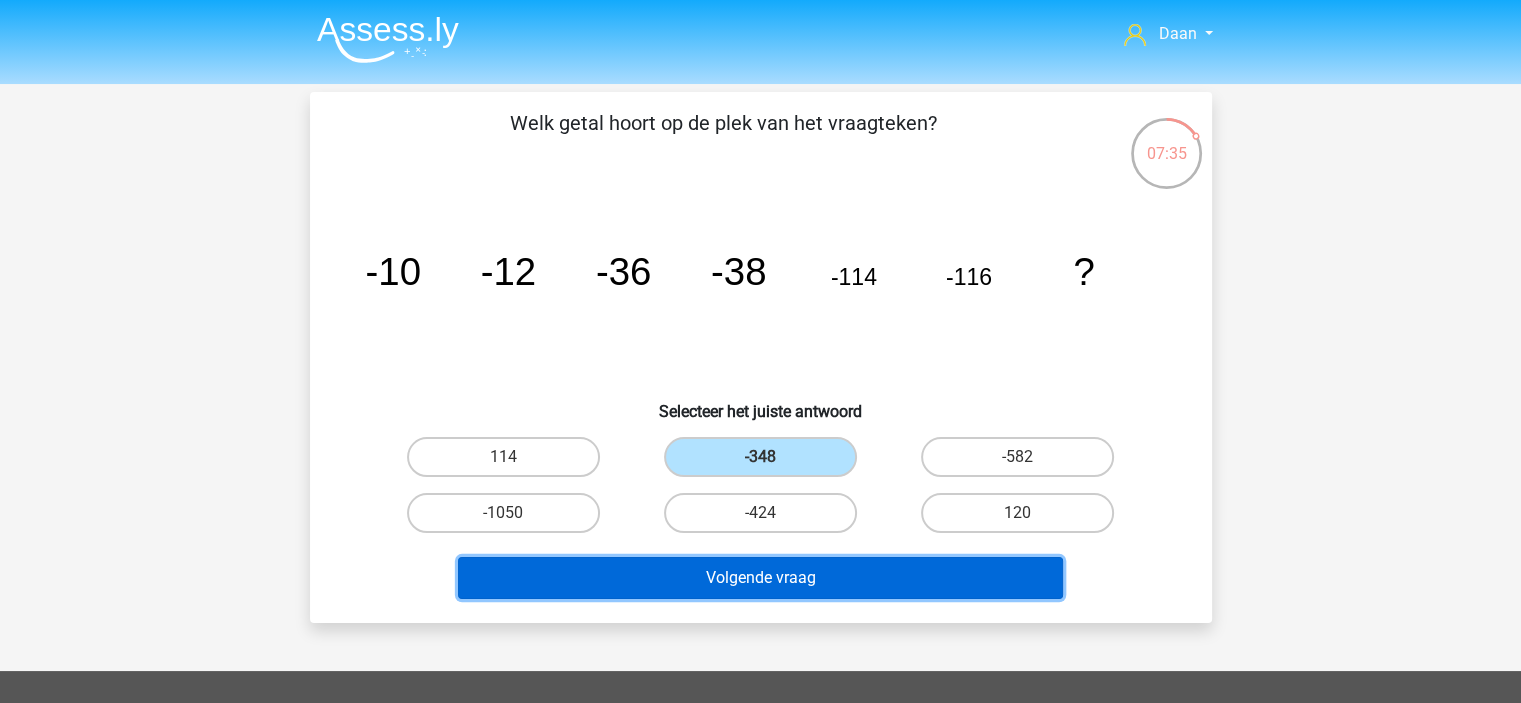 click on "Volgende vraag" at bounding box center (760, 578) 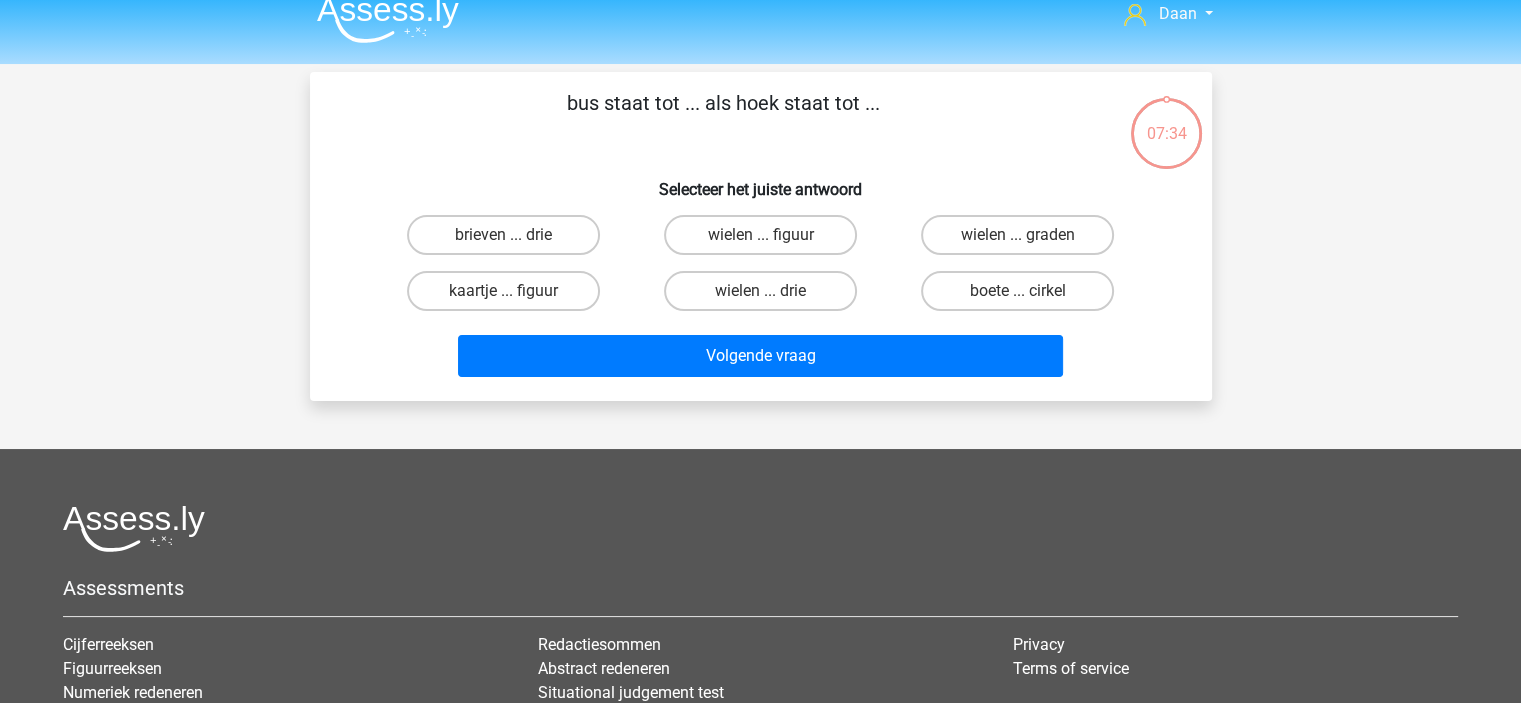 scroll, scrollTop: 0, scrollLeft: 0, axis: both 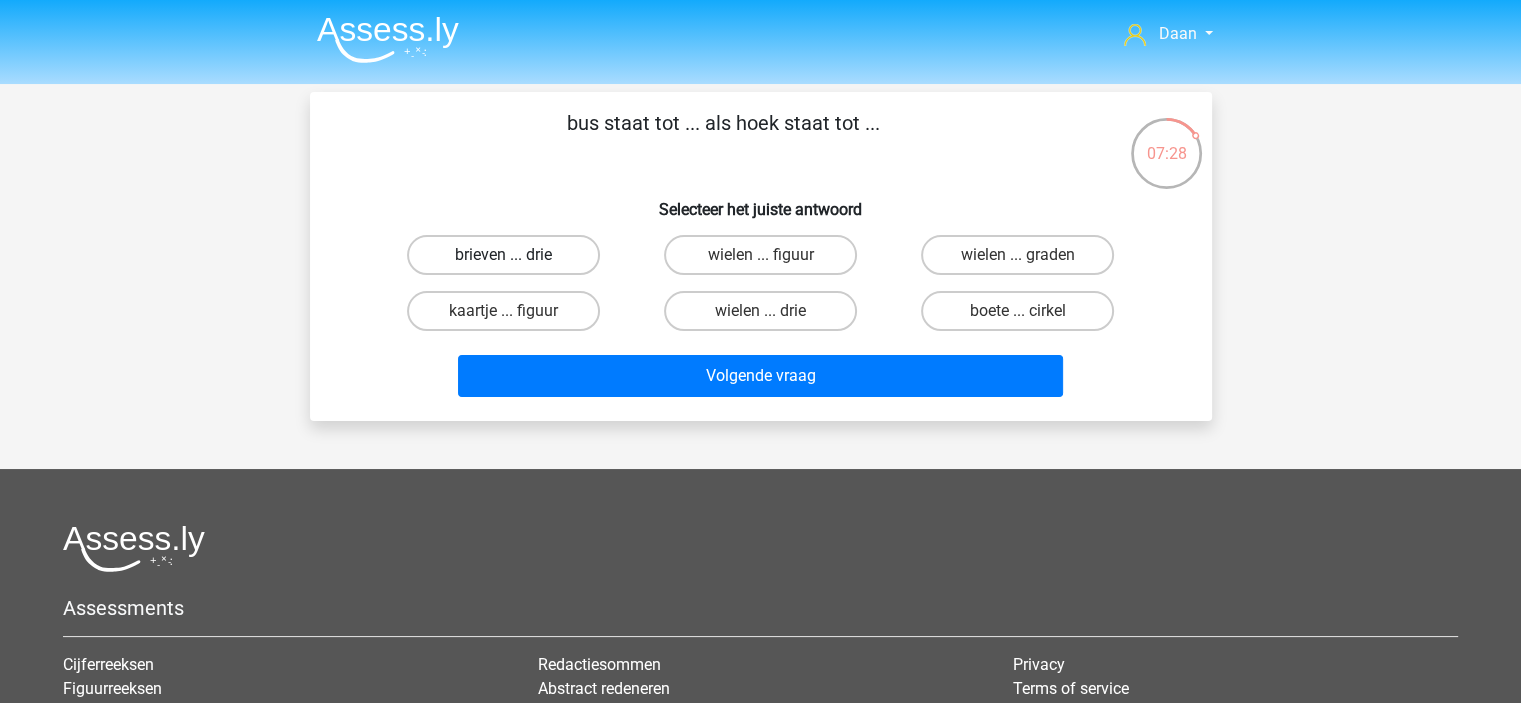 click on "brieven ... drie" at bounding box center (503, 255) 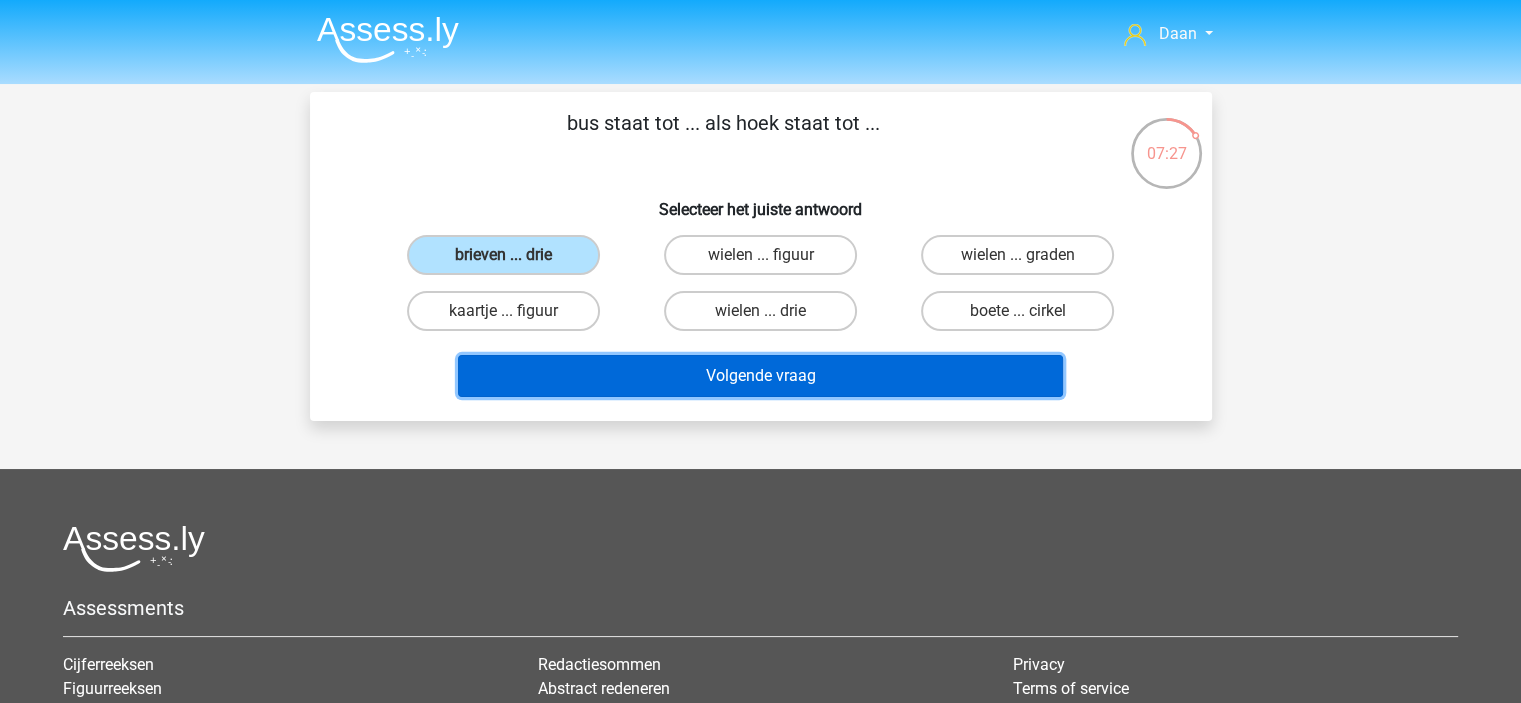 click on "Volgende vraag" at bounding box center [760, 376] 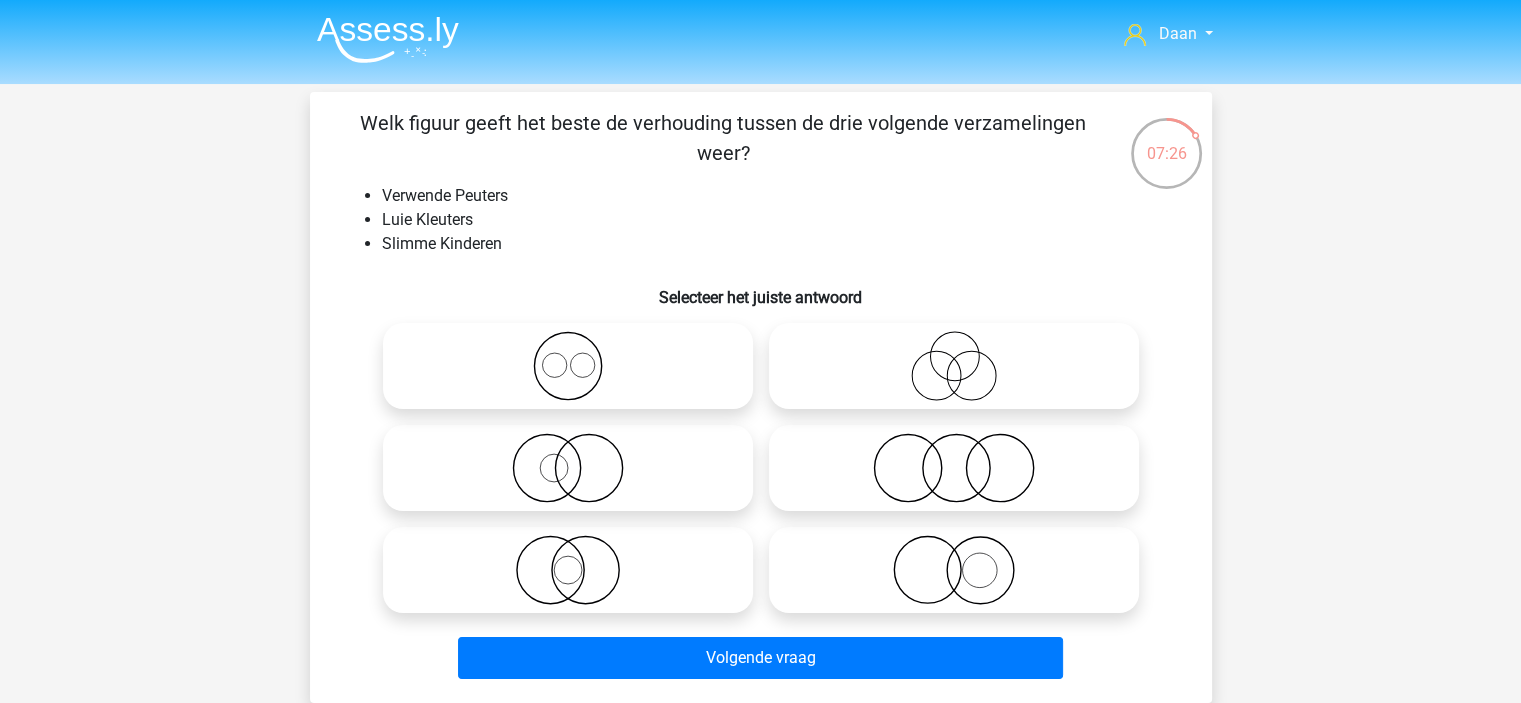 scroll, scrollTop: 100, scrollLeft: 0, axis: vertical 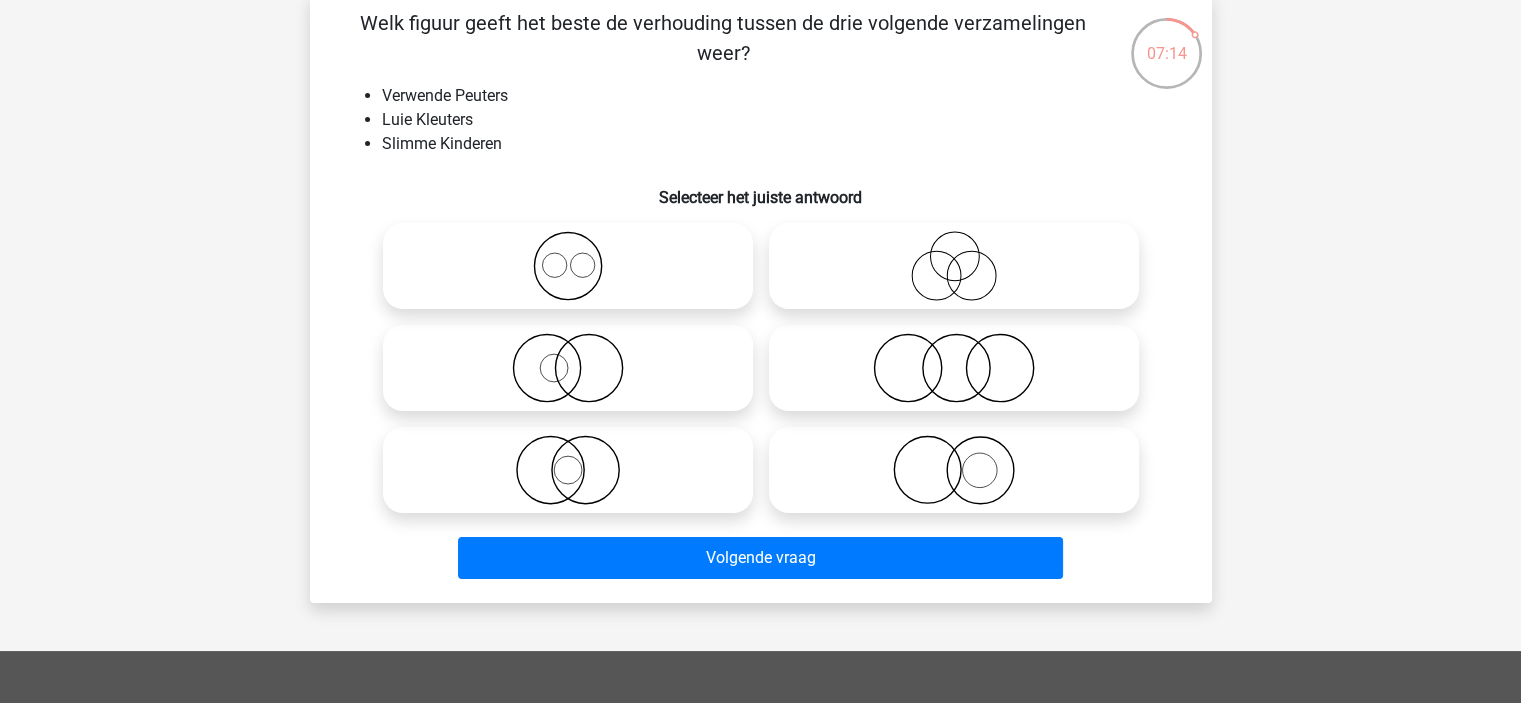 click 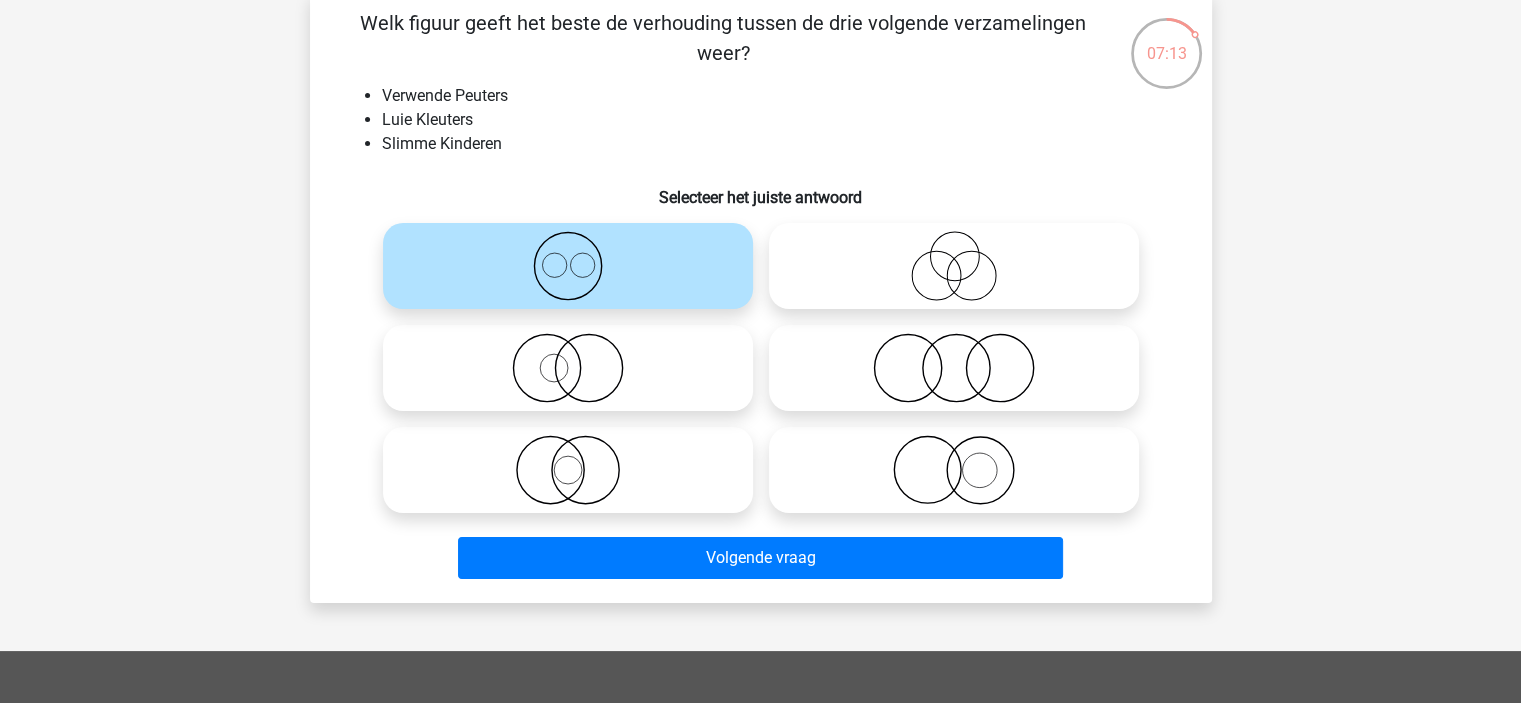 click 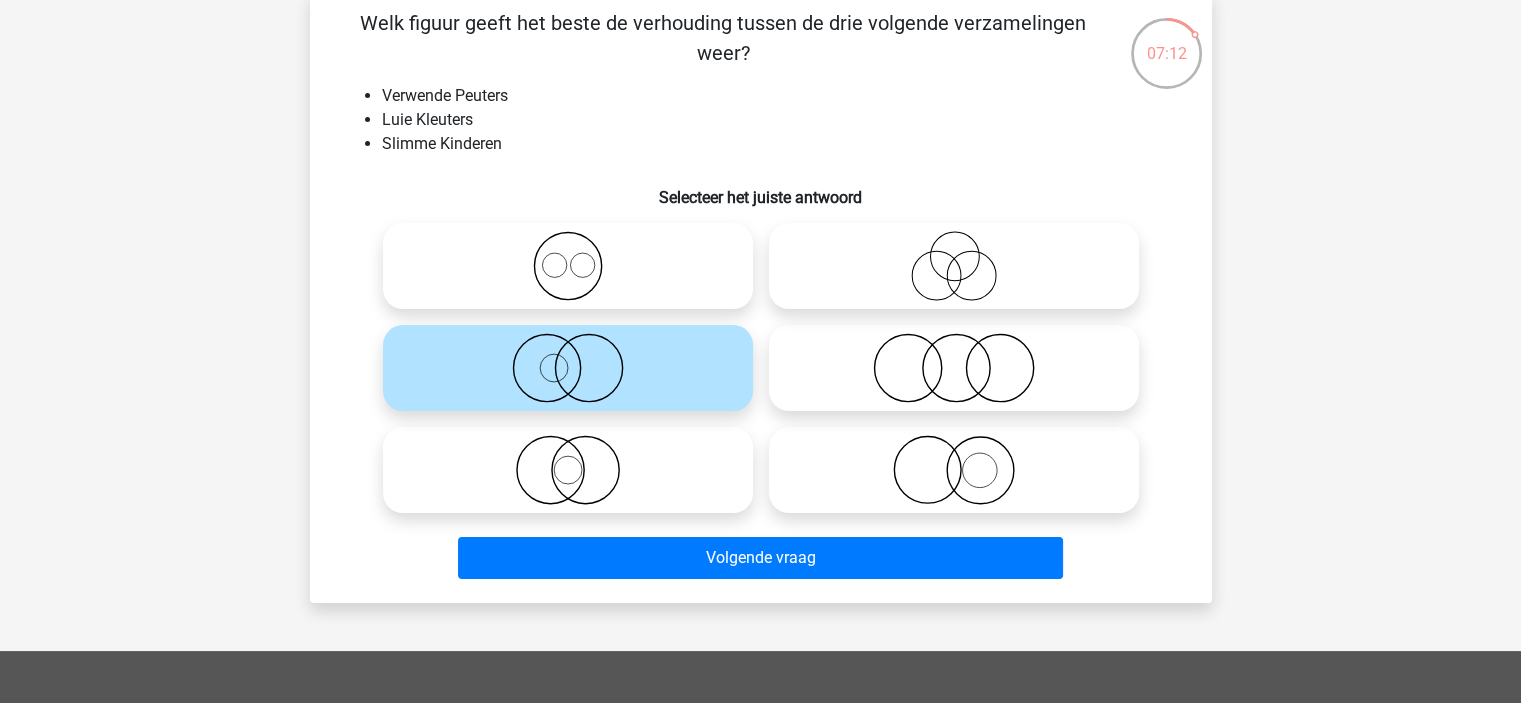 click 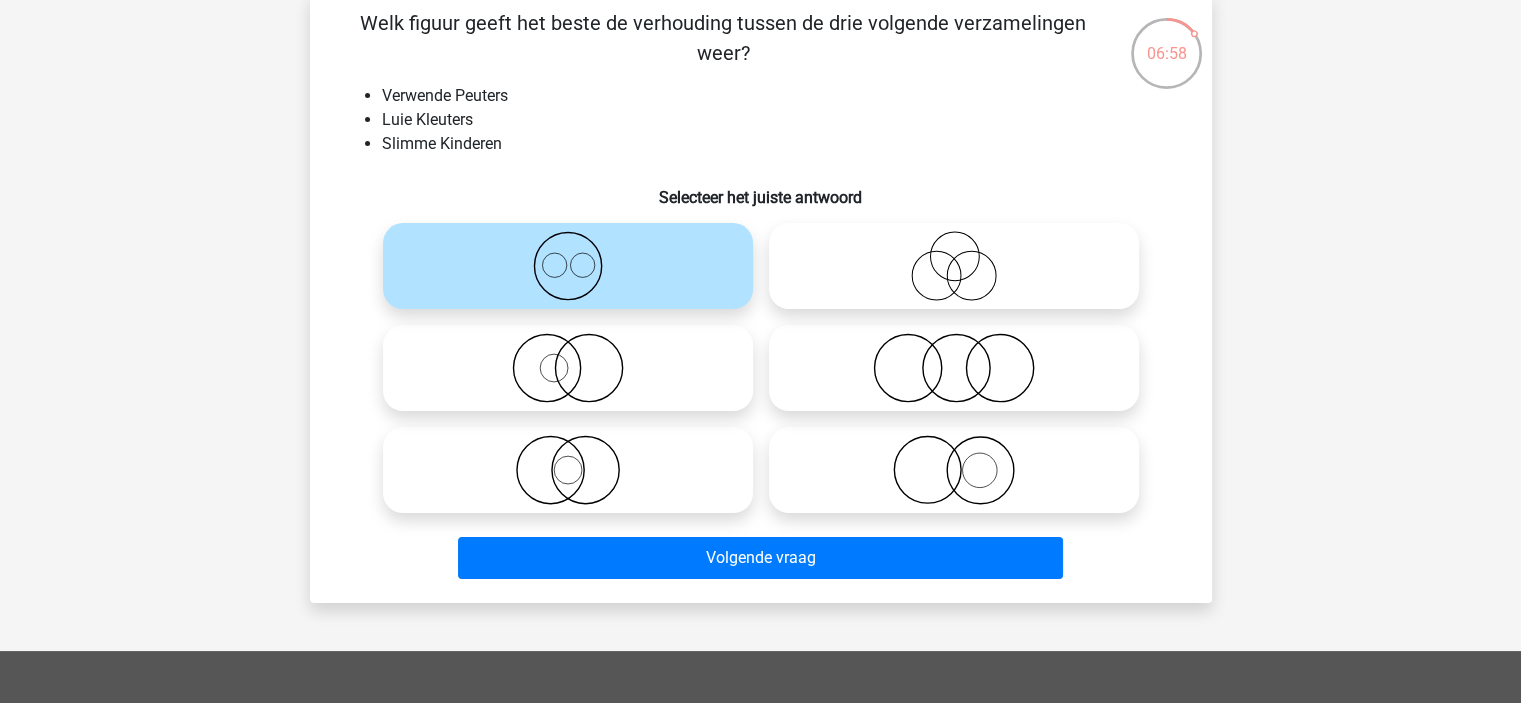 click 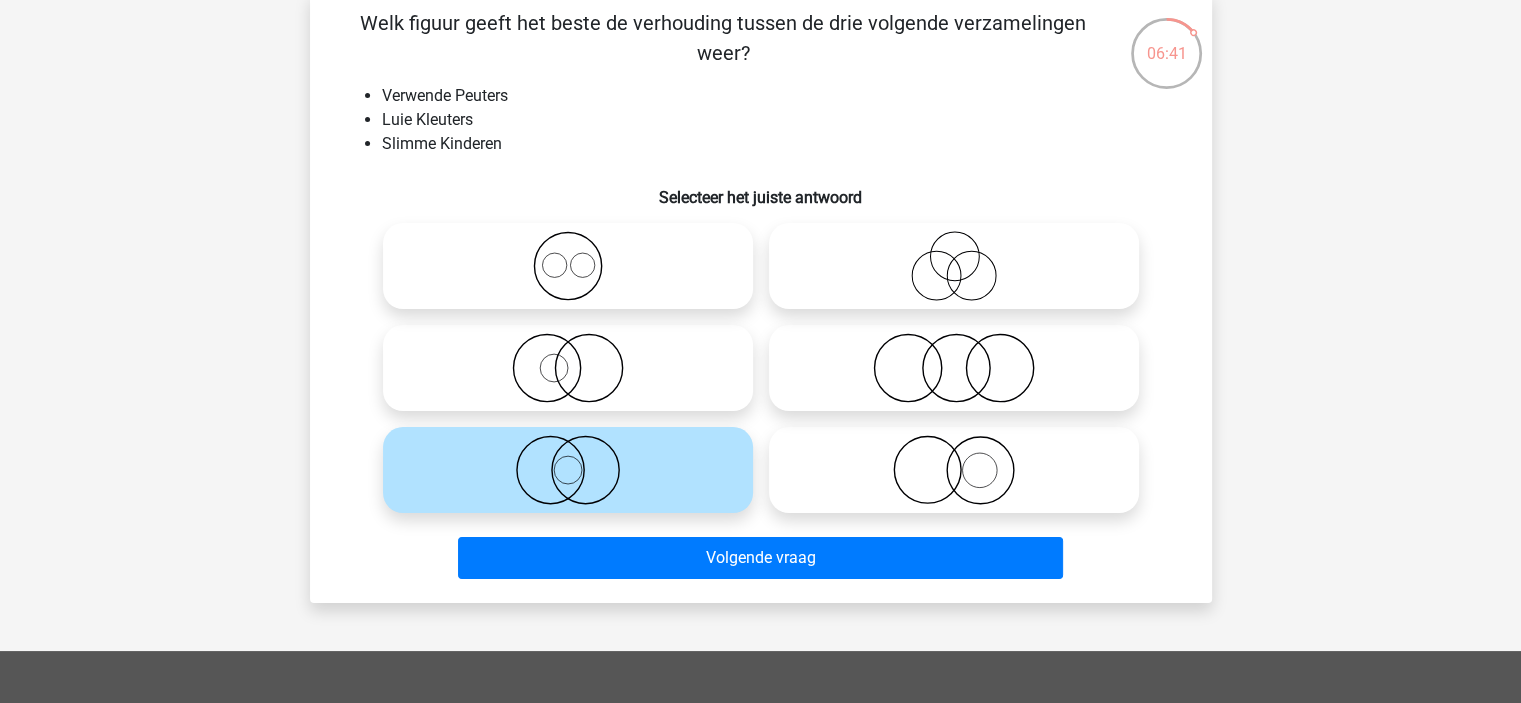 click 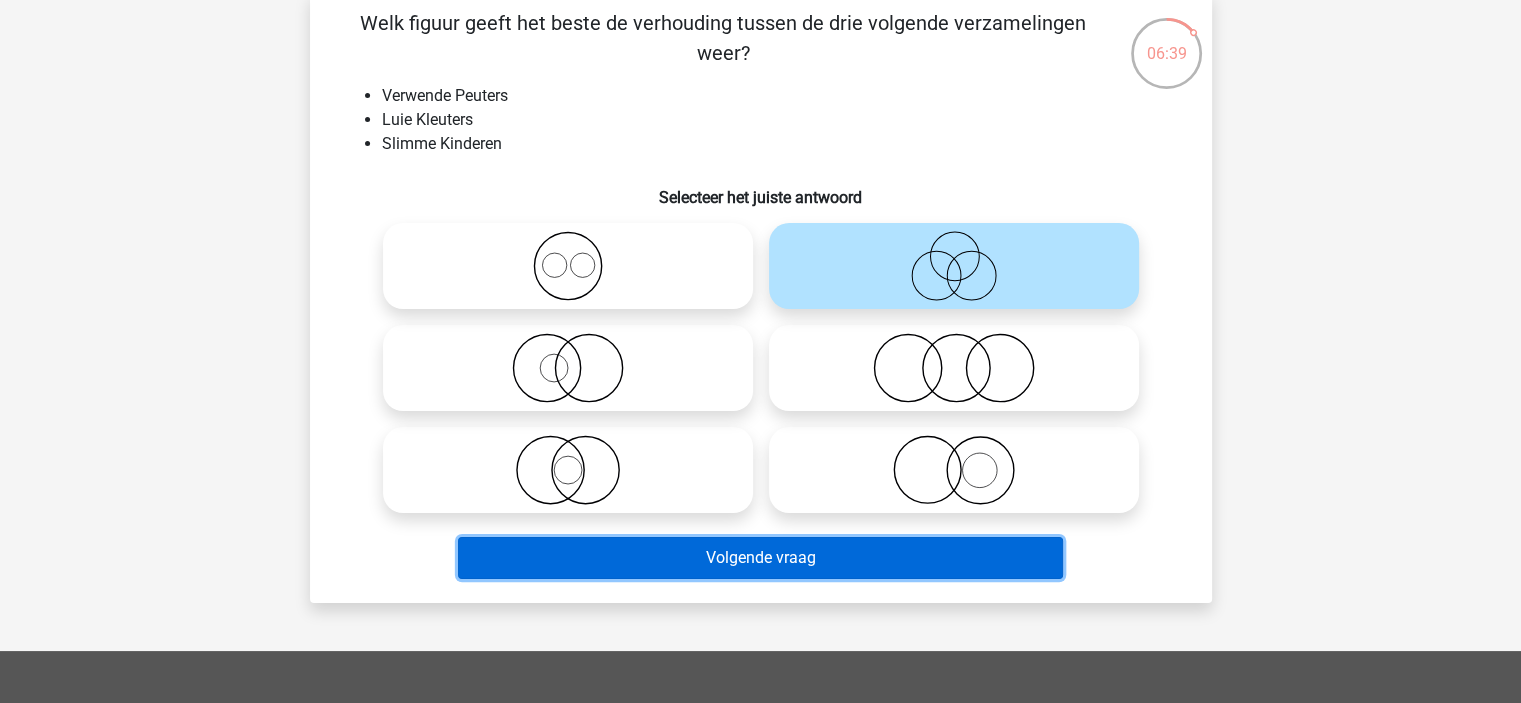click on "Volgende vraag" at bounding box center [760, 558] 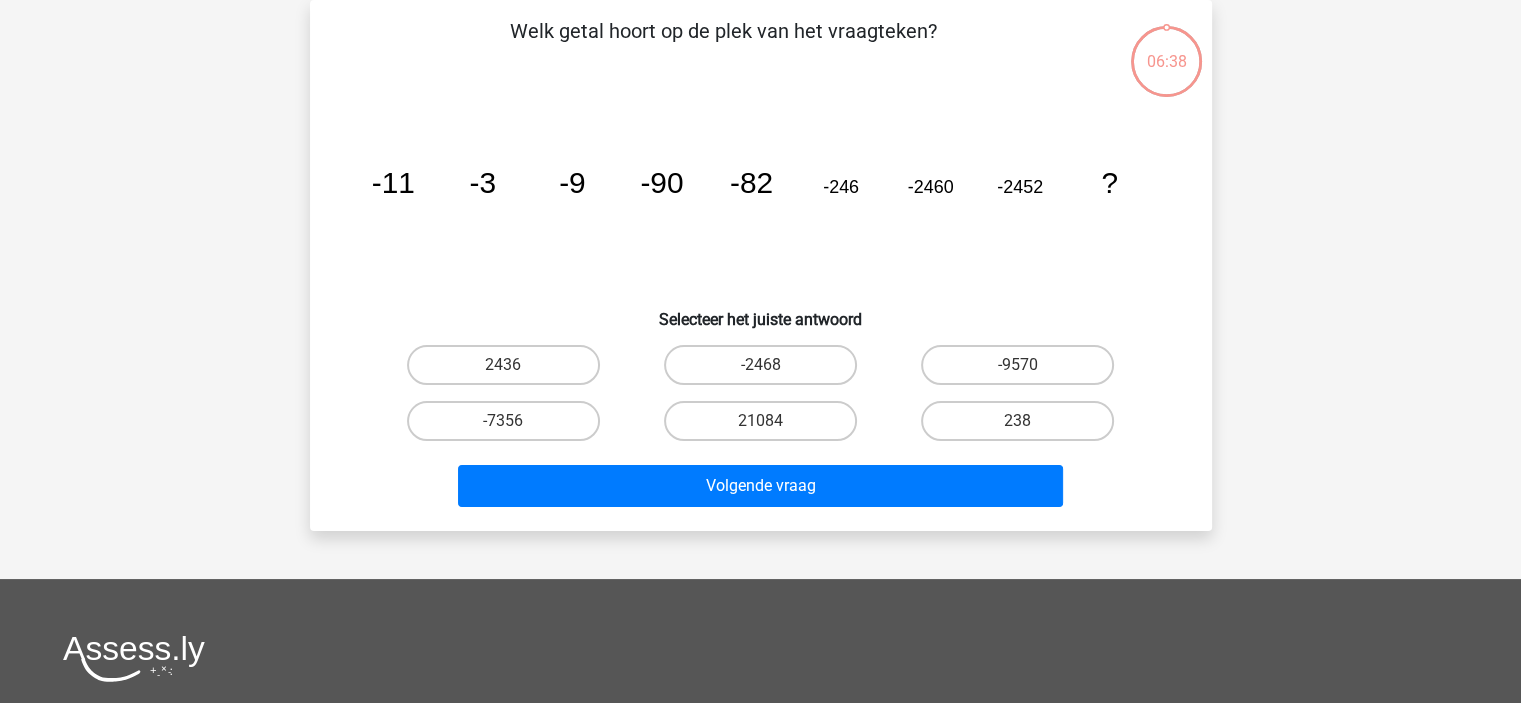 scroll, scrollTop: 0, scrollLeft: 0, axis: both 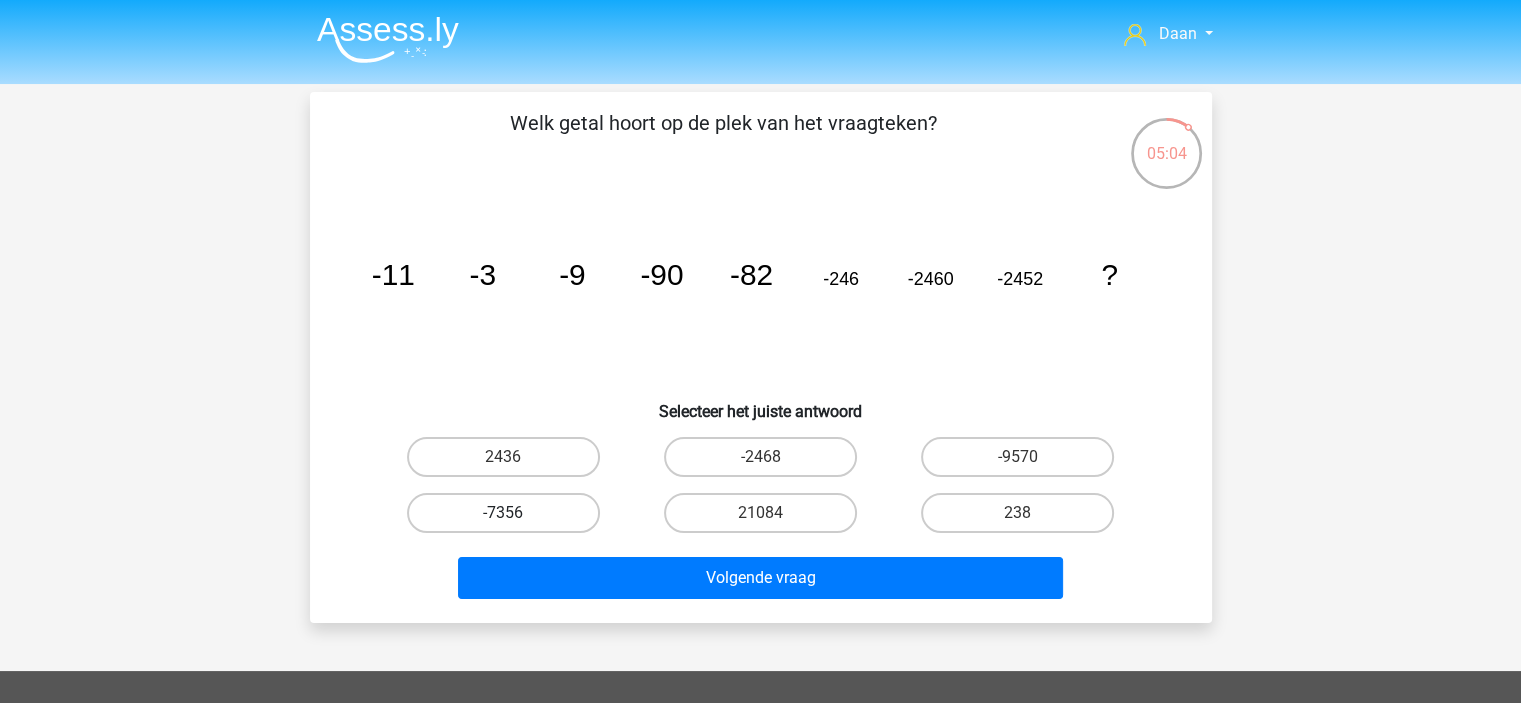 click on "-7356" at bounding box center (503, 513) 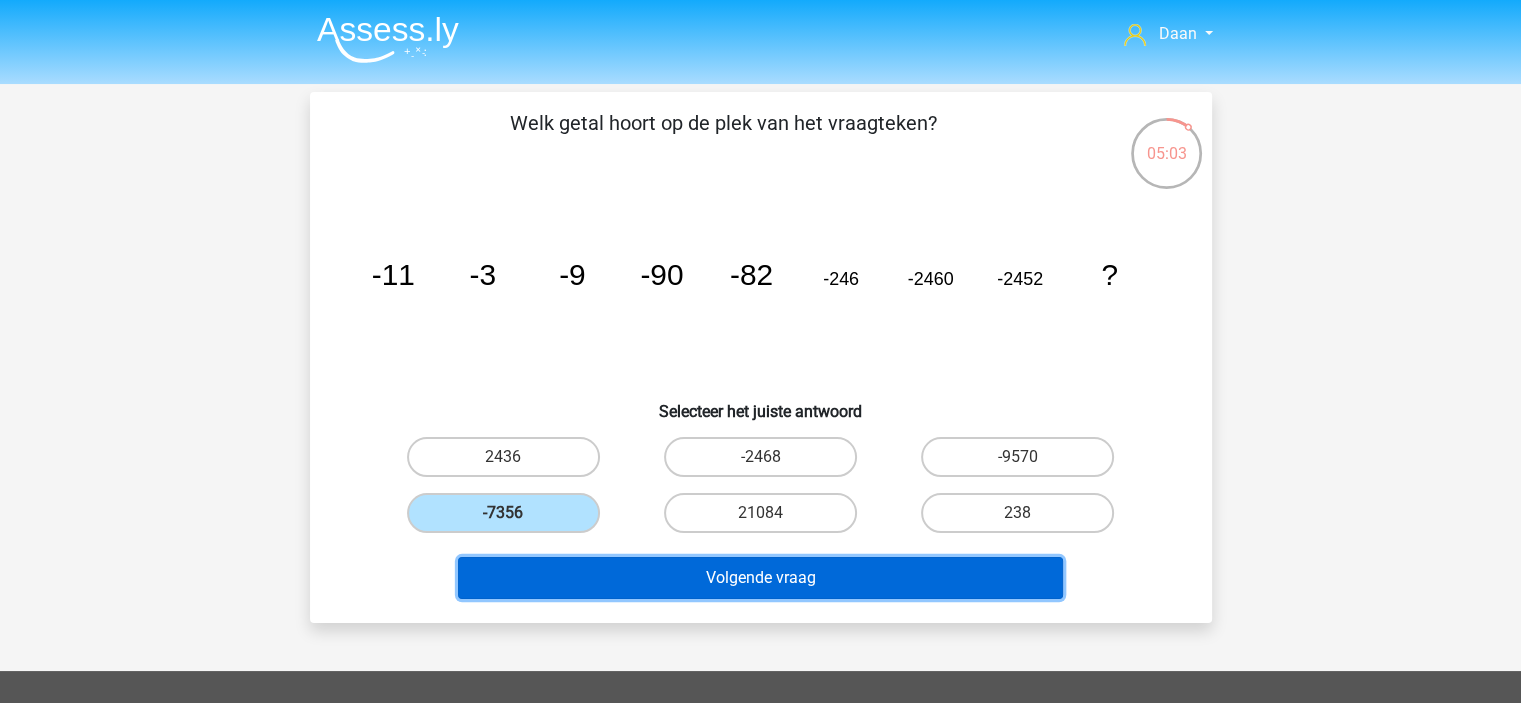 click on "Volgende vraag" at bounding box center [760, 578] 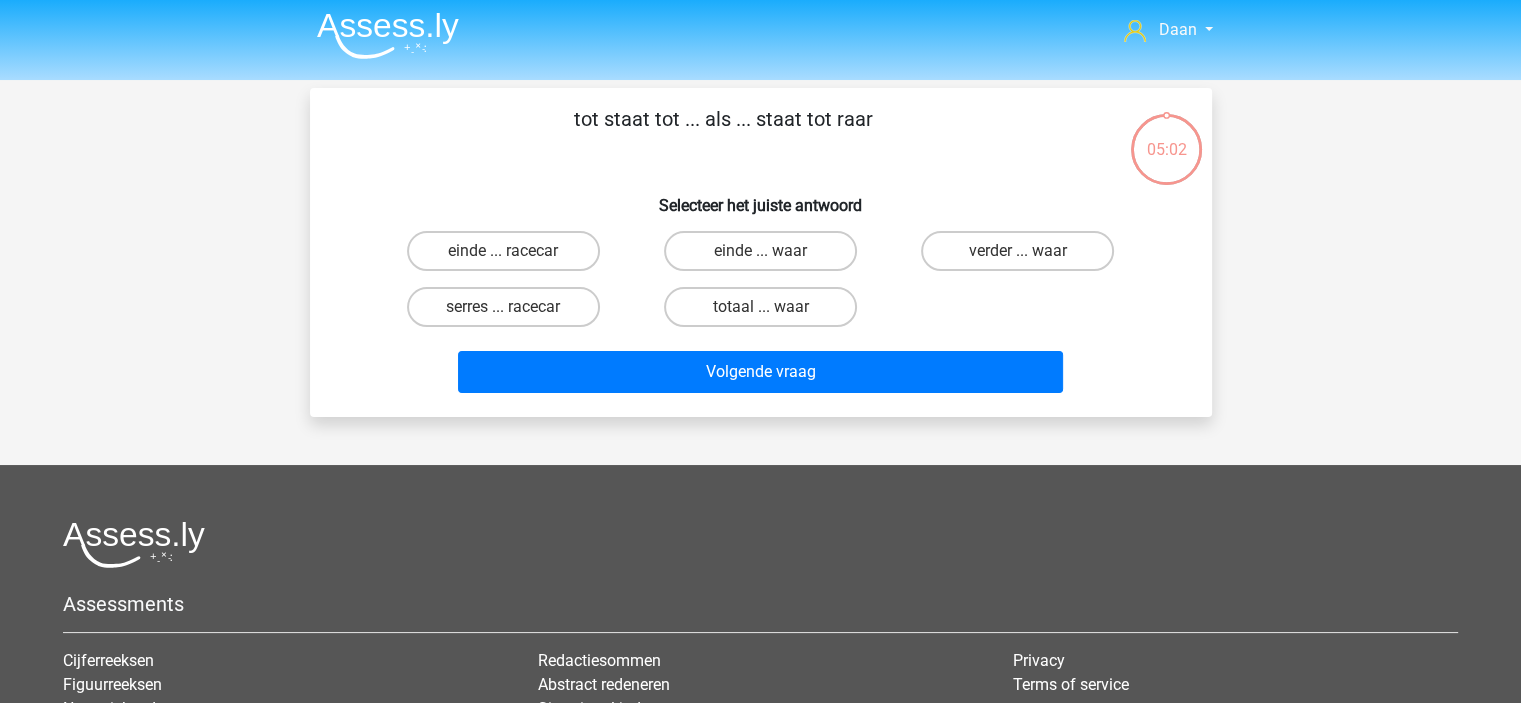 scroll, scrollTop: 0, scrollLeft: 0, axis: both 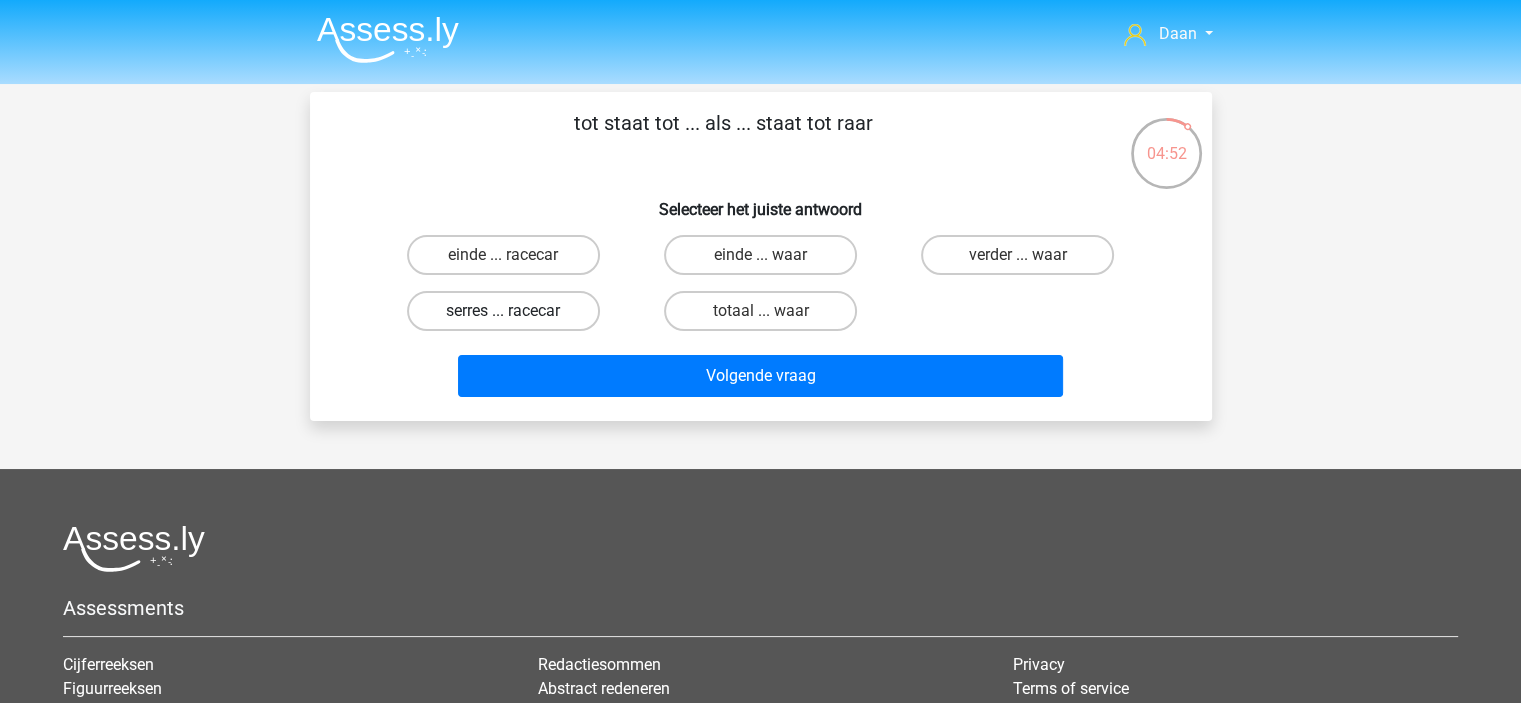 click on "serres ... racecar" at bounding box center [503, 311] 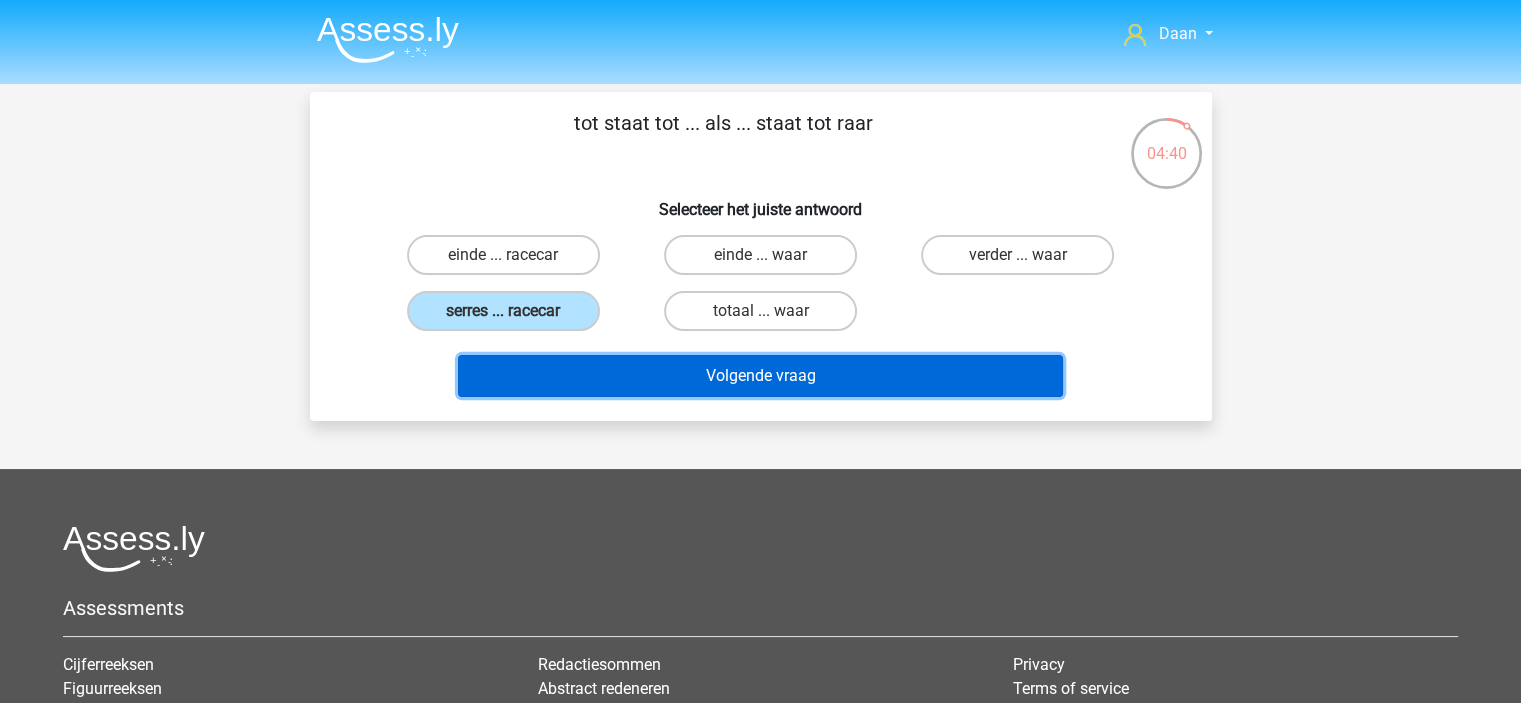 click on "Volgende vraag" at bounding box center (760, 376) 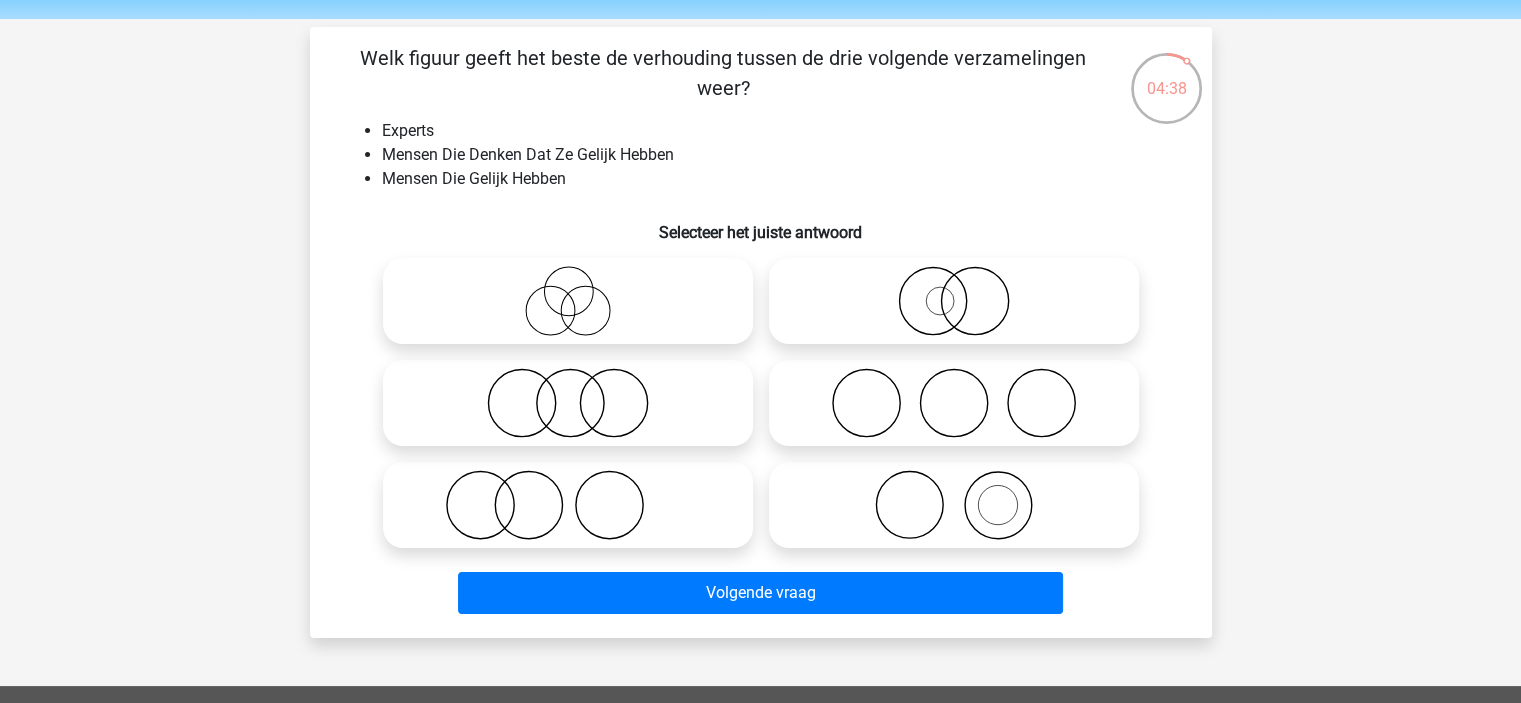 scroll, scrollTop: 100, scrollLeft: 0, axis: vertical 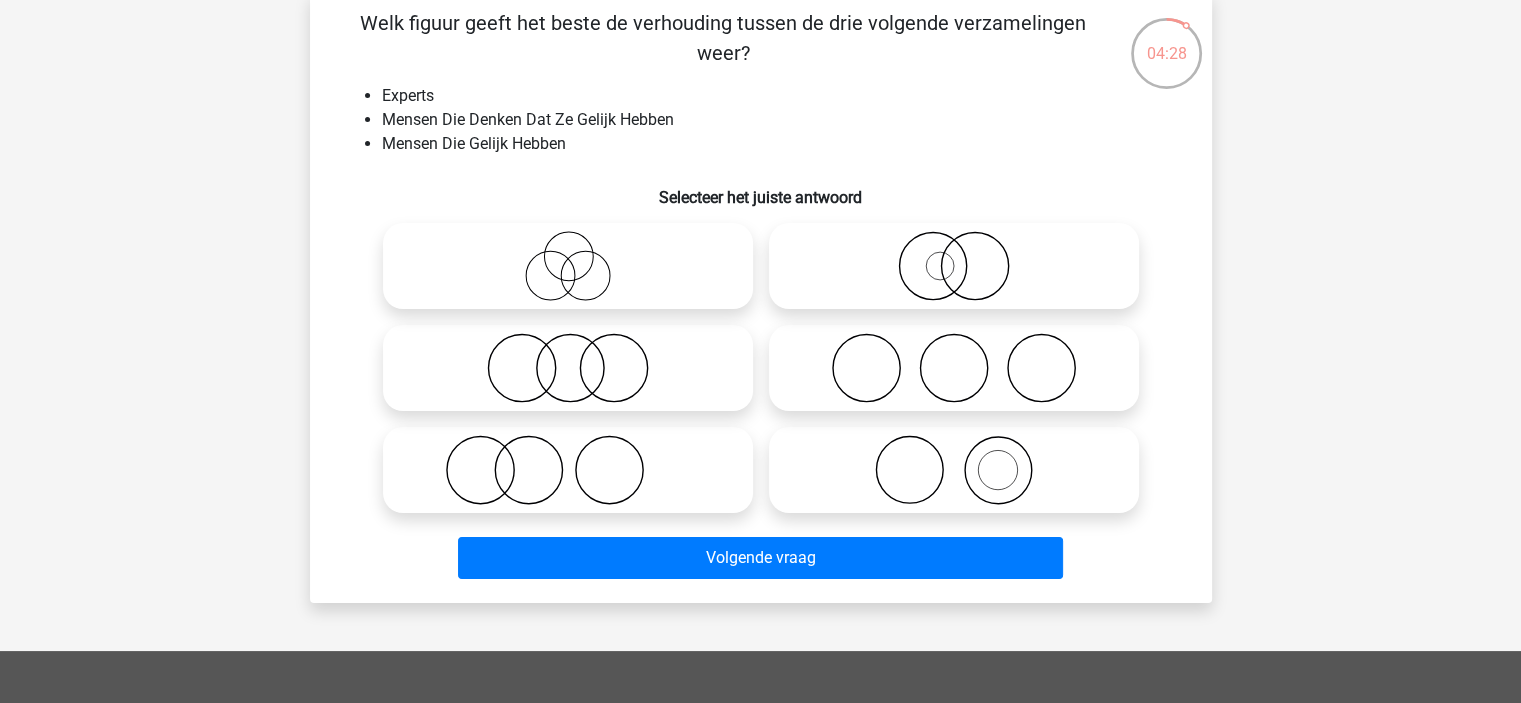 click 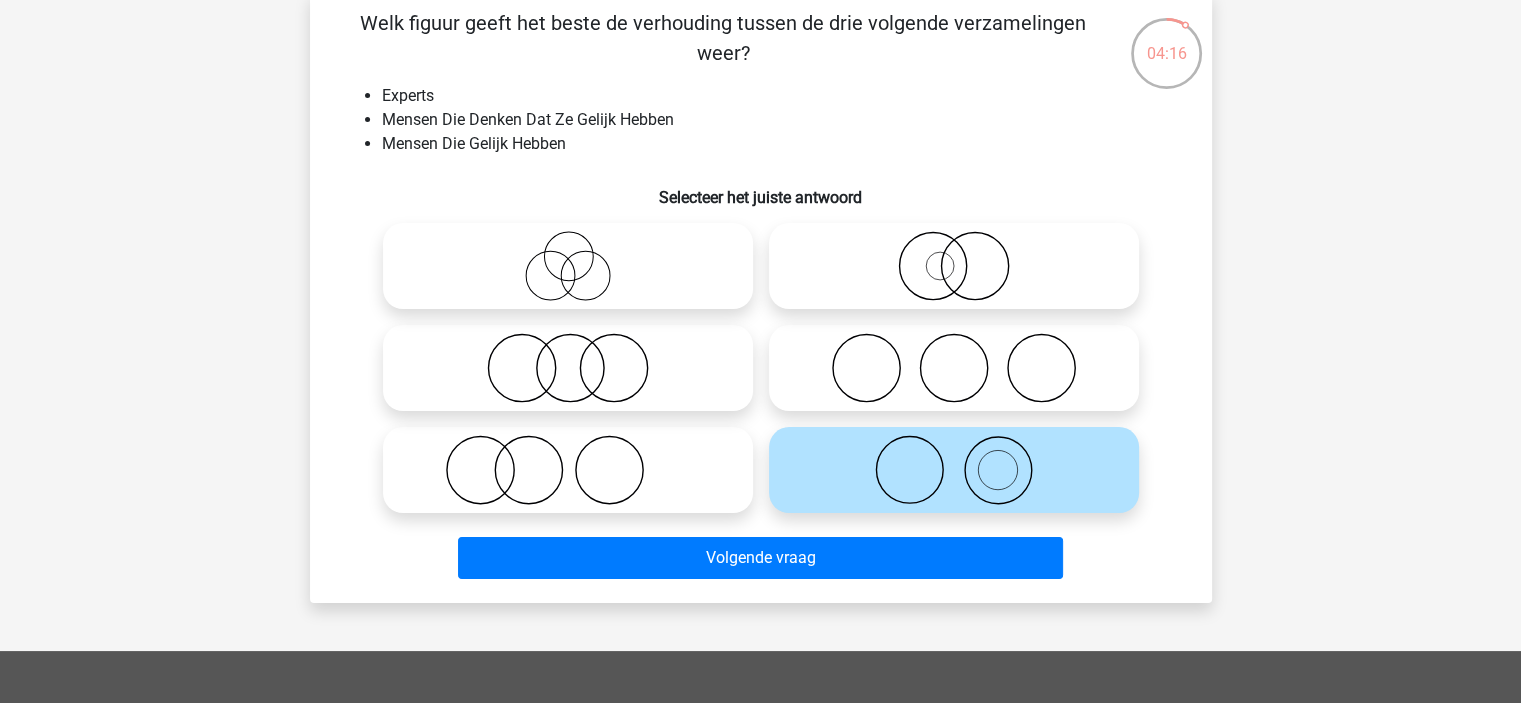 click 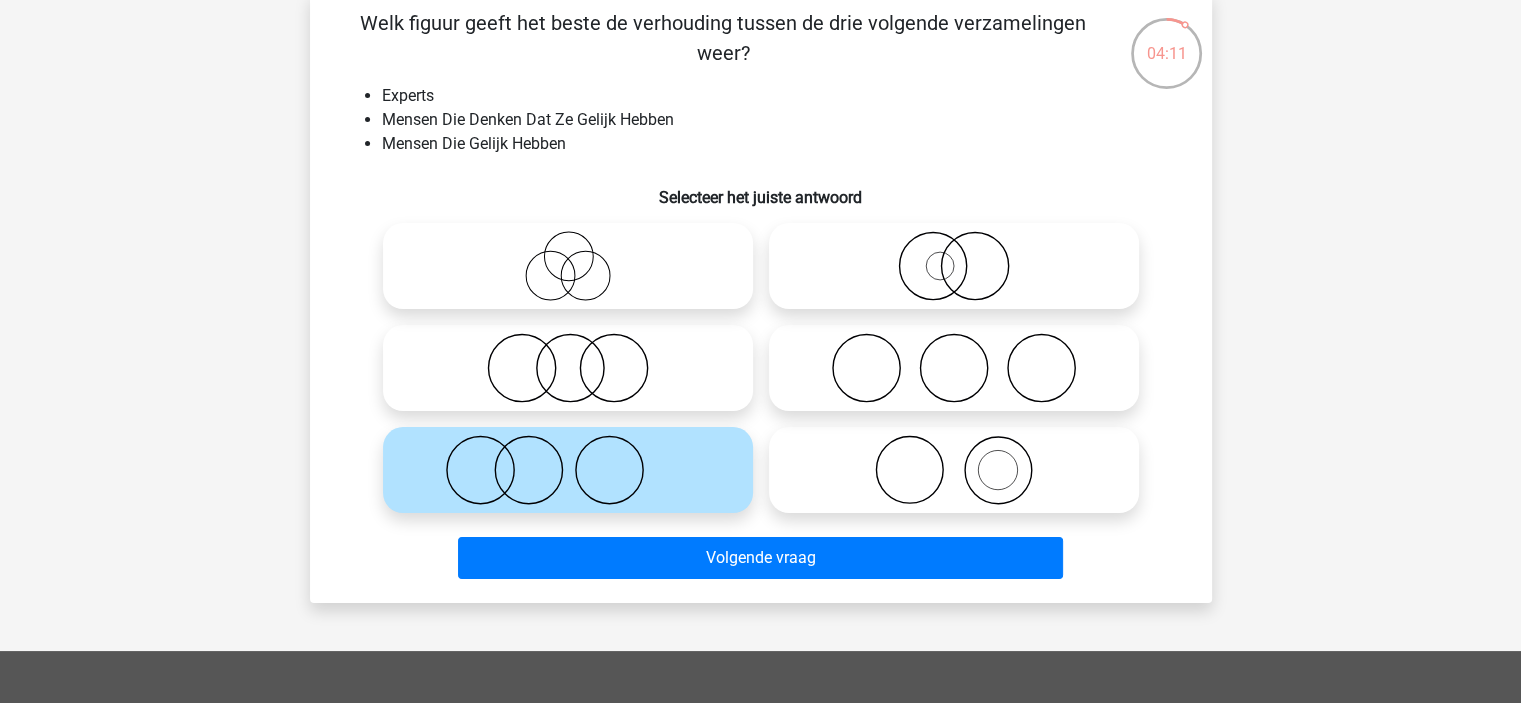 click at bounding box center [960, 453] 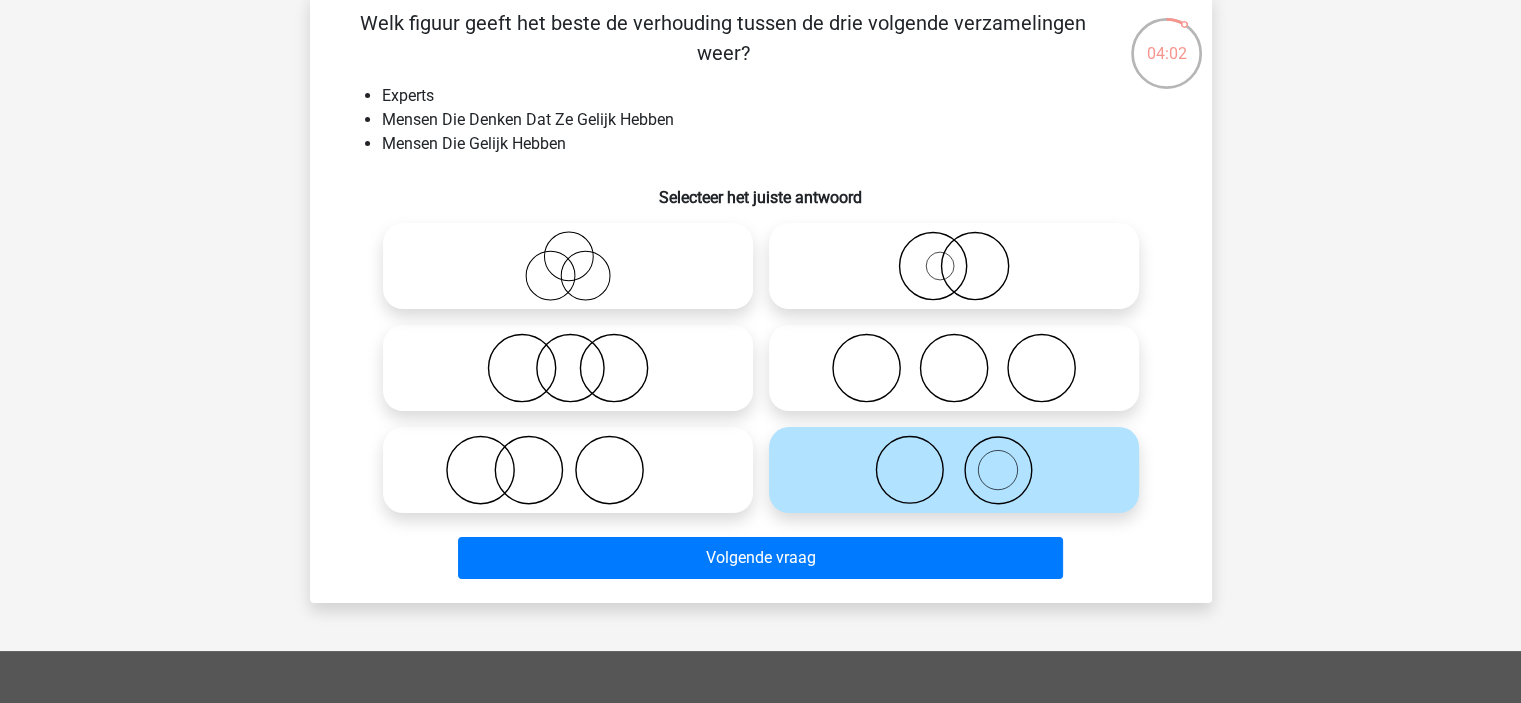 click 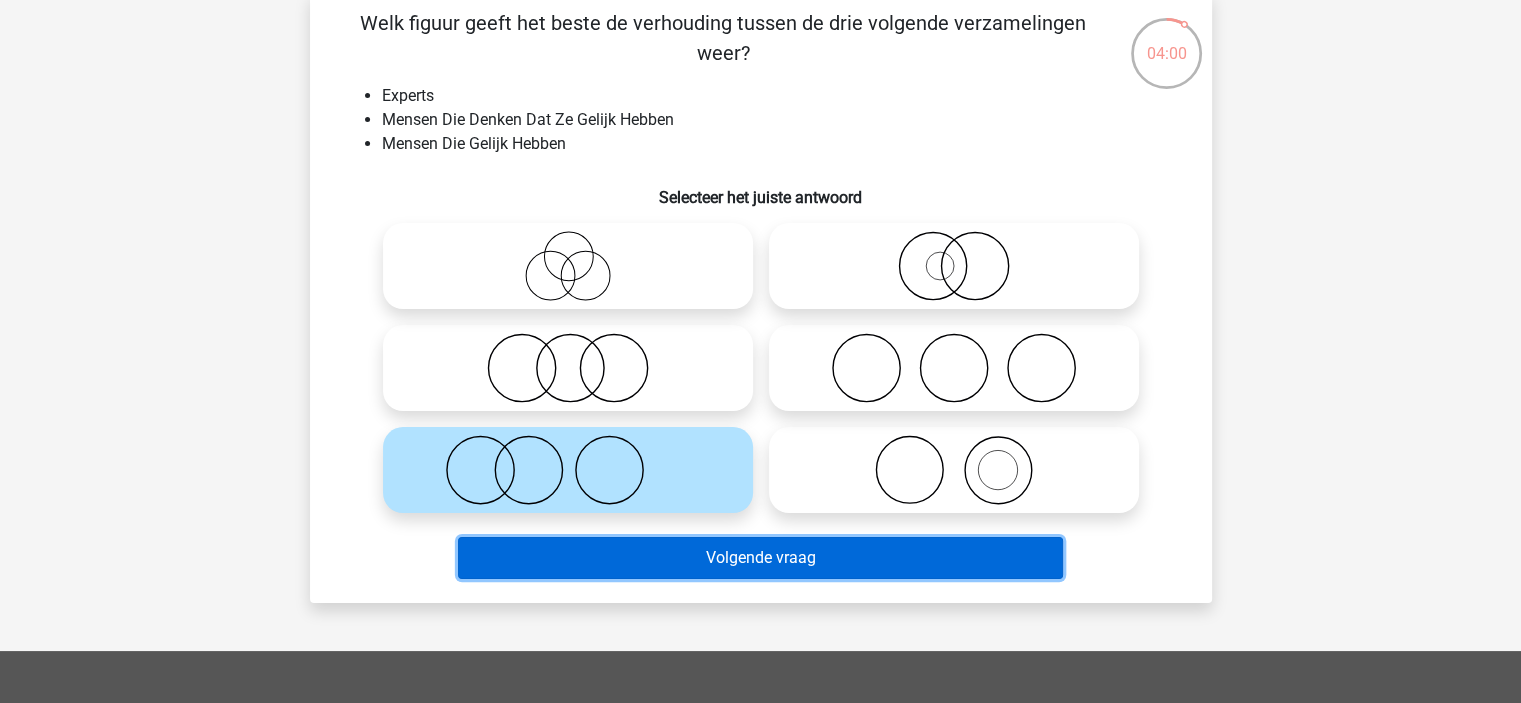 click on "Volgende vraag" at bounding box center (760, 558) 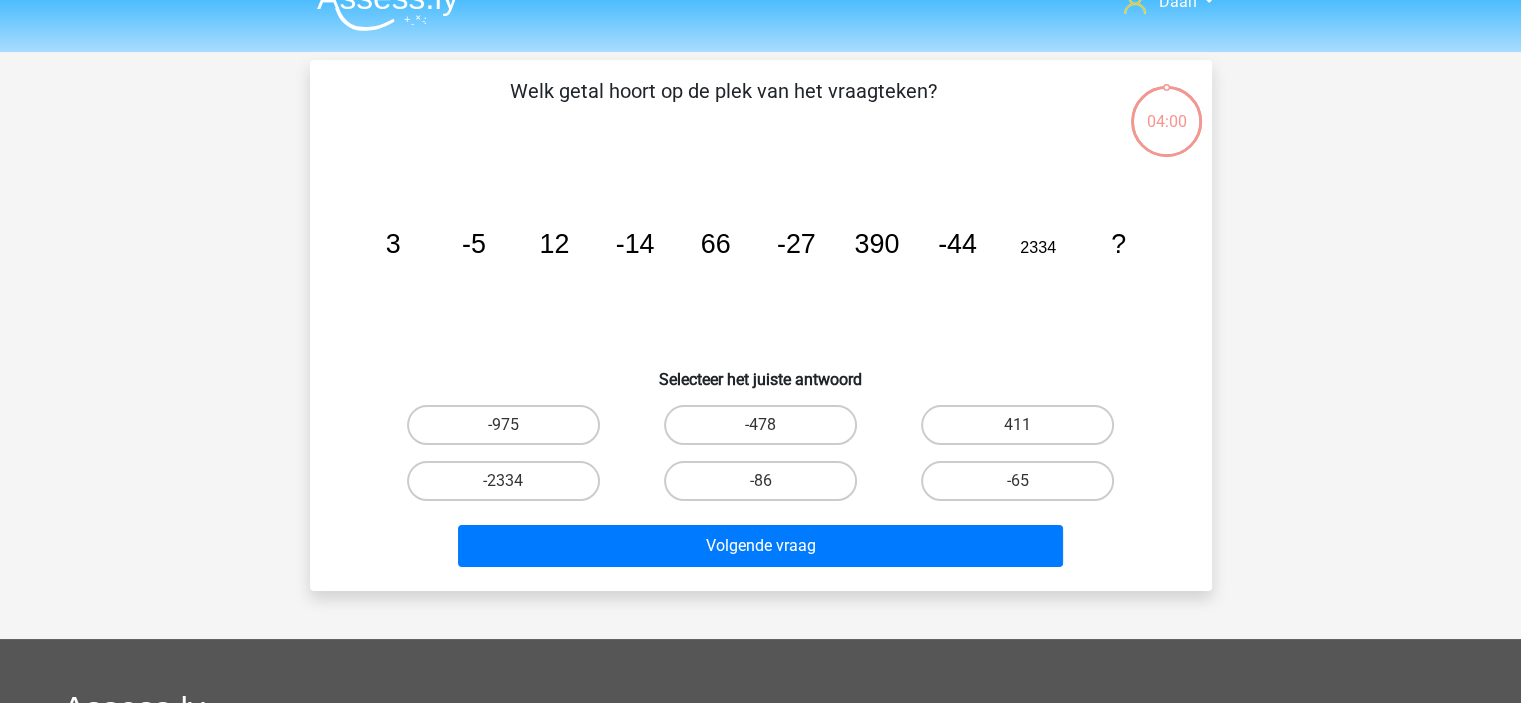 scroll, scrollTop: 0, scrollLeft: 0, axis: both 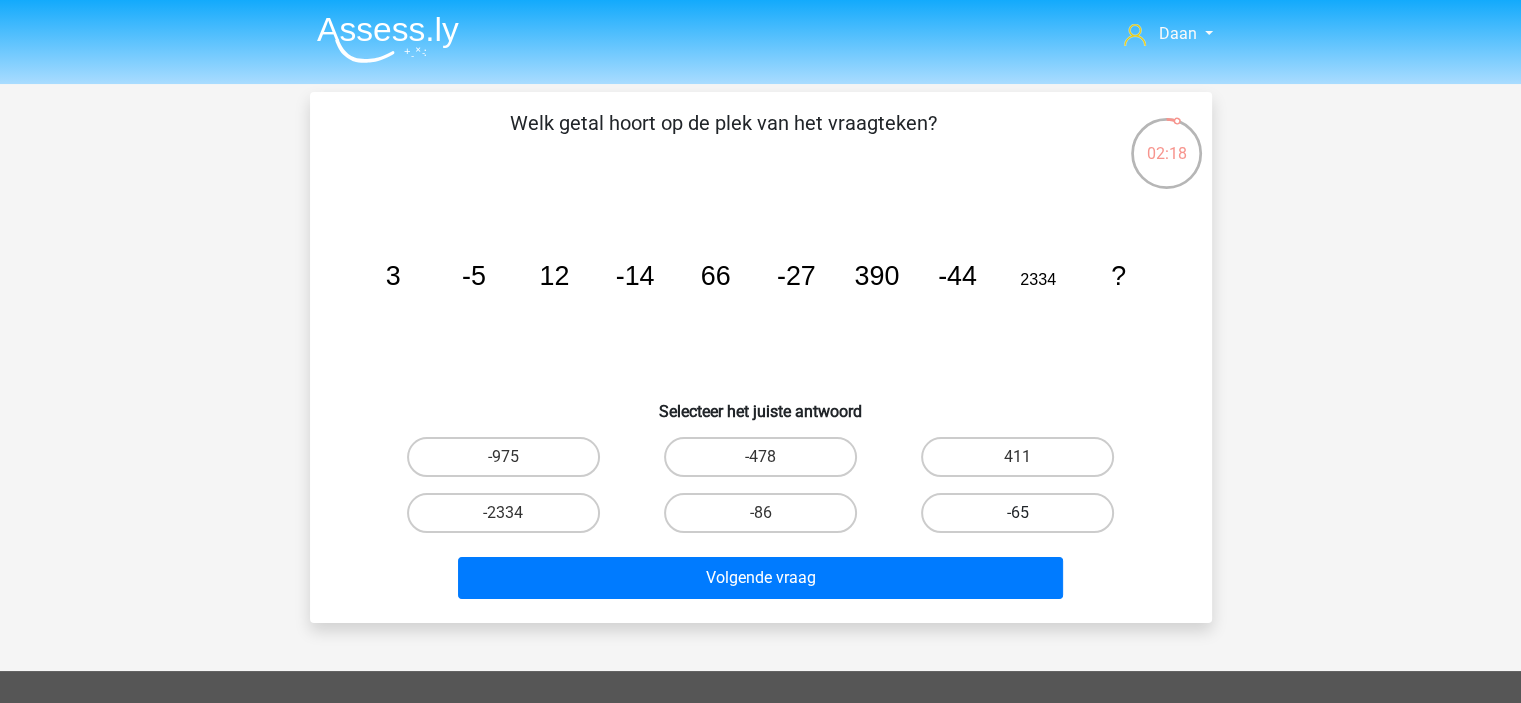 click on "-65" at bounding box center (1017, 513) 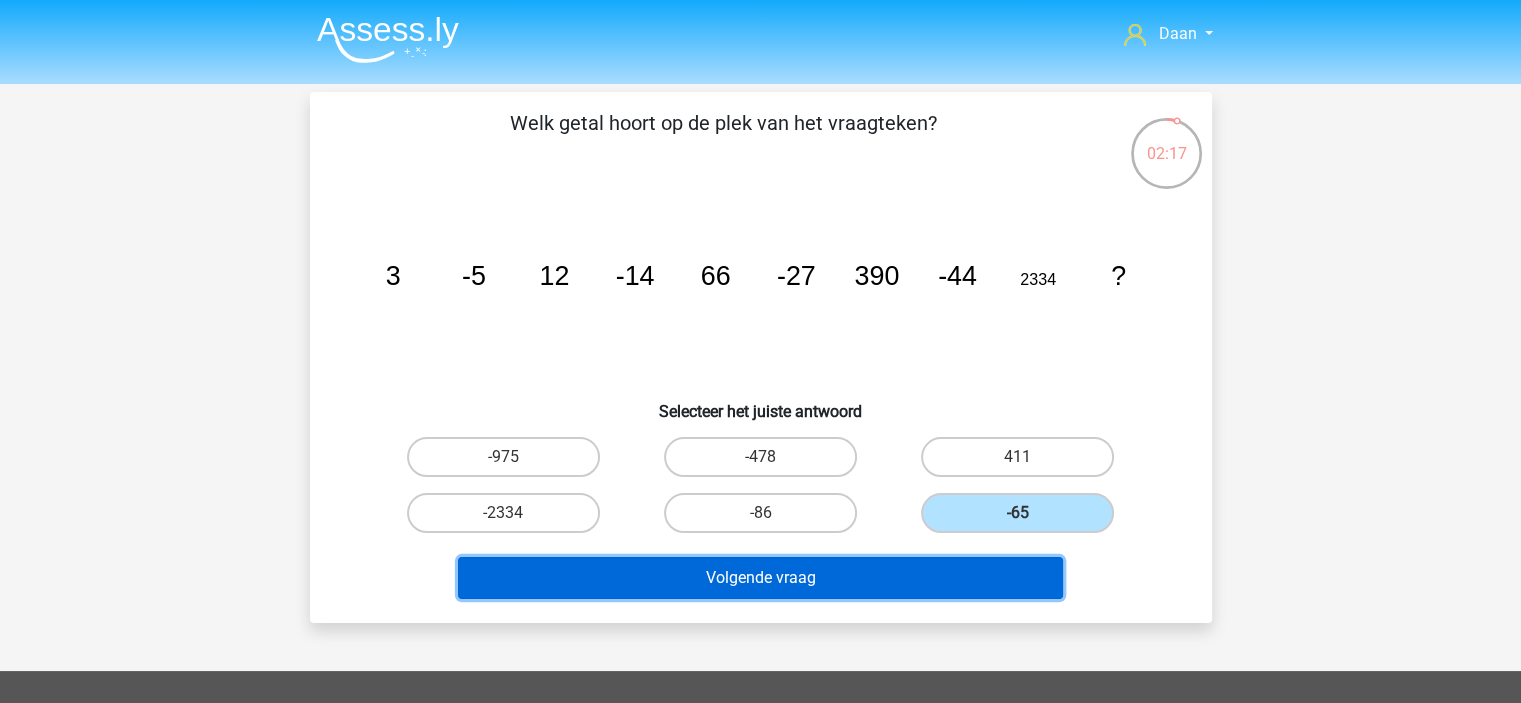 click on "Volgende vraag" at bounding box center (760, 578) 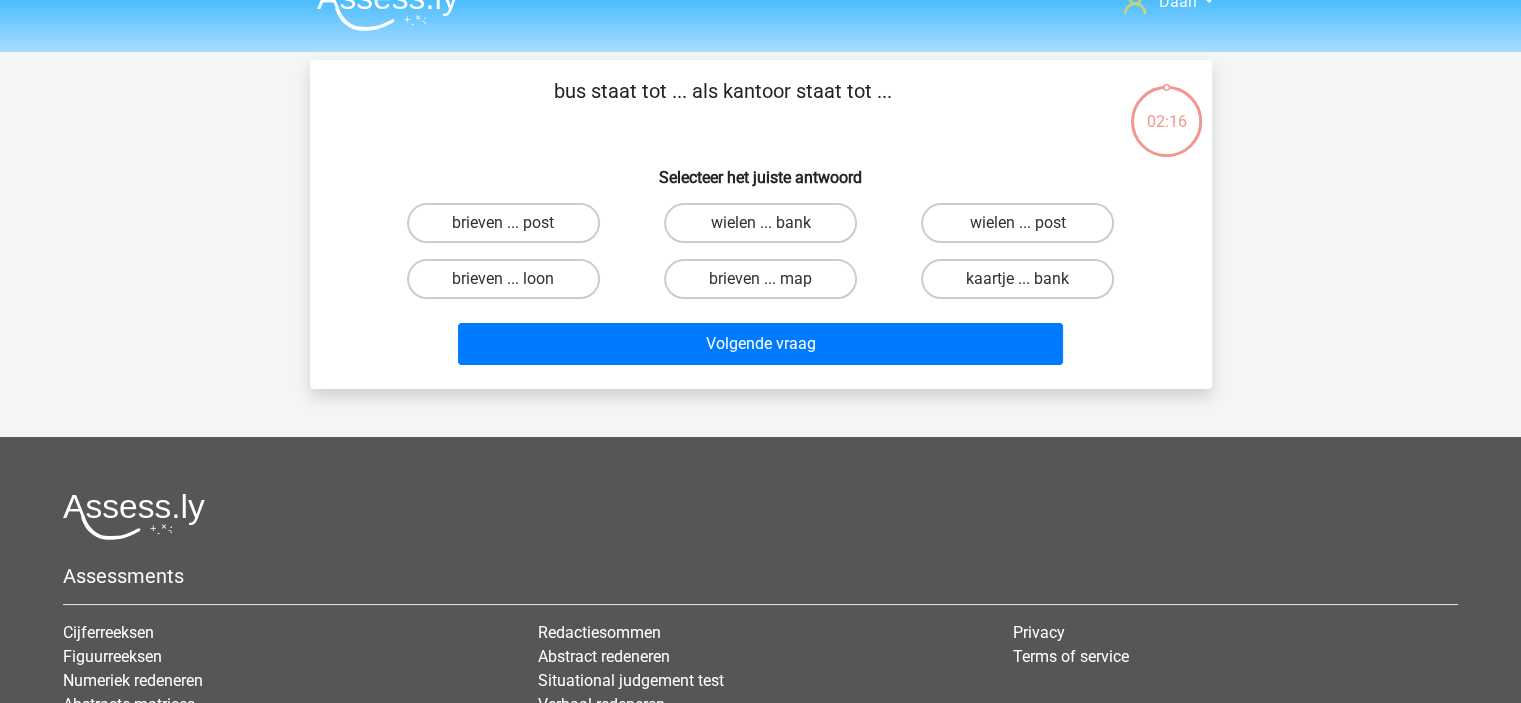 scroll, scrollTop: 0, scrollLeft: 0, axis: both 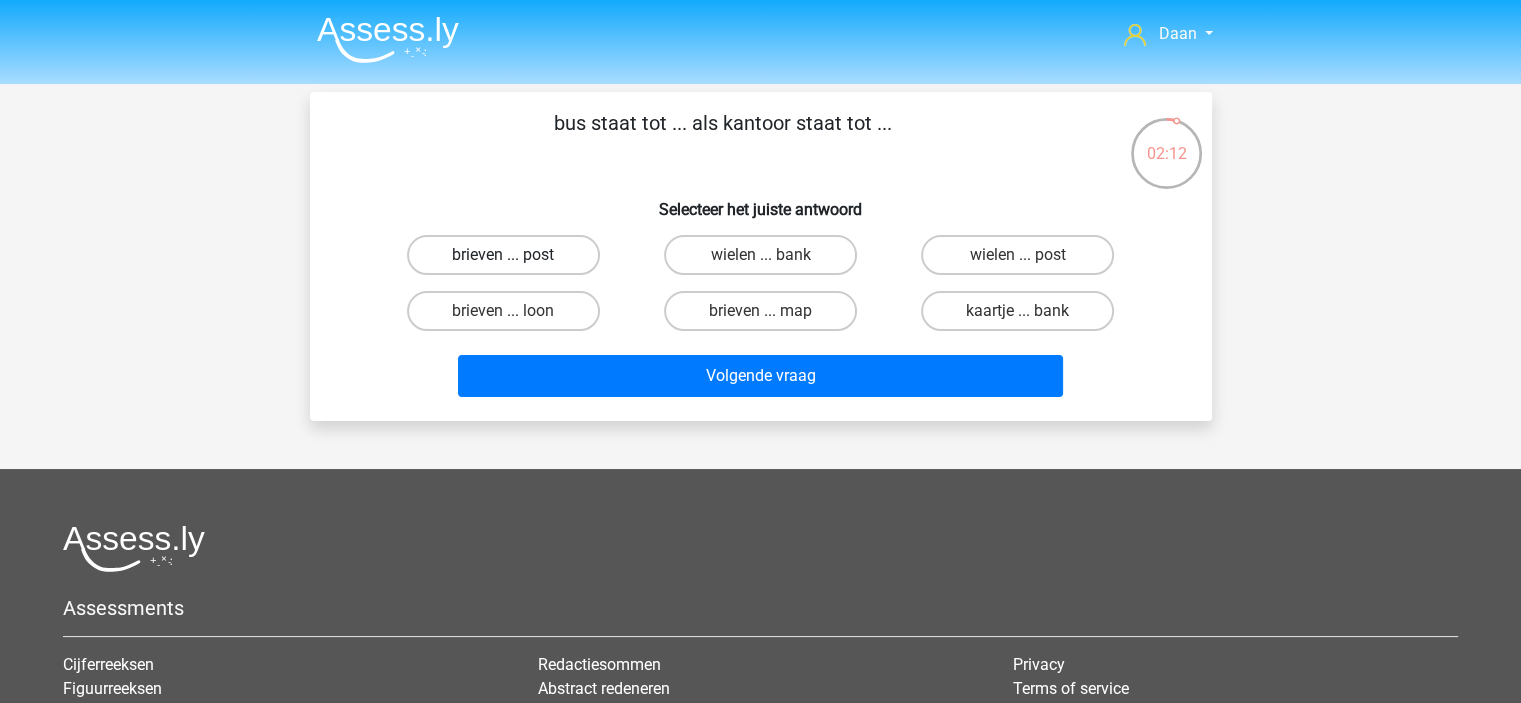 click on "brieven ... post" at bounding box center (503, 255) 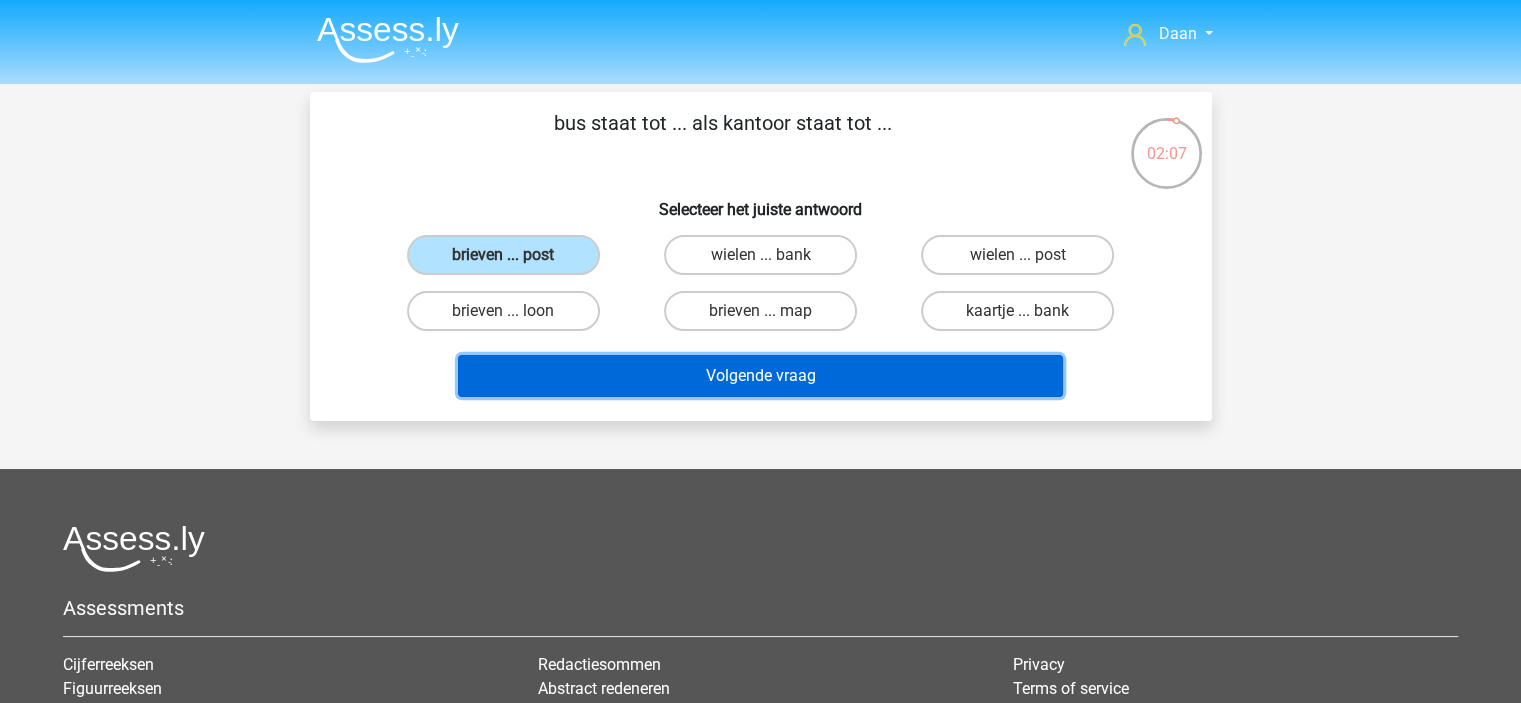 click on "Volgende vraag" at bounding box center (760, 376) 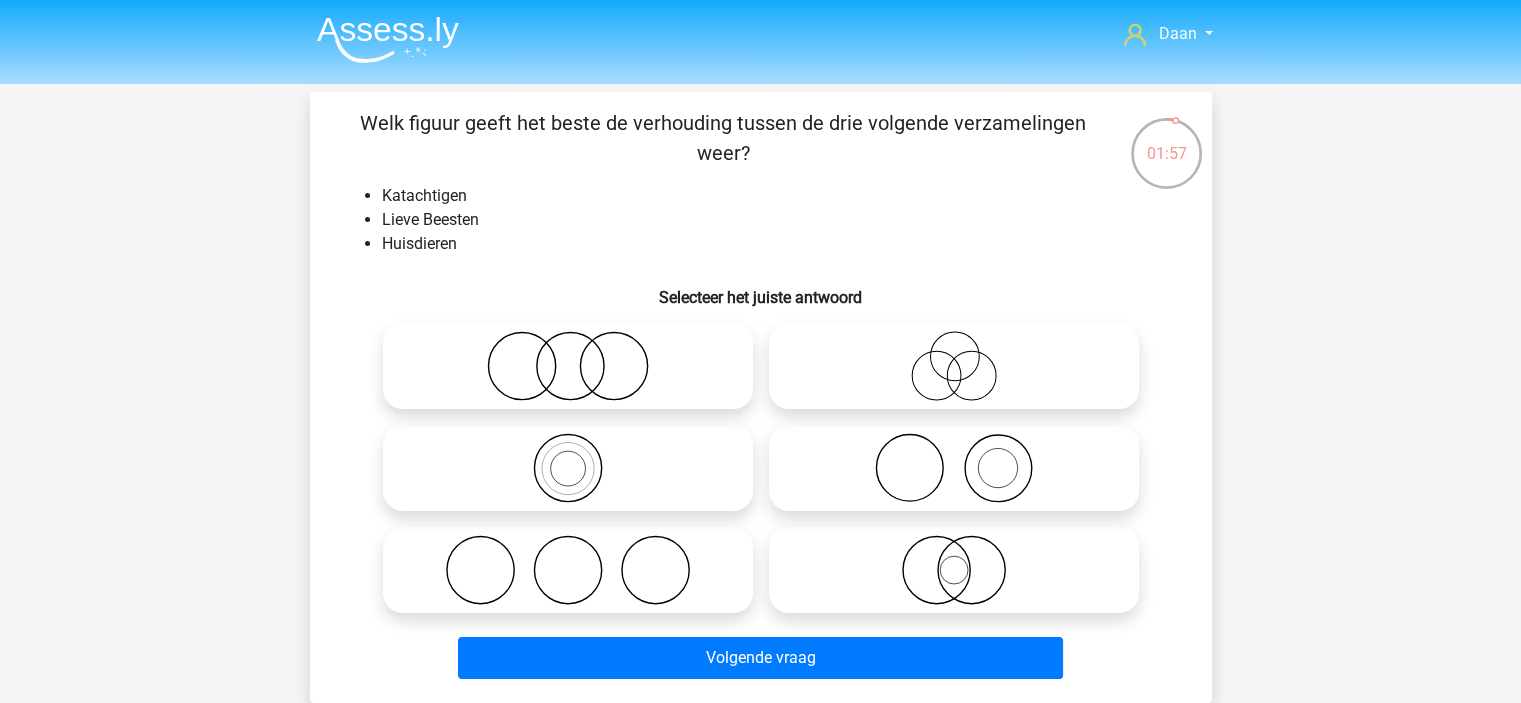 scroll, scrollTop: 100, scrollLeft: 0, axis: vertical 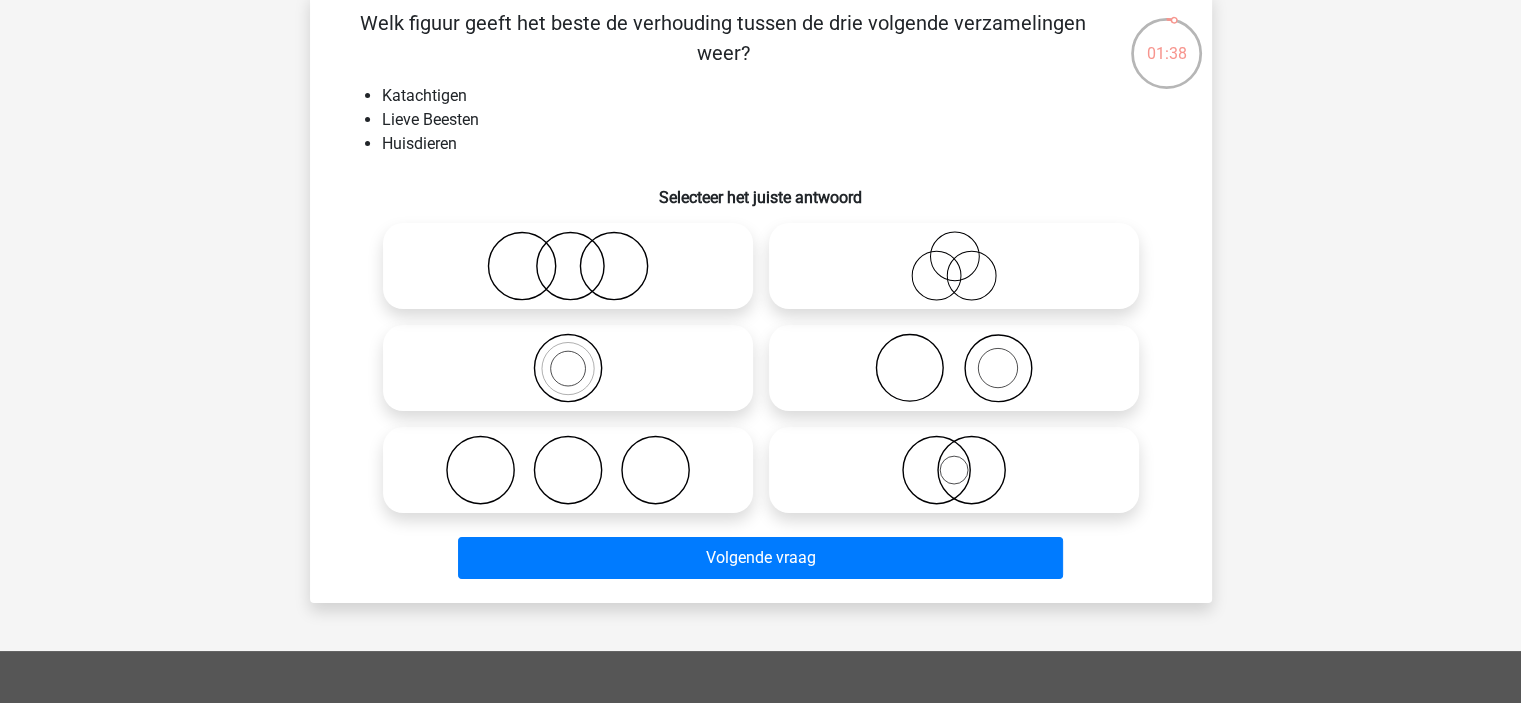 click 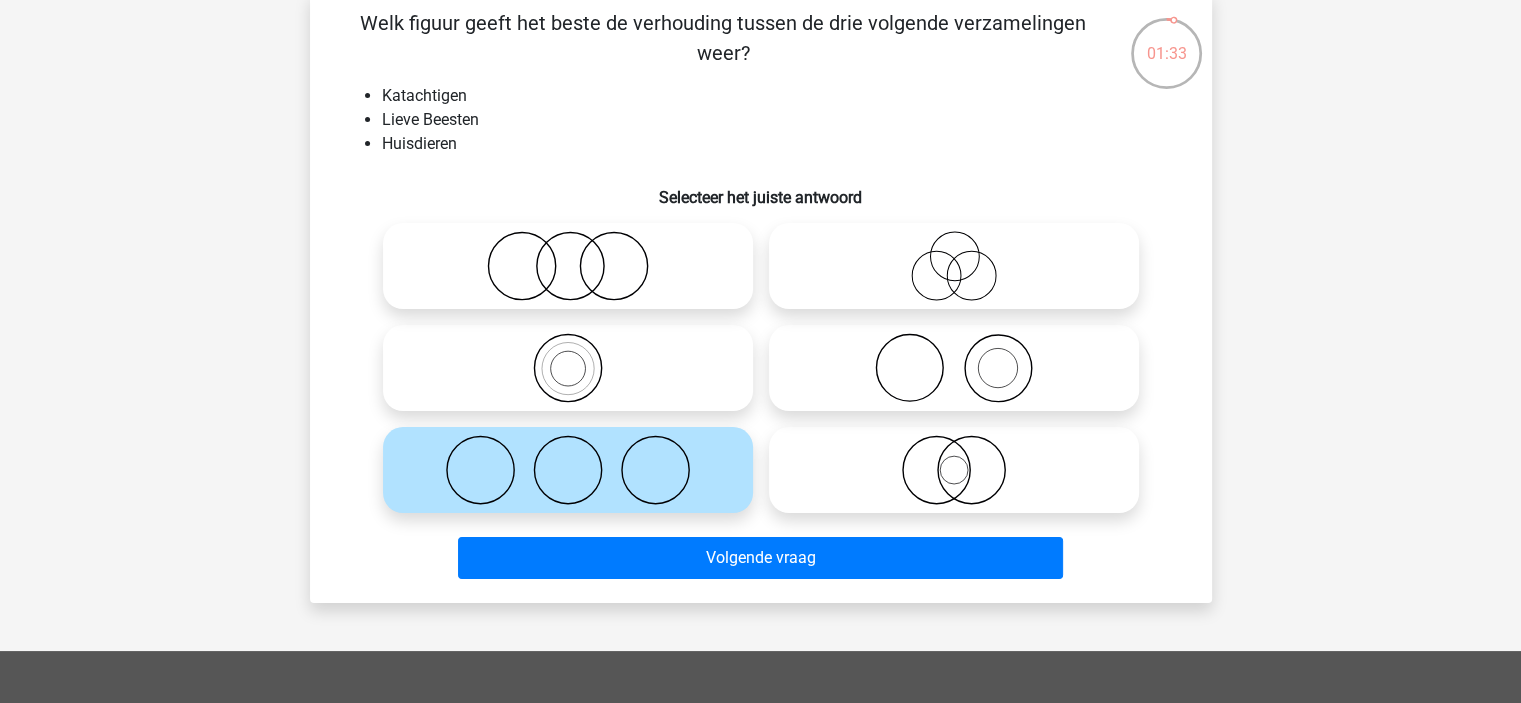 click 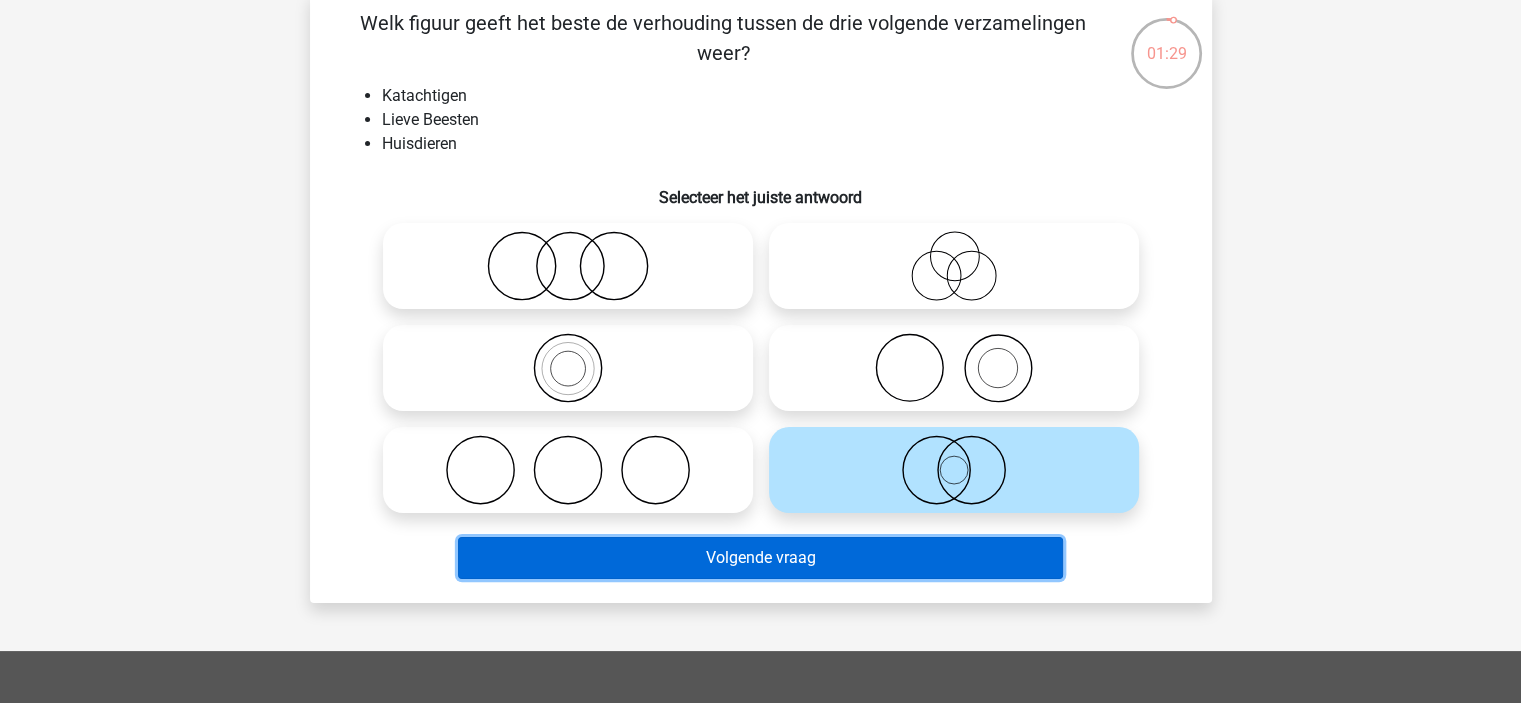 click on "Volgende vraag" at bounding box center (760, 558) 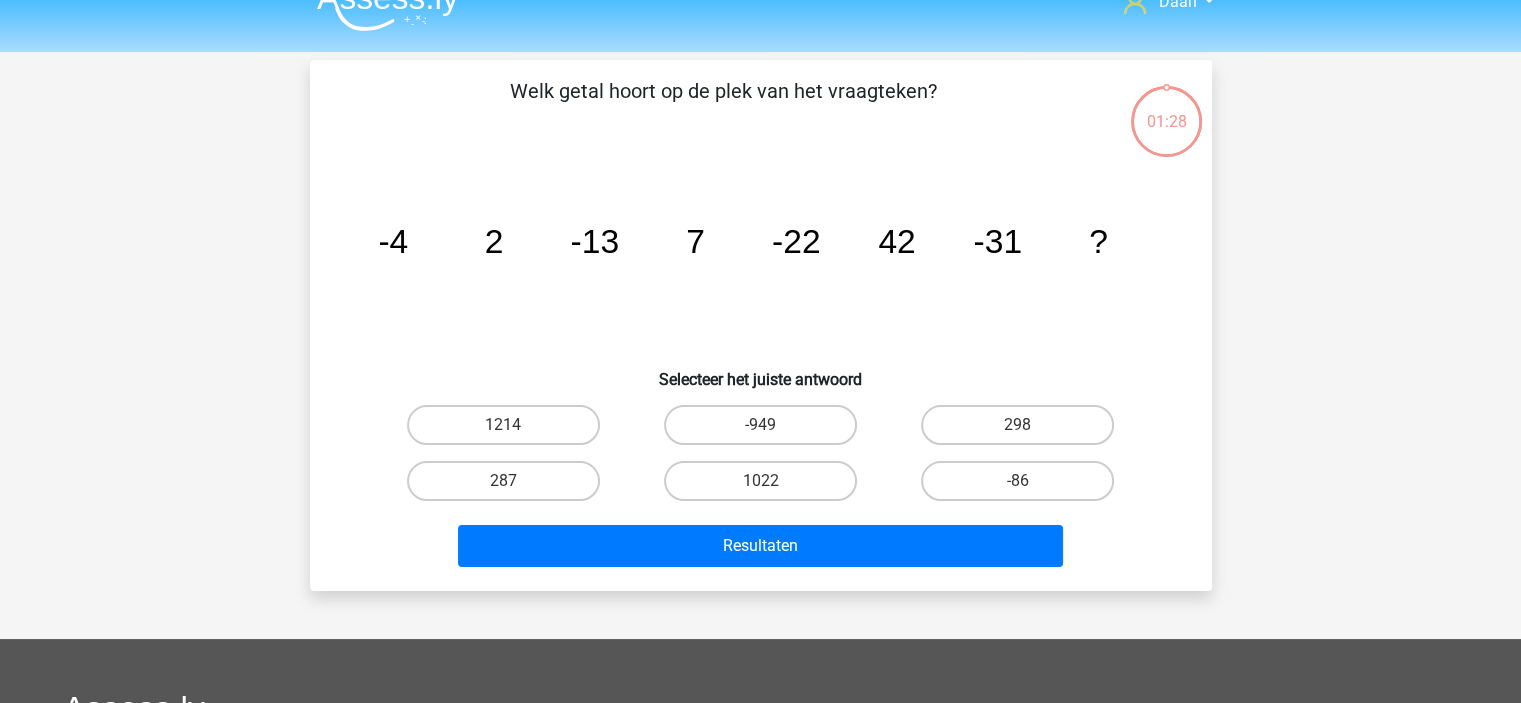 scroll, scrollTop: 0, scrollLeft: 0, axis: both 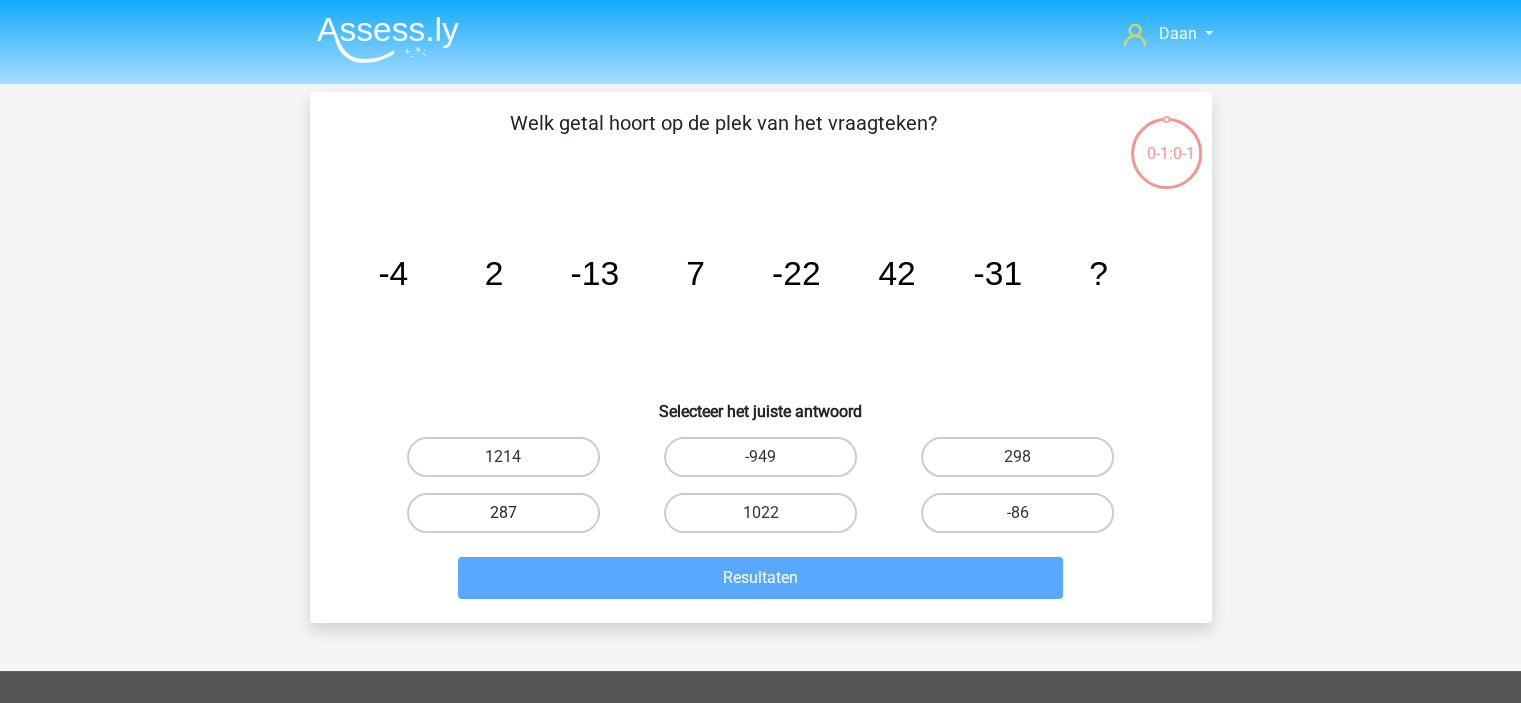 click on "287" at bounding box center (503, 513) 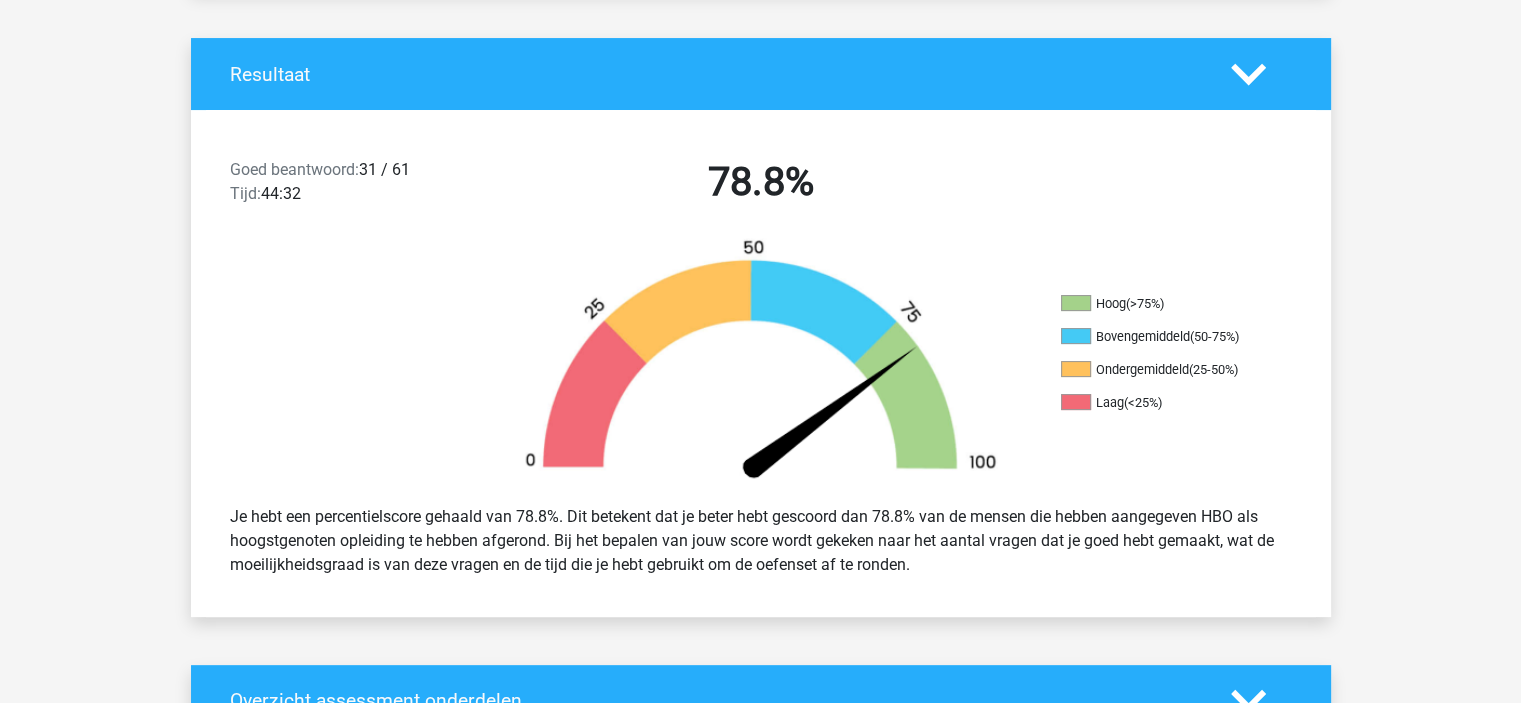 scroll, scrollTop: 400, scrollLeft: 0, axis: vertical 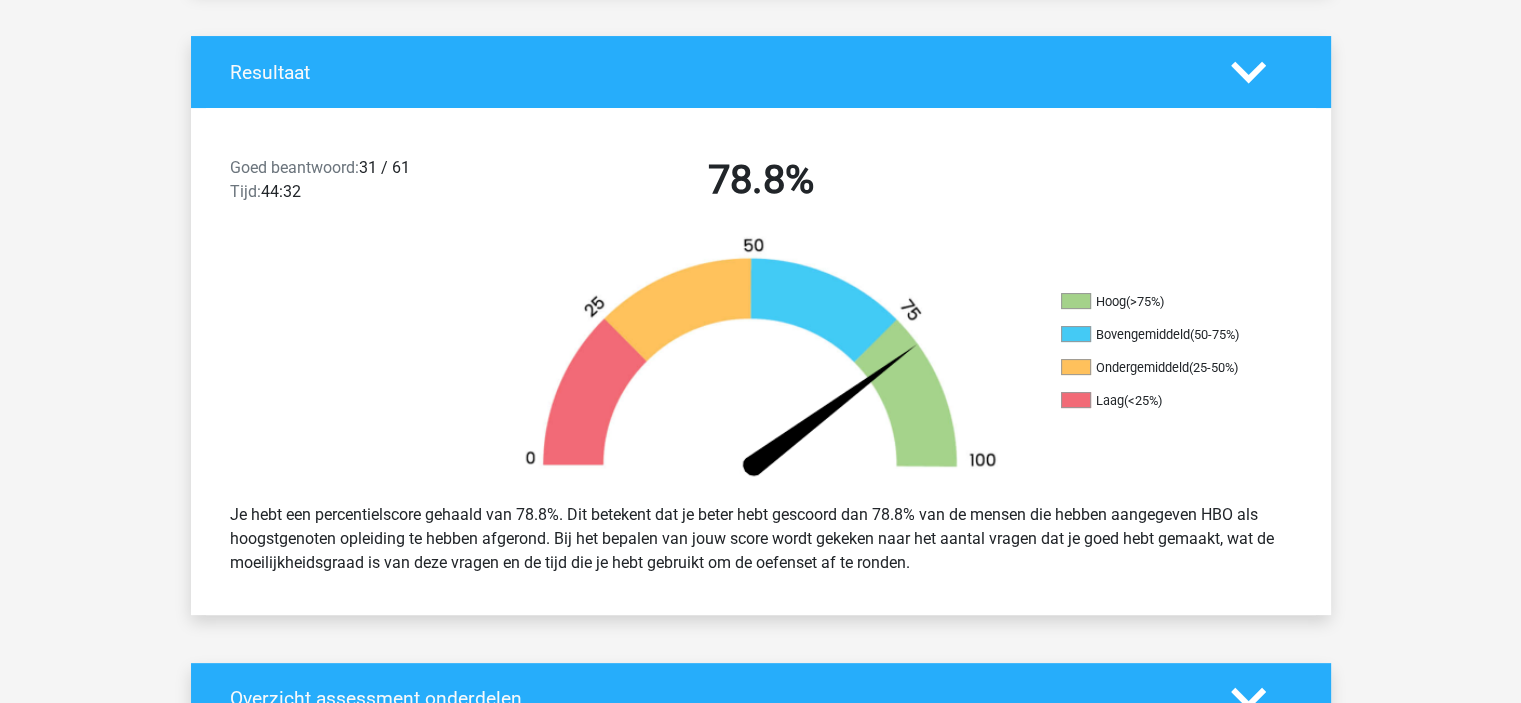 drag, startPoint x: 375, startPoint y: 167, endPoint x: 416, endPoint y: 169, distance: 41.04875 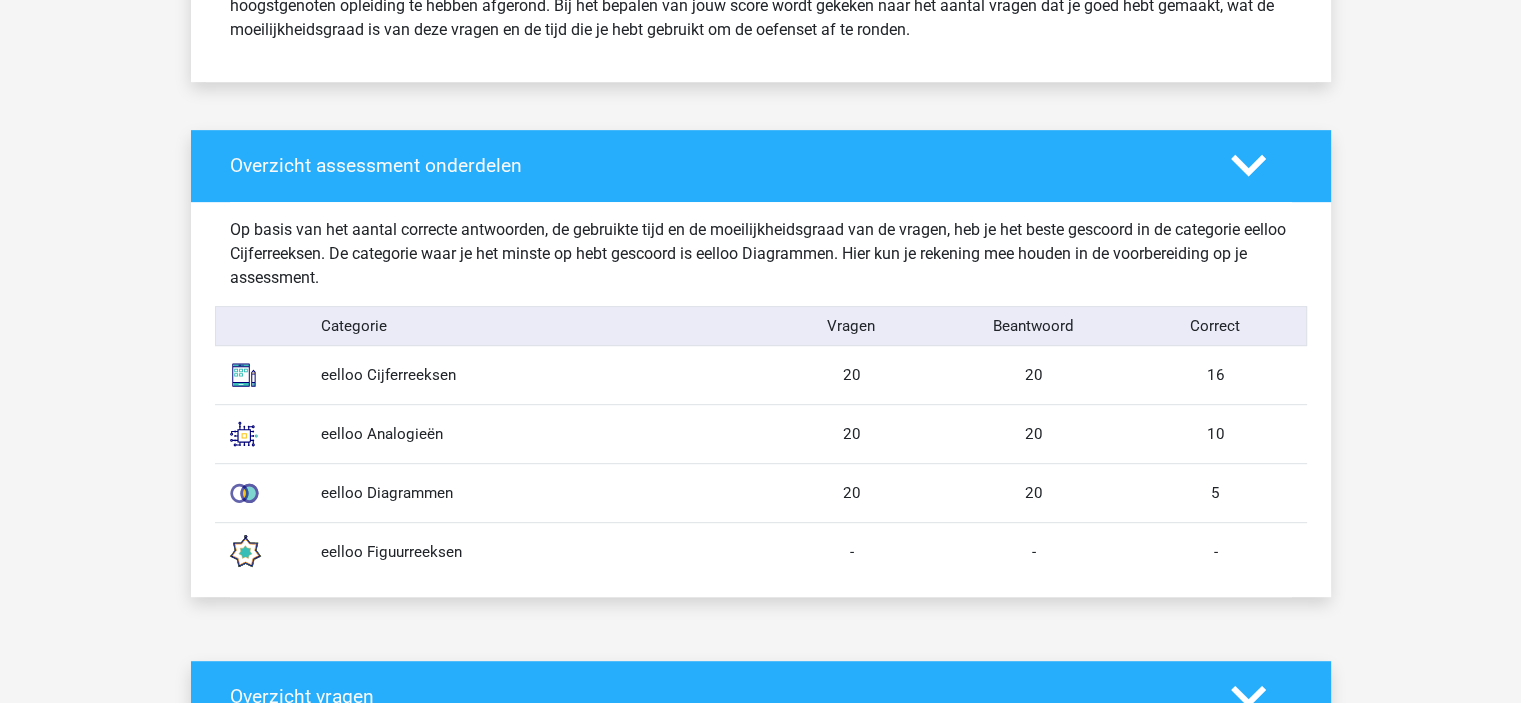 scroll, scrollTop: 900, scrollLeft: 0, axis: vertical 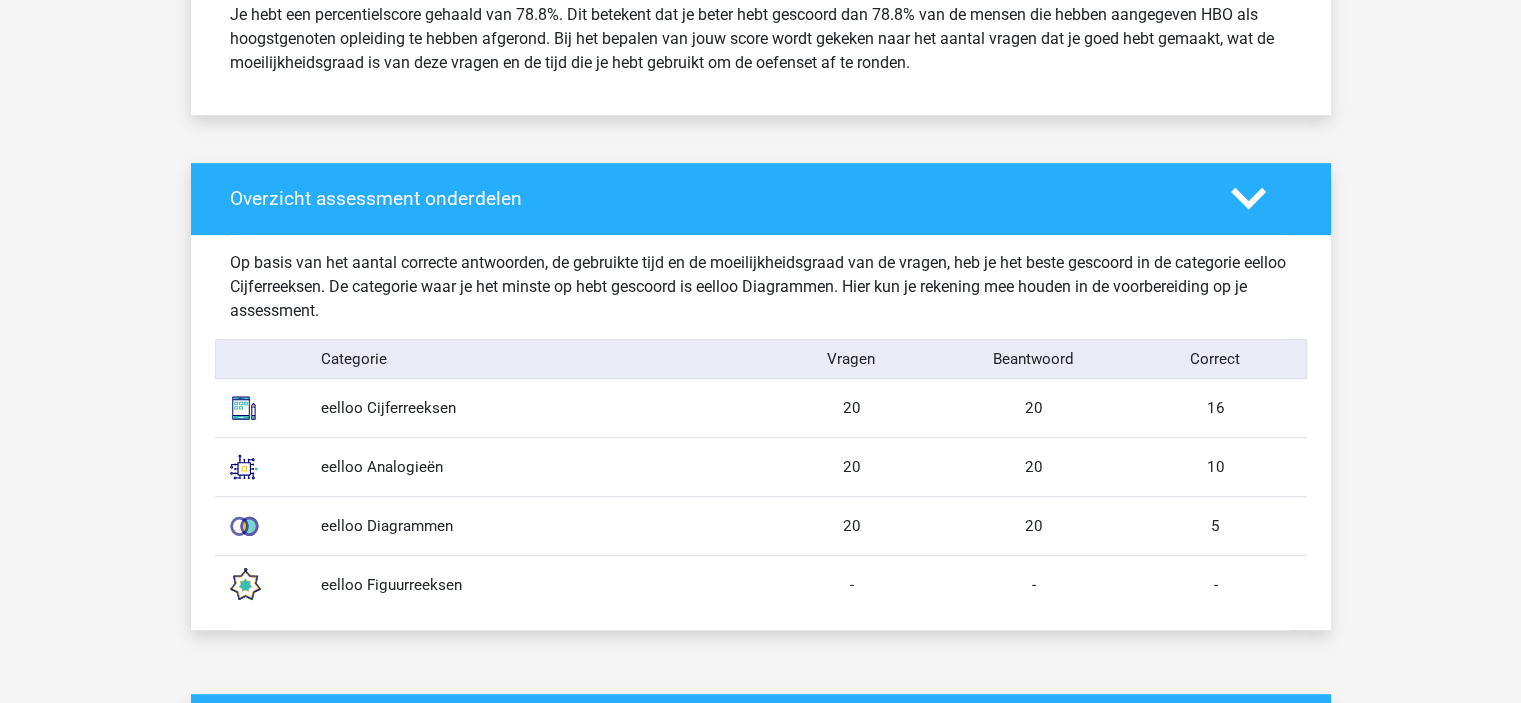 drag, startPoint x: 800, startPoint y: 575, endPoint x: 1008, endPoint y: 579, distance: 208.03845 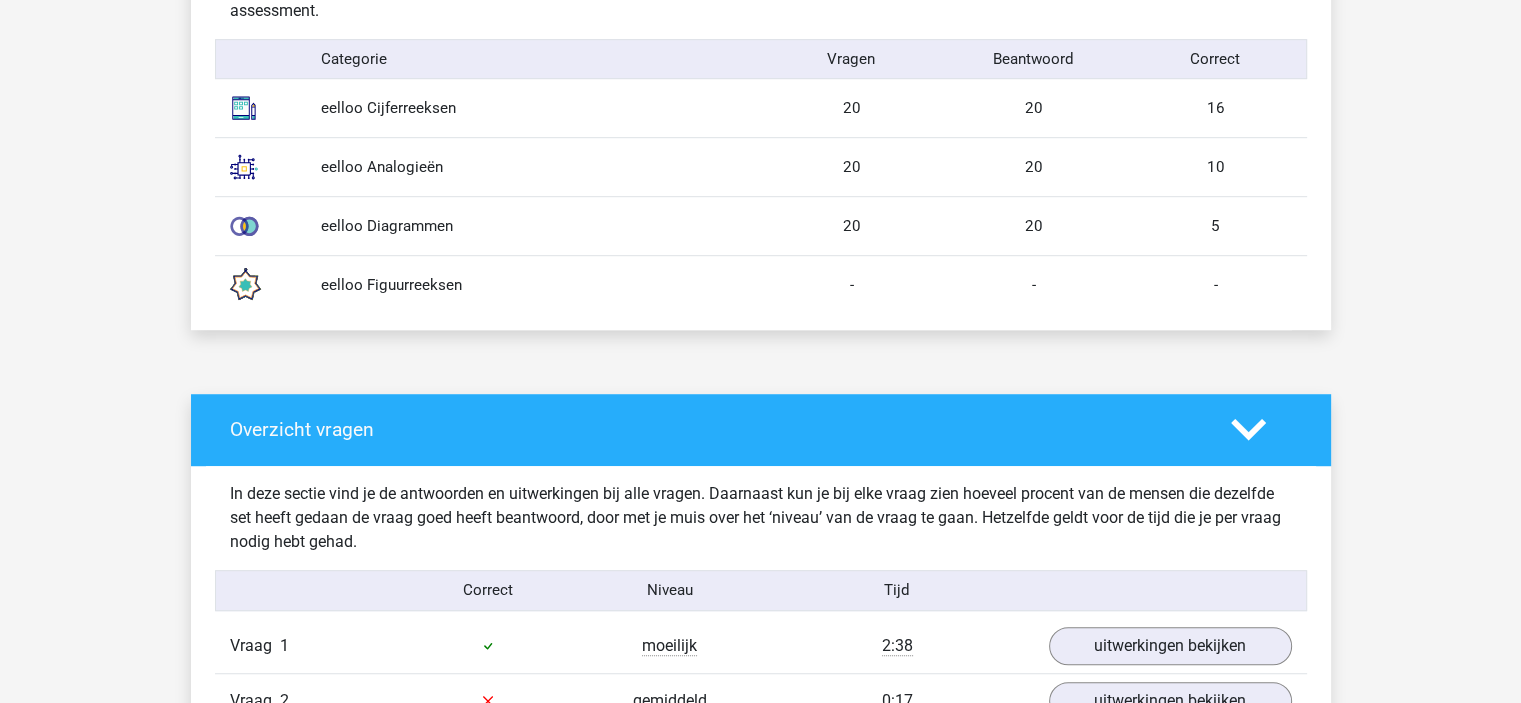 scroll, scrollTop: 1500, scrollLeft: 0, axis: vertical 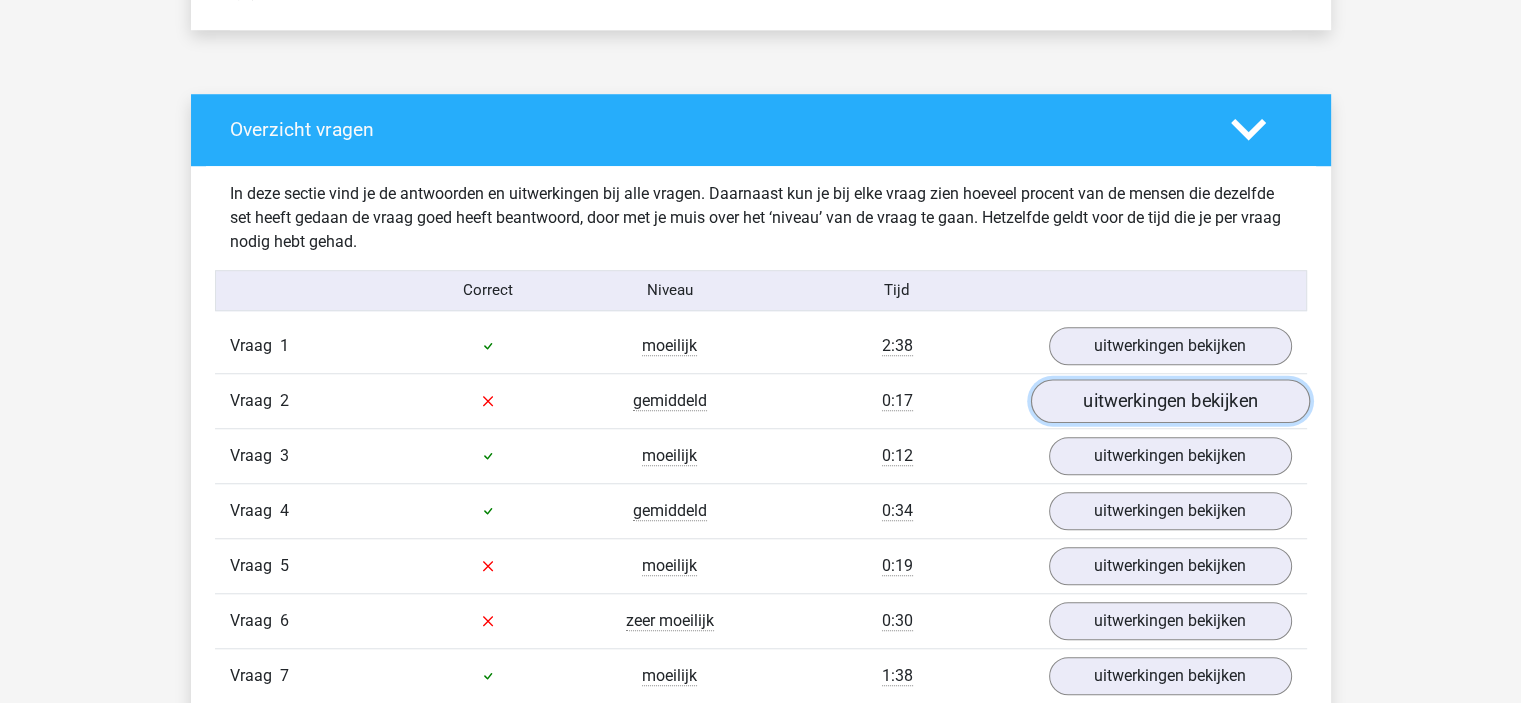 click on "uitwerkingen bekijken" at bounding box center (1169, 401) 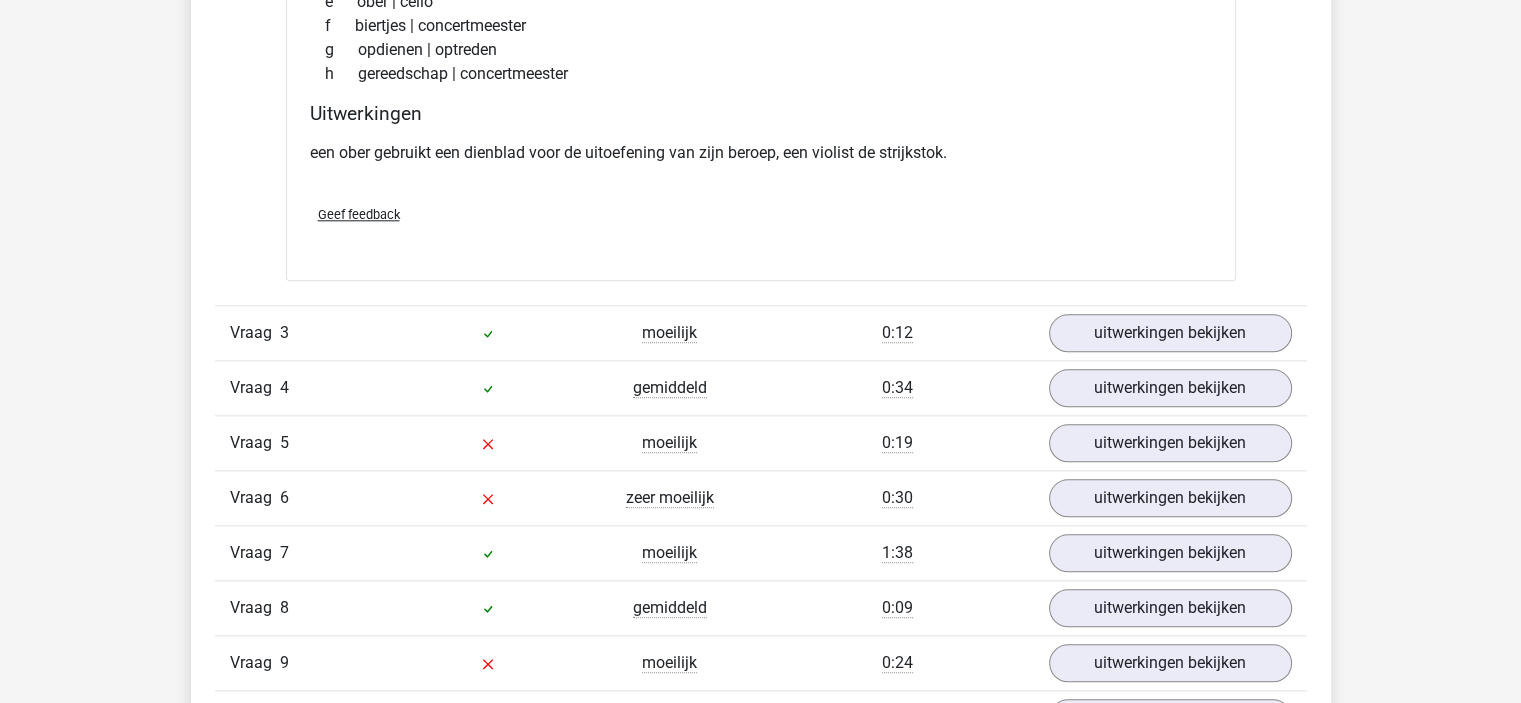 scroll, scrollTop: 2100, scrollLeft: 0, axis: vertical 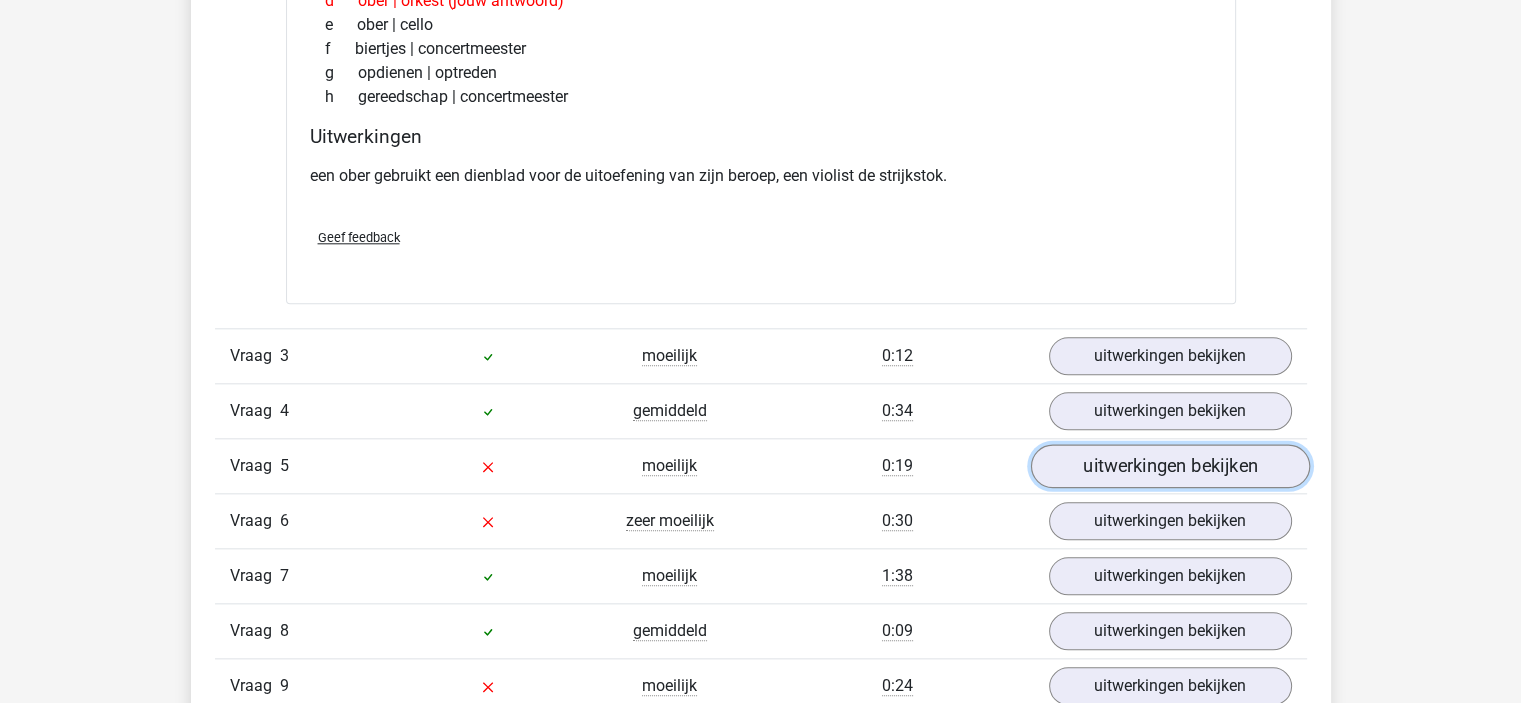 click on "uitwerkingen bekijken" at bounding box center (1169, 466) 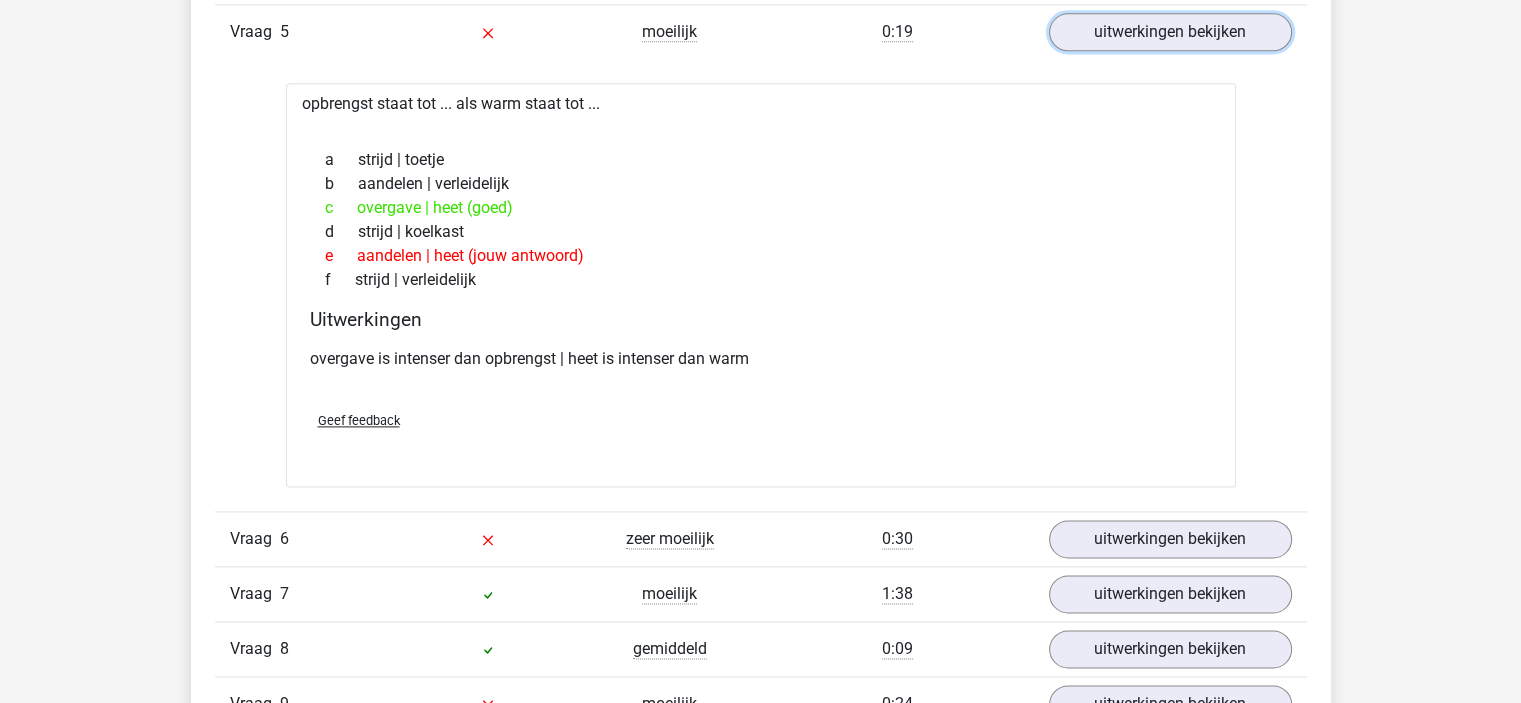 scroll, scrollTop: 2700, scrollLeft: 0, axis: vertical 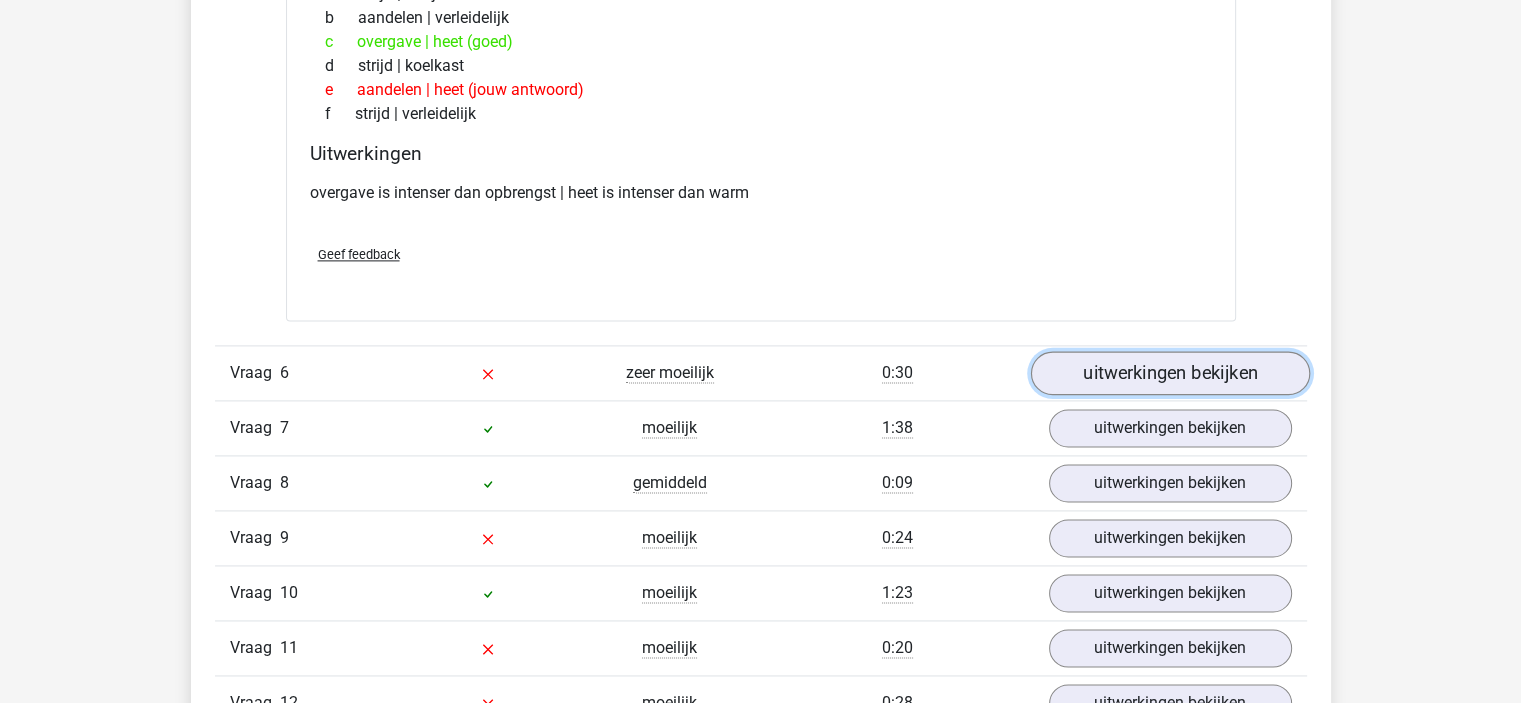 click on "uitwerkingen bekijken" at bounding box center [1169, 373] 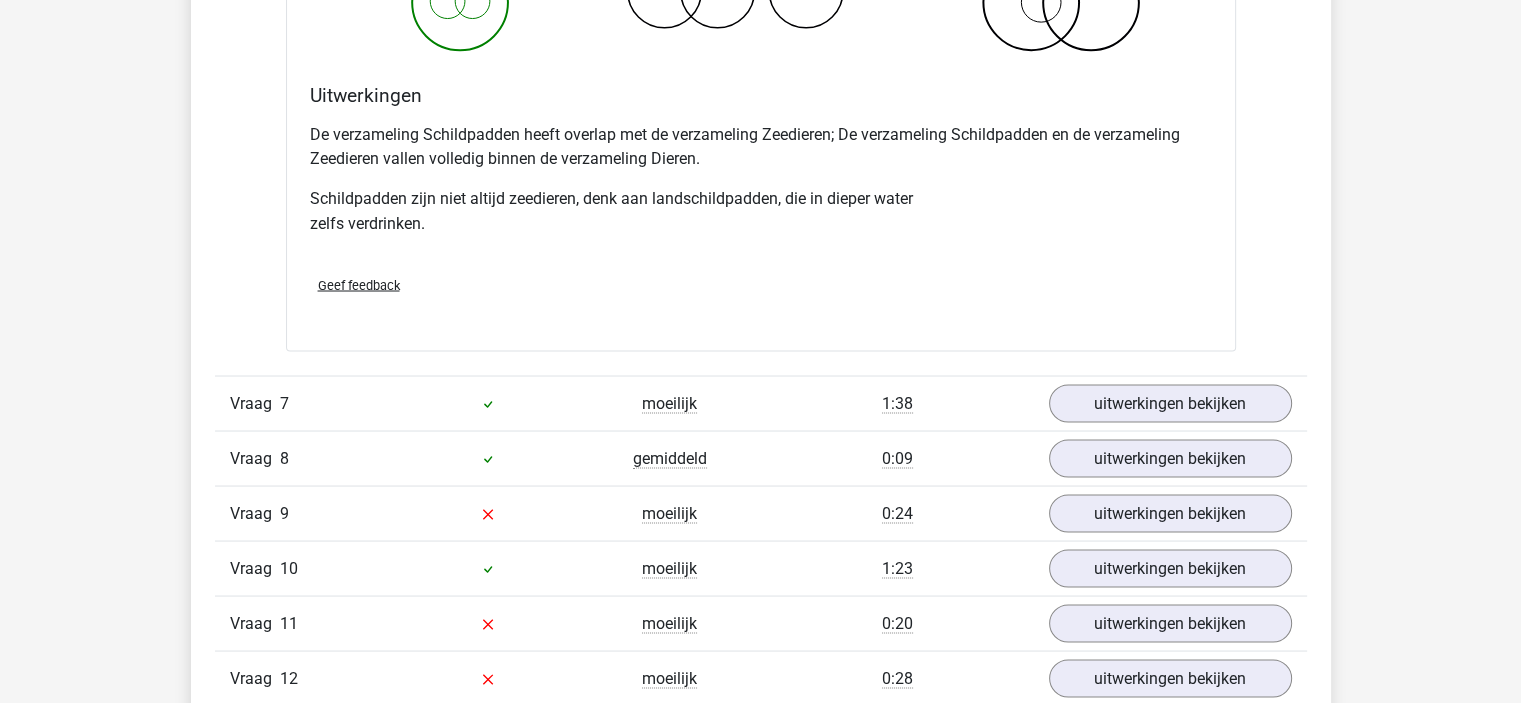 scroll, scrollTop: 3600, scrollLeft: 0, axis: vertical 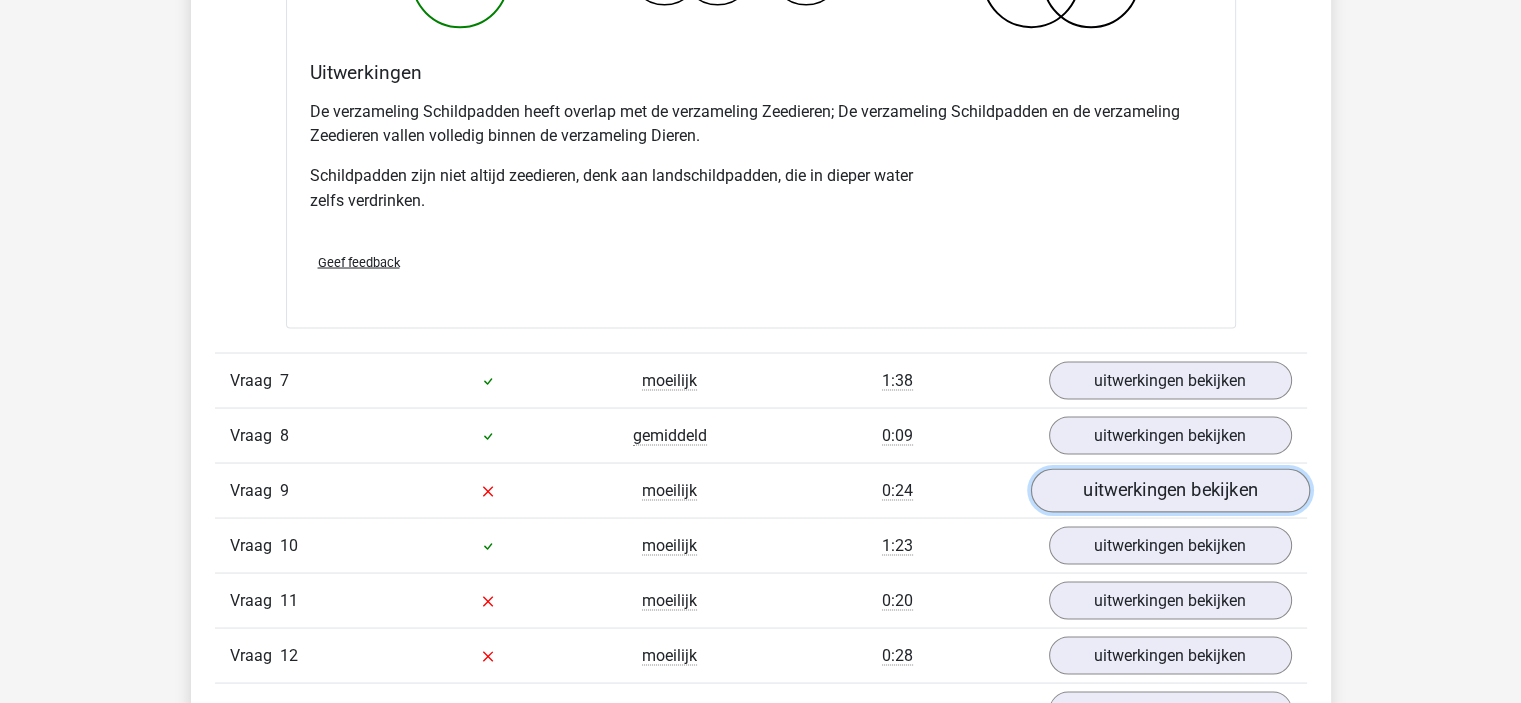 click on "uitwerkingen bekijken" at bounding box center (1169, 491) 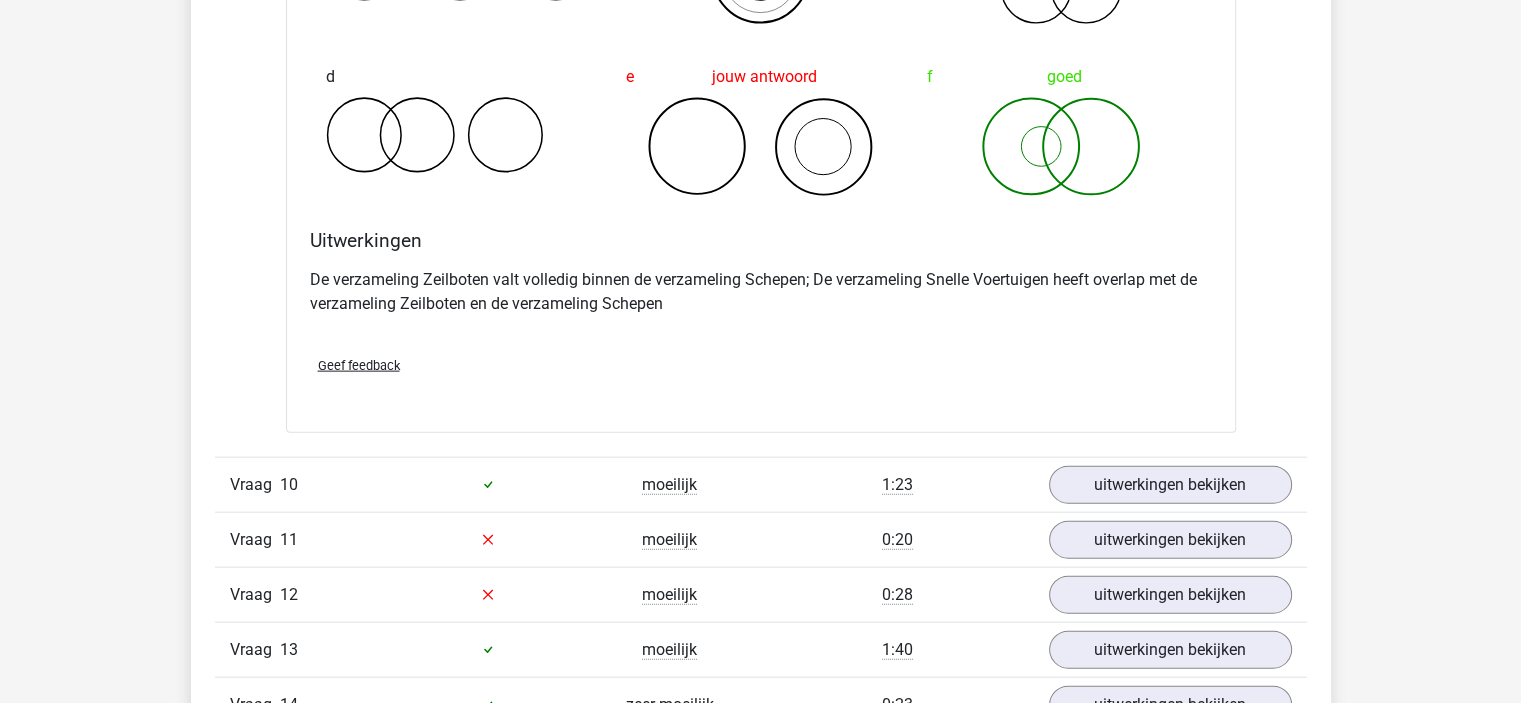 scroll, scrollTop: 4600, scrollLeft: 0, axis: vertical 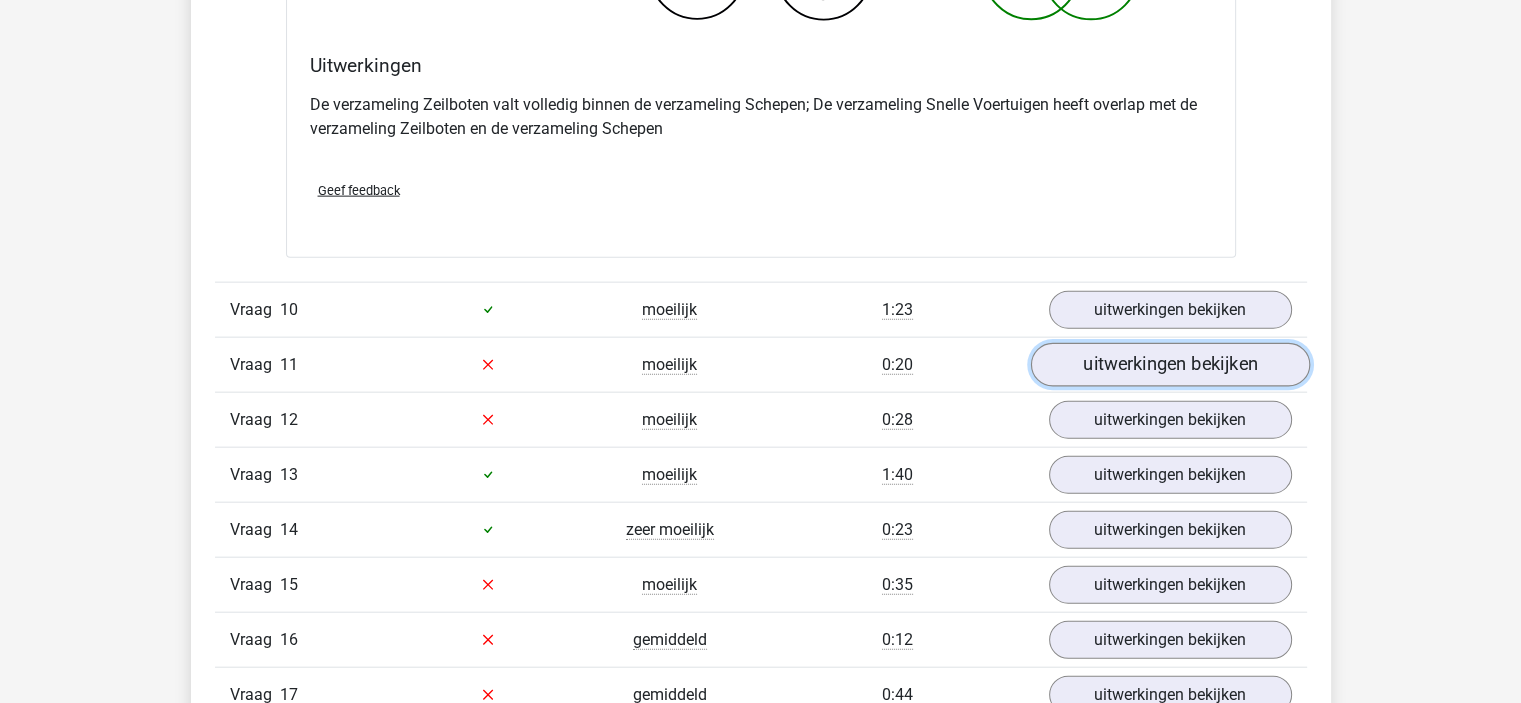 click on "uitwerkingen bekijken" at bounding box center (1169, 365) 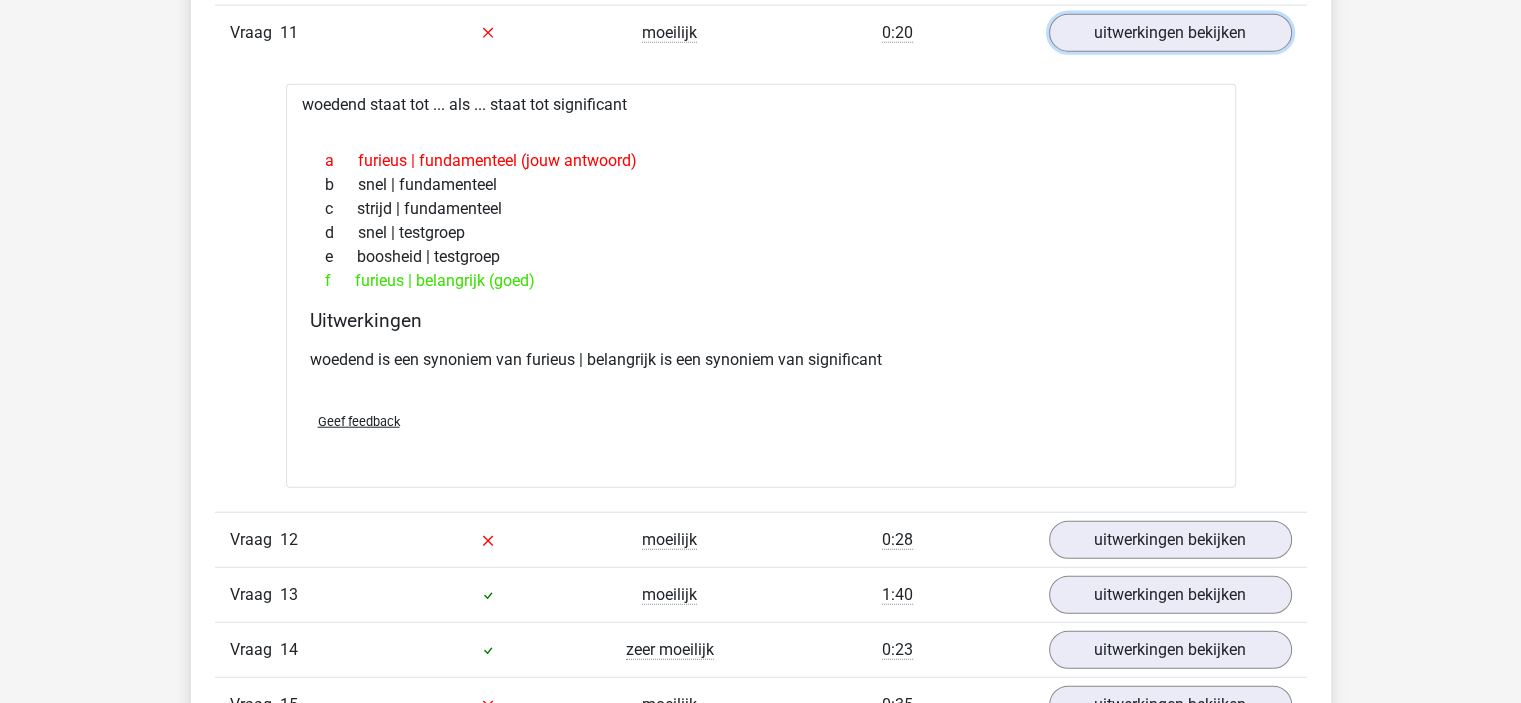 scroll, scrollTop: 5200, scrollLeft: 0, axis: vertical 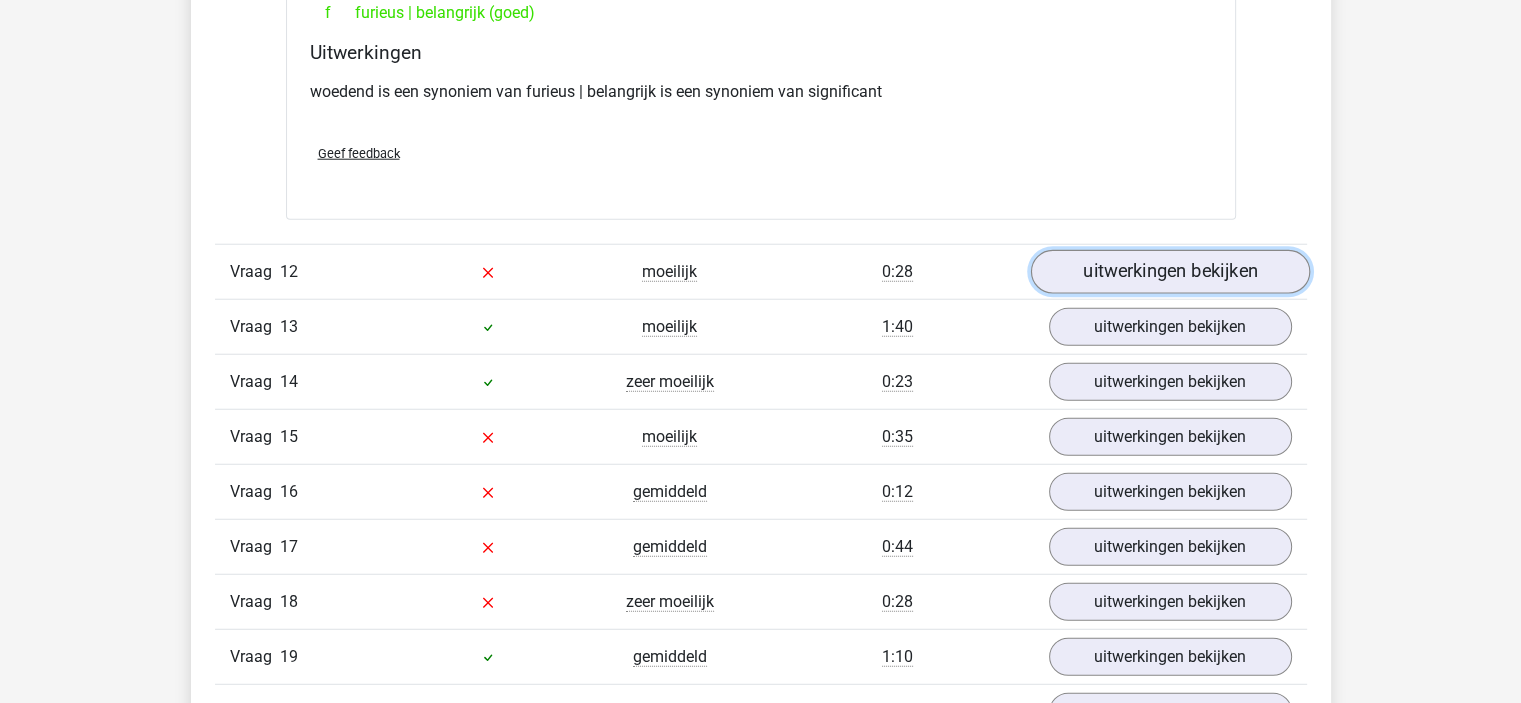 click on "uitwerkingen bekijken" at bounding box center [1169, 272] 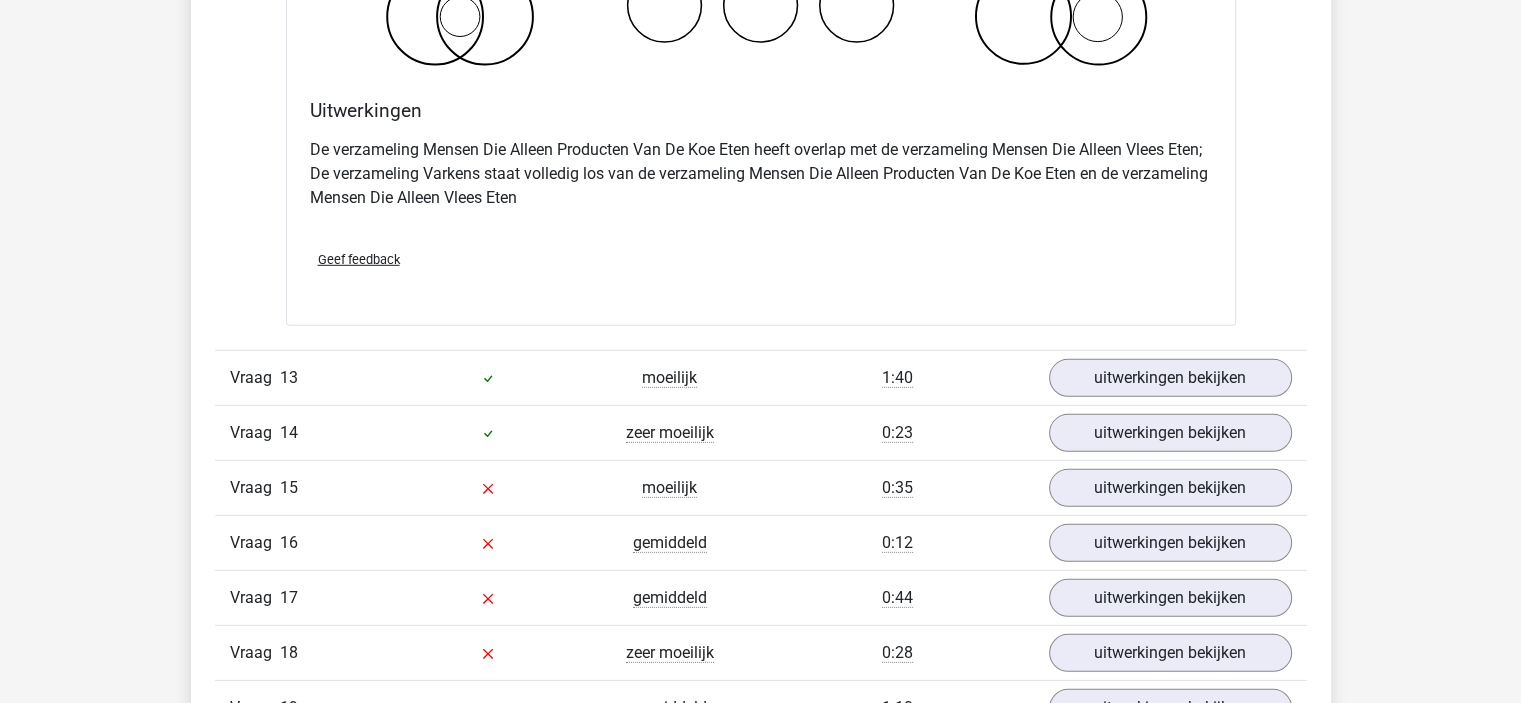 scroll, scrollTop: 6100, scrollLeft: 0, axis: vertical 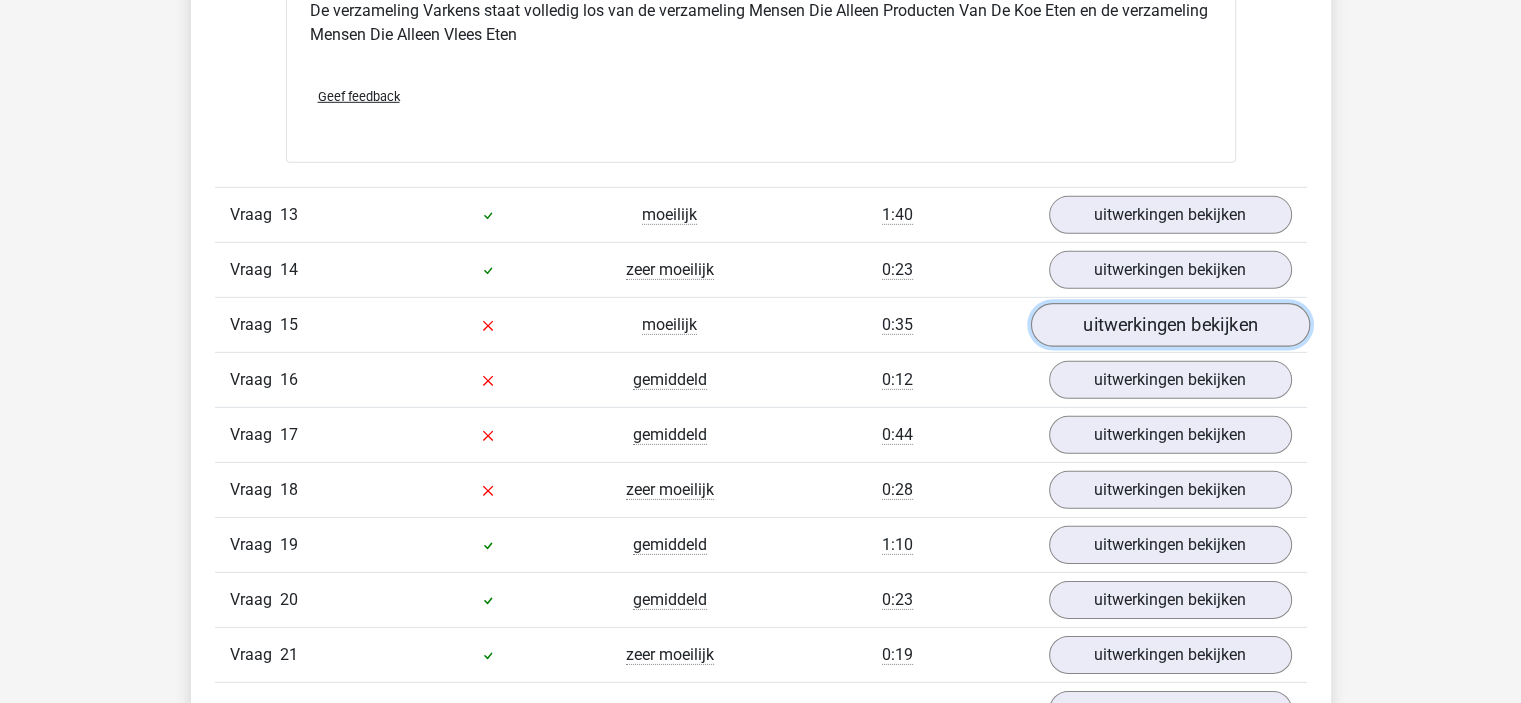 click on "uitwerkingen bekijken" at bounding box center [1169, 325] 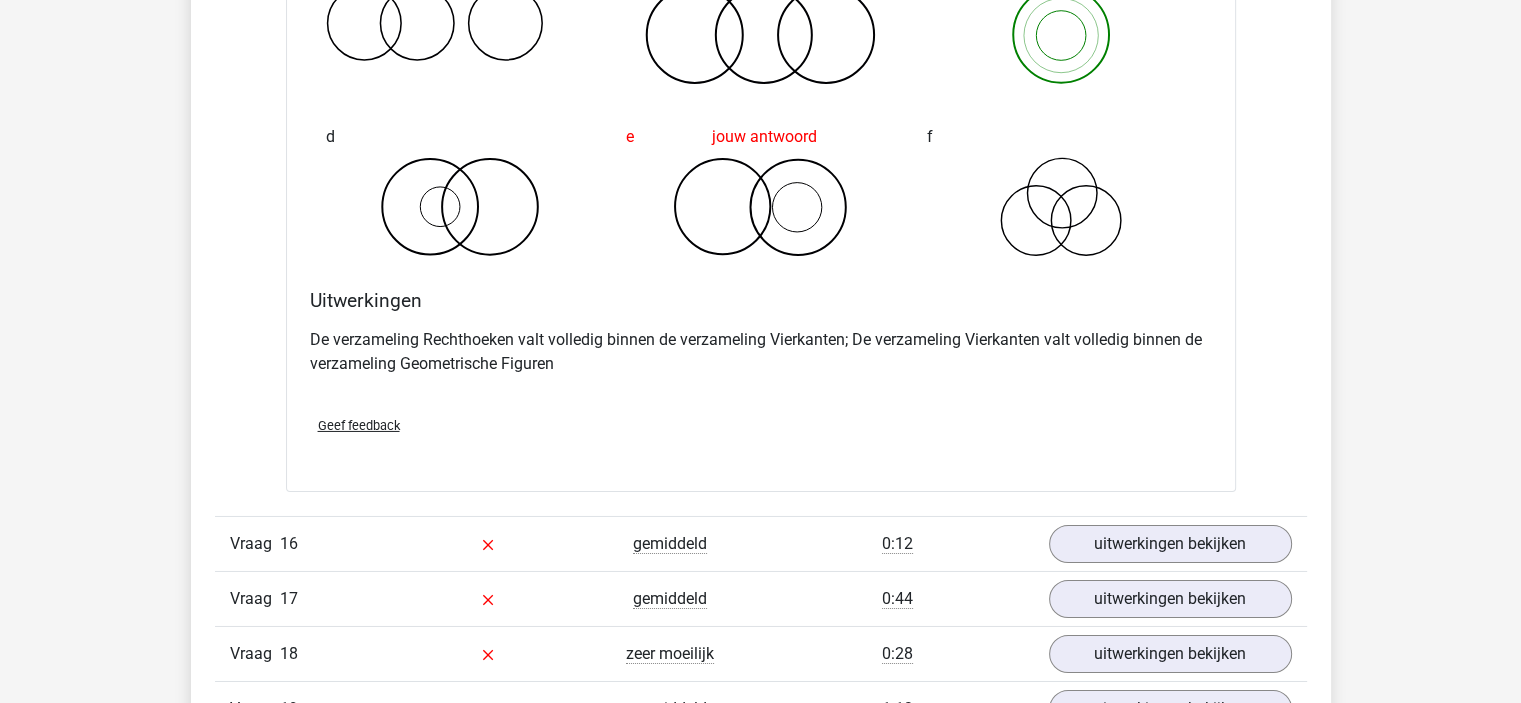 scroll, scrollTop: 6900, scrollLeft: 0, axis: vertical 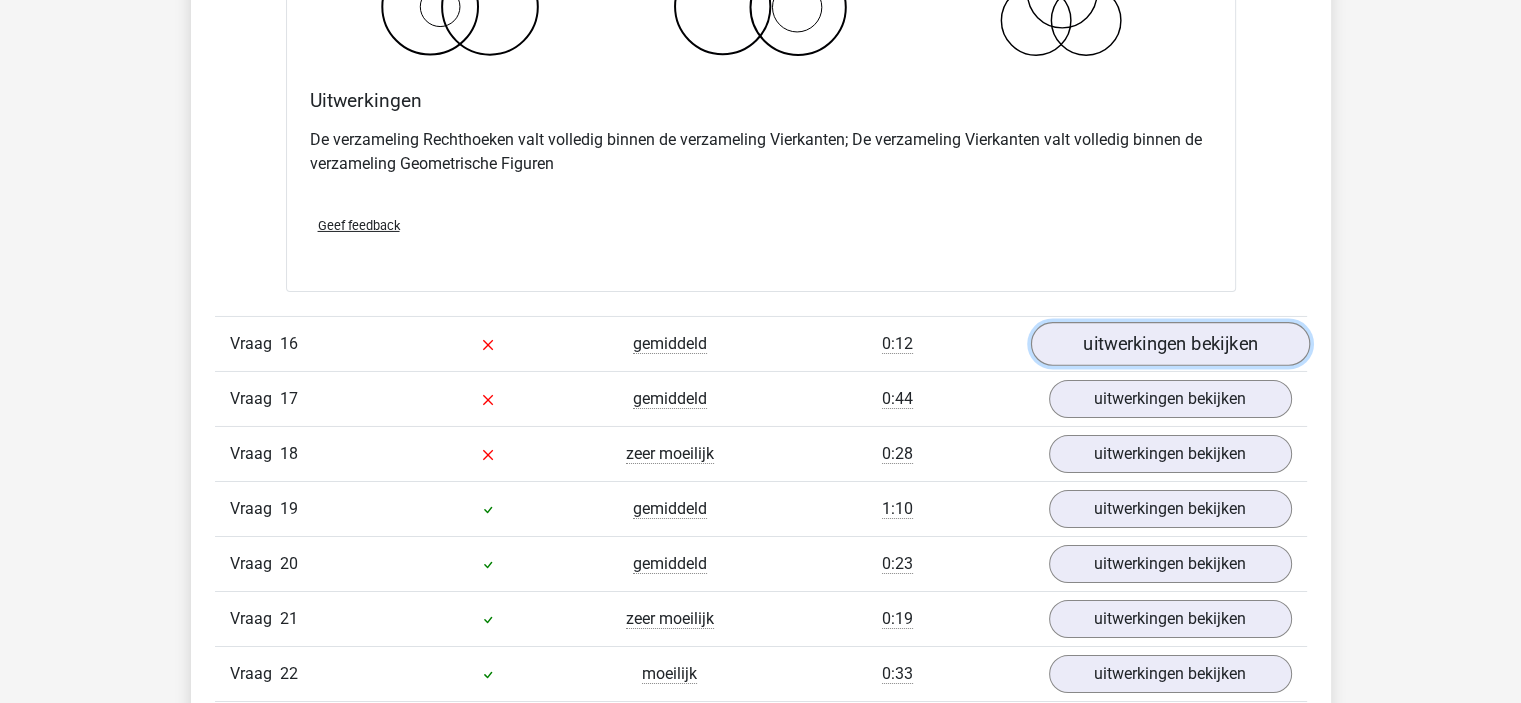 click on "uitwerkingen bekijken" at bounding box center (1169, 344) 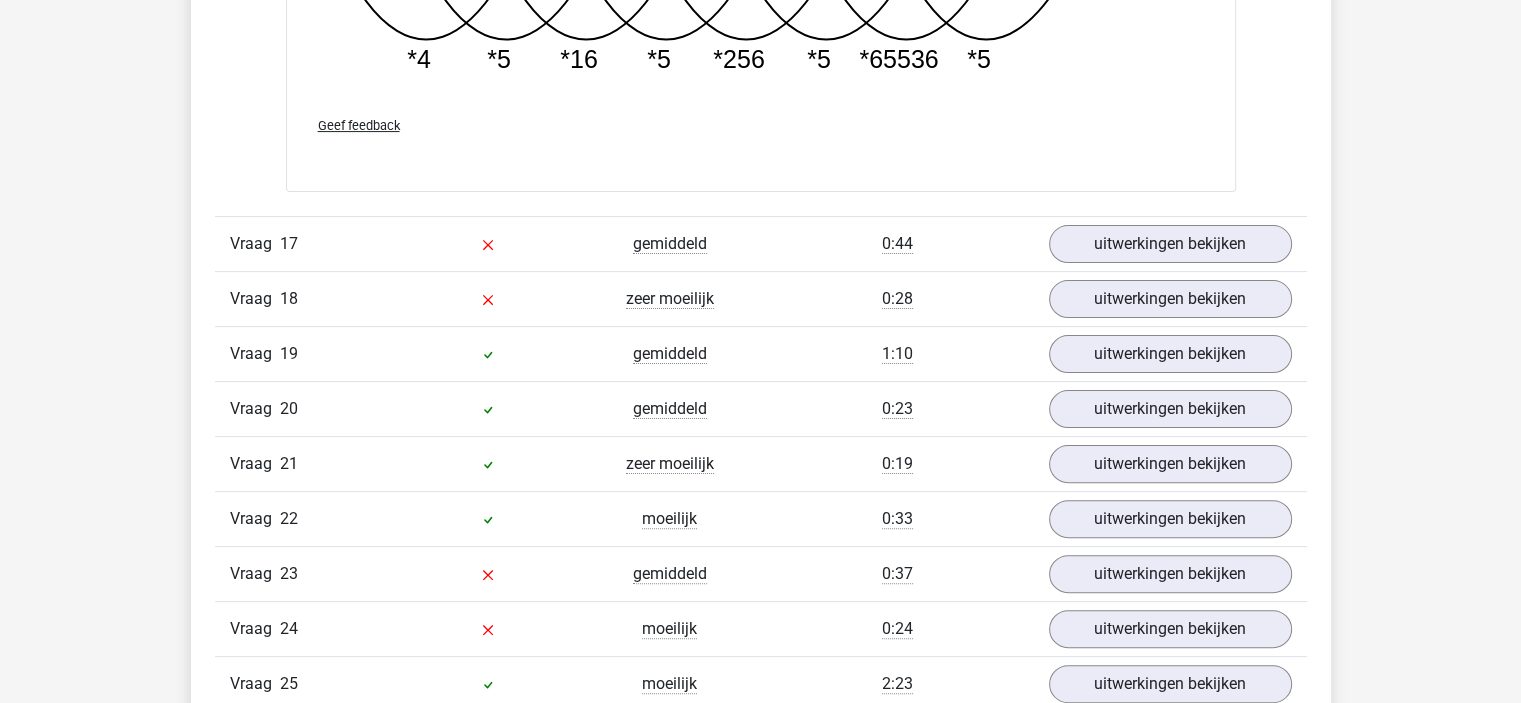 scroll, scrollTop: 8100, scrollLeft: 0, axis: vertical 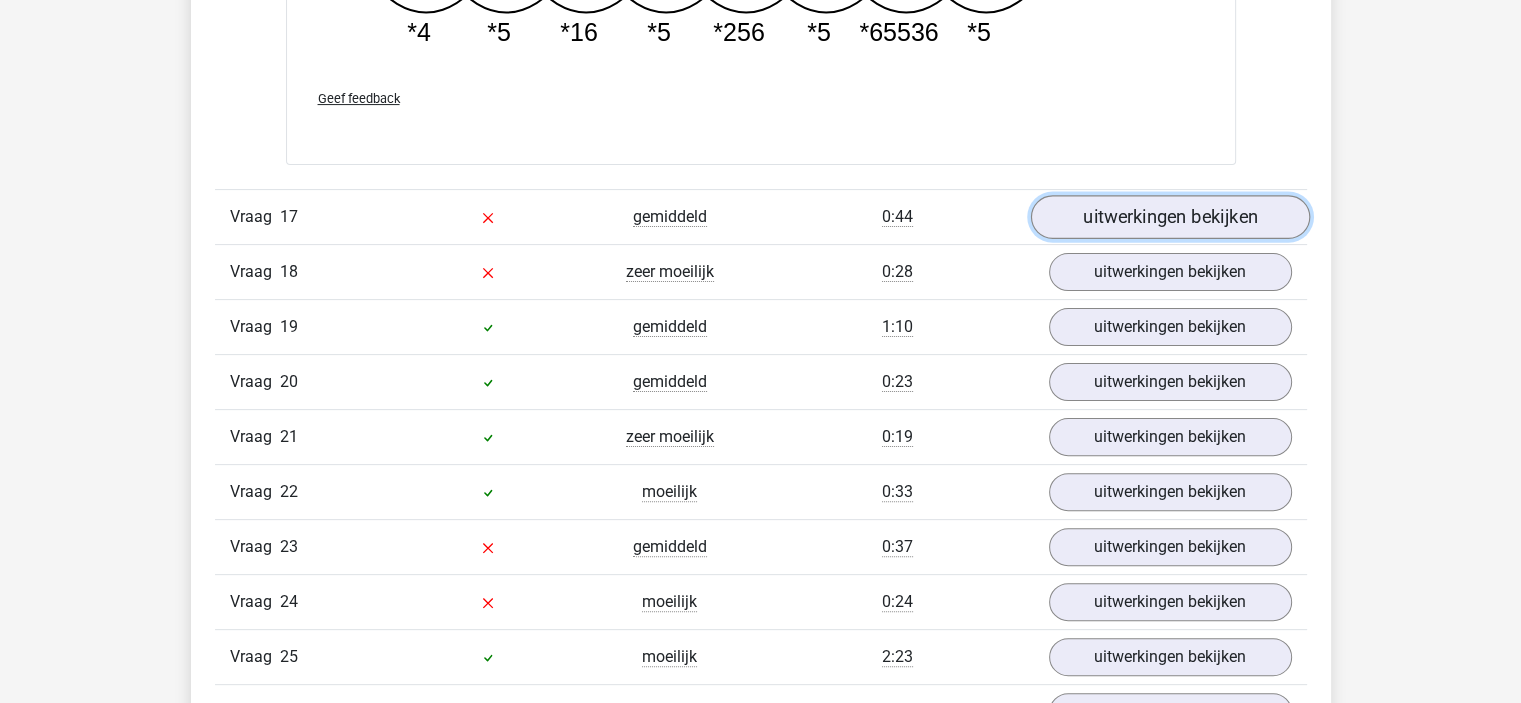 click on "uitwerkingen bekijken" at bounding box center [1169, 217] 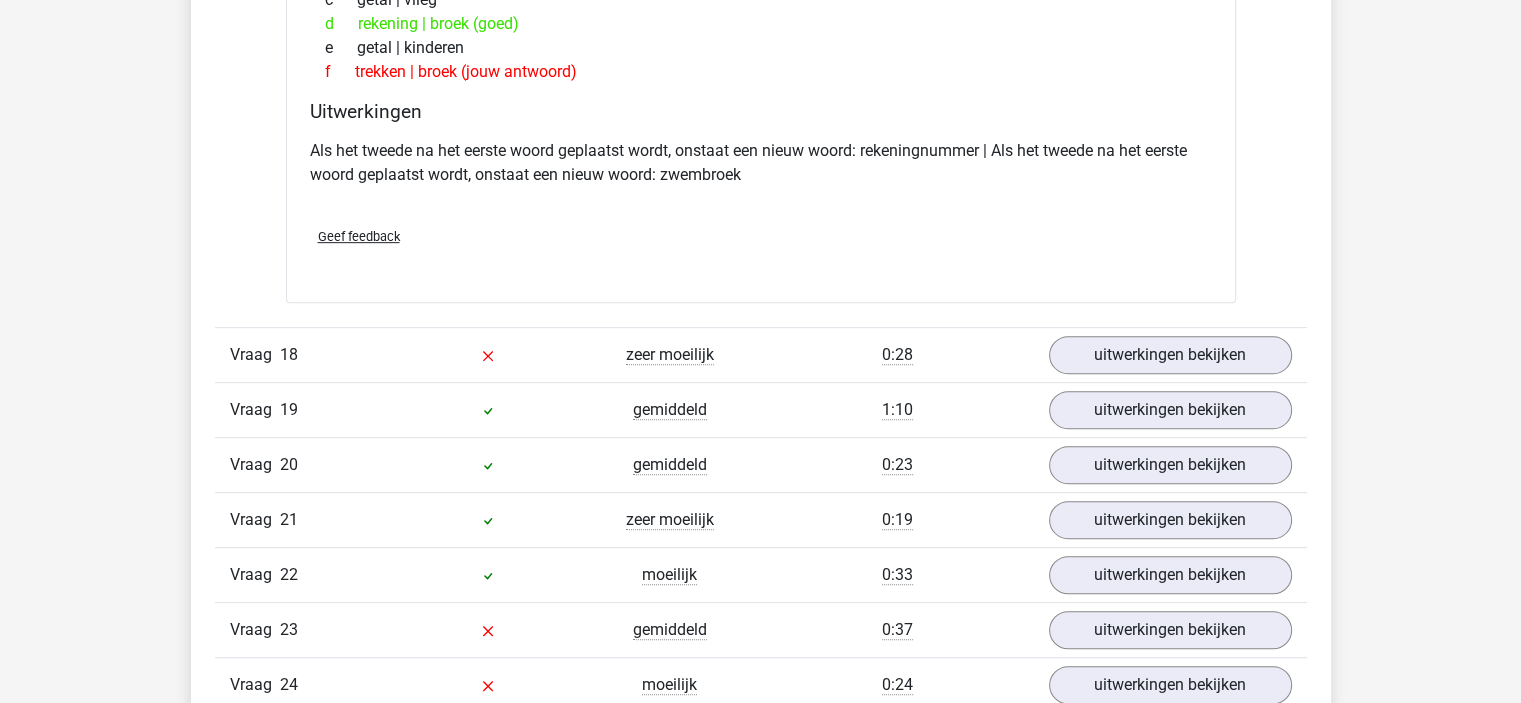 scroll, scrollTop: 8500, scrollLeft: 0, axis: vertical 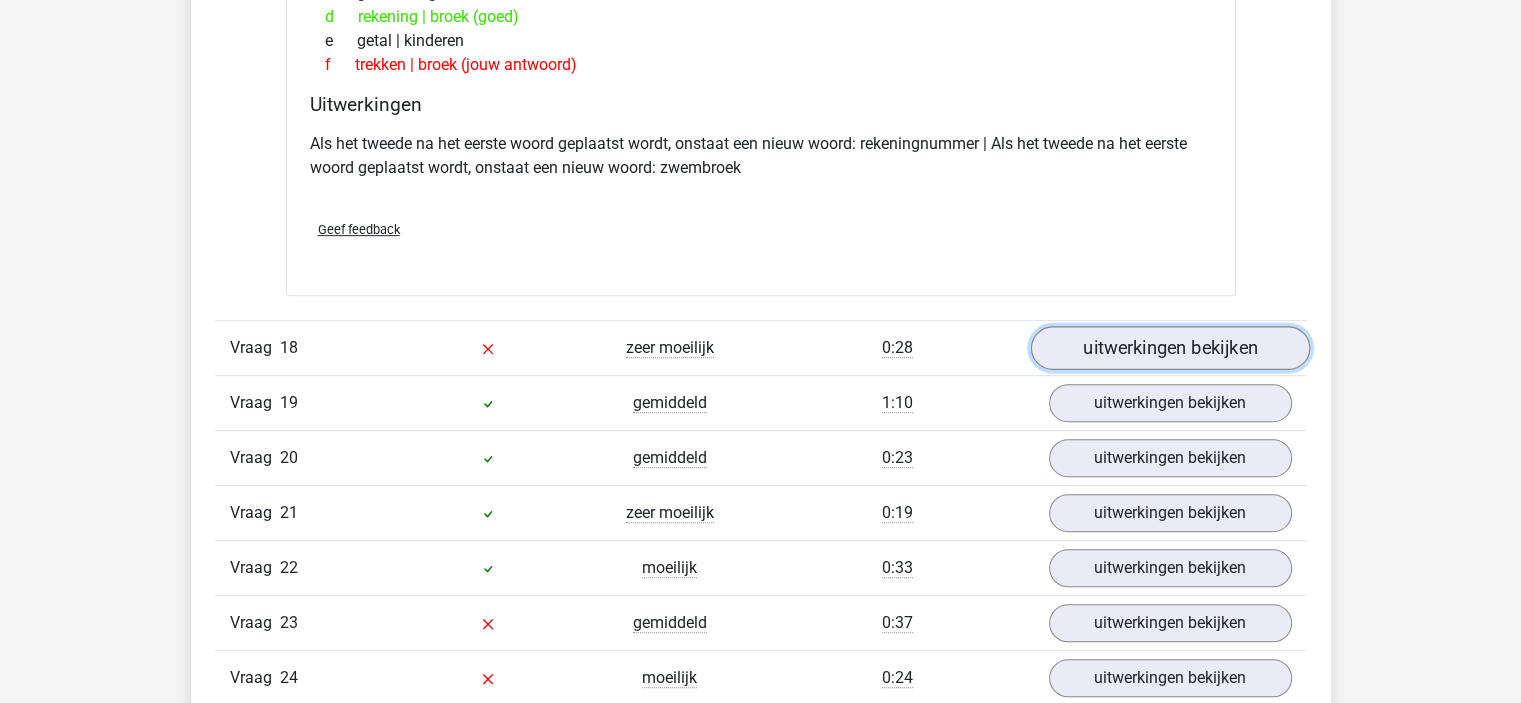 click on "uitwerkingen bekijken" at bounding box center (1169, 348) 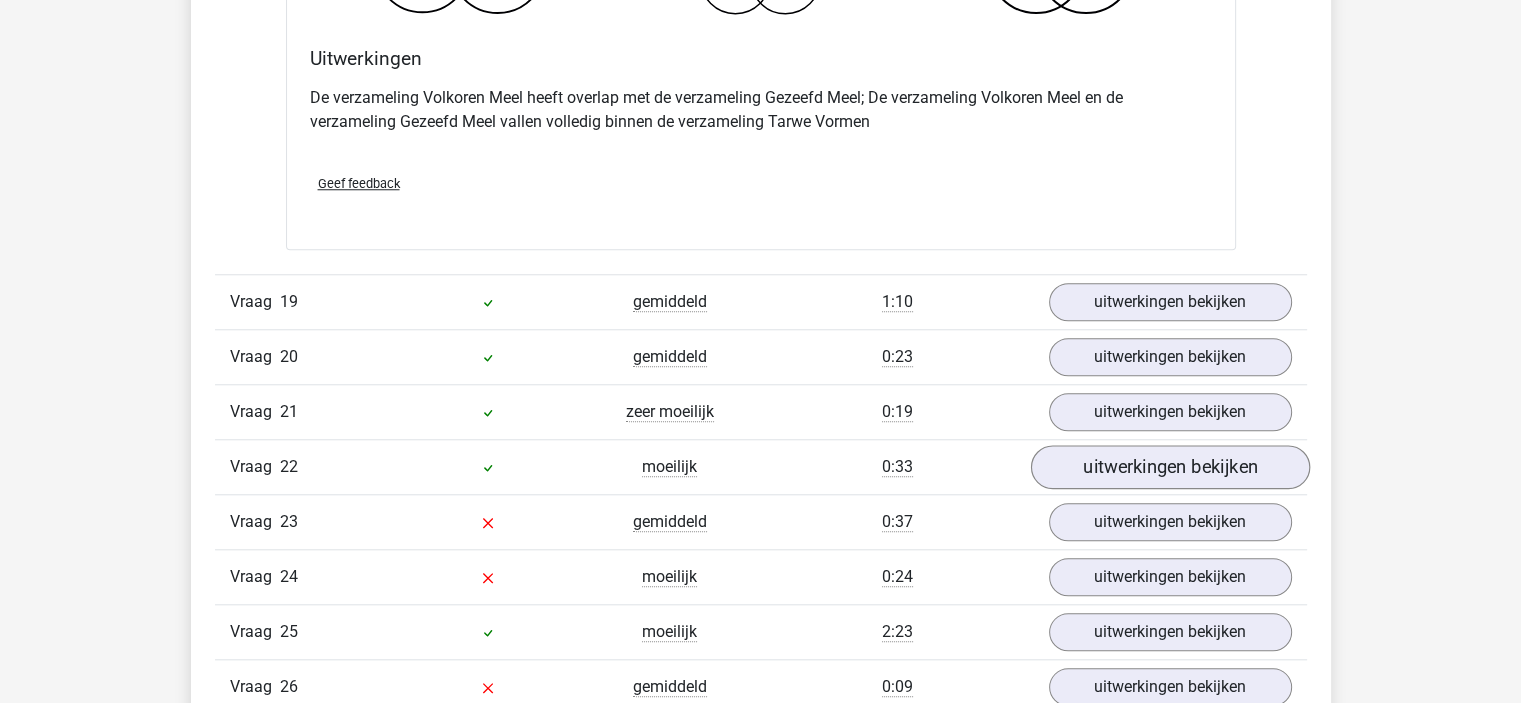 scroll, scrollTop: 9500, scrollLeft: 0, axis: vertical 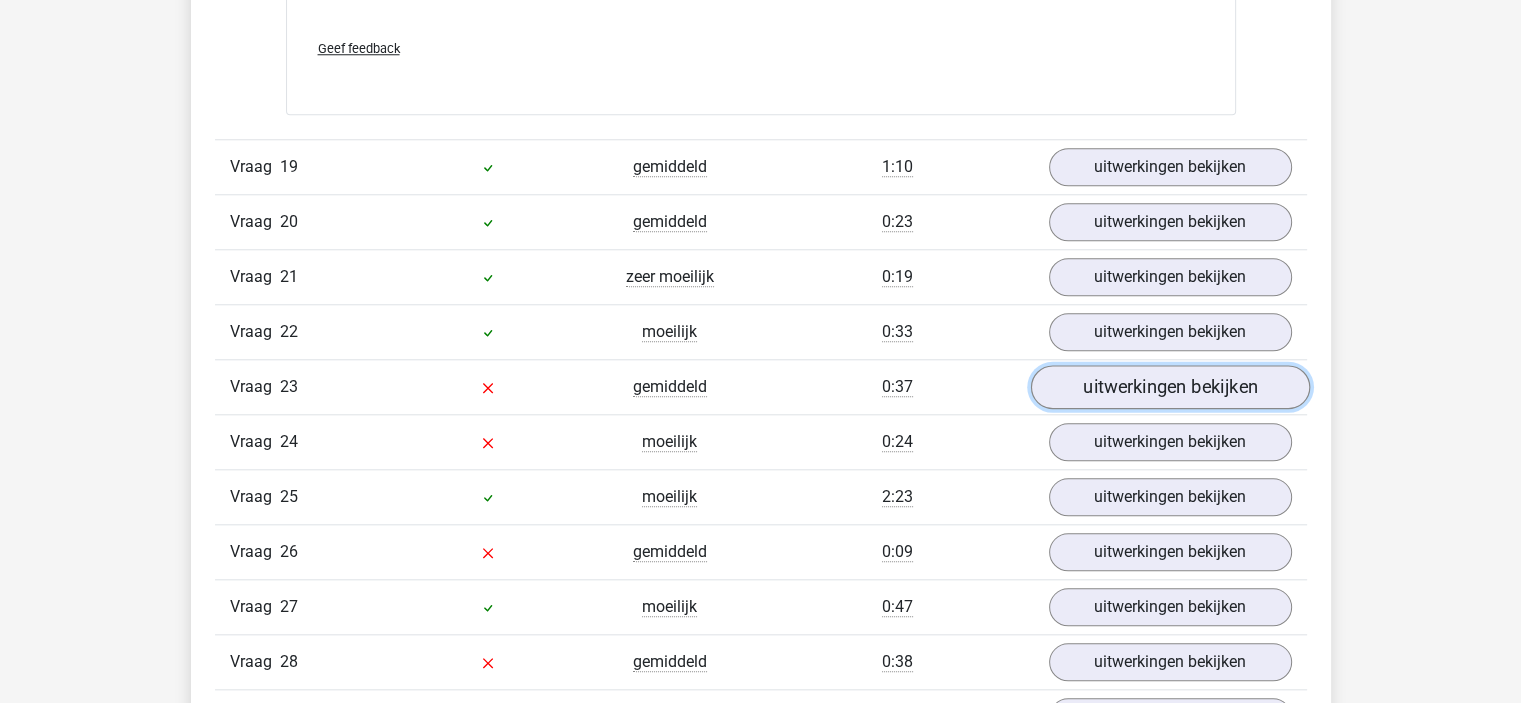 click on "uitwerkingen bekijken" at bounding box center (1169, 388) 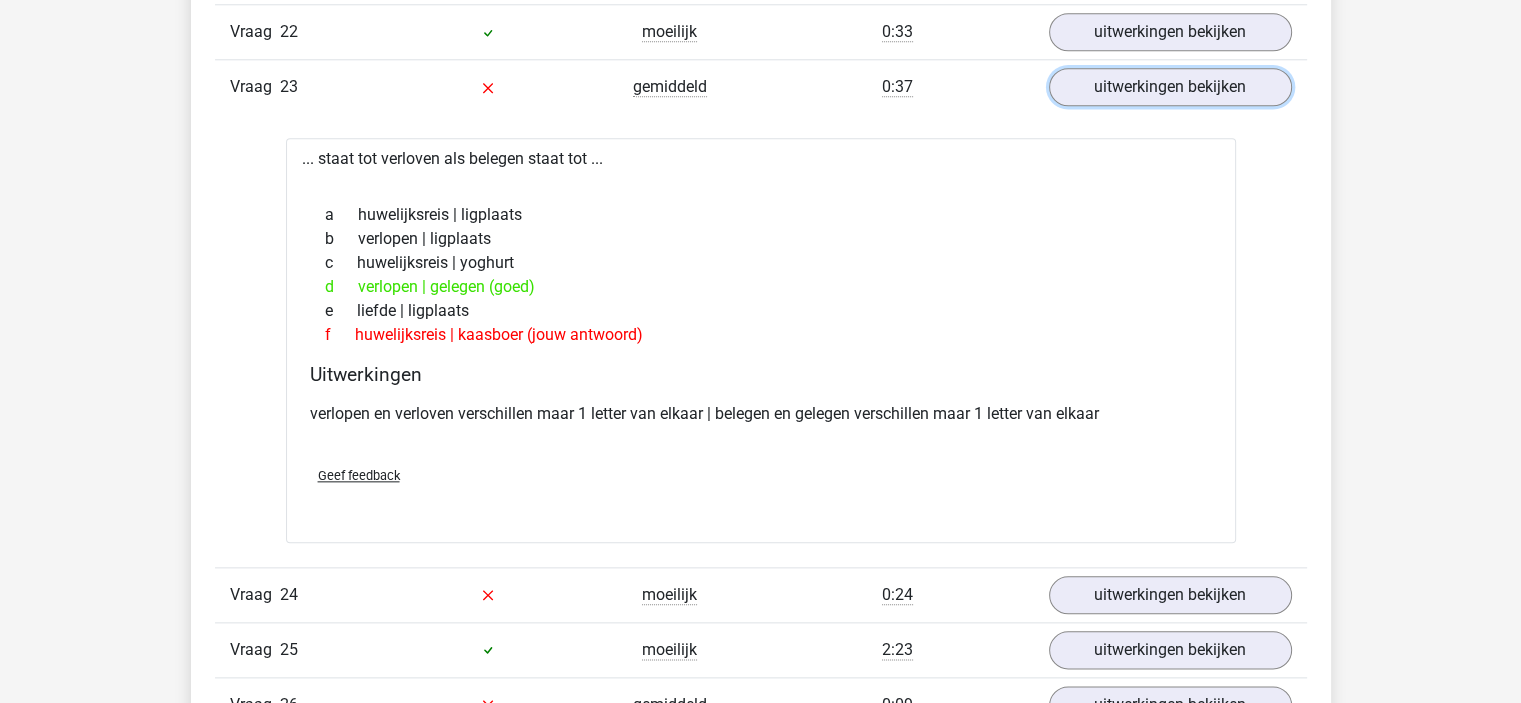 scroll, scrollTop: 10100, scrollLeft: 0, axis: vertical 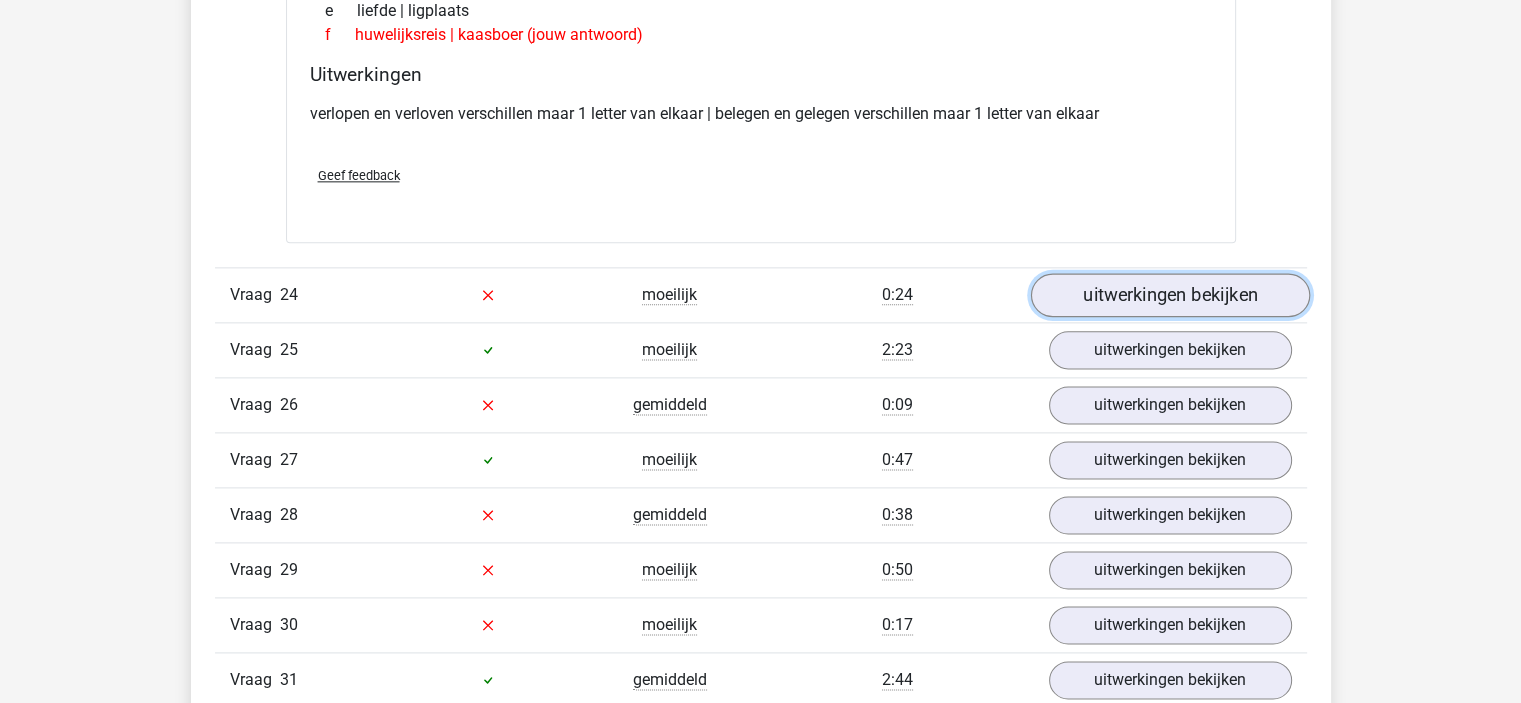 click on "uitwerkingen bekijken" at bounding box center [1169, 295] 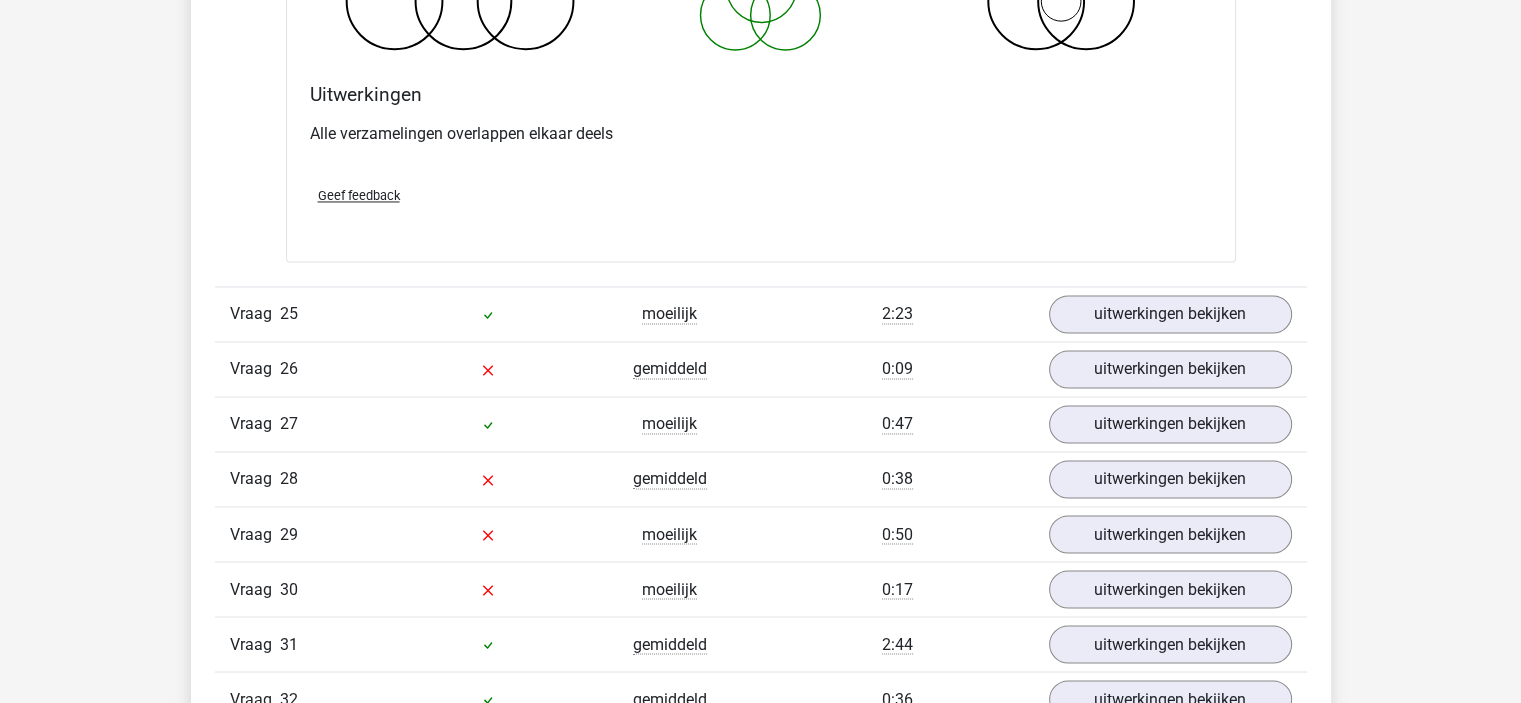 scroll, scrollTop: 10900, scrollLeft: 0, axis: vertical 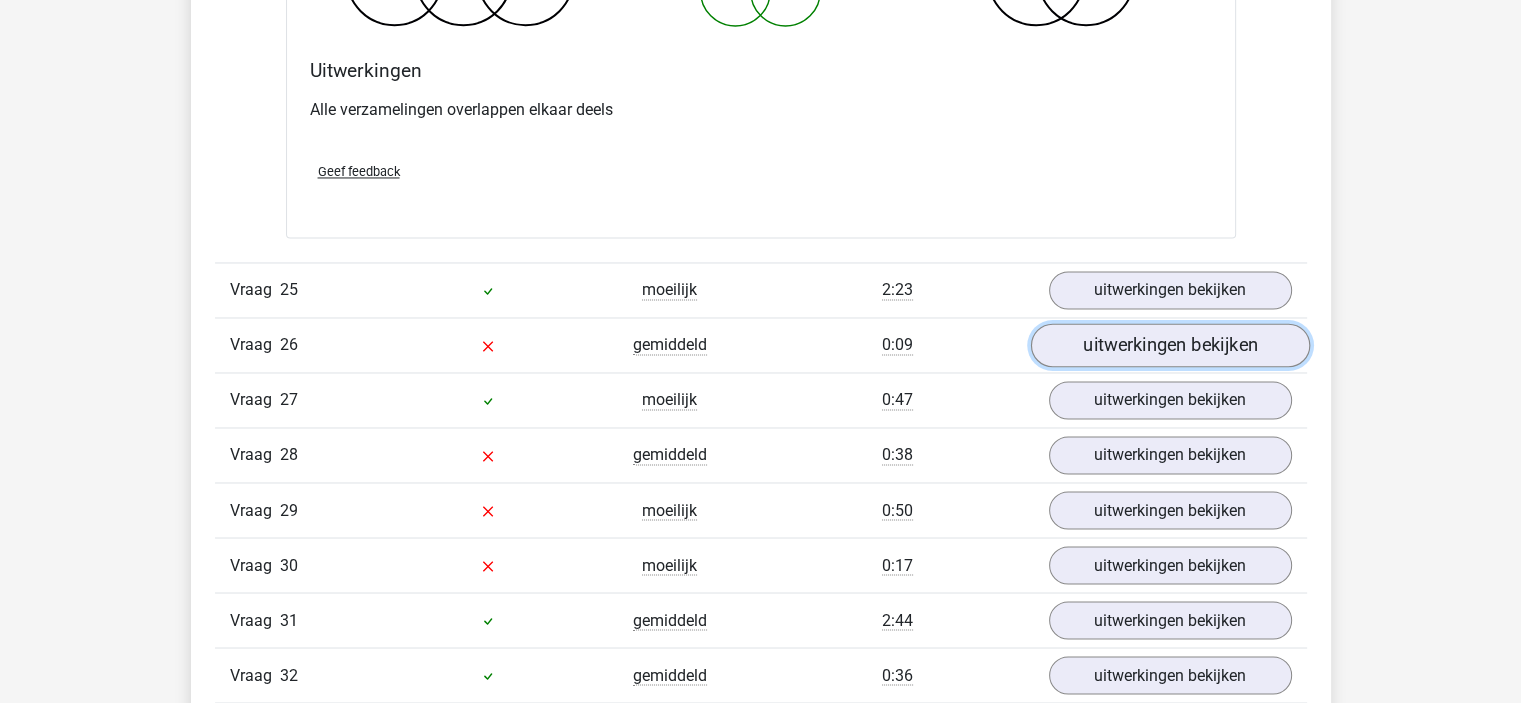 click on "uitwerkingen bekijken" at bounding box center [1169, 345] 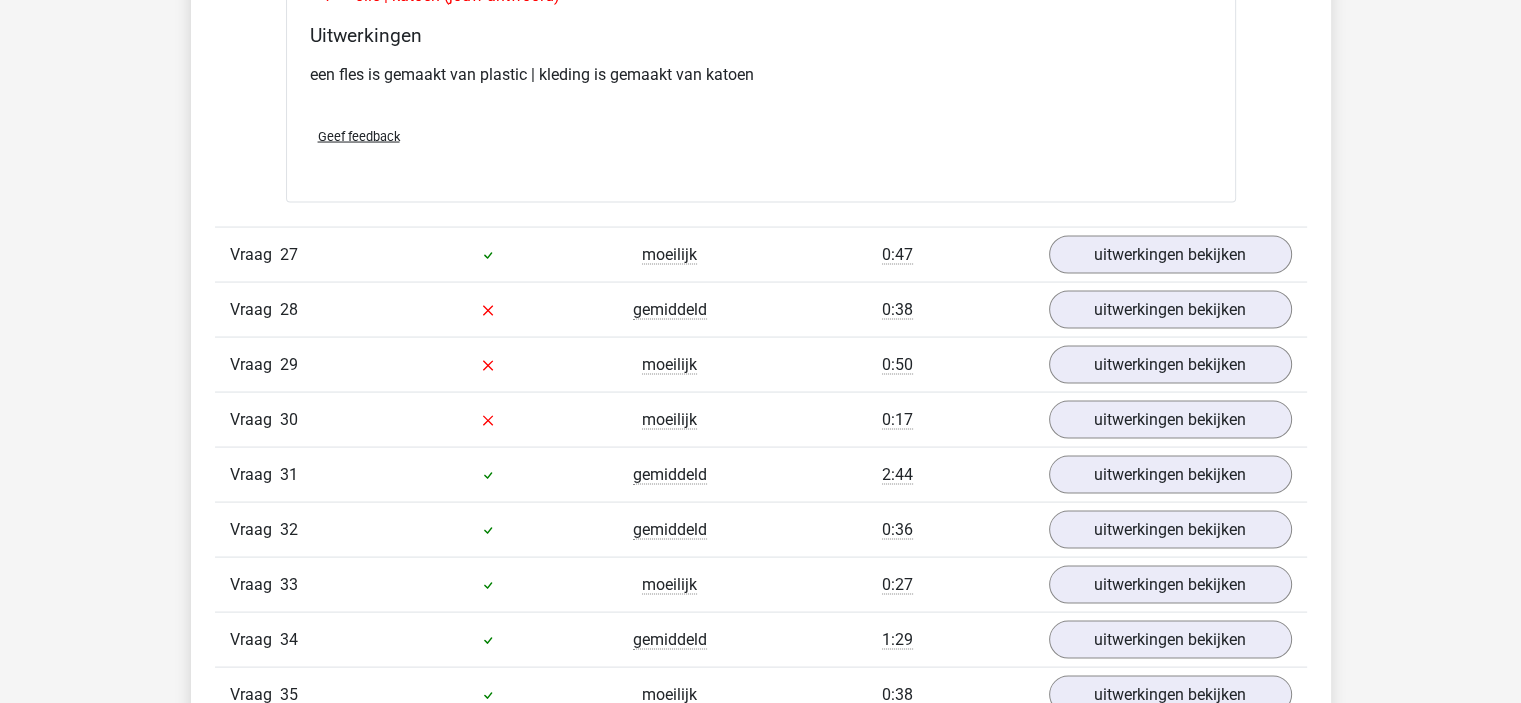 scroll, scrollTop: 11600, scrollLeft: 0, axis: vertical 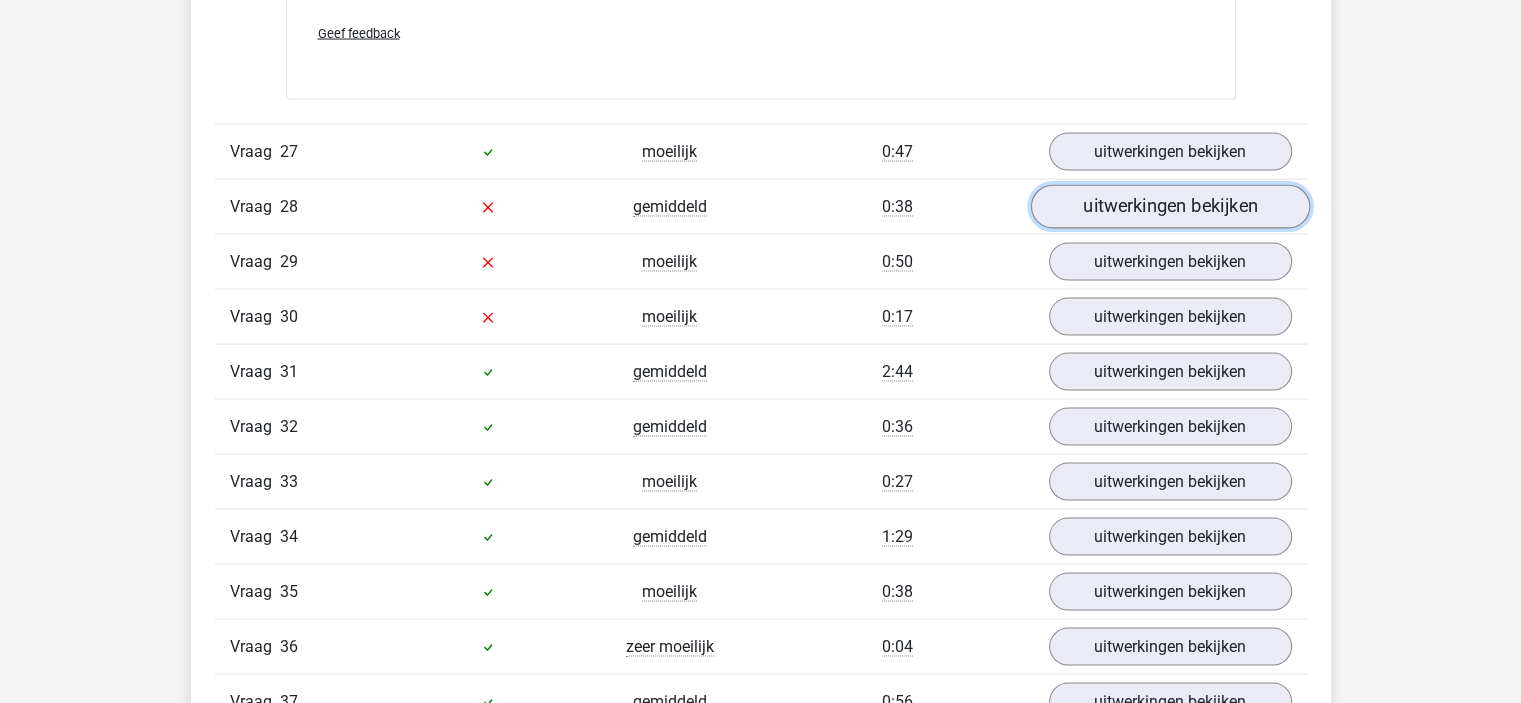 click on "uitwerkingen bekijken" at bounding box center (1169, 207) 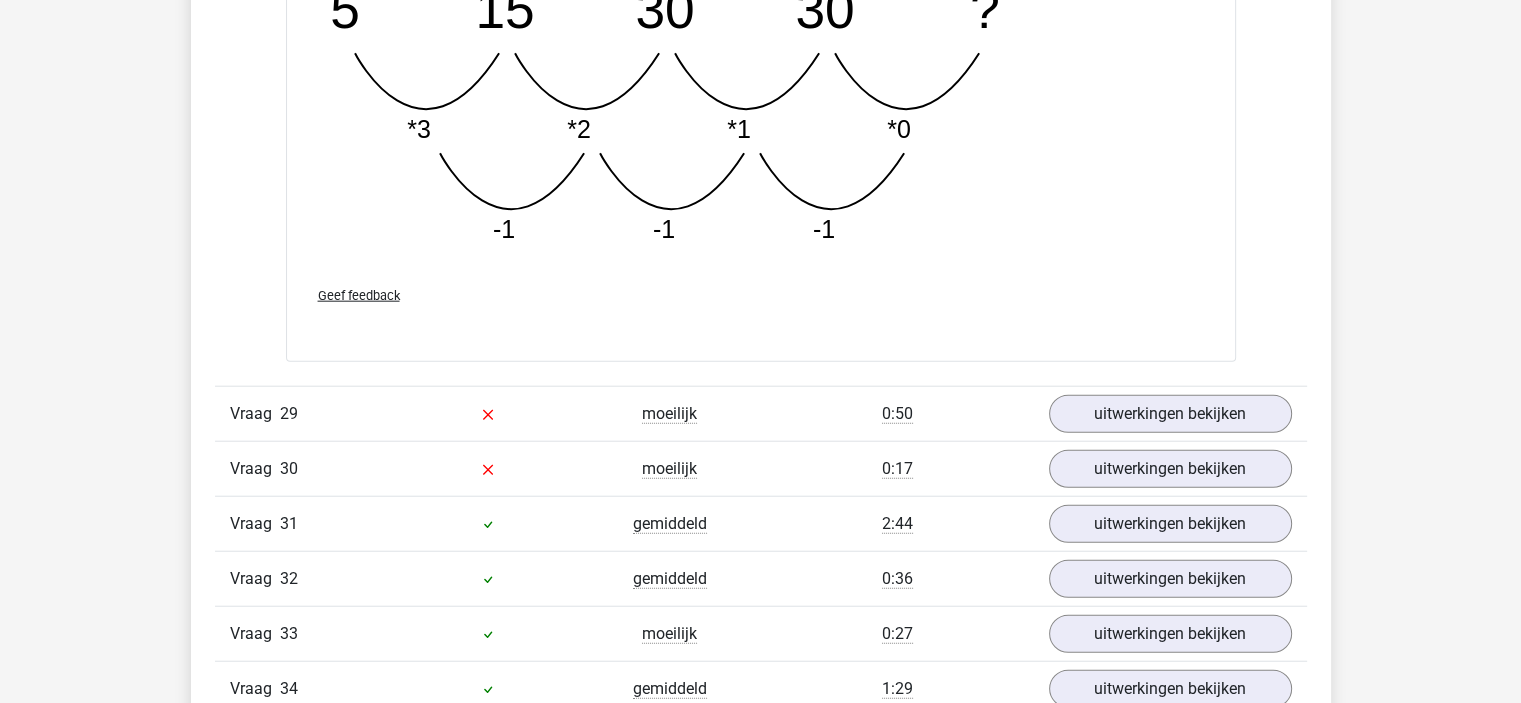 scroll, scrollTop: 12500, scrollLeft: 0, axis: vertical 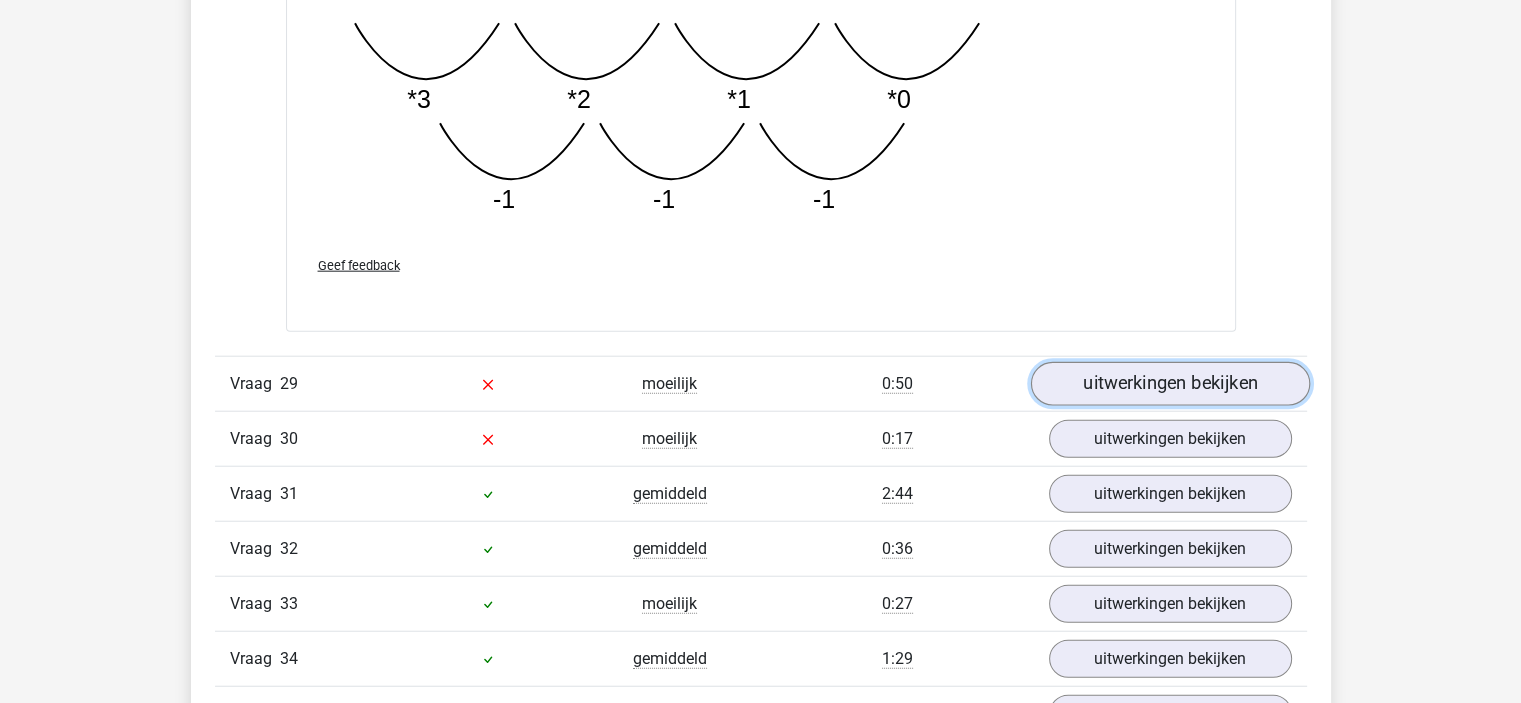 click on "uitwerkingen bekijken" at bounding box center [1169, 384] 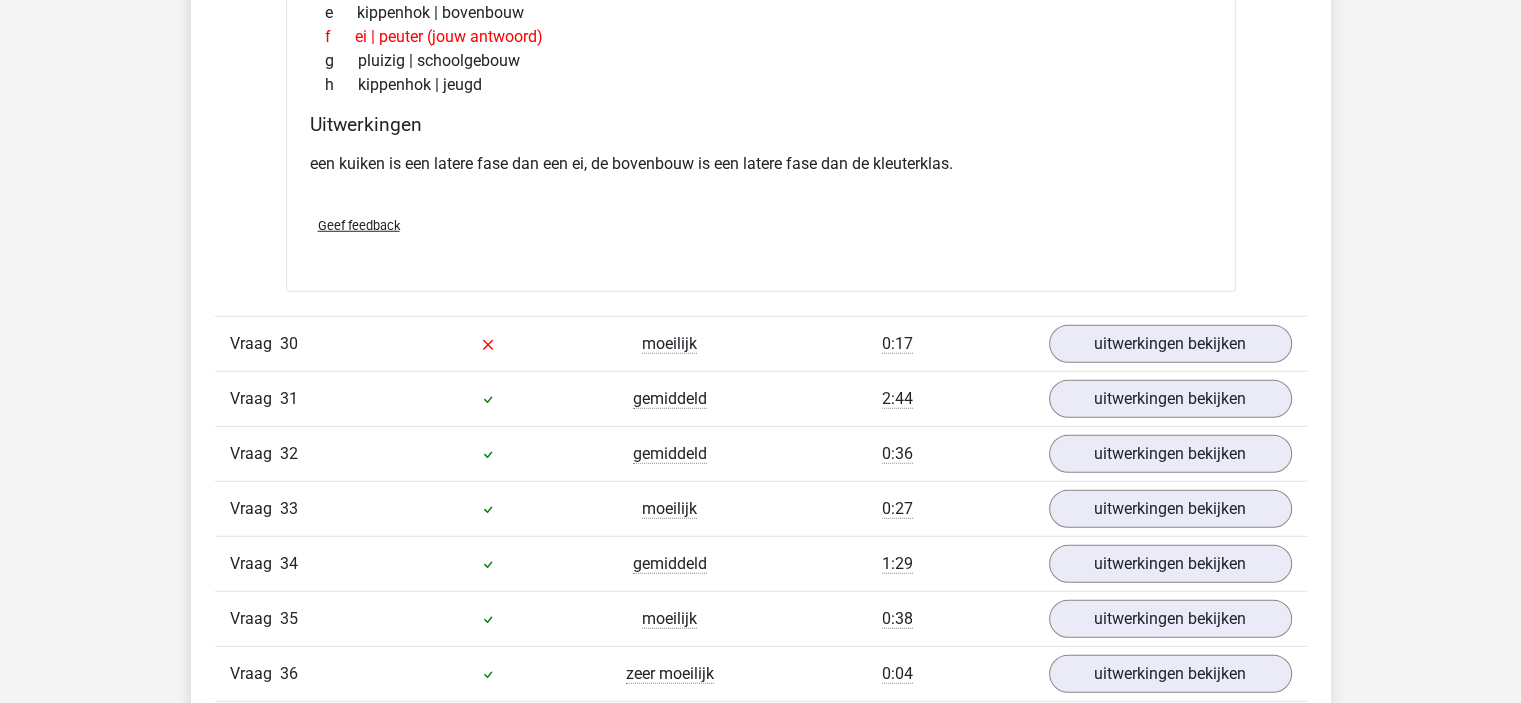 scroll, scrollTop: 13100, scrollLeft: 0, axis: vertical 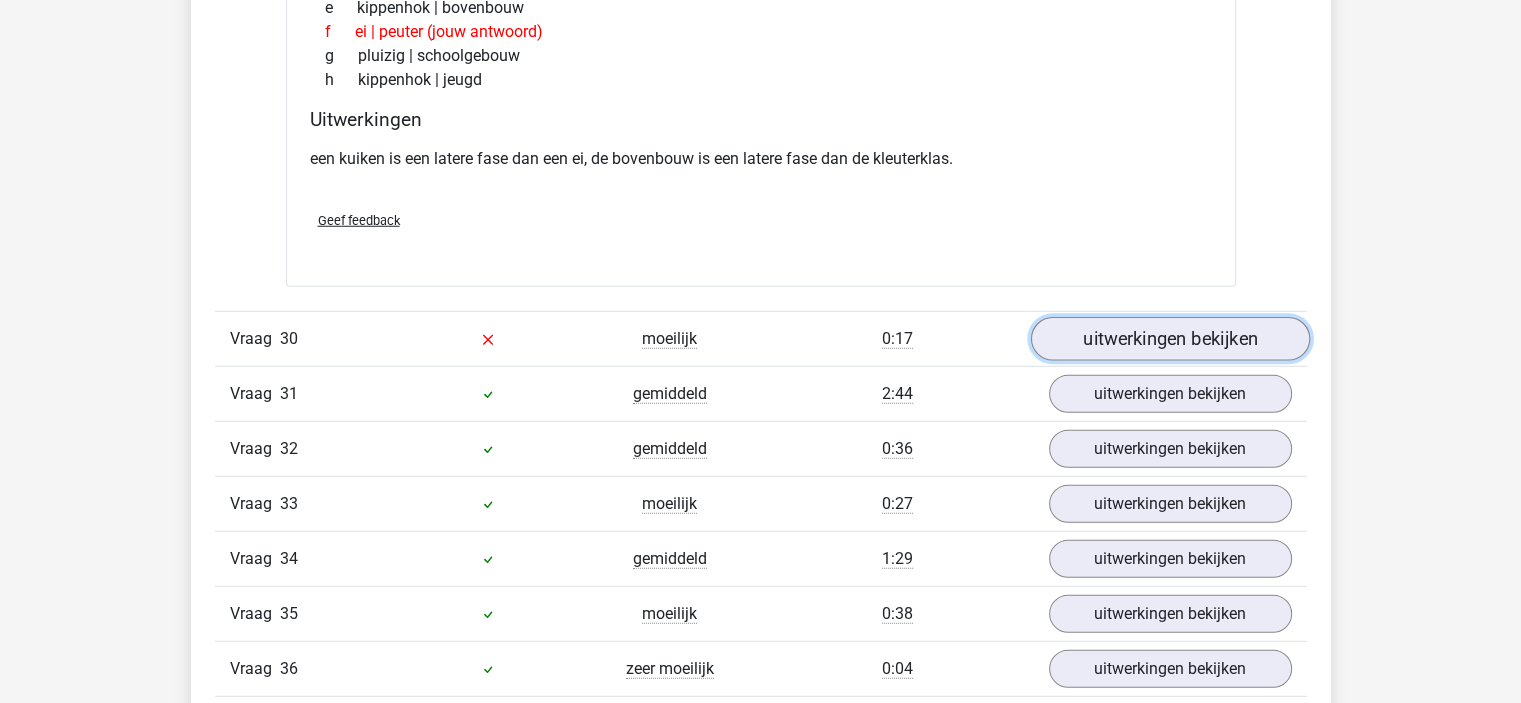 click on "uitwerkingen bekijken" at bounding box center (1169, 339) 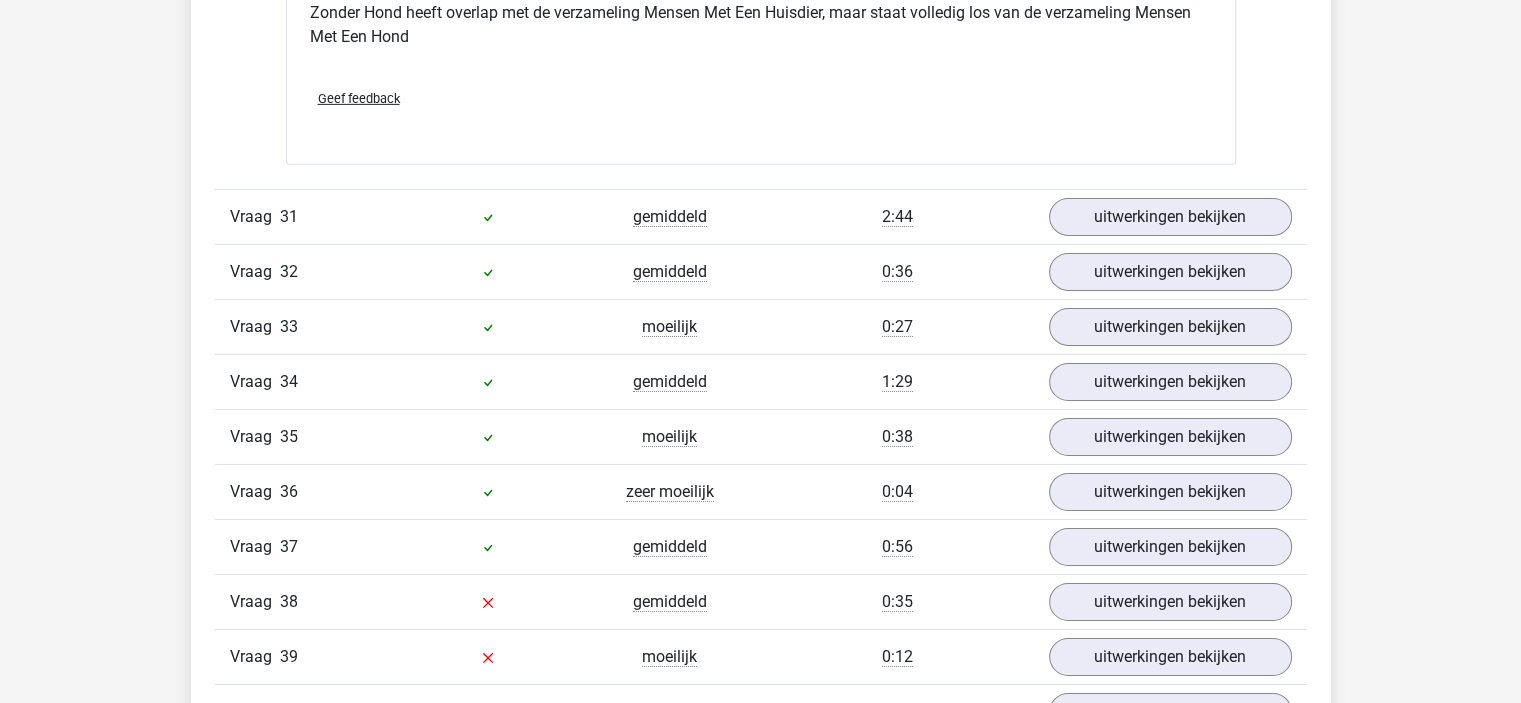 scroll, scrollTop: 14100, scrollLeft: 0, axis: vertical 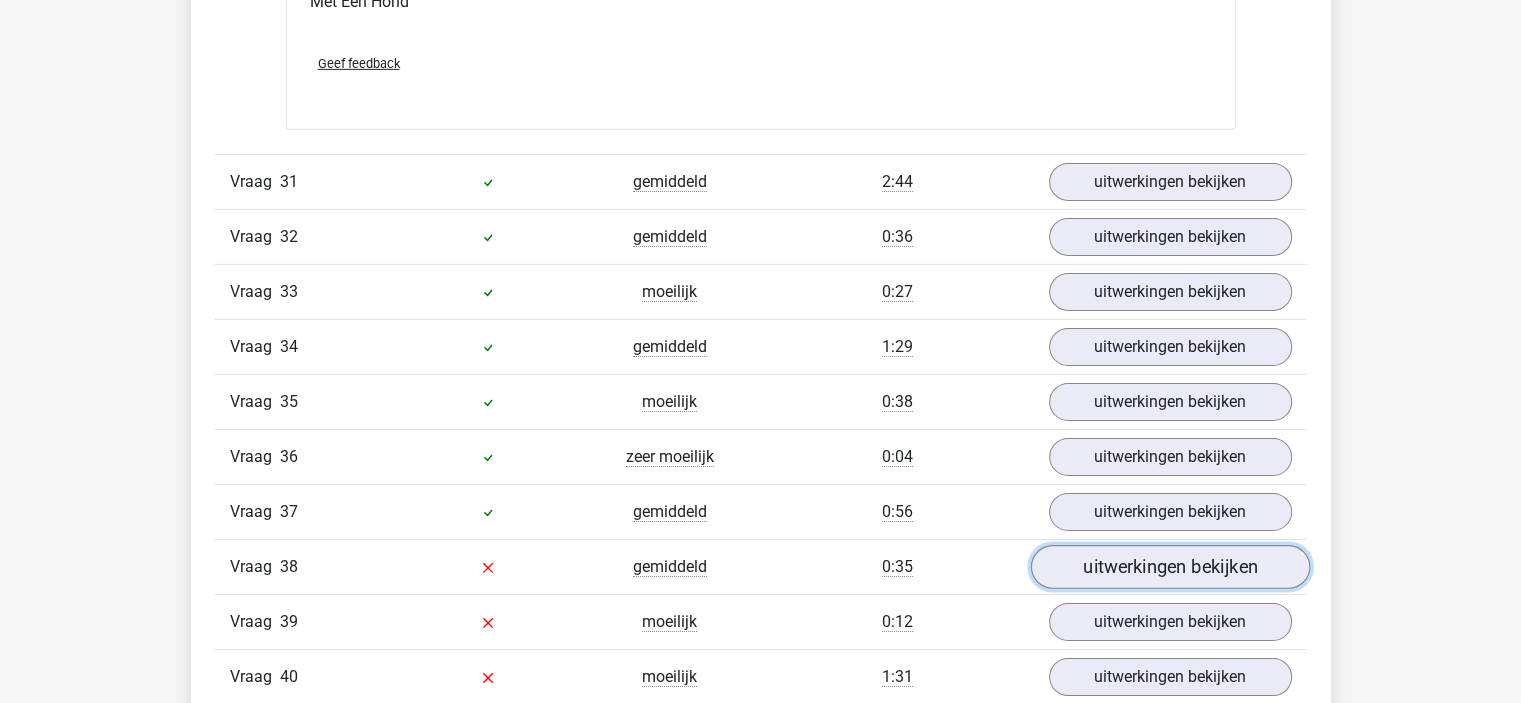 click on "uitwerkingen bekijken" at bounding box center [1169, 567] 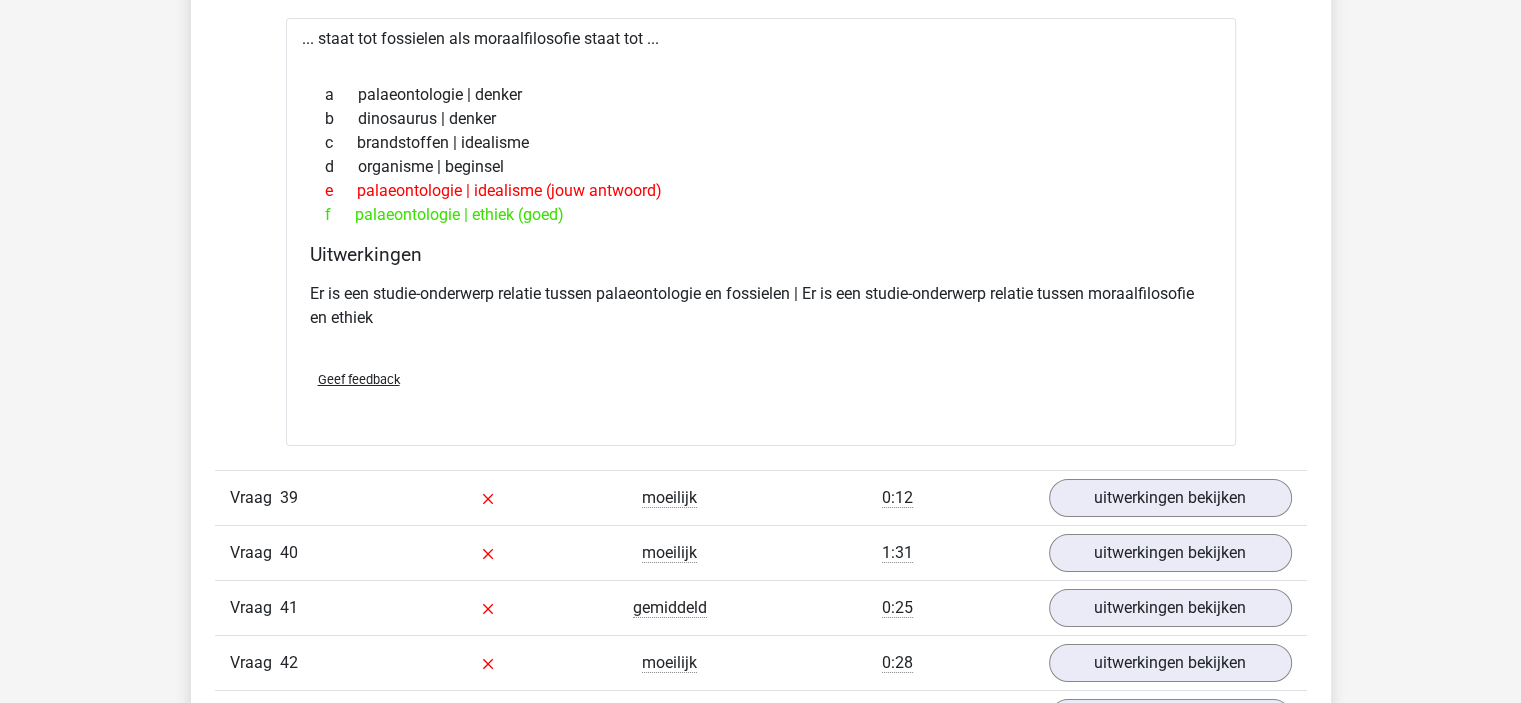 scroll, scrollTop: 14900, scrollLeft: 0, axis: vertical 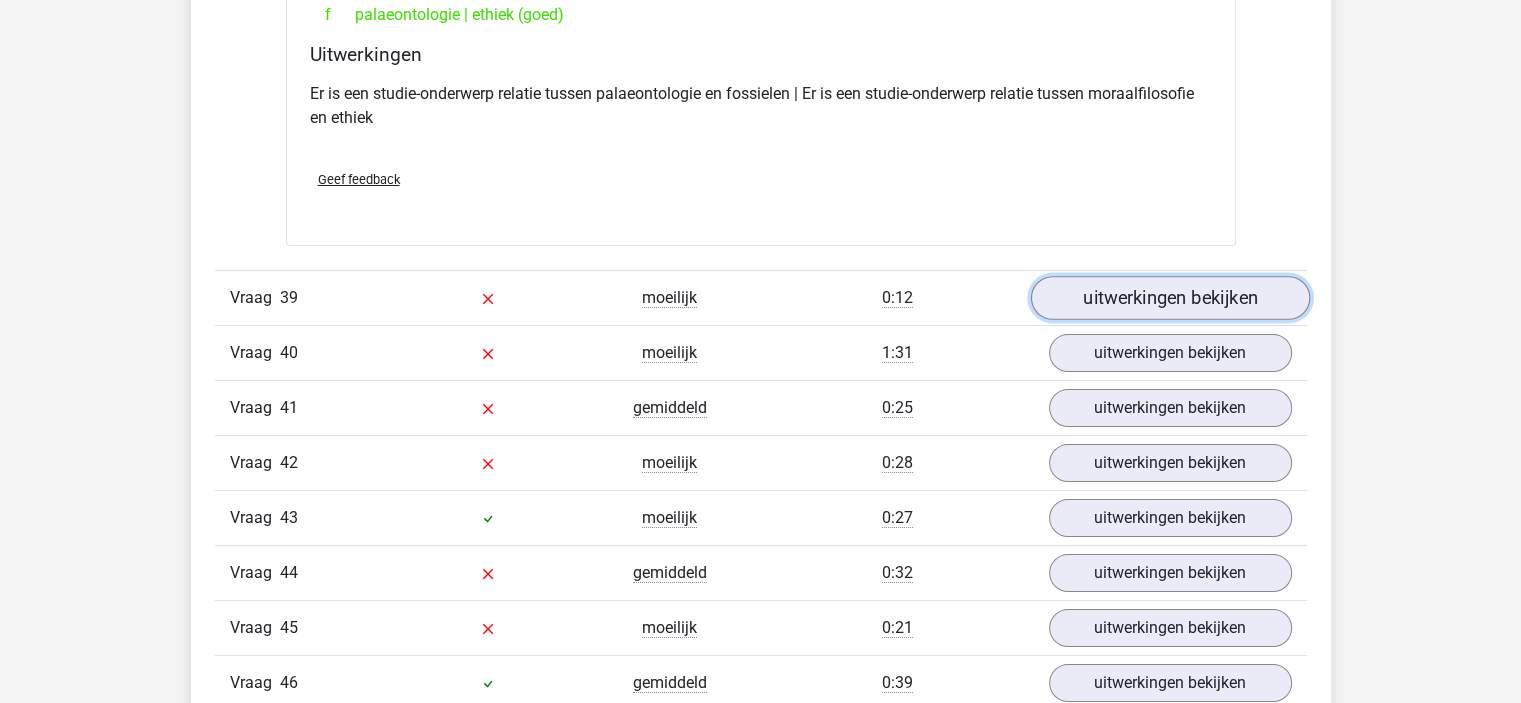 click on "uitwerkingen bekijken" at bounding box center (1169, 299) 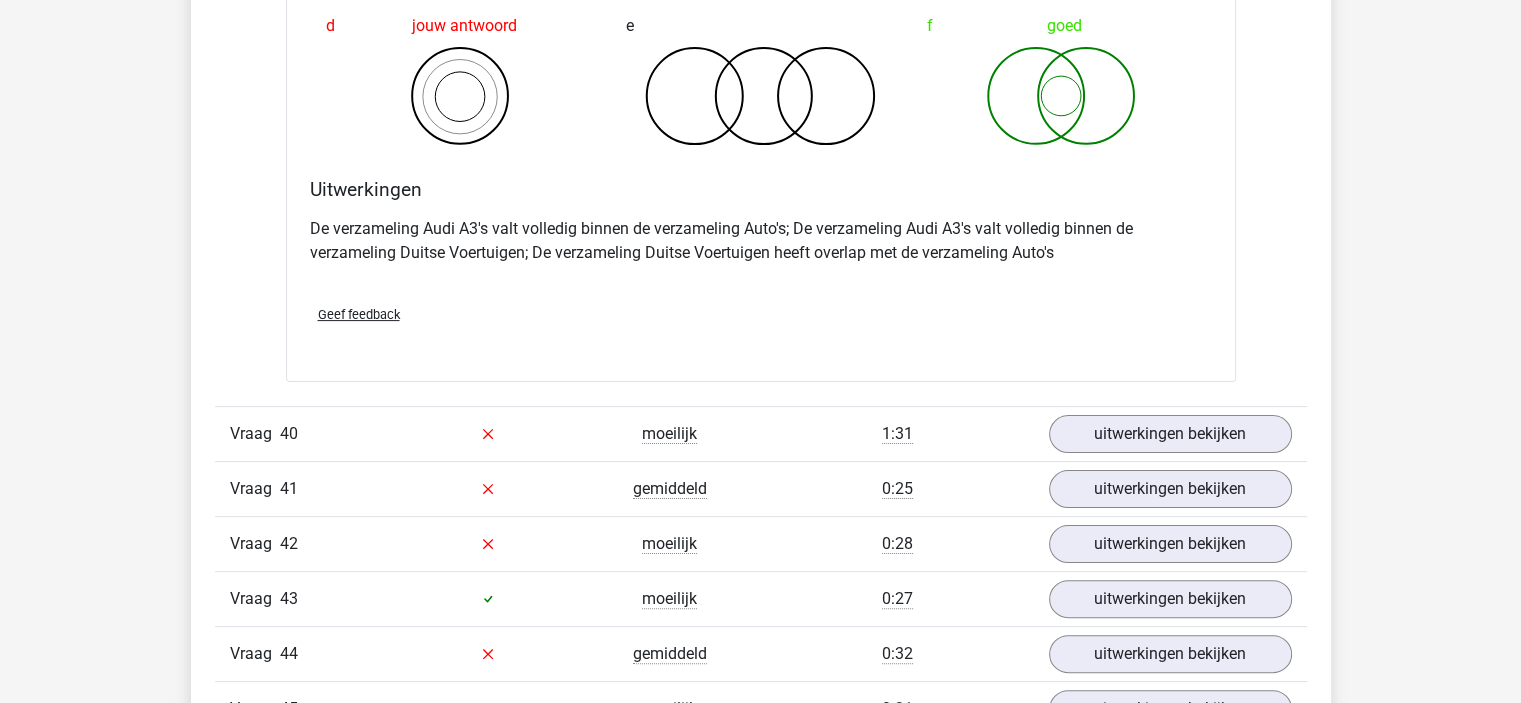 scroll, scrollTop: 15600, scrollLeft: 0, axis: vertical 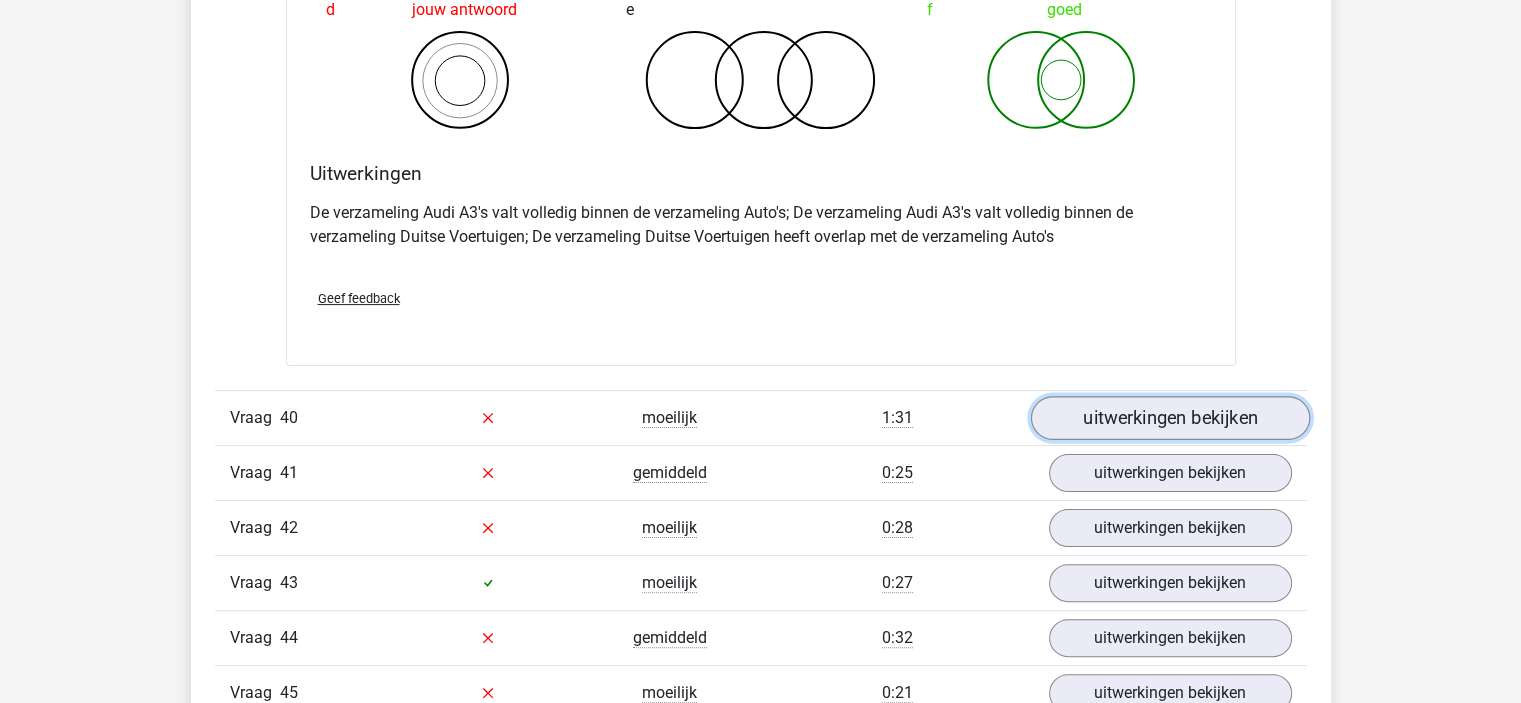 click on "uitwerkingen bekijken" at bounding box center [1169, 418] 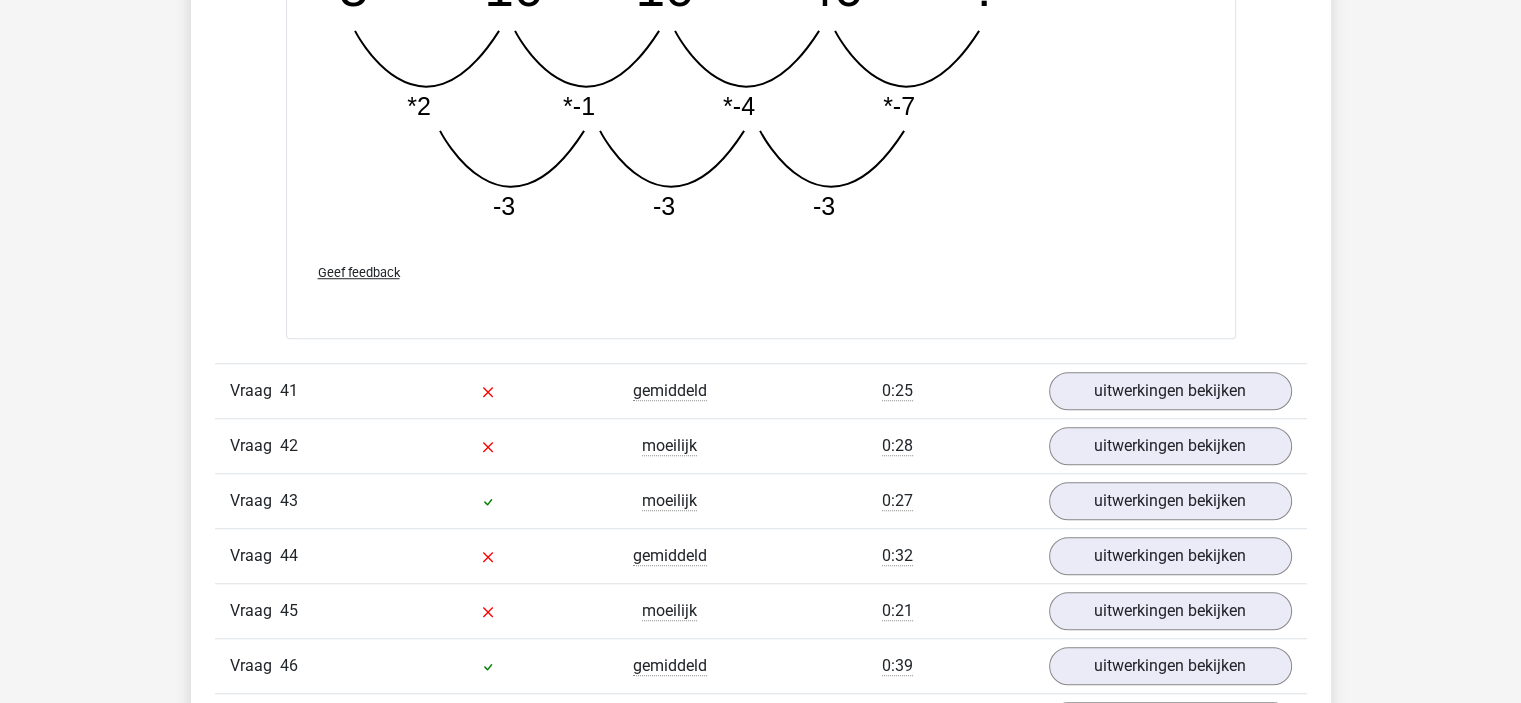 scroll, scrollTop: 16800, scrollLeft: 0, axis: vertical 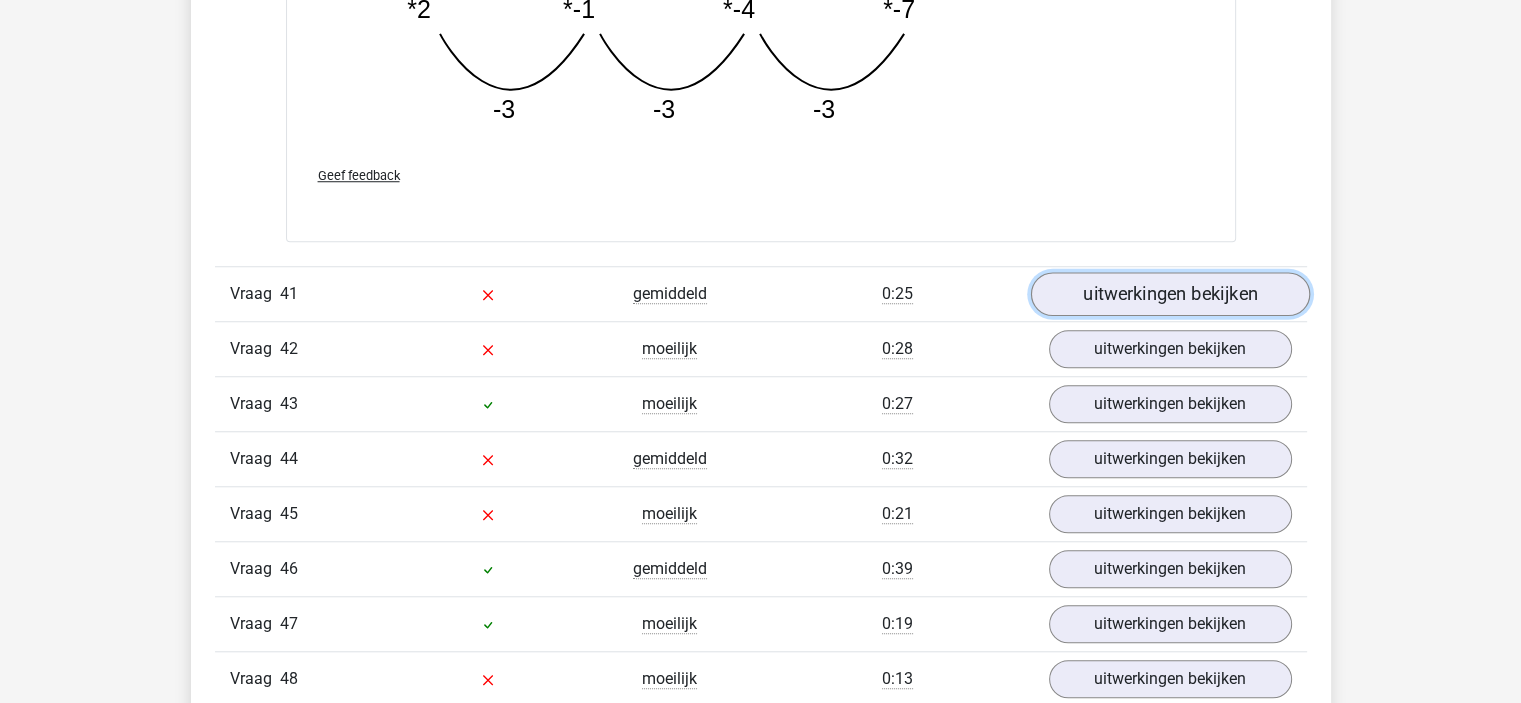 click on "uitwerkingen bekijken" at bounding box center [1169, 295] 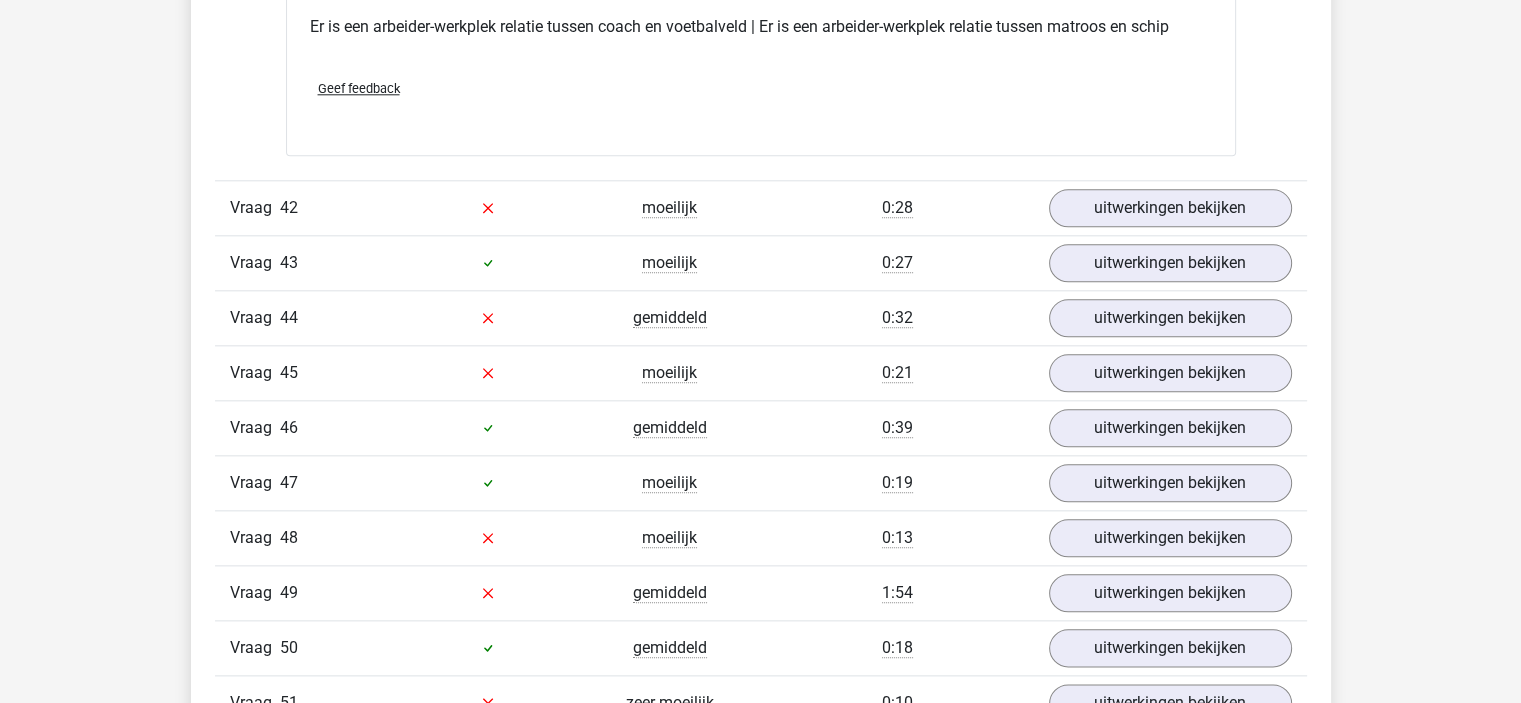 scroll, scrollTop: 17300, scrollLeft: 0, axis: vertical 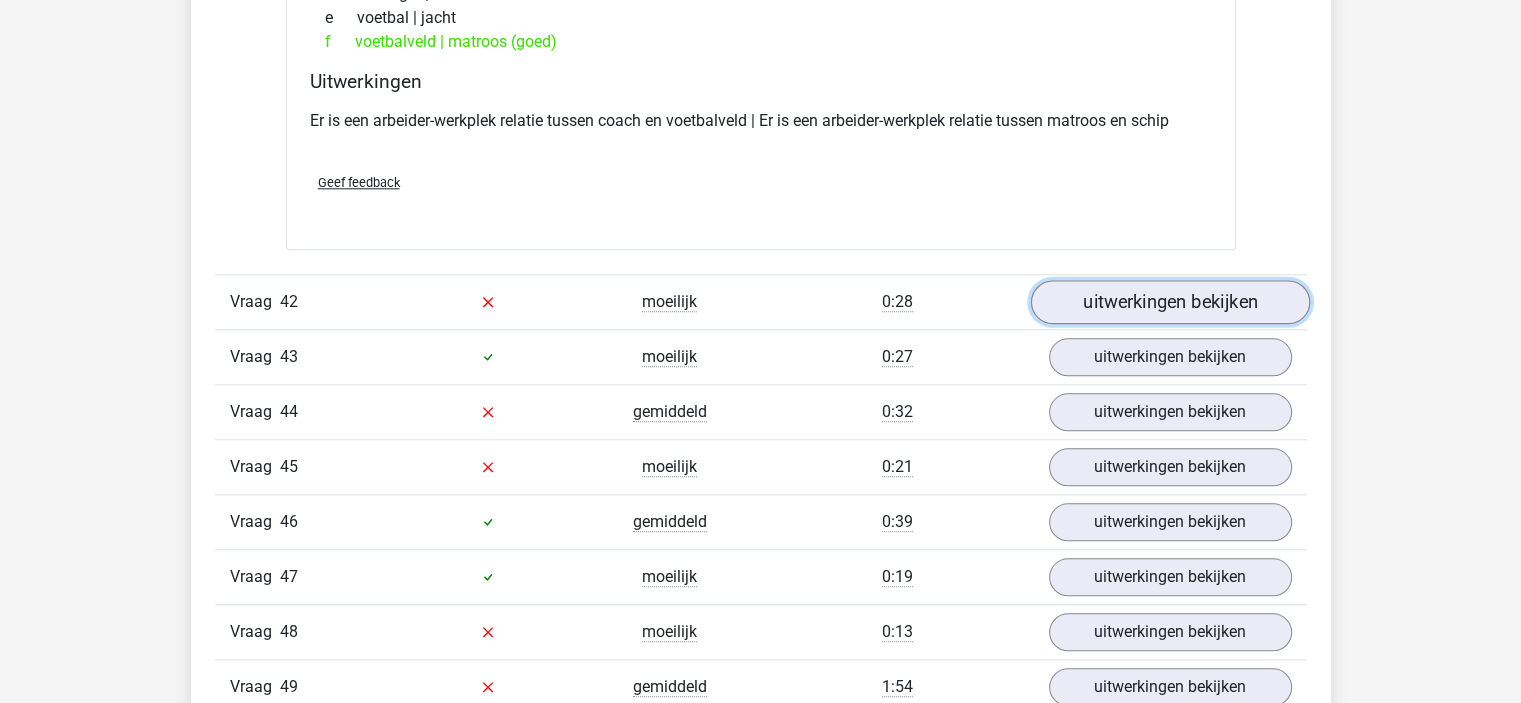 click on "uitwerkingen bekijken" at bounding box center (1169, 302) 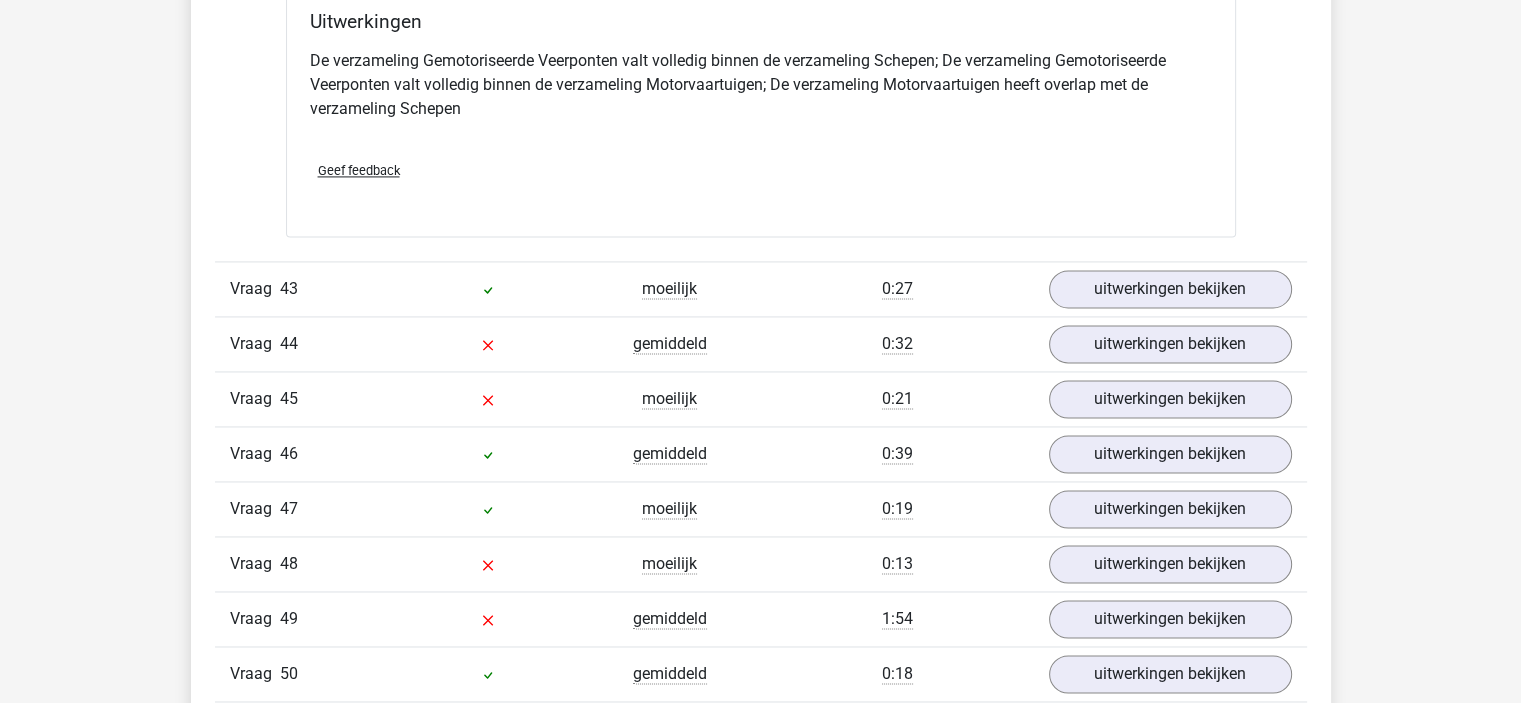 scroll, scrollTop: 18200, scrollLeft: 0, axis: vertical 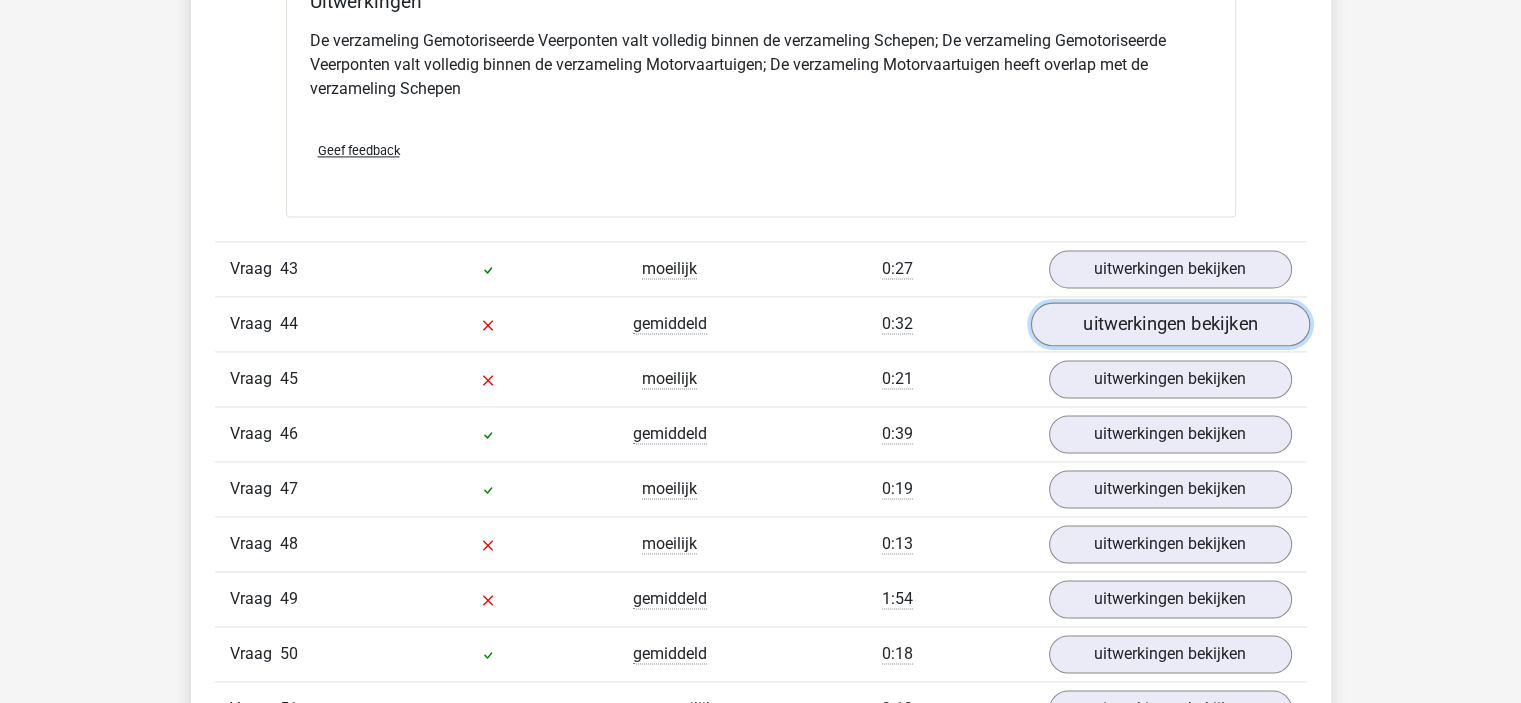 click on "uitwerkingen bekijken" at bounding box center (1169, 324) 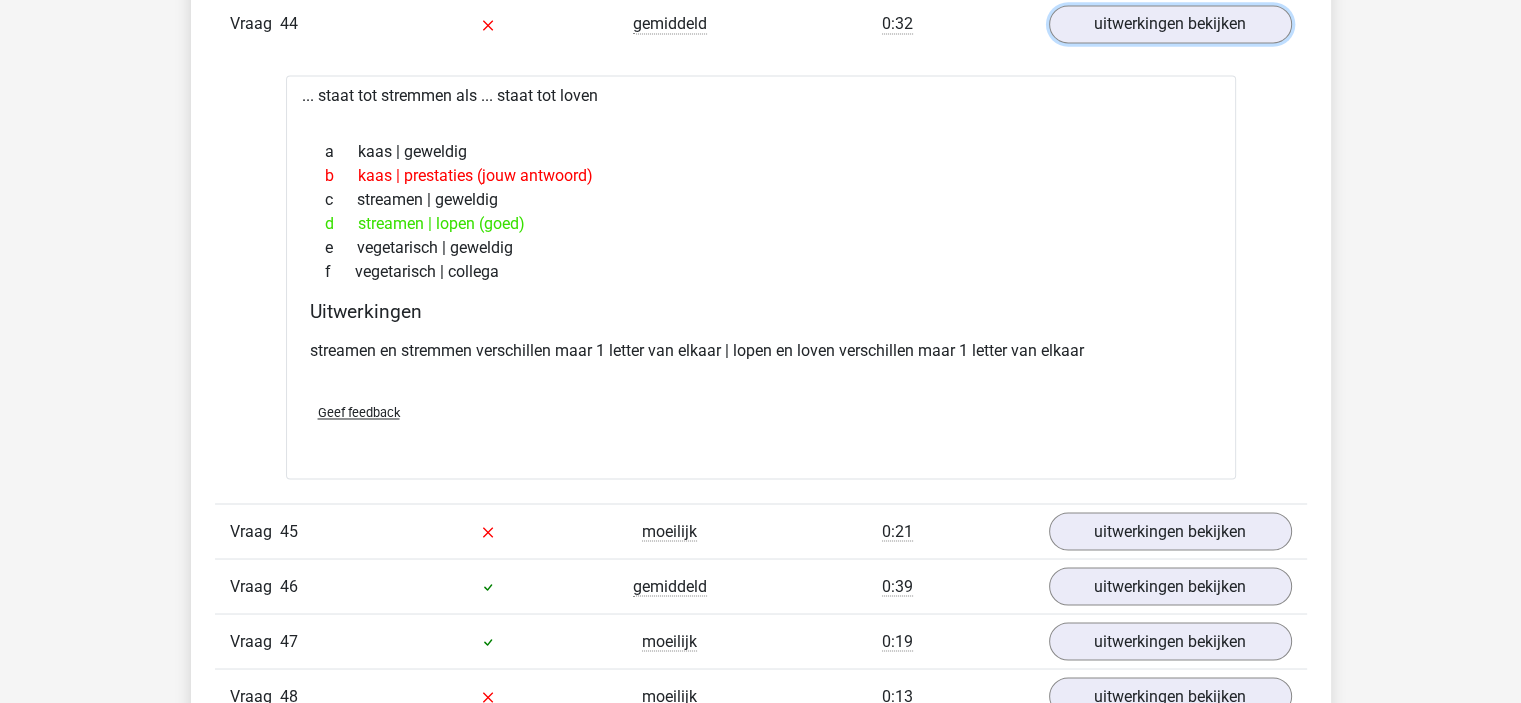 scroll, scrollTop: 18600, scrollLeft: 0, axis: vertical 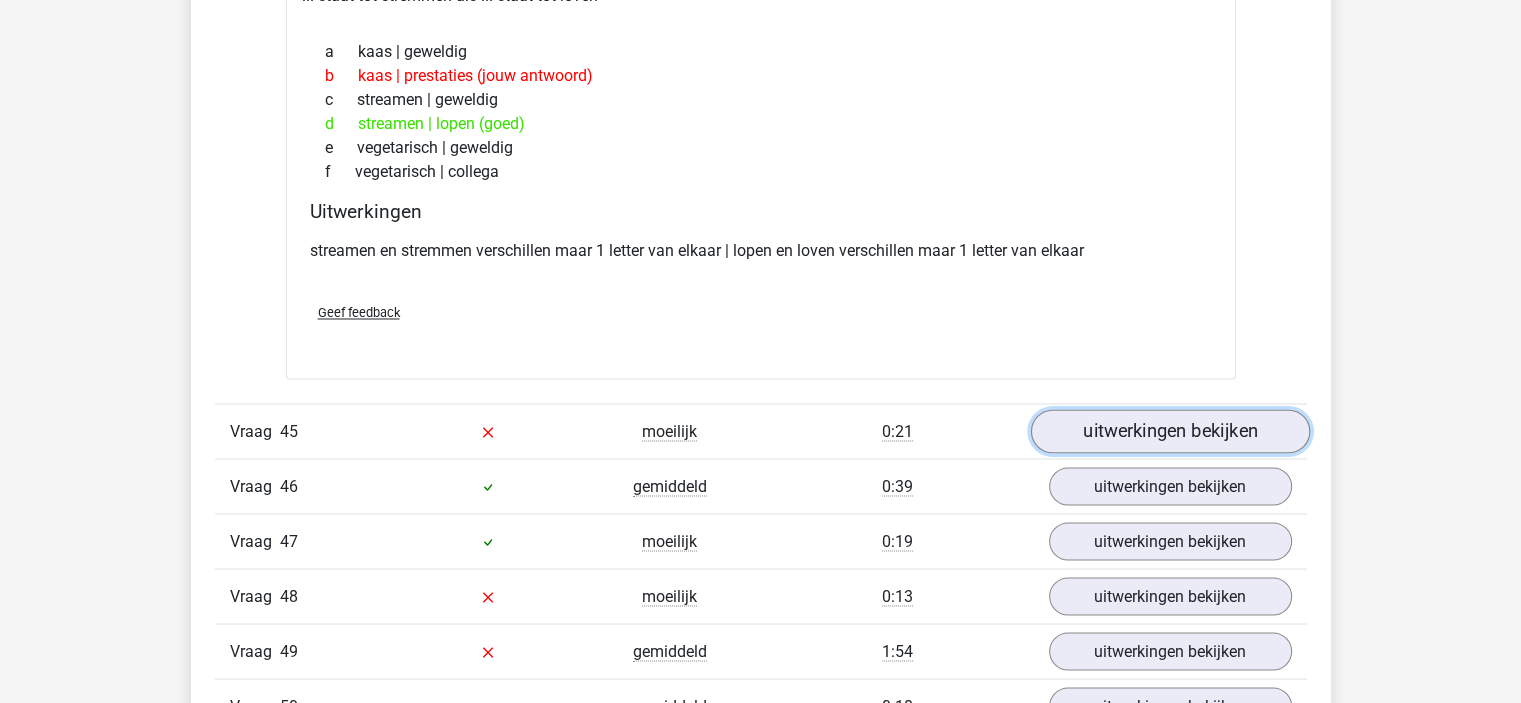 click on "uitwerkingen bekijken" at bounding box center (1169, 431) 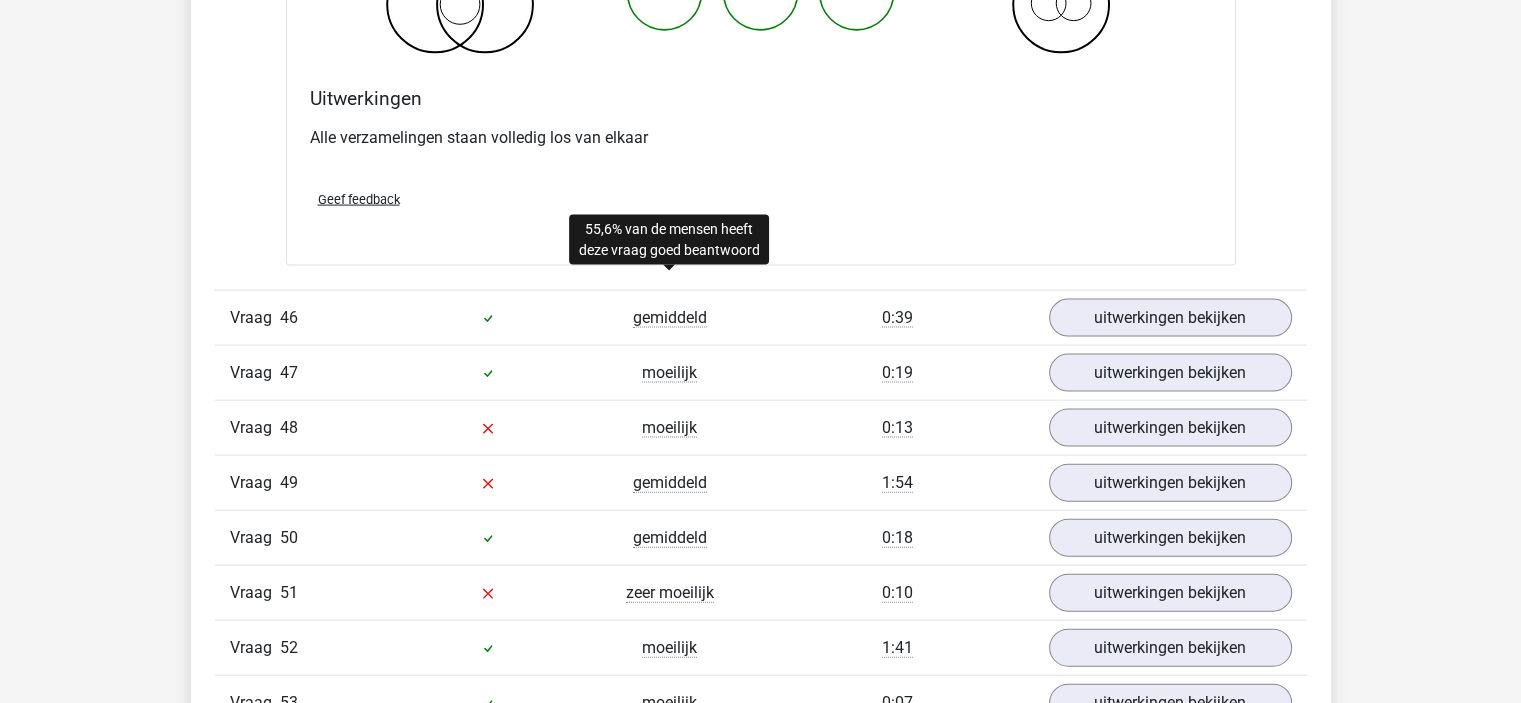 scroll, scrollTop: 19500, scrollLeft: 0, axis: vertical 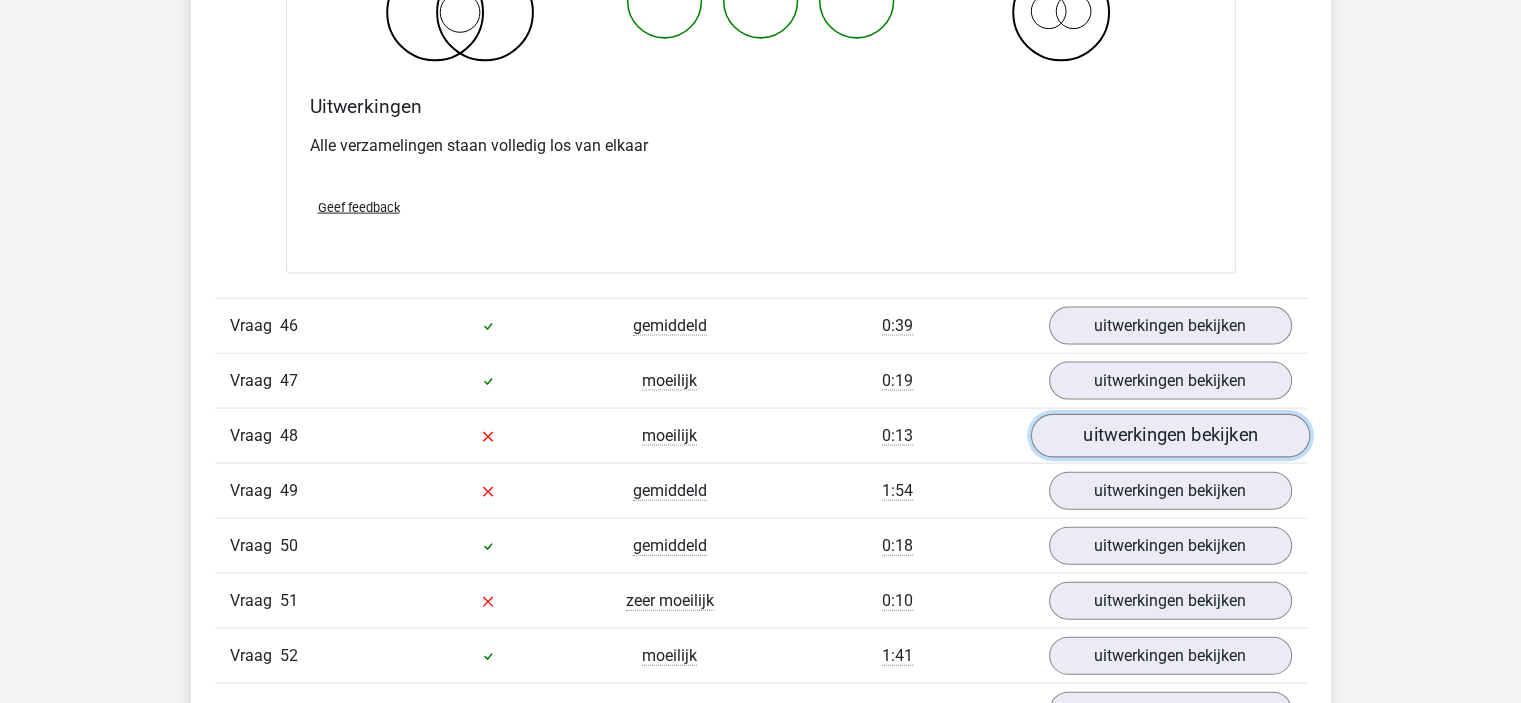 click on "uitwerkingen bekijken" at bounding box center [1169, 436] 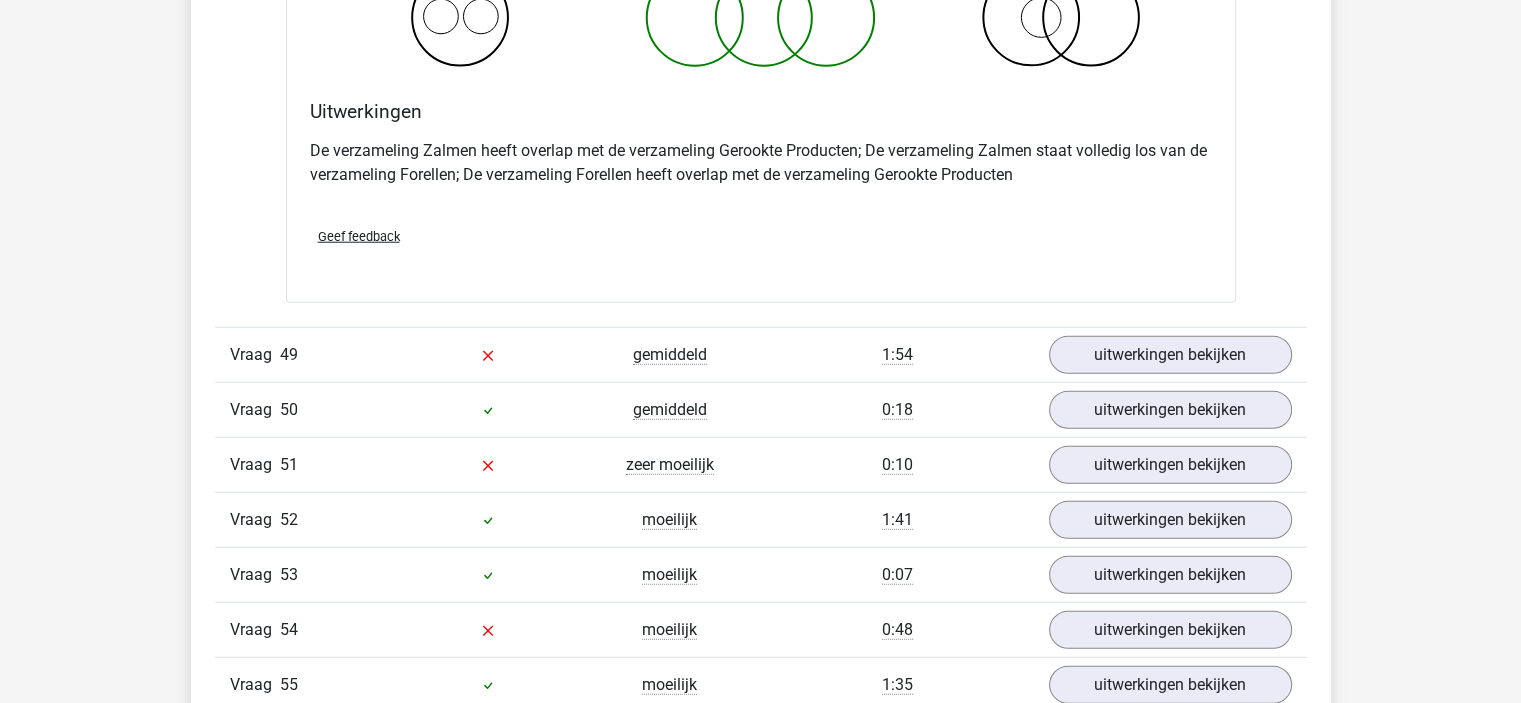 scroll, scrollTop: 20500, scrollLeft: 0, axis: vertical 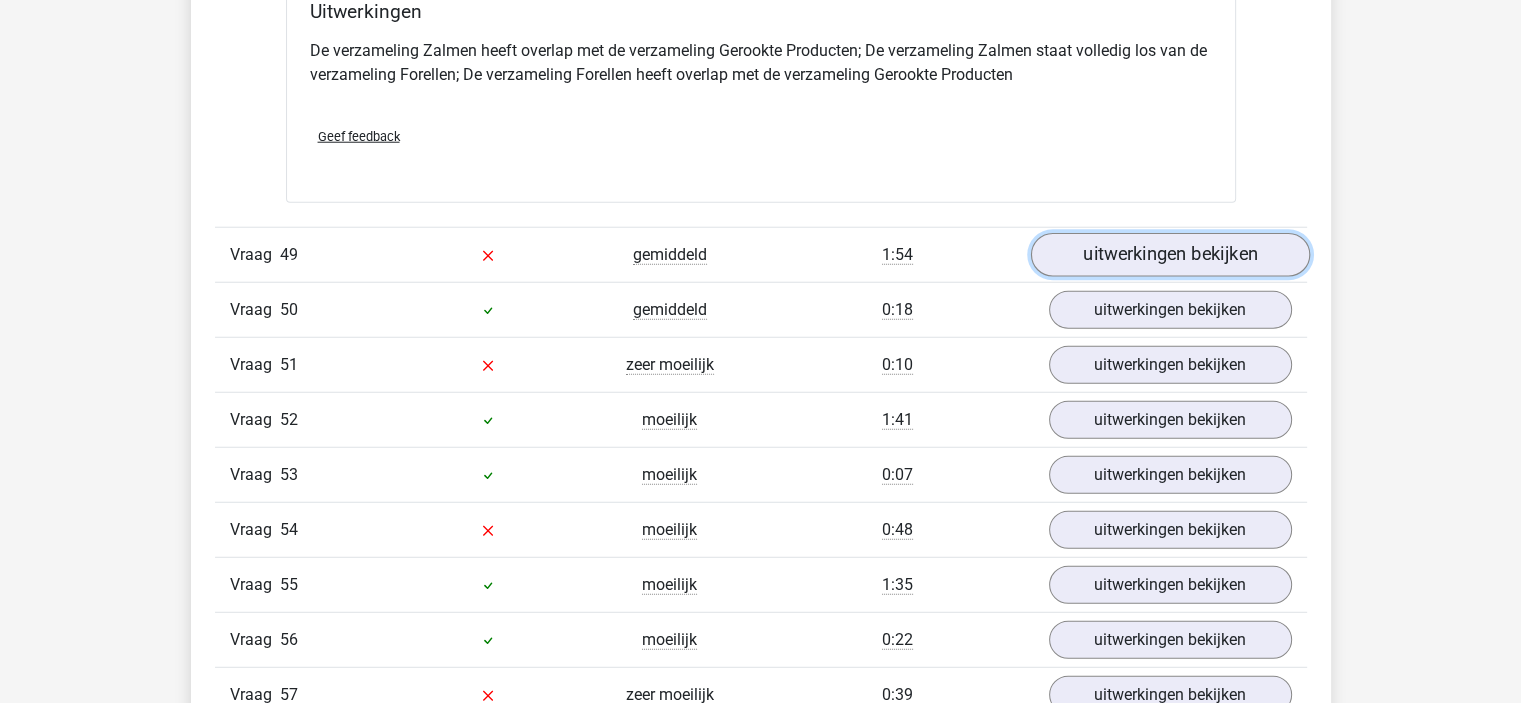 click on "uitwerkingen bekijken" at bounding box center [1169, 256] 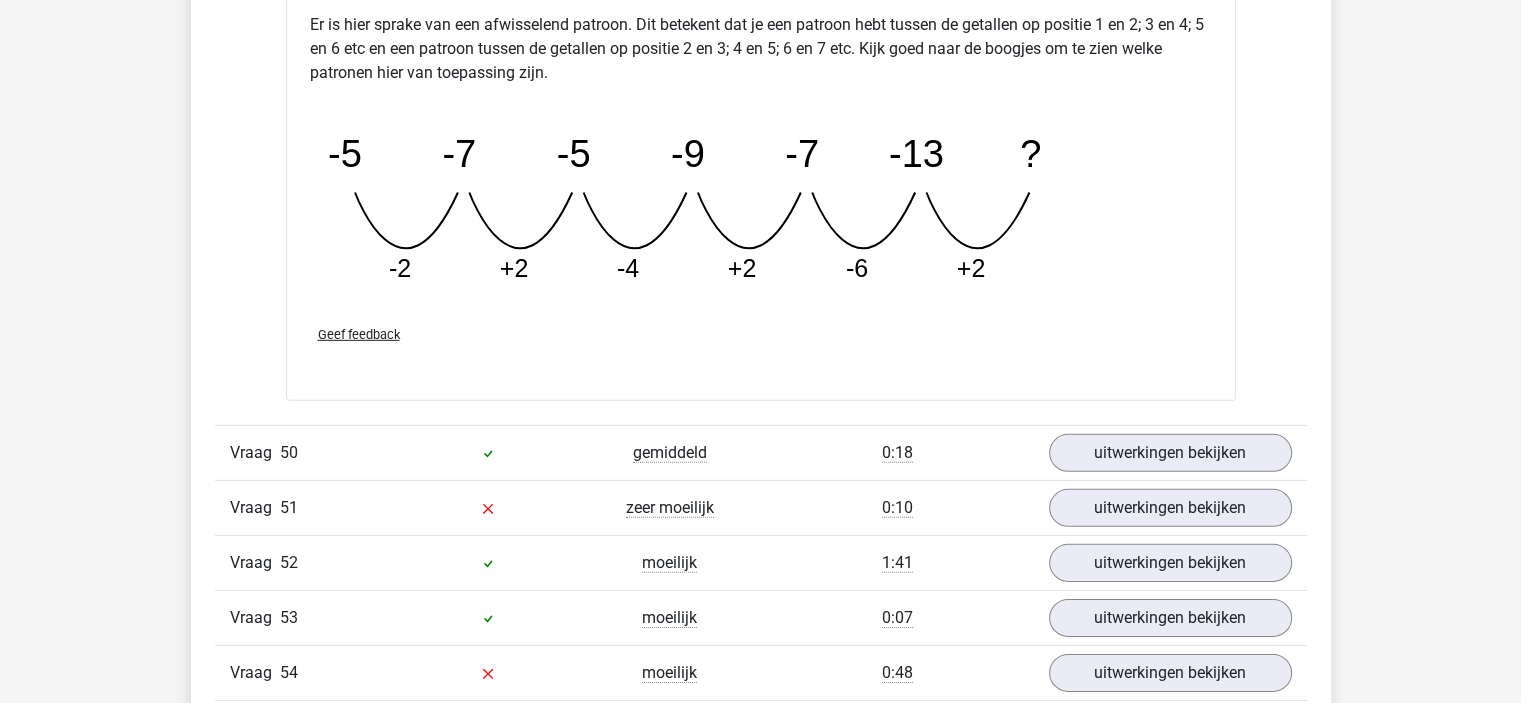 scroll, scrollTop: 21500, scrollLeft: 0, axis: vertical 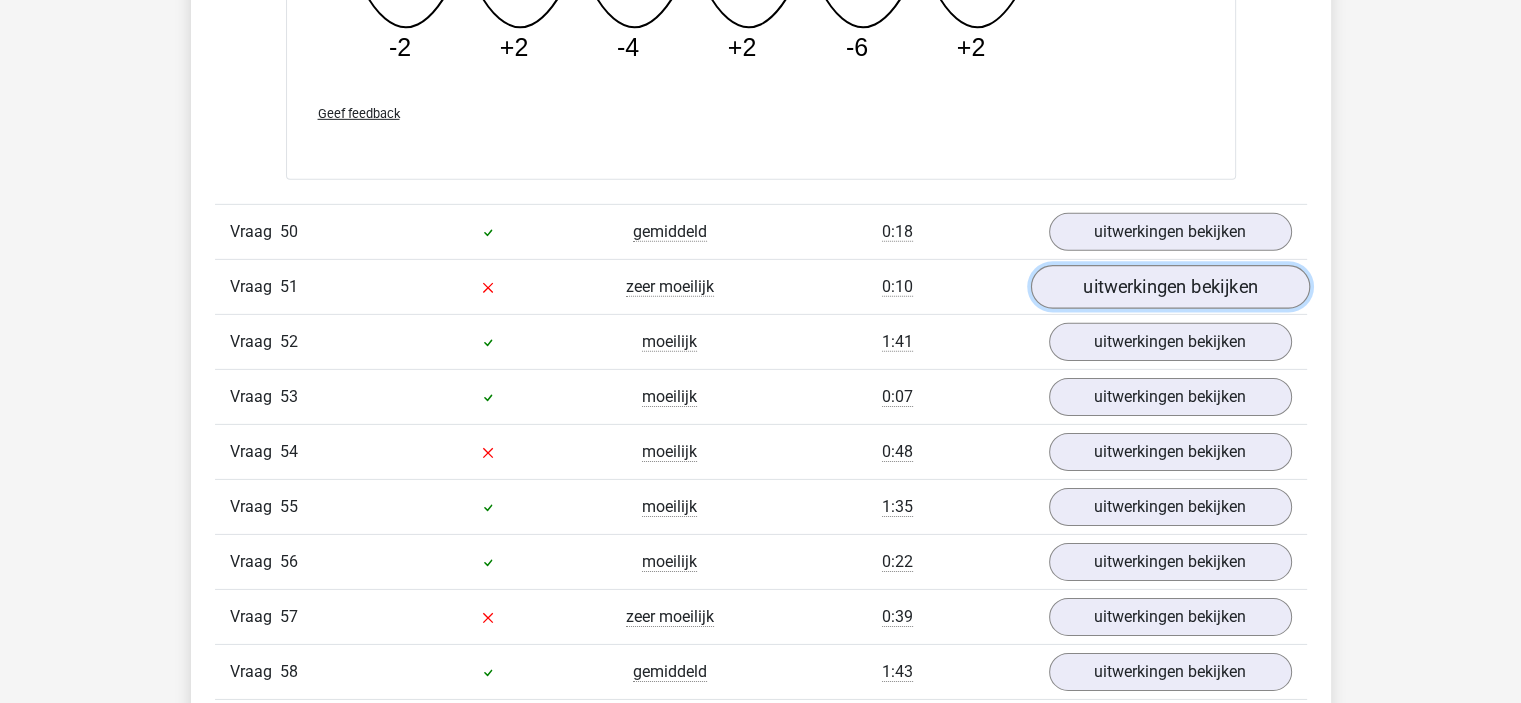 click on "uitwerkingen bekijken" at bounding box center [1169, 287] 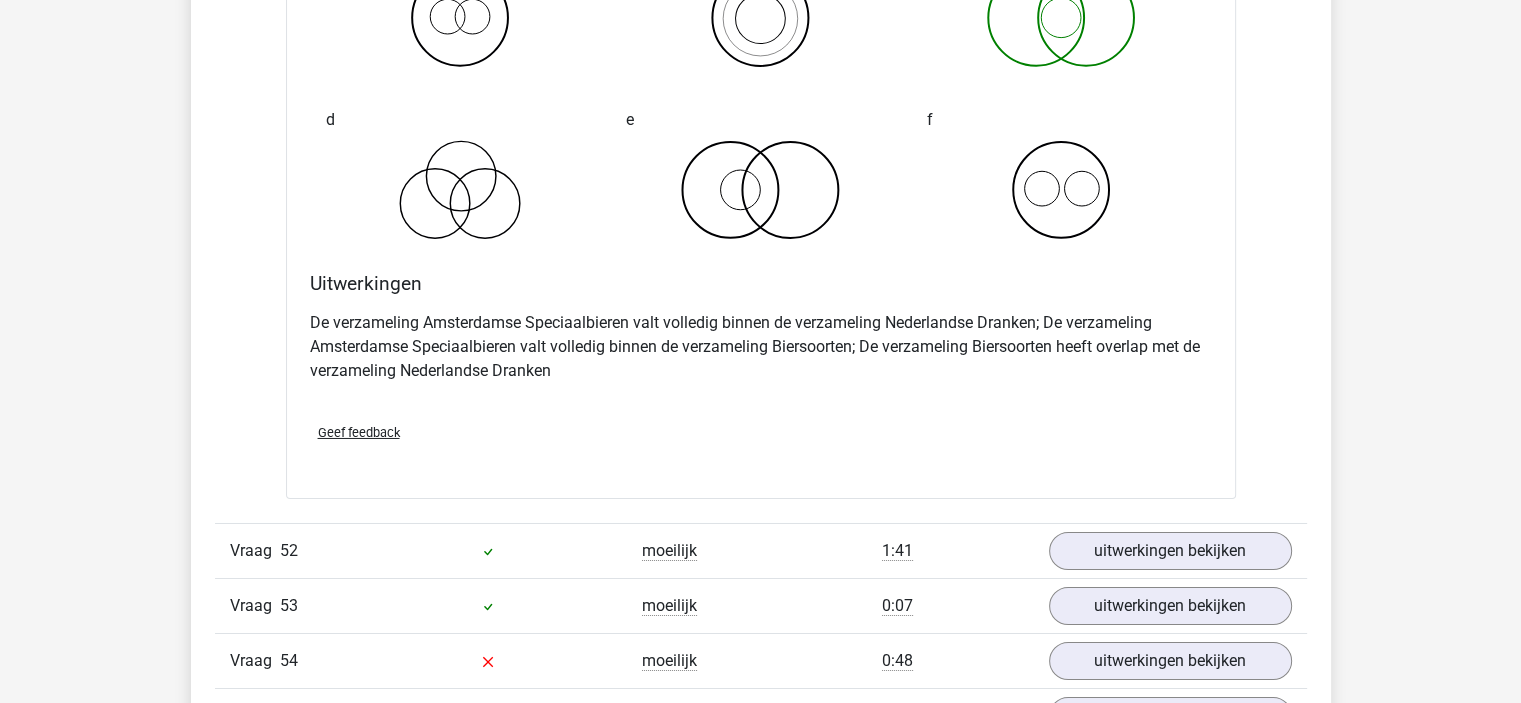 scroll, scrollTop: 22200, scrollLeft: 0, axis: vertical 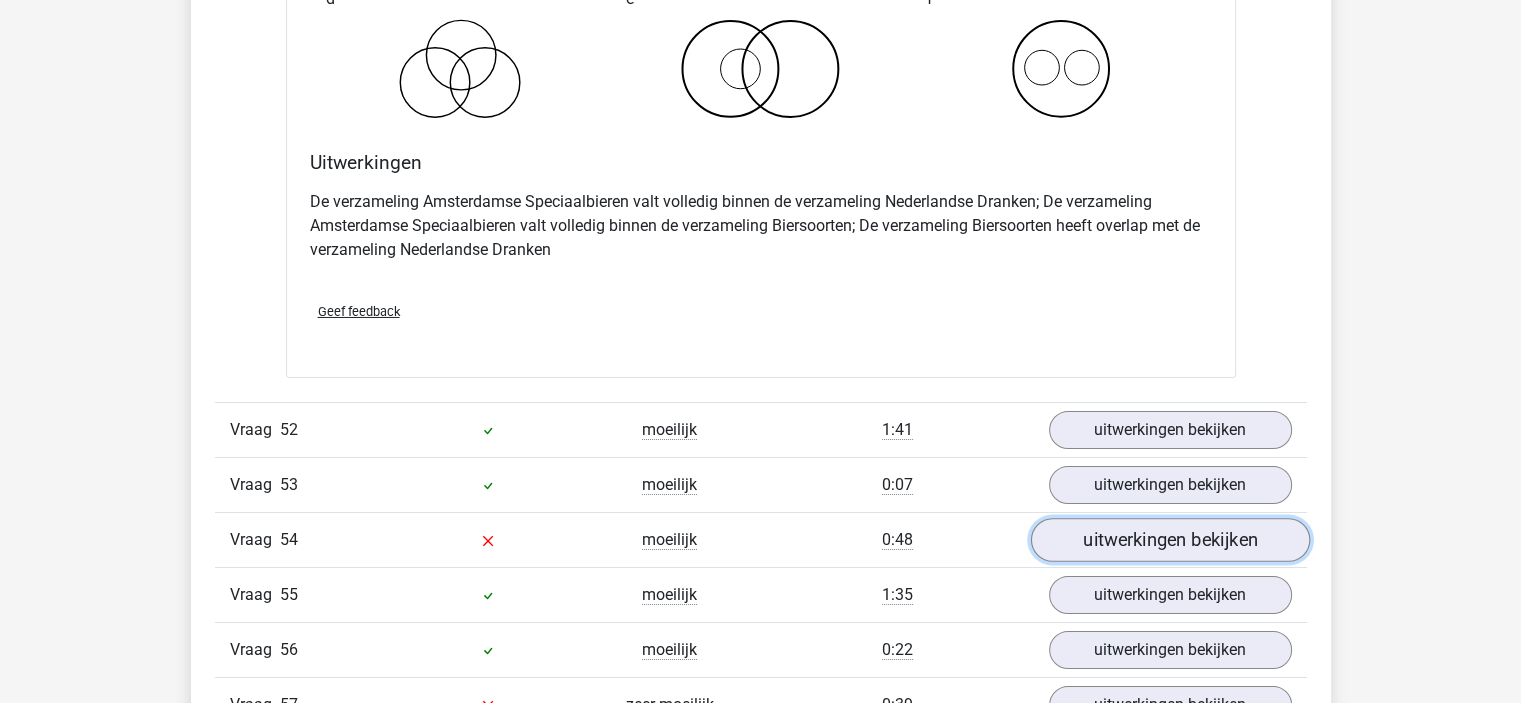 click on "uitwerkingen bekijken" at bounding box center [1169, 541] 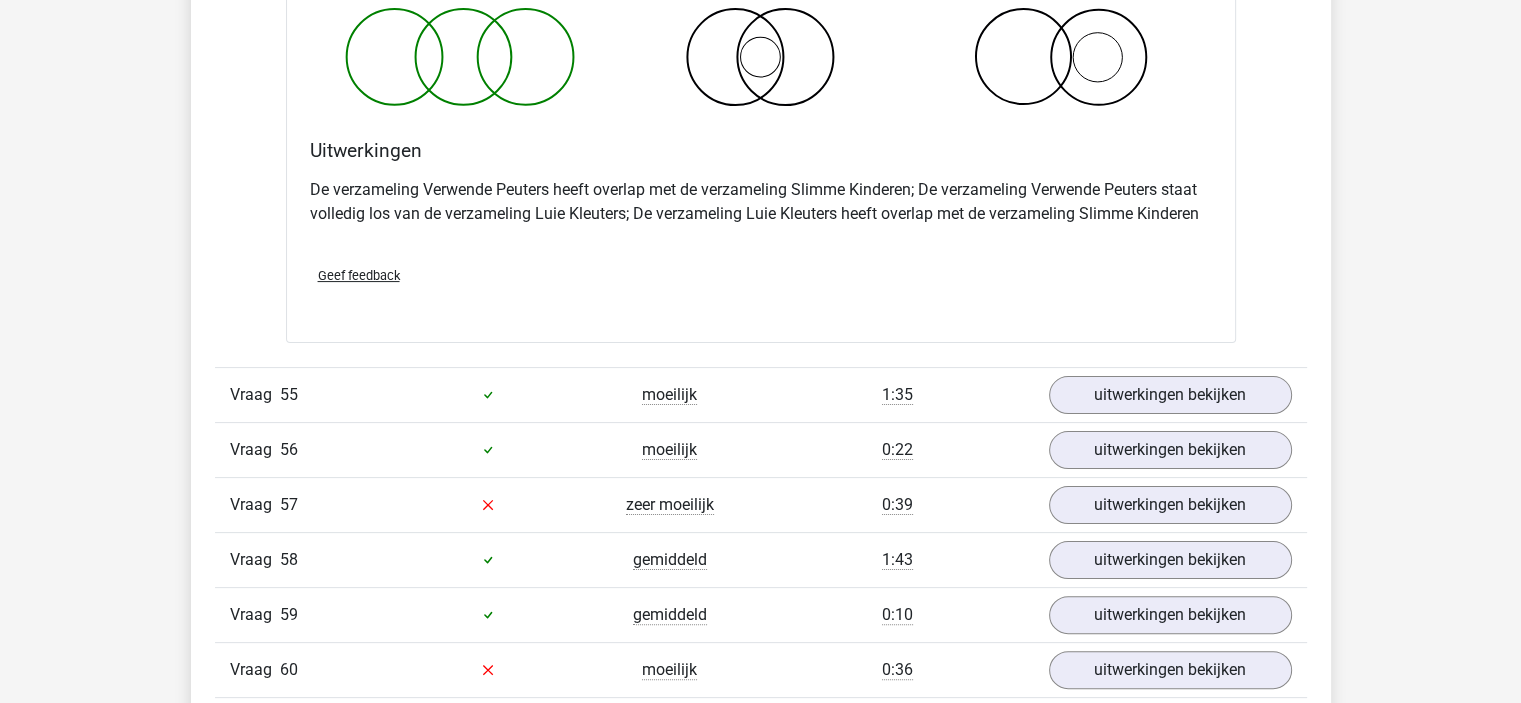 scroll, scrollTop: 23200, scrollLeft: 0, axis: vertical 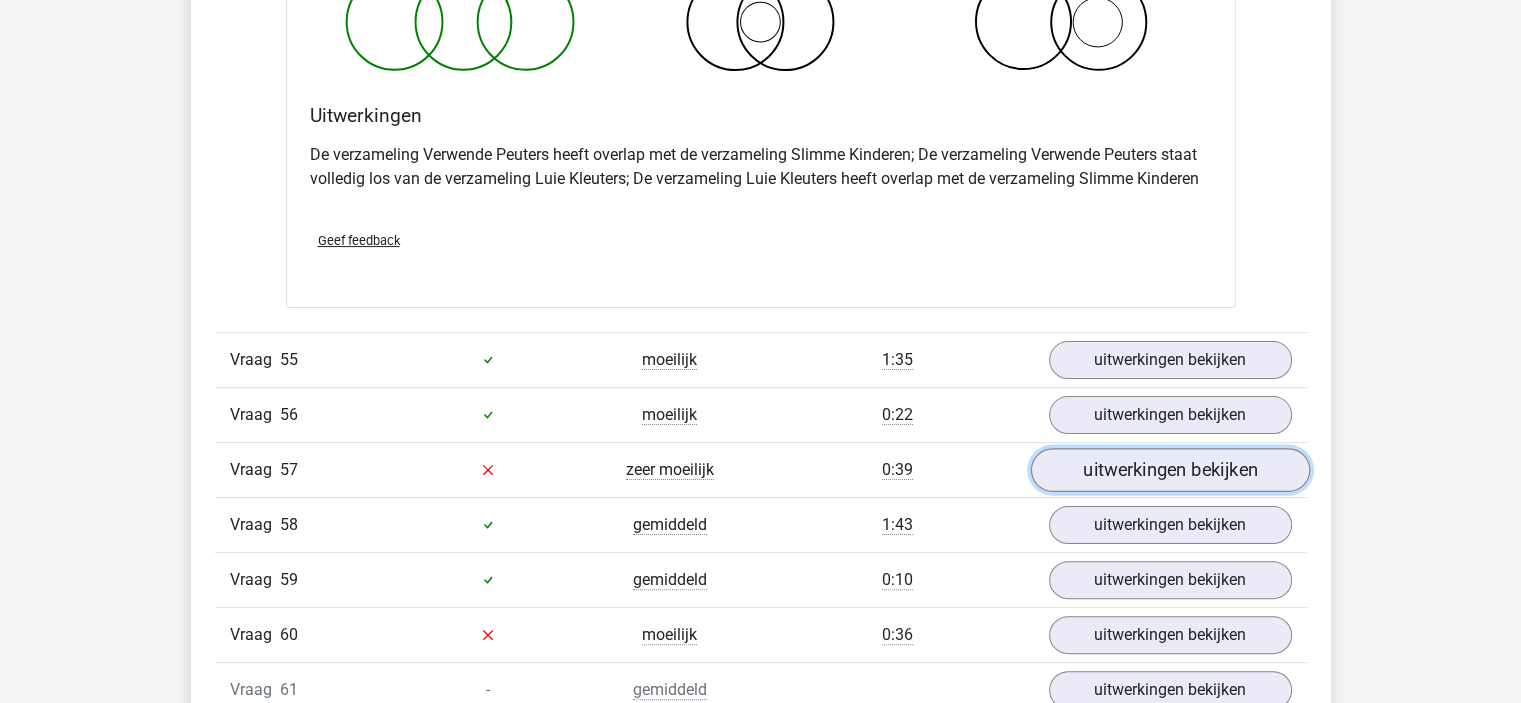 click on "uitwerkingen bekijken" at bounding box center (1169, 470) 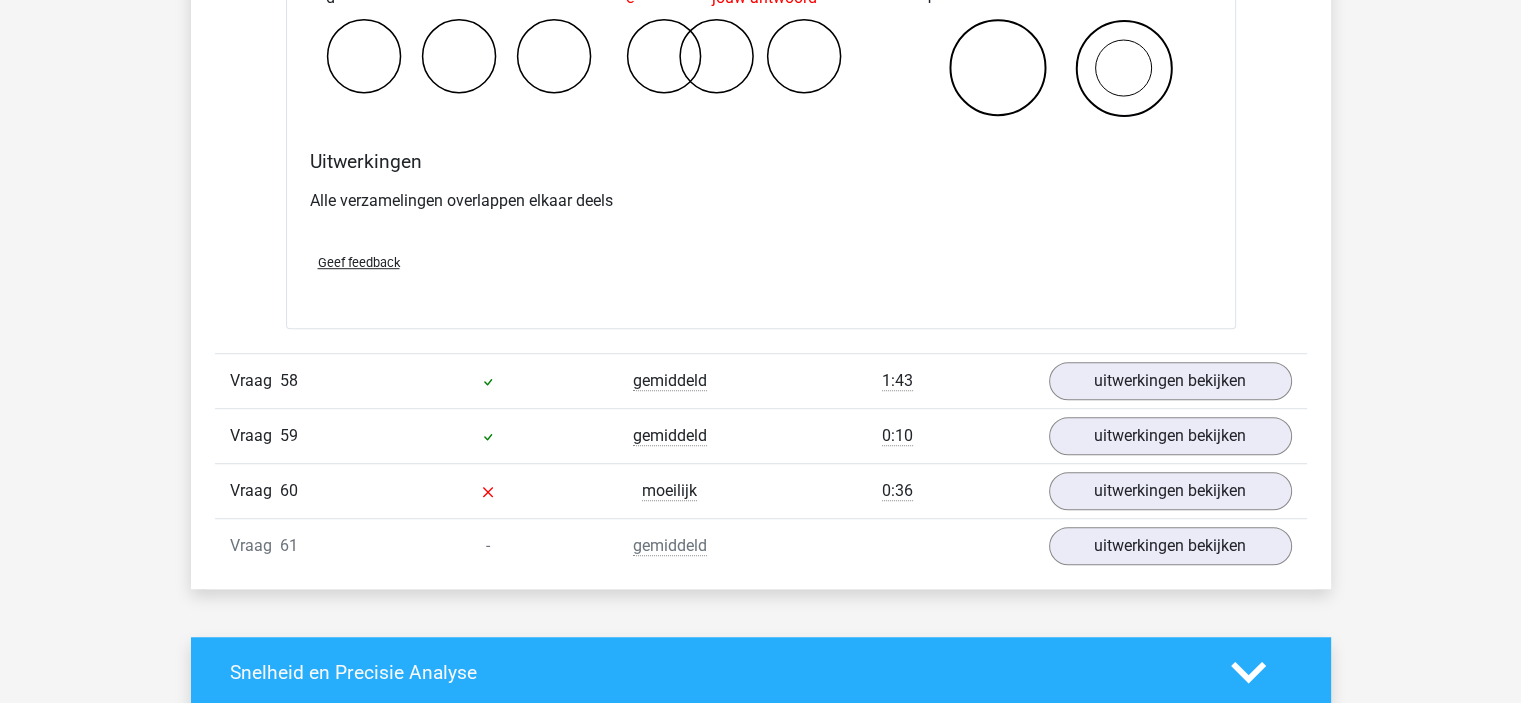 scroll, scrollTop: 24100, scrollLeft: 0, axis: vertical 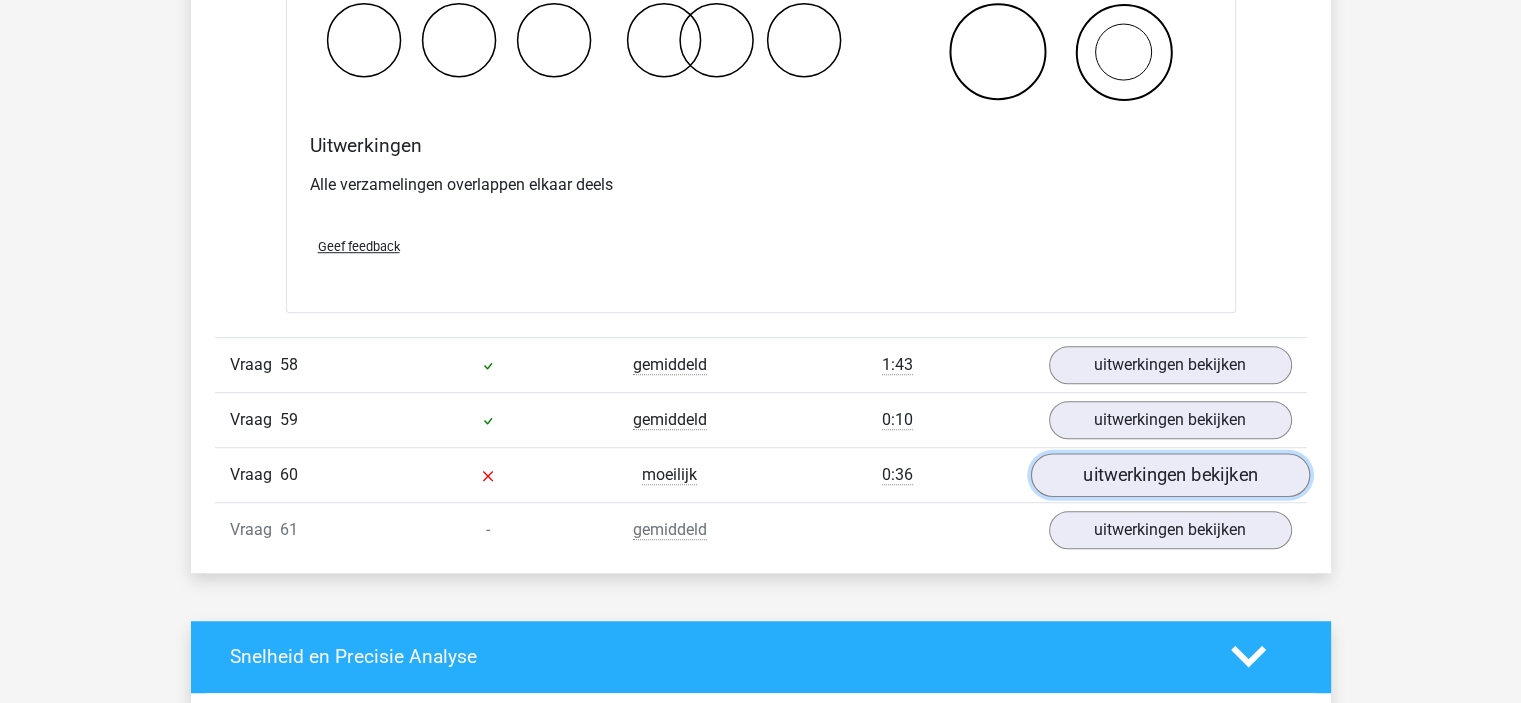 click on "uitwerkingen bekijken" at bounding box center (1169, 475) 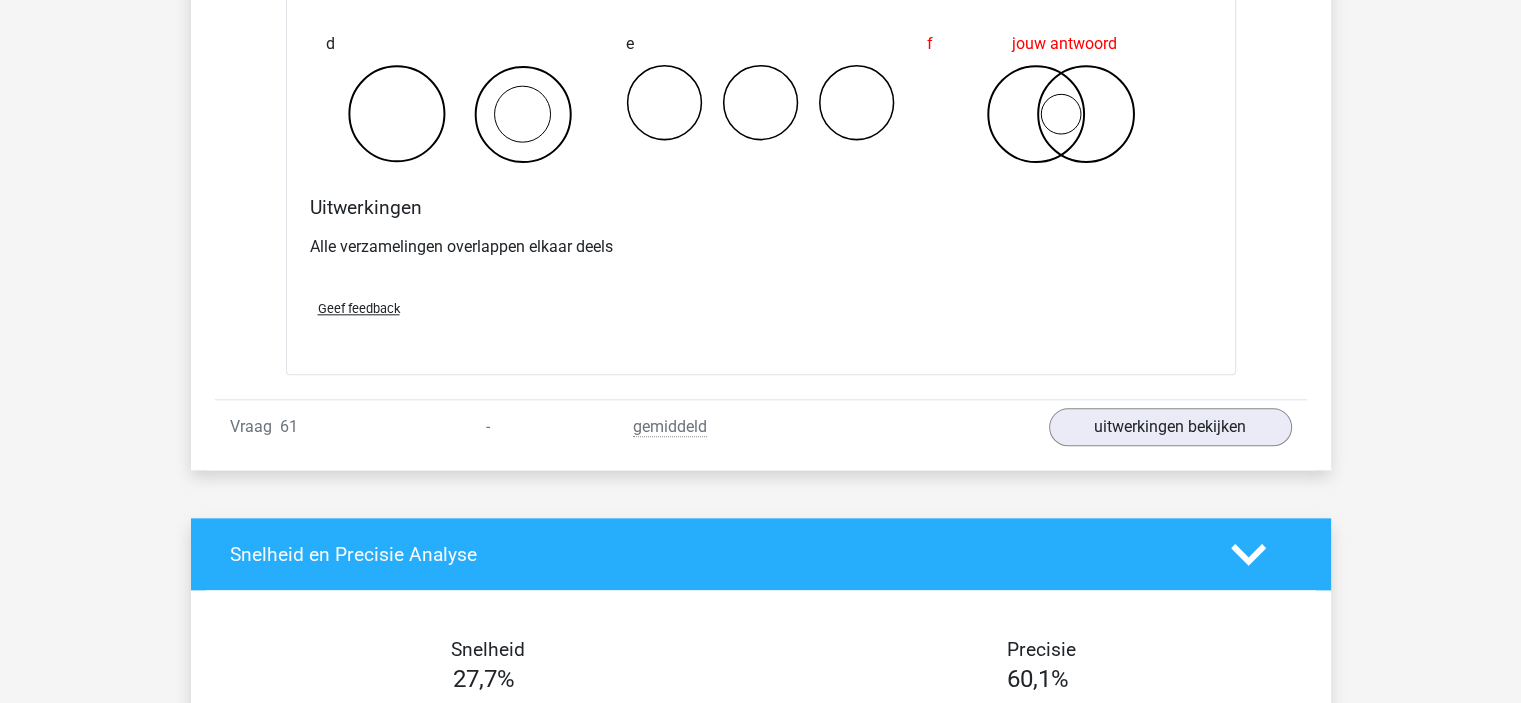 scroll, scrollTop: 25100, scrollLeft: 0, axis: vertical 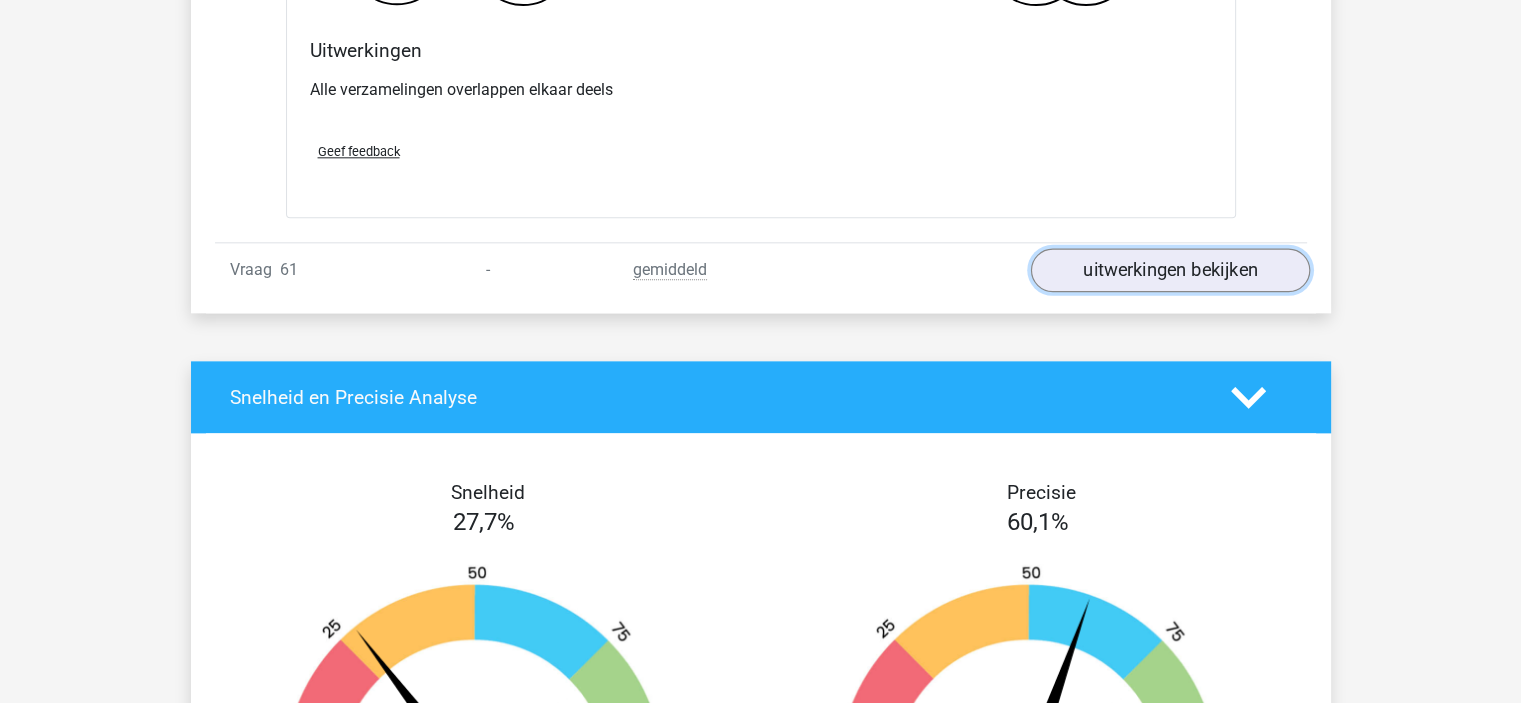 click on "uitwerkingen bekijken" at bounding box center (1169, 270) 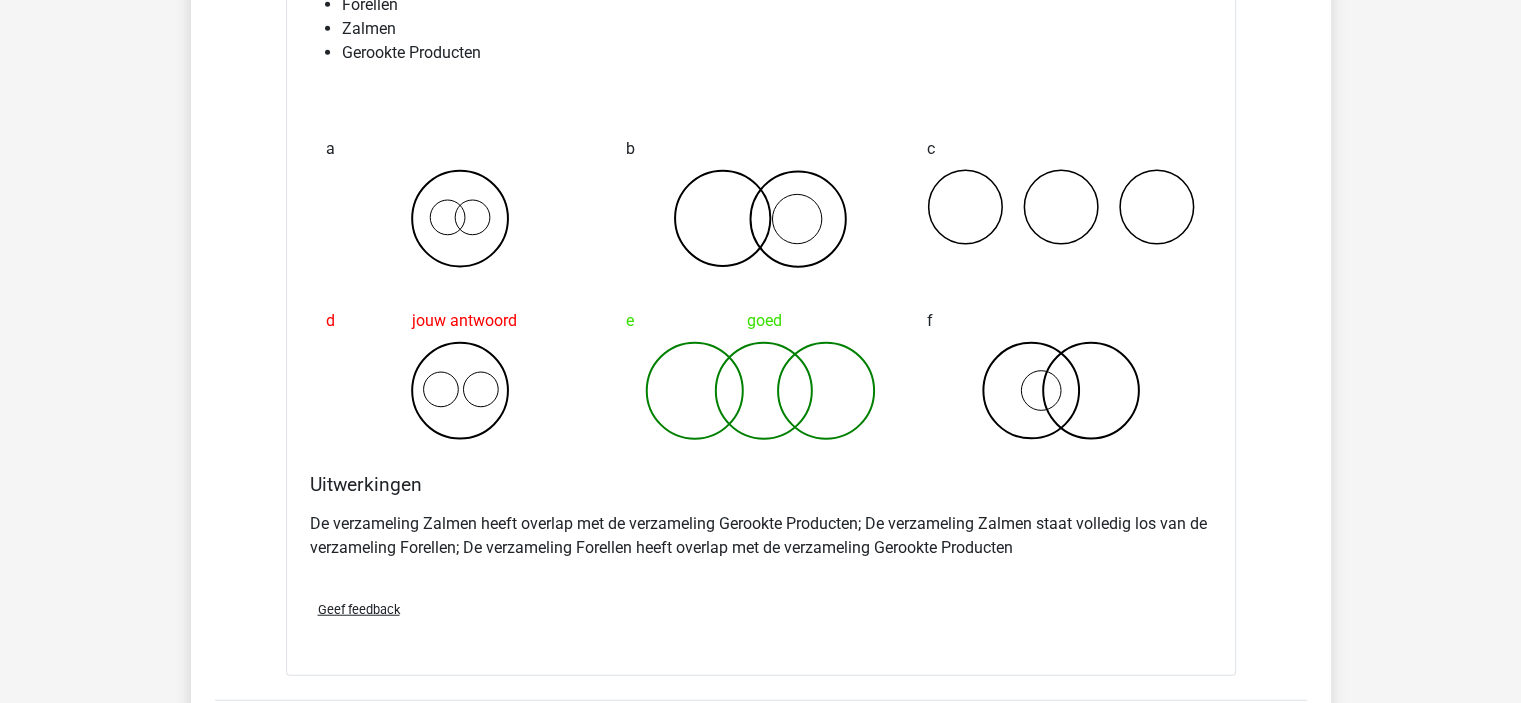 scroll, scrollTop: 19900, scrollLeft: 0, axis: vertical 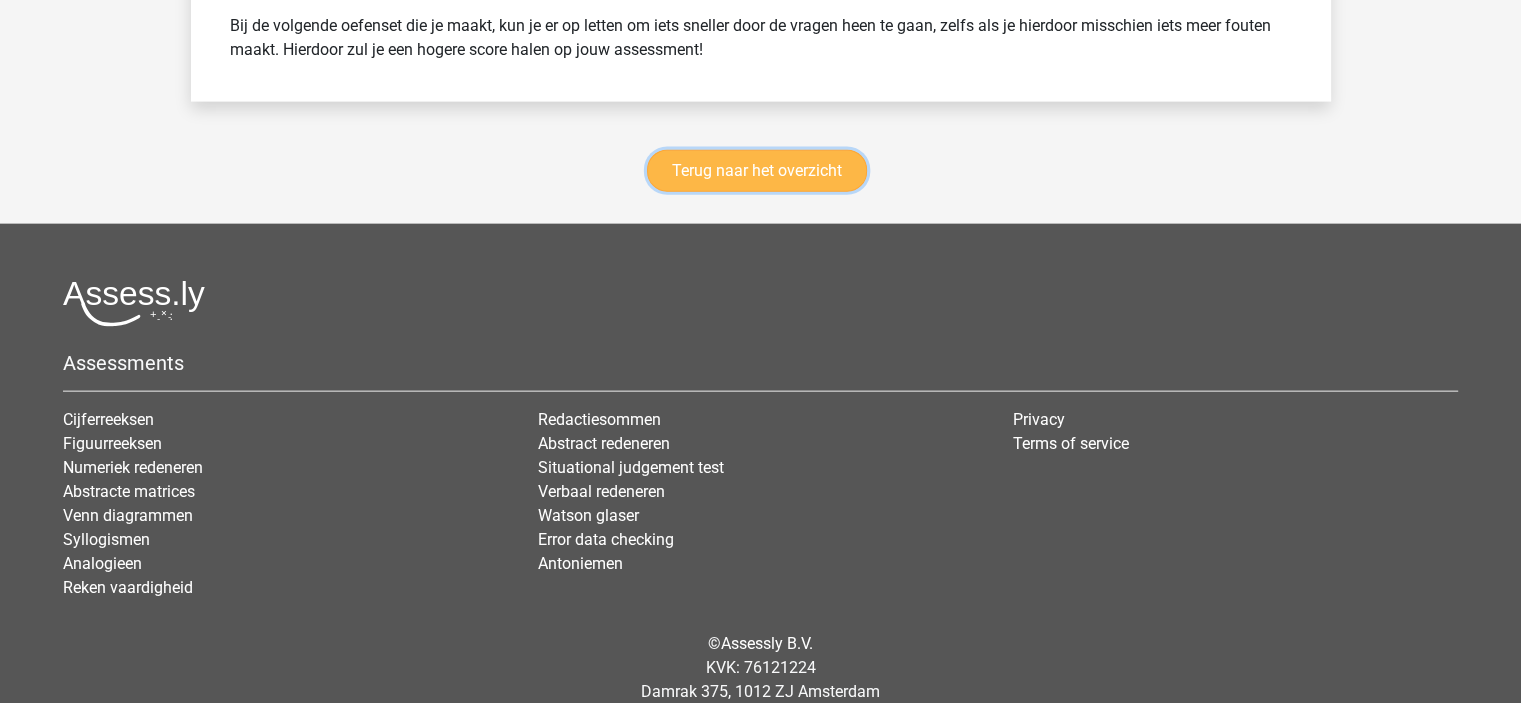 click on "Terug naar het overzicht" at bounding box center (757, 171) 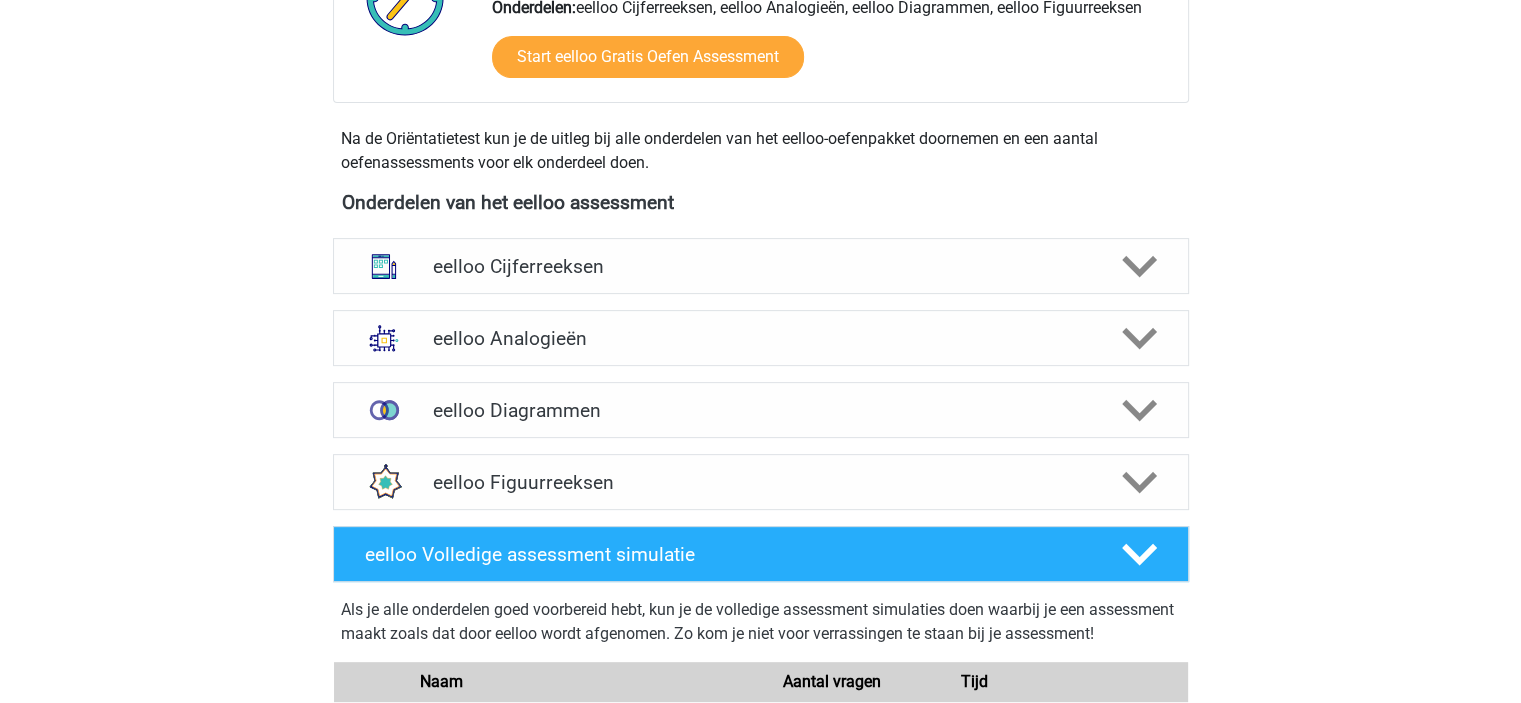 scroll, scrollTop: 600, scrollLeft: 0, axis: vertical 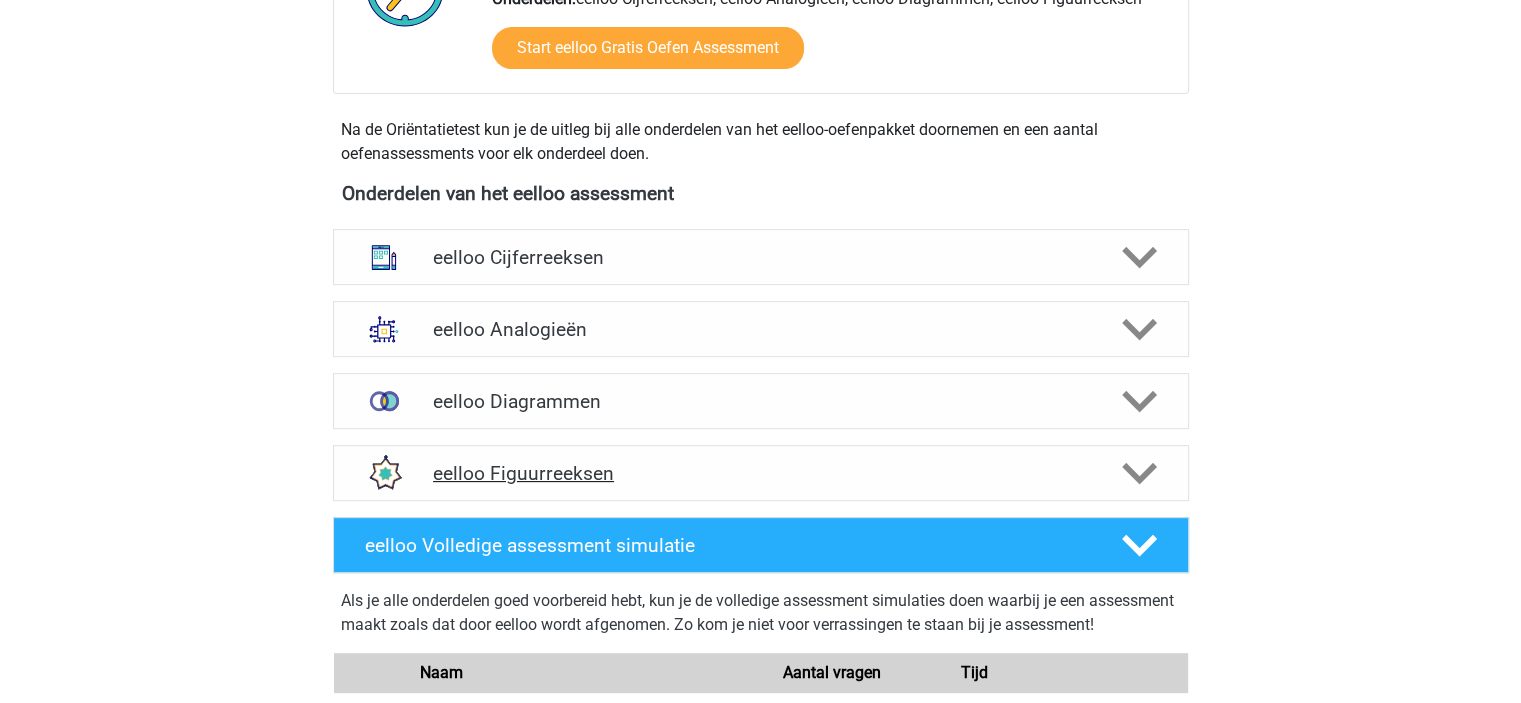 click on "eelloo Figuurreeksen" at bounding box center (760, 473) 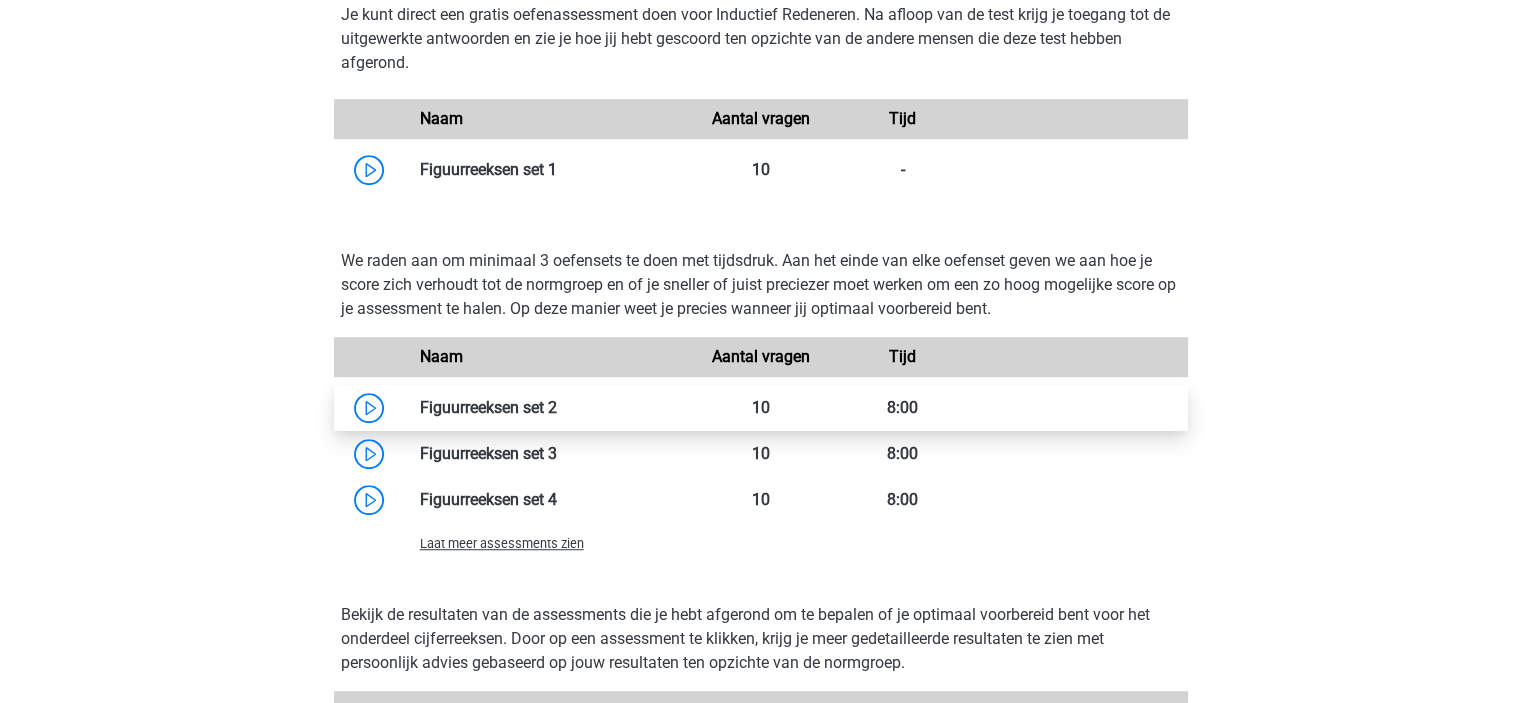 scroll, scrollTop: 1200, scrollLeft: 0, axis: vertical 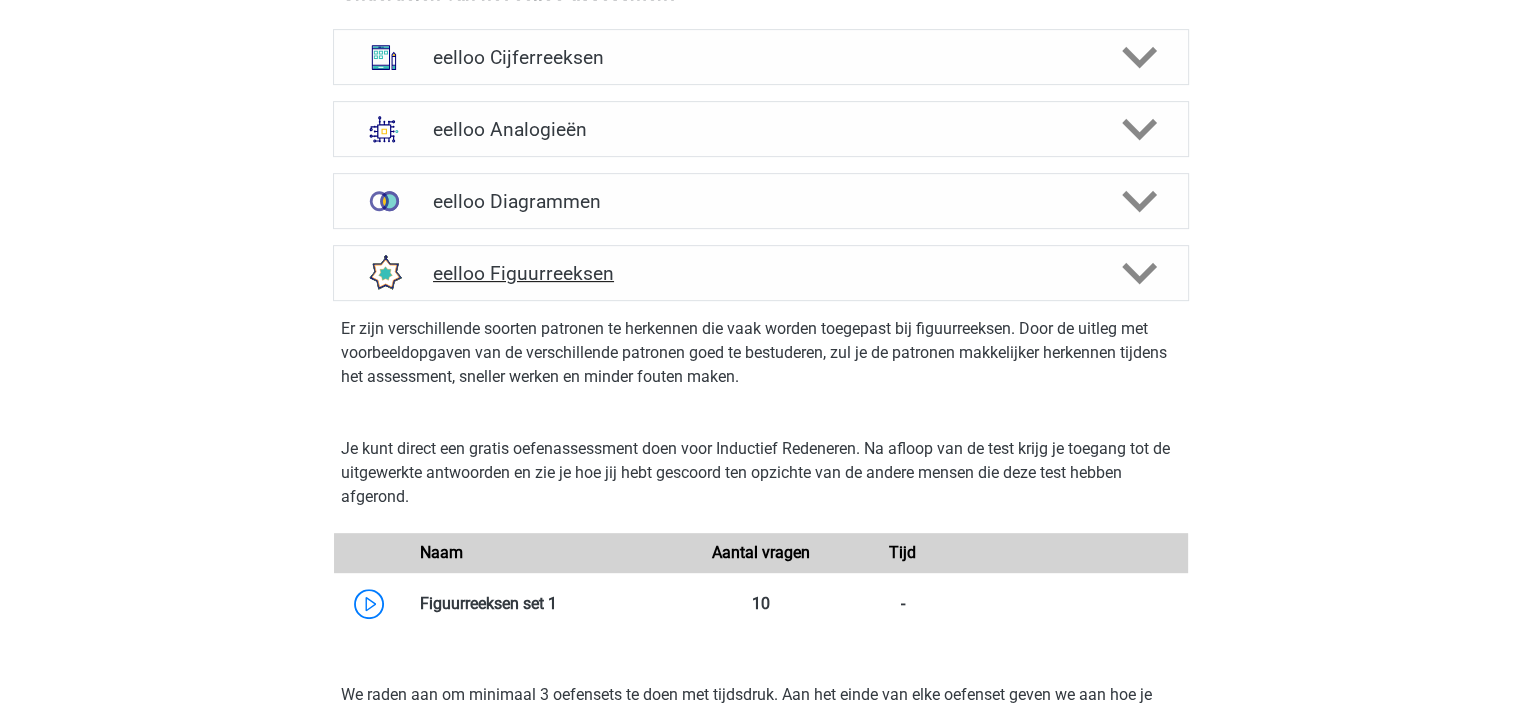 click on "eelloo Figuurreeksen" at bounding box center [761, 273] 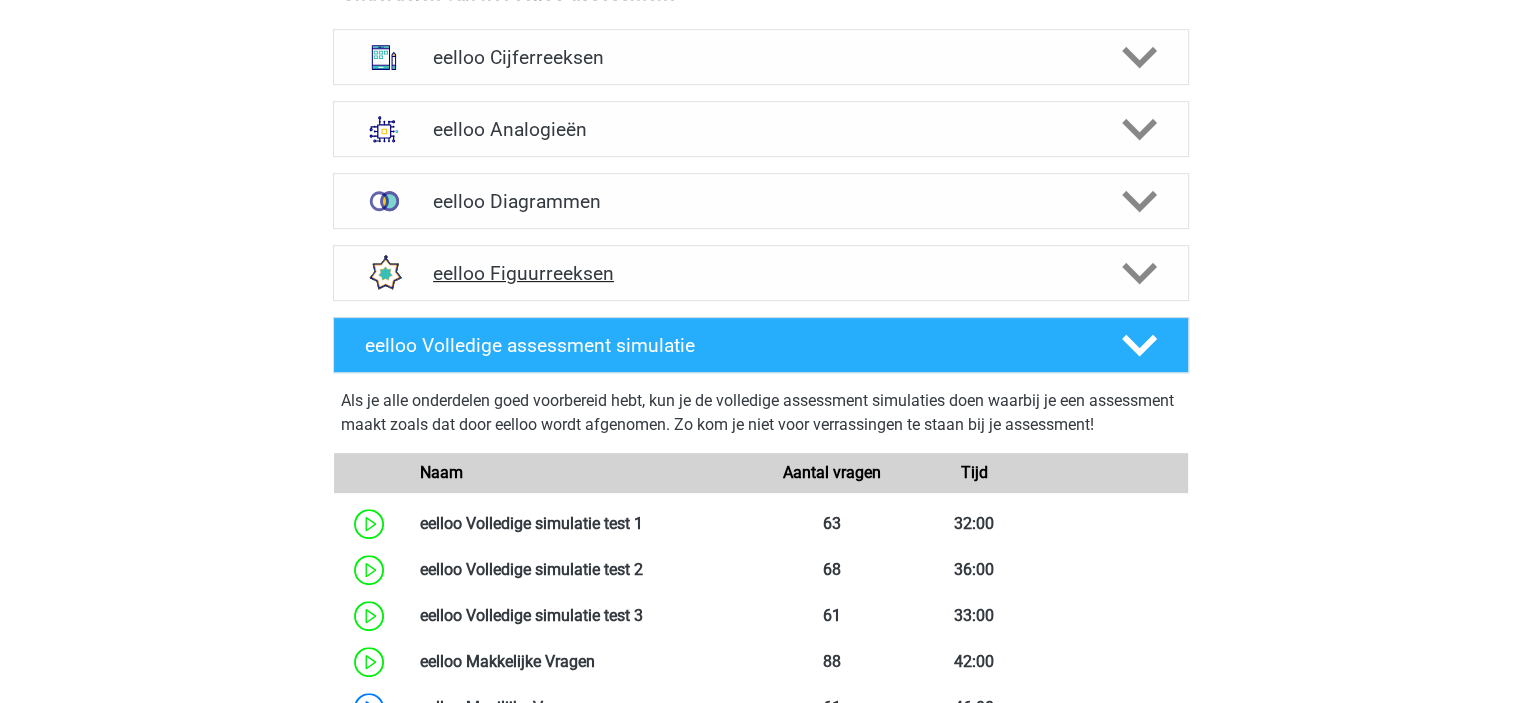 click on "eelloo Figuurreeksen" at bounding box center [760, 273] 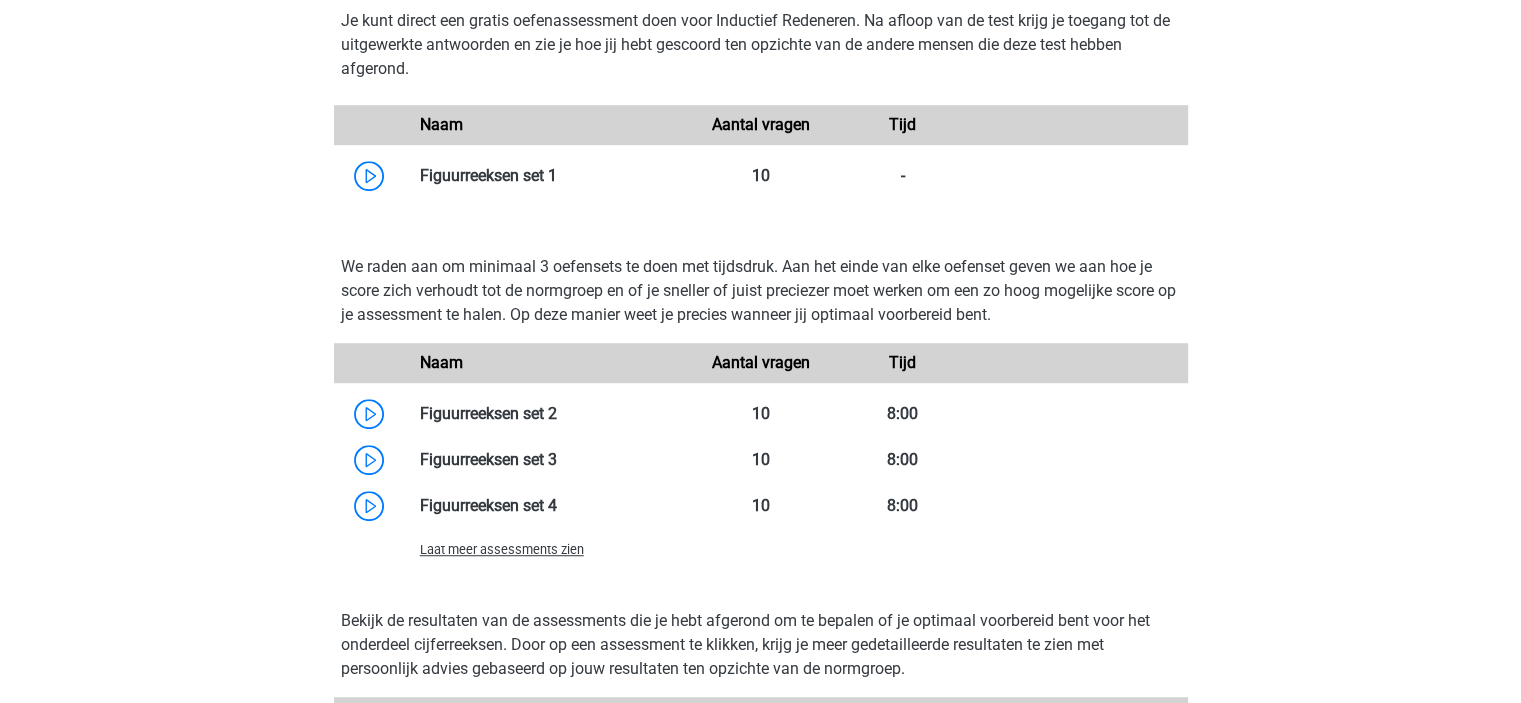 scroll, scrollTop: 1400, scrollLeft: 0, axis: vertical 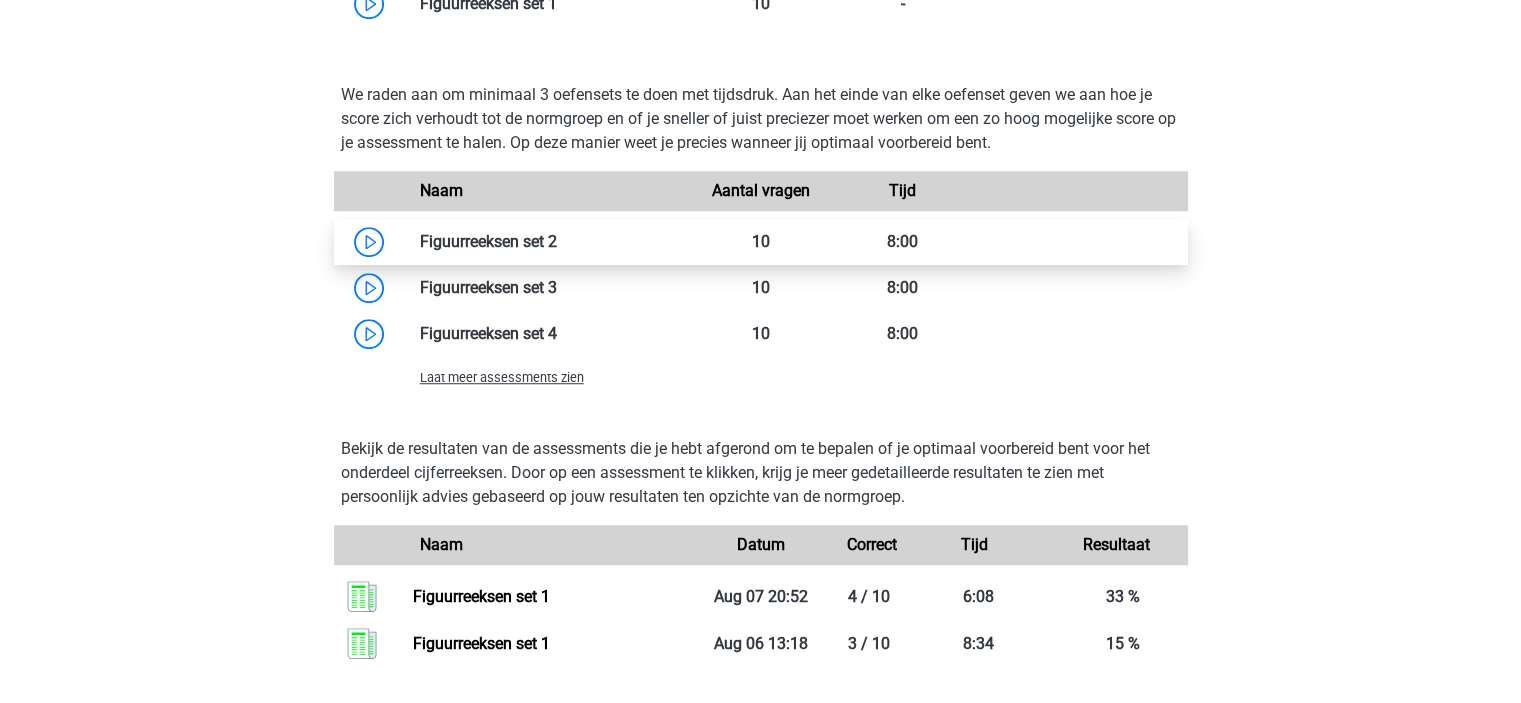 click at bounding box center [557, 241] 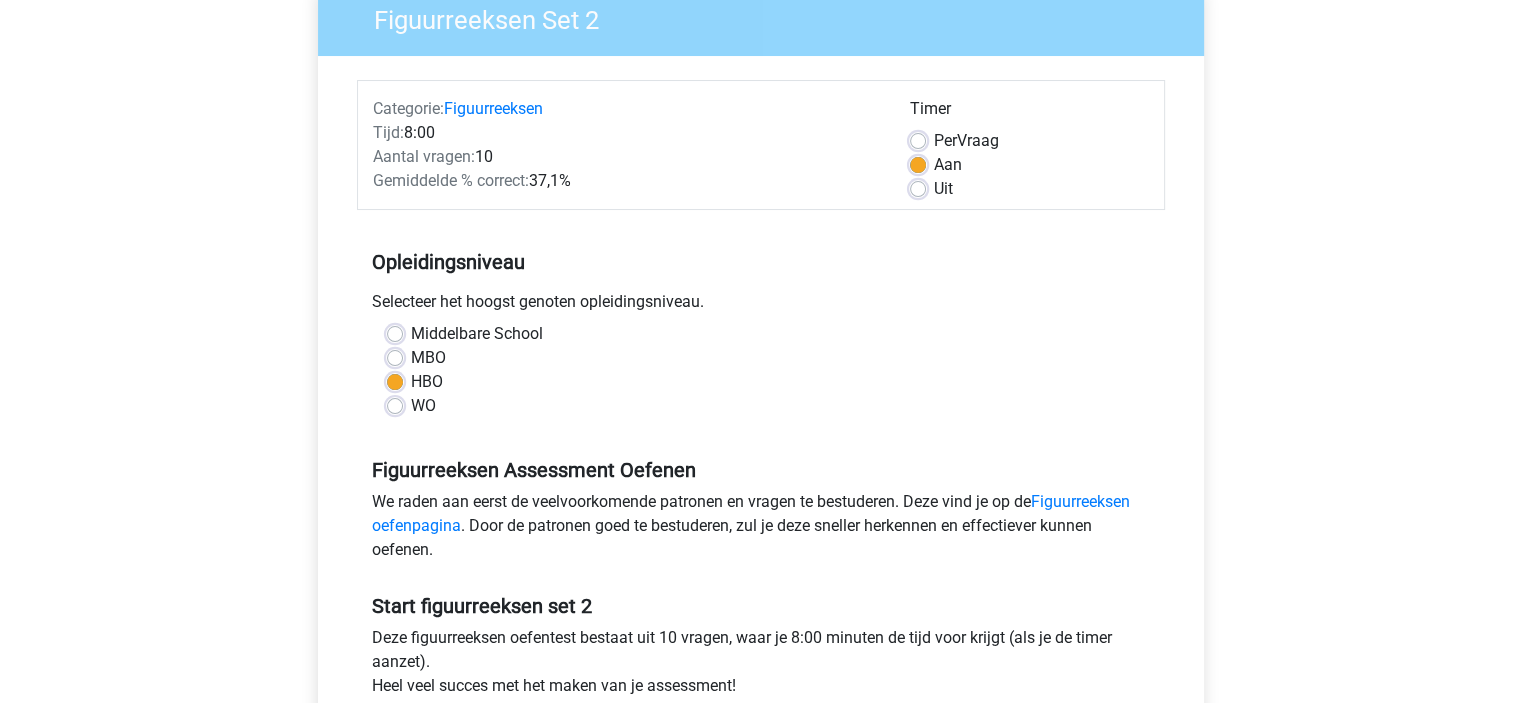 scroll, scrollTop: 176, scrollLeft: 0, axis: vertical 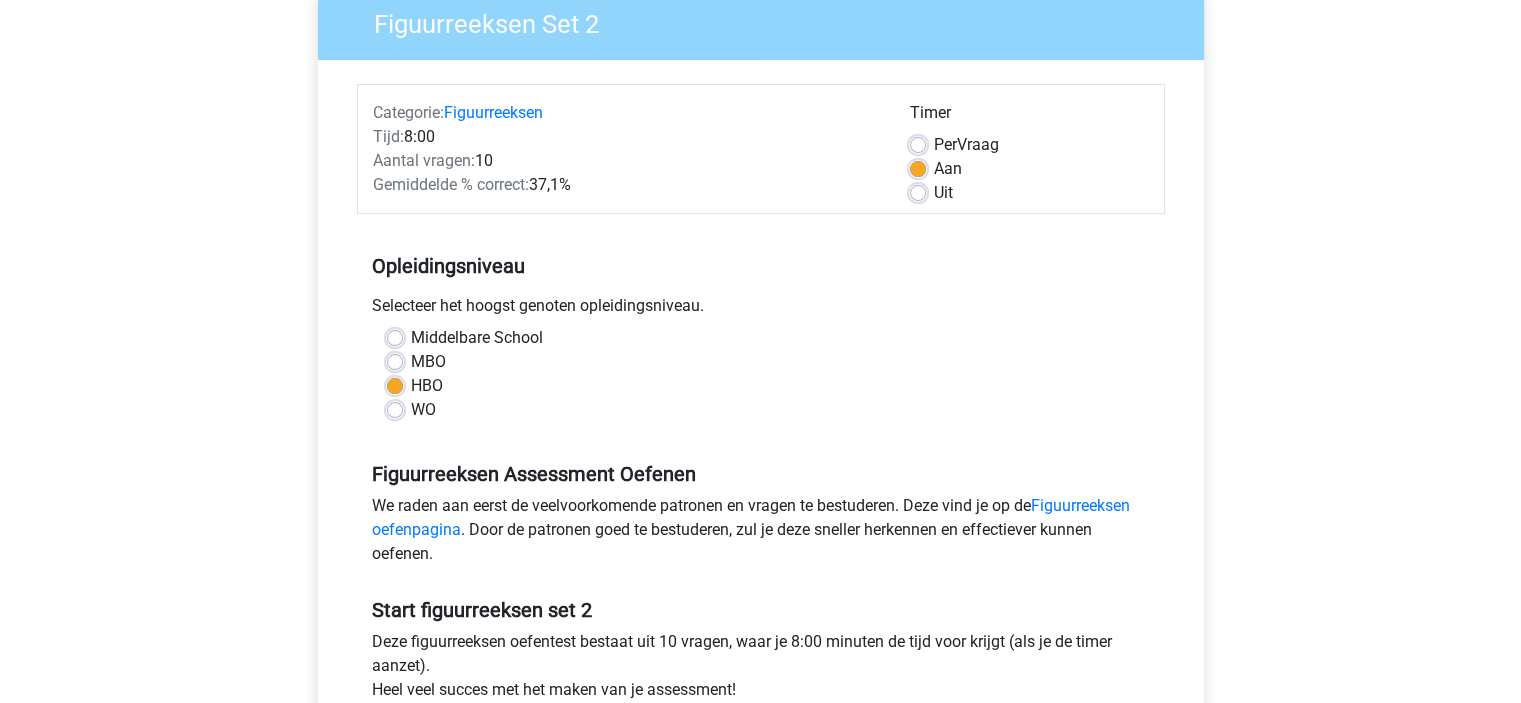 drag, startPoint x: 424, startPoint y: 188, endPoint x: 637, endPoint y: 182, distance: 213.08449 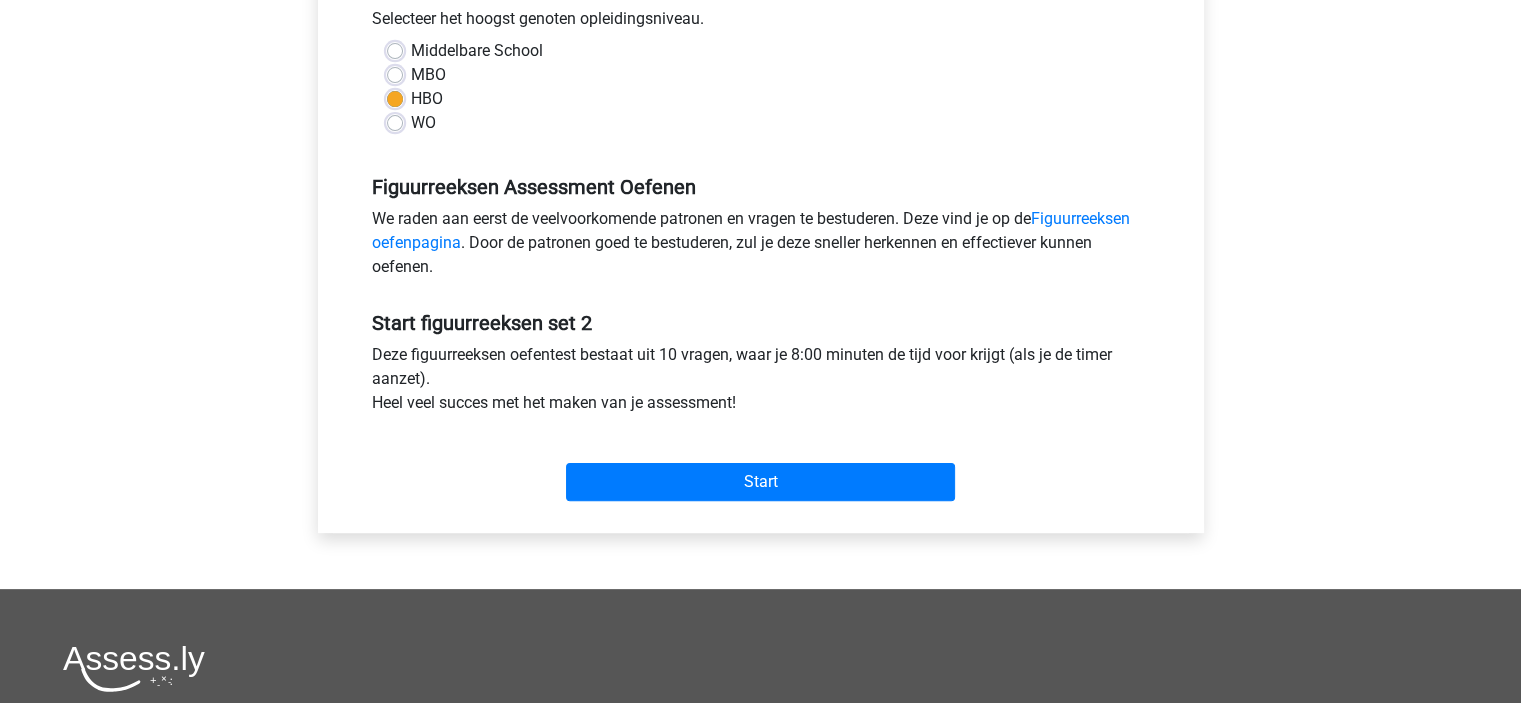 scroll, scrollTop: 476, scrollLeft: 0, axis: vertical 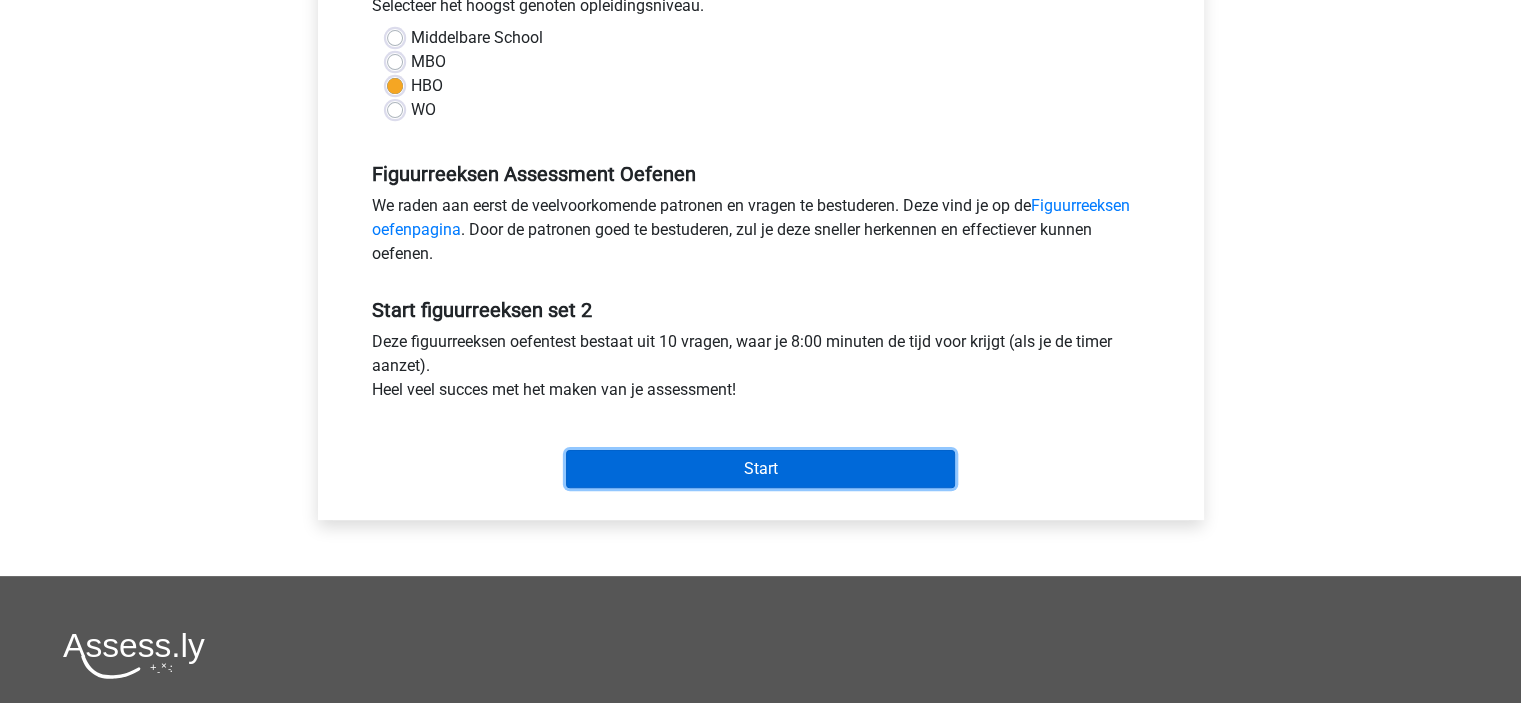 click on "Start" at bounding box center [760, 469] 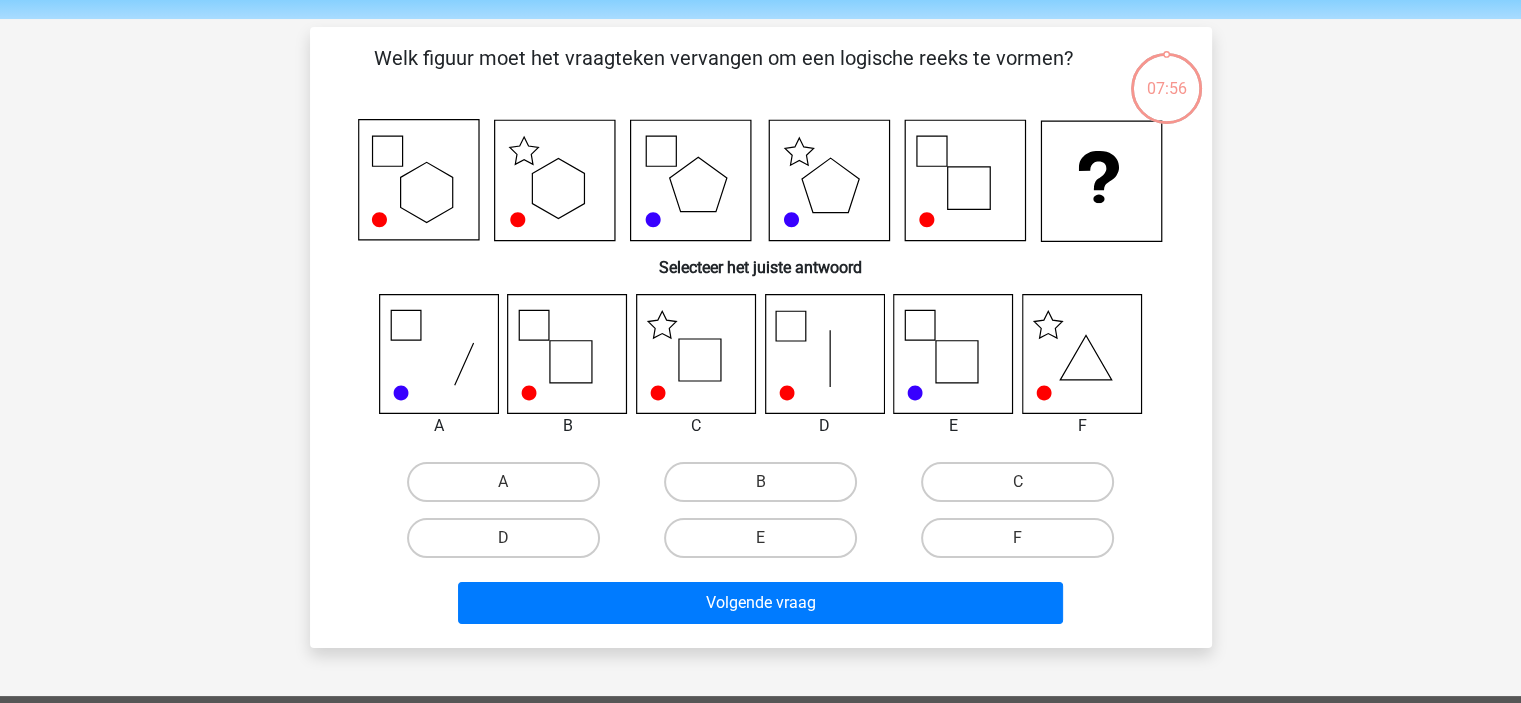 scroll, scrollTop: 100, scrollLeft: 0, axis: vertical 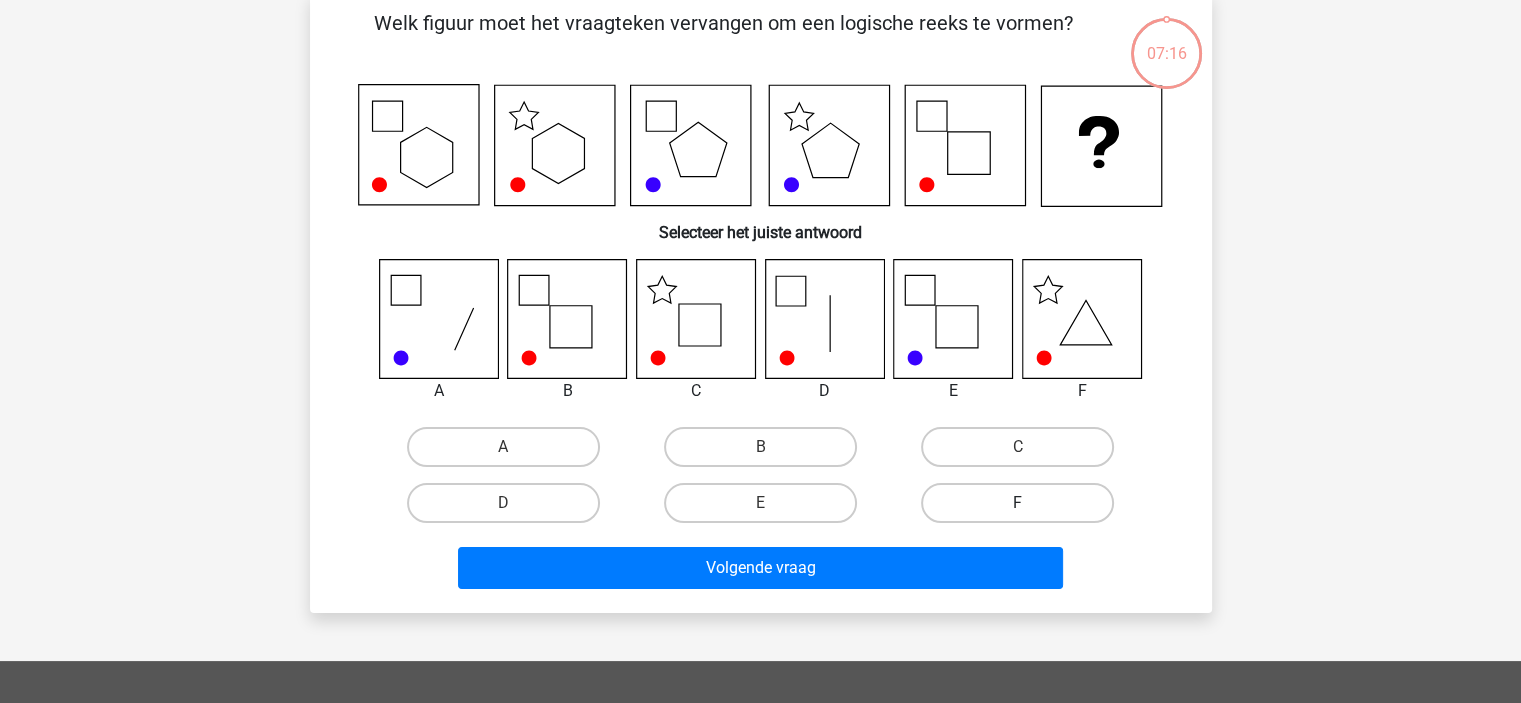 click on "F" at bounding box center [1017, 503] 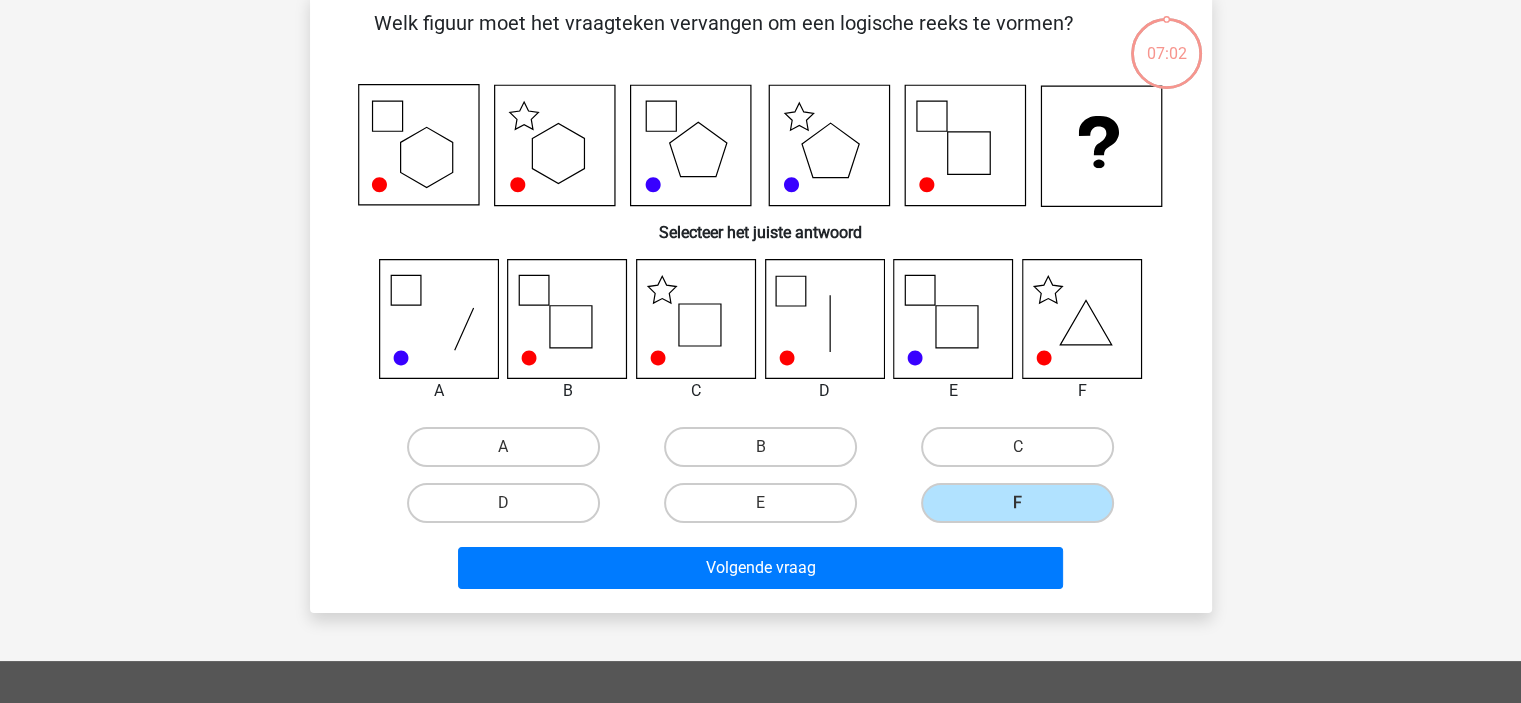 click 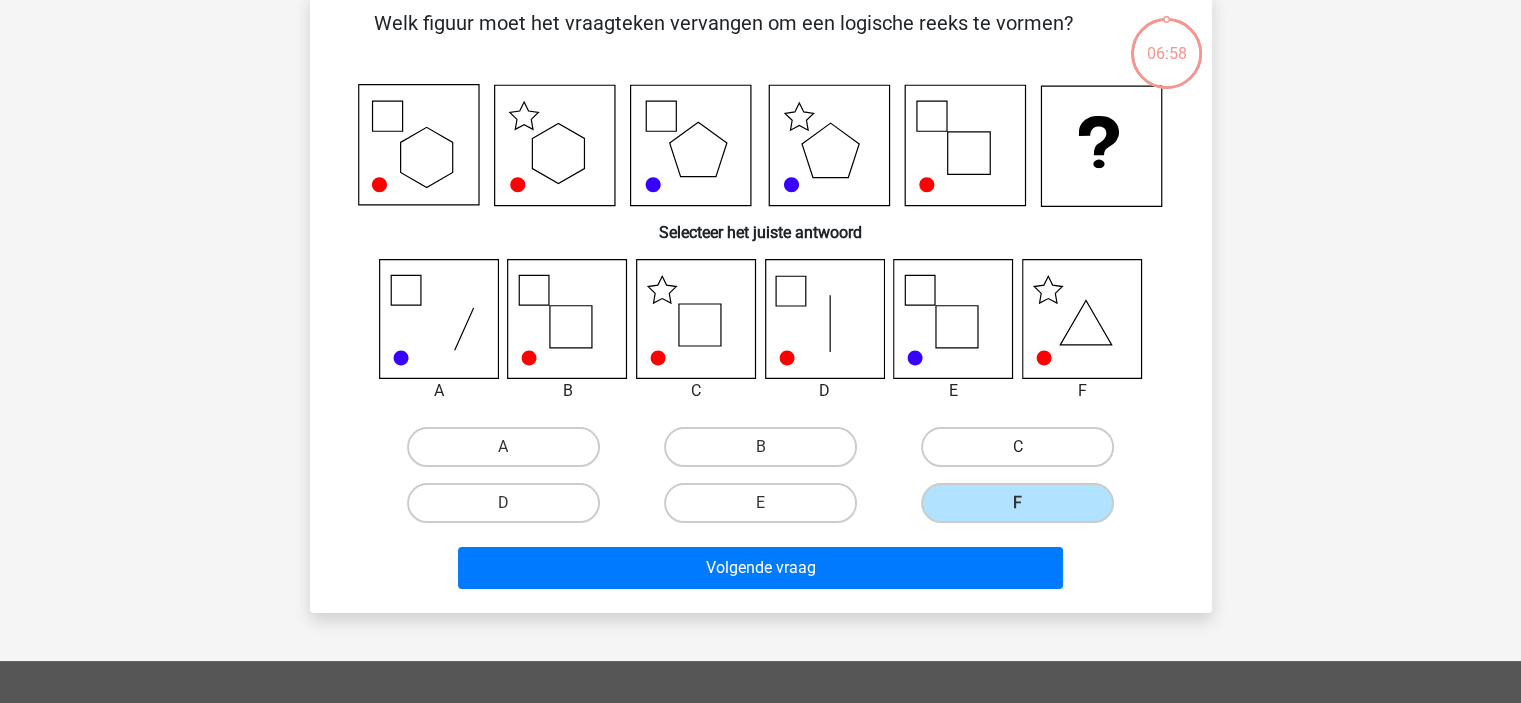 click on "C" at bounding box center (1017, 447) 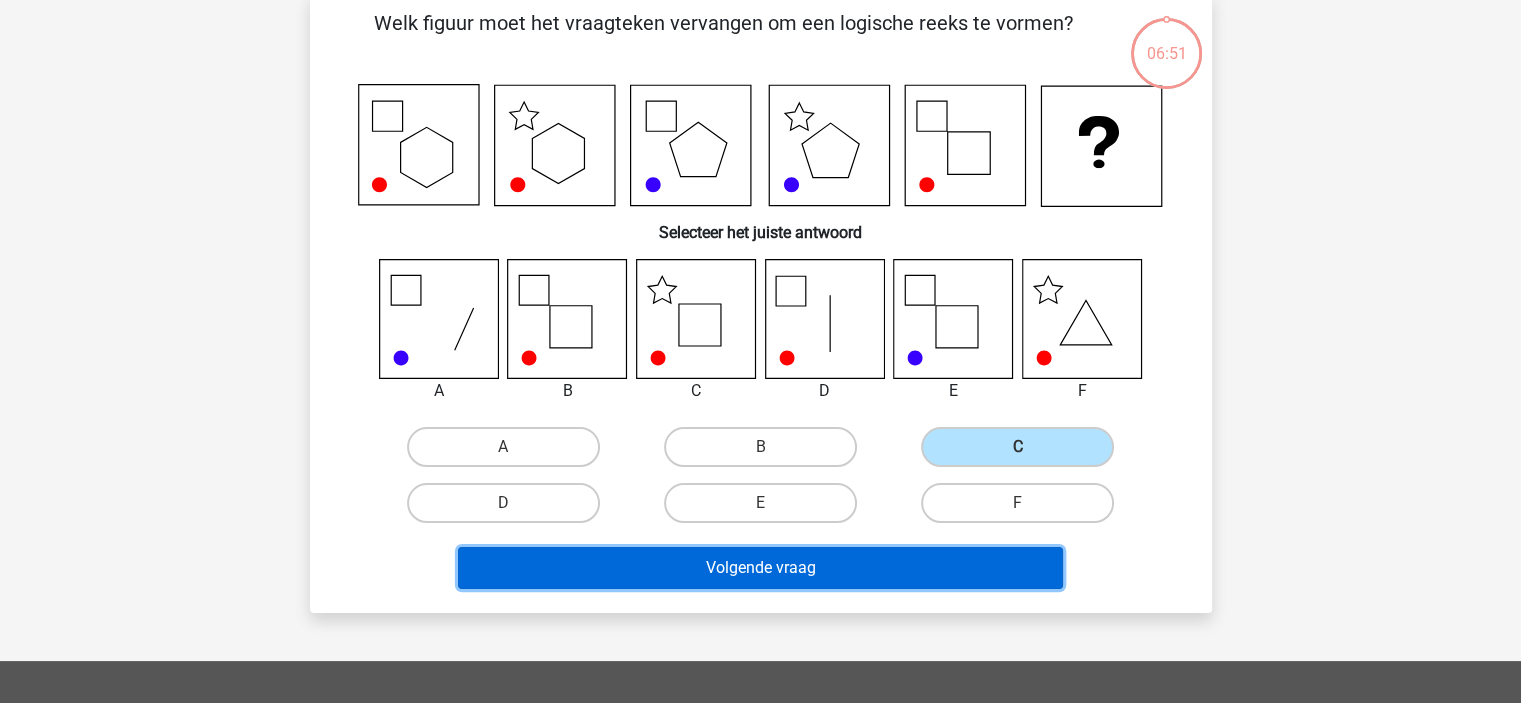 click on "Volgende vraag" at bounding box center [760, 568] 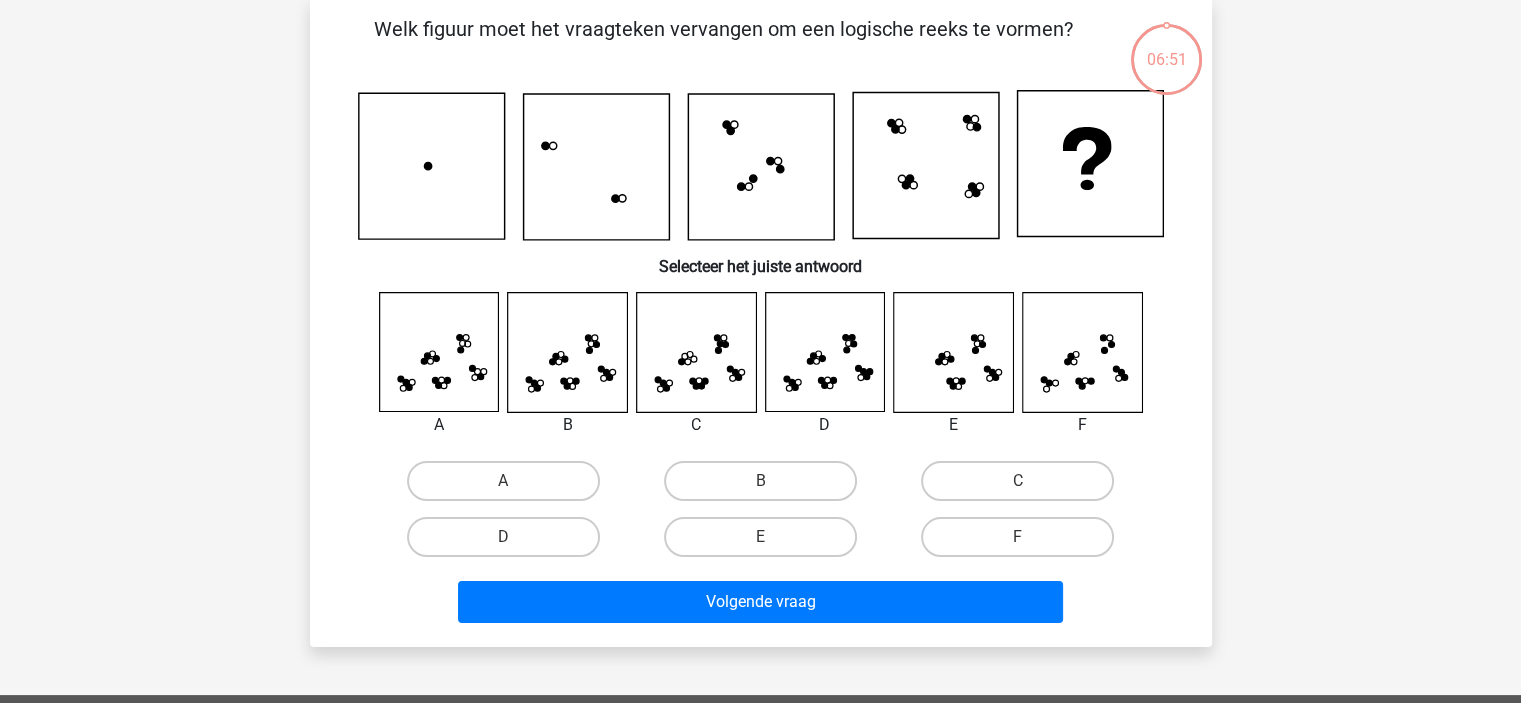 scroll, scrollTop: 92, scrollLeft: 0, axis: vertical 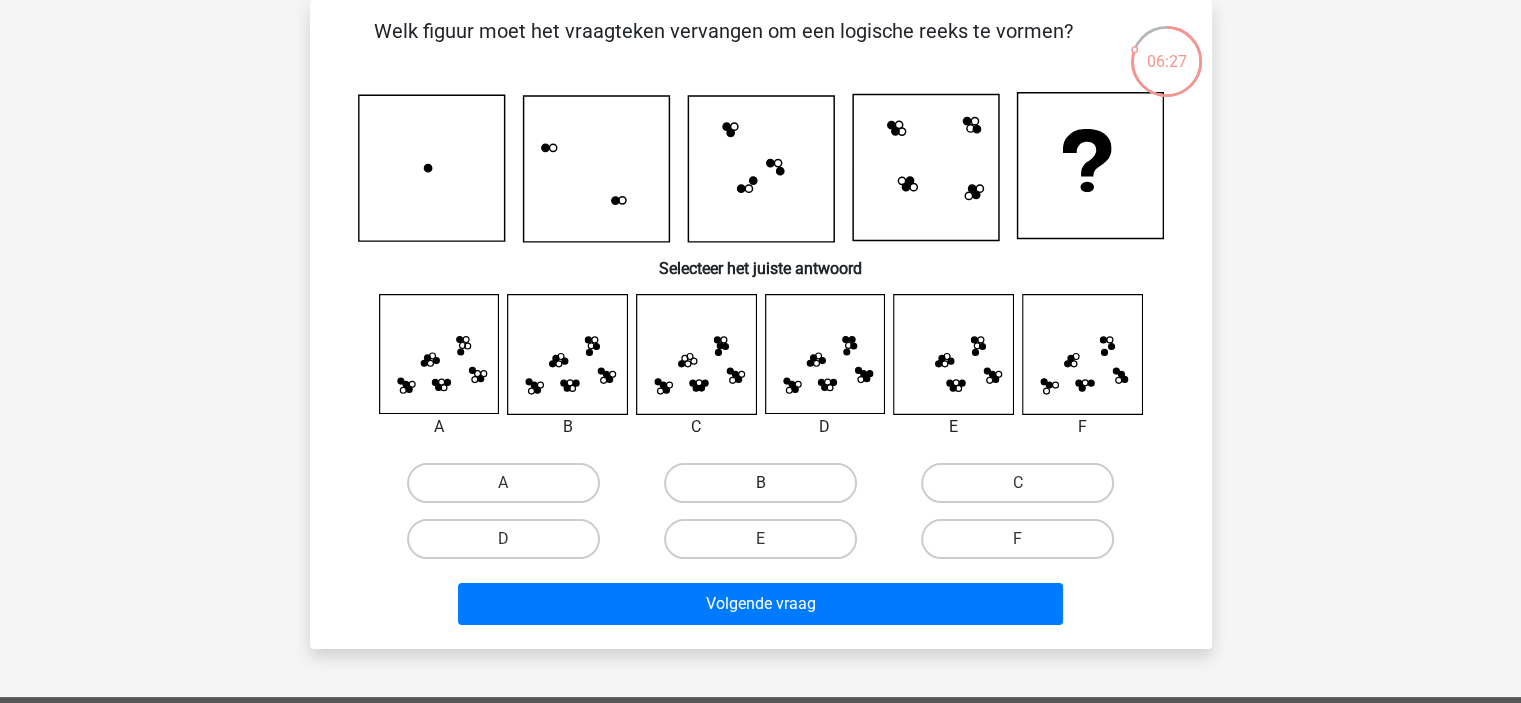 click on "B" at bounding box center [760, 483] 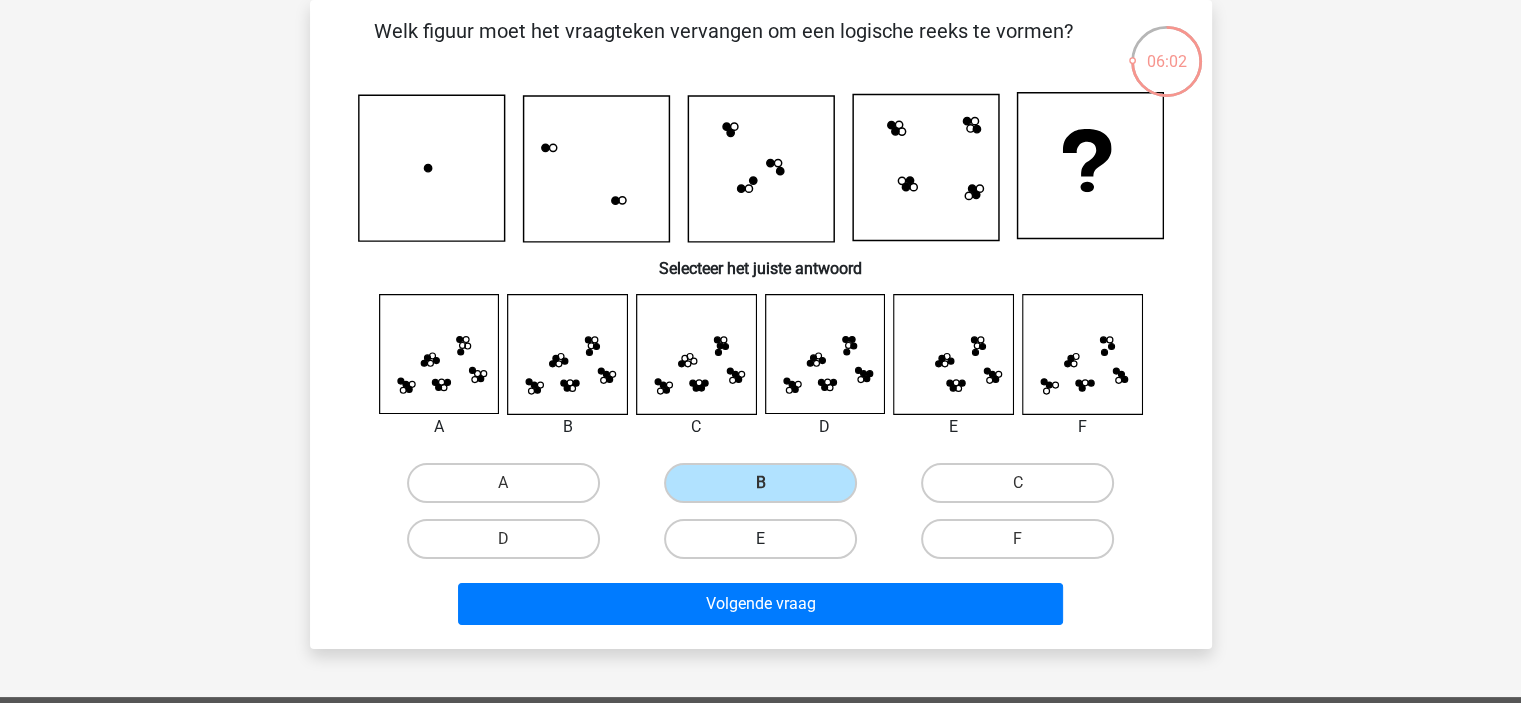 click on "E" at bounding box center (760, 539) 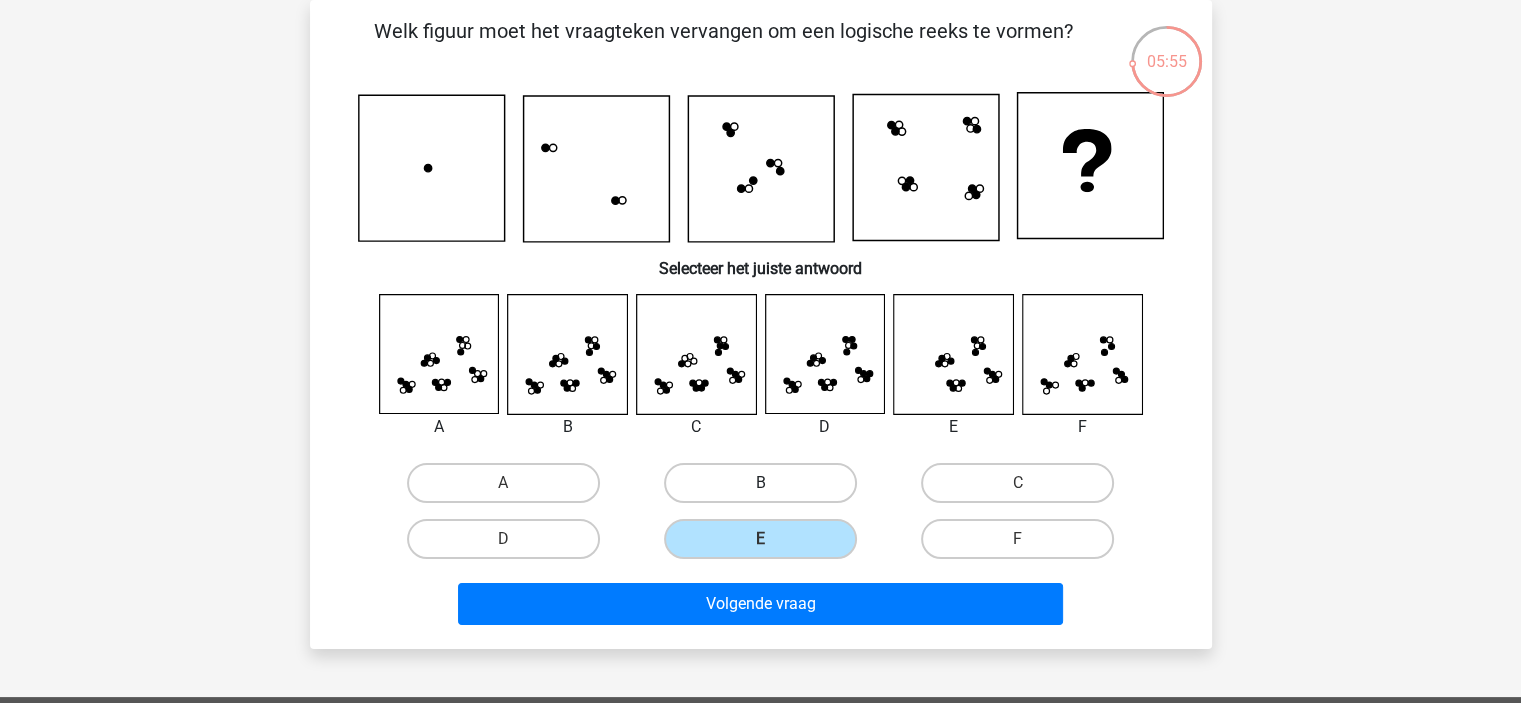 click on "B" at bounding box center (760, 483) 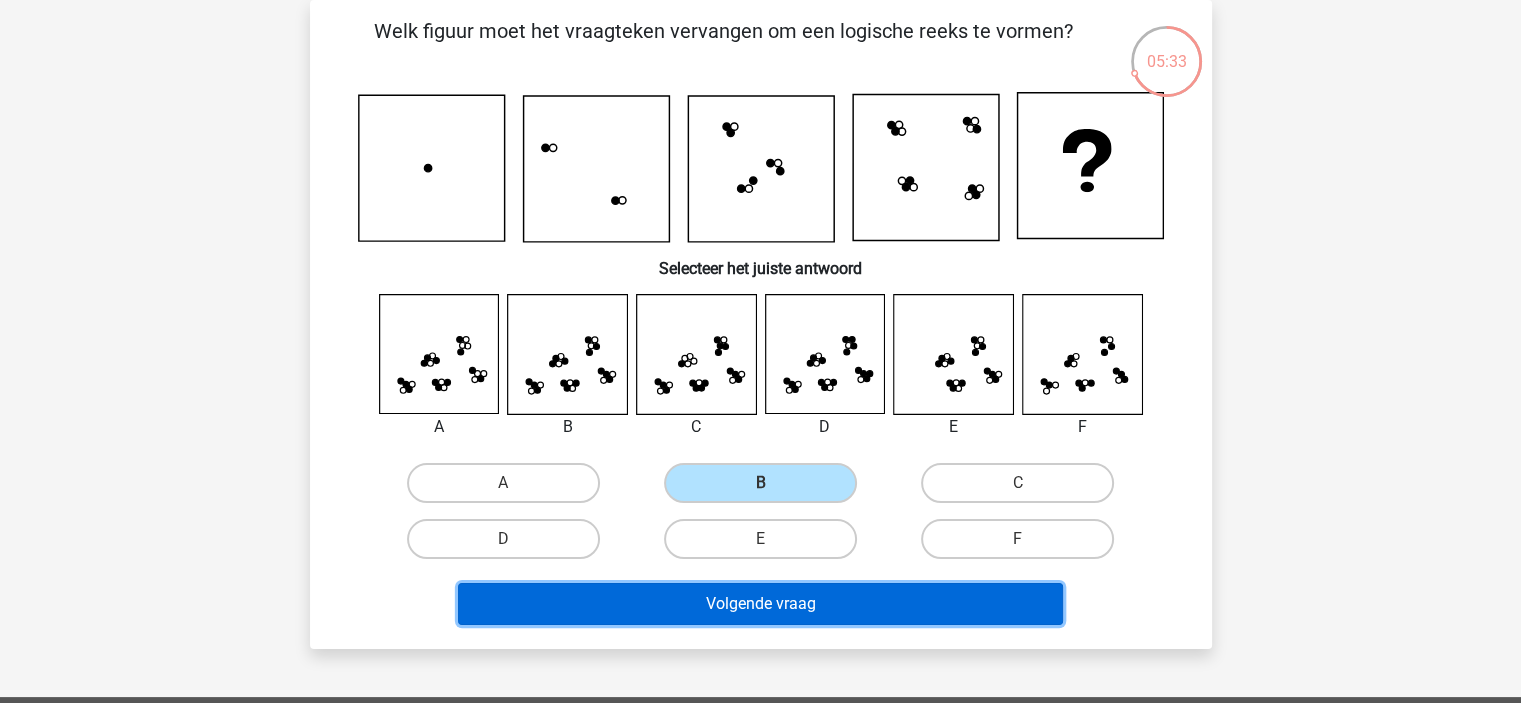 click on "Volgende vraag" at bounding box center (760, 604) 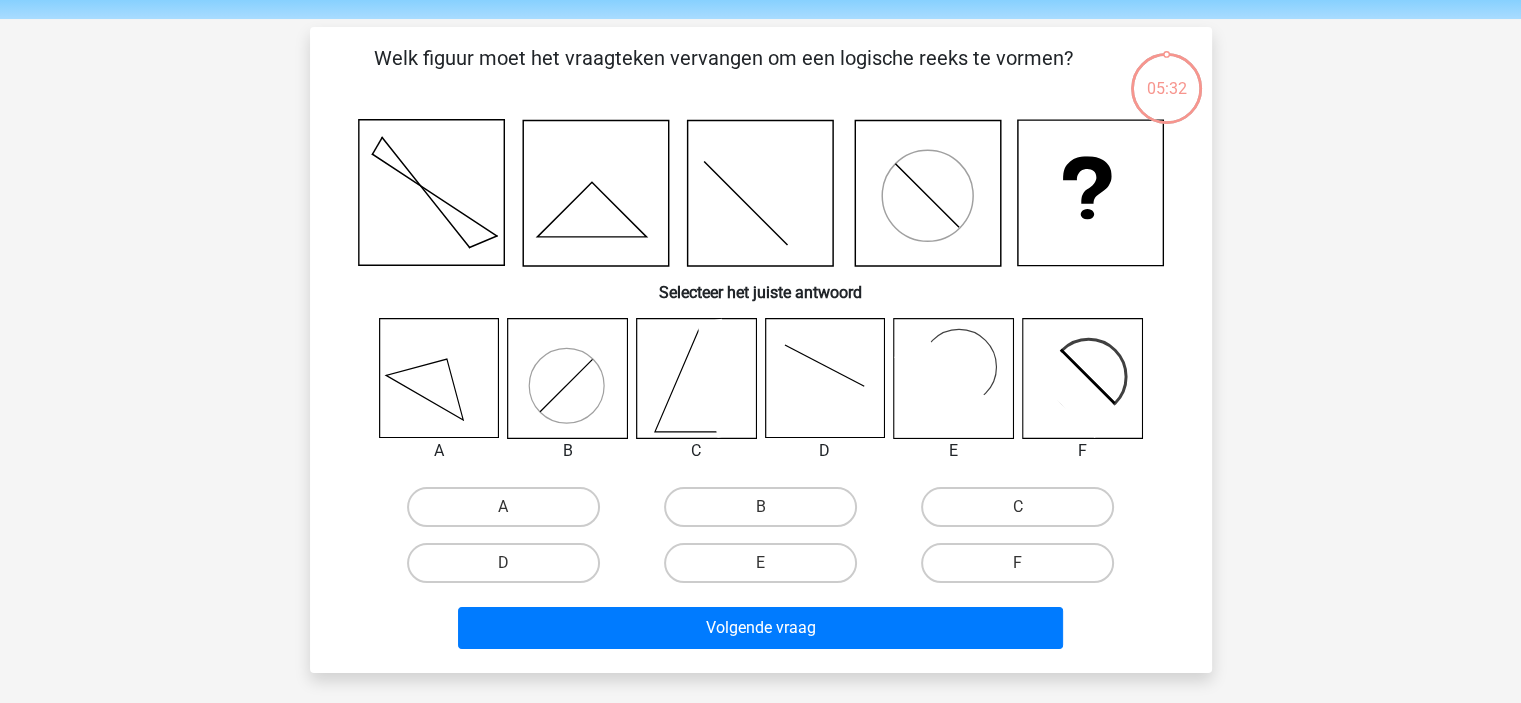 scroll, scrollTop: 100, scrollLeft: 0, axis: vertical 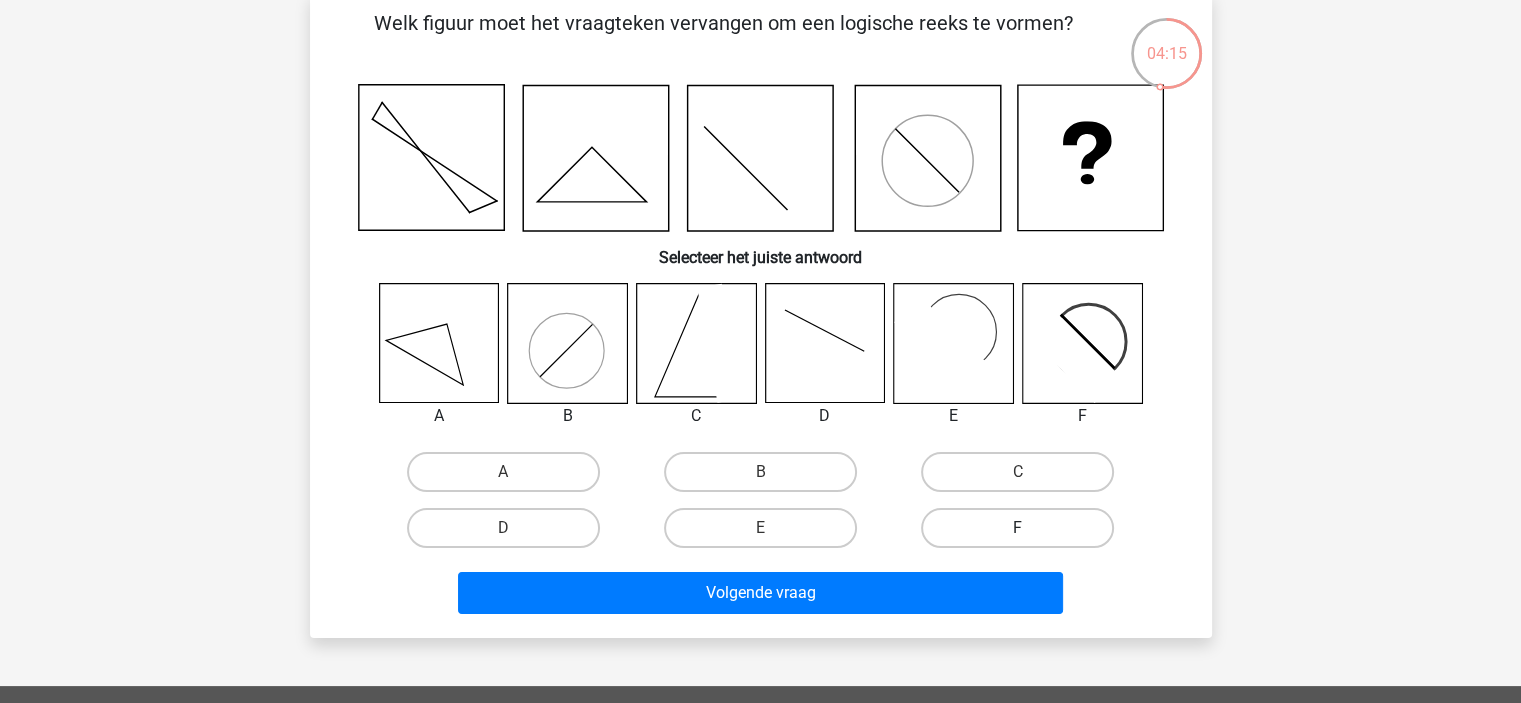 click on "F" at bounding box center [1017, 528] 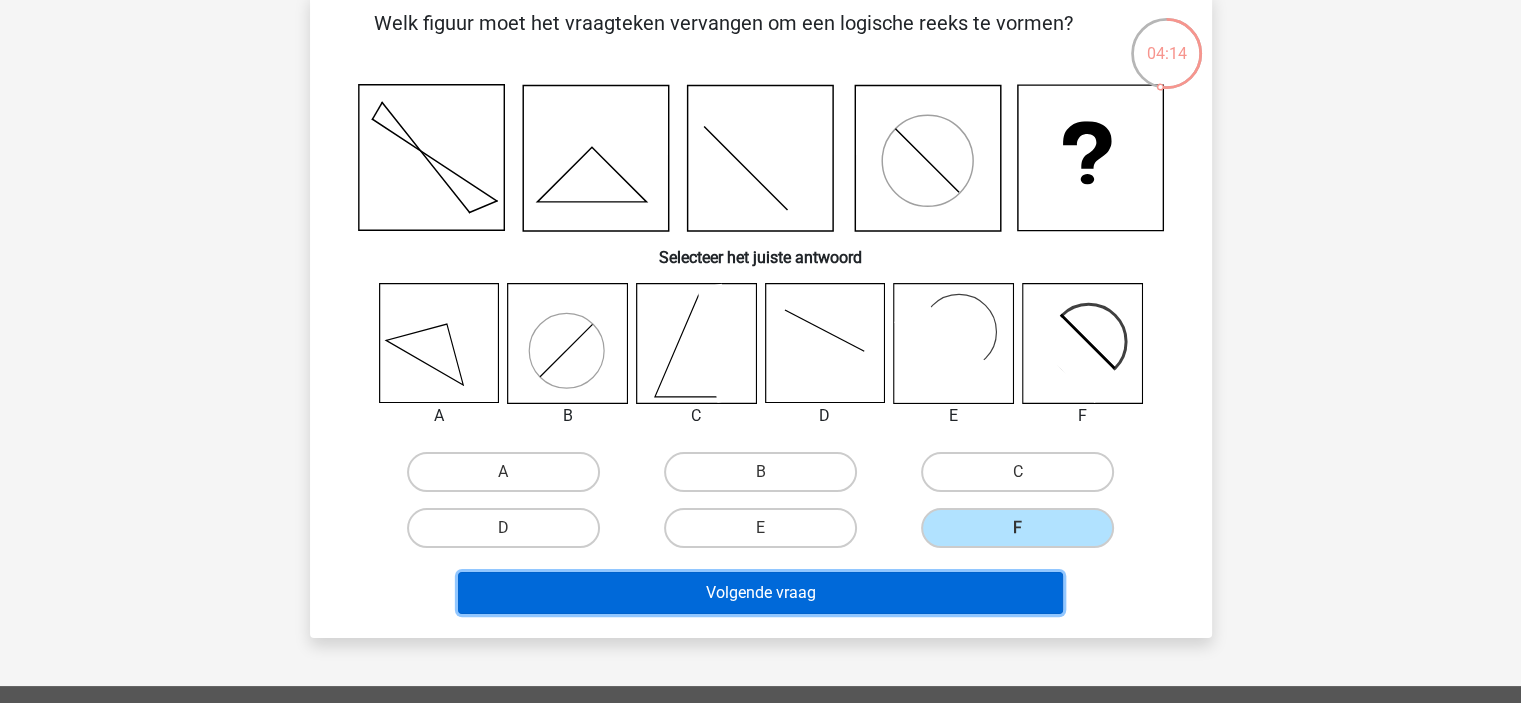 click on "Volgende vraag" at bounding box center [760, 593] 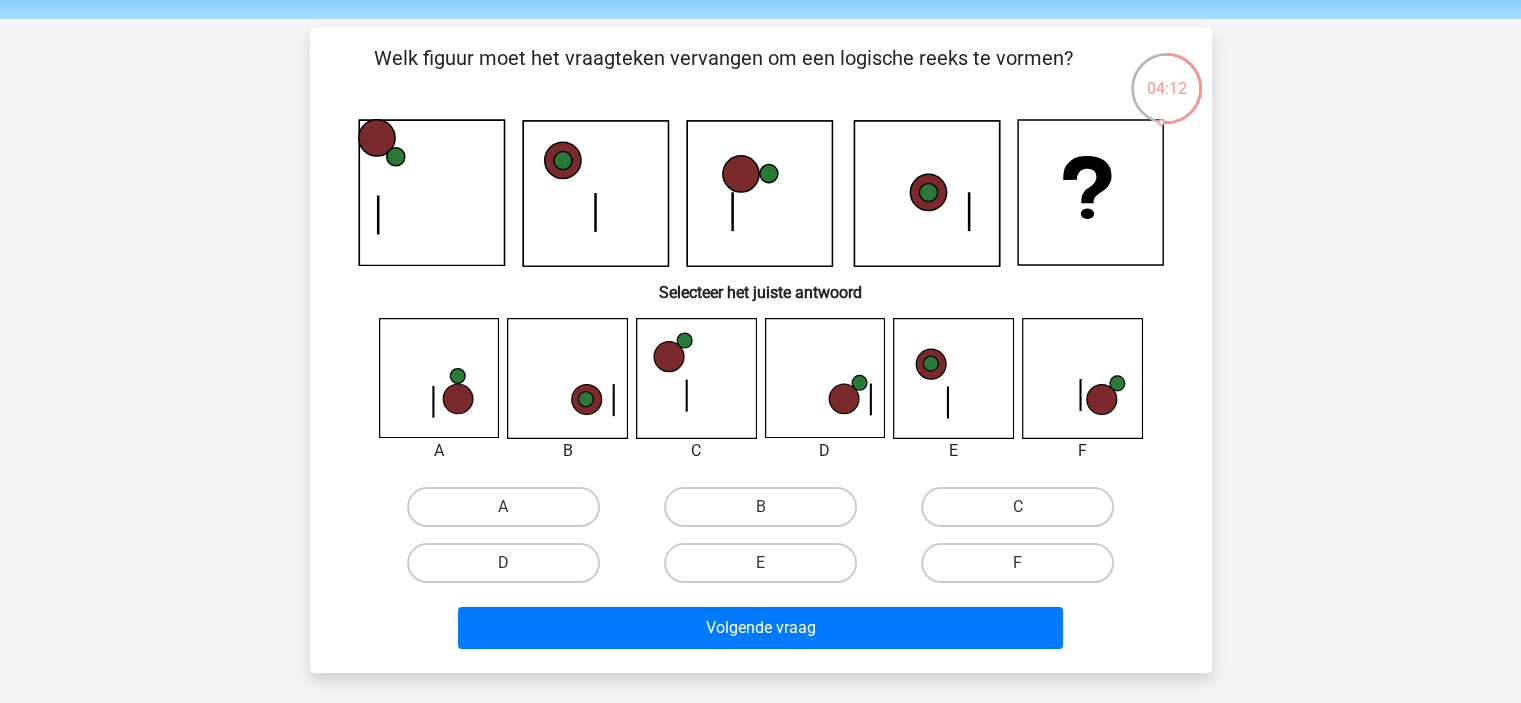 scroll, scrollTop: 100, scrollLeft: 0, axis: vertical 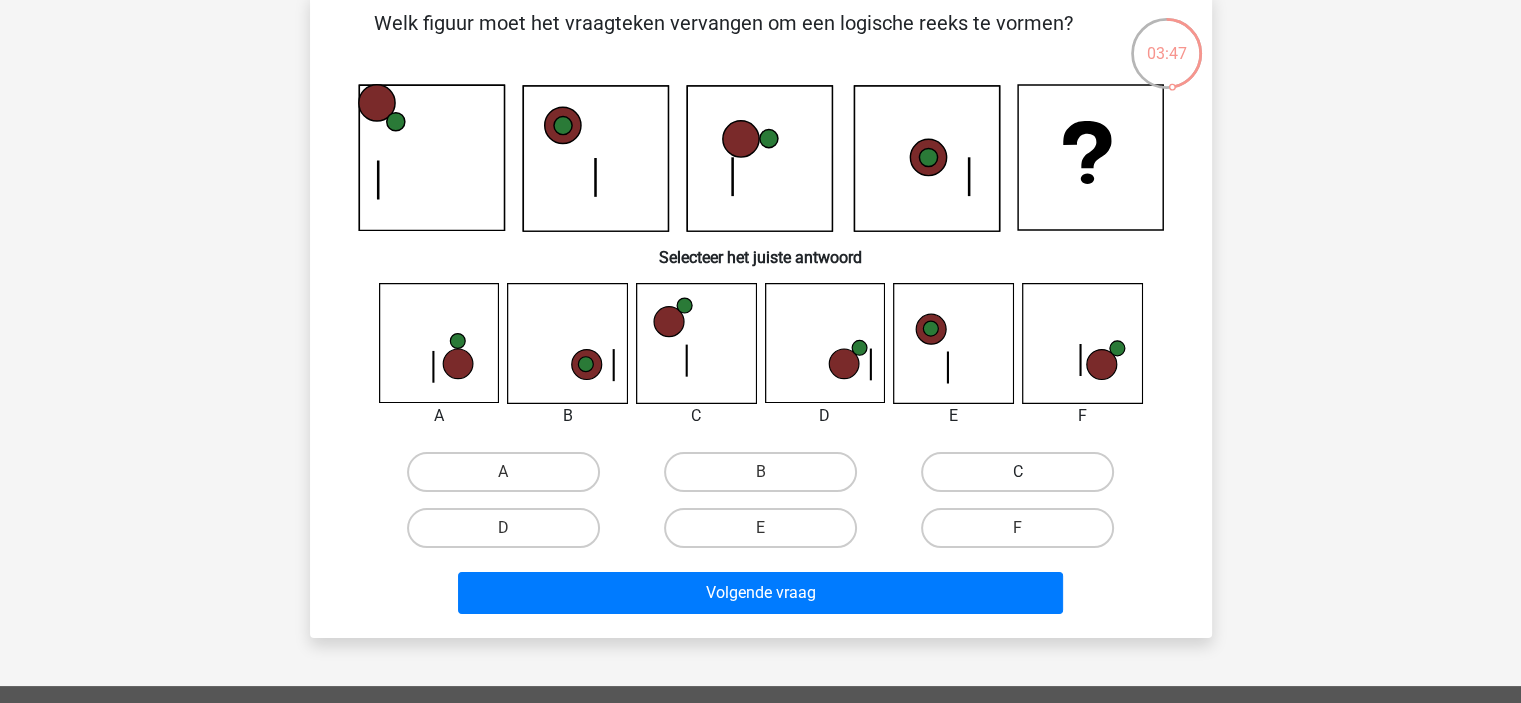 click on "C" at bounding box center [1017, 472] 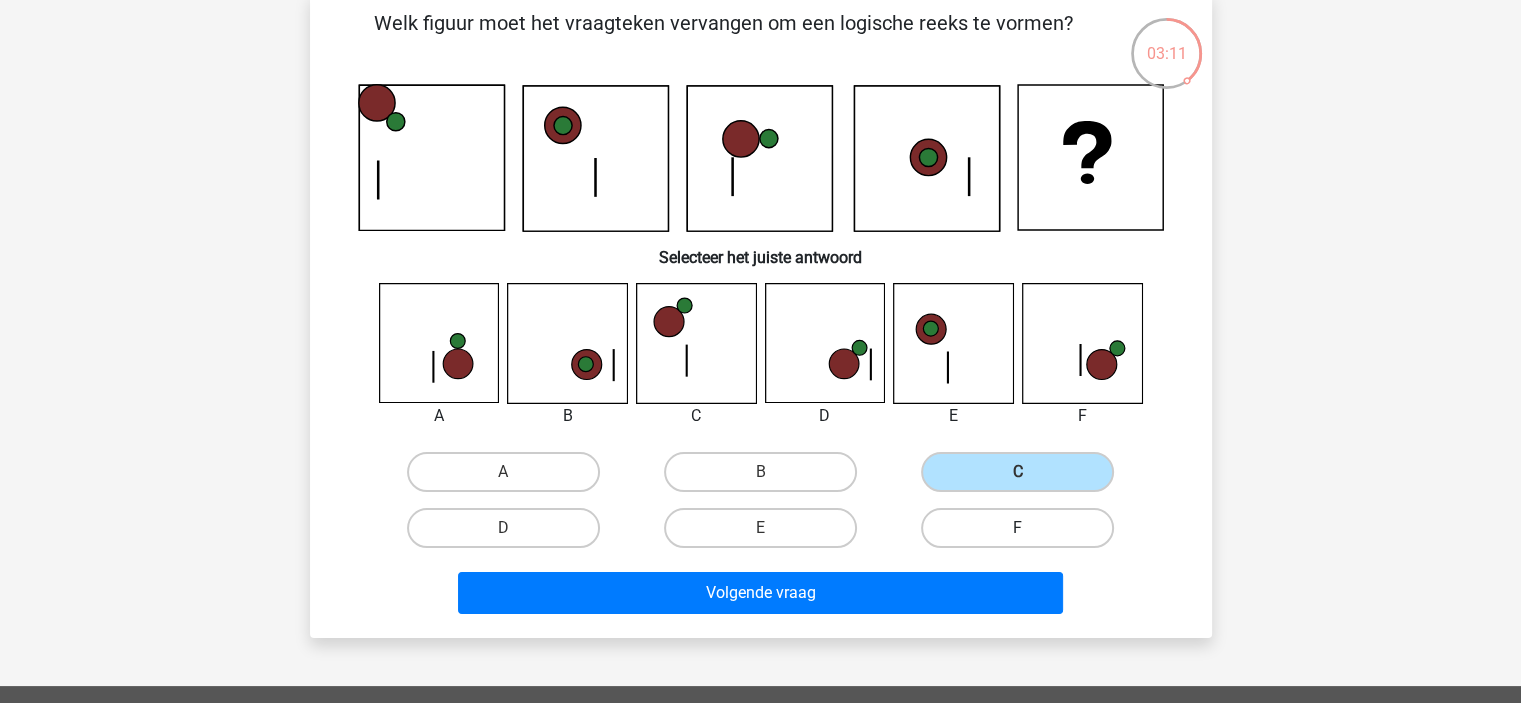click on "F" at bounding box center [1017, 528] 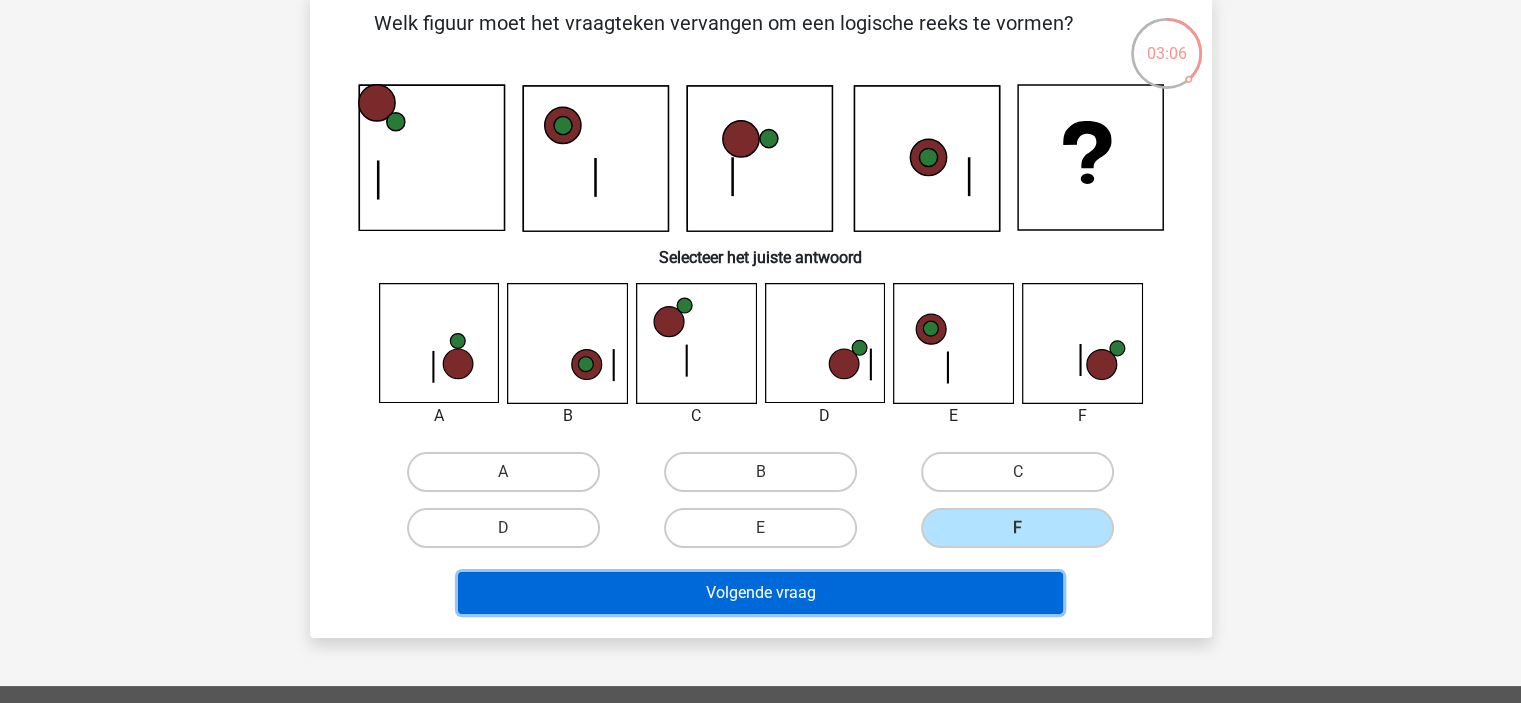 click on "Volgende vraag" at bounding box center [760, 593] 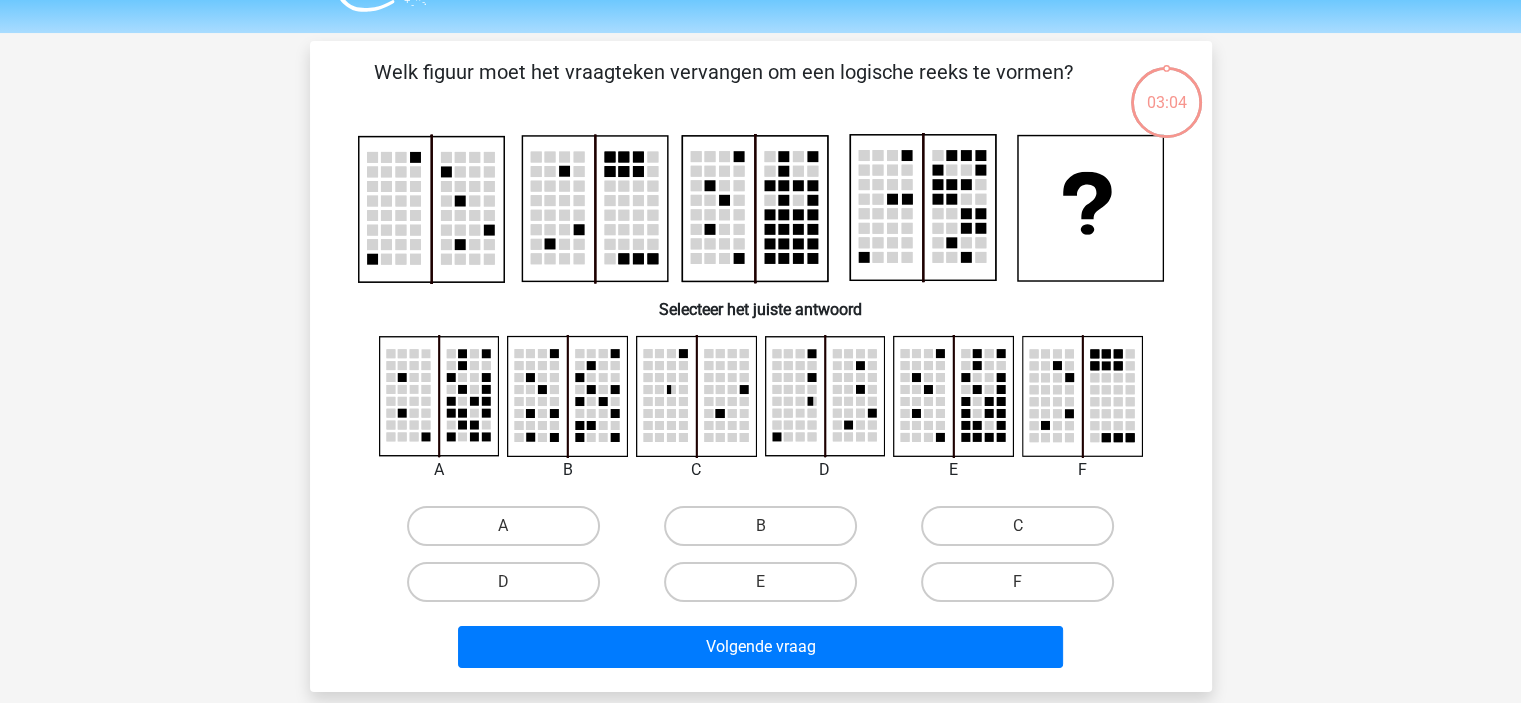 scroll, scrollTop: 100, scrollLeft: 0, axis: vertical 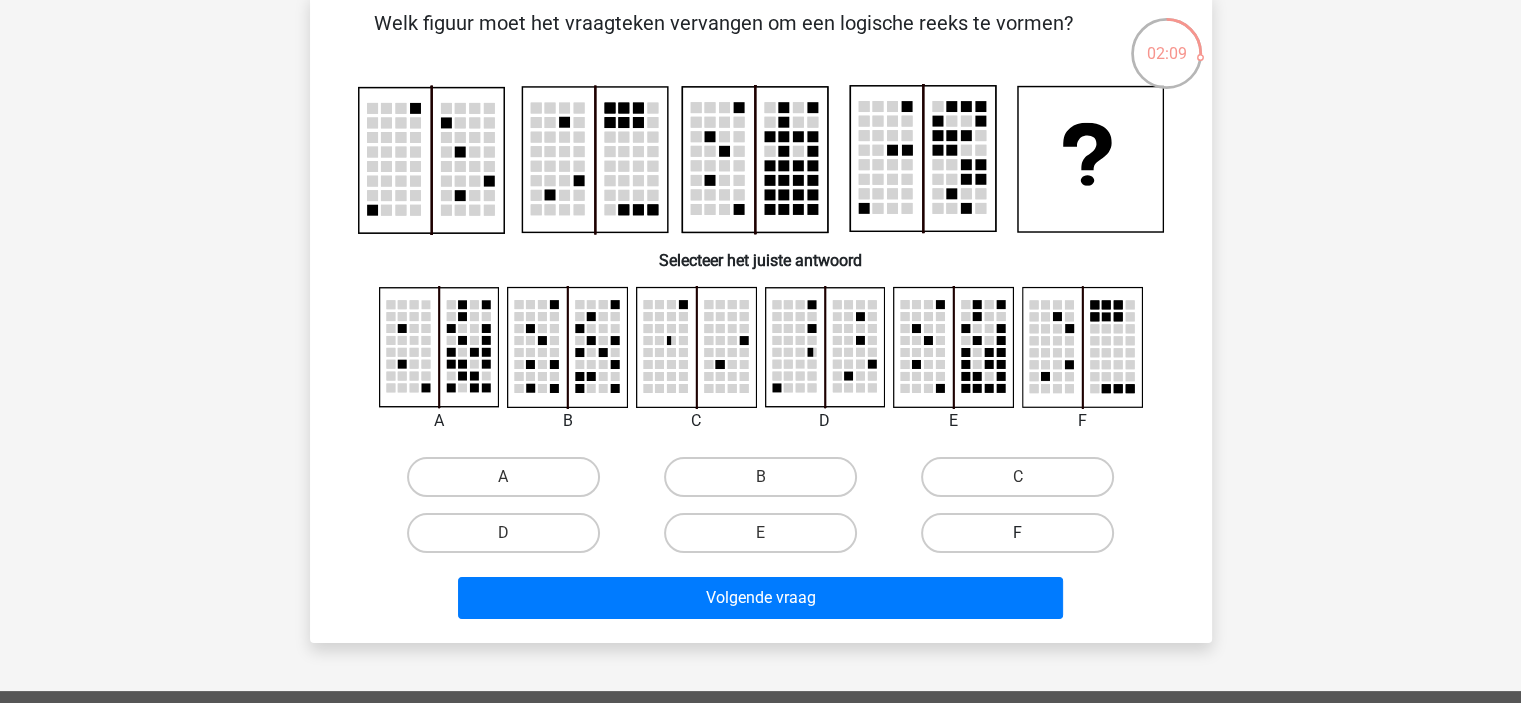 click on "F" at bounding box center (1017, 533) 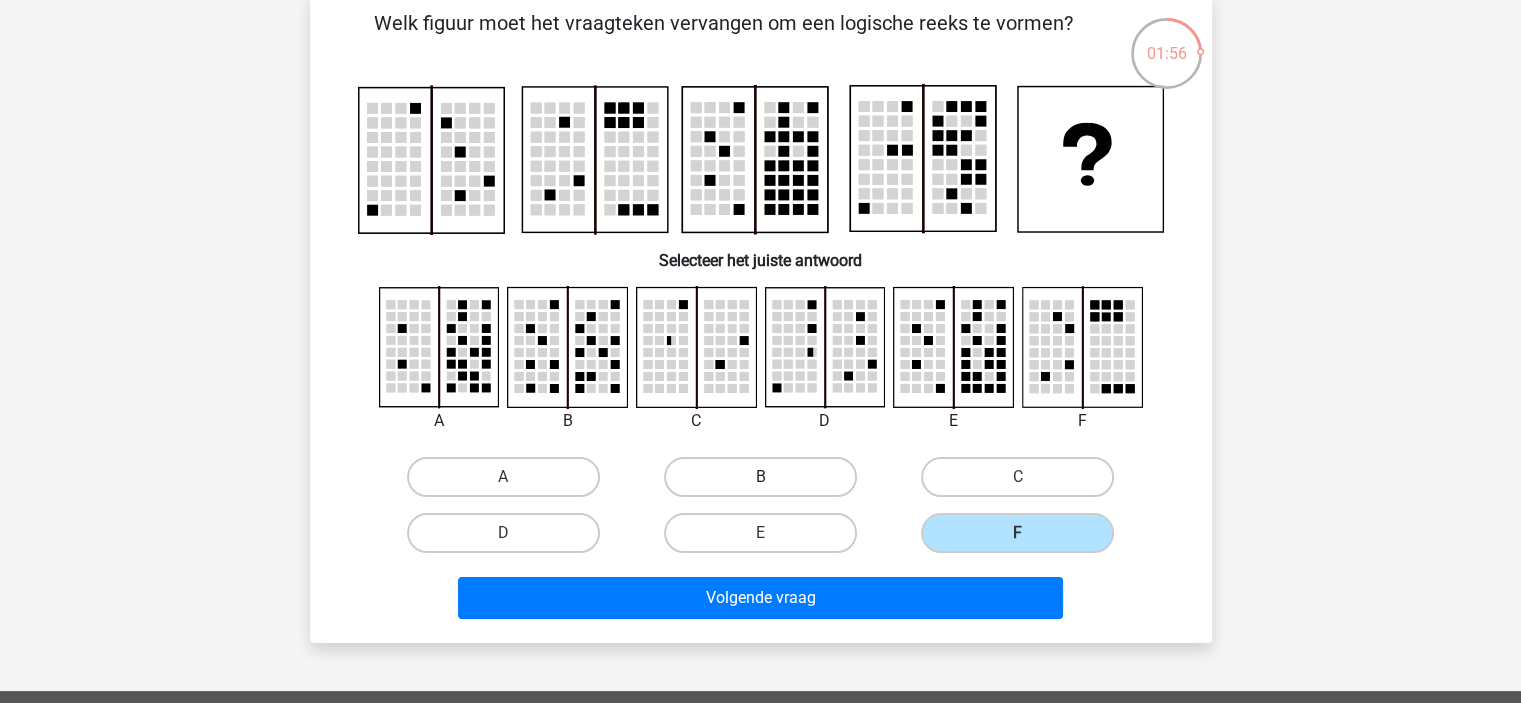 click on "B" at bounding box center (760, 477) 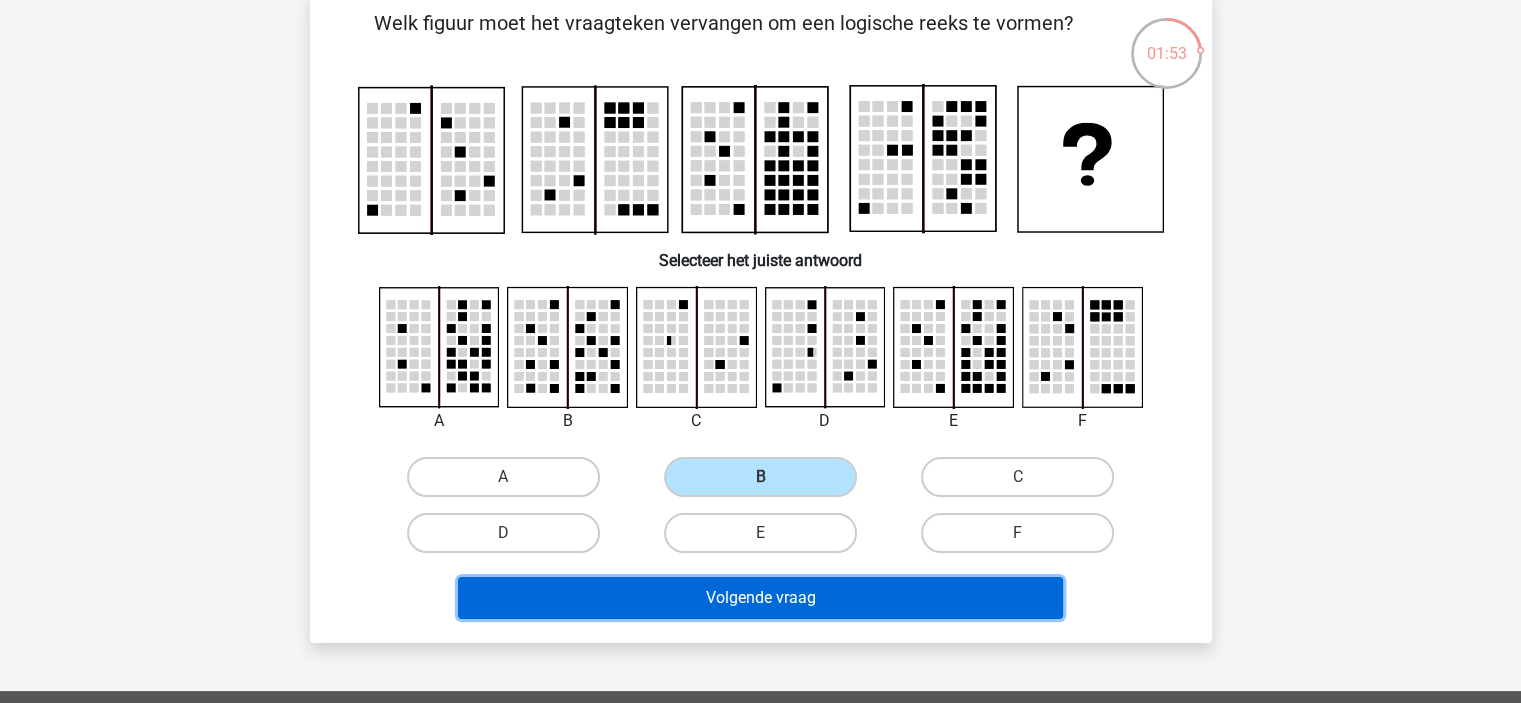 click on "Volgende vraag" at bounding box center (760, 598) 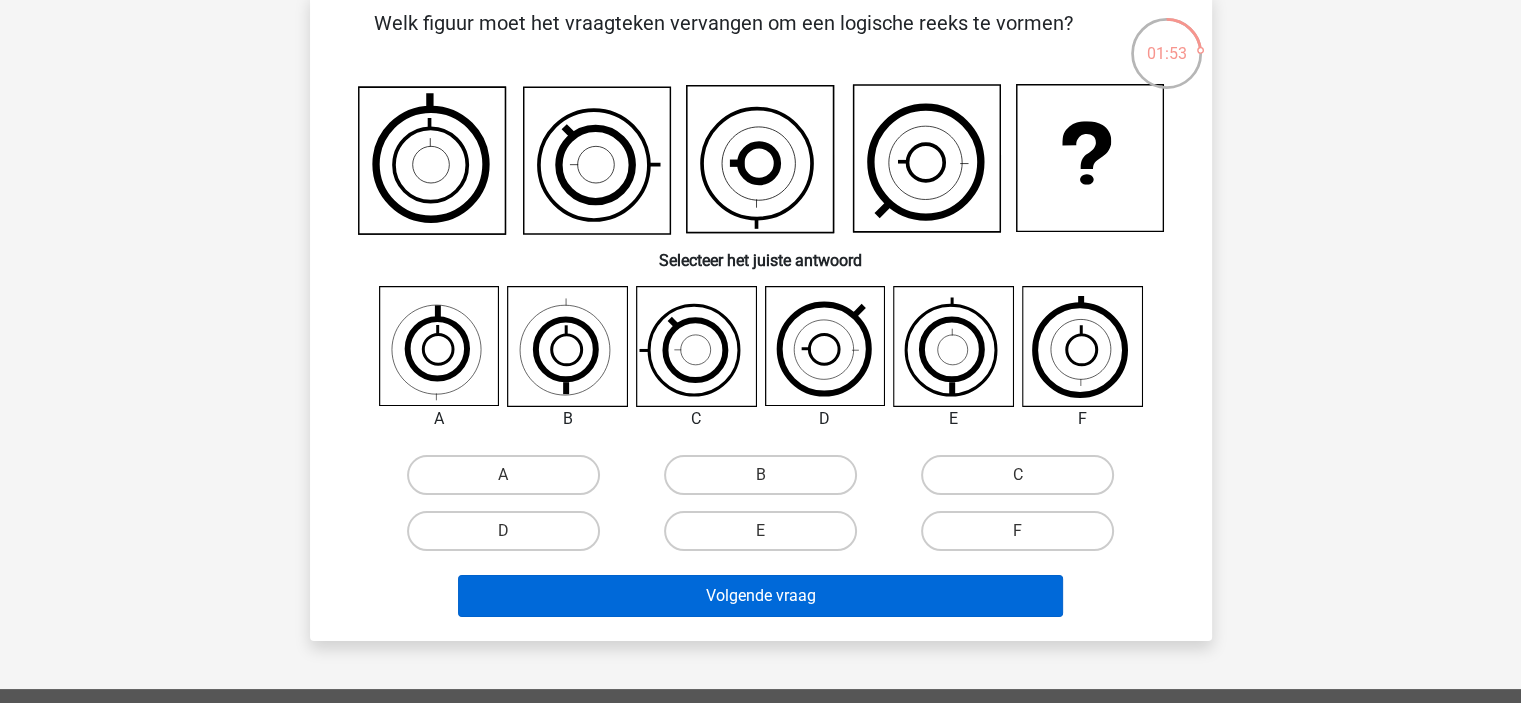 scroll, scrollTop: 92, scrollLeft: 0, axis: vertical 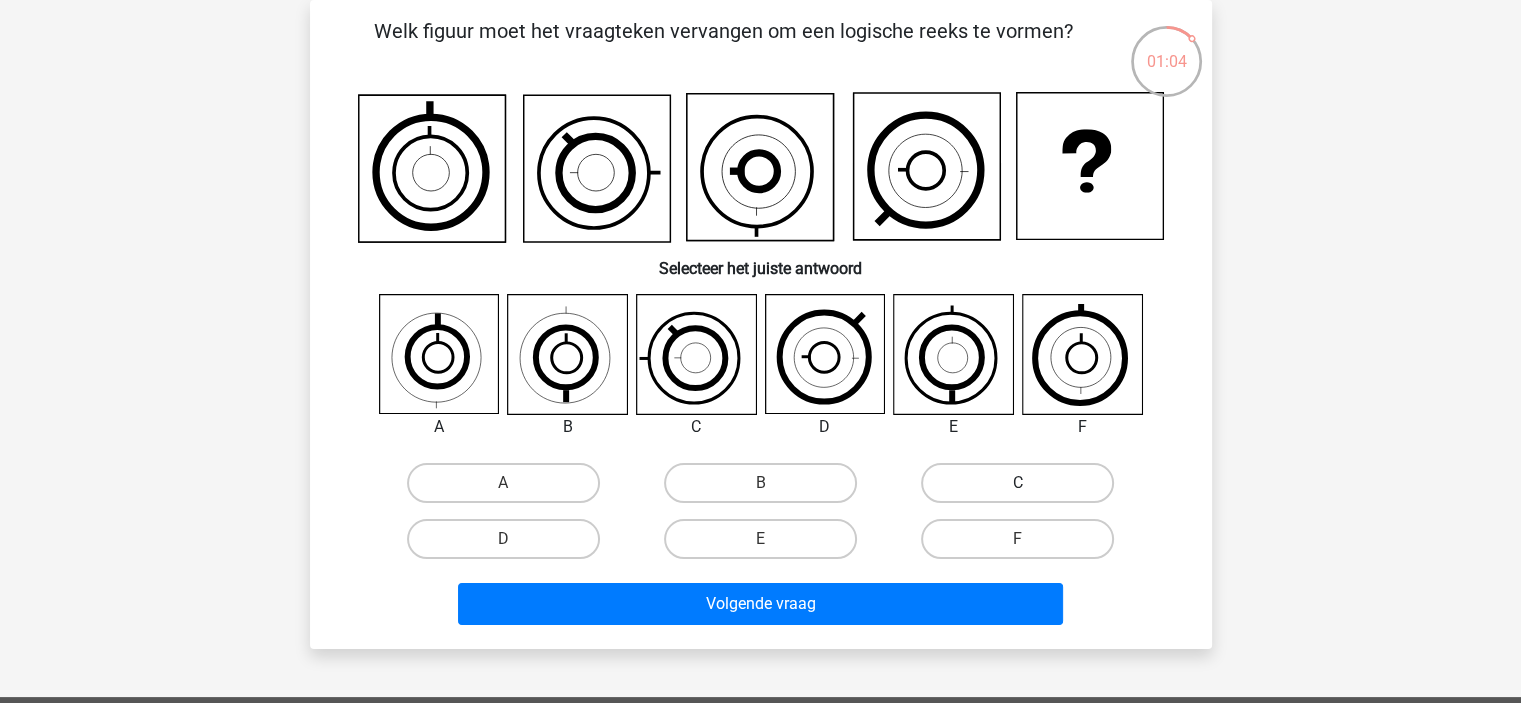 click on "C" at bounding box center (1017, 483) 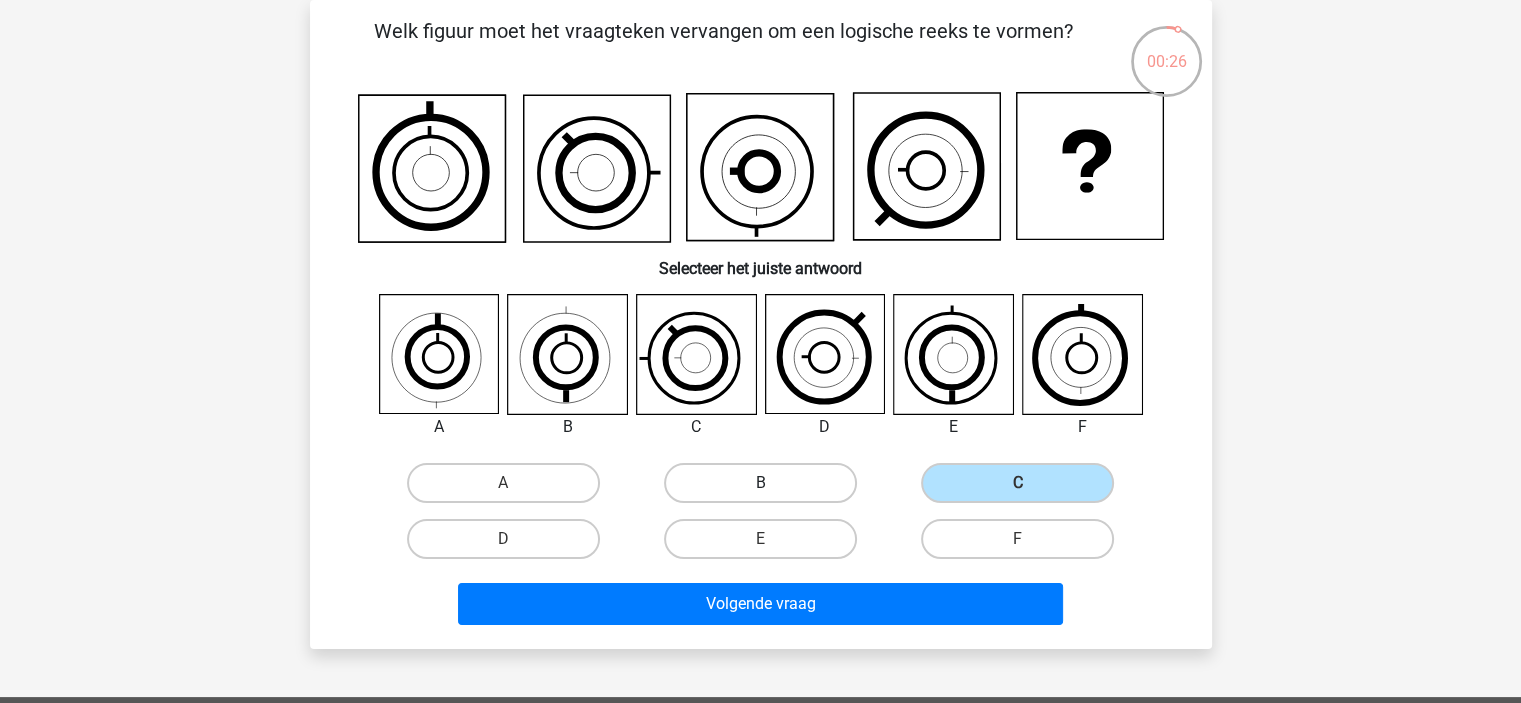 click on "B" at bounding box center [760, 483] 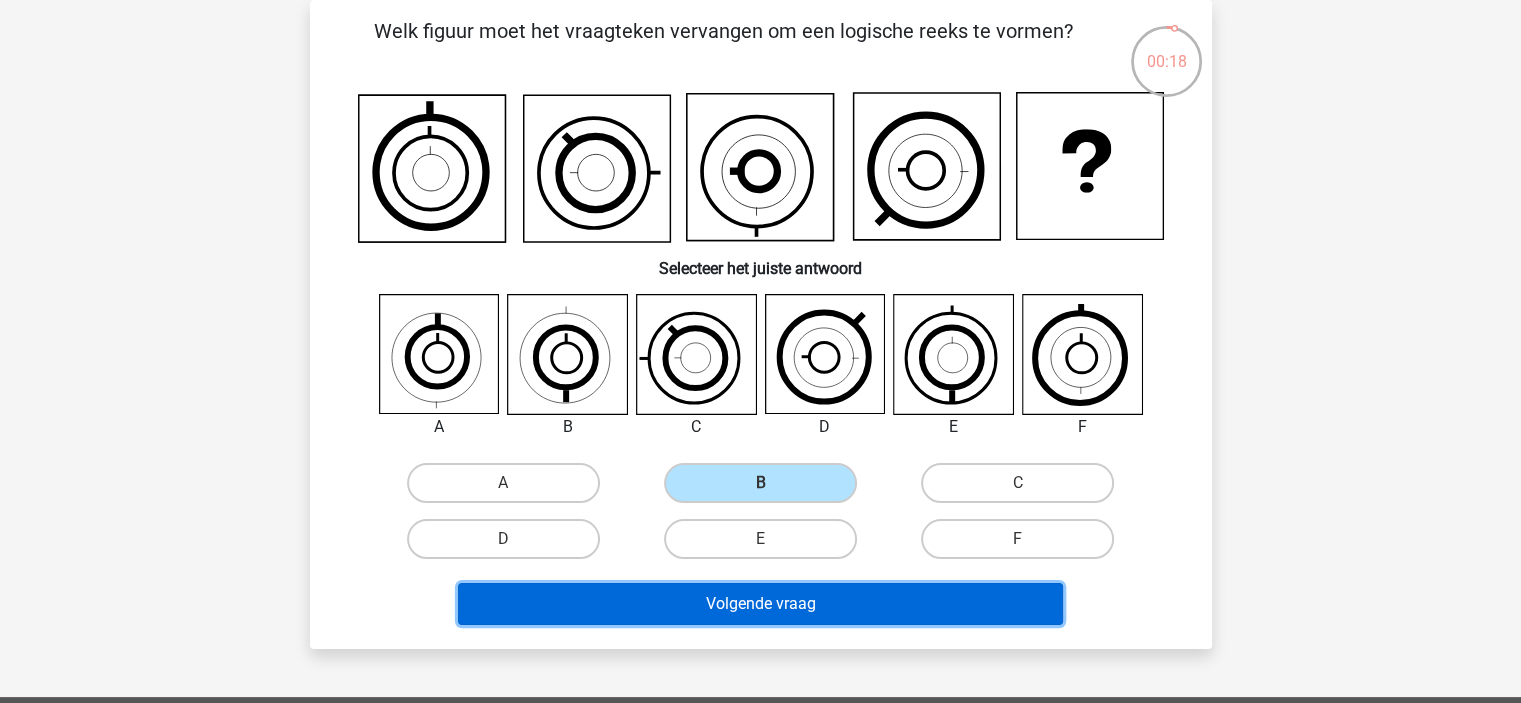 click on "Volgende vraag" at bounding box center [760, 604] 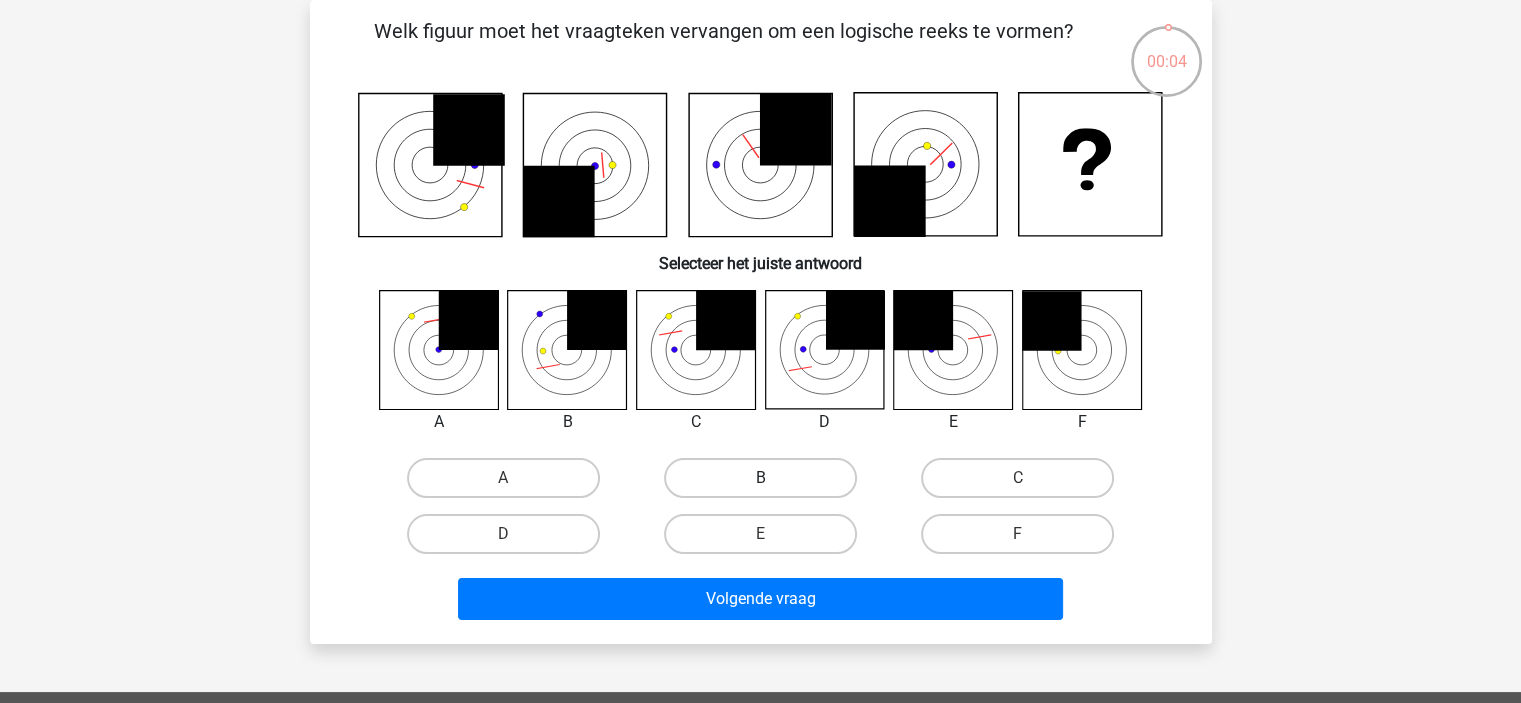 click on "B" at bounding box center (760, 478) 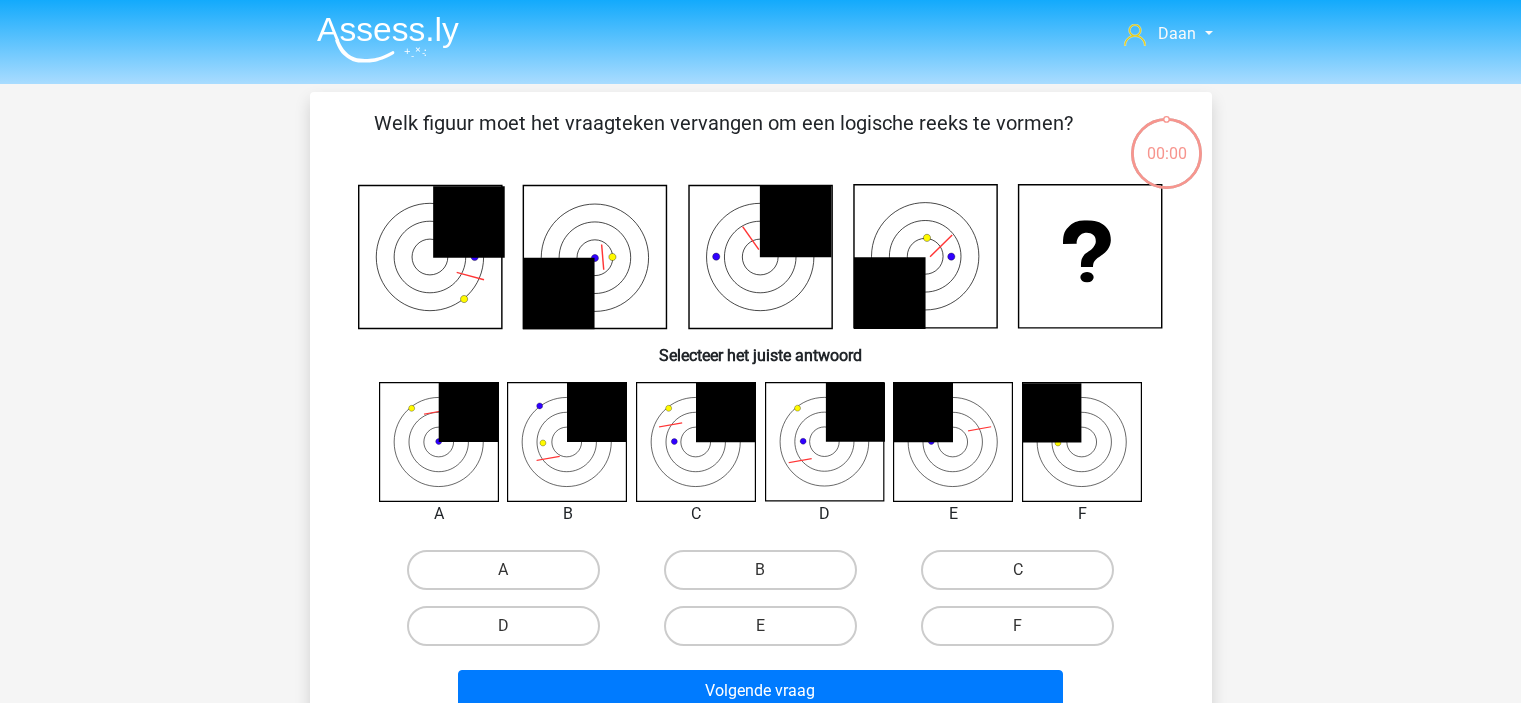 scroll, scrollTop: 92, scrollLeft: 0, axis: vertical 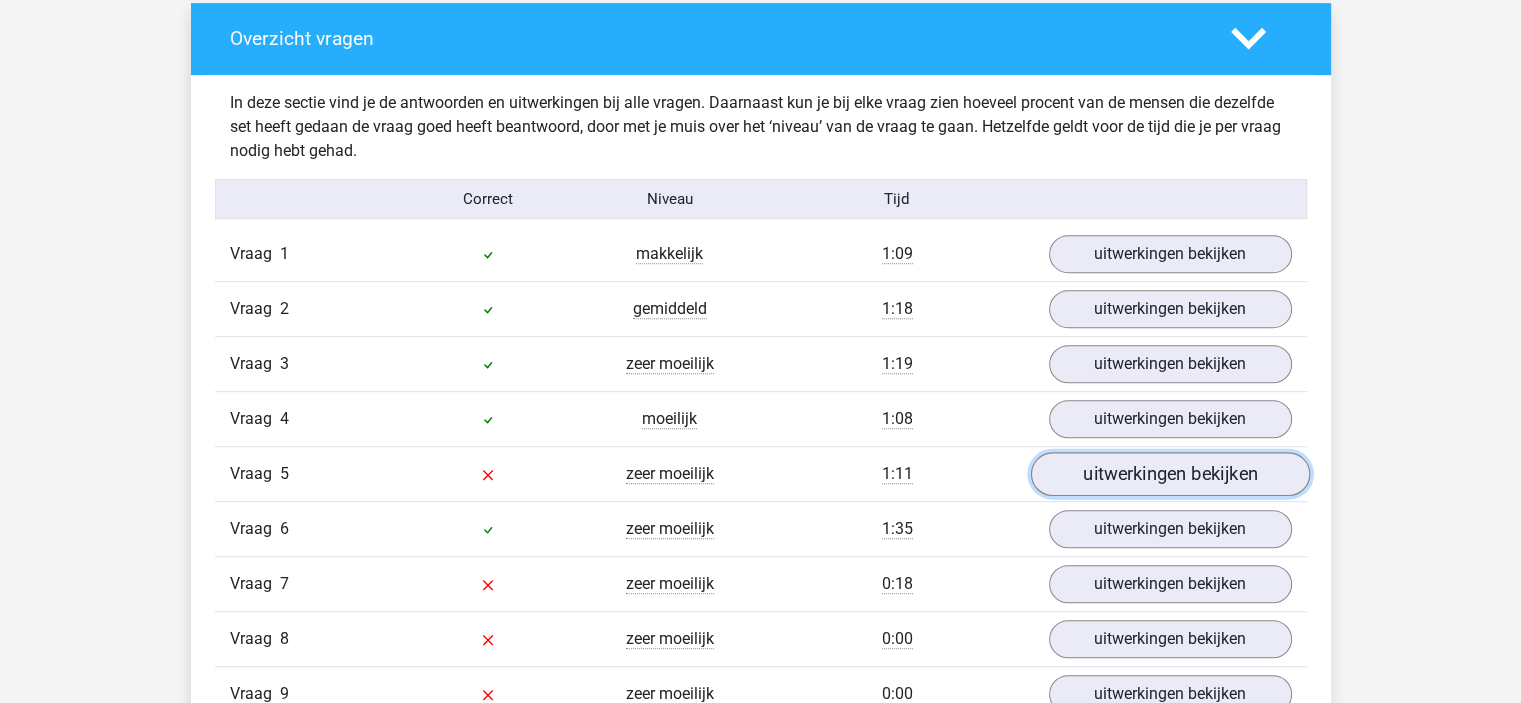 click on "uitwerkingen bekijken" at bounding box center [1169, 475] 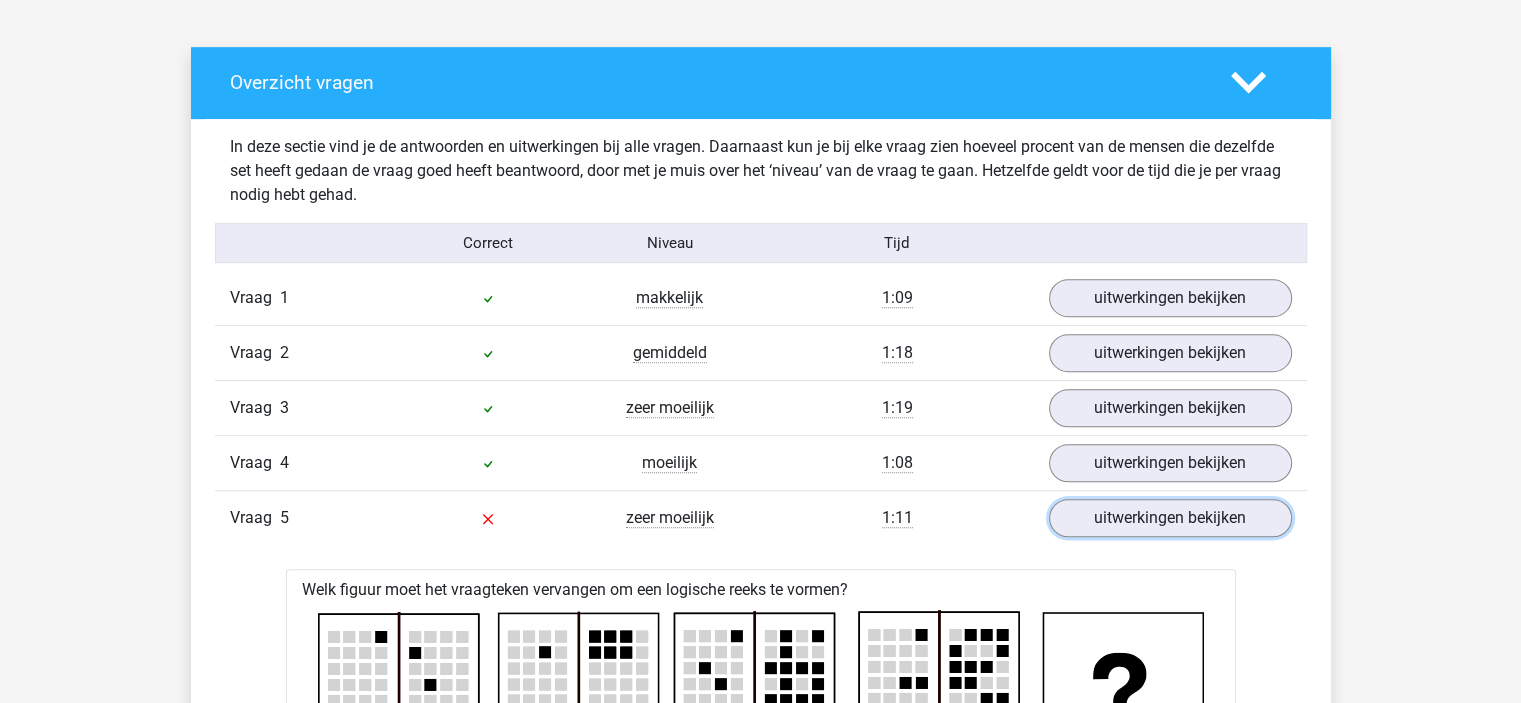 scroll, scrollTop: 1000, scrollLeft: 0, axis: vertical 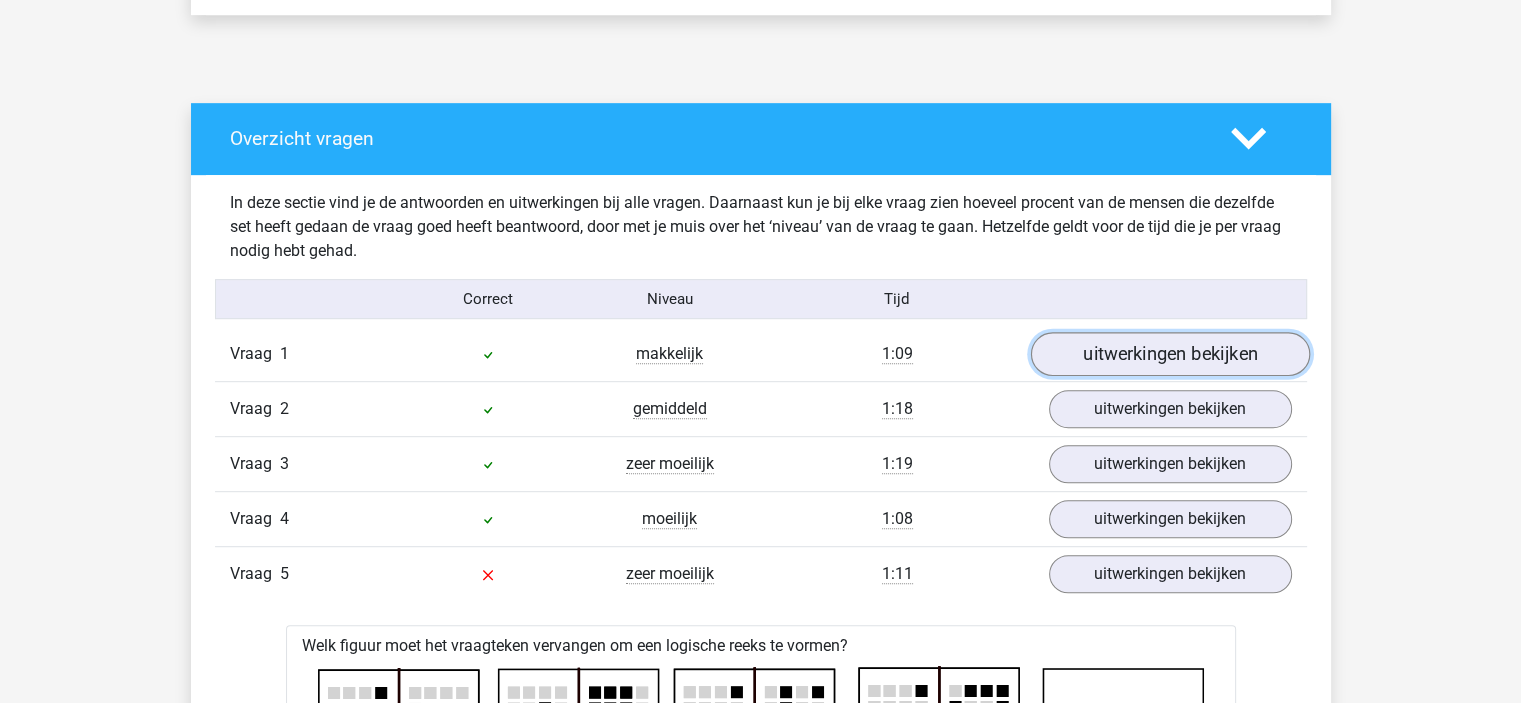 click on "uitwerkingen bekijken" at bounding box center [1169, 355] 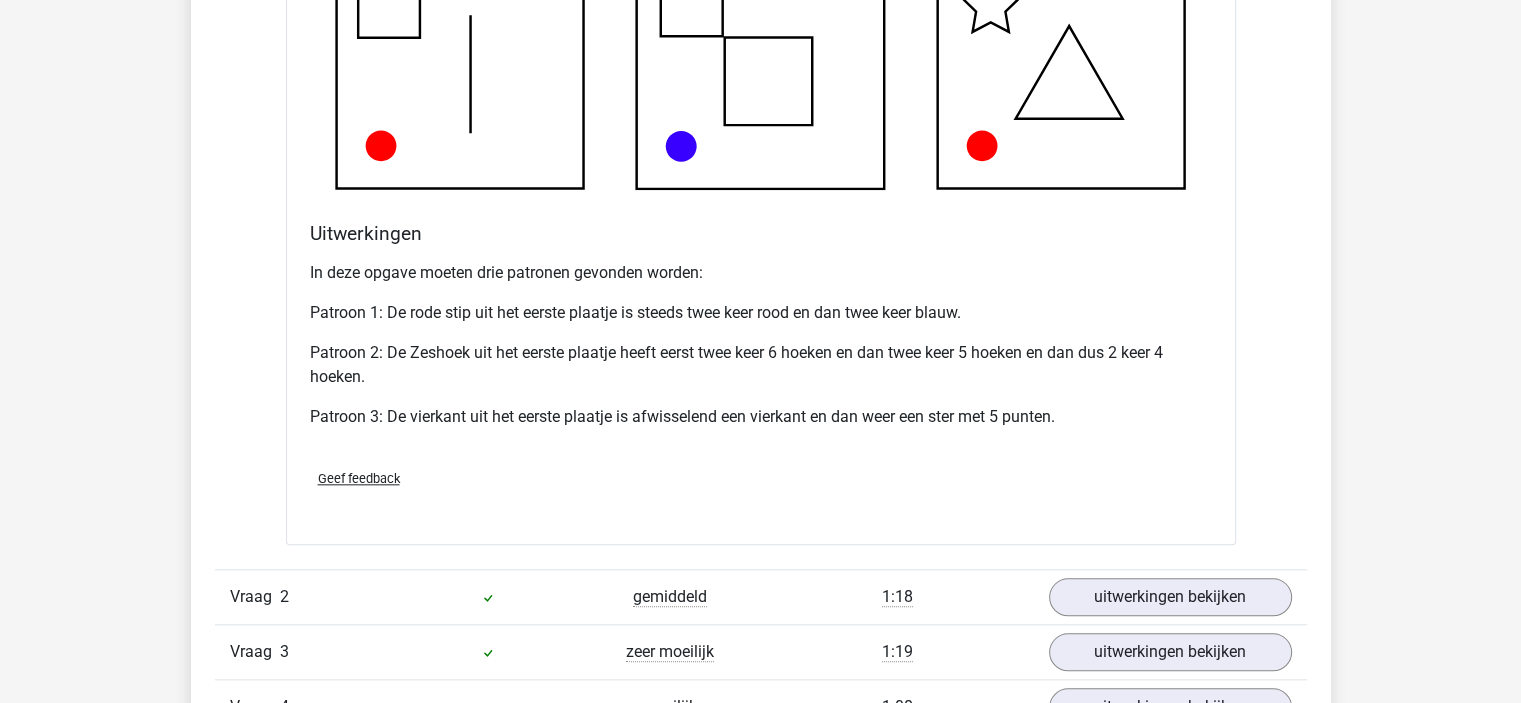 scroll, scrollTop: 2200, scrollLeft: 0, axis: vertical 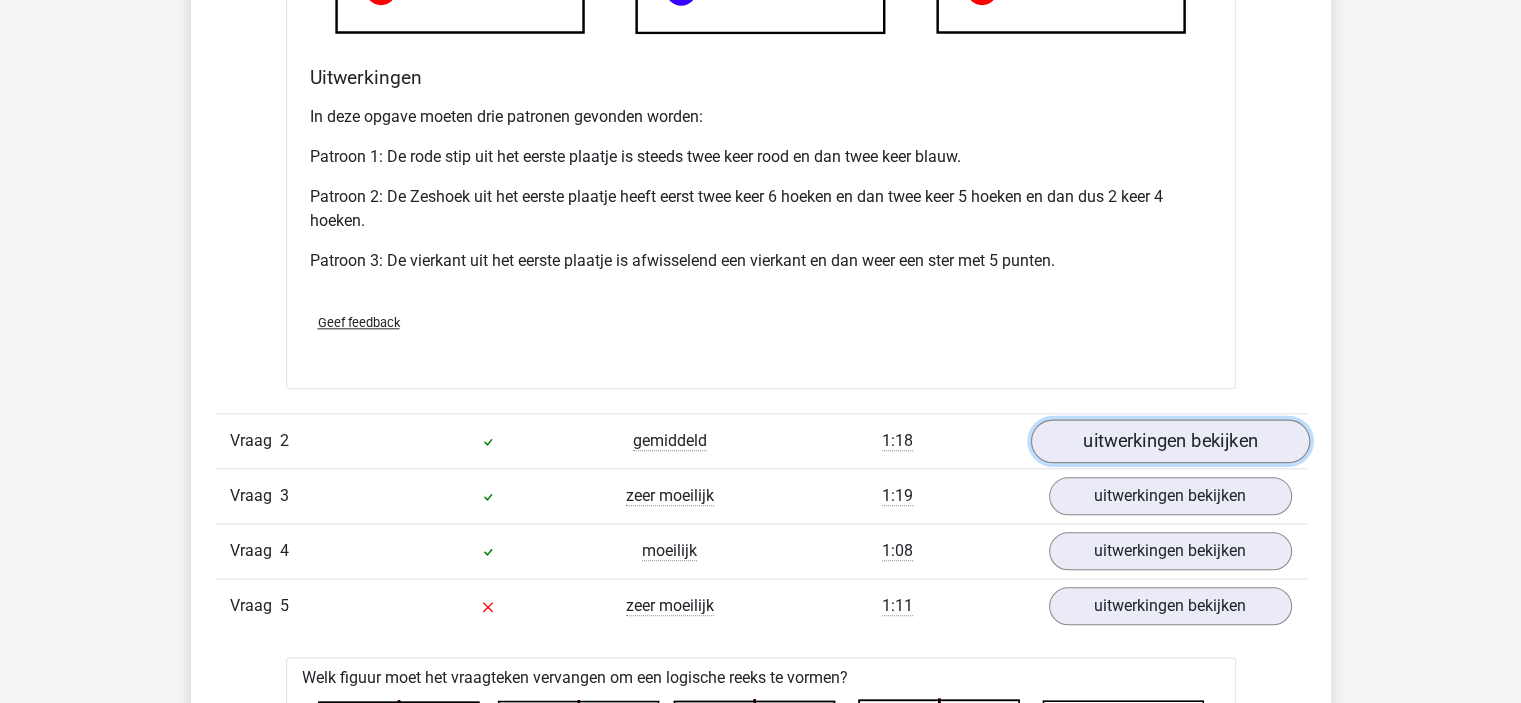 click on "uitwerkingen bekijken" at bounding box center [1169, 441] 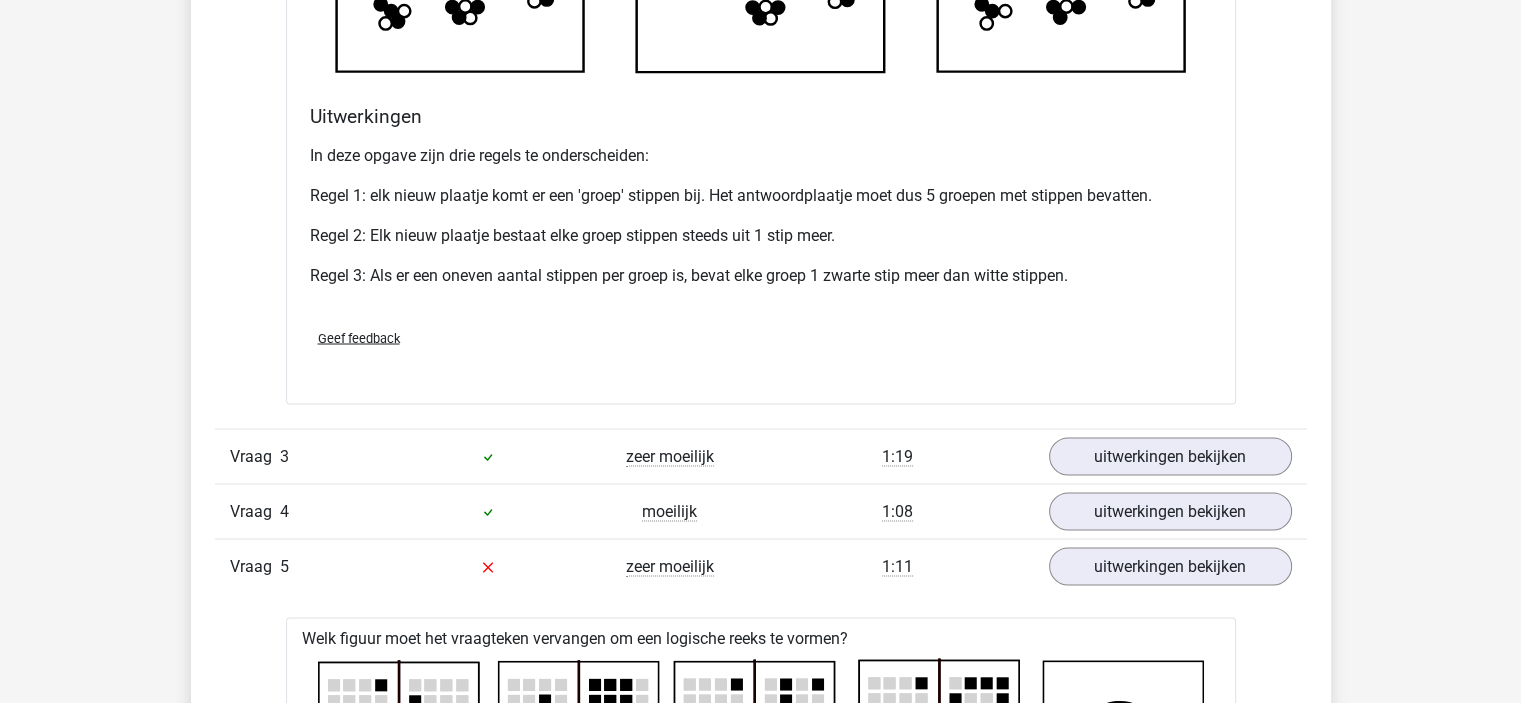 scroll, scrollTop: 3600, scrollLeft: 0, axis: vertical 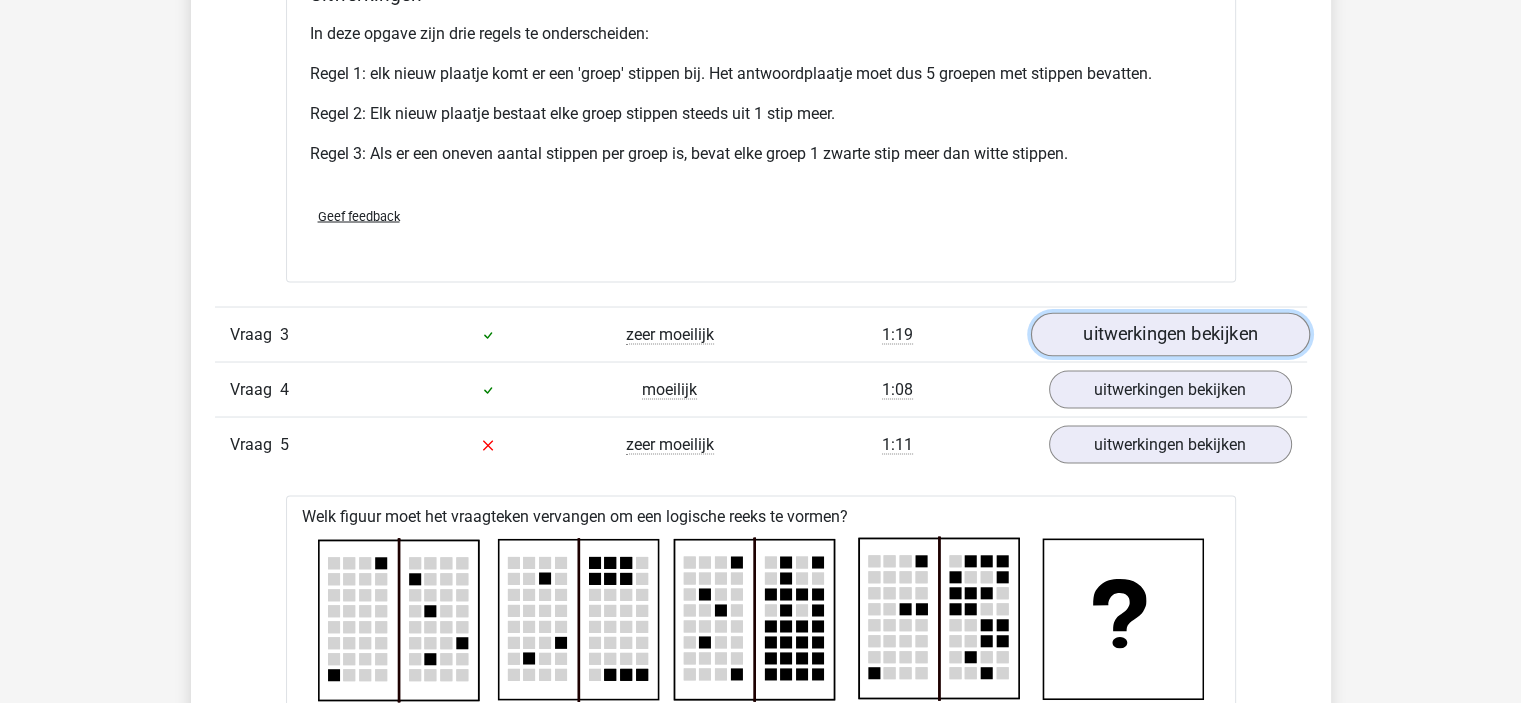 click on "uitwerkingen bekijken" at bounding box center [1169, 334] 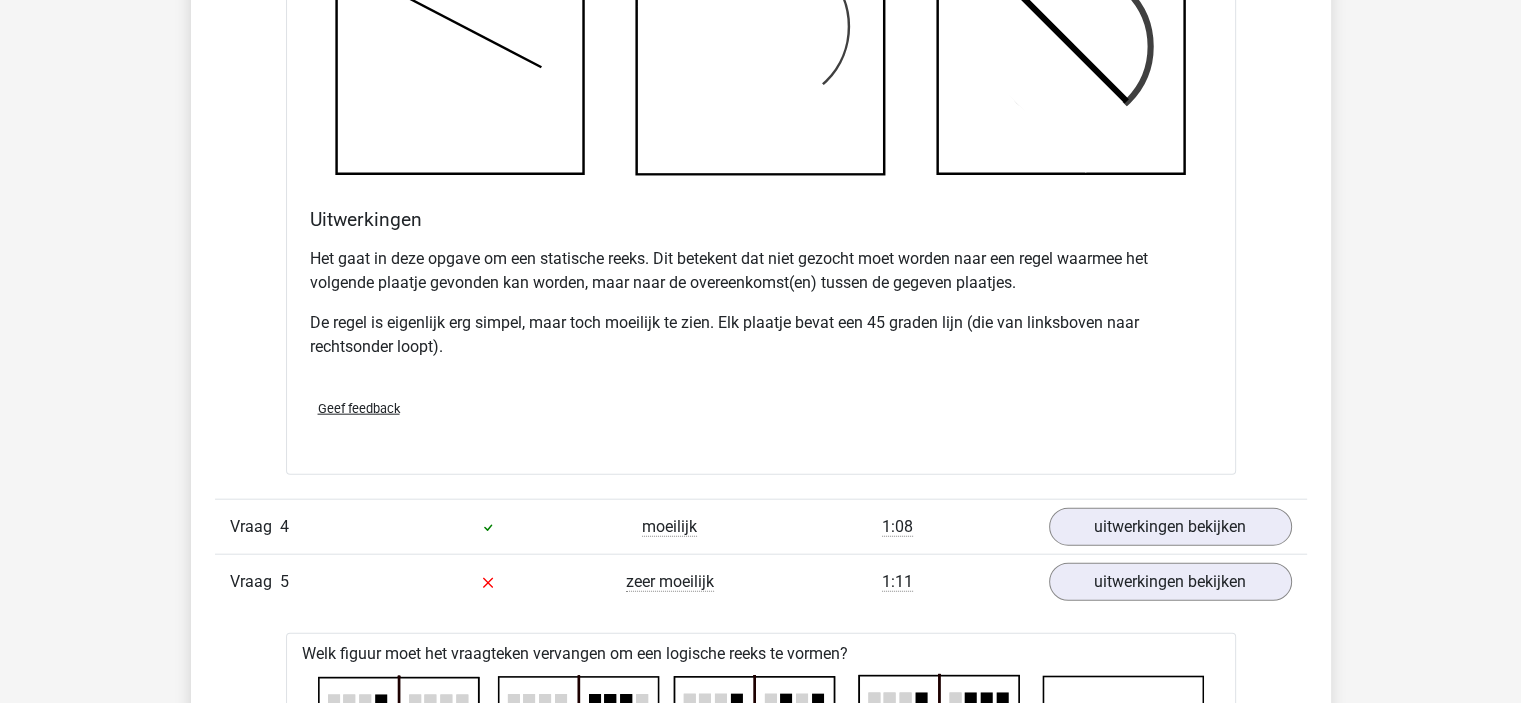 scroll, scrollTop: 4700, scrollLeft: 0, axis: vertical 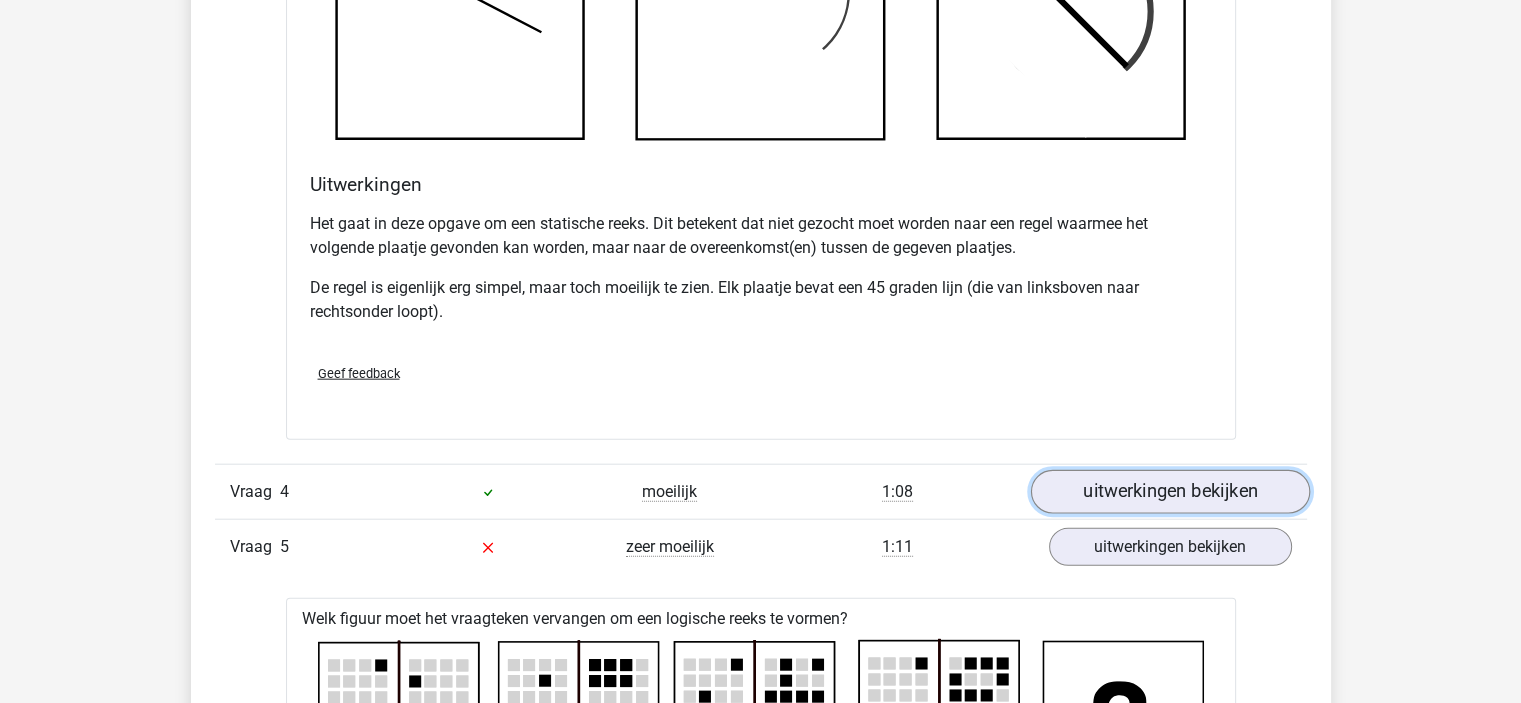 click on "uitwerkingen bekijken" at bounding box center (1169, 492) 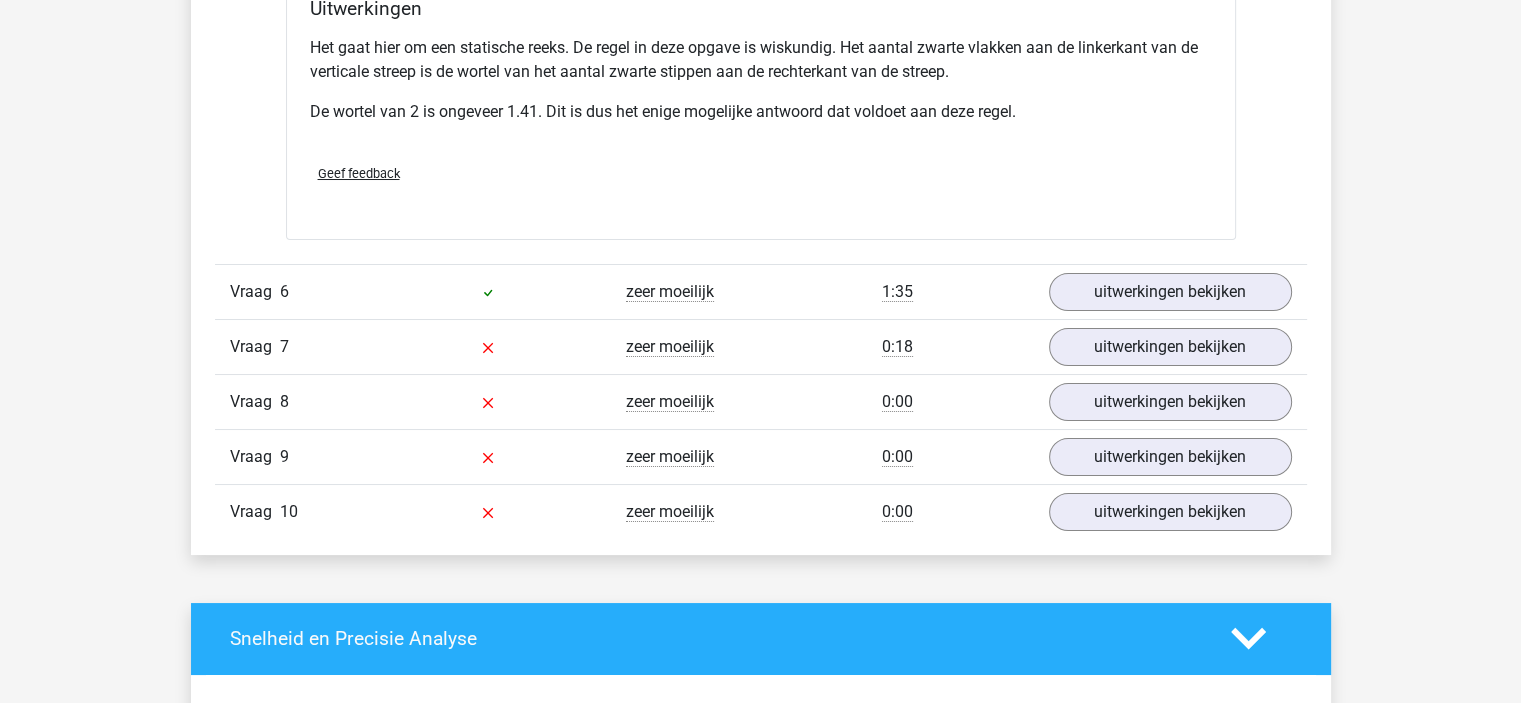 scroll, scrollTop: 7500, scrollLeft: 0, axis: vertical 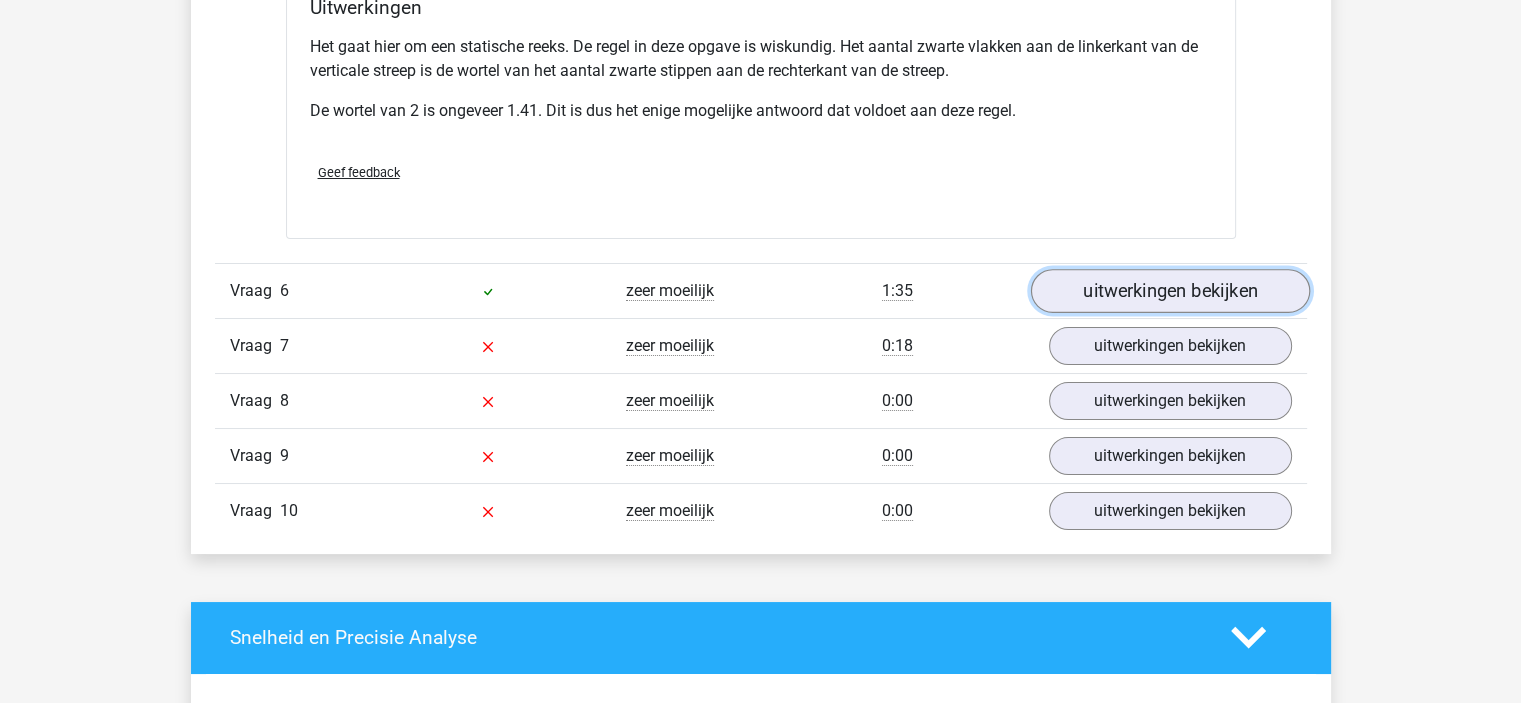 click on "uitwerkingen bekijken" at bounding box center [1169, 291] 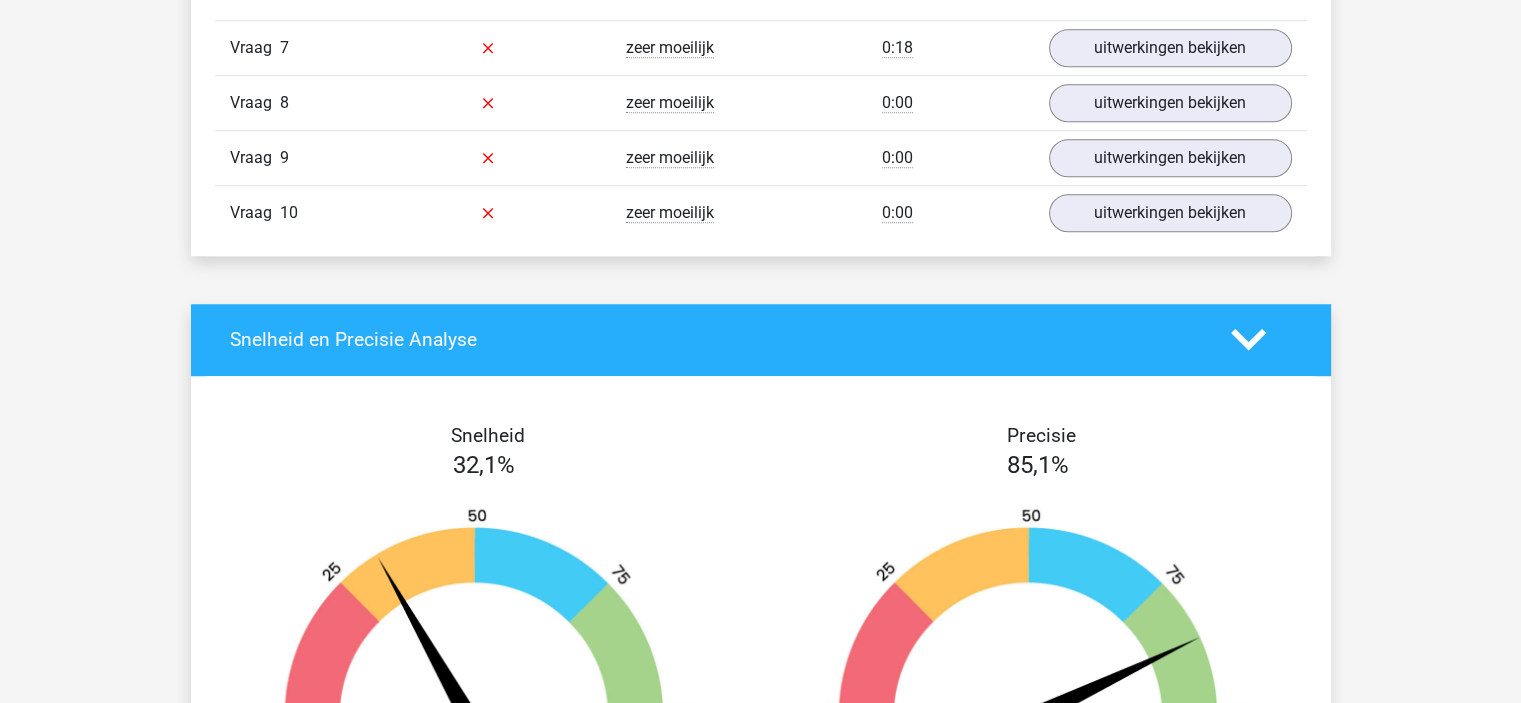 scroll, scrollTop: 8900, scrollLeft: 0, axis: vertical 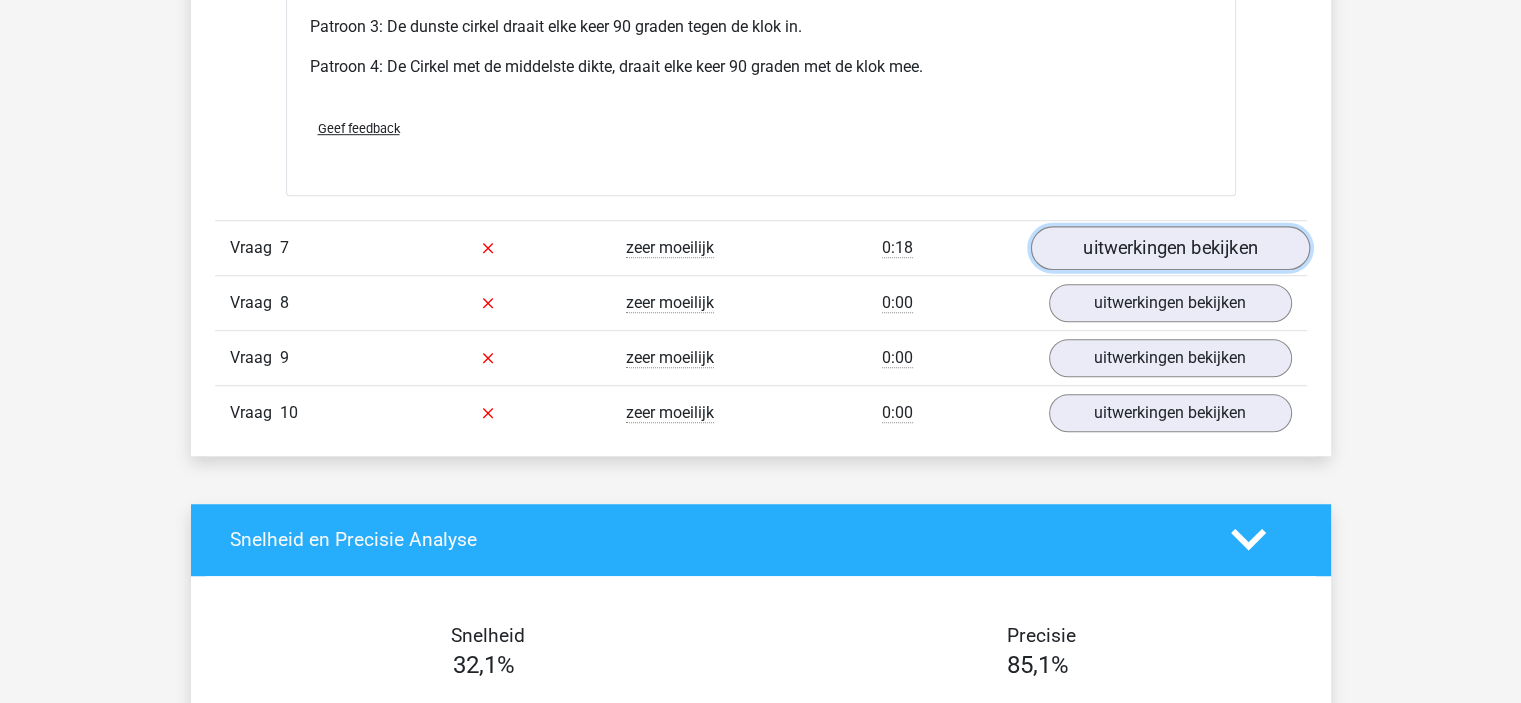 click on "uitwerkingen bekijken" at bounding box center [1169, 248] 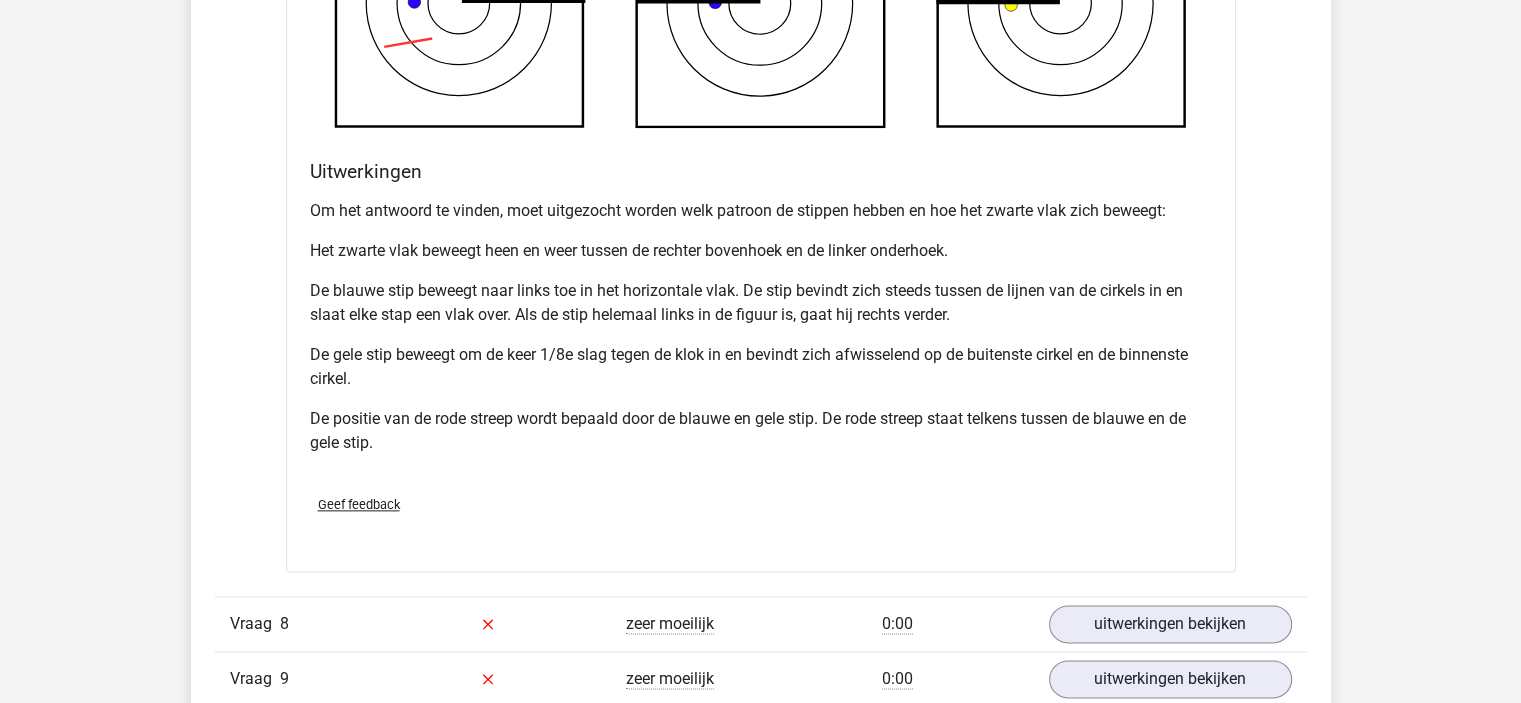 scroll, scrollTop: 10100, scrollLeft: 0, axis: vertical 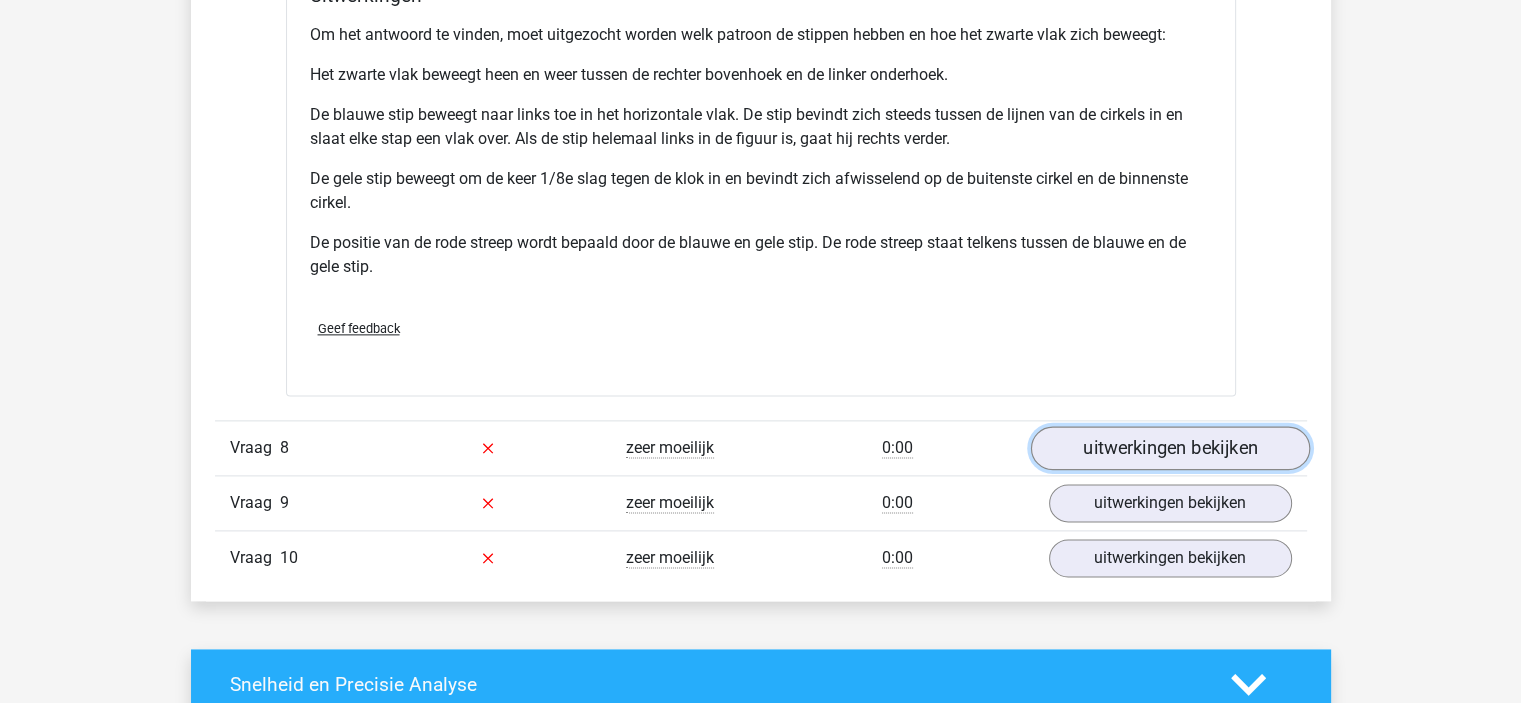click on "uitwerkingen bekijken" at bounding box center (1169, 448) 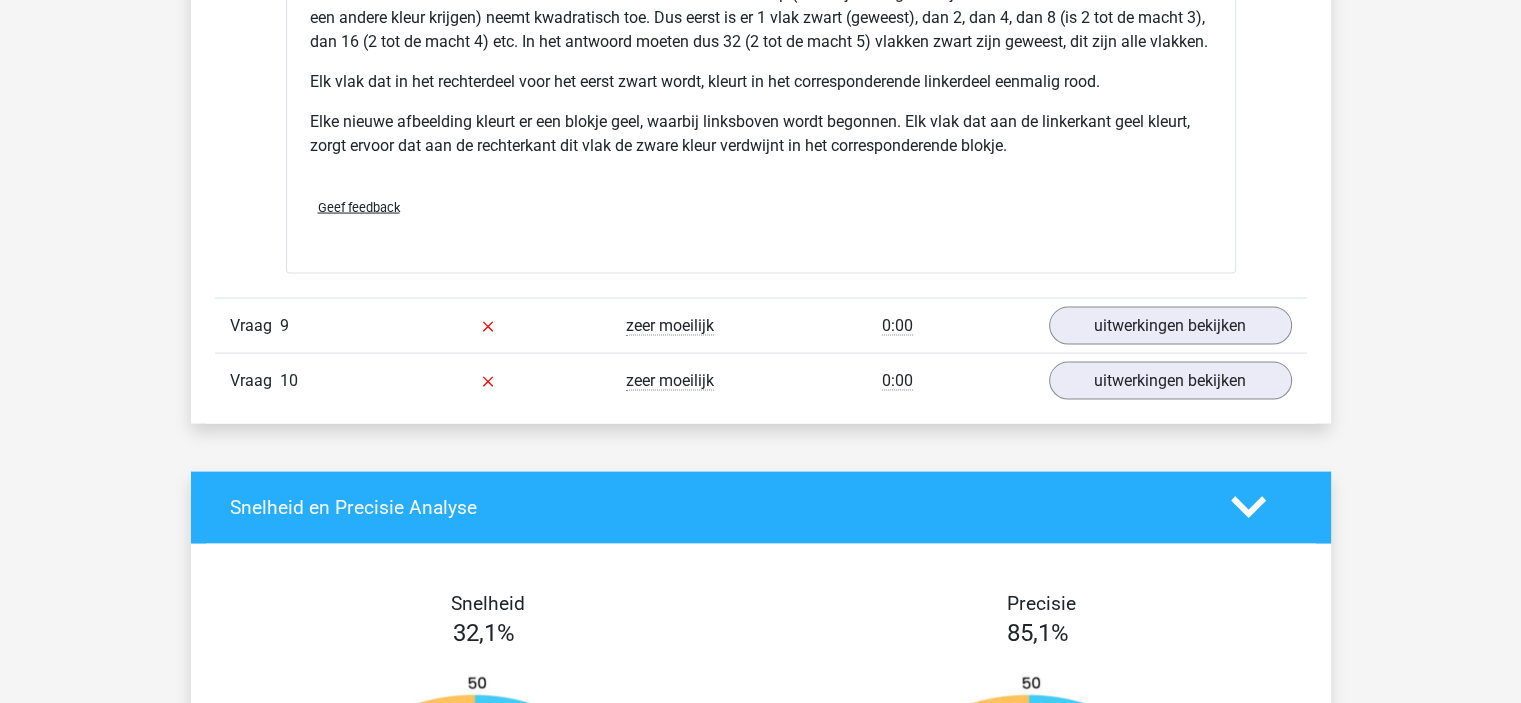 scroll, scrollTop: 11600, scrollLeft: 0, axis: vertical 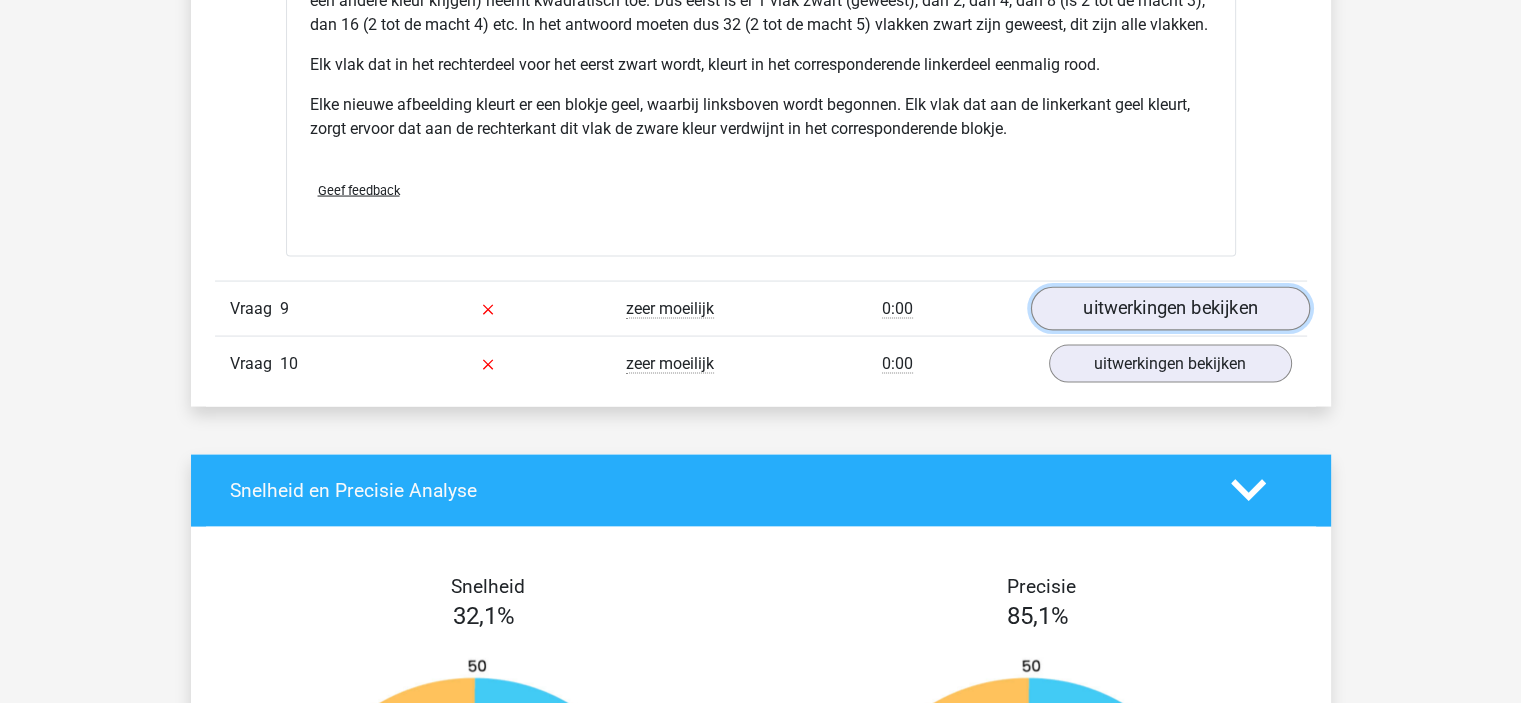 click on "uitwerkingen bekijken" at bounding box center [1169, 309] 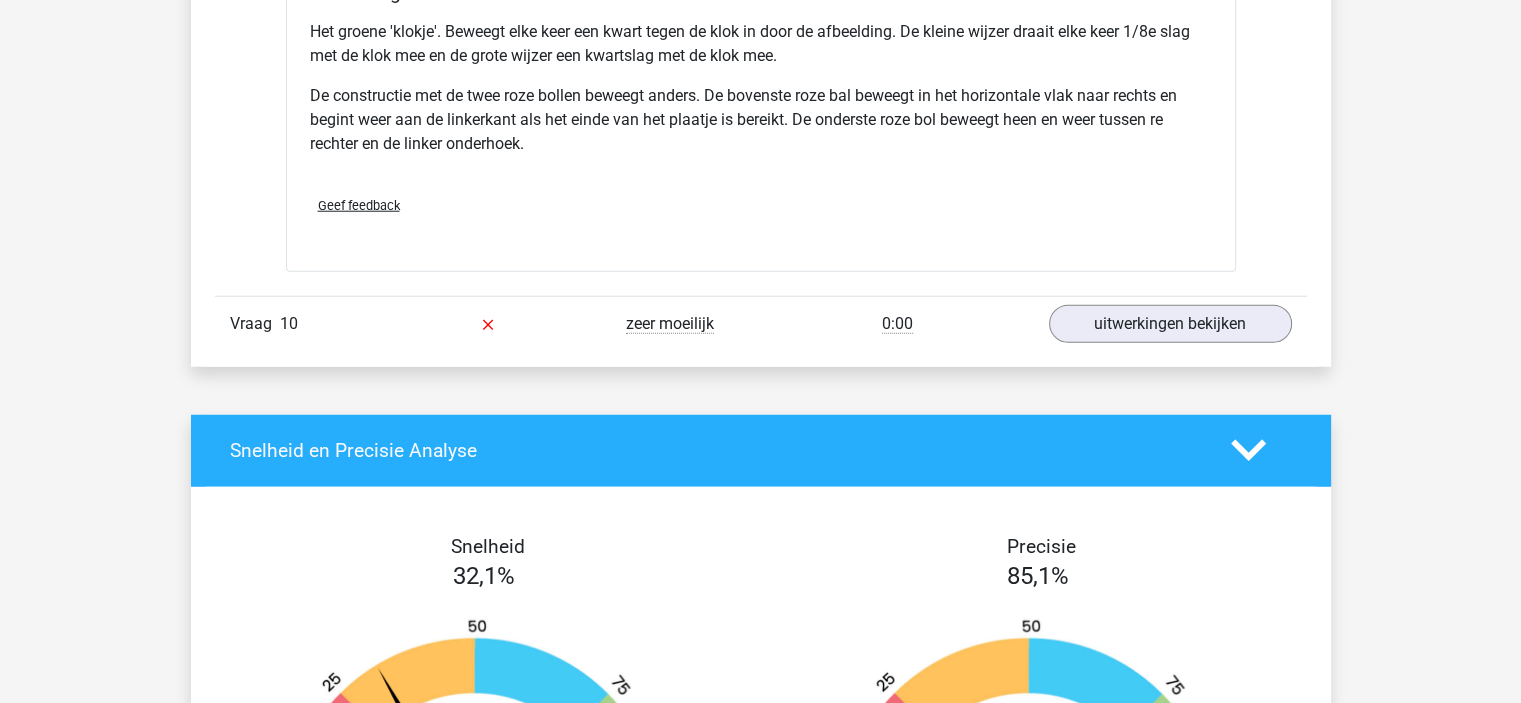 scroll, scrollTop: 12900, scrollLeft: 0, axis: vertical 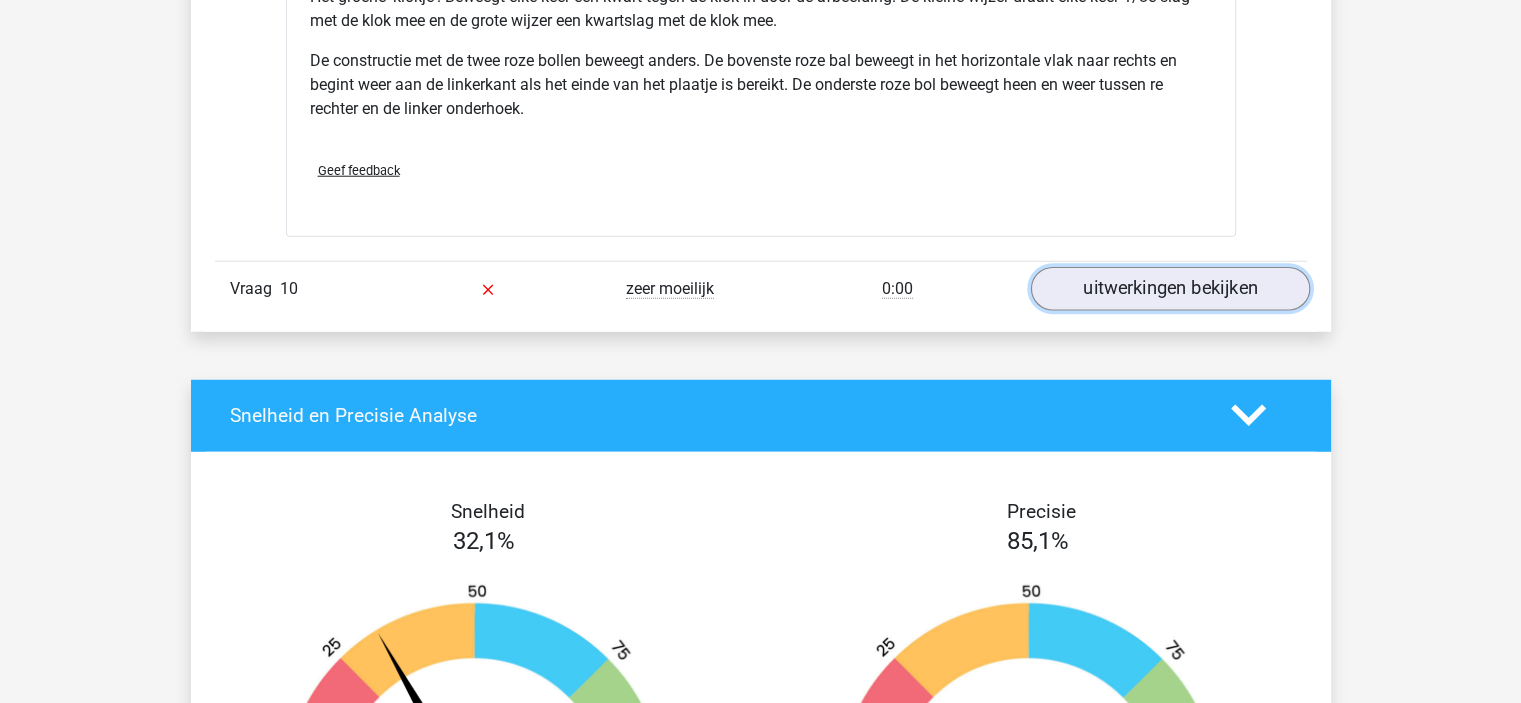 click on "uitwerkingen bekijken" at bounding box center [1169, 289] 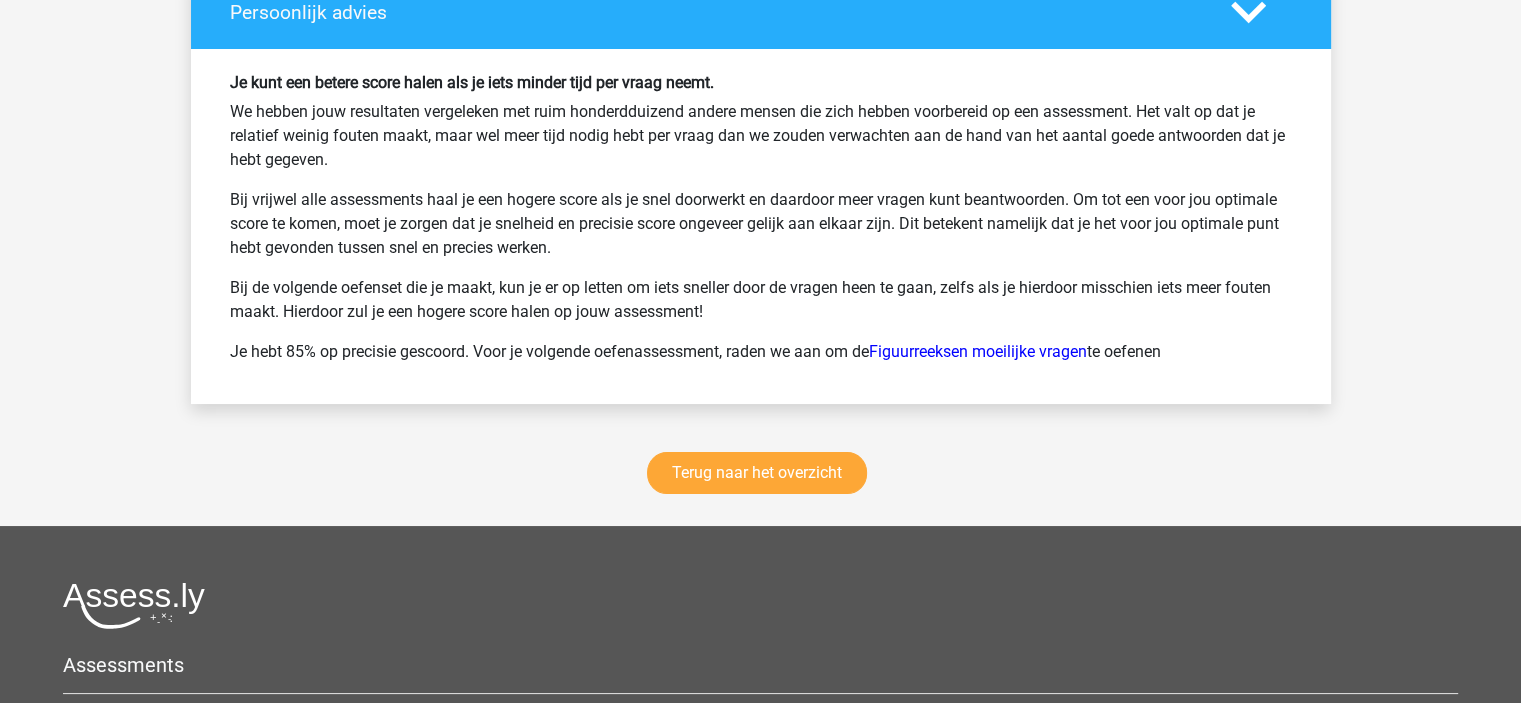 scroll, scrollTop: 15400, scrollLeft: 0, axis: vertical 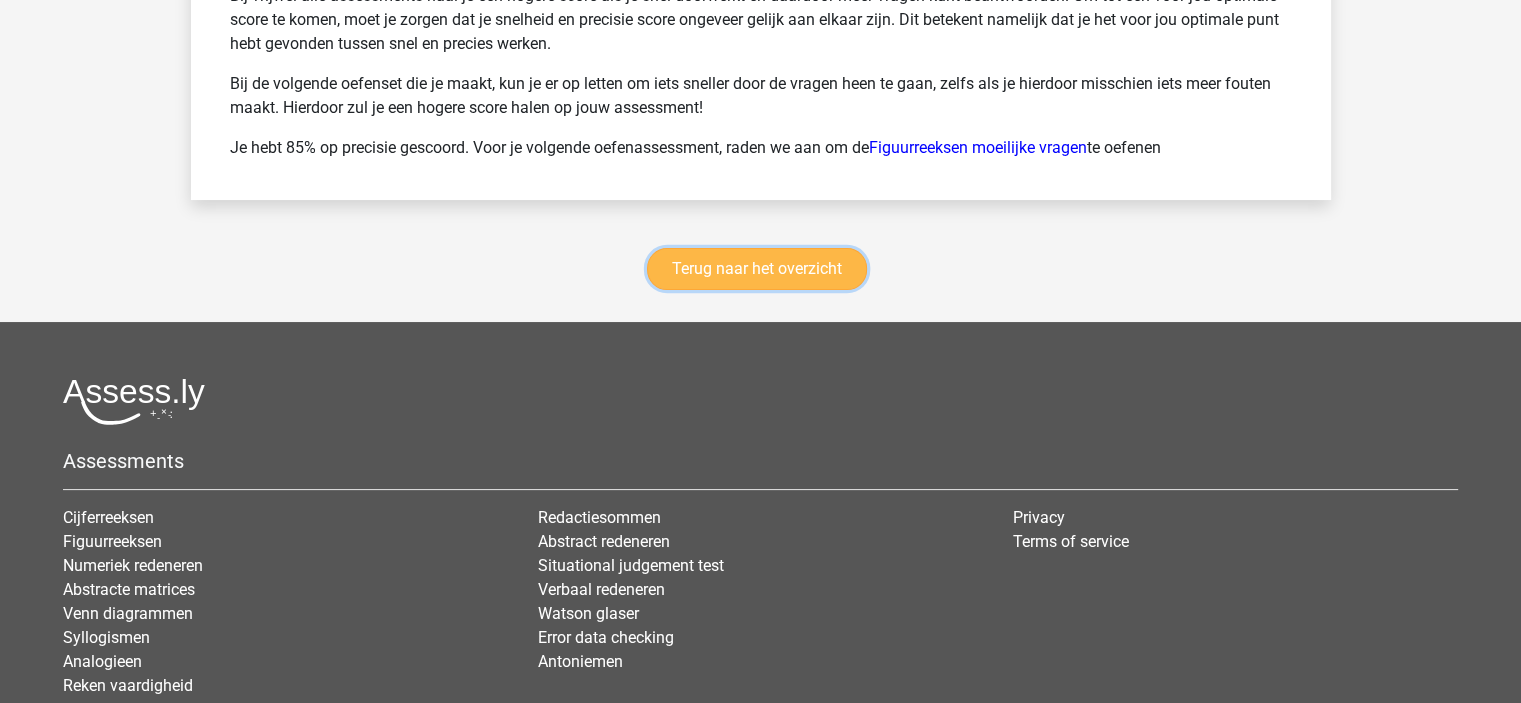 click on "Terug naar het overzicht" at bounding box center [757, 269] 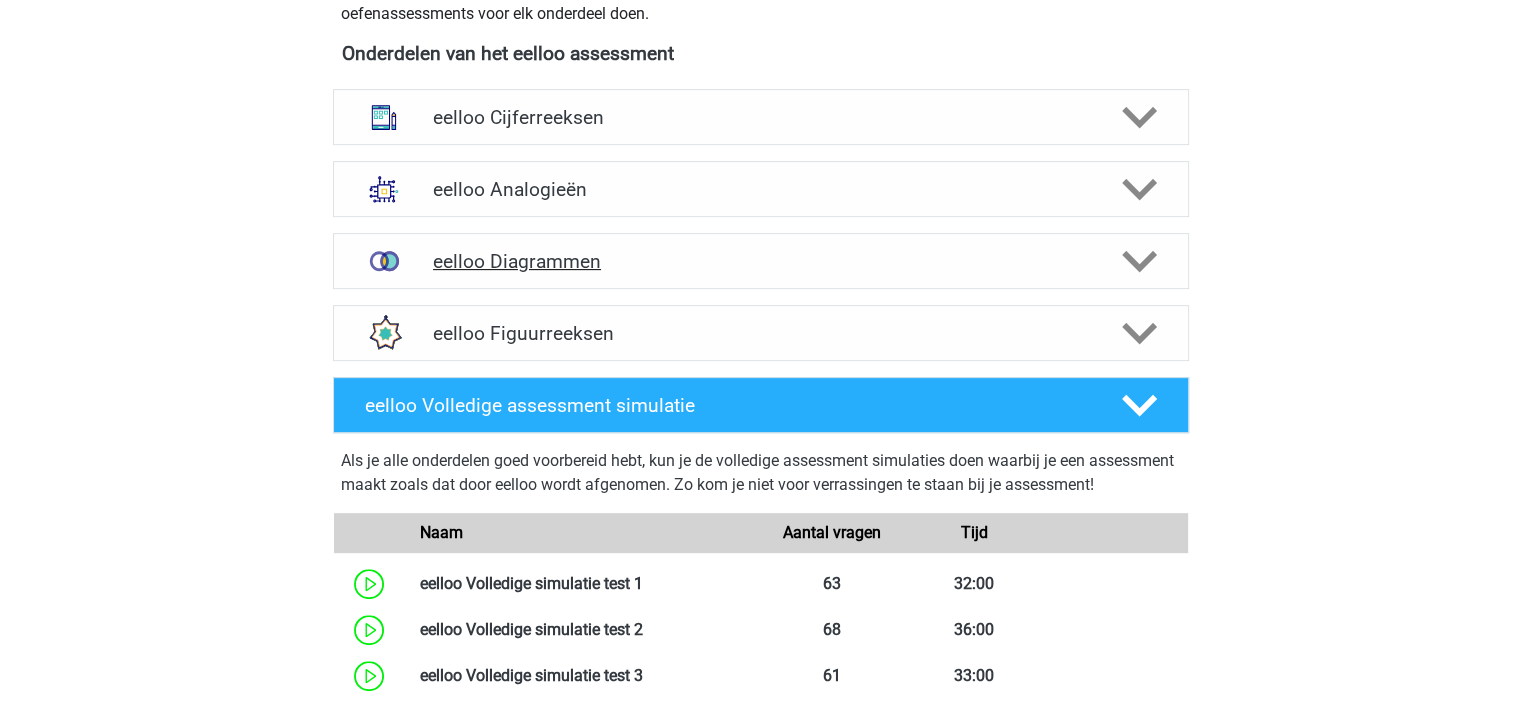 scroll, scrollTop: 700, scrollLeft: 0, axis: vertical 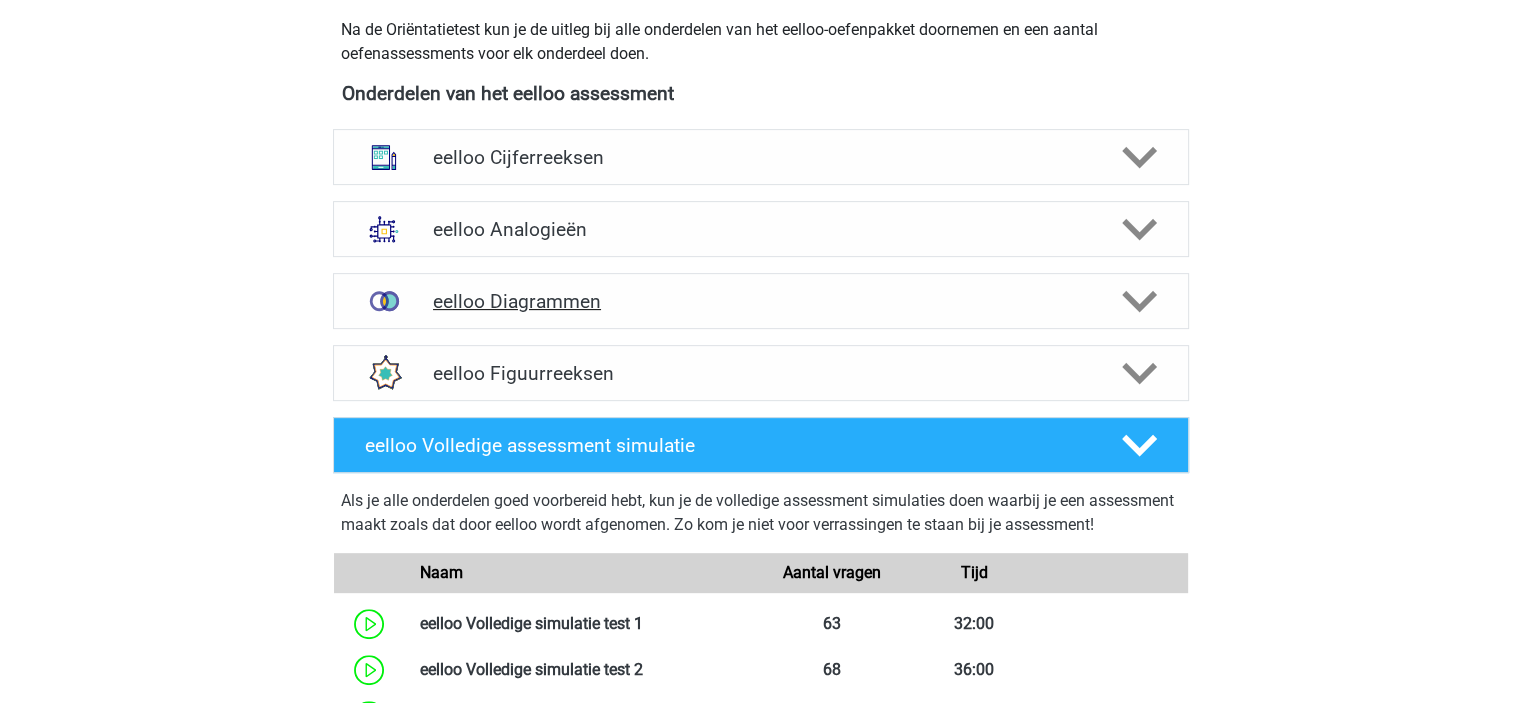 click on "eelloo Diagrammen" at bounding box center (760, 301) 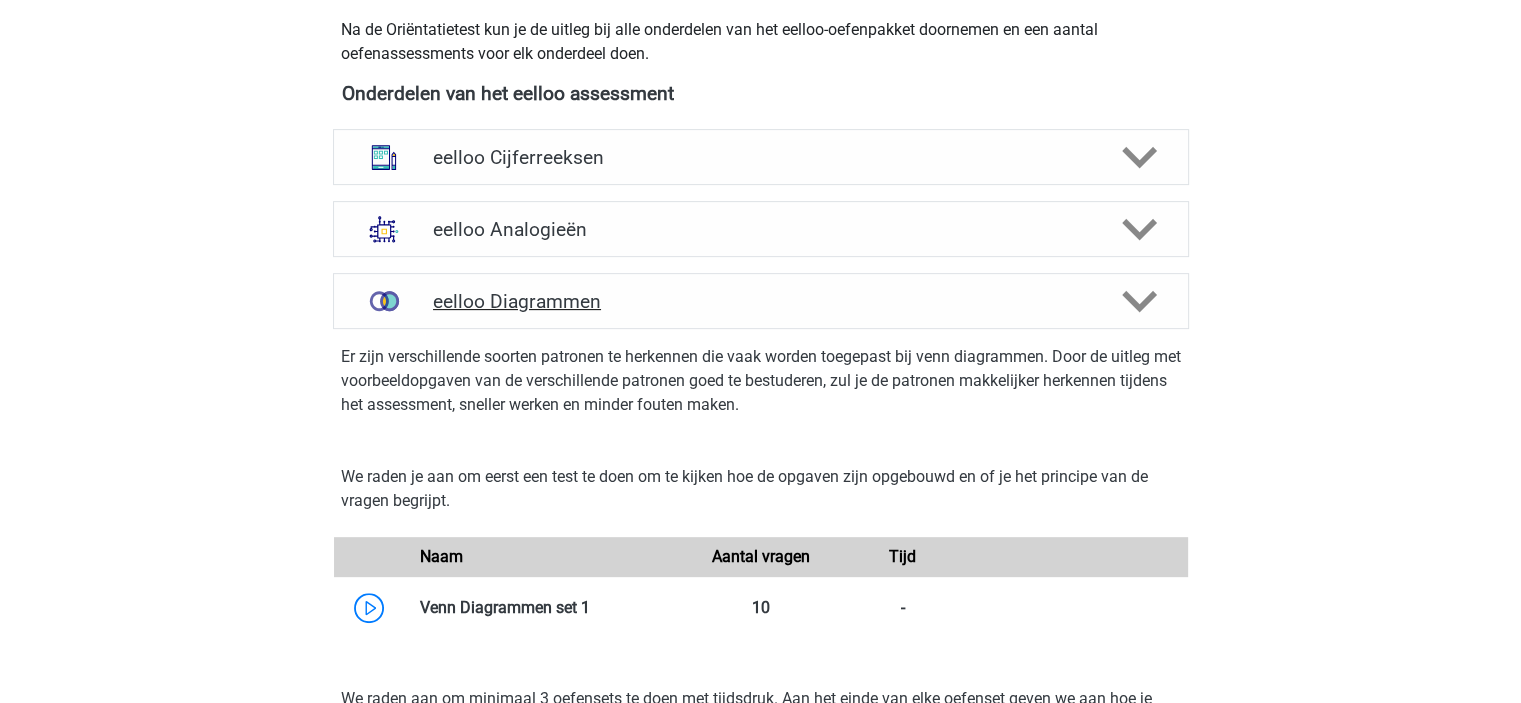 click on "eelloo Diagrammen" at bounding box center (761, 301) 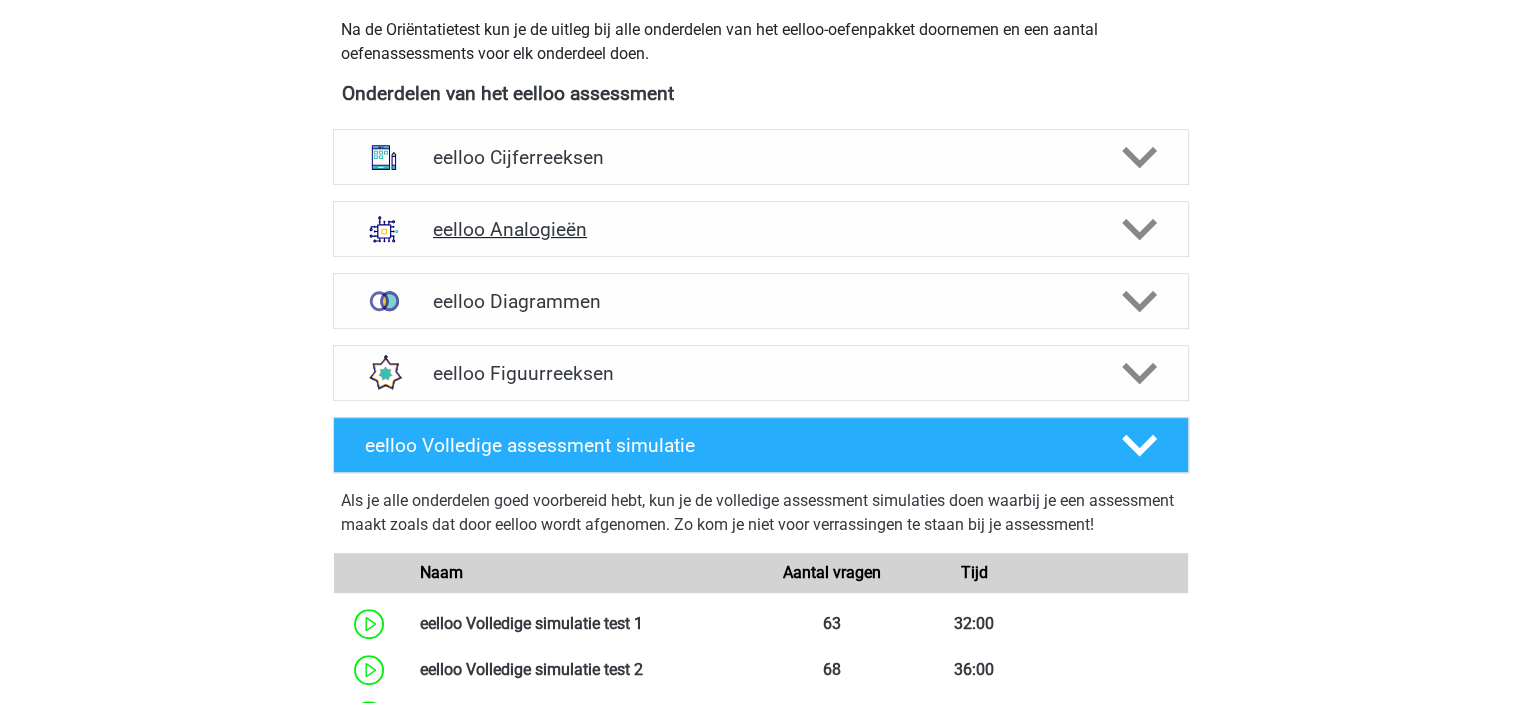 click on "eelloo Analogieën" at bounding box center (761, 229) 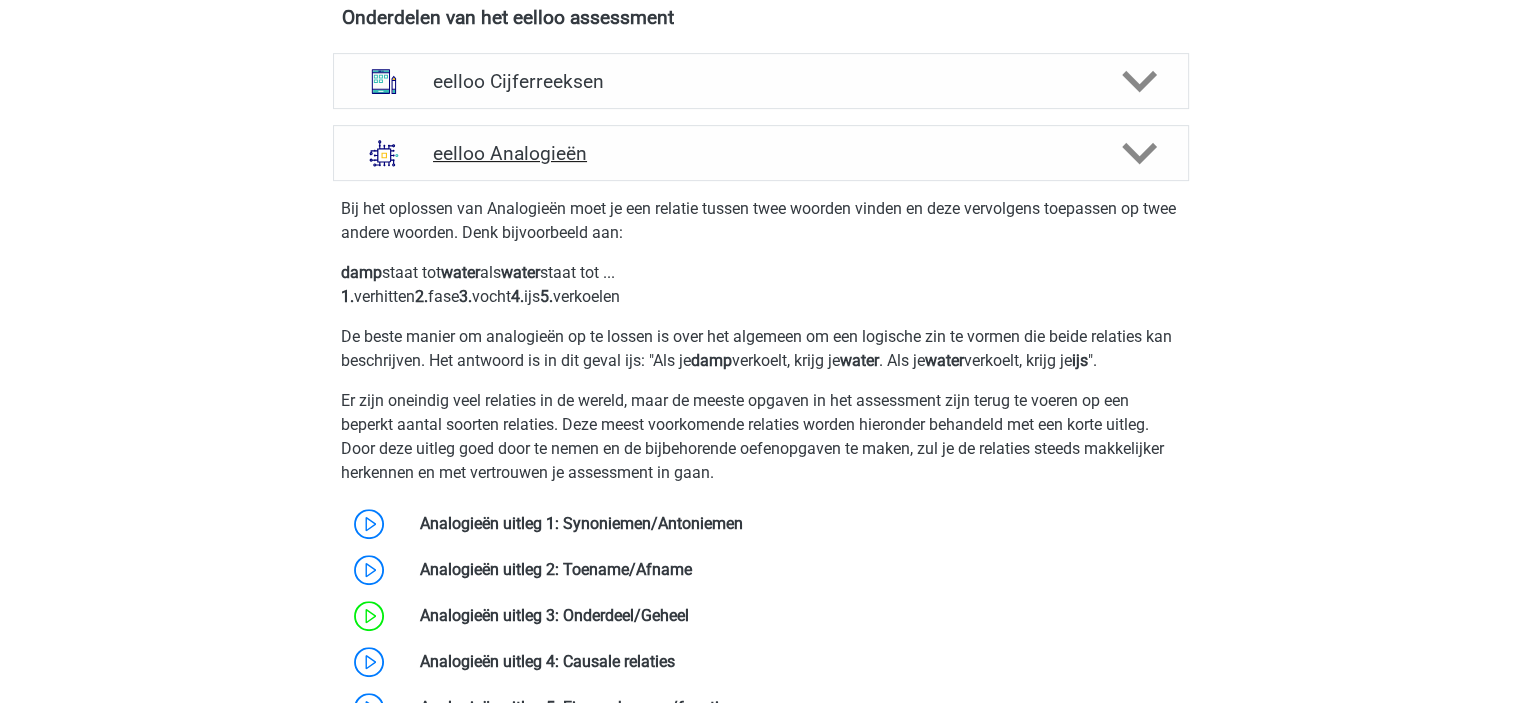 scroll, scrollTop: 900, scrollLeft: 0, axis: vertical 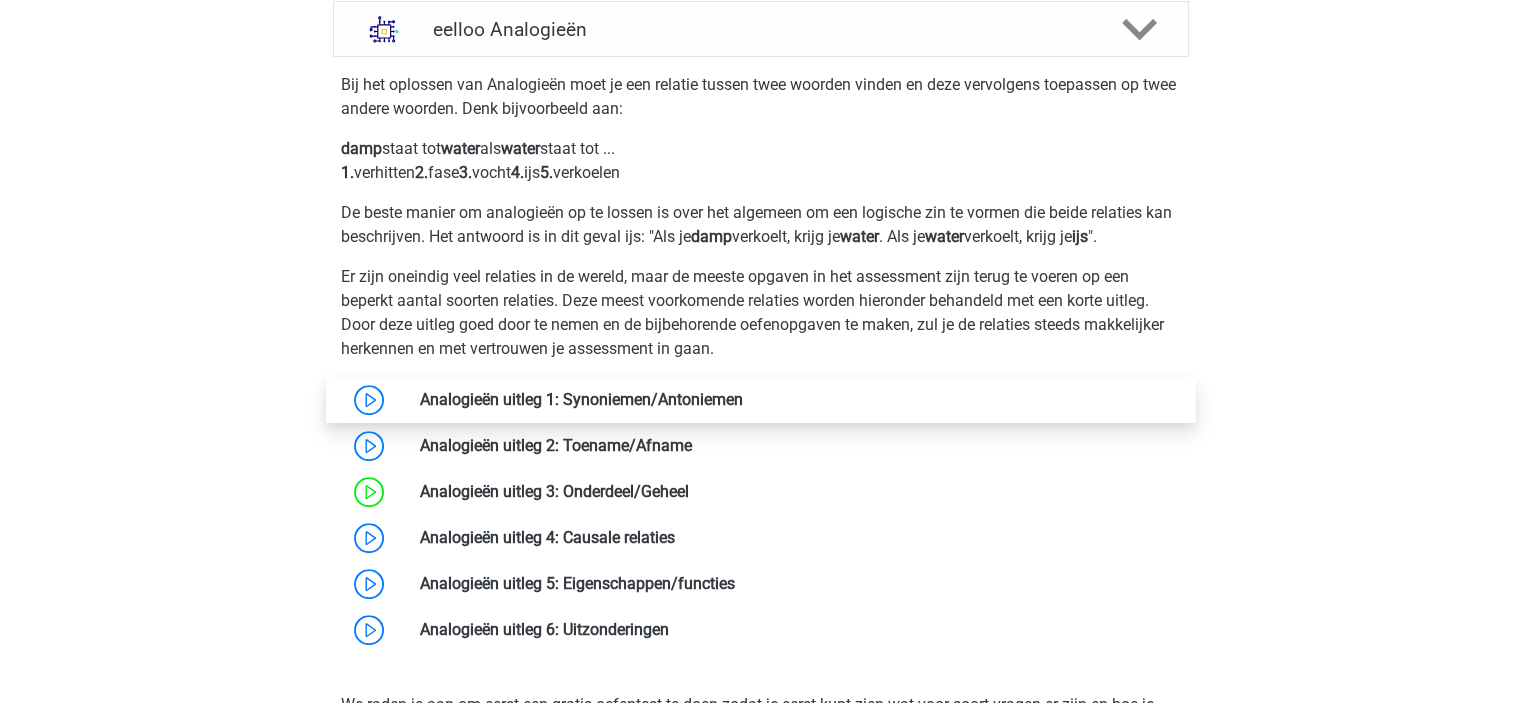 click at bounding box center [743, 399] 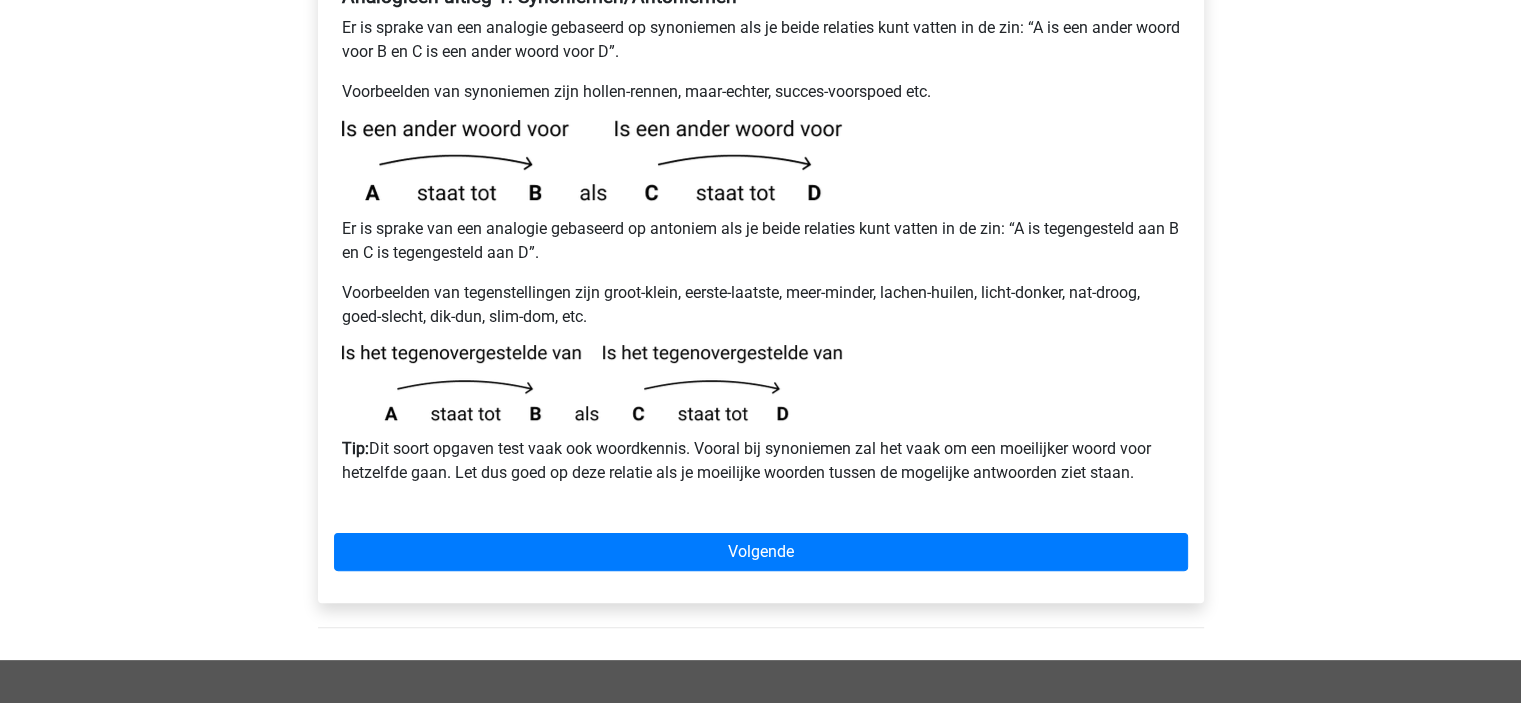 scroll, scrollTop: 400, scrollLeft: 0, axis: vertical 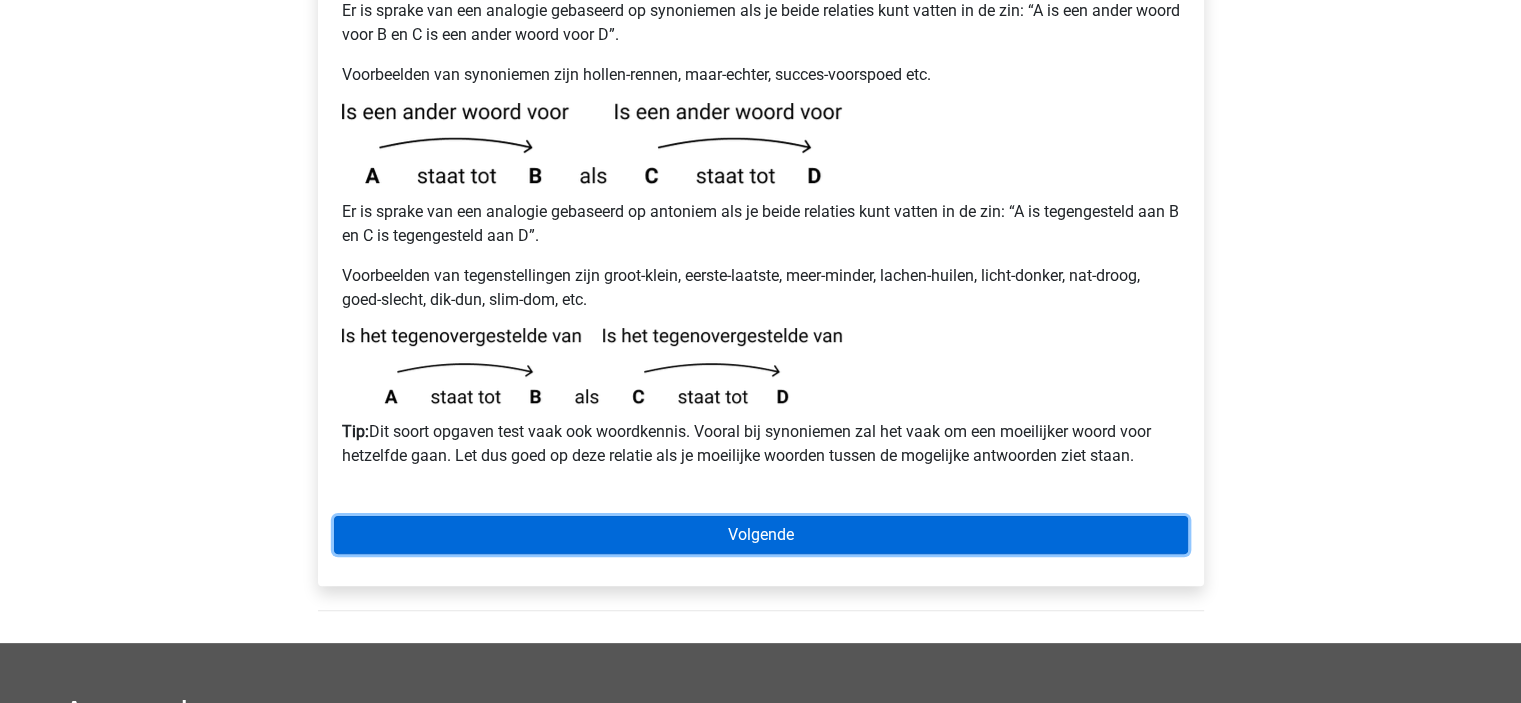 click on "Volgende" at bounding box center [761, 535] 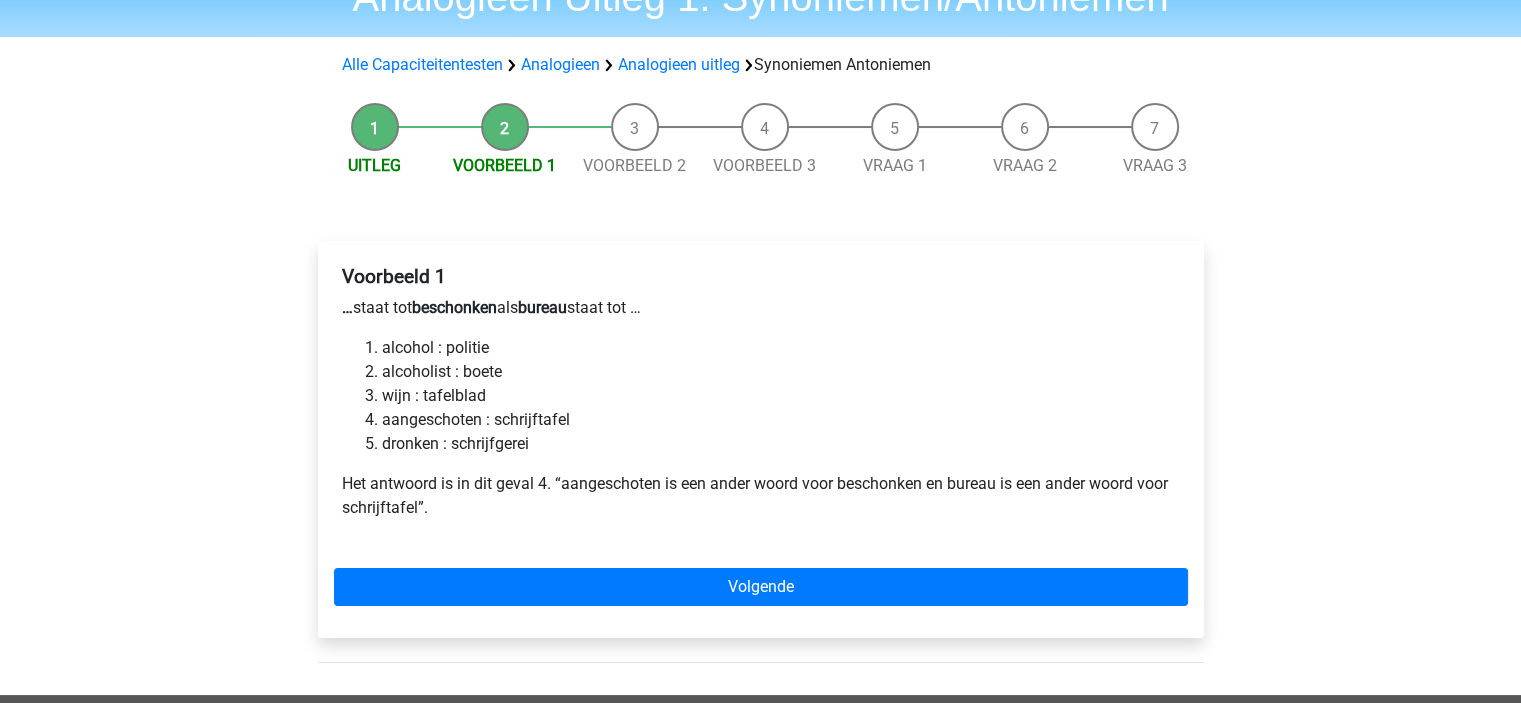 scroll, scrollTop: 100, scrollLeft: 0, axis: vertical 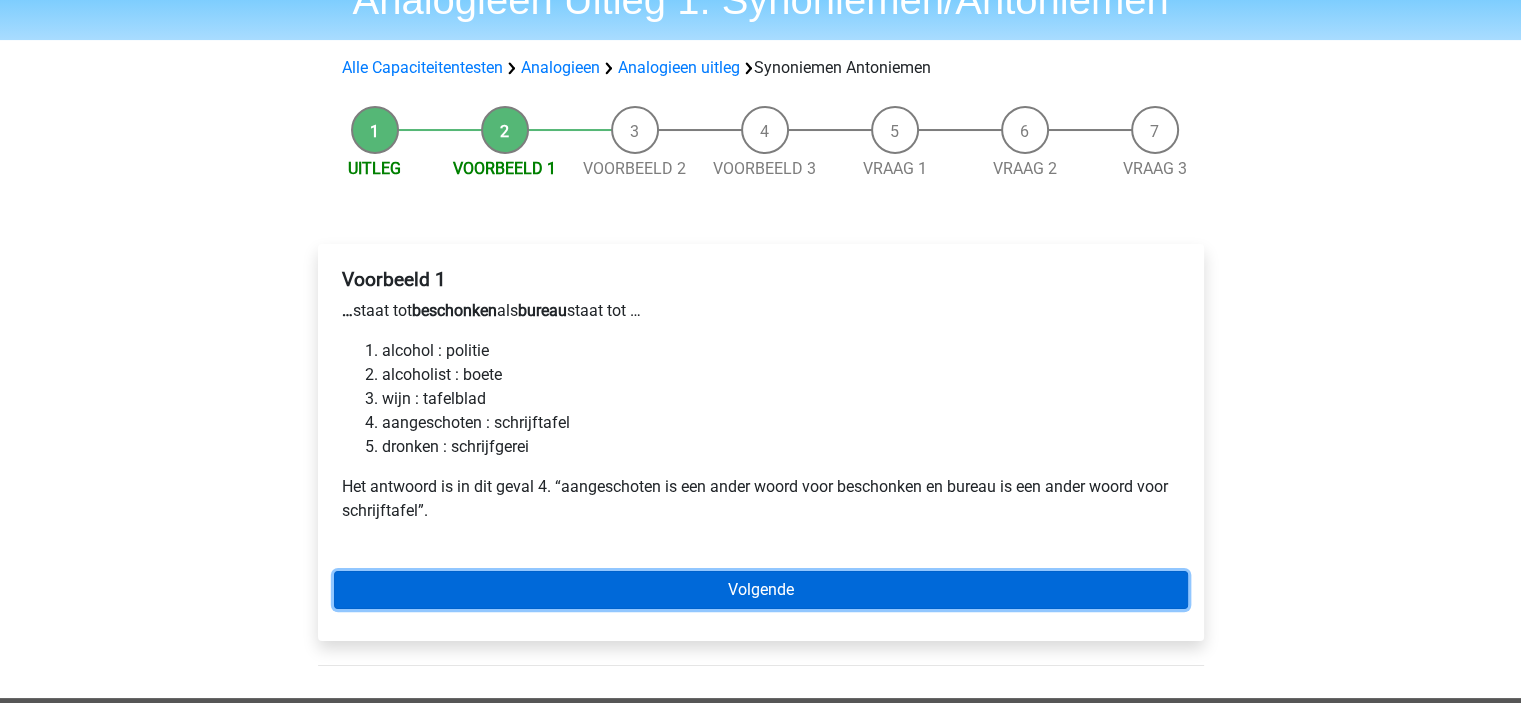 click on "Volgende" at bounding box center (761, 590) 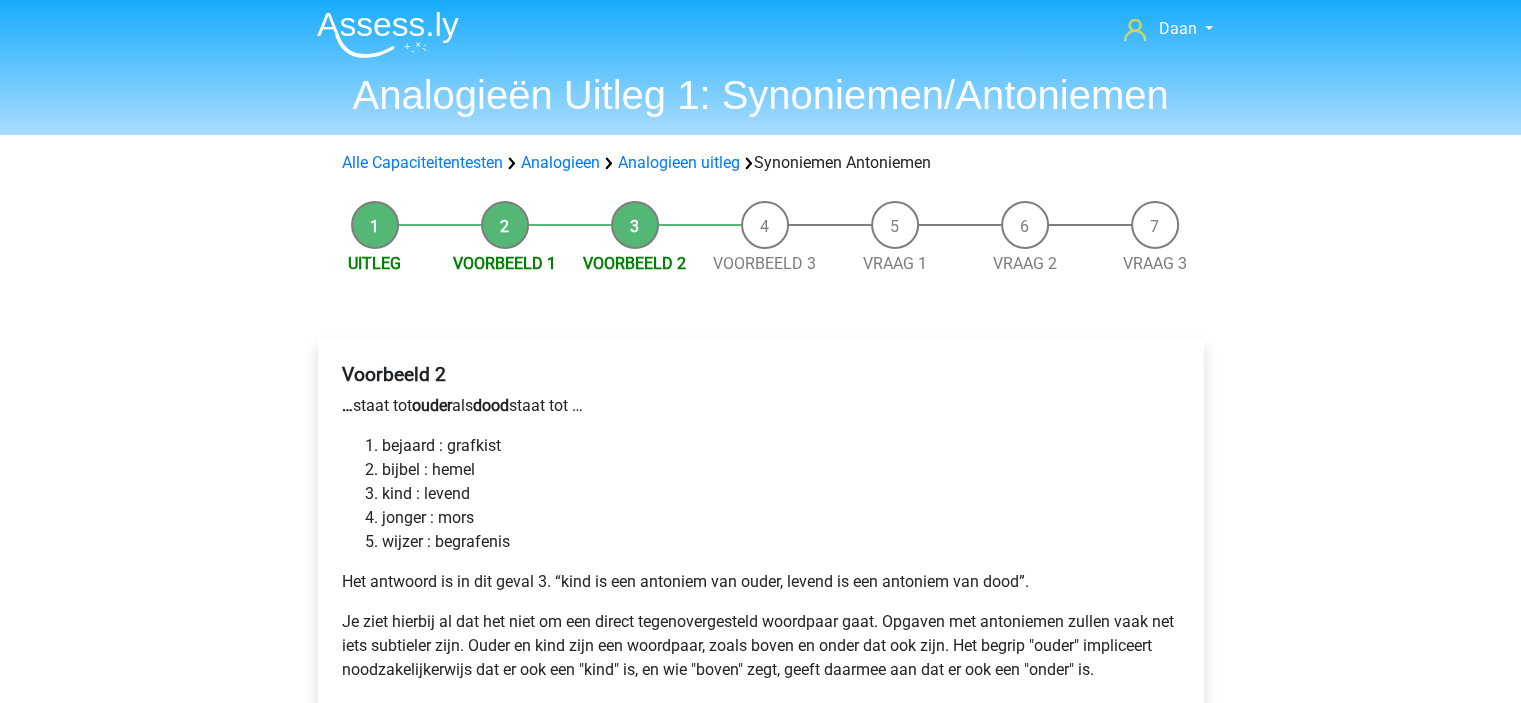 scroll, scrollTop: 400, scrollLeft: 0, axis: vertical 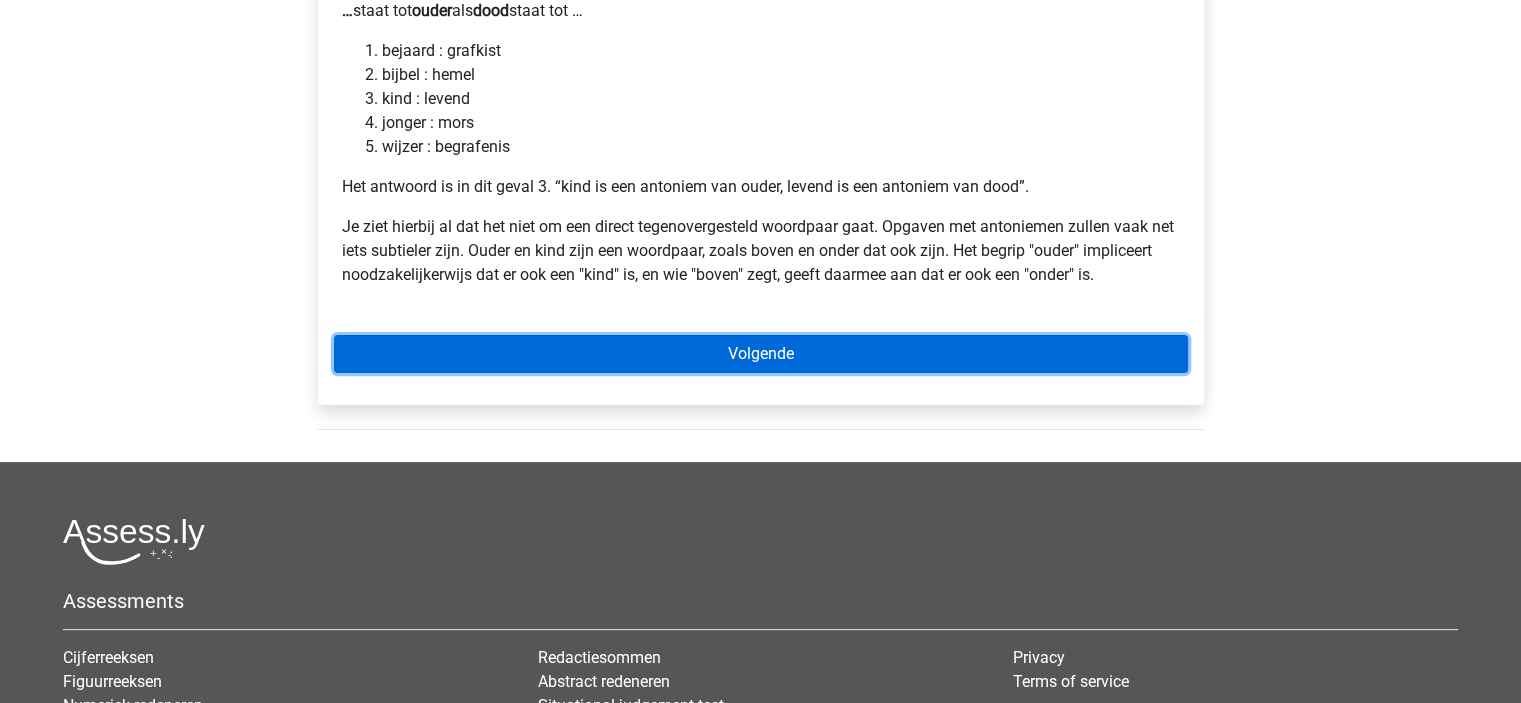 click on "Volgende" at bounding box center (761, 354) 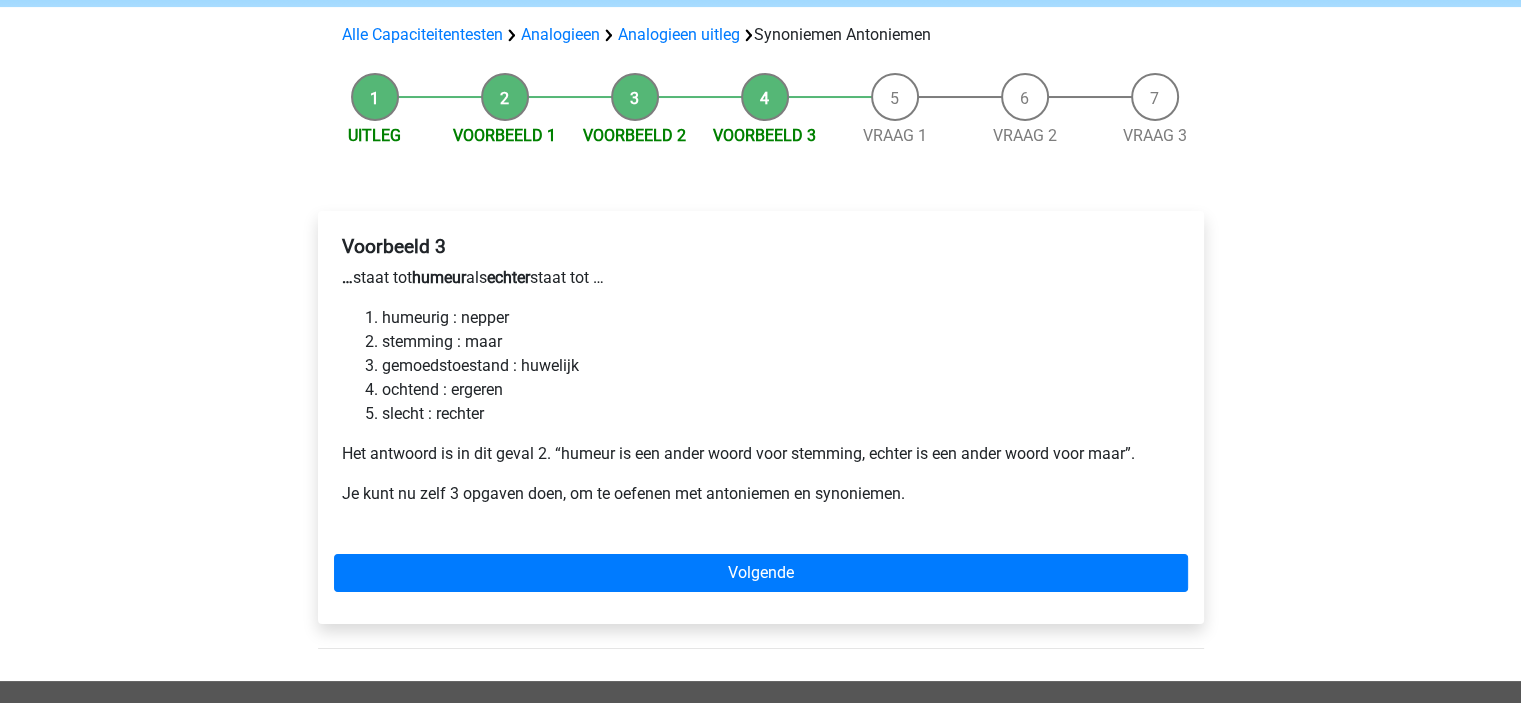 scroll, scrollTop: 400, scrollLeft: 0, axis: vertical 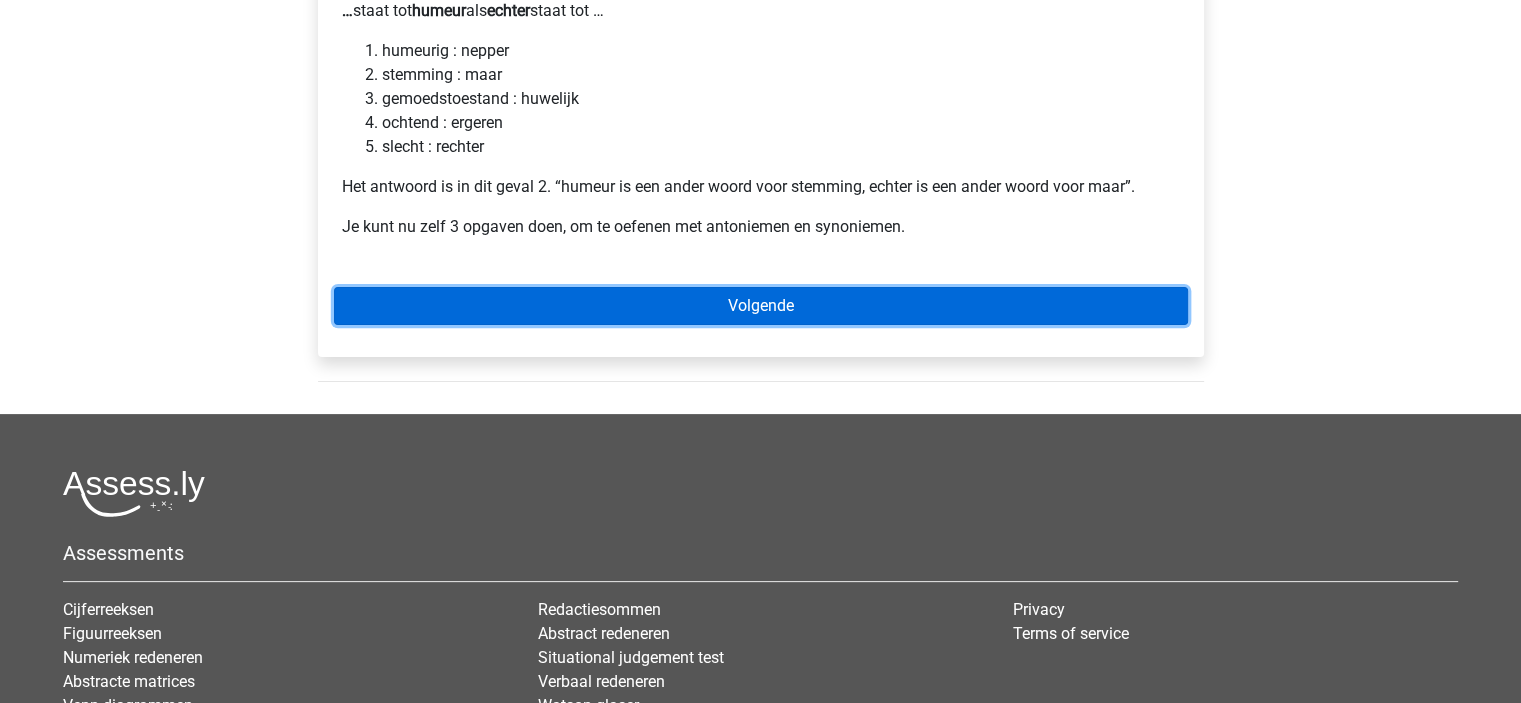 click on "Volgende" at bounding box center (761, 306) 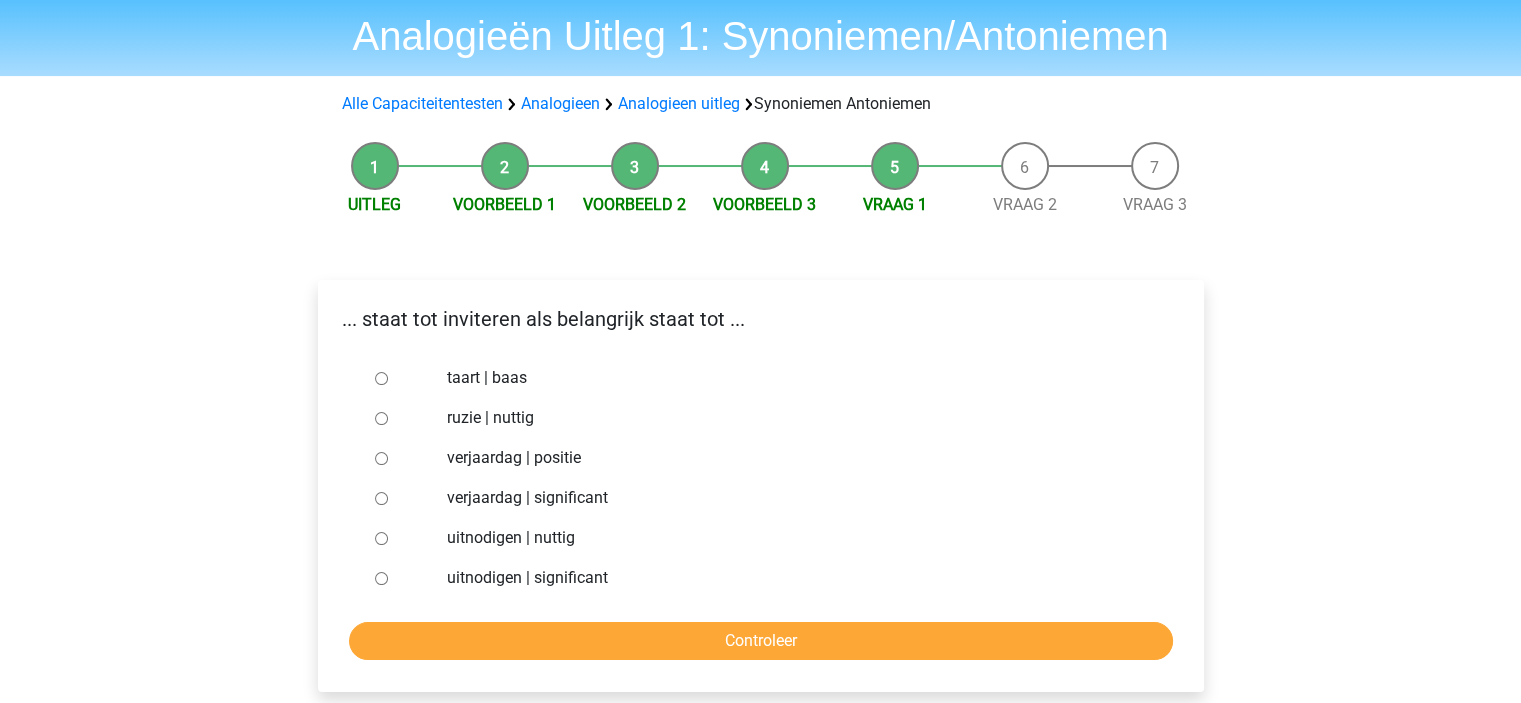 scroll, scrollTop: 100, scrollLeft: 0, axis: vertical 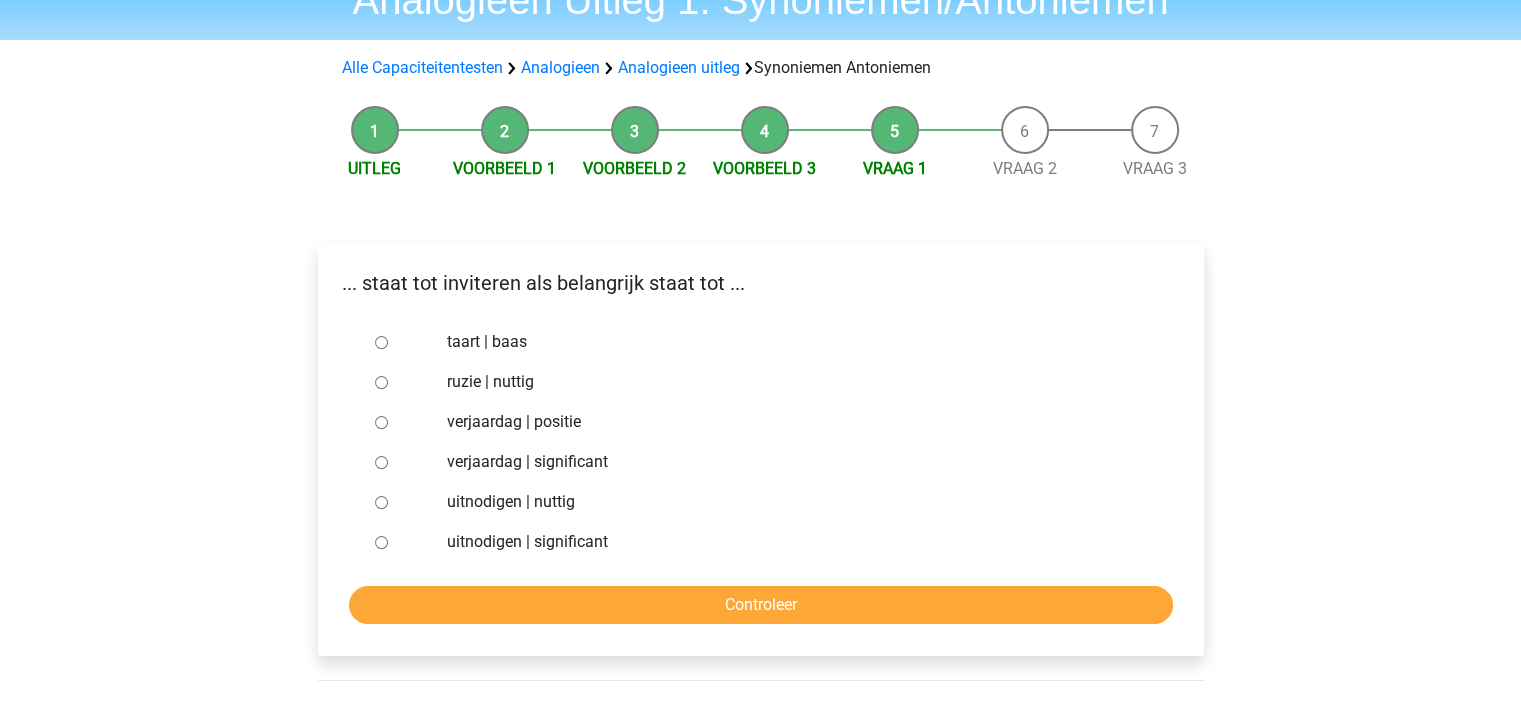 click on "uitnodigen | significant" at bounding box center (793, 542) 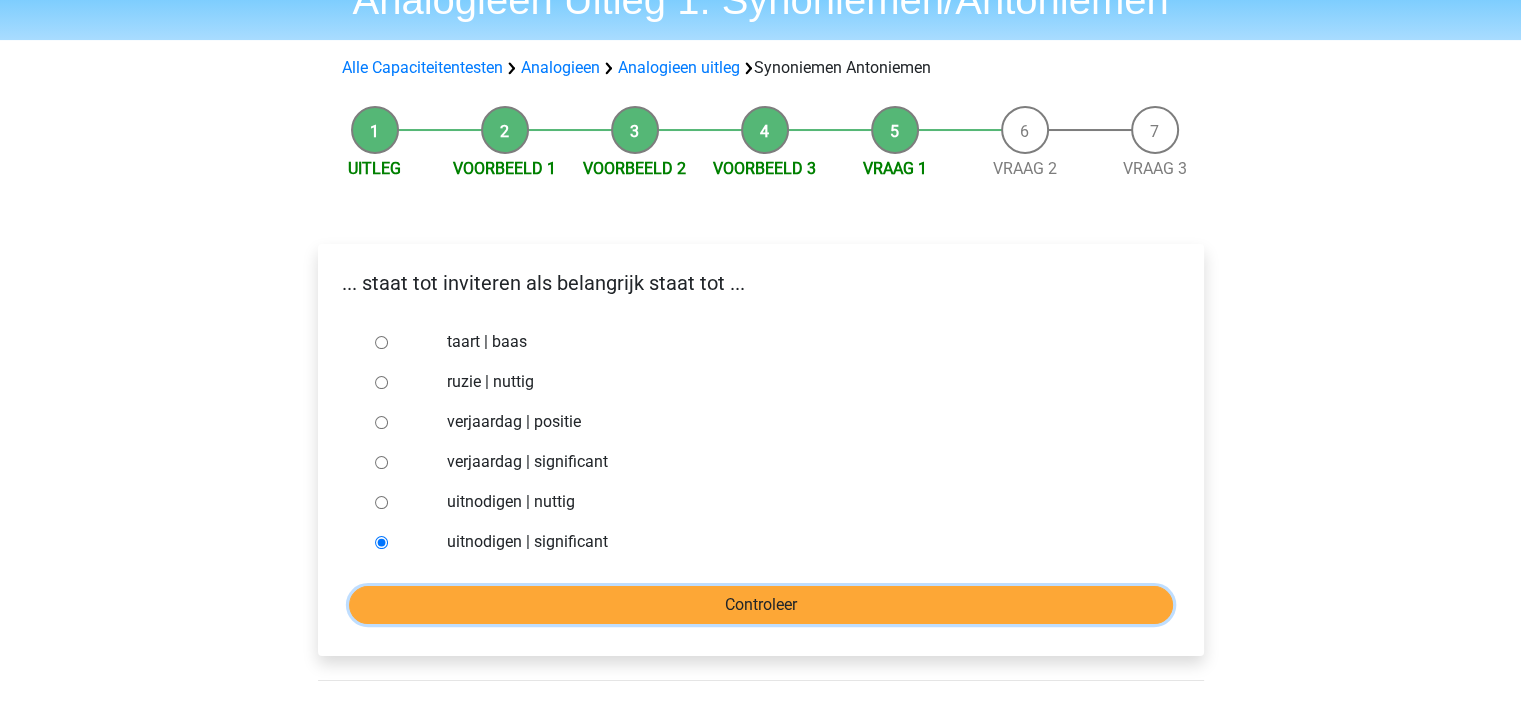 click on "Controleer" at bounding box center (761, 605) 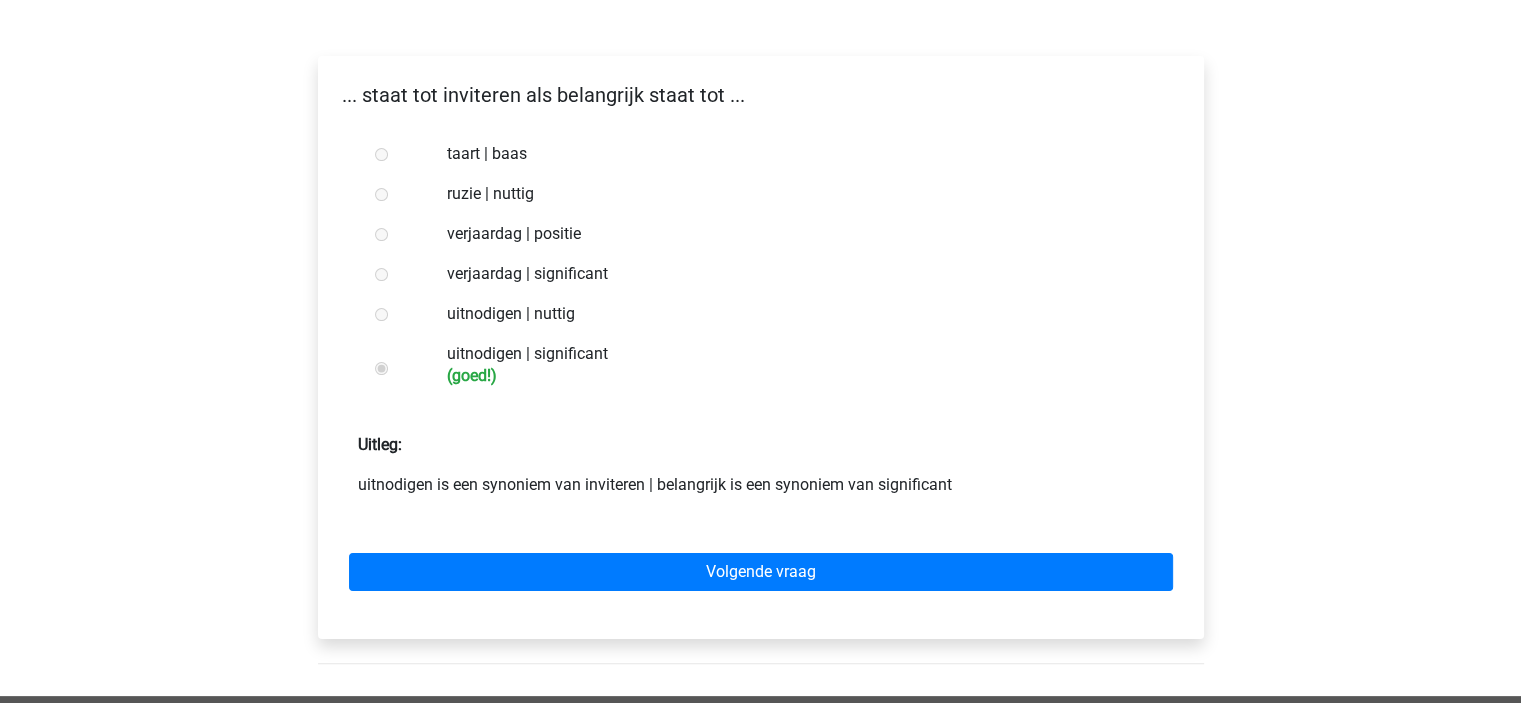 scroll, scrollTop: 300, scrollLeft: 0, axis: vertical 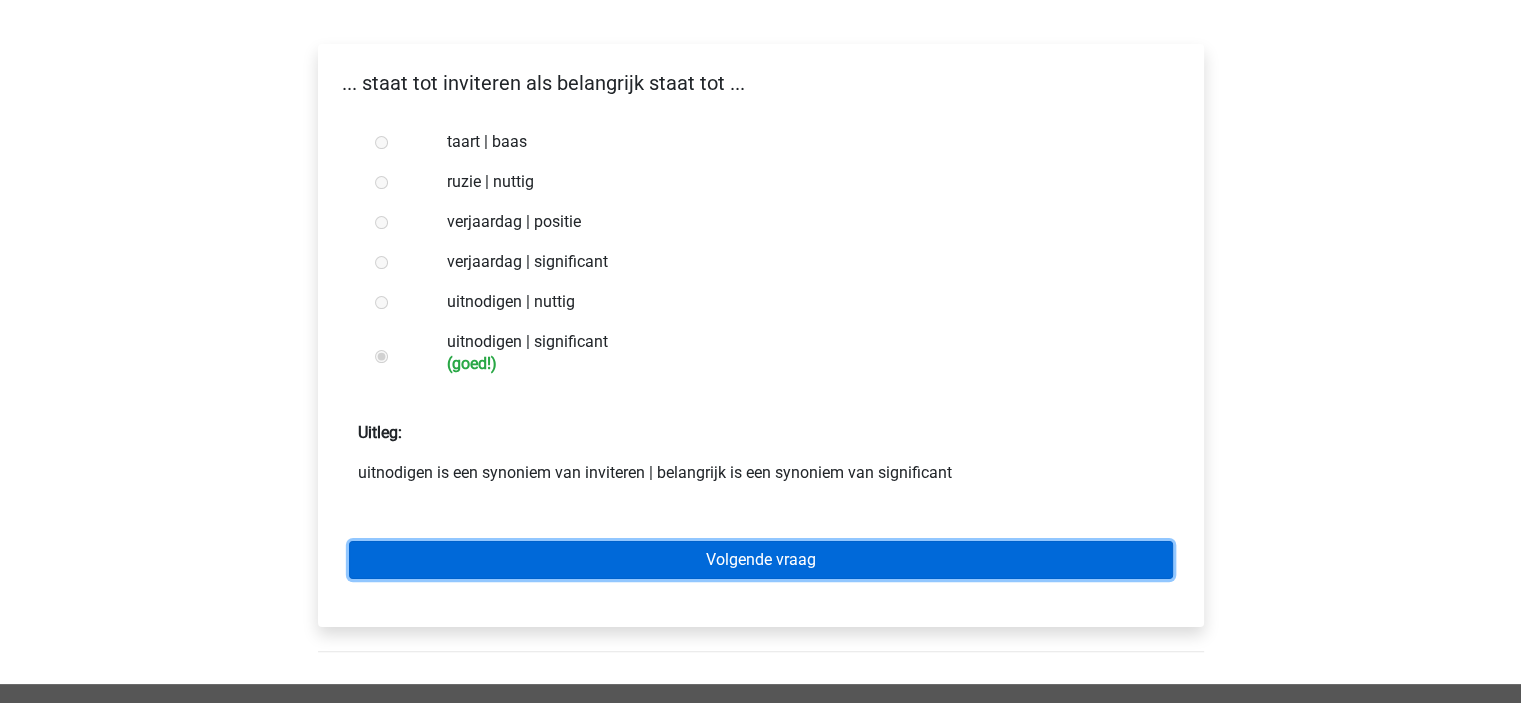 click on "Volgende vraag" at bounding box center (761, 560) 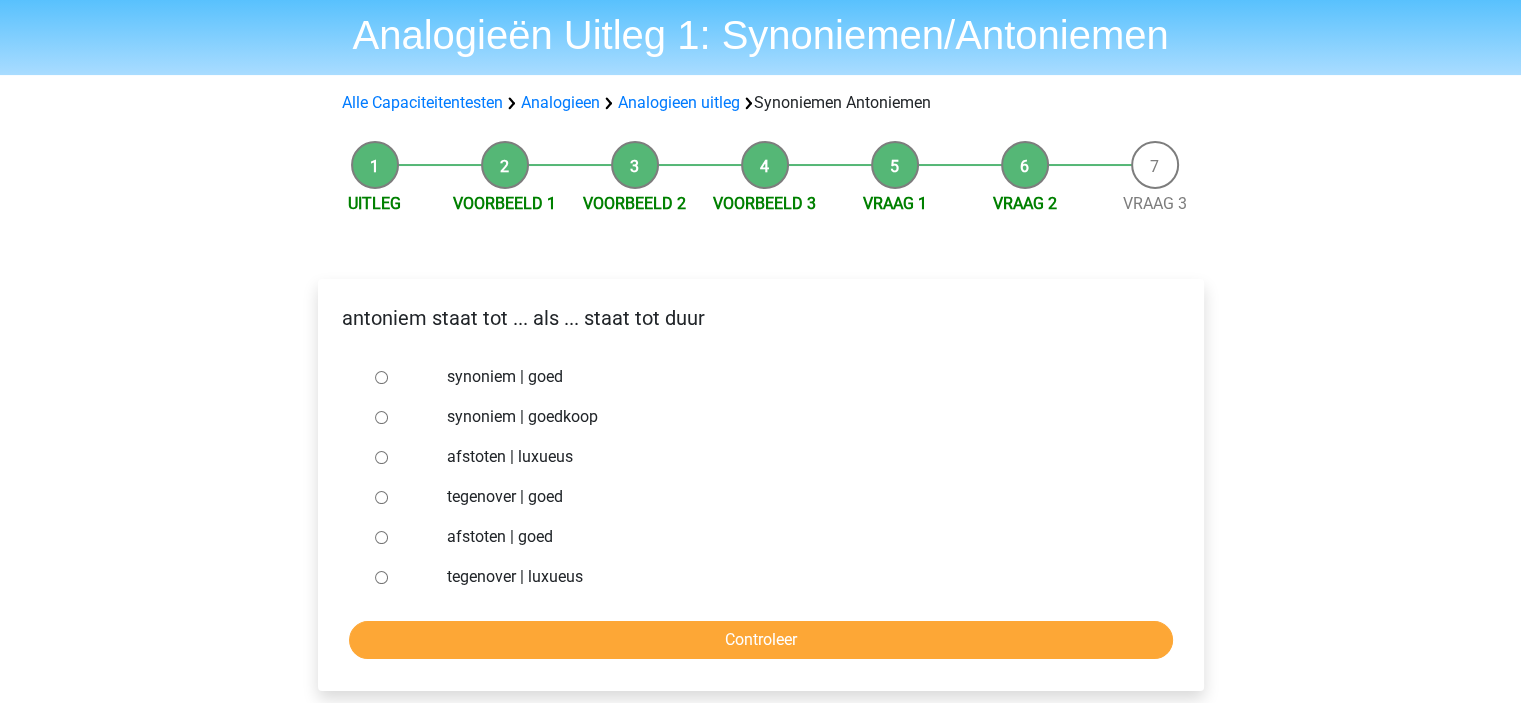 scroll, scrollTop: 100, scrollLeft: 0, axis: vertical 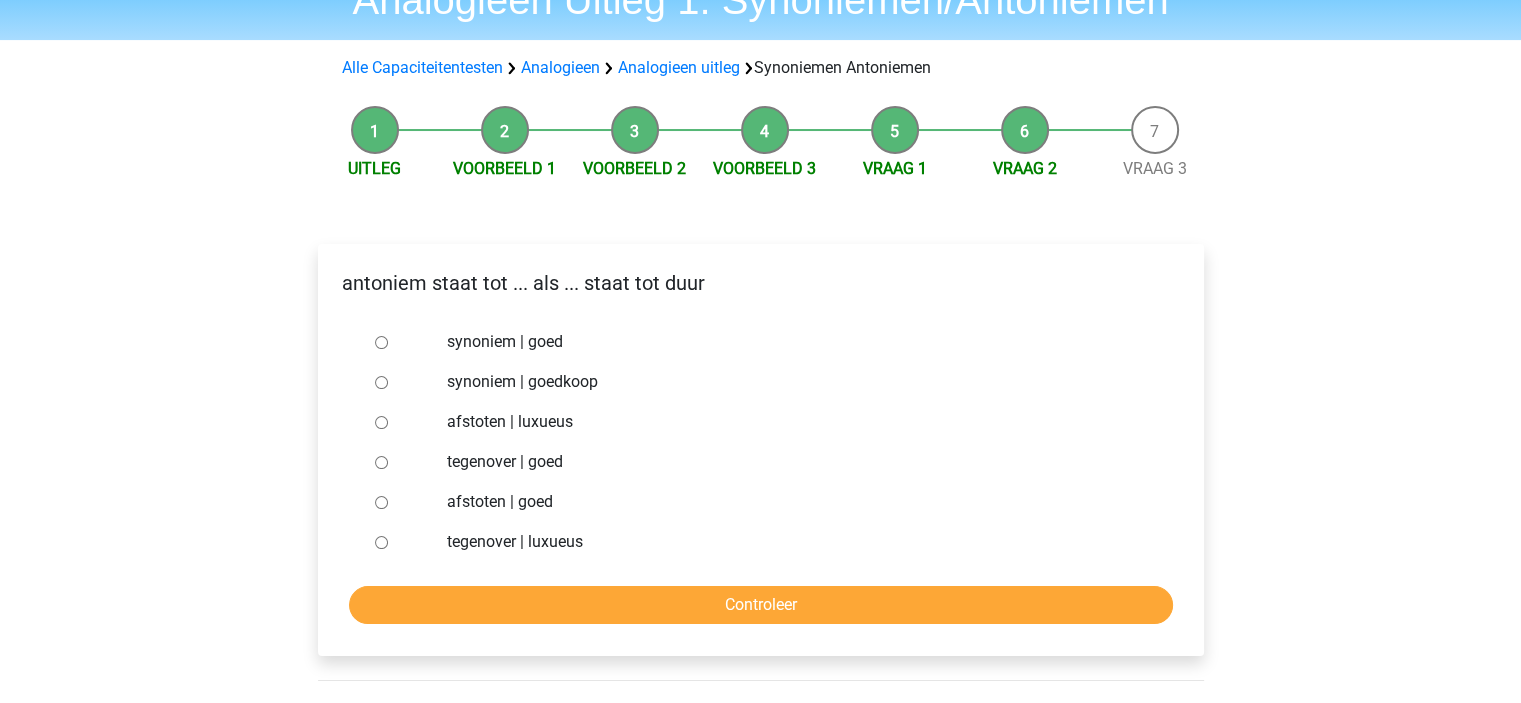 click on "tegenover | luxueus" at bounding box center [793, 542] 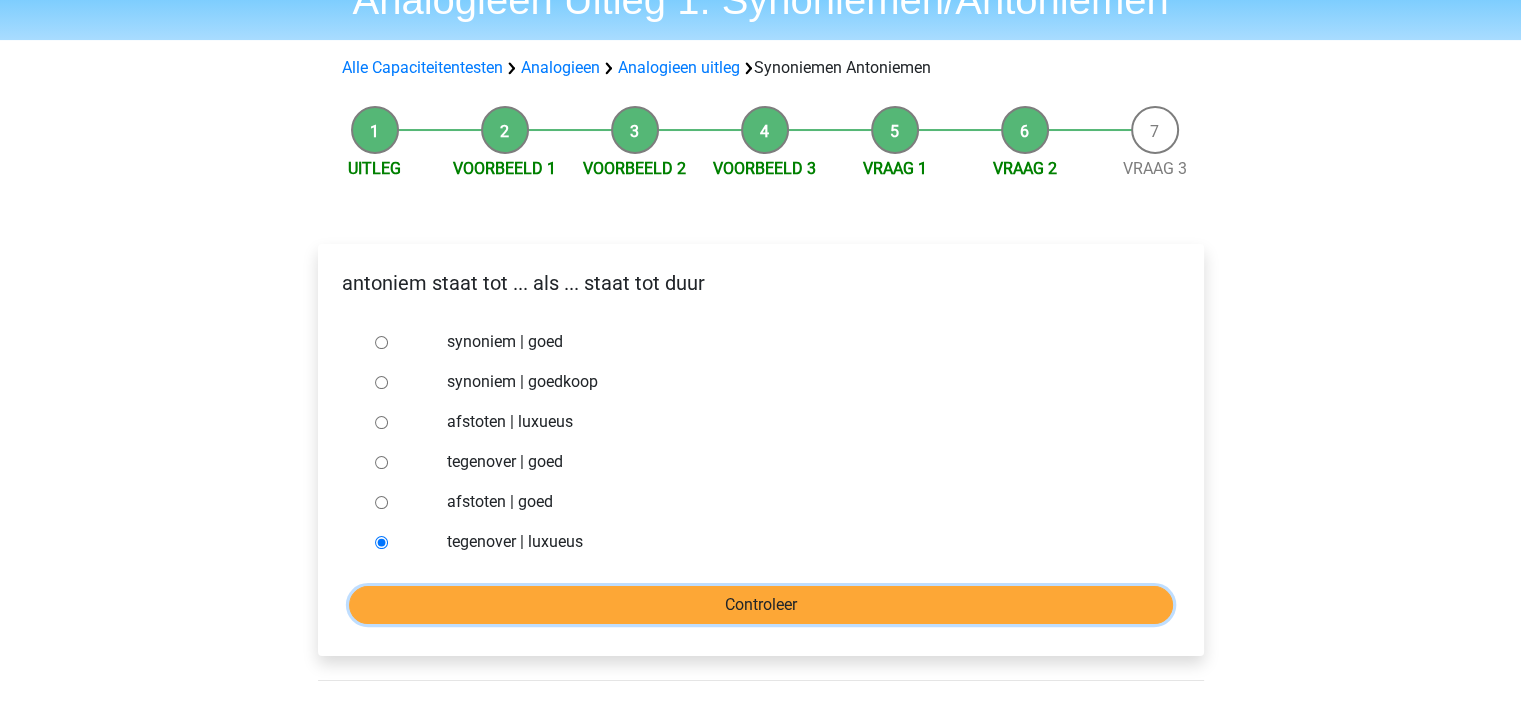 click on "Controleer" at bounding box center [761, 605] 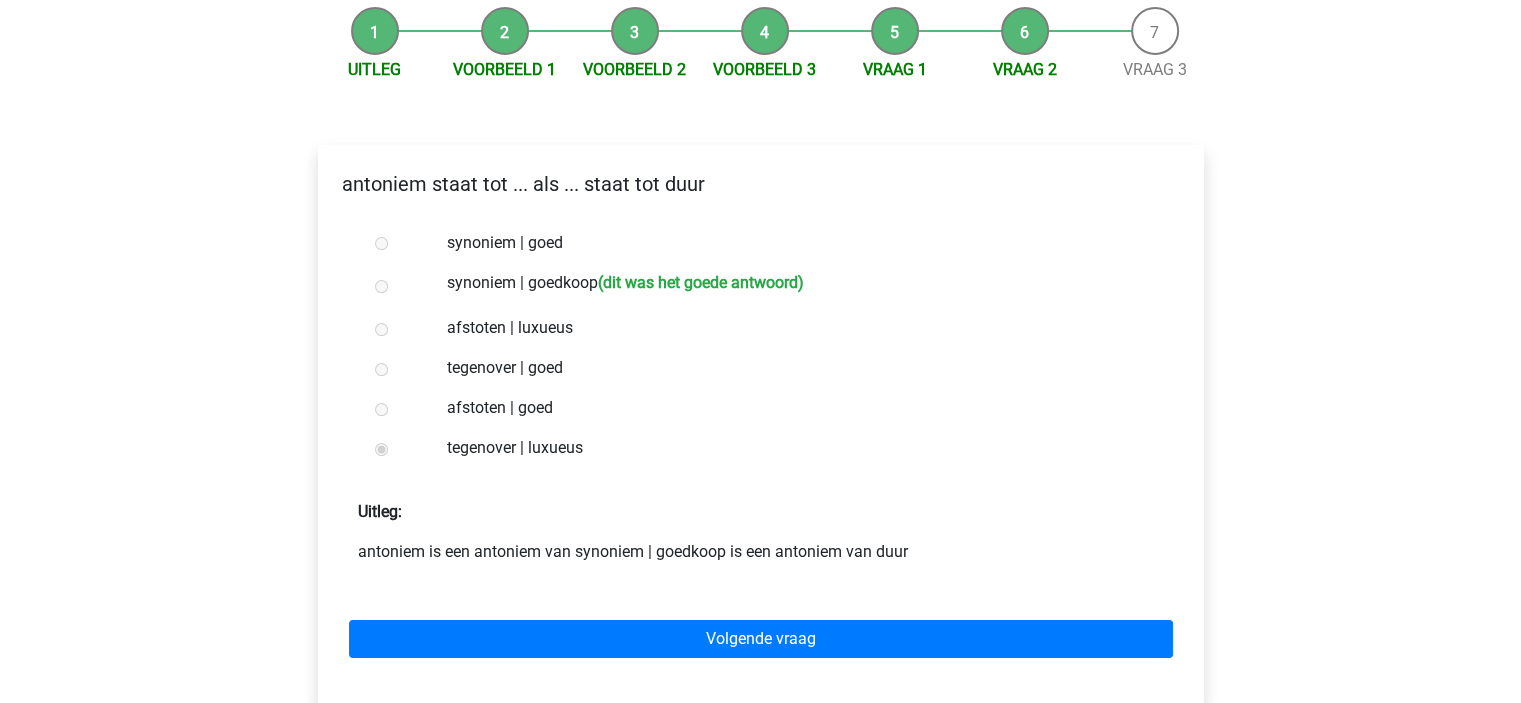 scroll, scrollTop: 200, scrollLeft: 0, axis: vertical 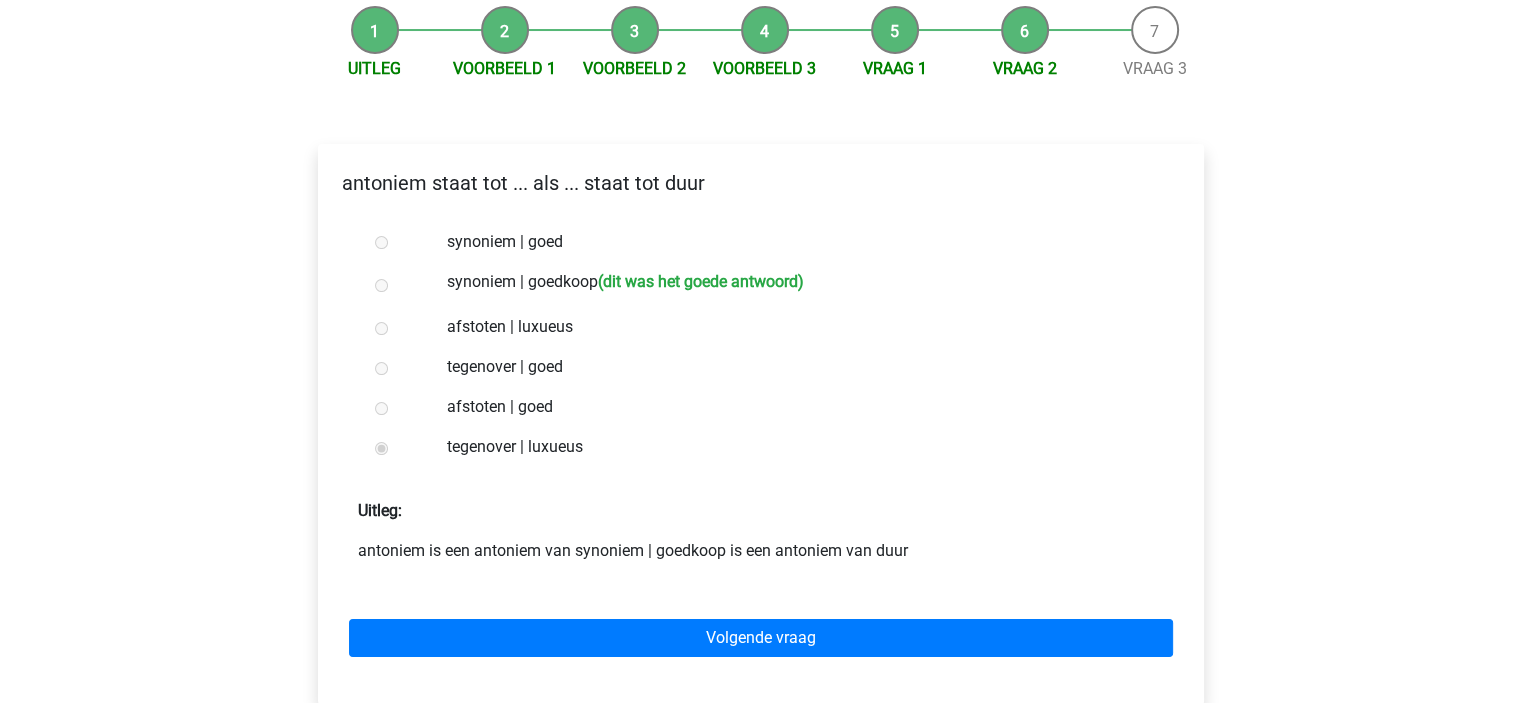 click on "synoniem | goedkoop
(dit was het goede antwoord)" at bounding box center [793, 284] 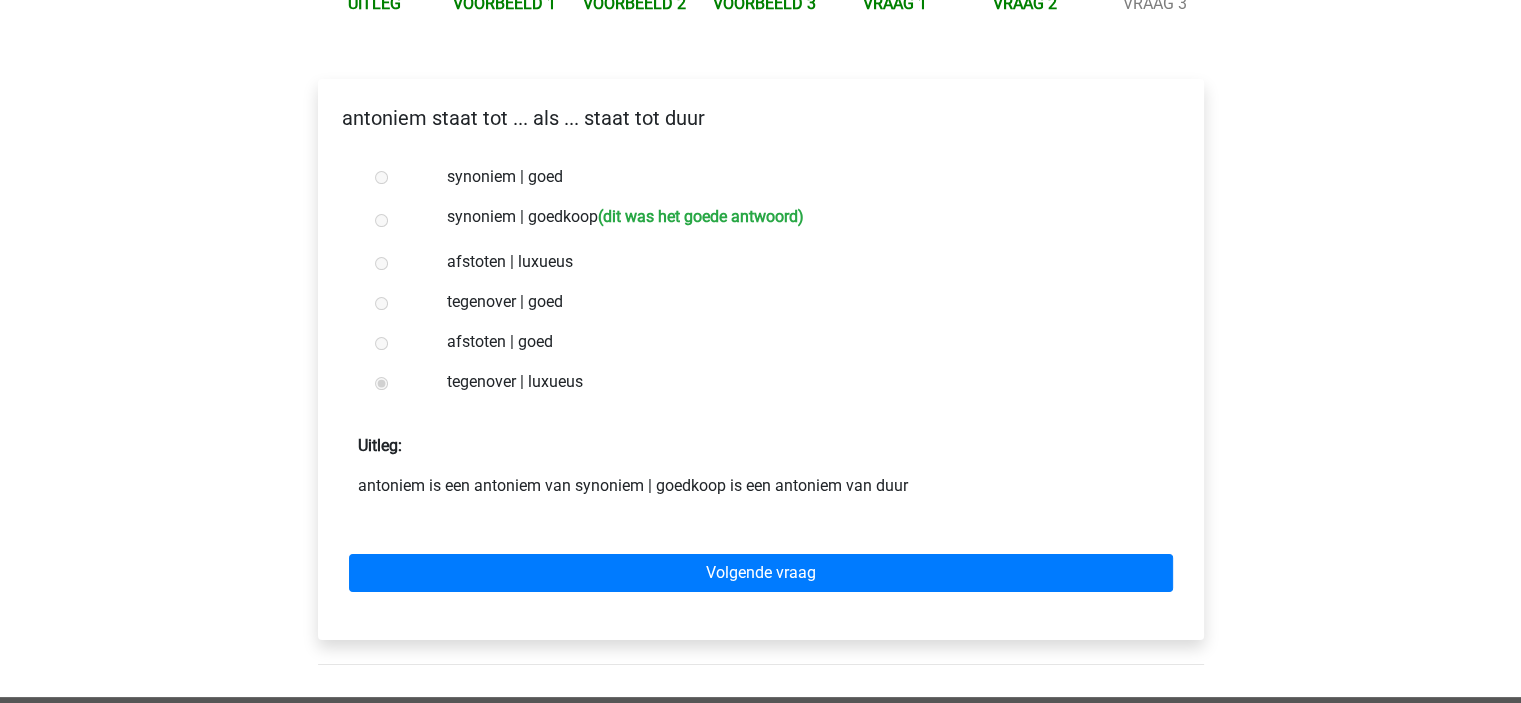 scroll, scrollTop: 300, scrollLeft: 0, axis: vertical 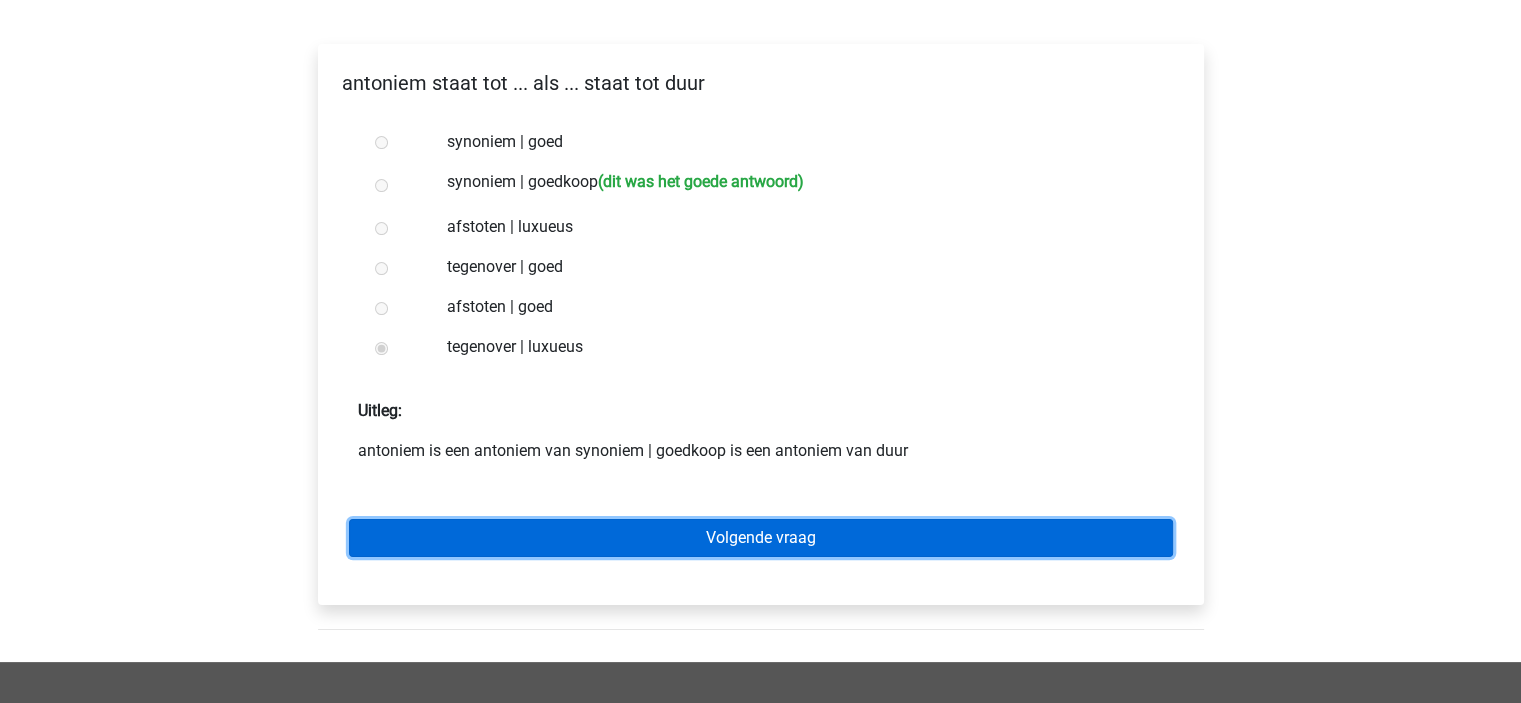 click on "Volgende vraag" at bounding box center [761, 538] 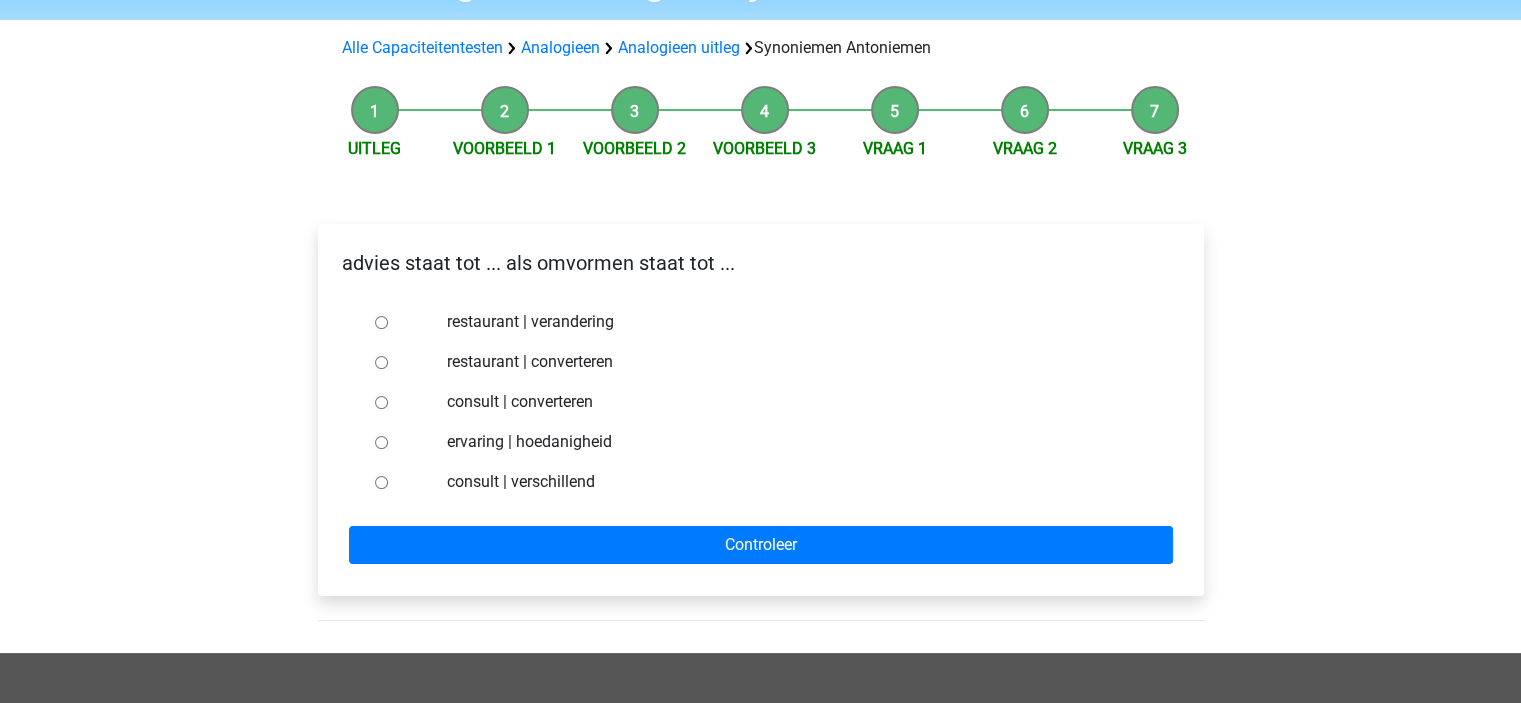 scroll, scrollTop: 100, scrollLeft: 0, axis: vertical 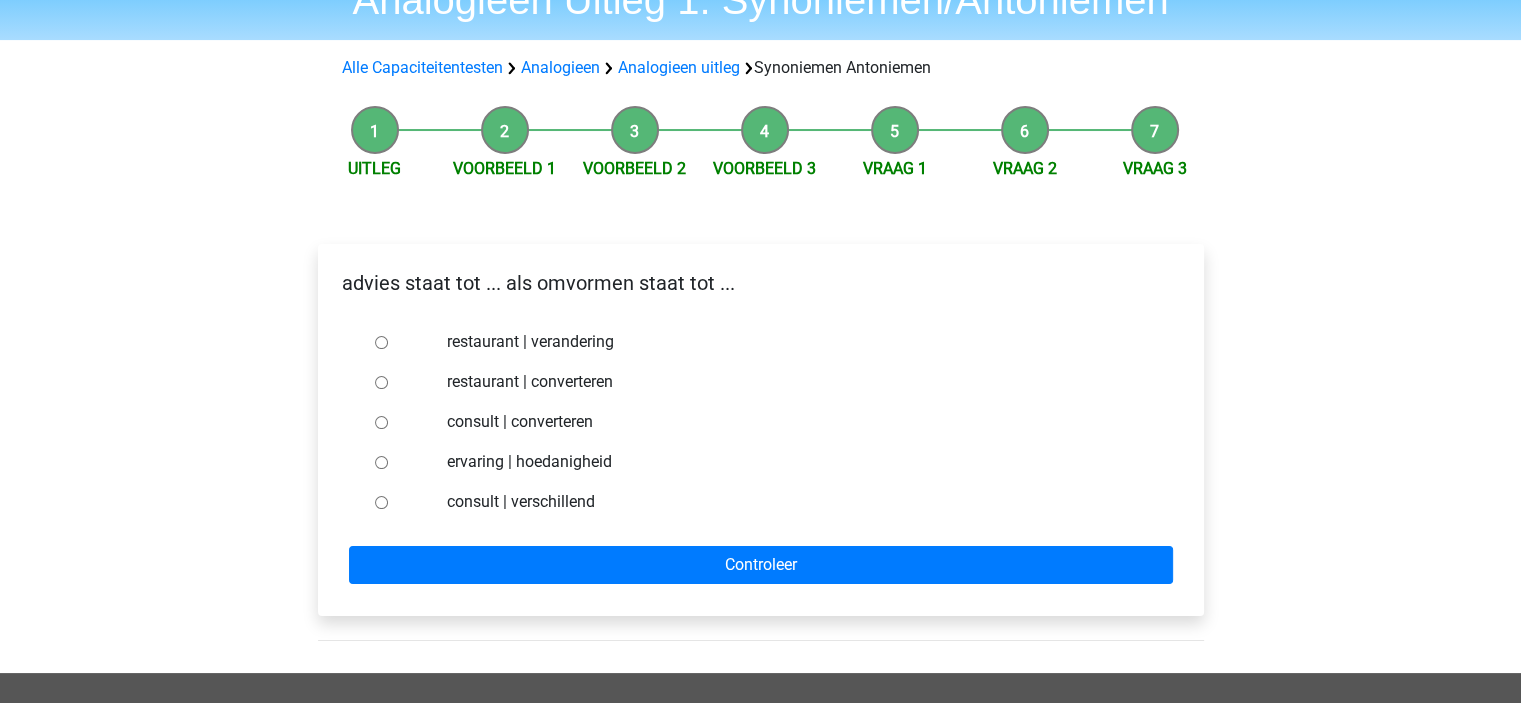 click on "consult | converteren" at bounding box center [793, 422] 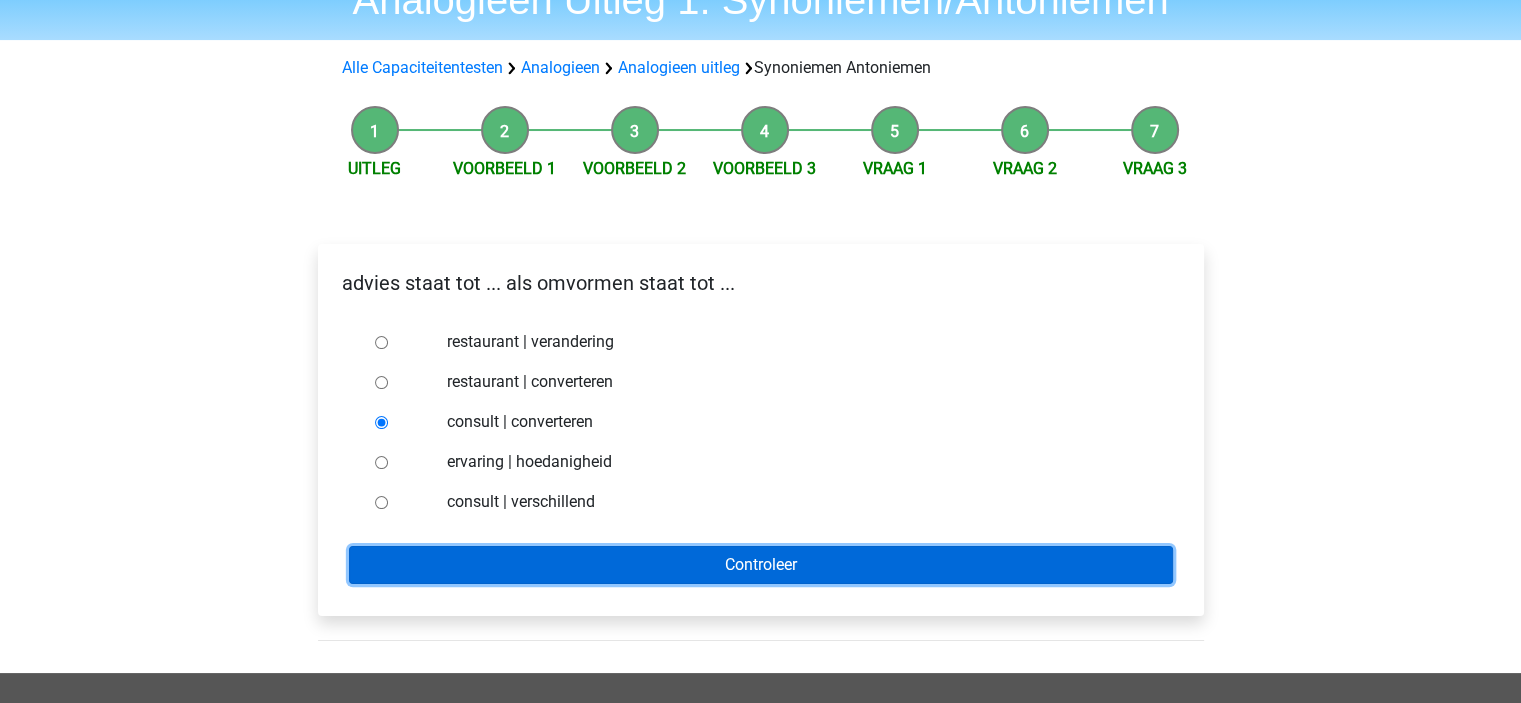 click on "Controleer" at bounding box center (761, 565) 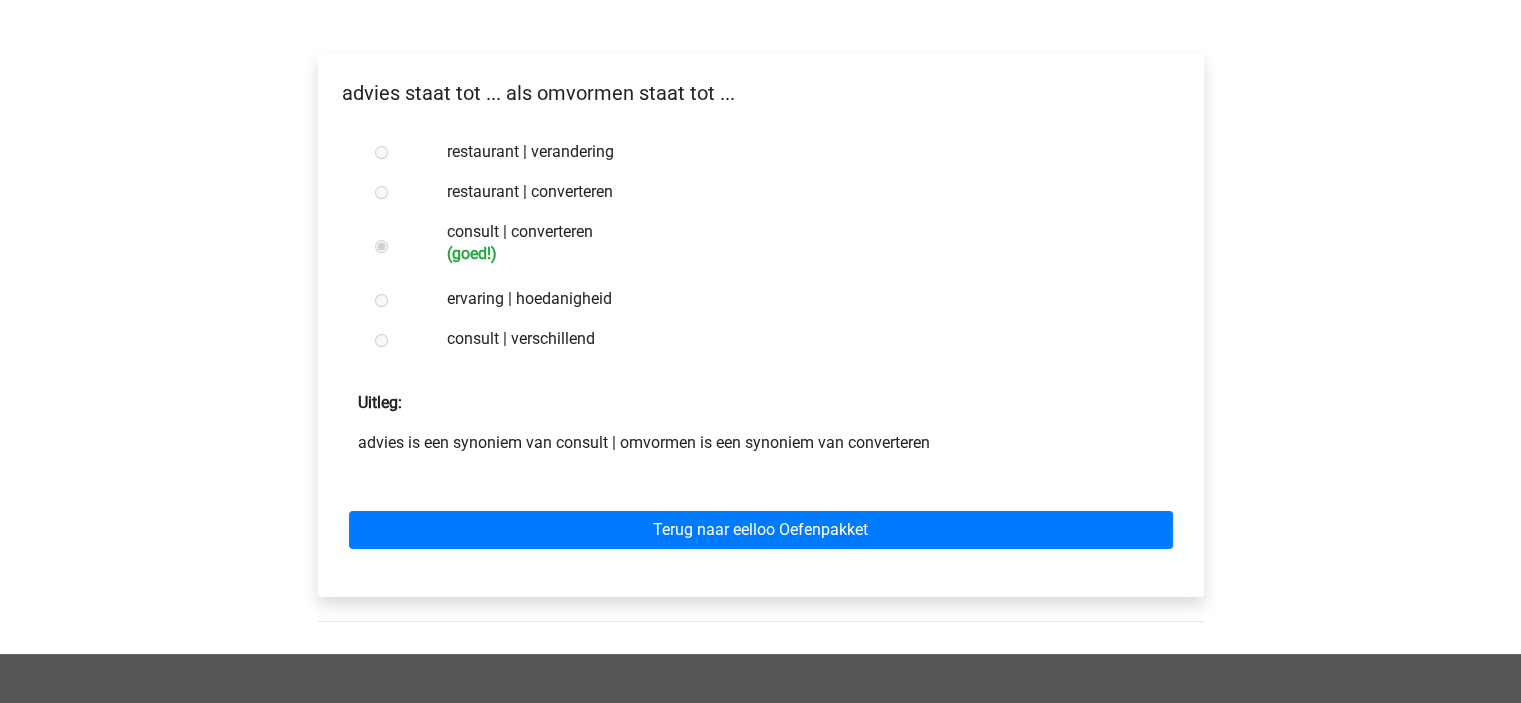 scroll, scrollTop: 500, scrollLeft: 0, axis: vertical 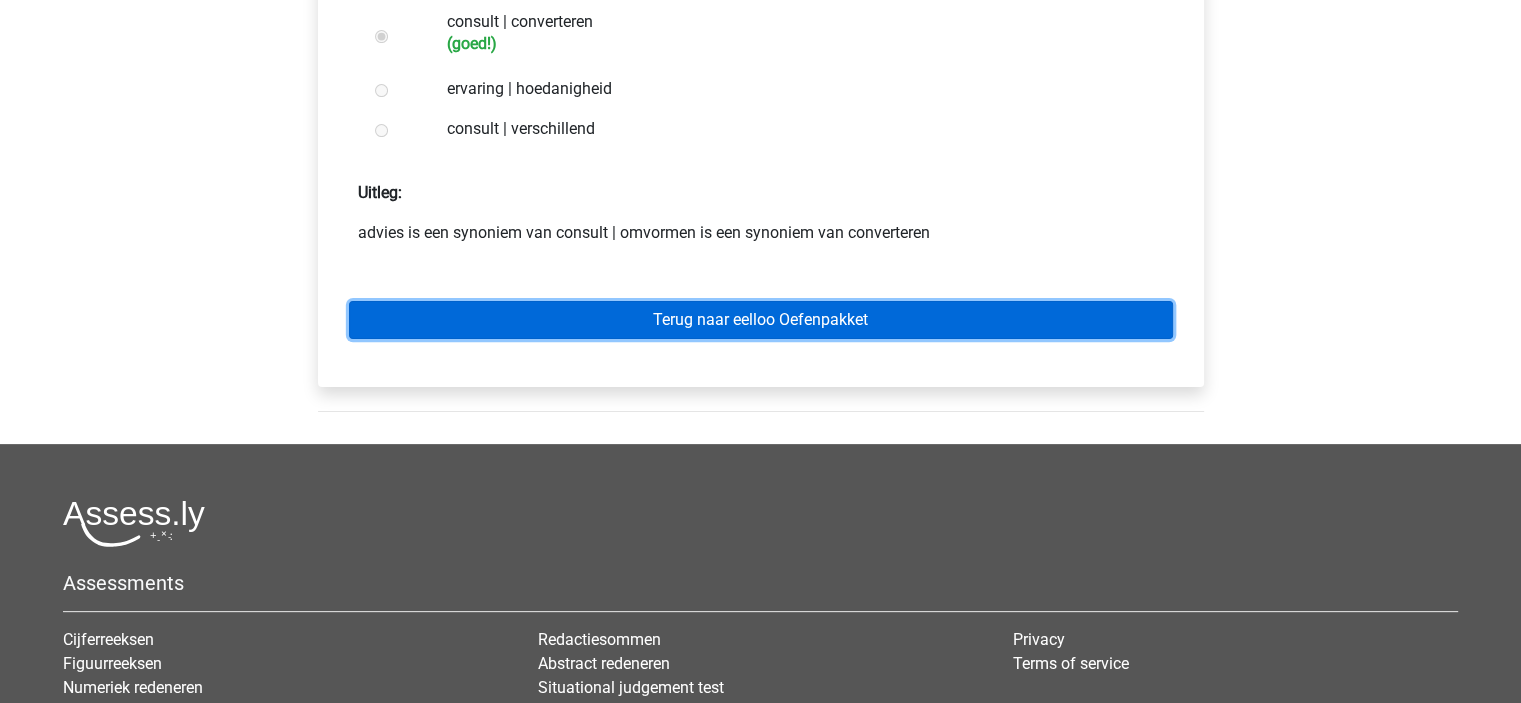 click on "Terug naar eelloo Oefenpakket" at bounding box center (761, 320) 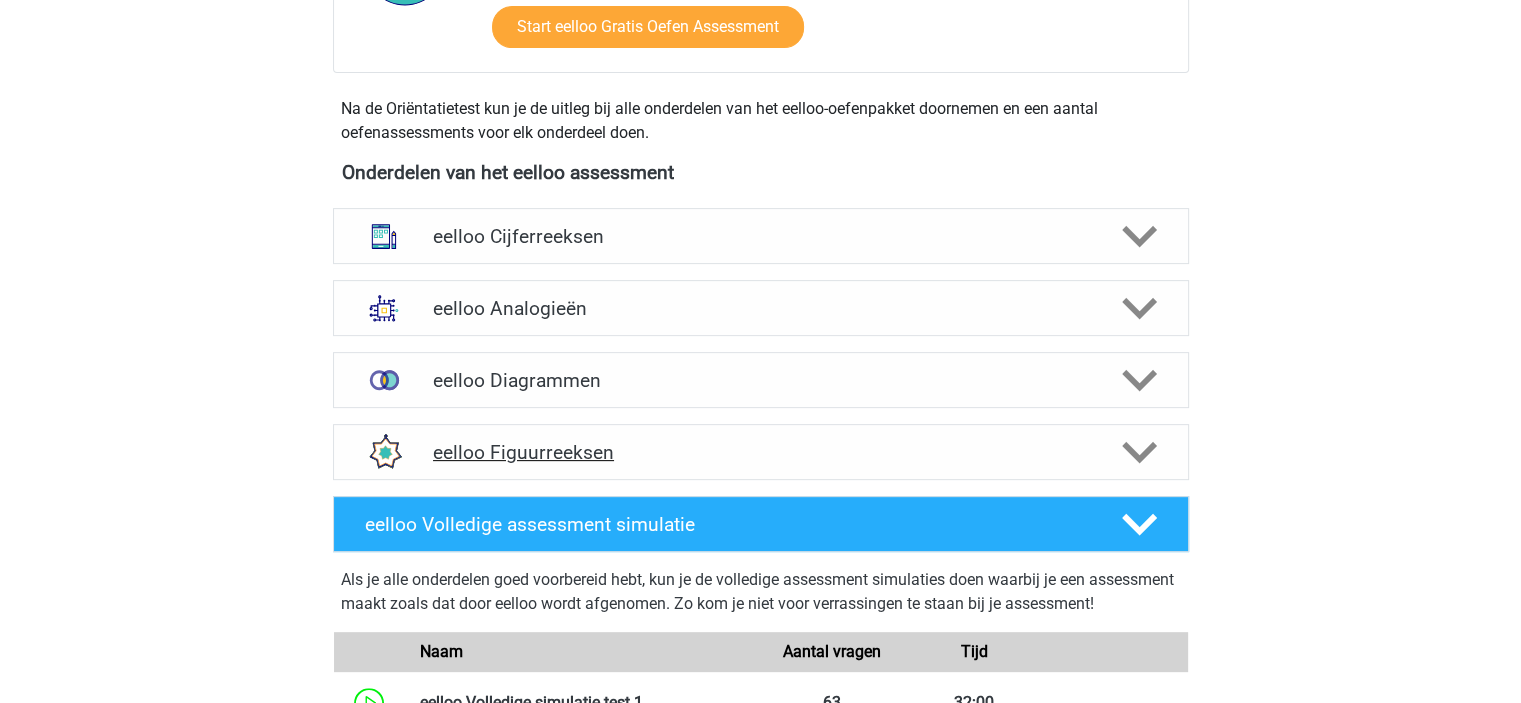 scroll, scrollTop: 600, scrollLeft: 0, axis: vertical 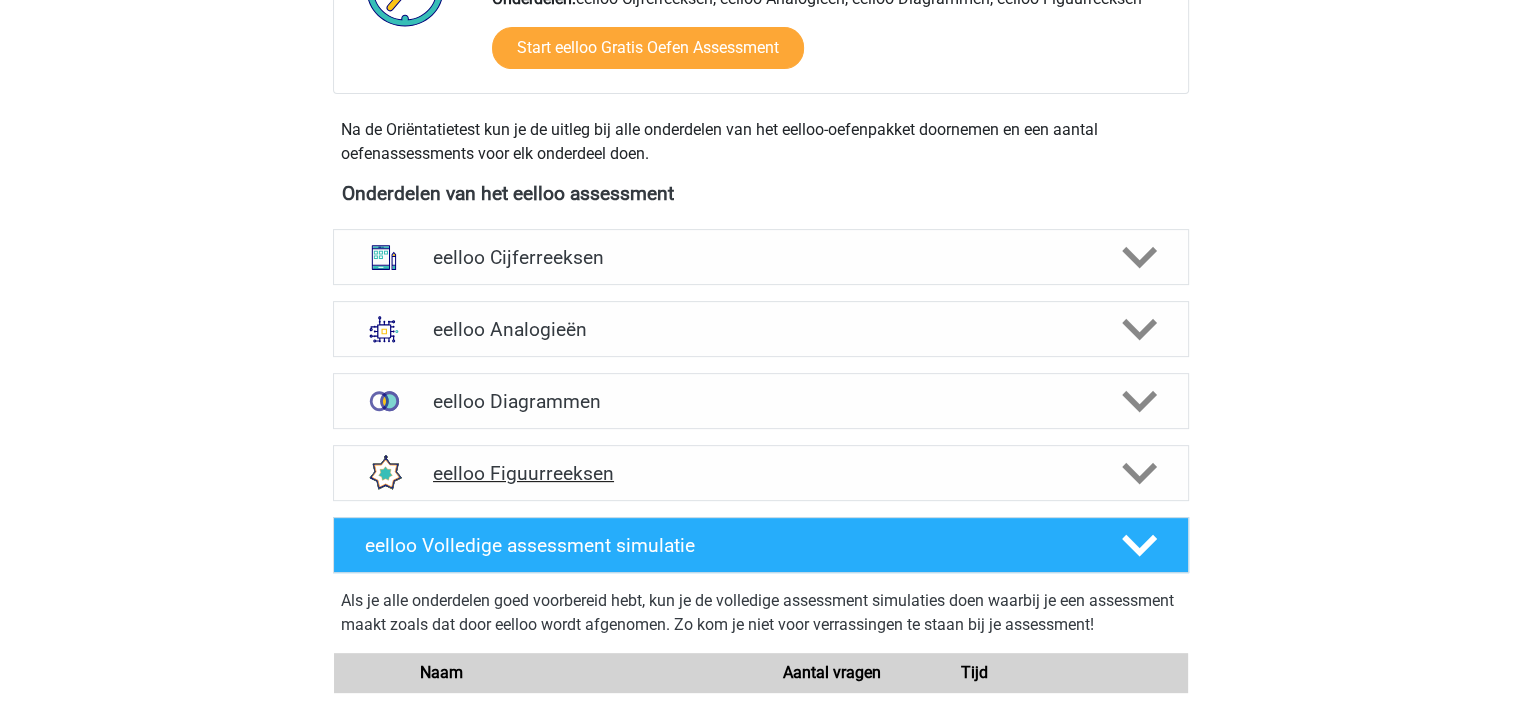click on "eelloo Figuurreeksen" at bounding box center (760, 473) 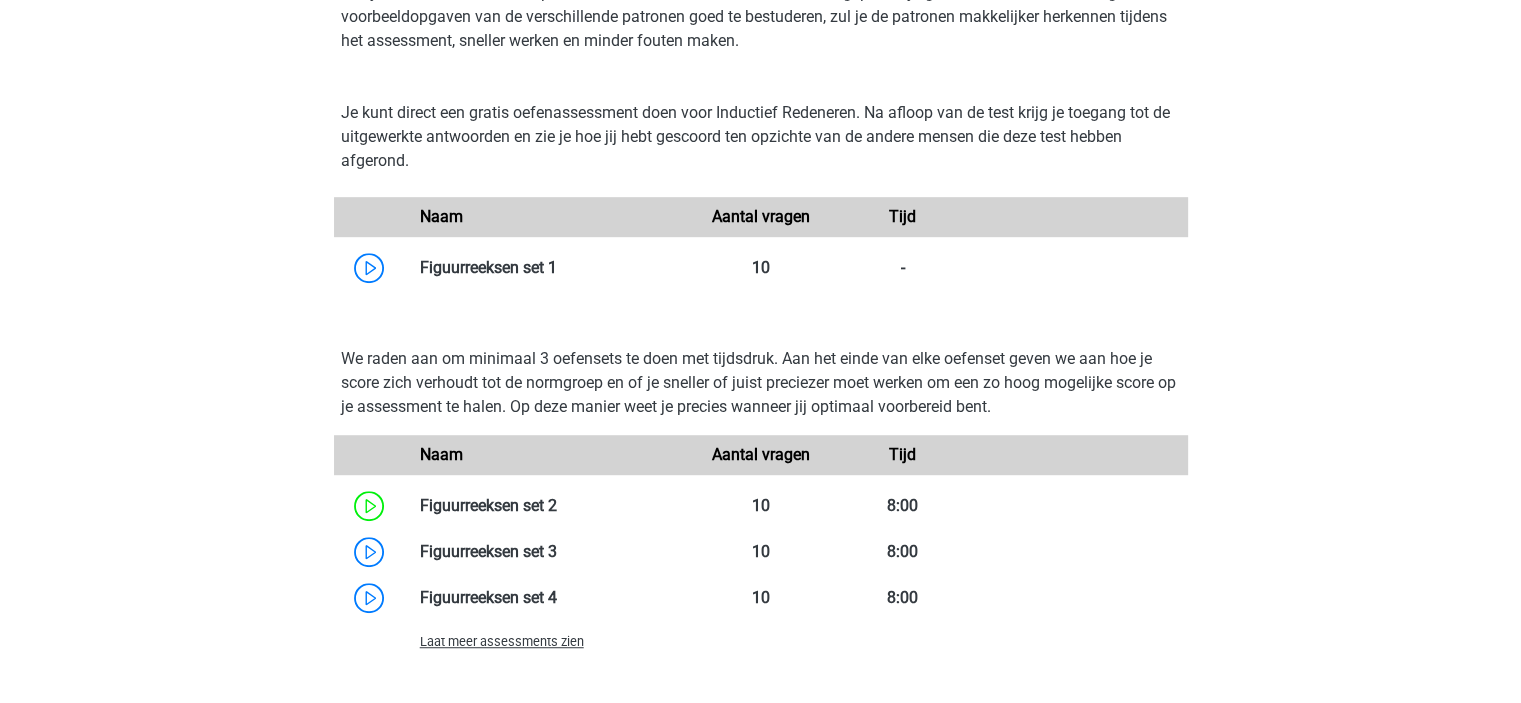 scroll, scrollTop: 1100, scrollLeft: 0, axis: vertical 